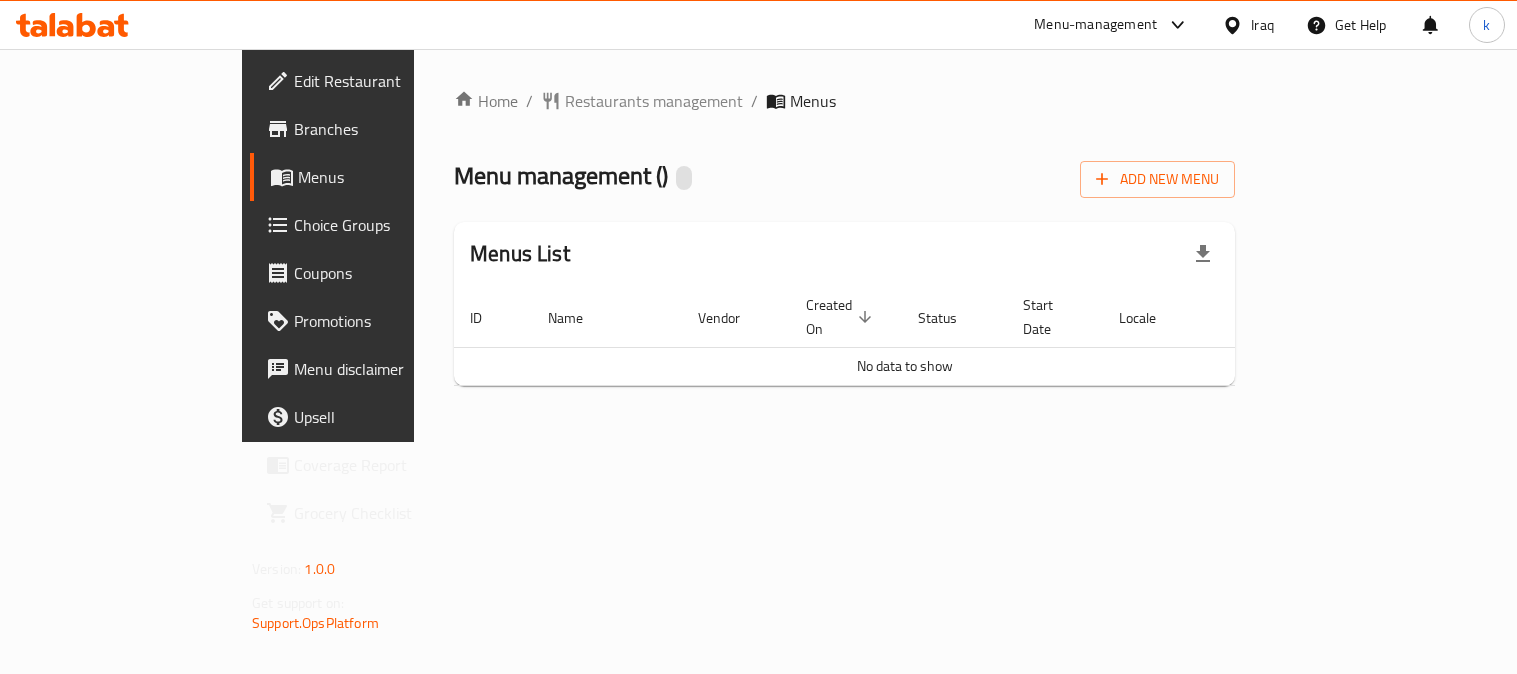 scroll, scrollTop: 0, scrollLeft: 0, axis: both 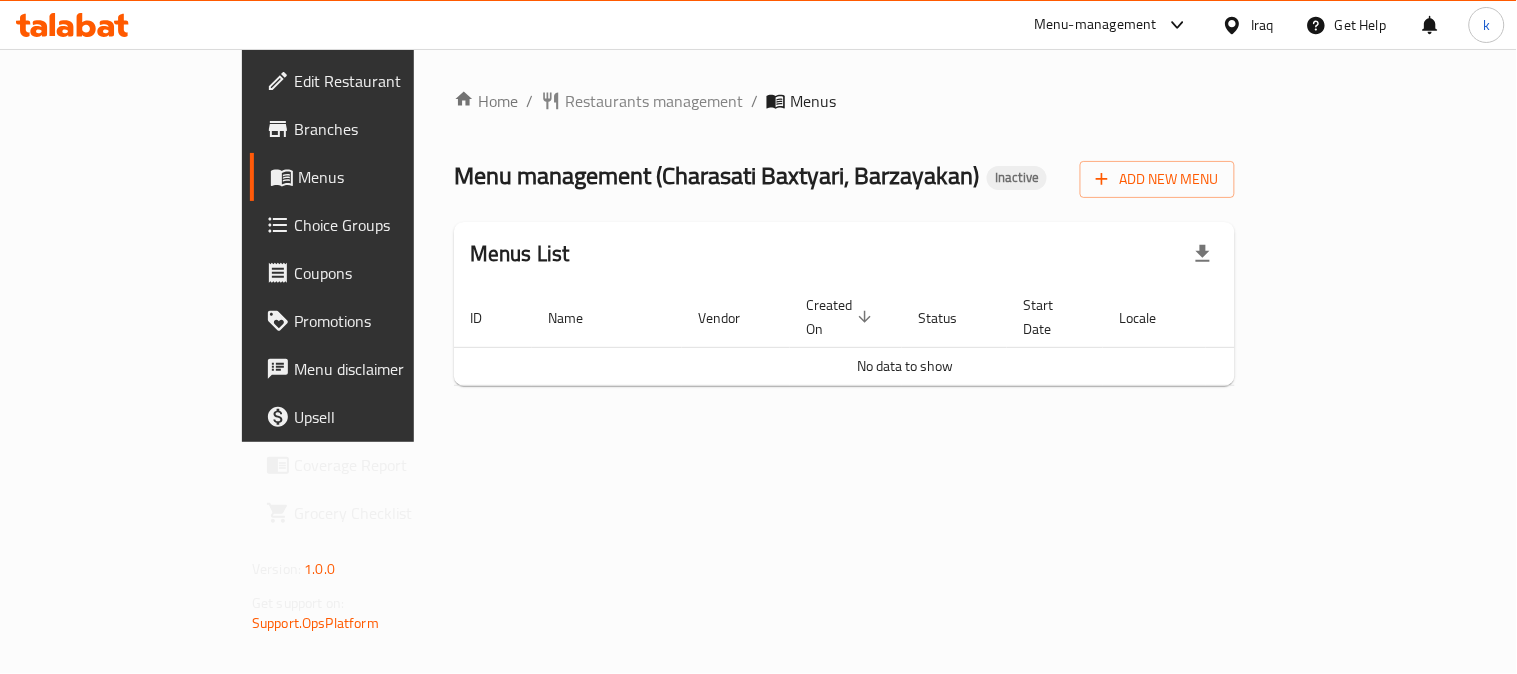 click on "Edit Restaurant" at bounding box center [386, 81] 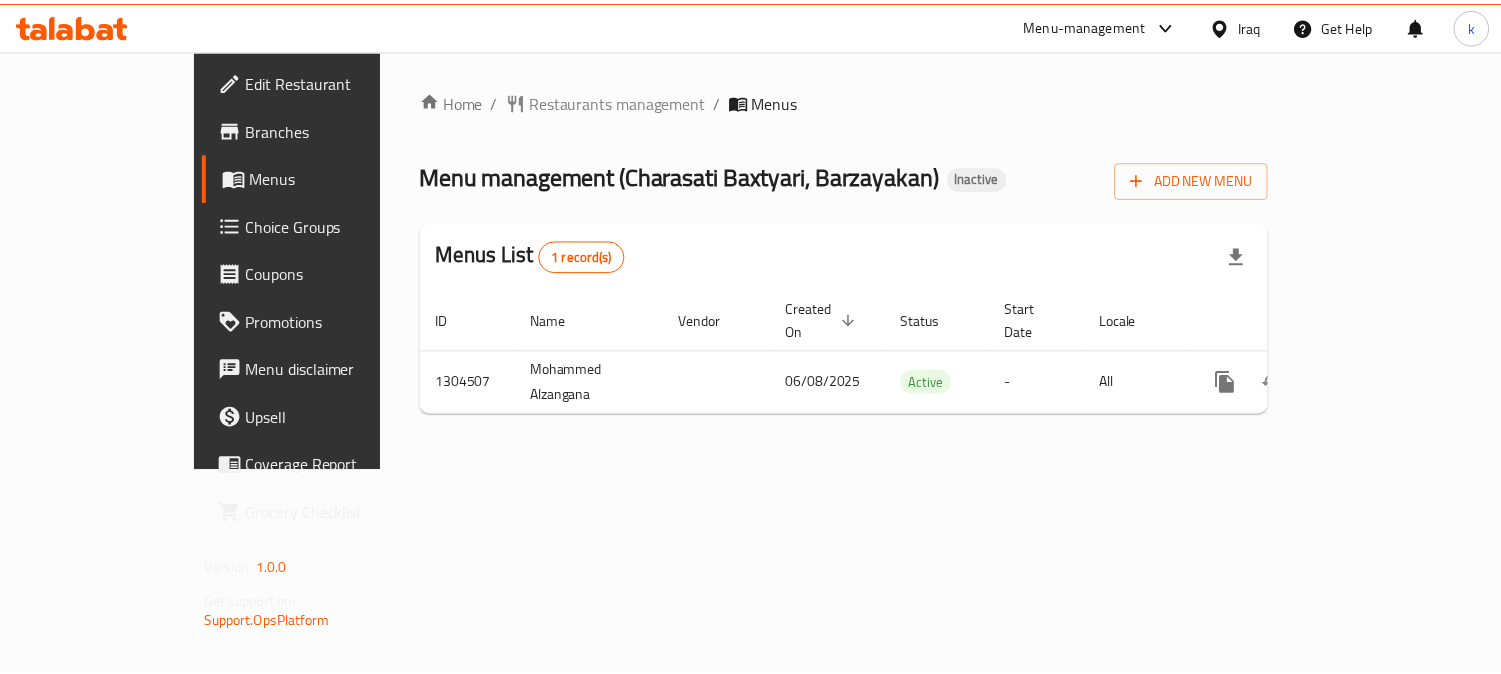 scroll, scrollTop: 0, scrollLeft: 0, axis: both 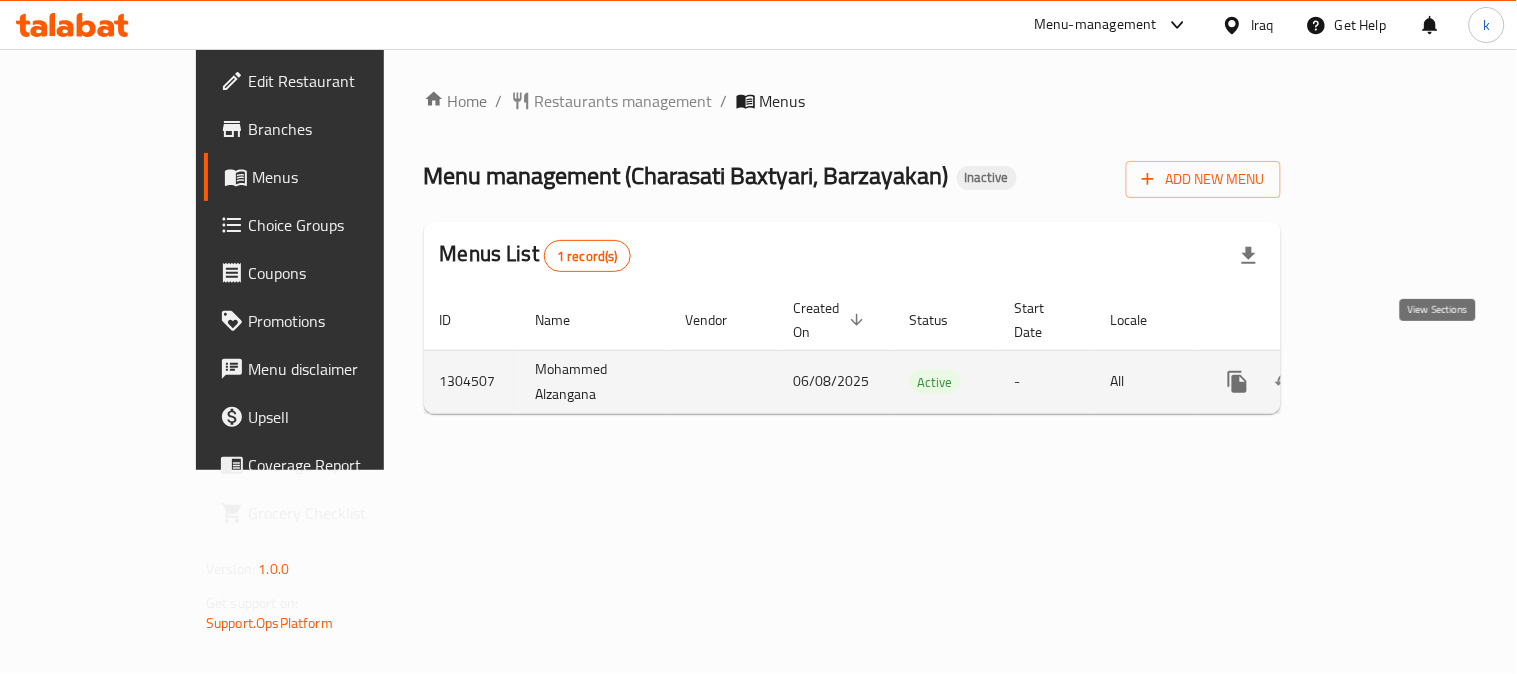 click at bounding box center (1382, 382) 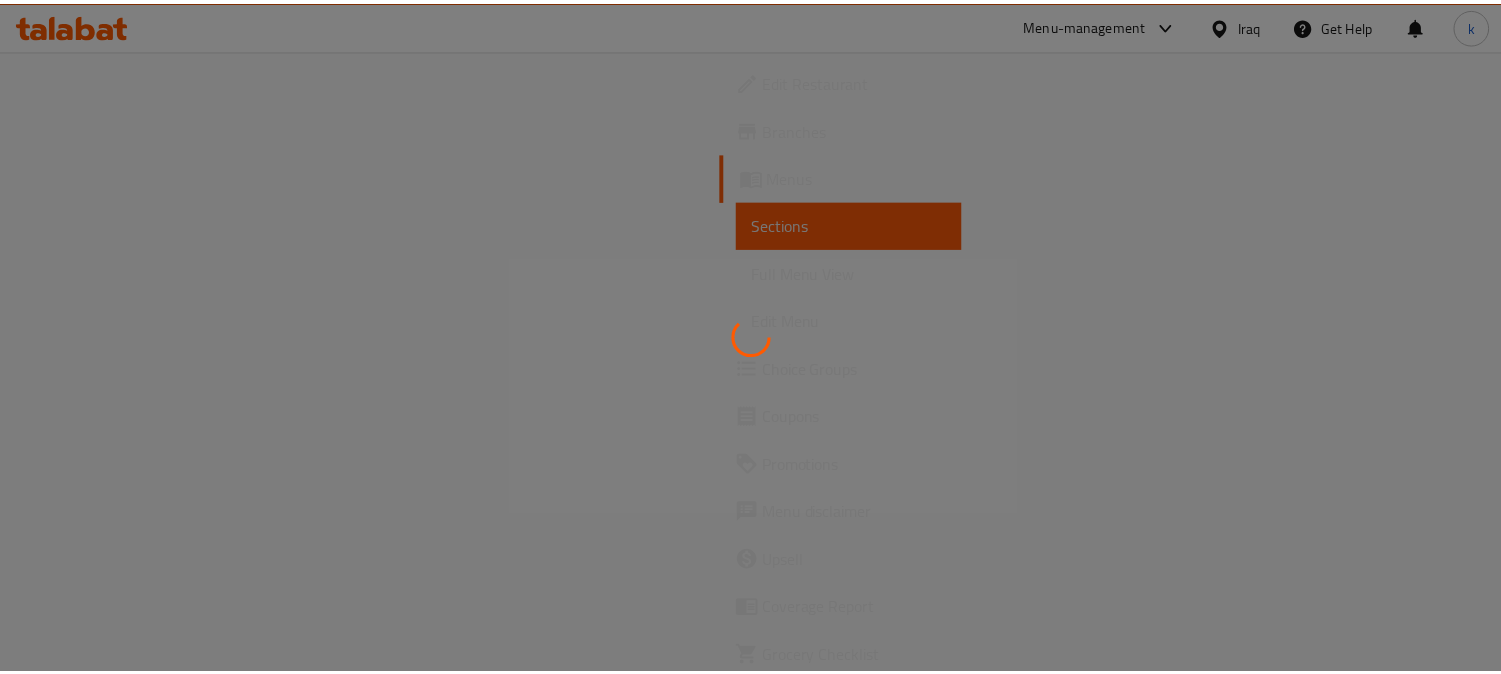 scroll, scrollTop: 0, scrollLeft: 0, axis: both 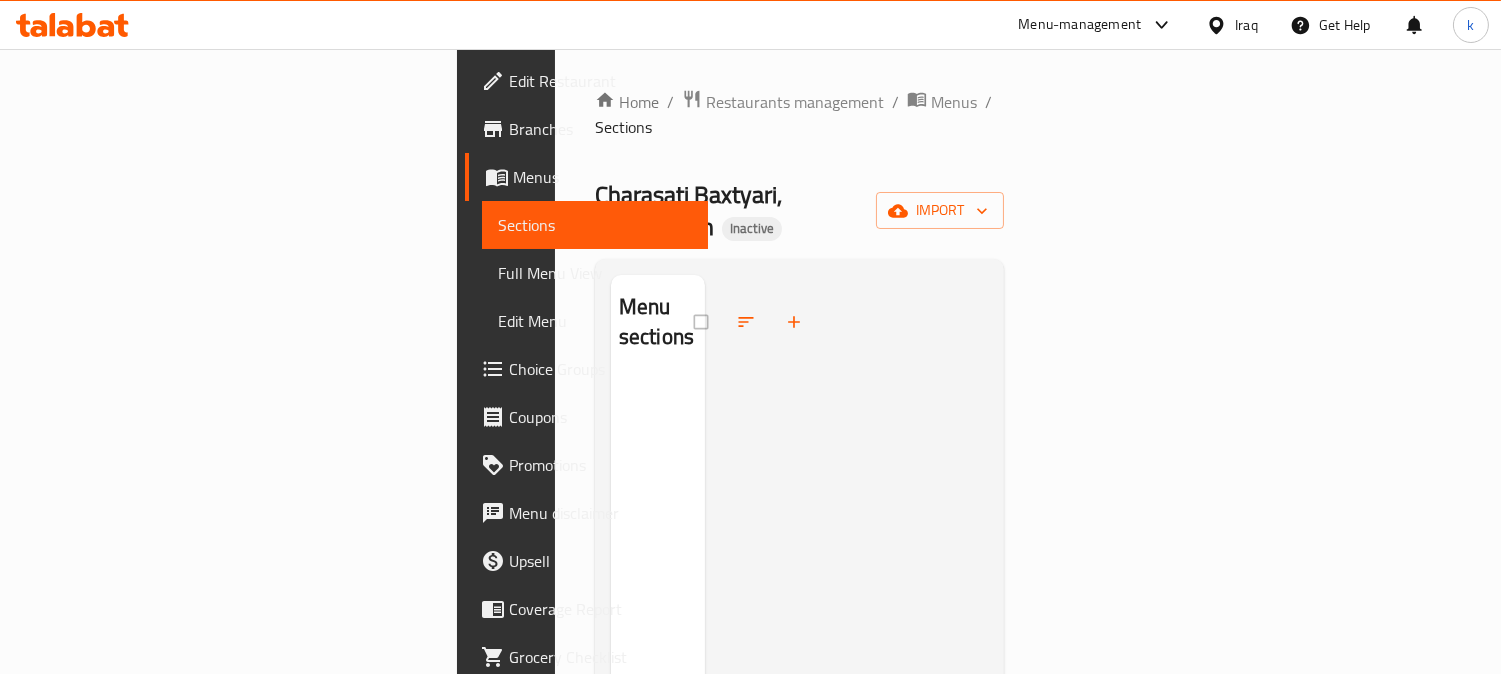 click on "Home / Restaurants management / Menus / Sections Charasati Baxtyari, Barzayakan Inactive import Menu sections" at bounding box center (799, 527) 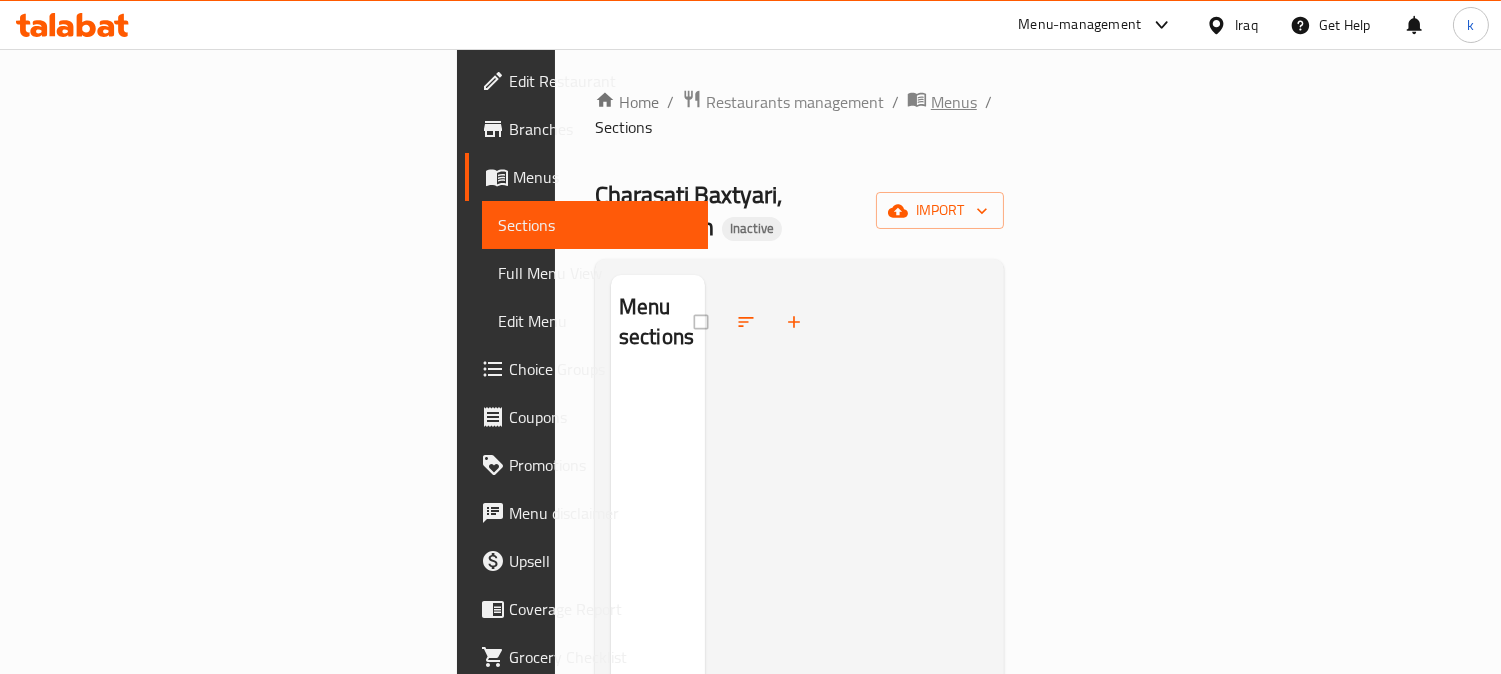 click on "Menus" at bounding box center (954, 102) 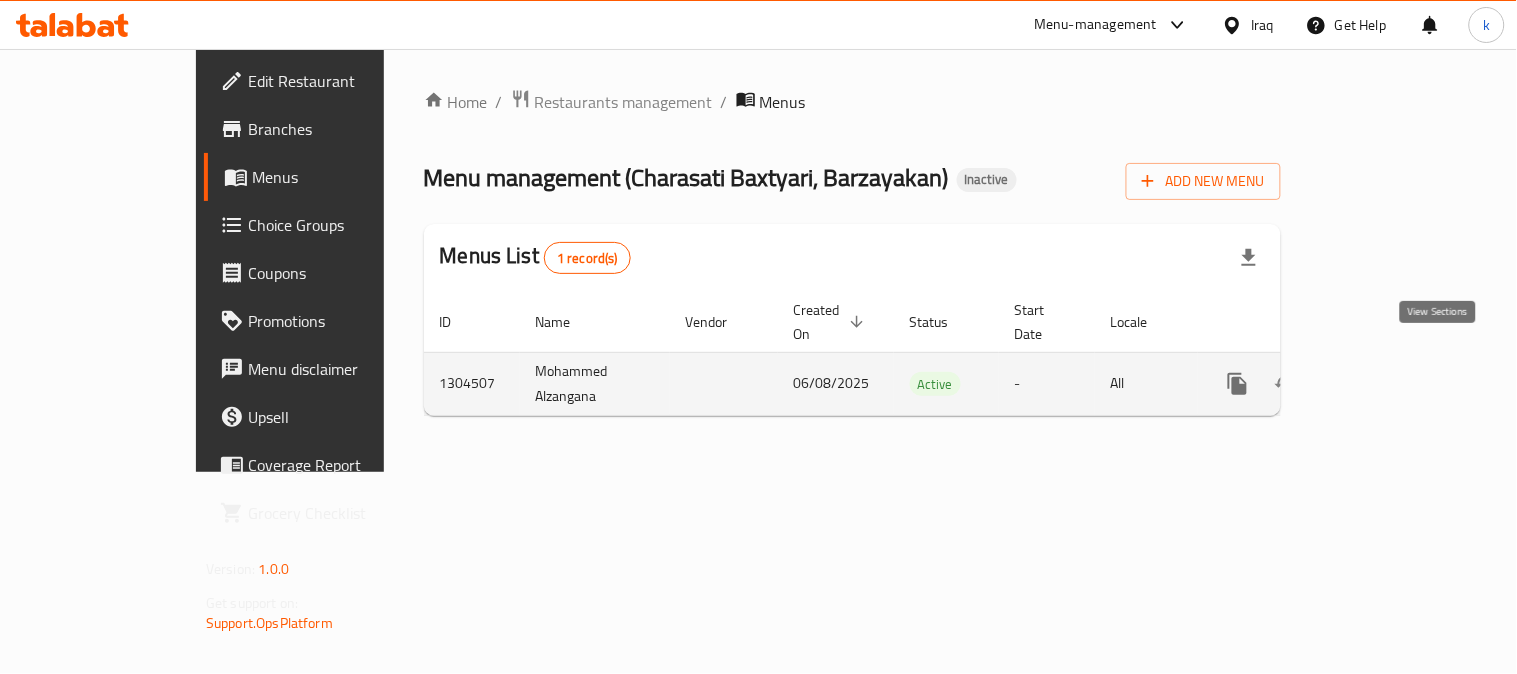 click 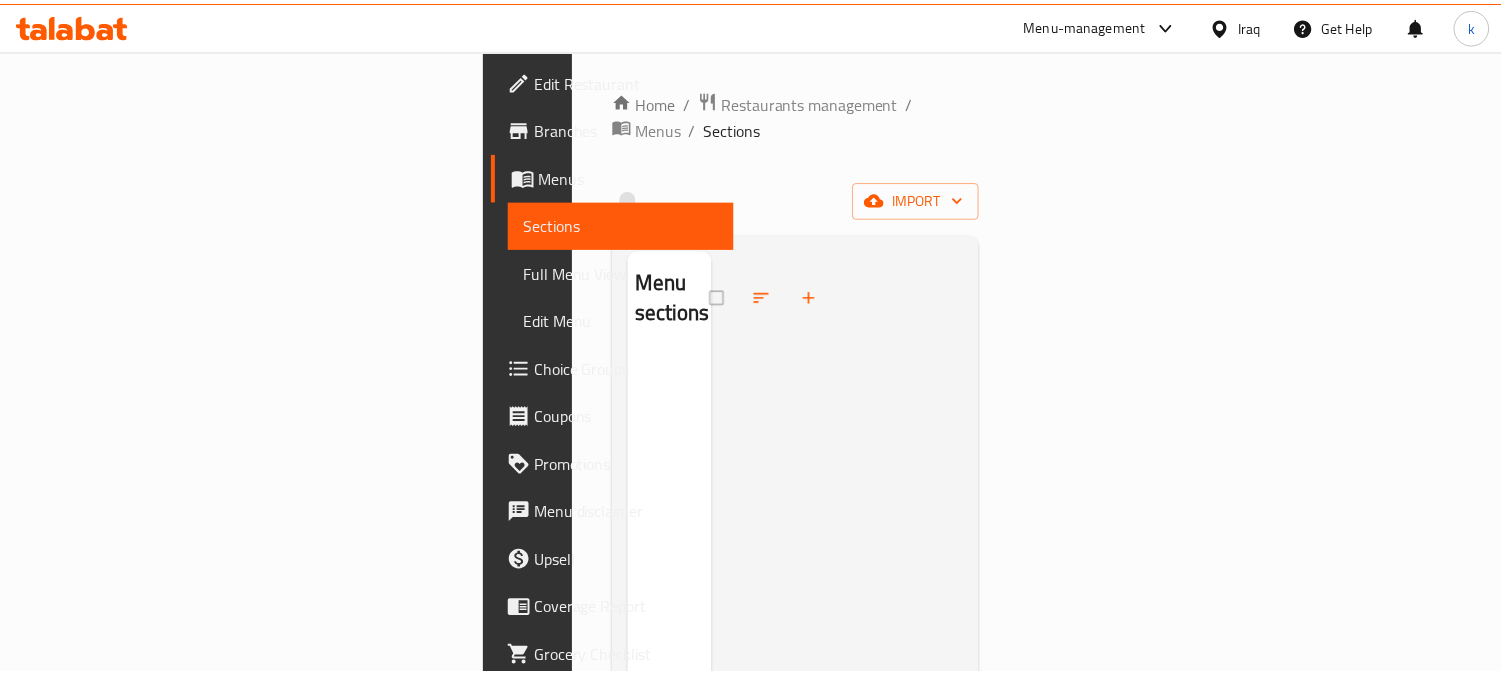 scroll, scrollTop: 0, scrollLeft: 0, axis: both 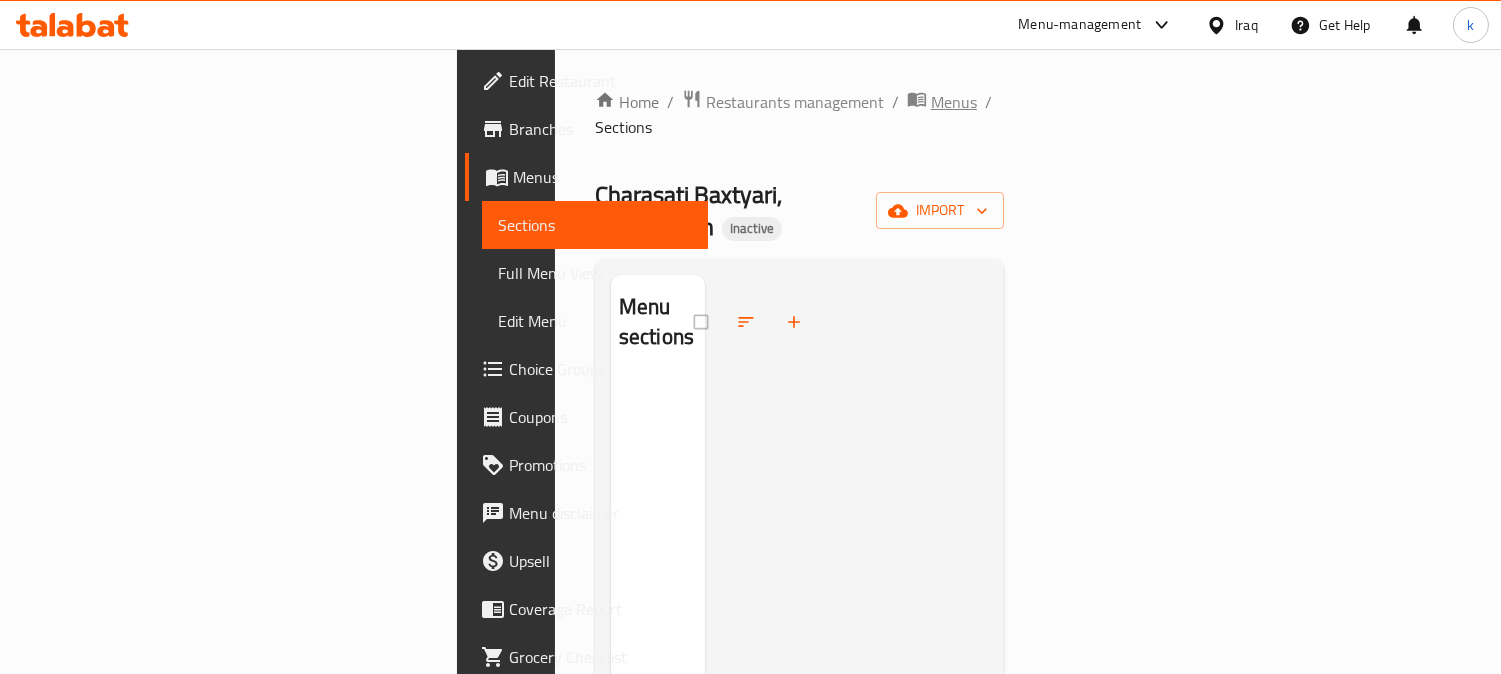 click on "Menus" at bounding box center (954, 102) 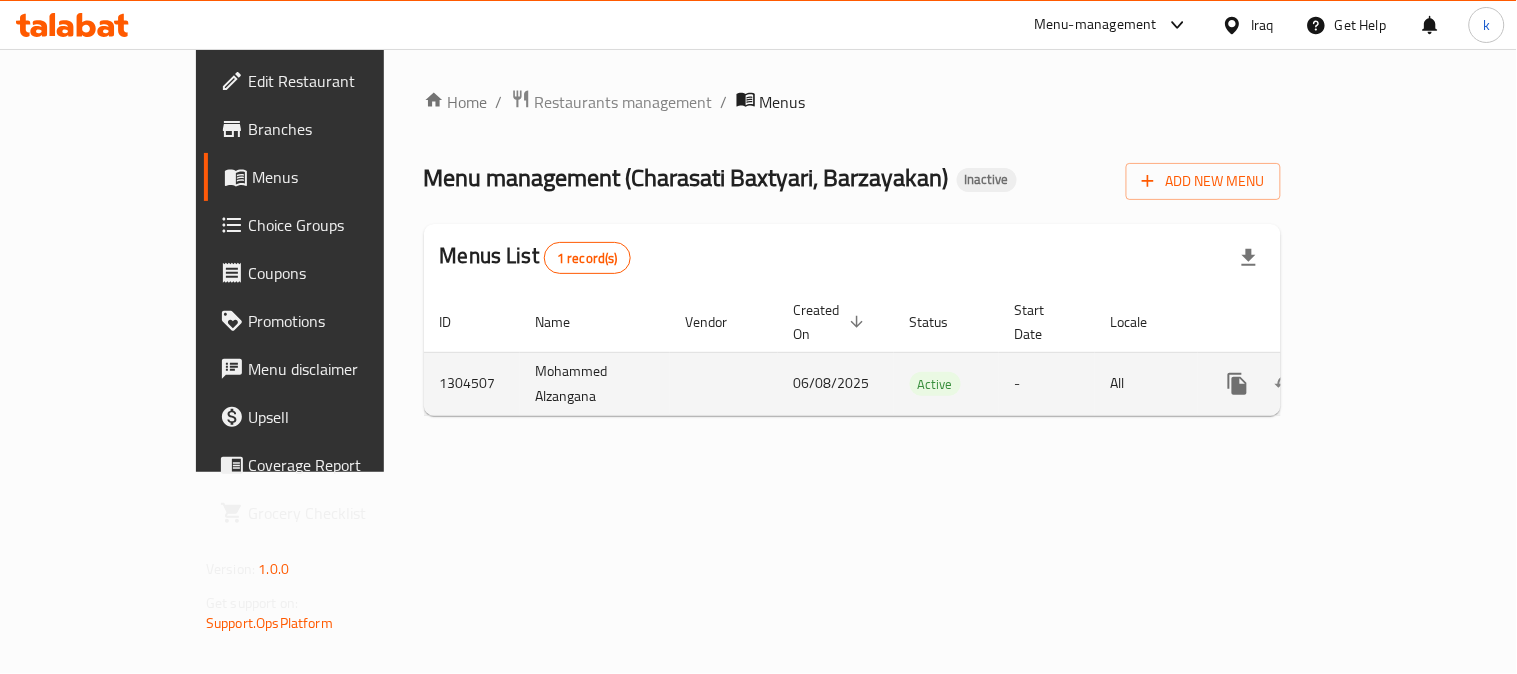 click 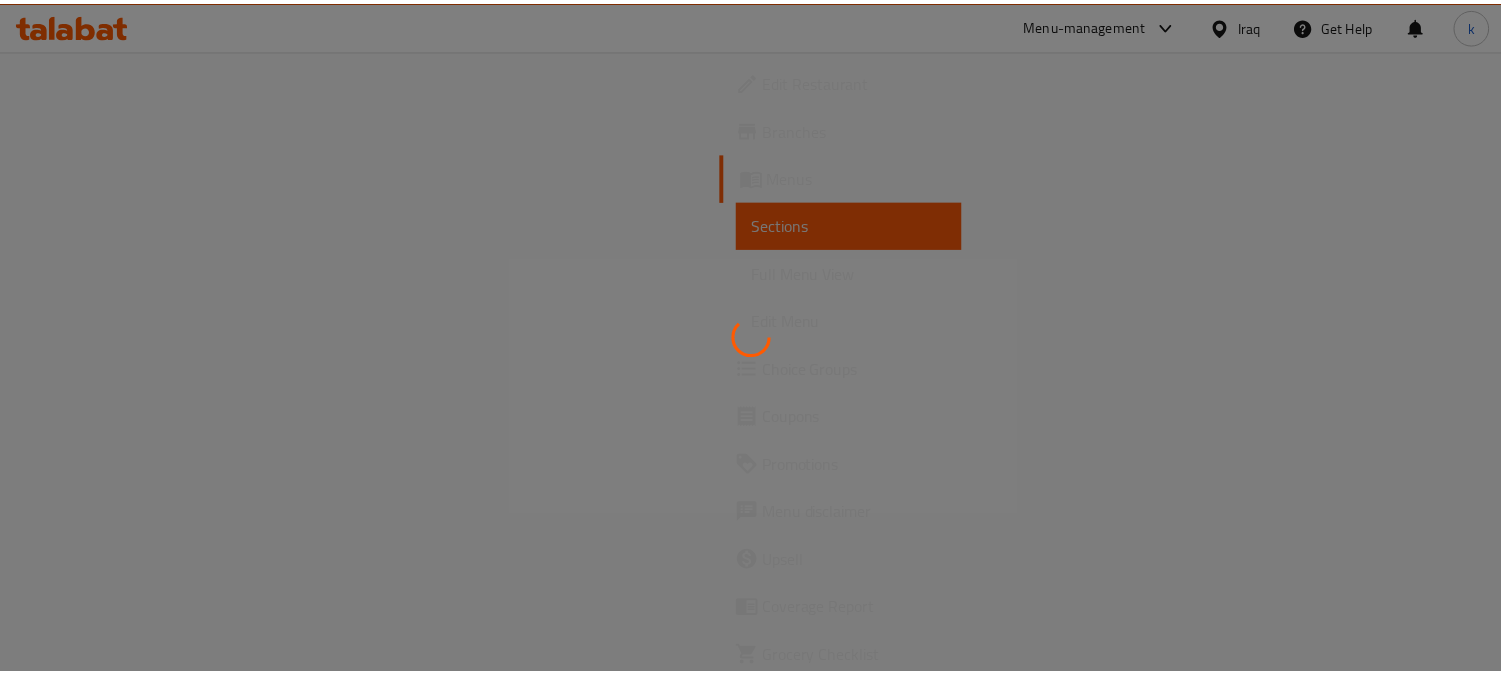 scroll, scrollTop: 0, scrollLeft: 0, axis: both 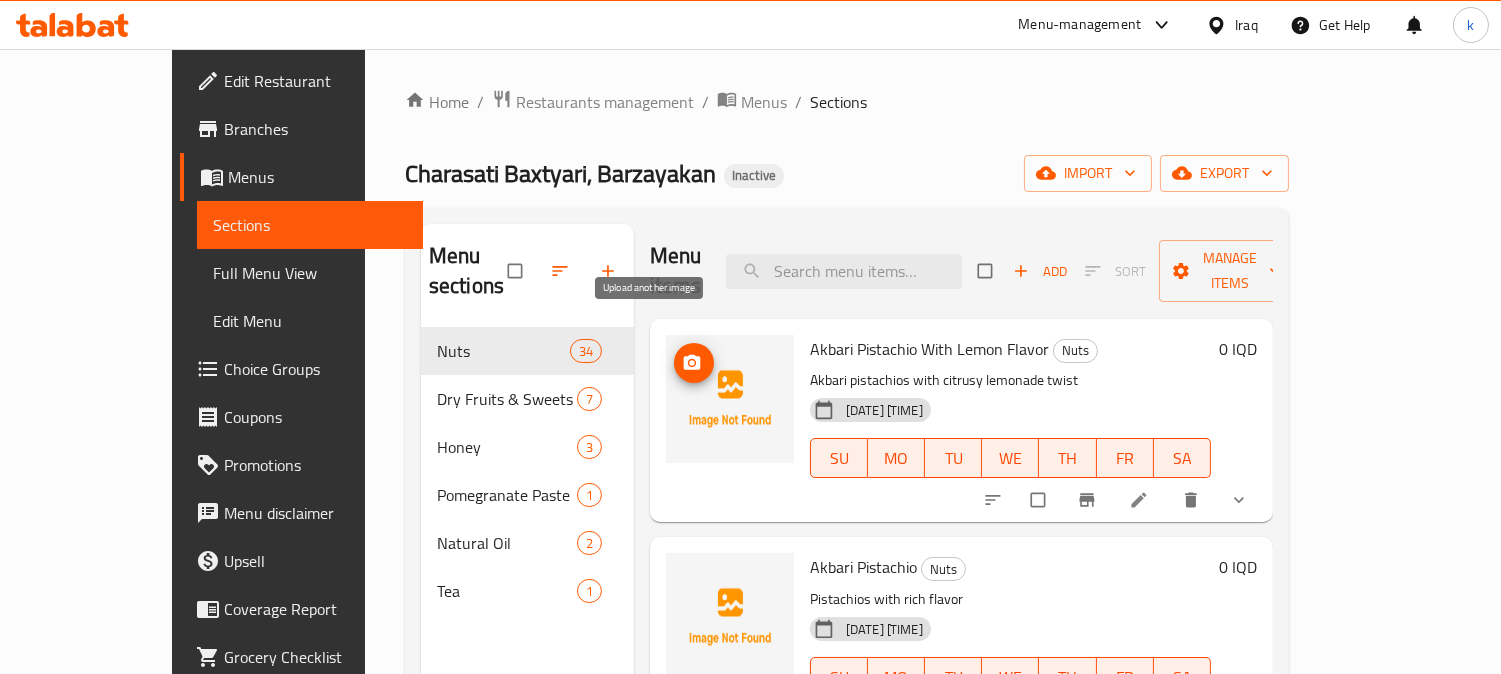 click at bounding box center (694, 363) 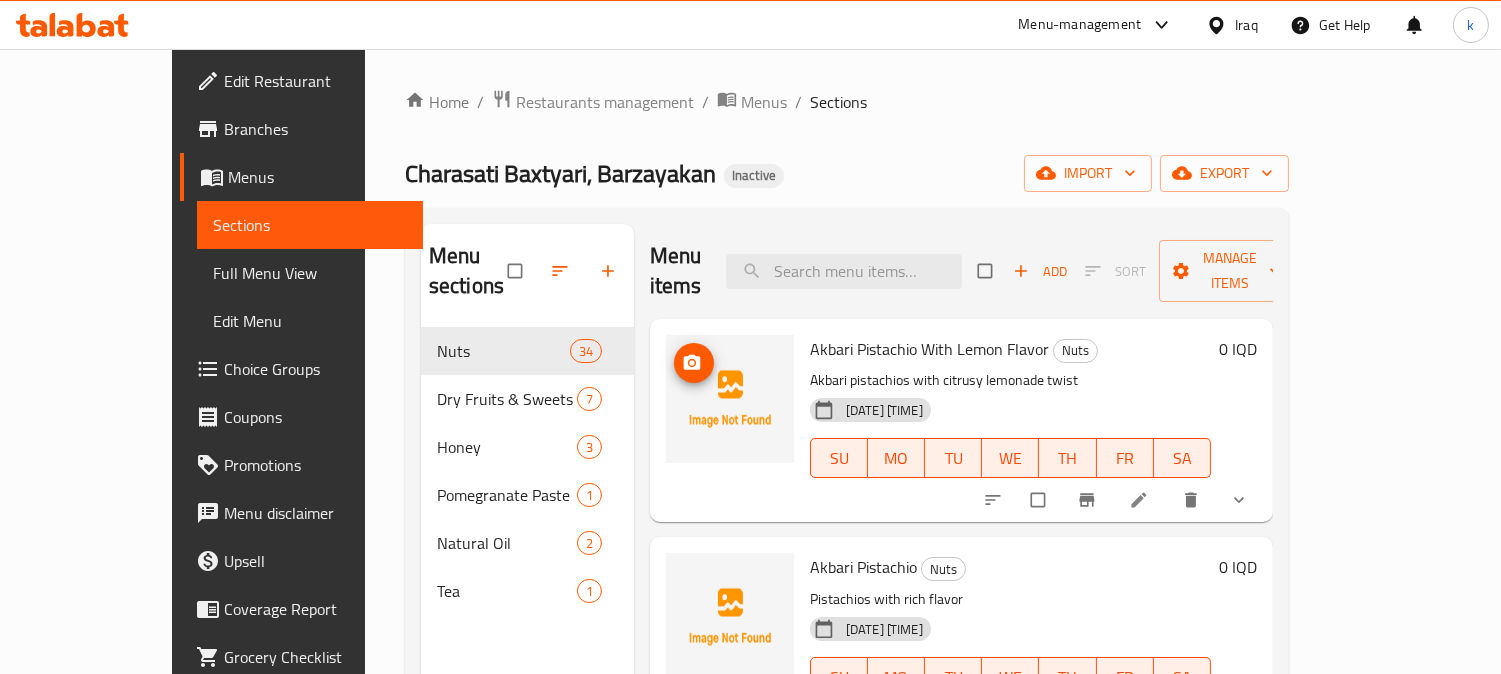 type 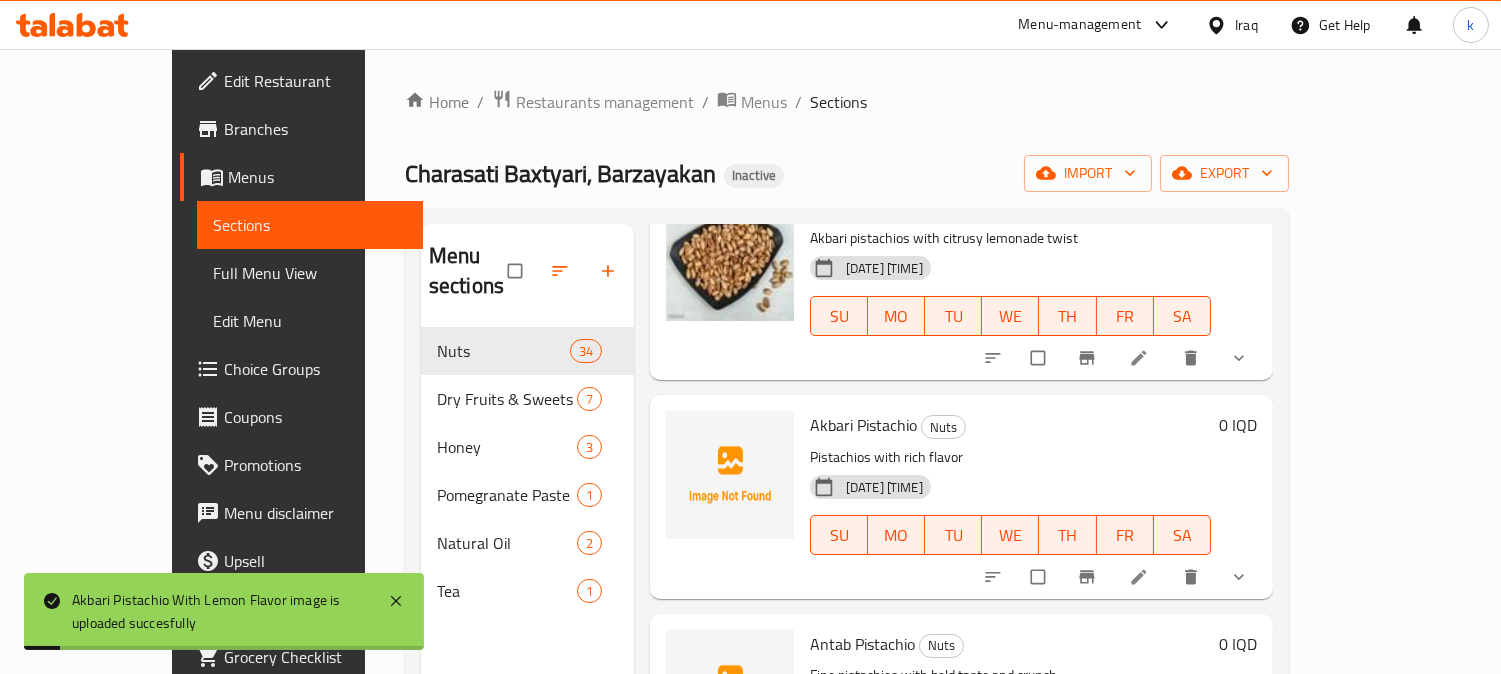 scroll, scrollTop: 185, scrollLeft: 0, axis: vertical 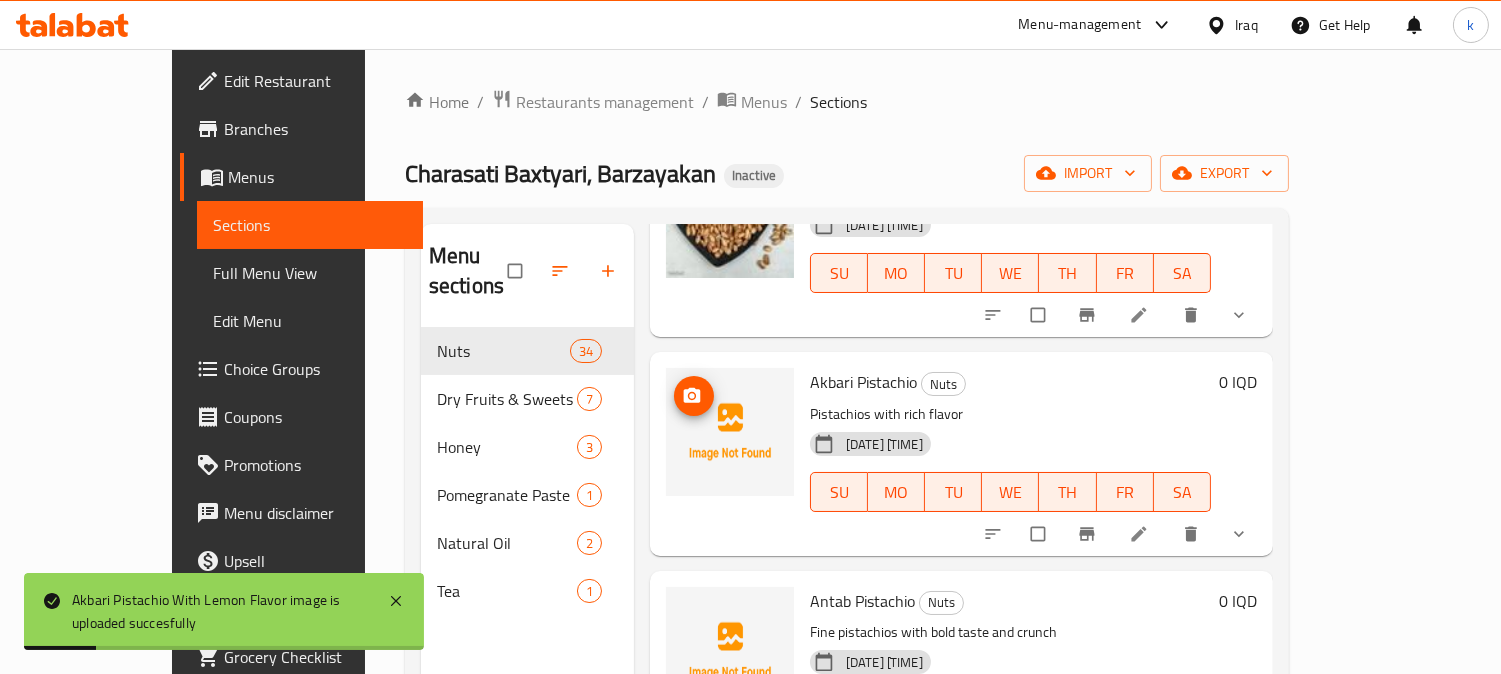 click 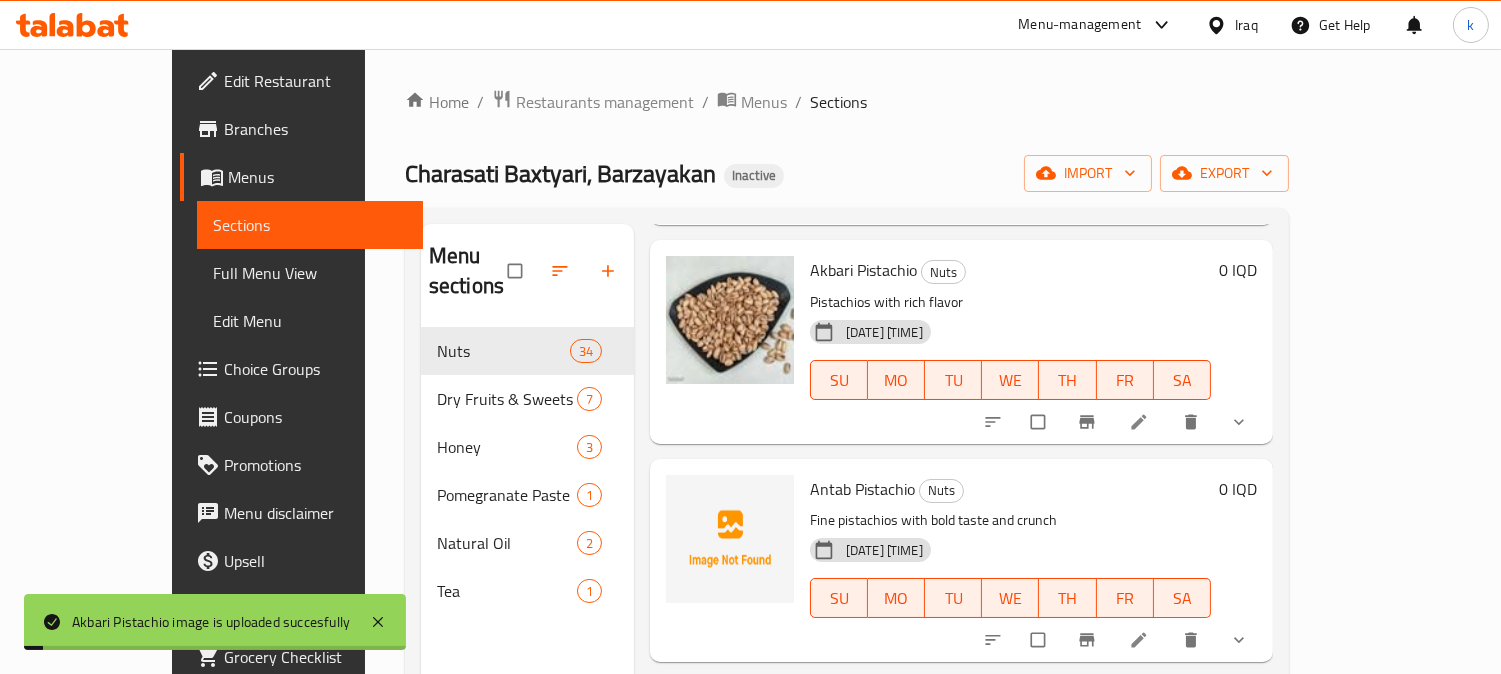 scroll, scrollTop: 370, scrollLeft: 0, axis: vertical 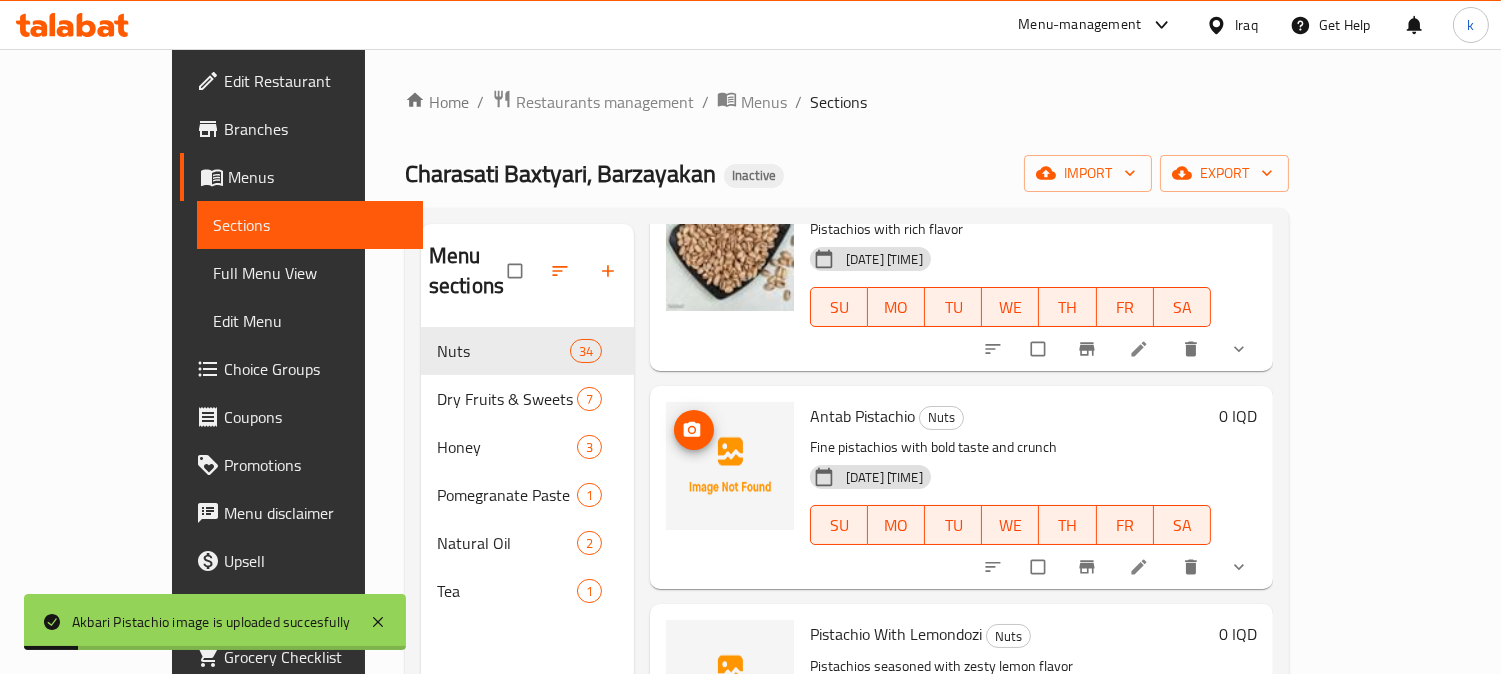 click at bounding box center [730, 466] 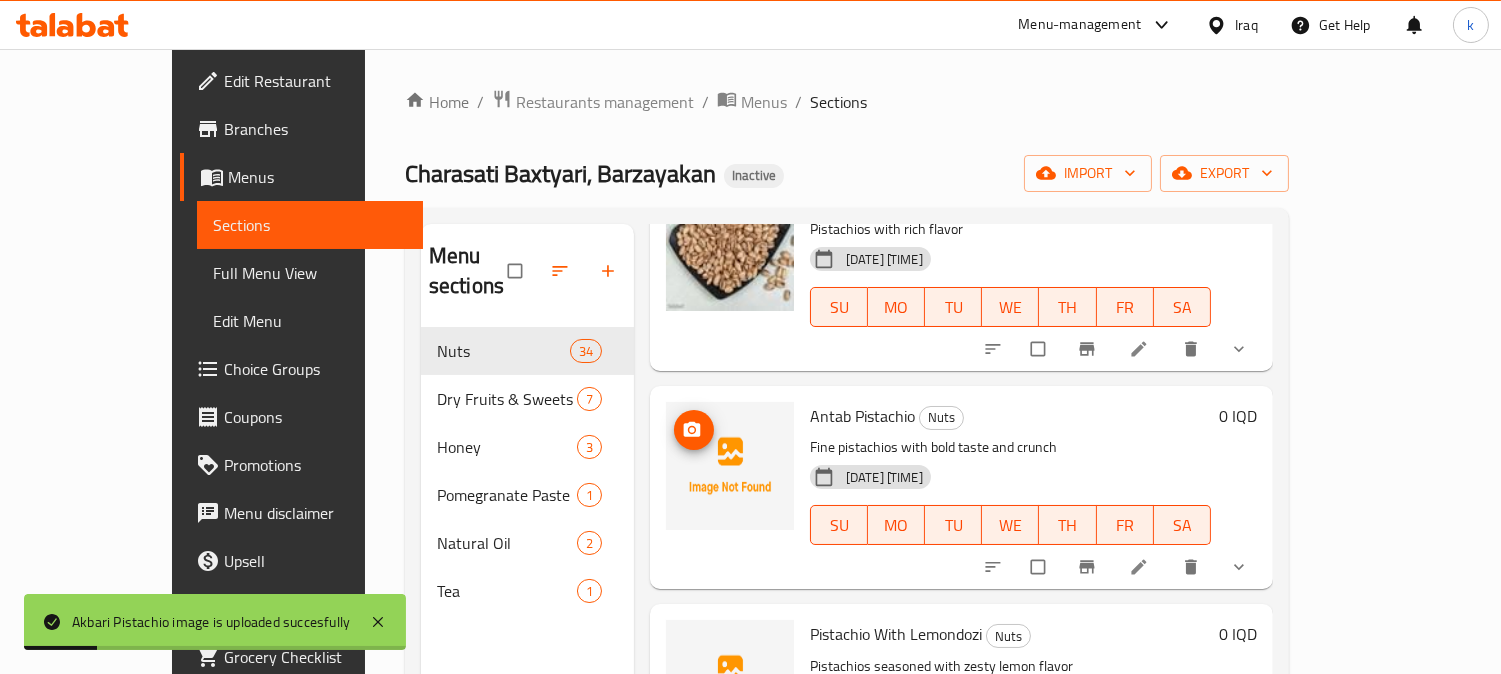 click at bounding box center (730, 466) 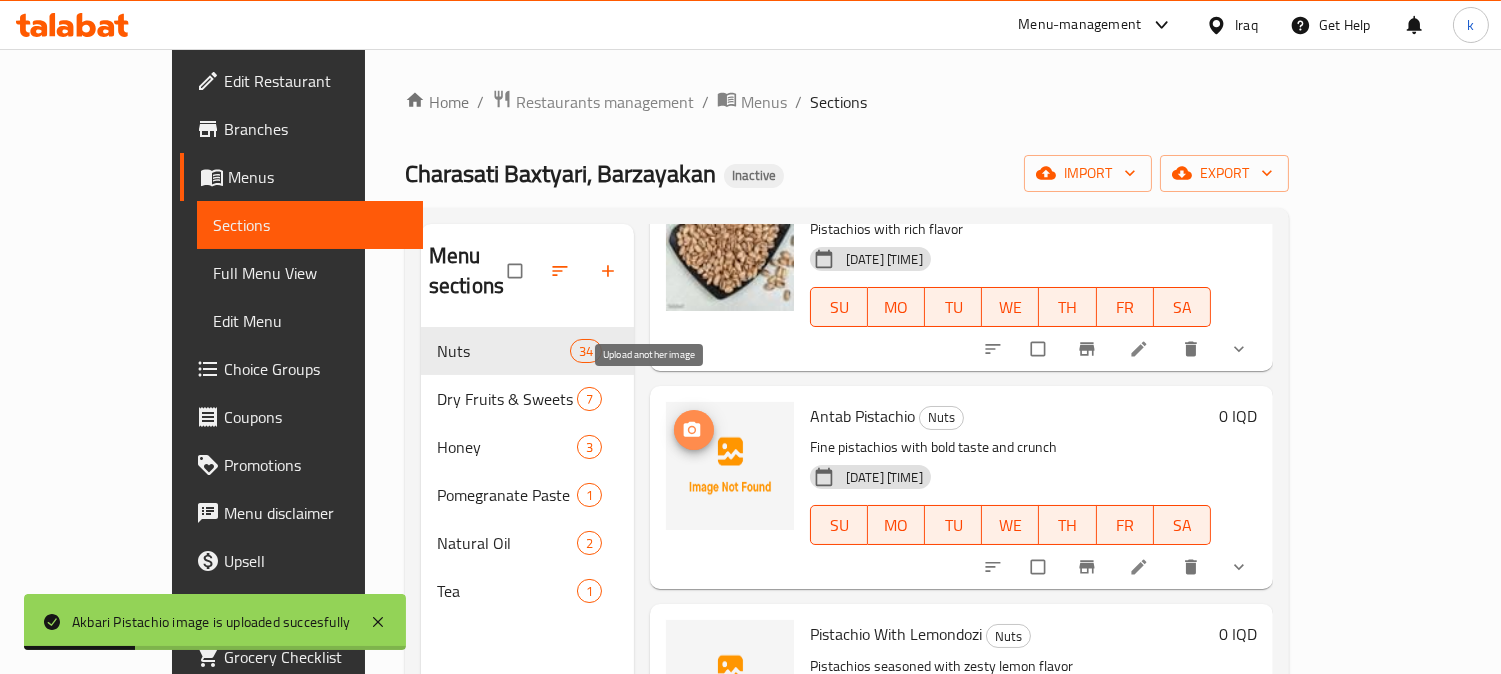 click 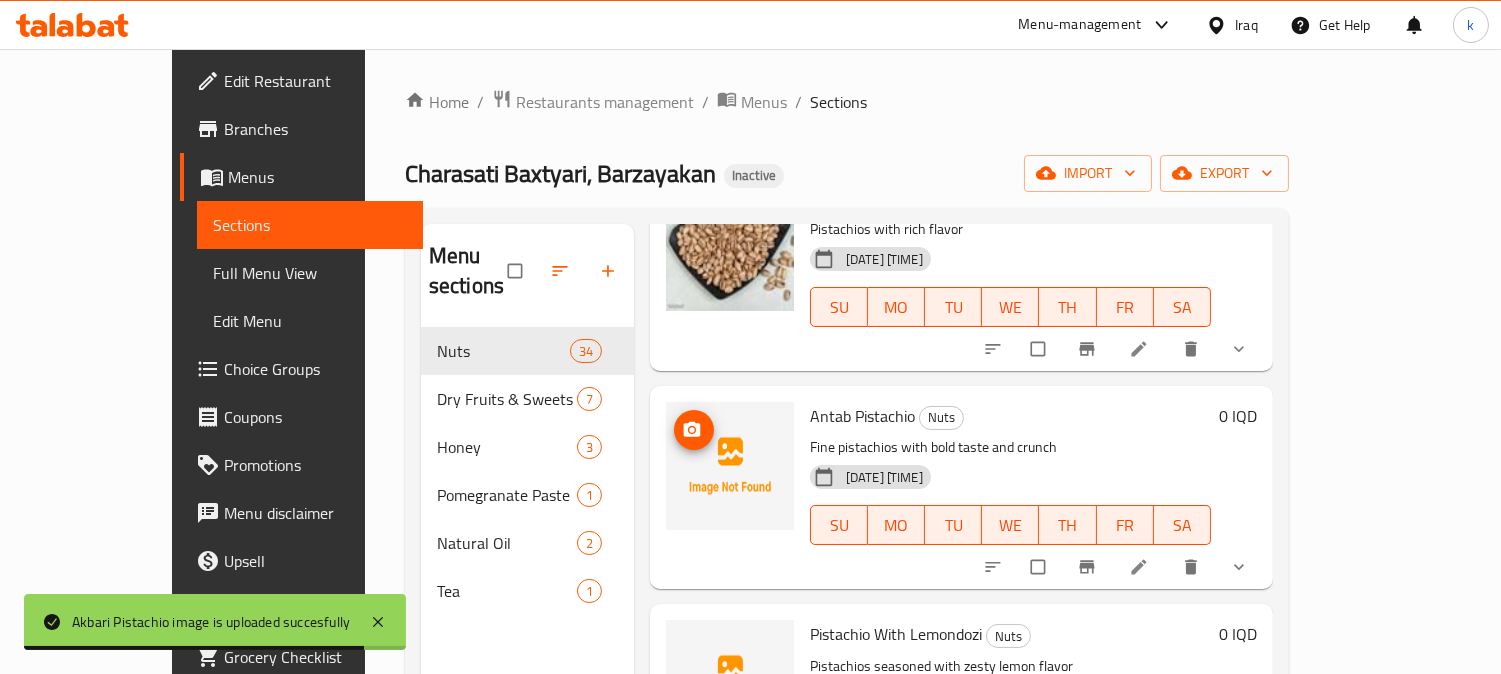 type 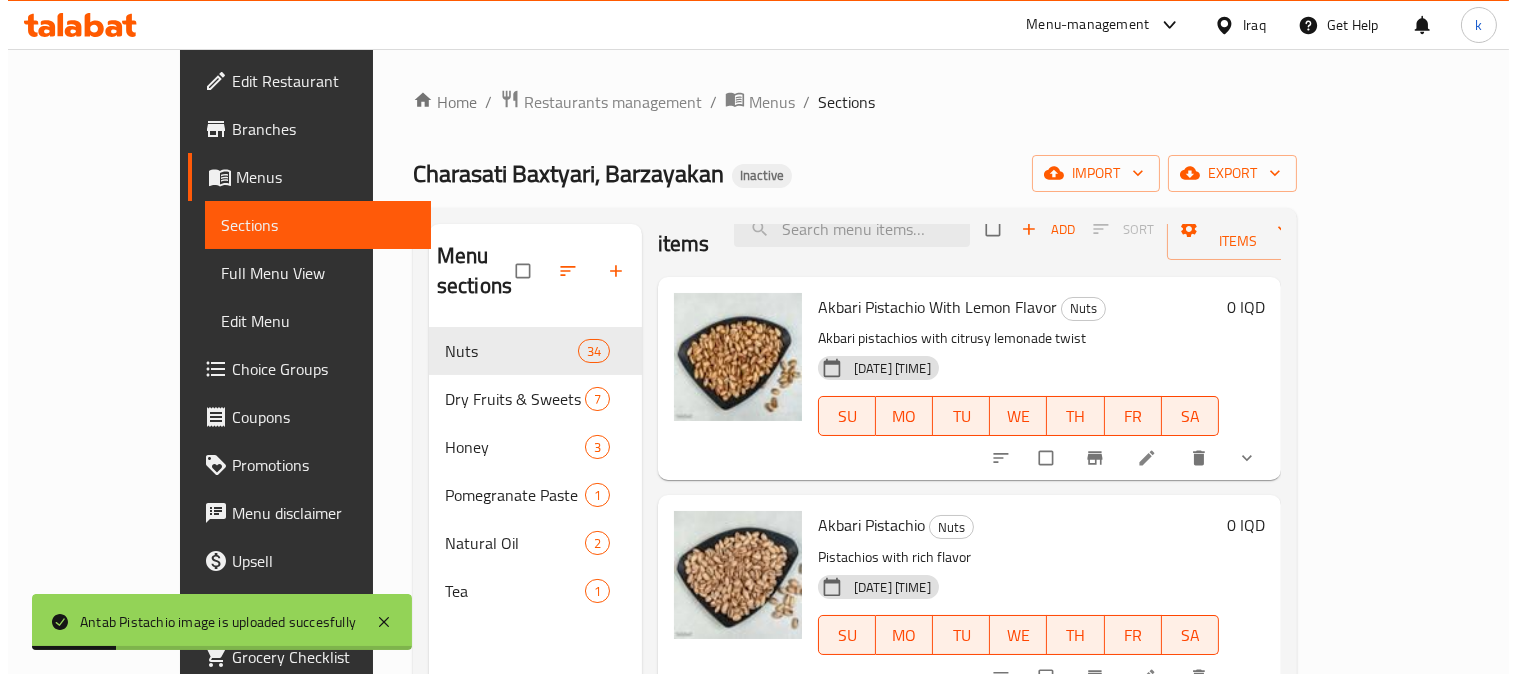 scroll, scrollTop: 0, scrollLeft: 0, axis: both 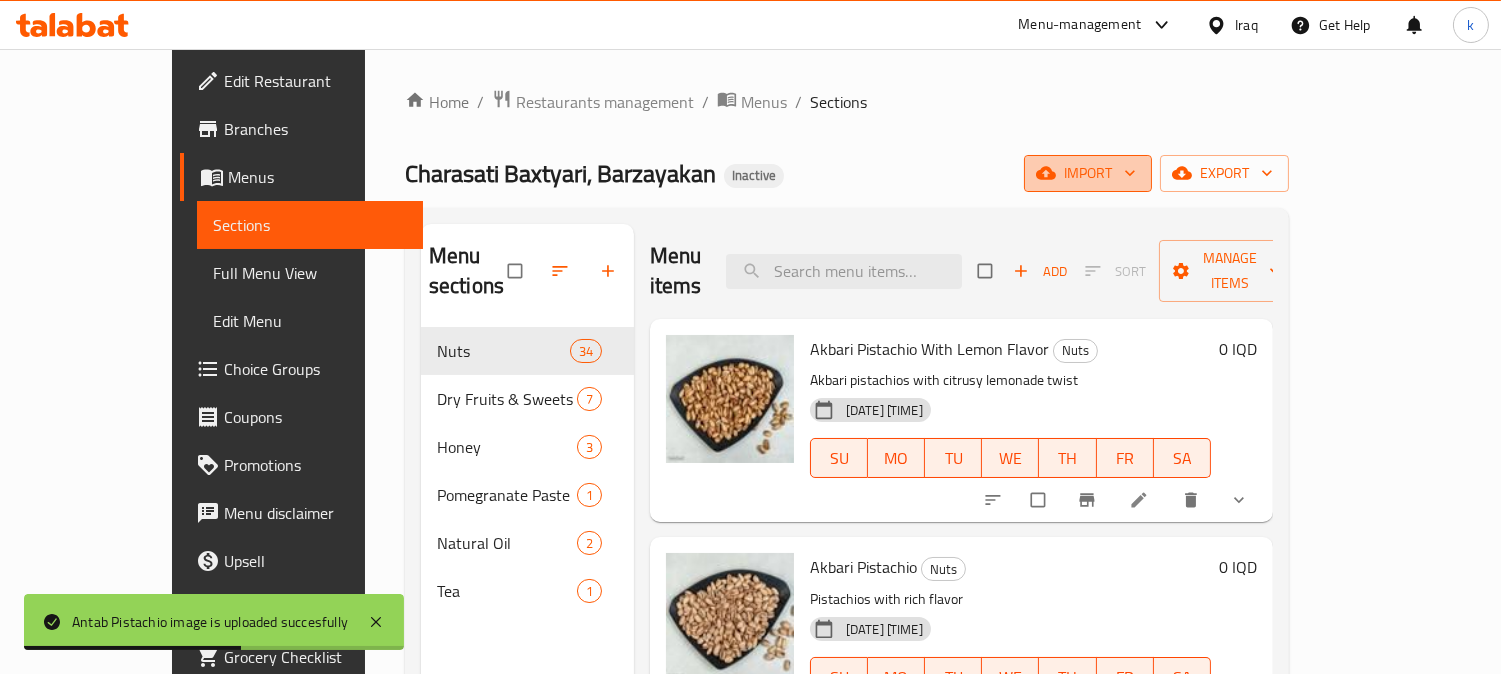 click on "import" at bounding box center (1088, 173) 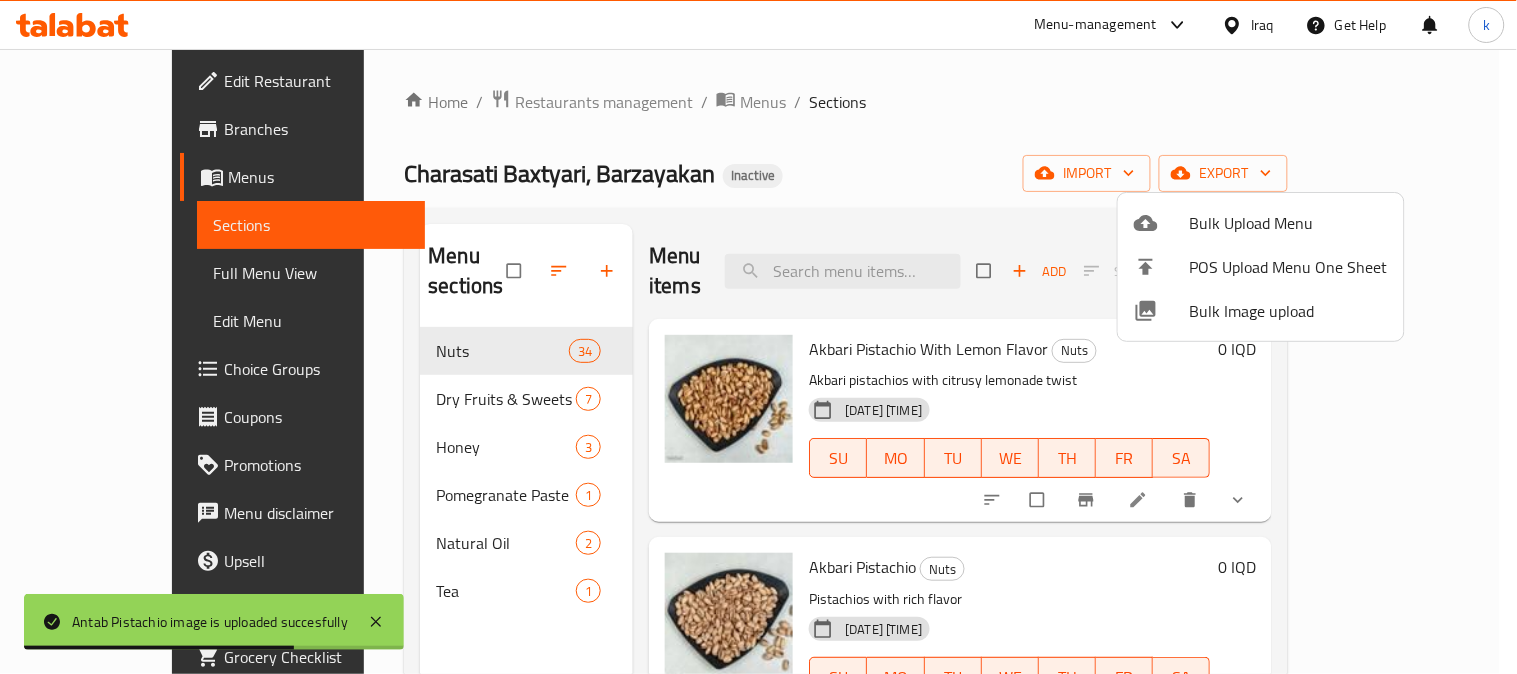 click on "Bulk Image upload" at bounding box center (1289, 311) 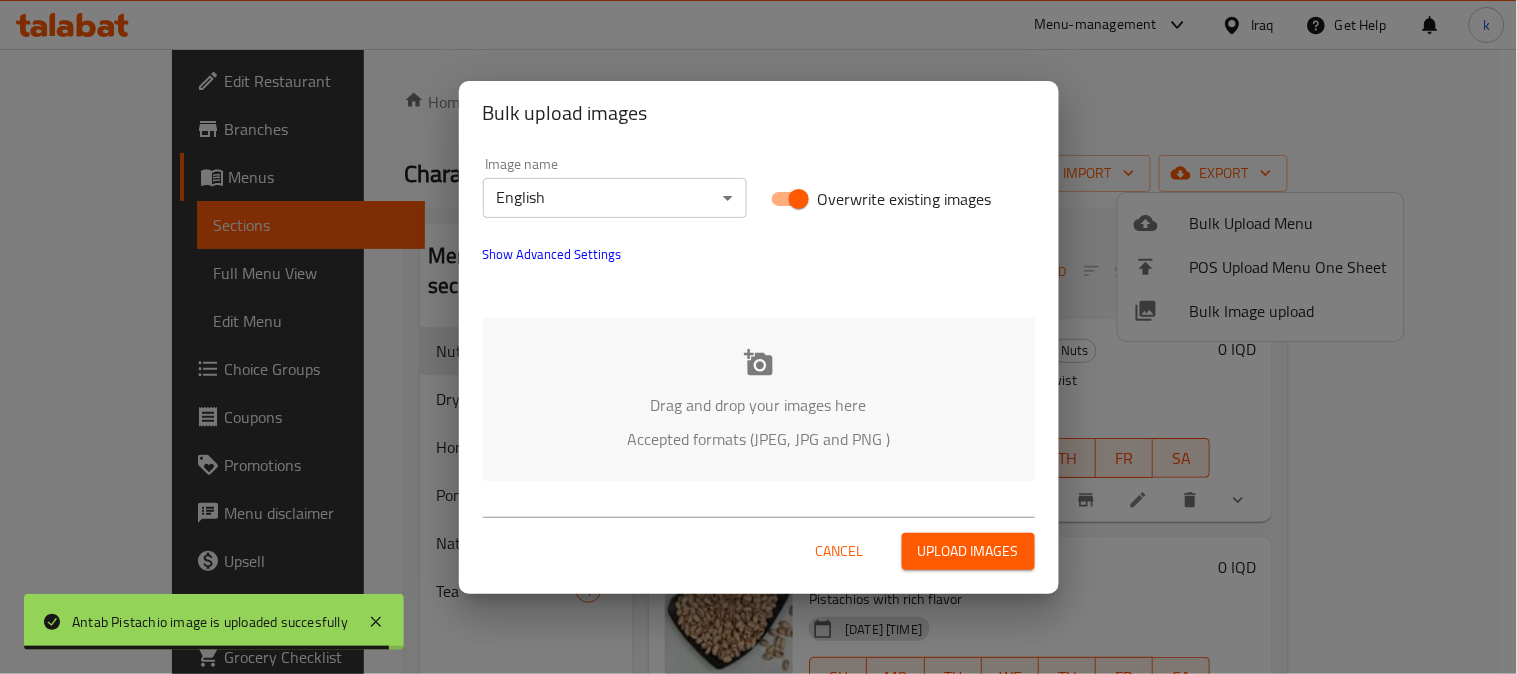 click on "Overwrite existing images" at bounding box center [799, 199] 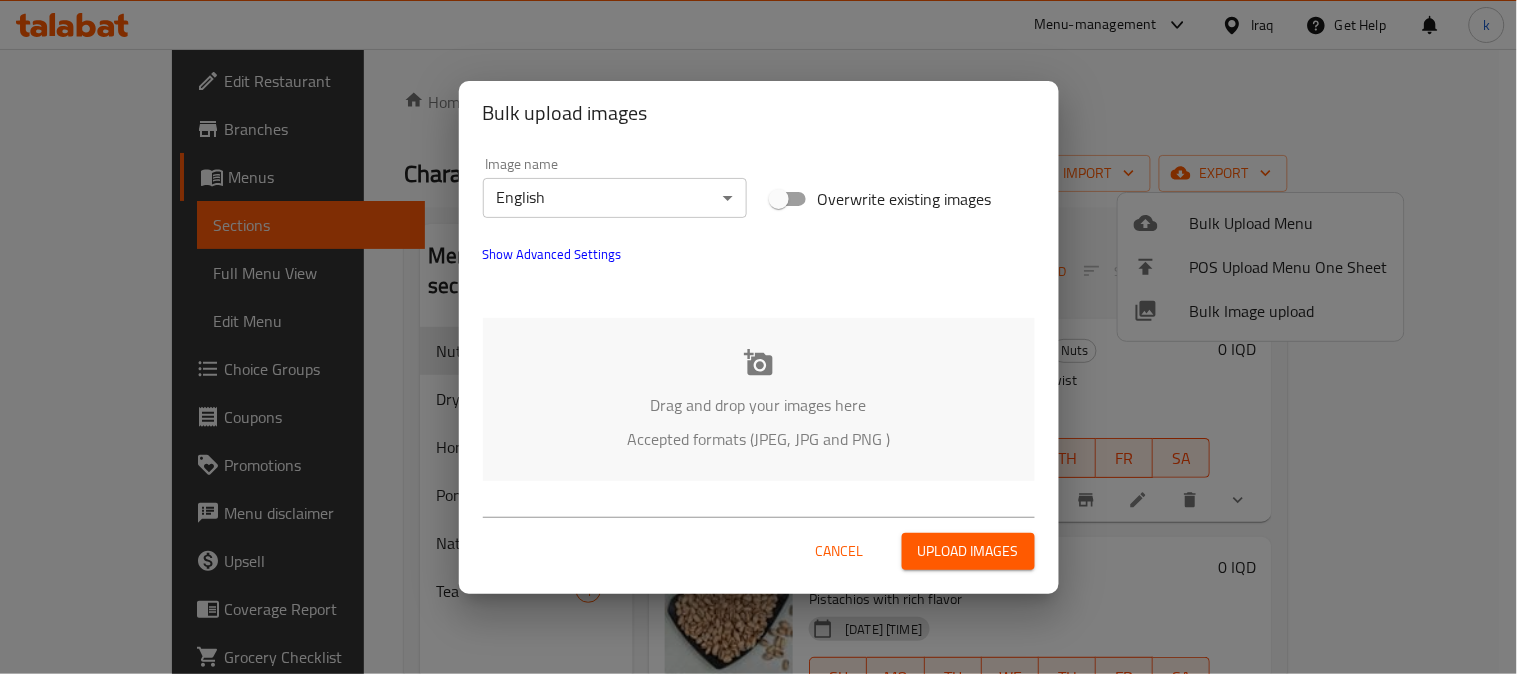 click 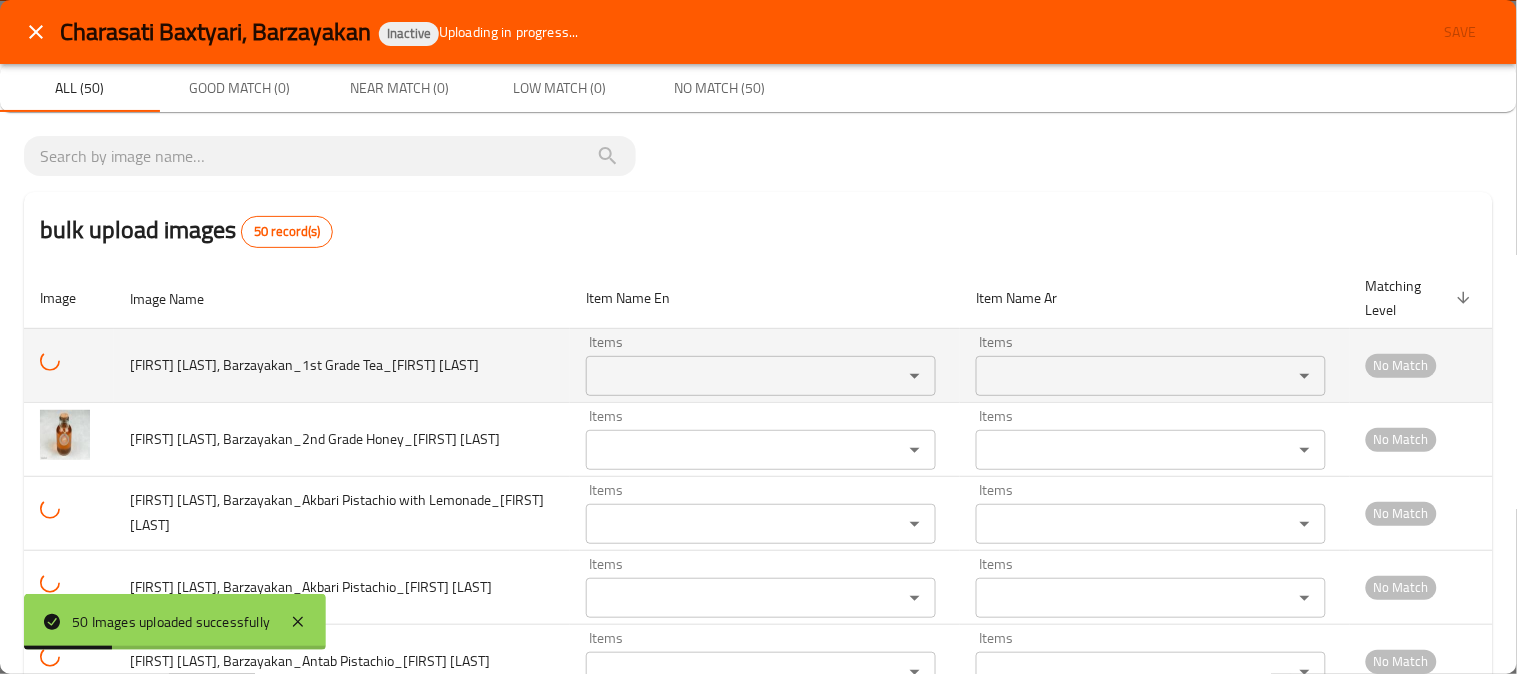 click on "Items" at bounding box center [731, 376] 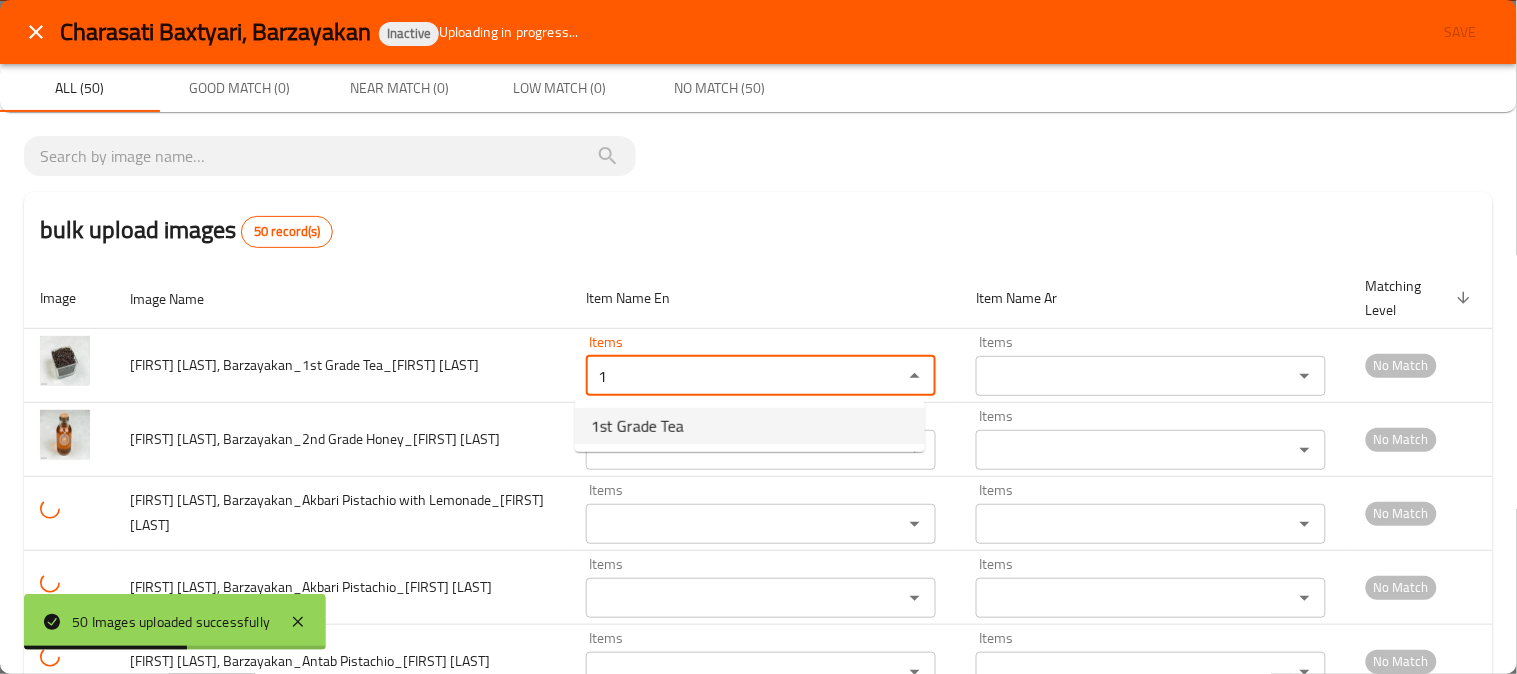 click on "1st Grade Tea" at bounding box center (750, 426) 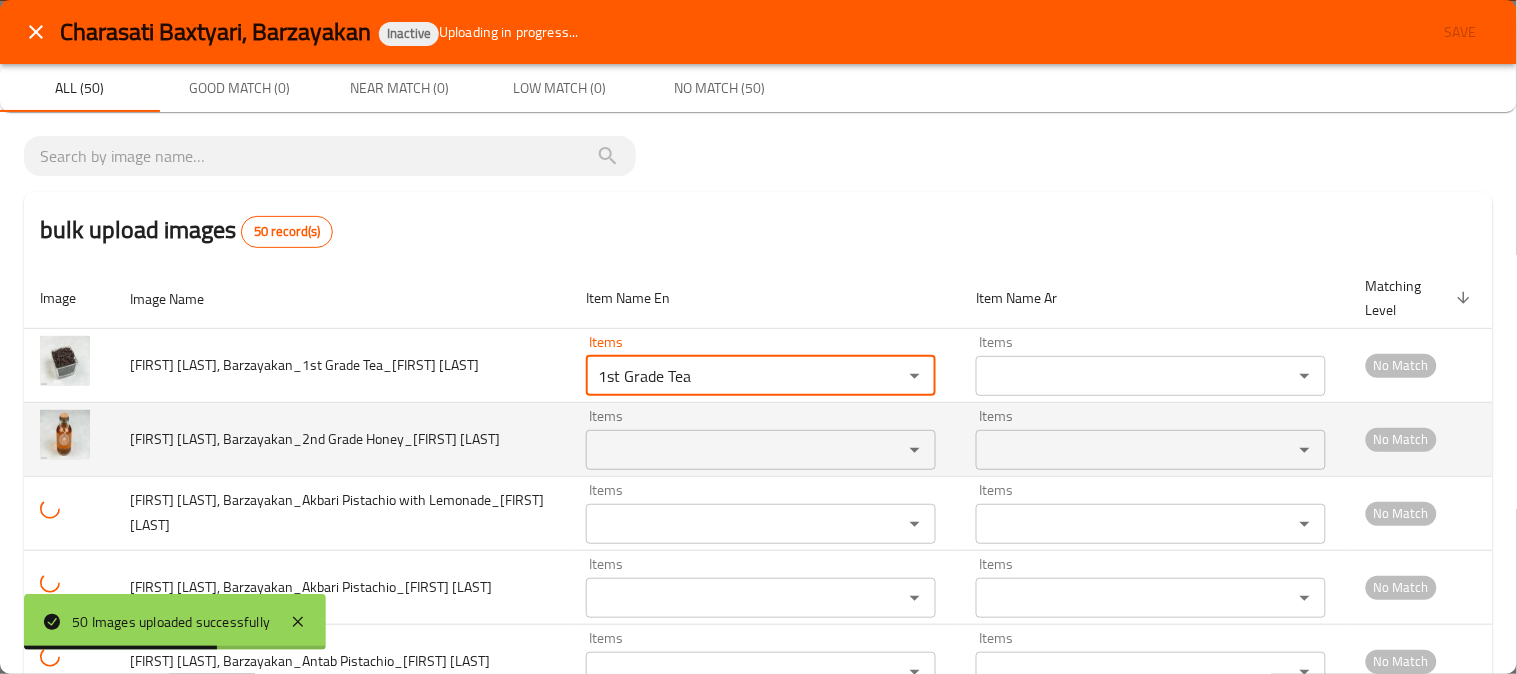 type on "1st Grade Tea" 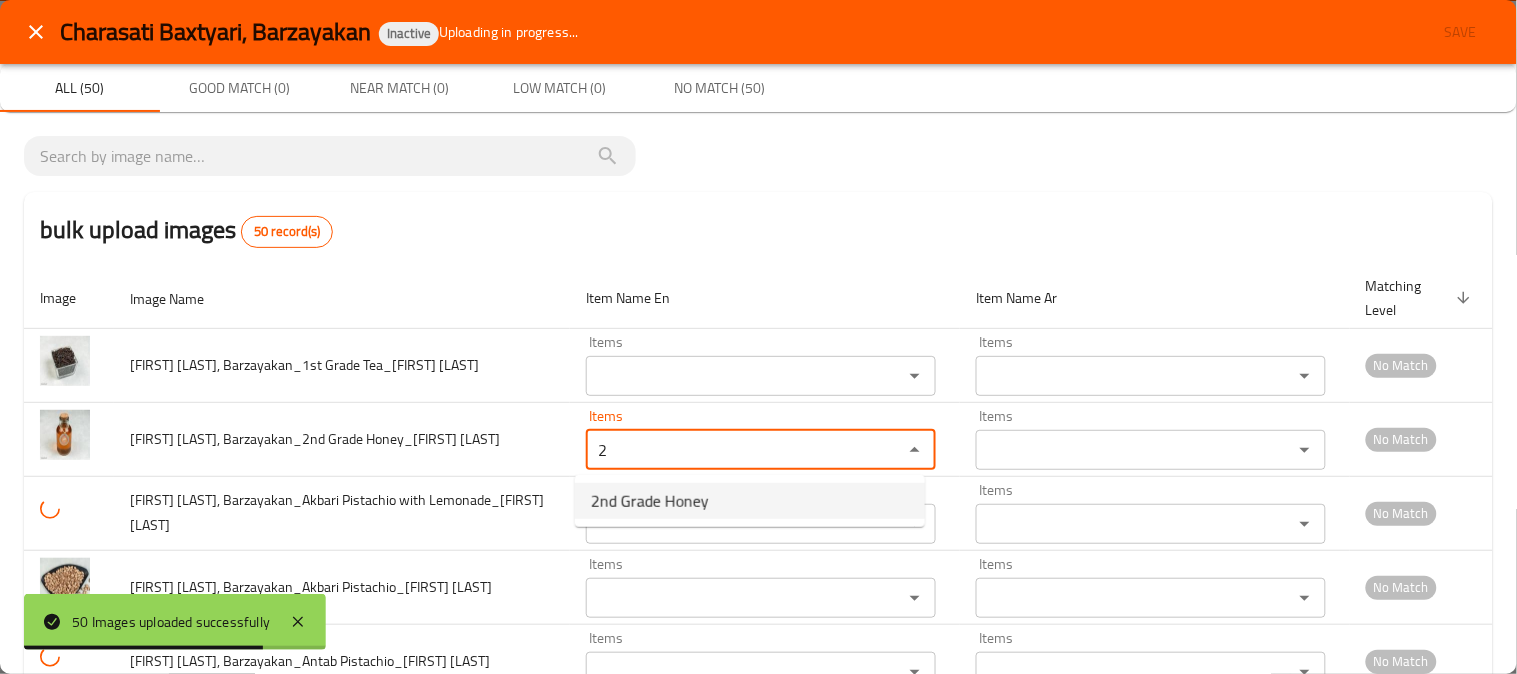 click on "2nd Grade Honey" at bounding box center (650, 501) 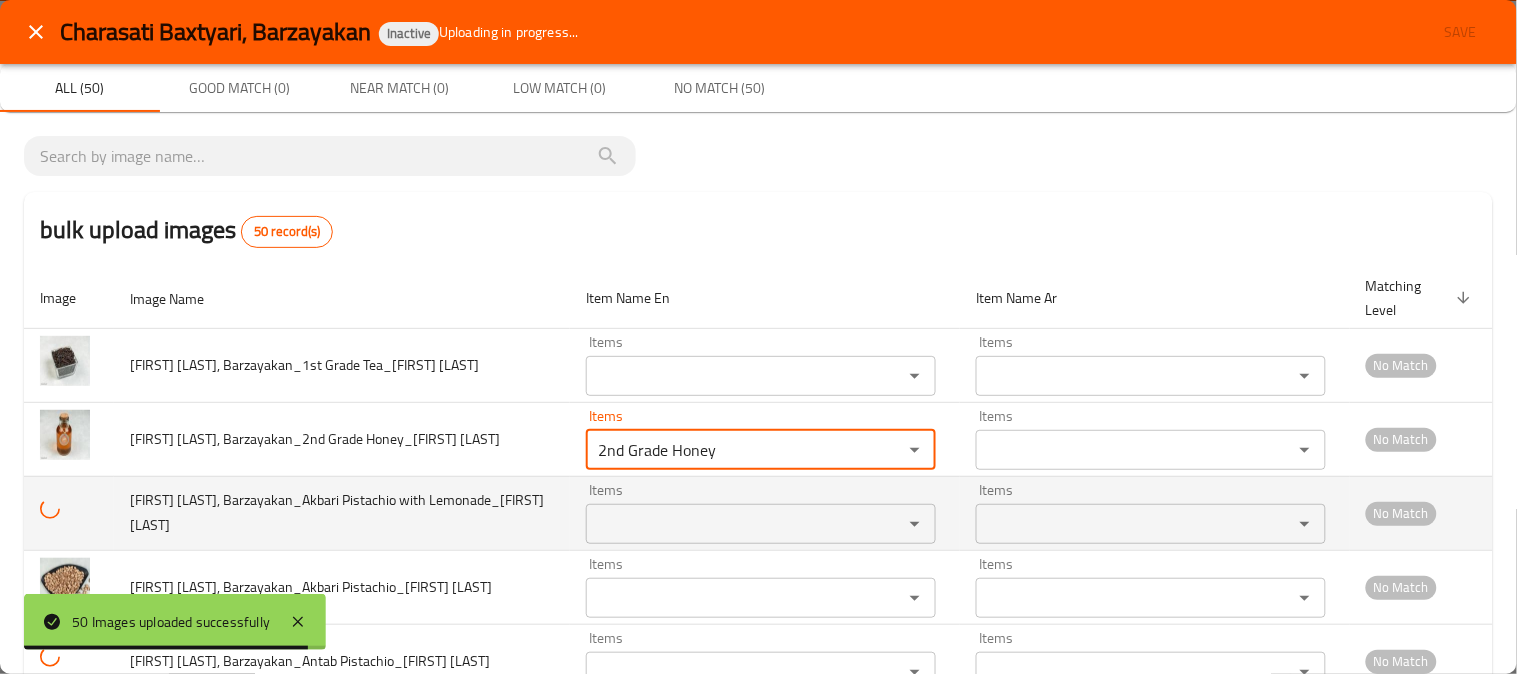 type on "2nd Grade Honey" 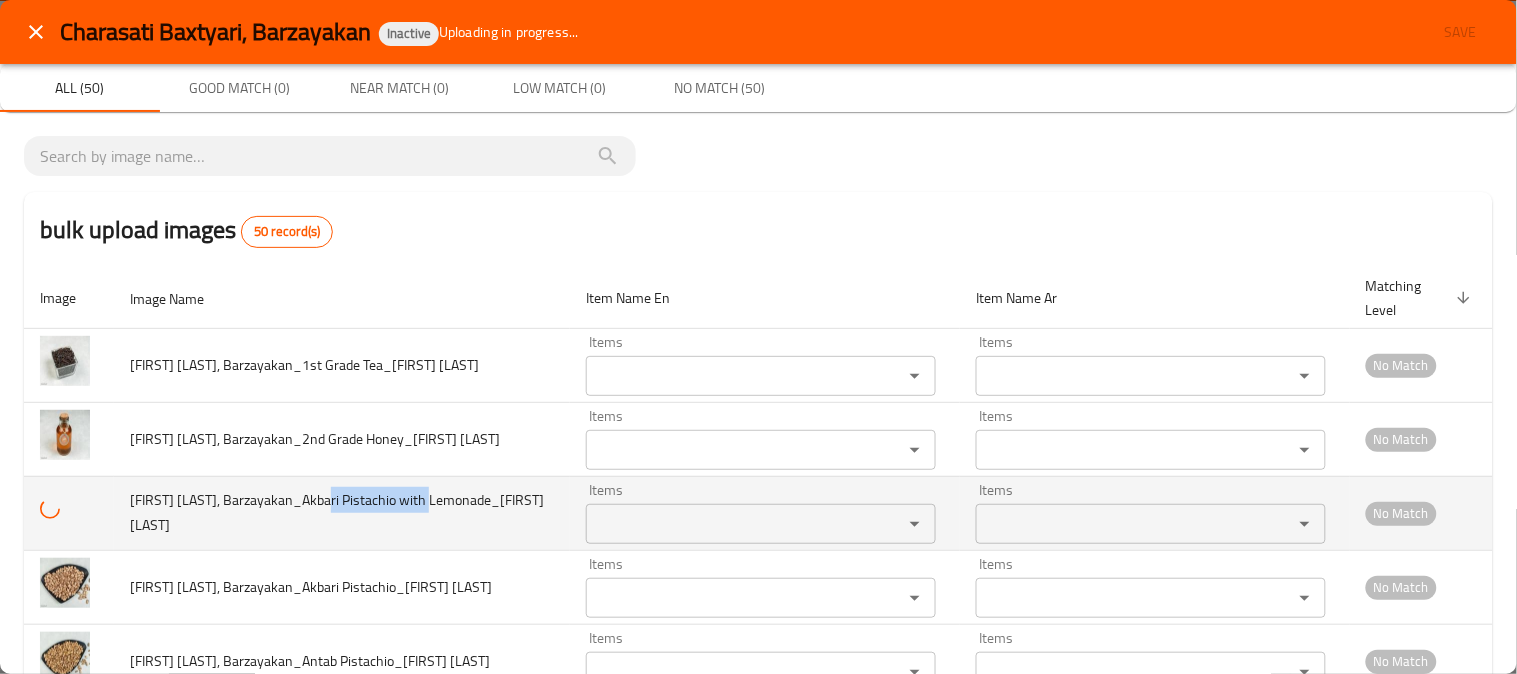 drag, startPoint x: 323, startPoint y: 502, endPoint x: 434, endPoint y: 502, distance: 111 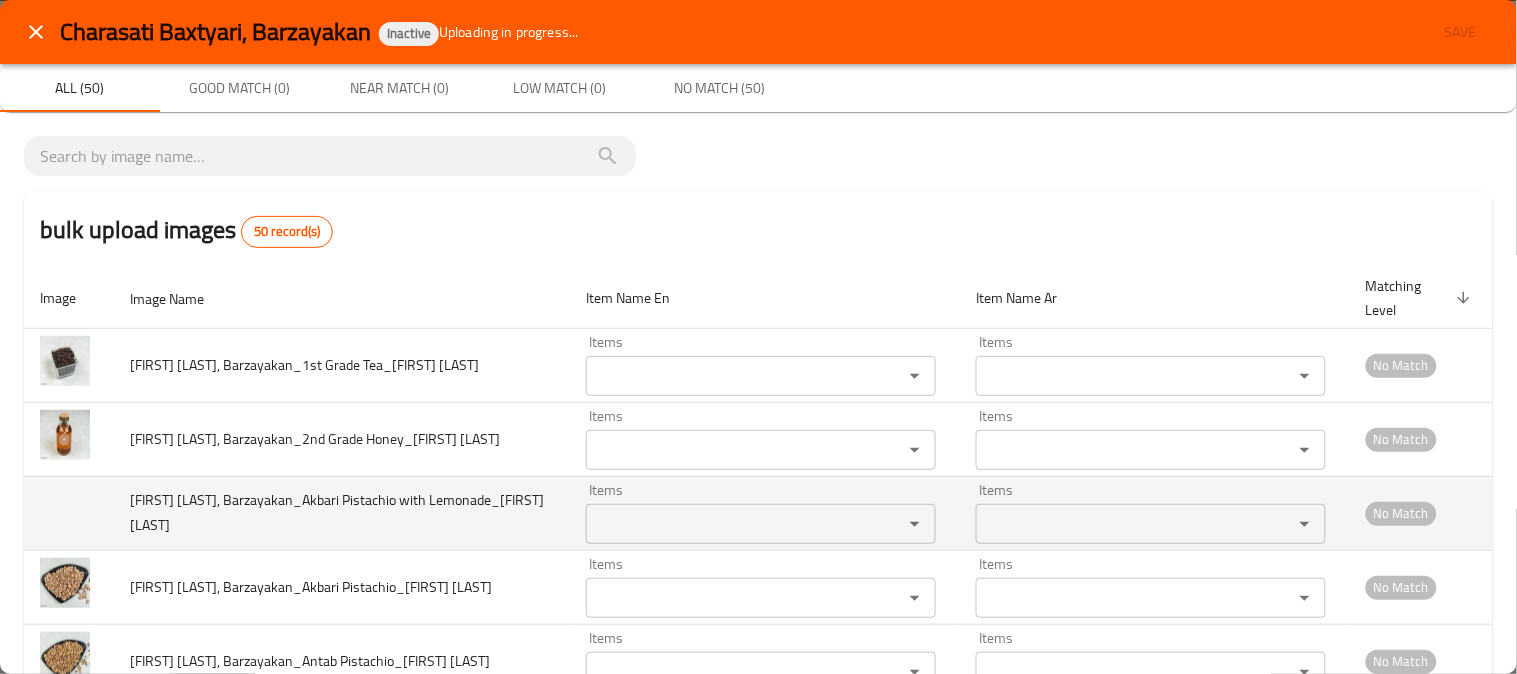click on "Items" at bounding box center (731, 524) 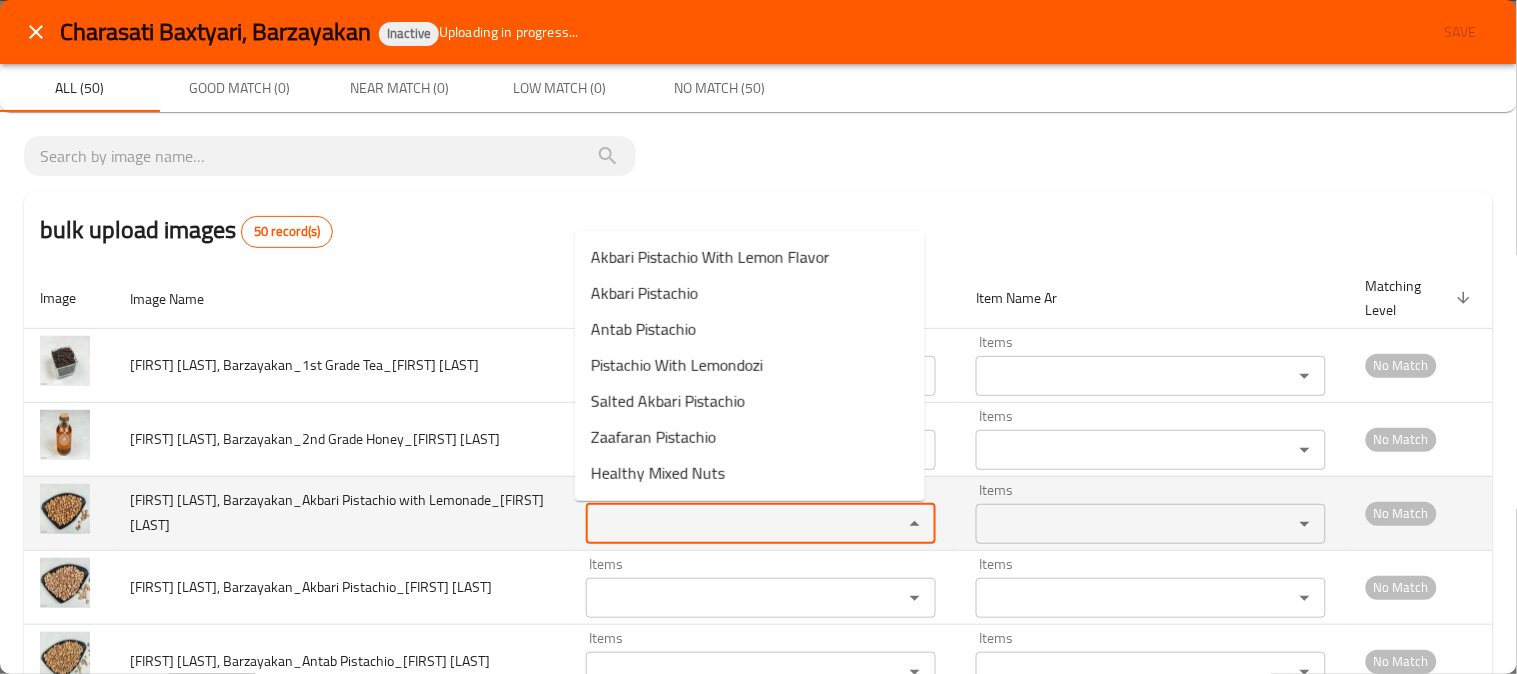 paste on "Akbari Pistachio wit" 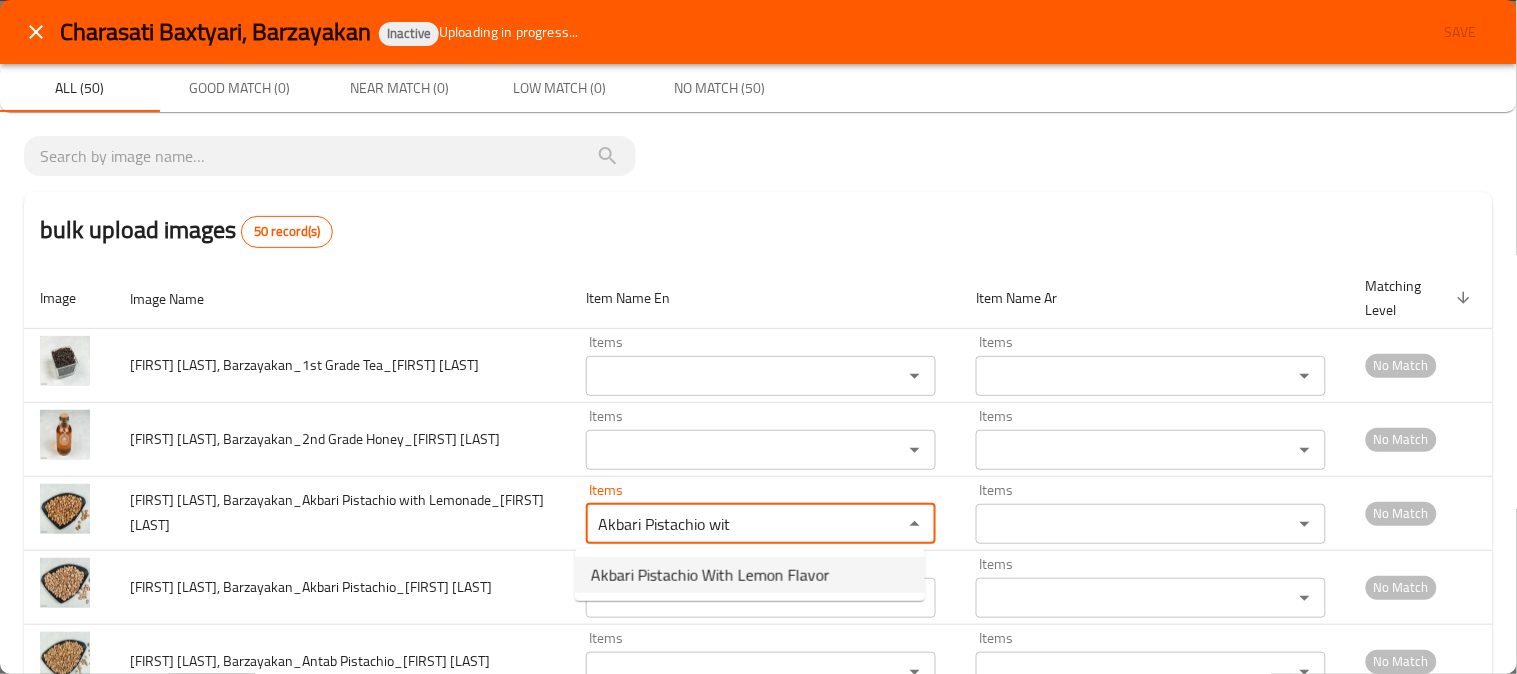 click on "Akbari Pistachio With Lemon Flavor" at bounding box center [710, 575] 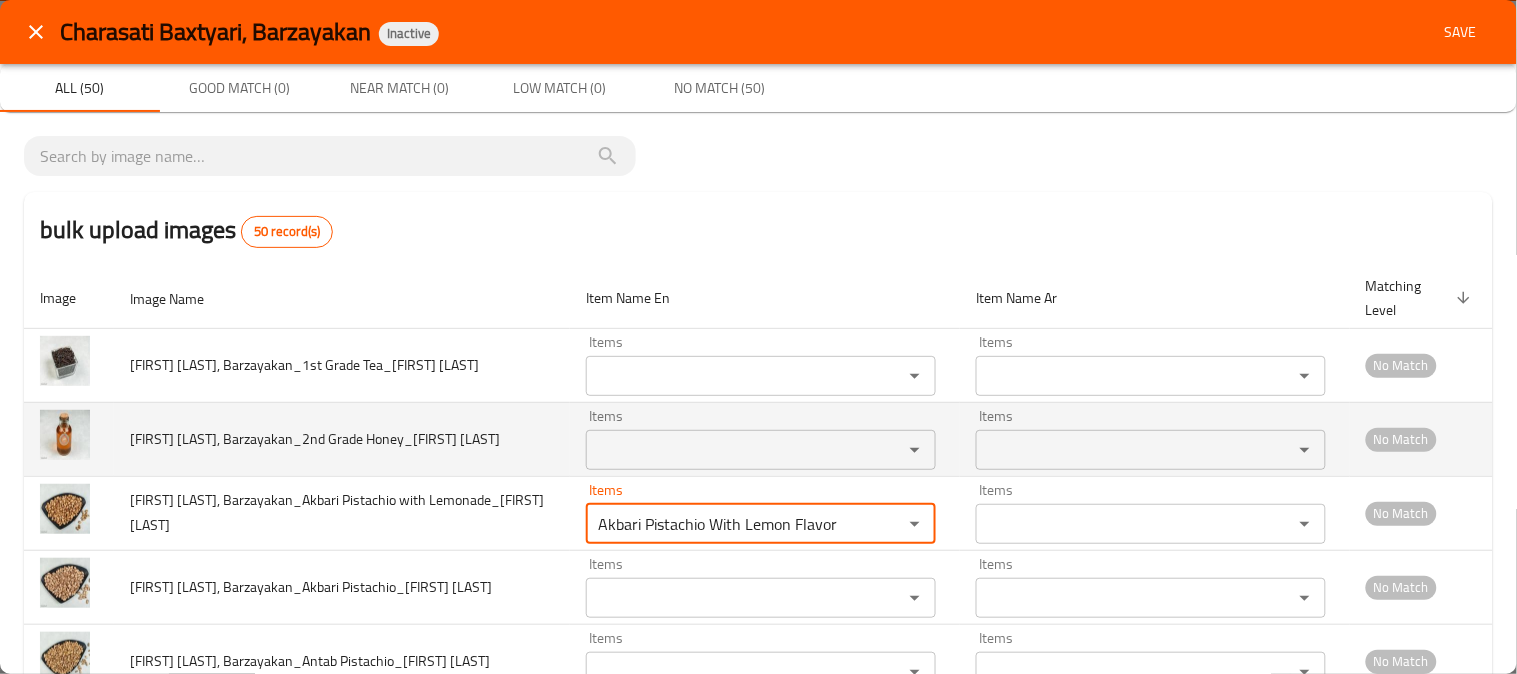 type on "Akbari Pistachio With Lemon Flavor" 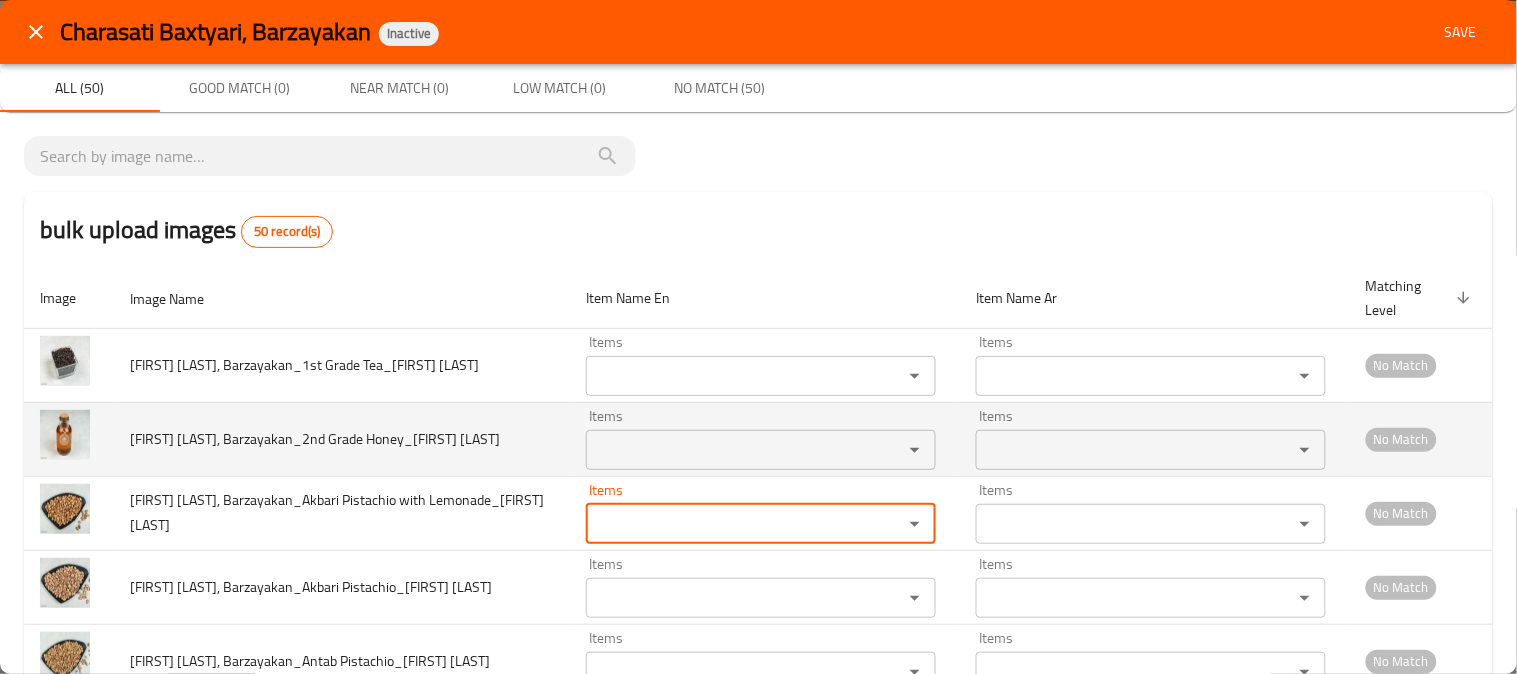 click on "Items" at bounding box center [731, 450] 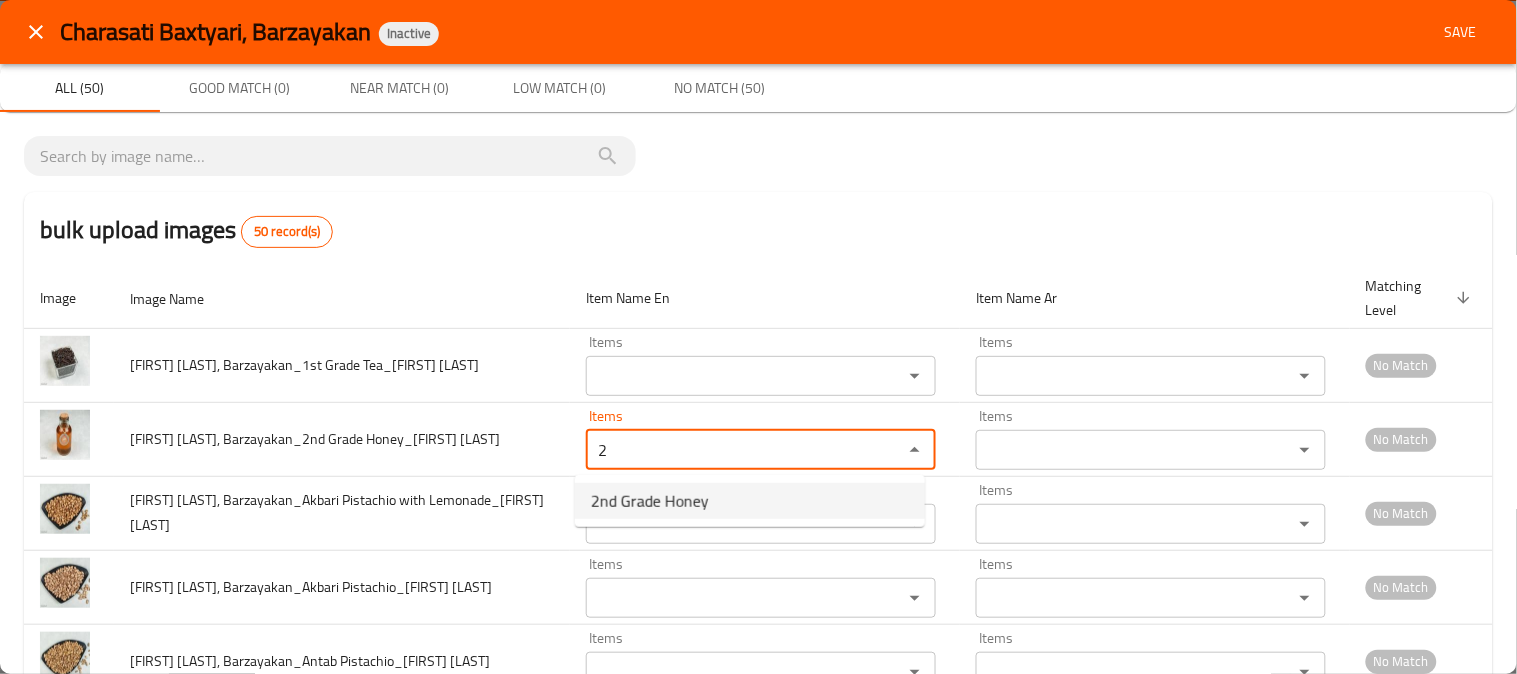 click on "2nd Grade Honey" at bounding box center (650, 501) 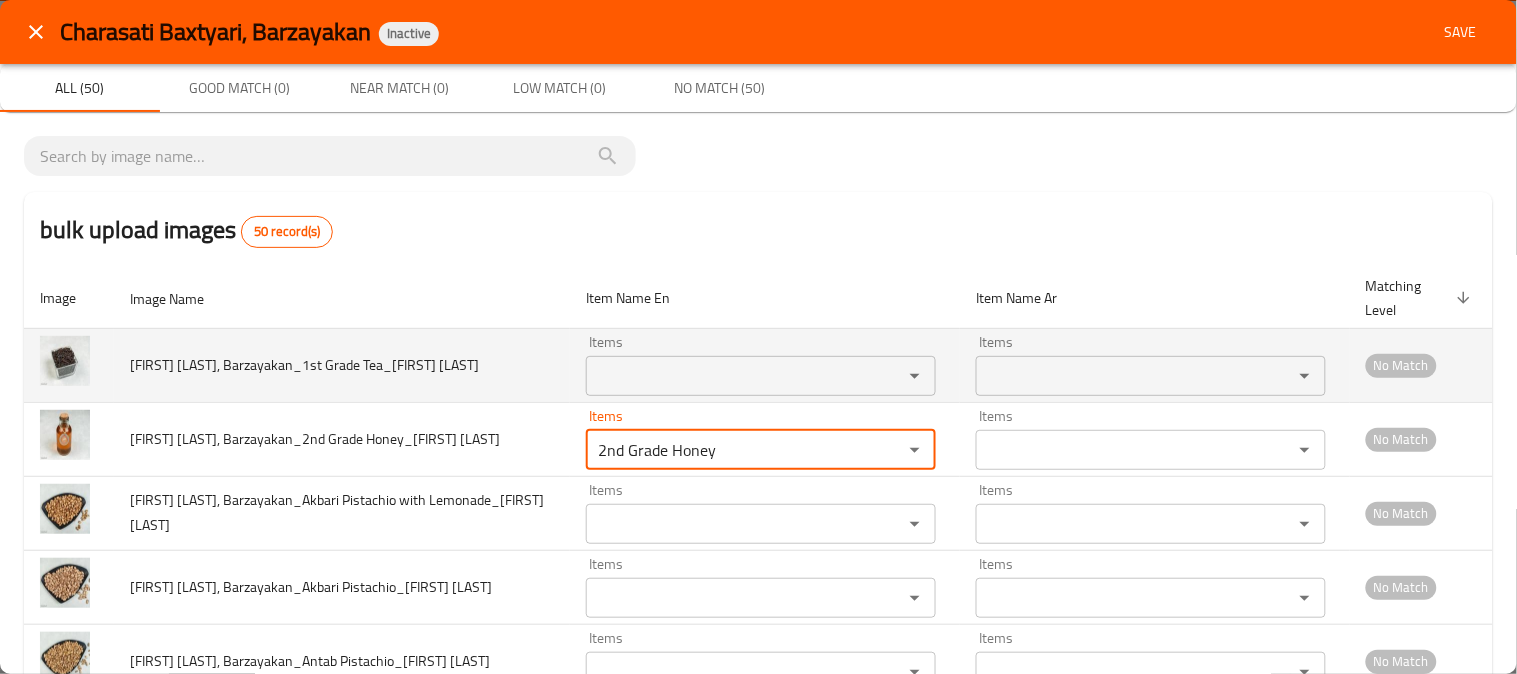 click on "Items" at bounding box center [761, 376] 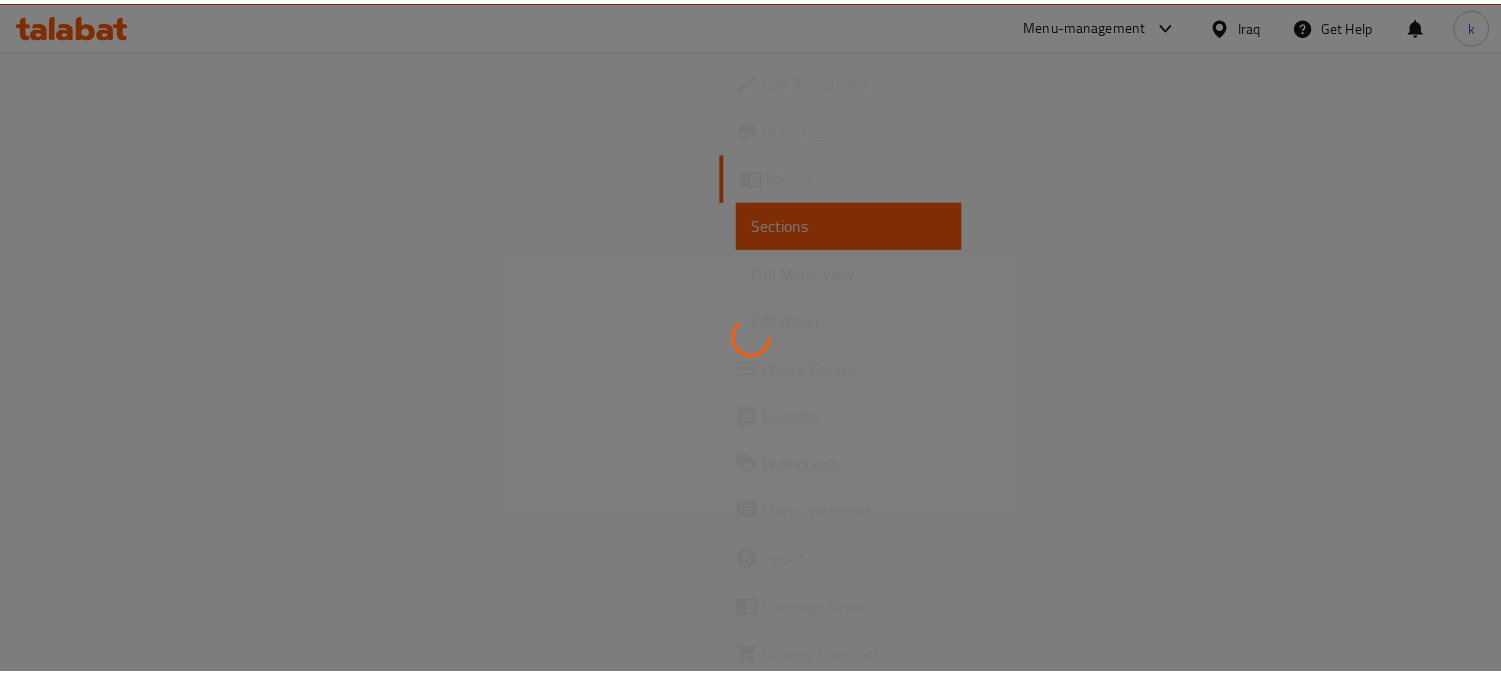 scroll, scrollTop: 0, scrollLeft: 0, axis: both 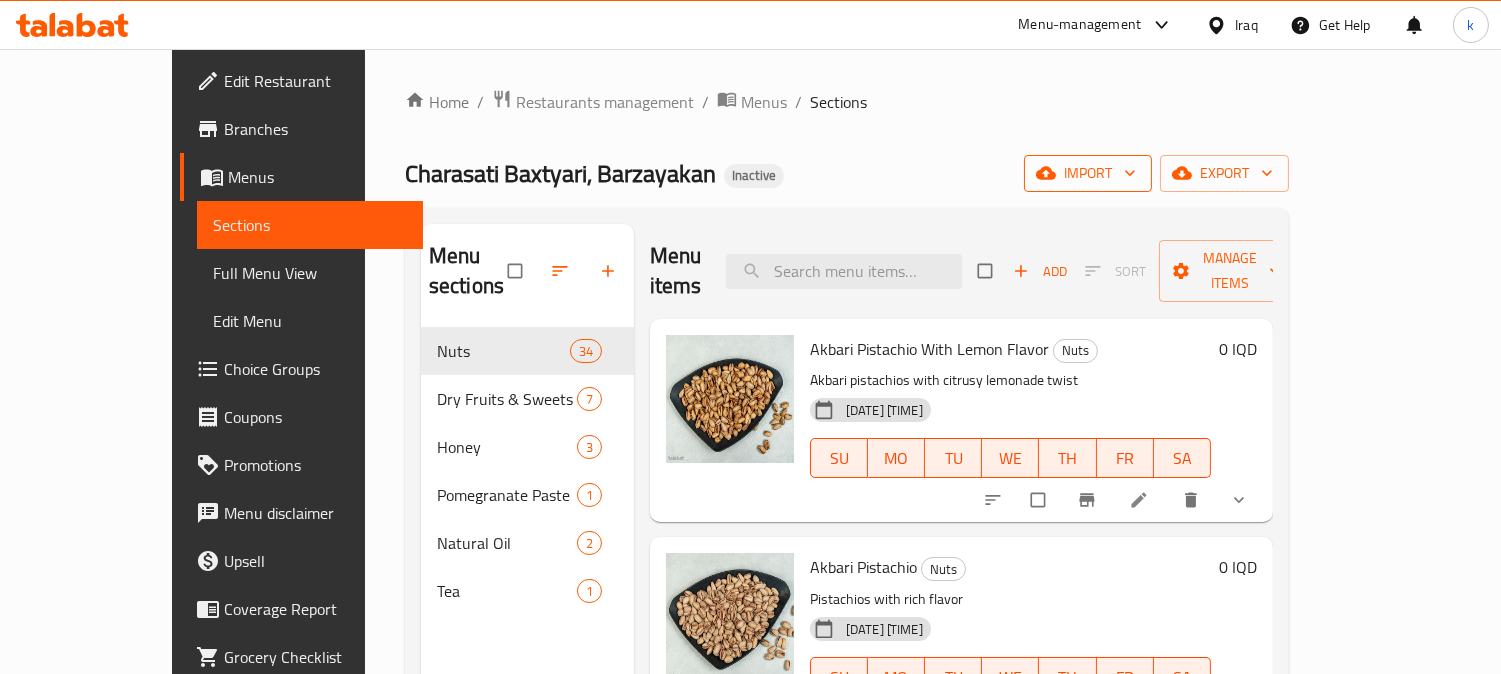 click 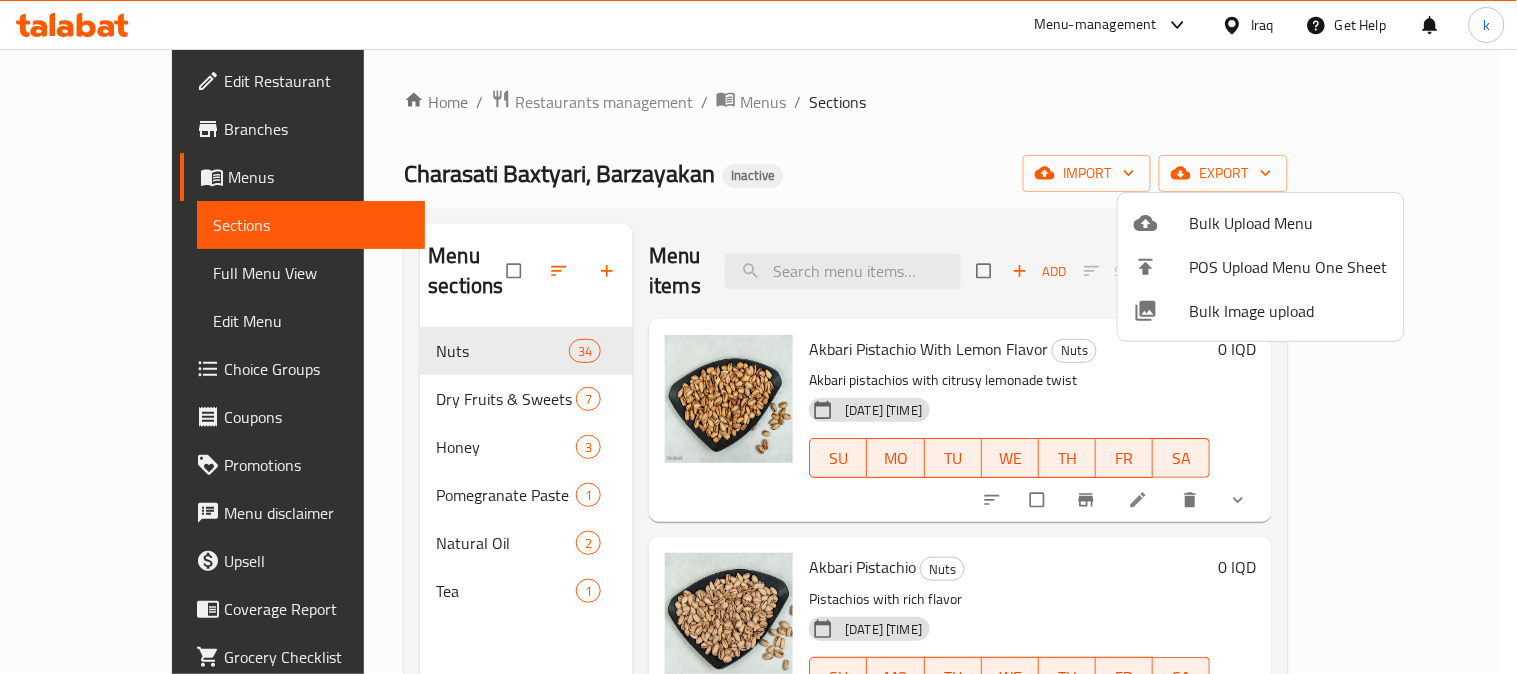 click on "Bulk Image upload" at bounding box center (1261, 311) 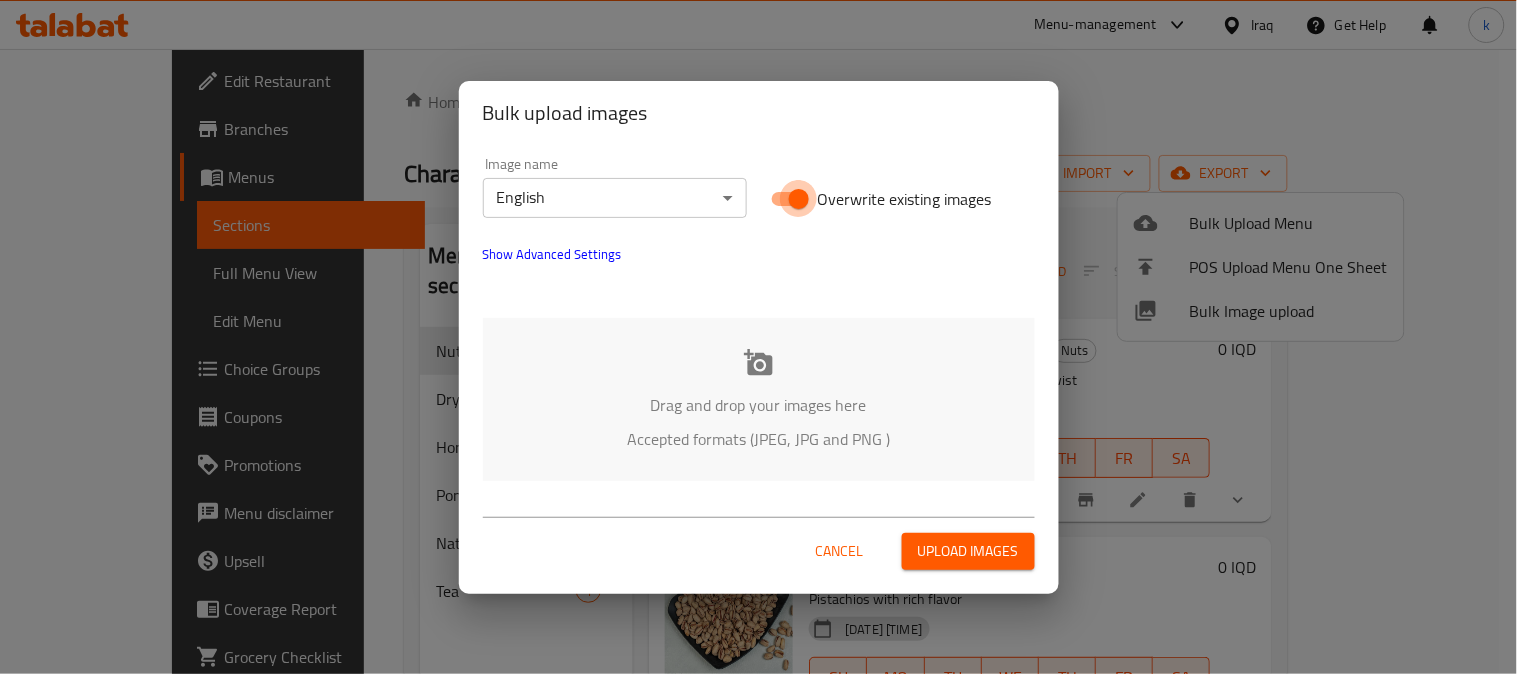 click on "Overwrite existing images" at bounding box center [799, 199] 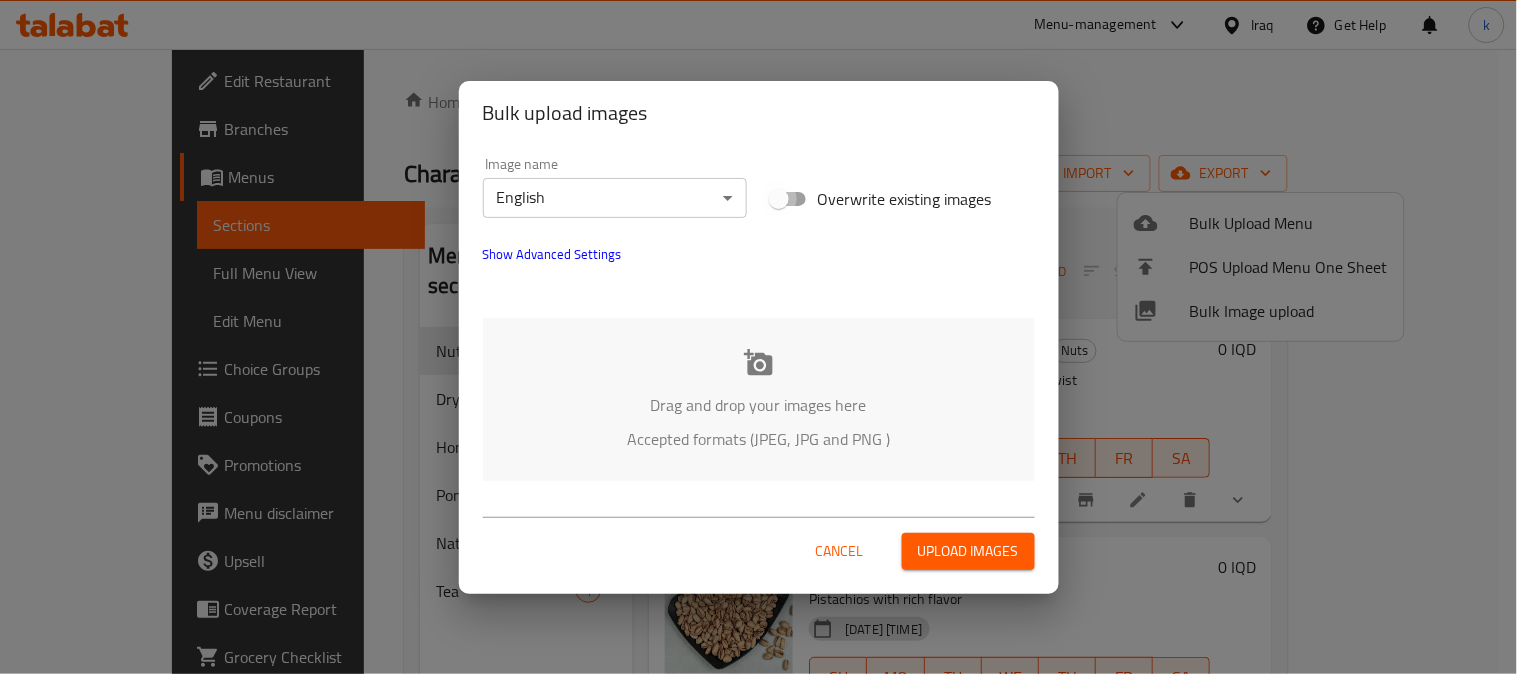 click on "Overwrite existing images" at bounding box center (779, 199) 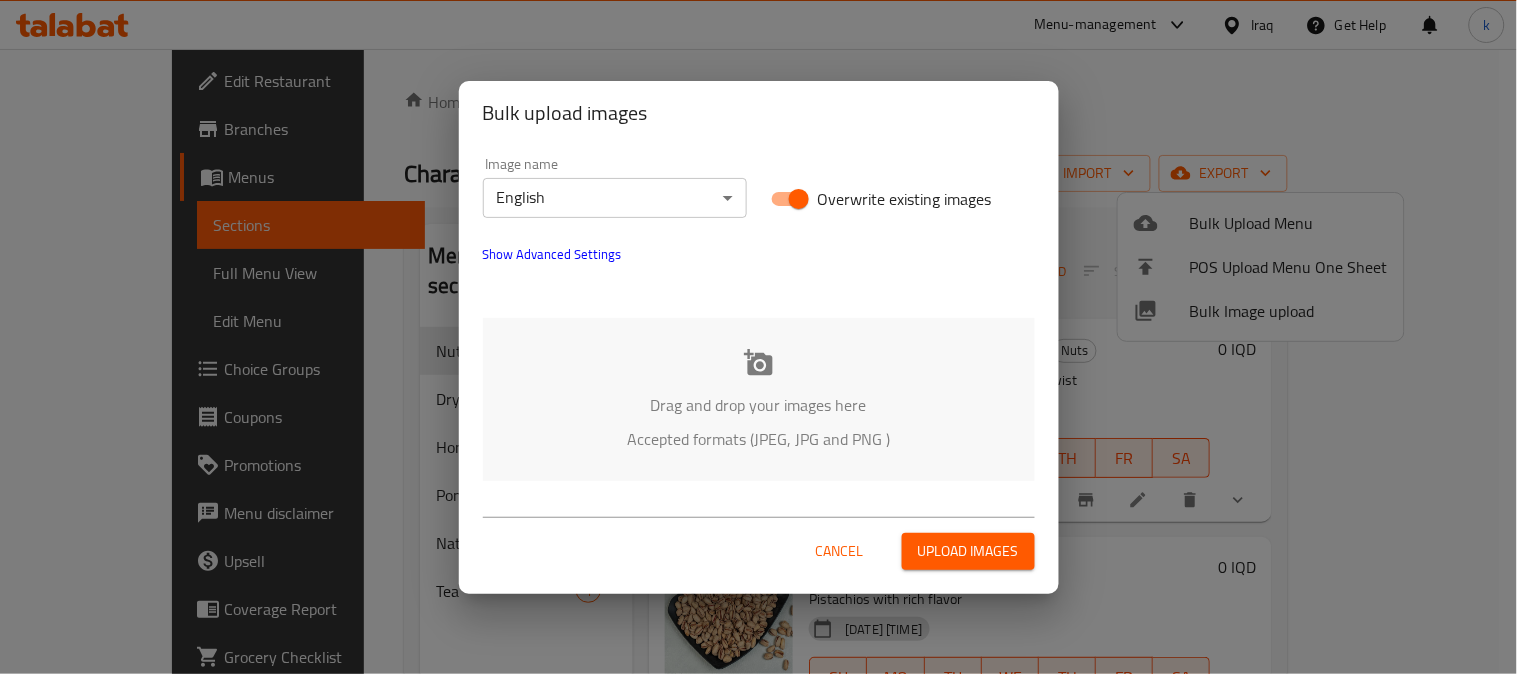 click 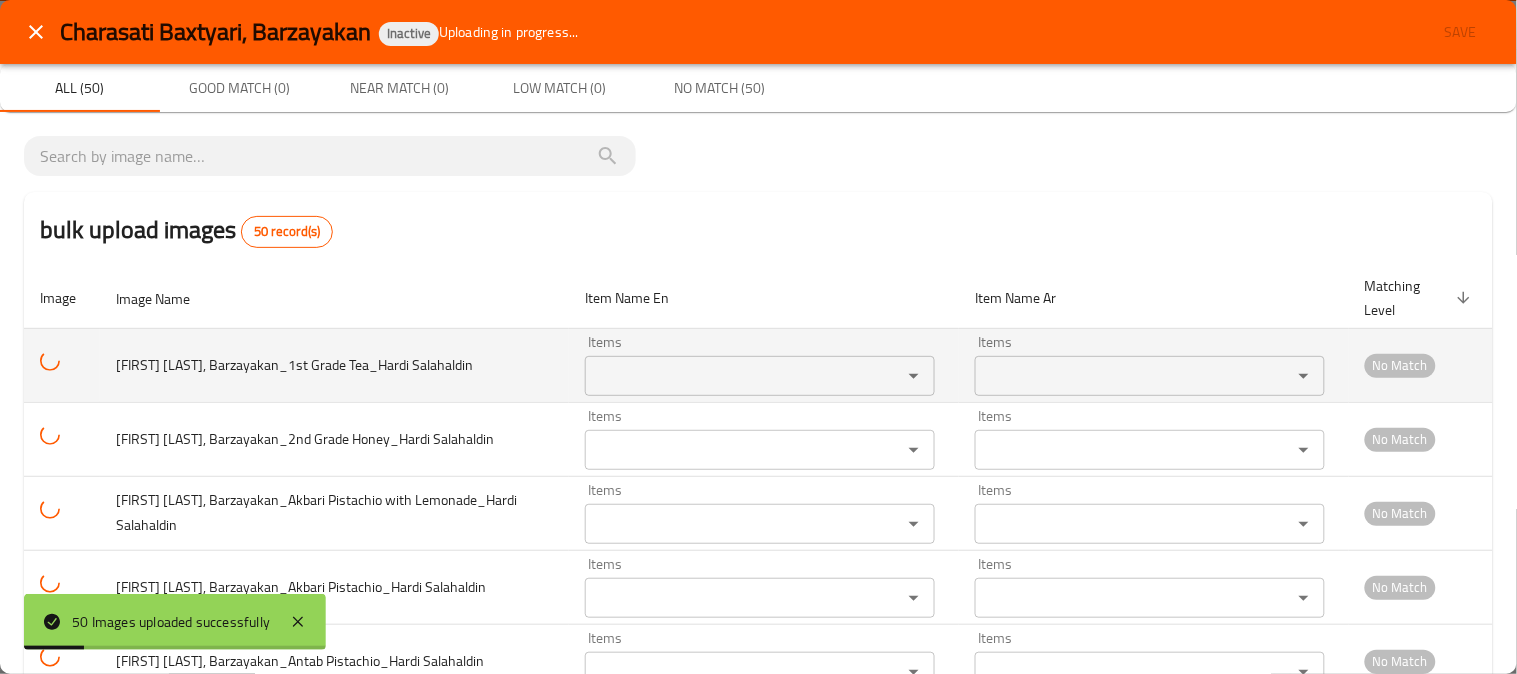 click on "Items" at bounding box center (730, 376) 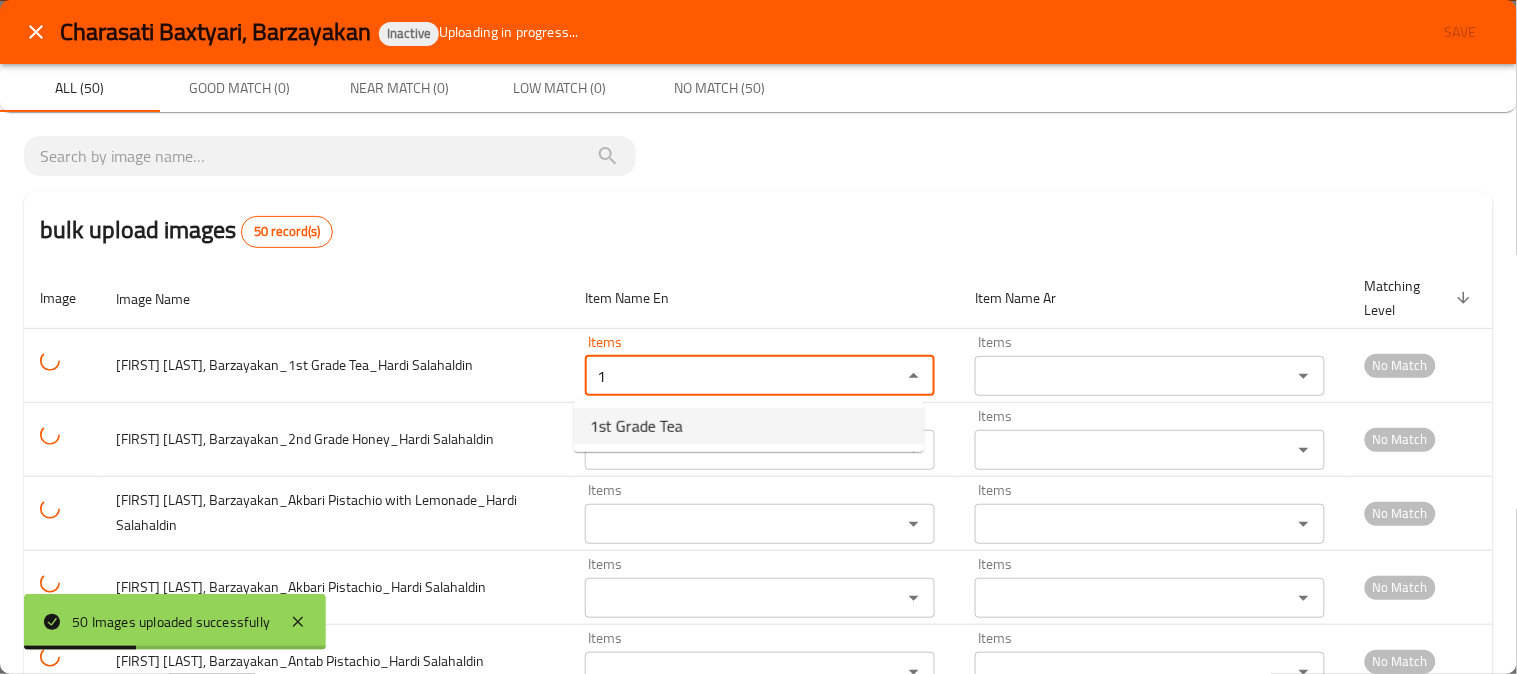 click on "1st Grade Tea" at bounding box center [749, 426] 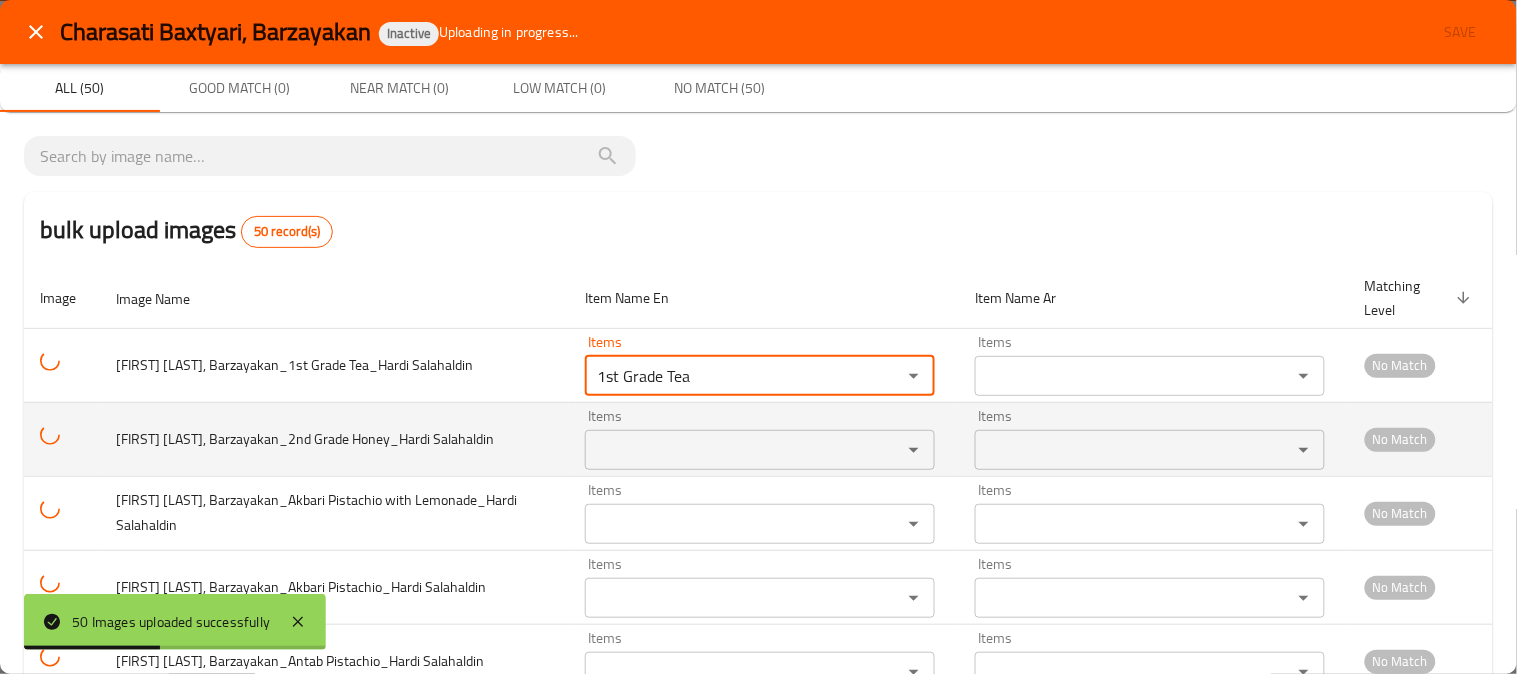 type on "1st Grade Tea" 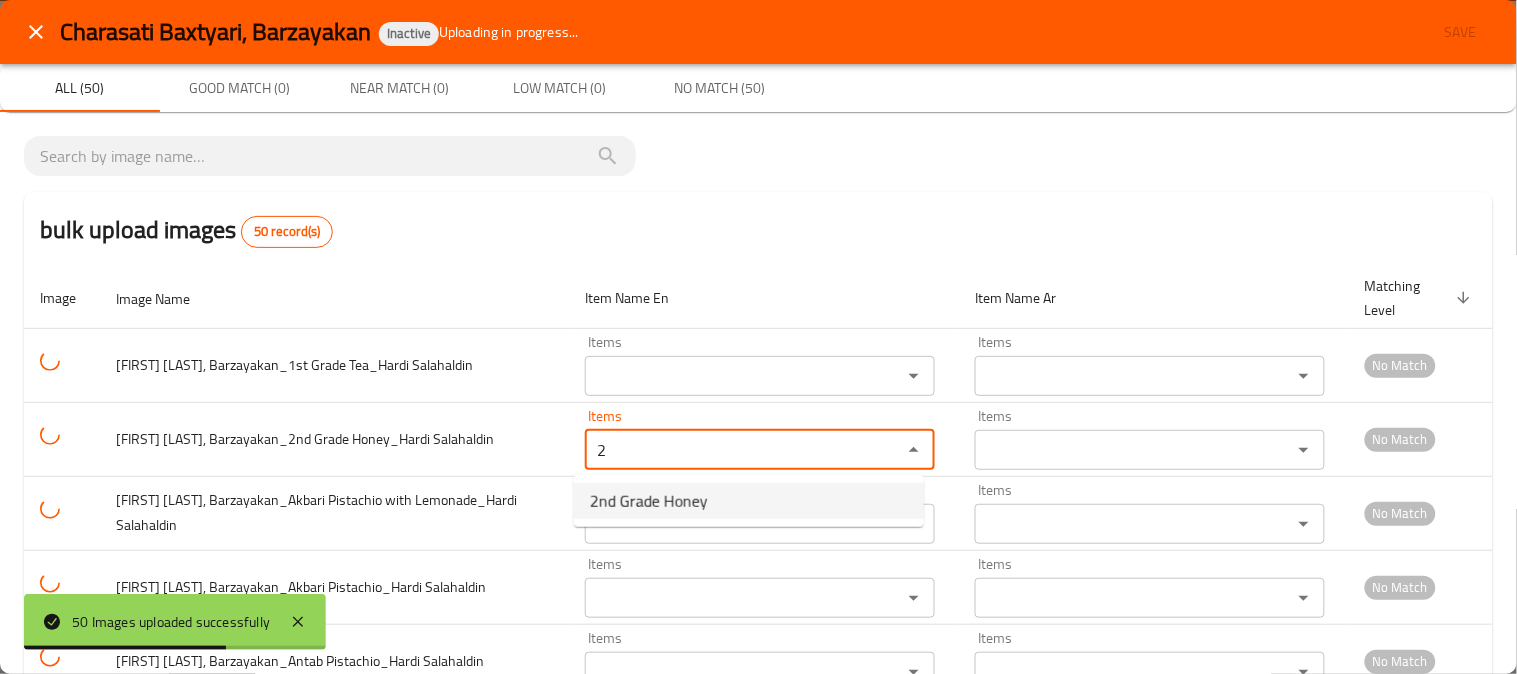 click on "2nd Grade Honey" at bounding box center [649, 501] 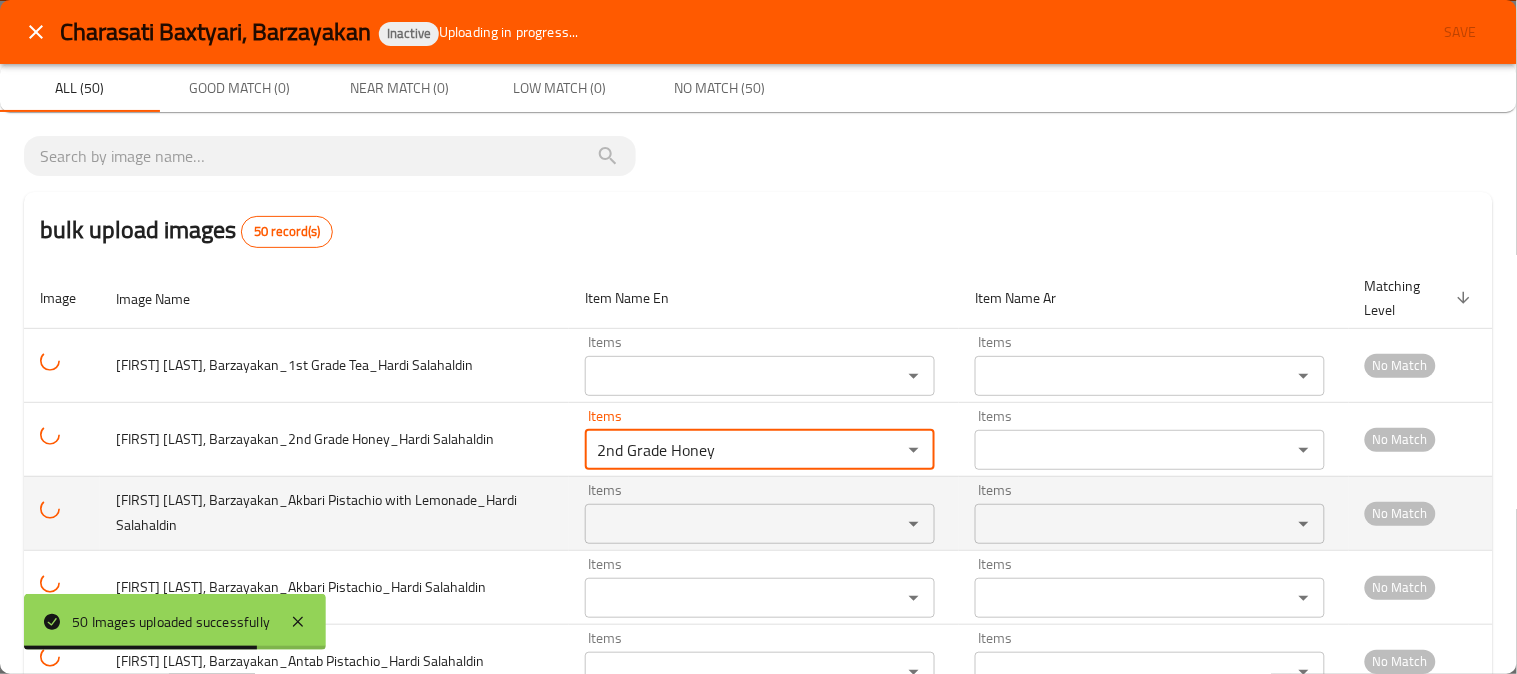 type on "2nd Grade Honey" 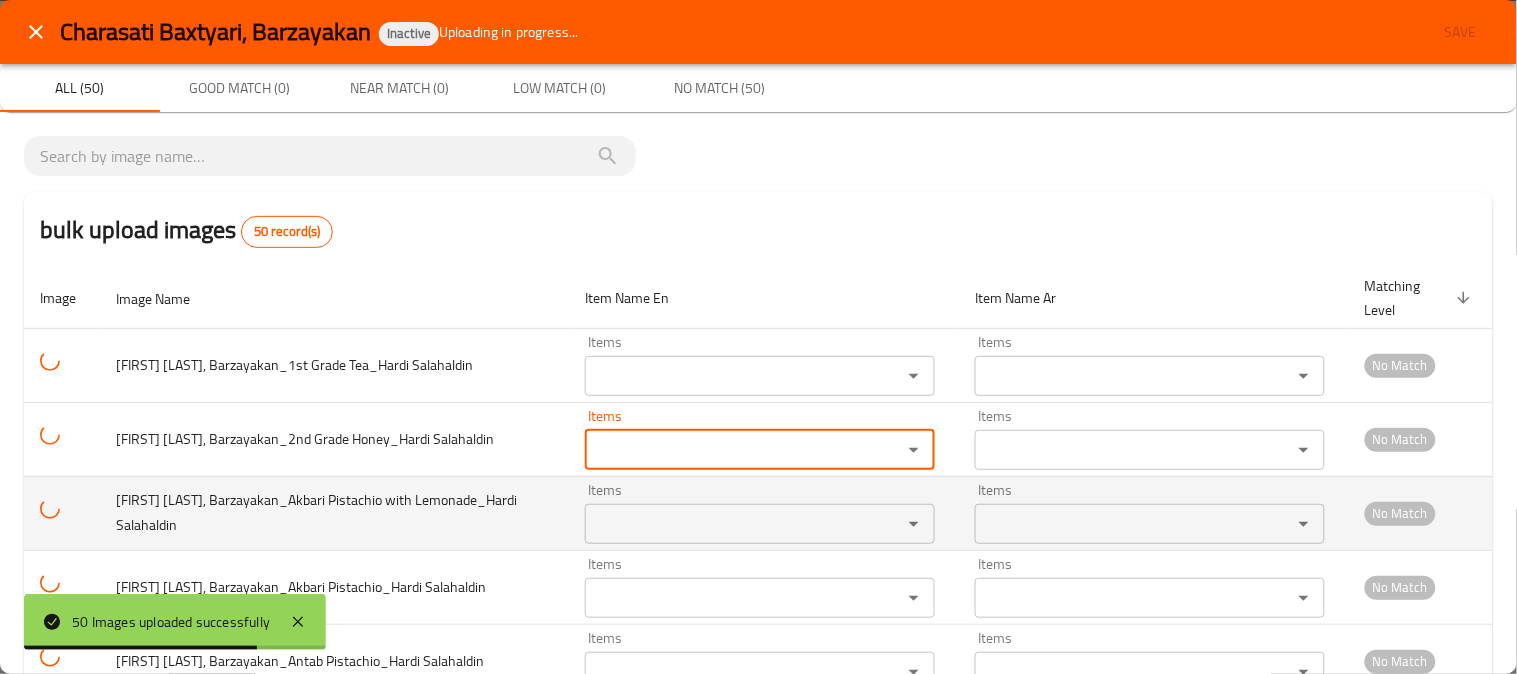 click on "Items" at bounding box center [730, 524] 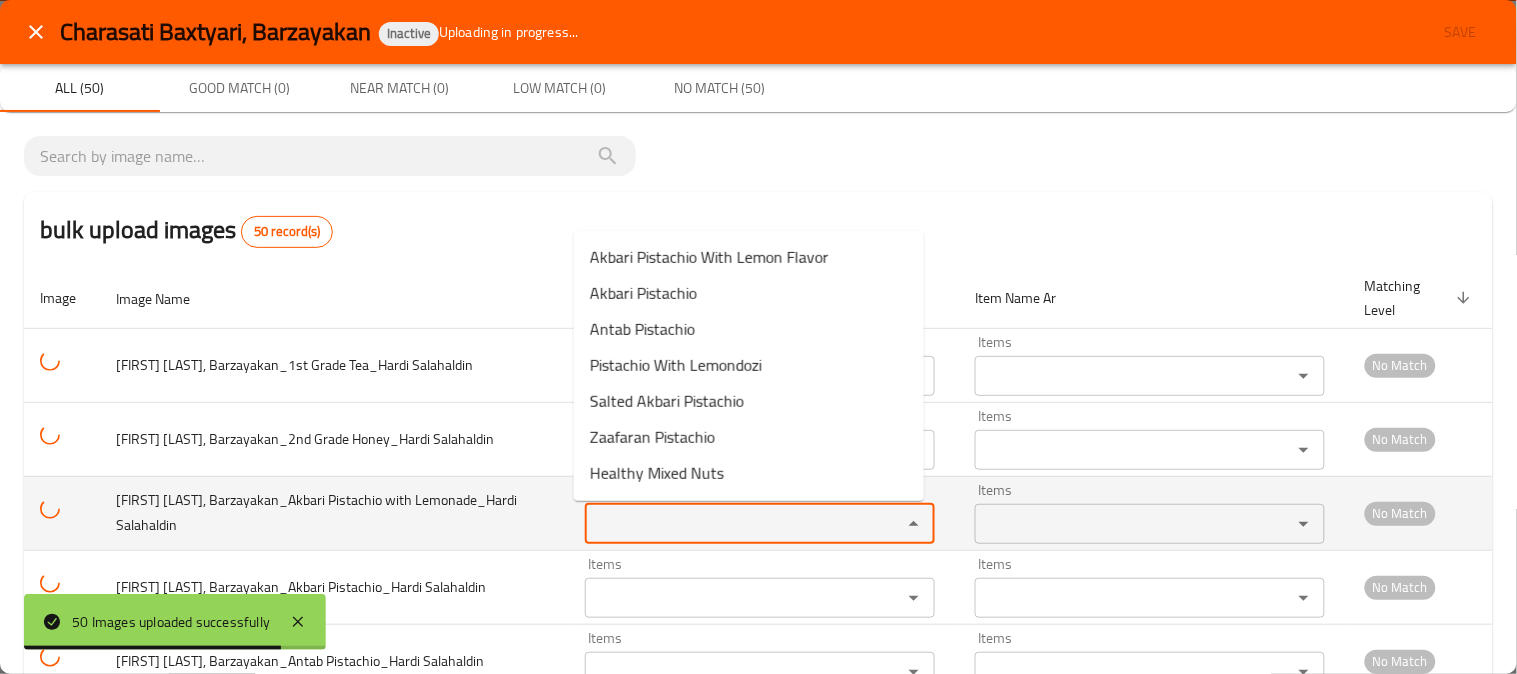 click on "Charasati Baxtyari, Barzayakan_Akbari Pistachio with Lemonade_Hardi Salahaldin" at bounding box center [334, 513] 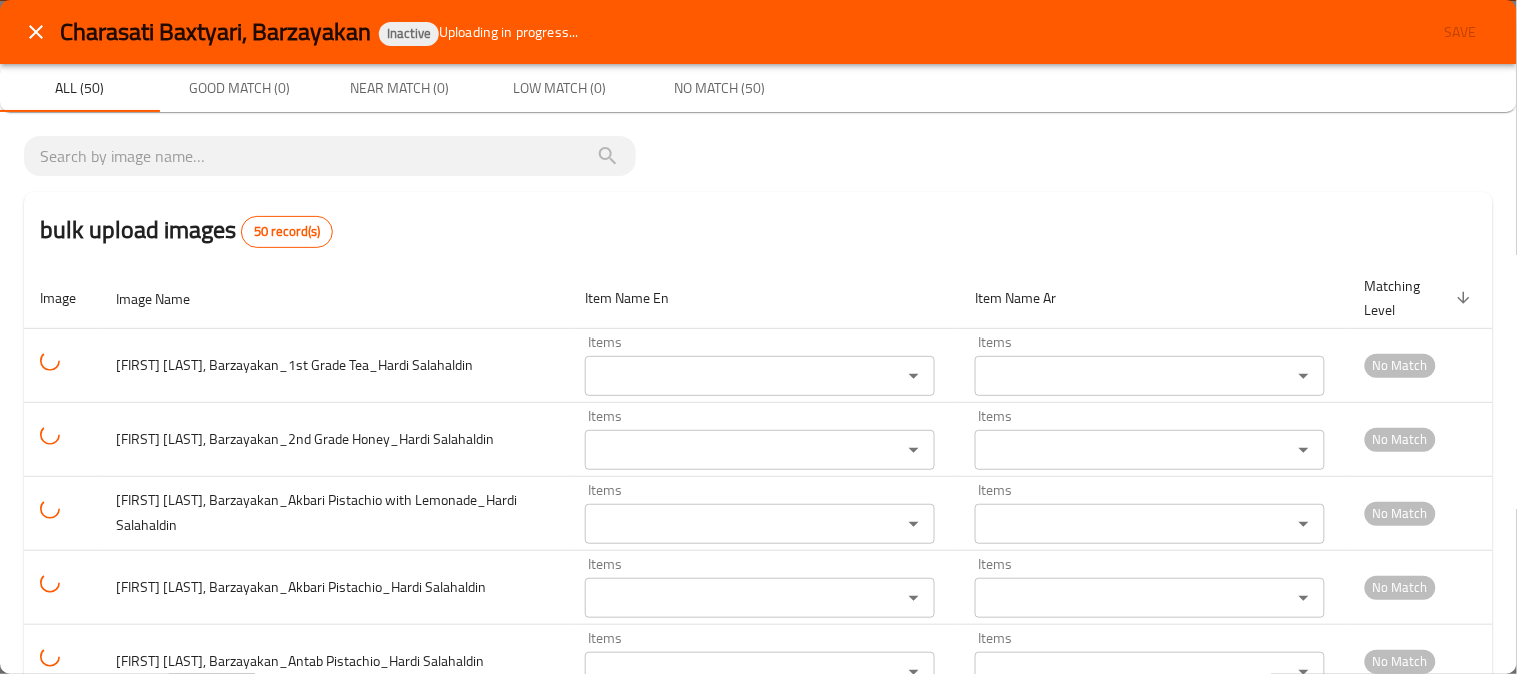 click 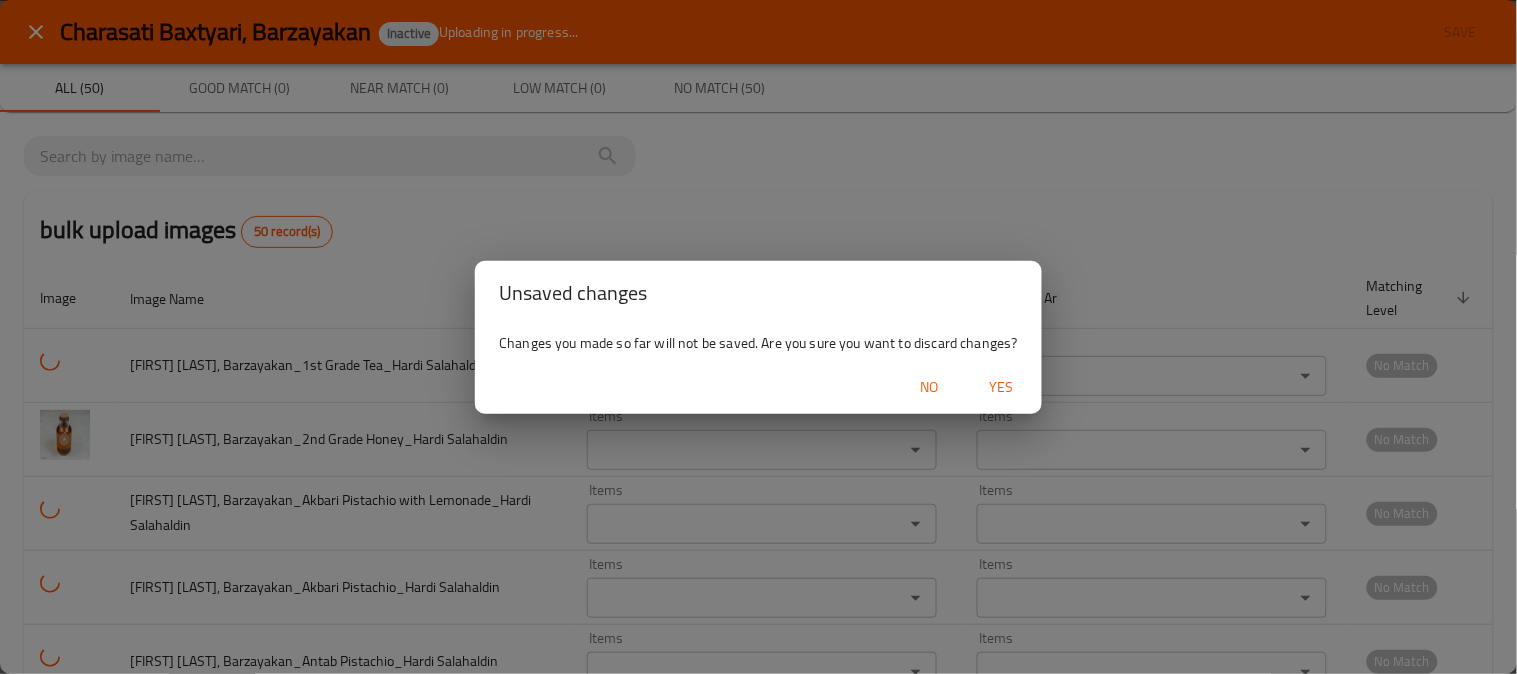 click on "No" at bounding box center (930, 387) 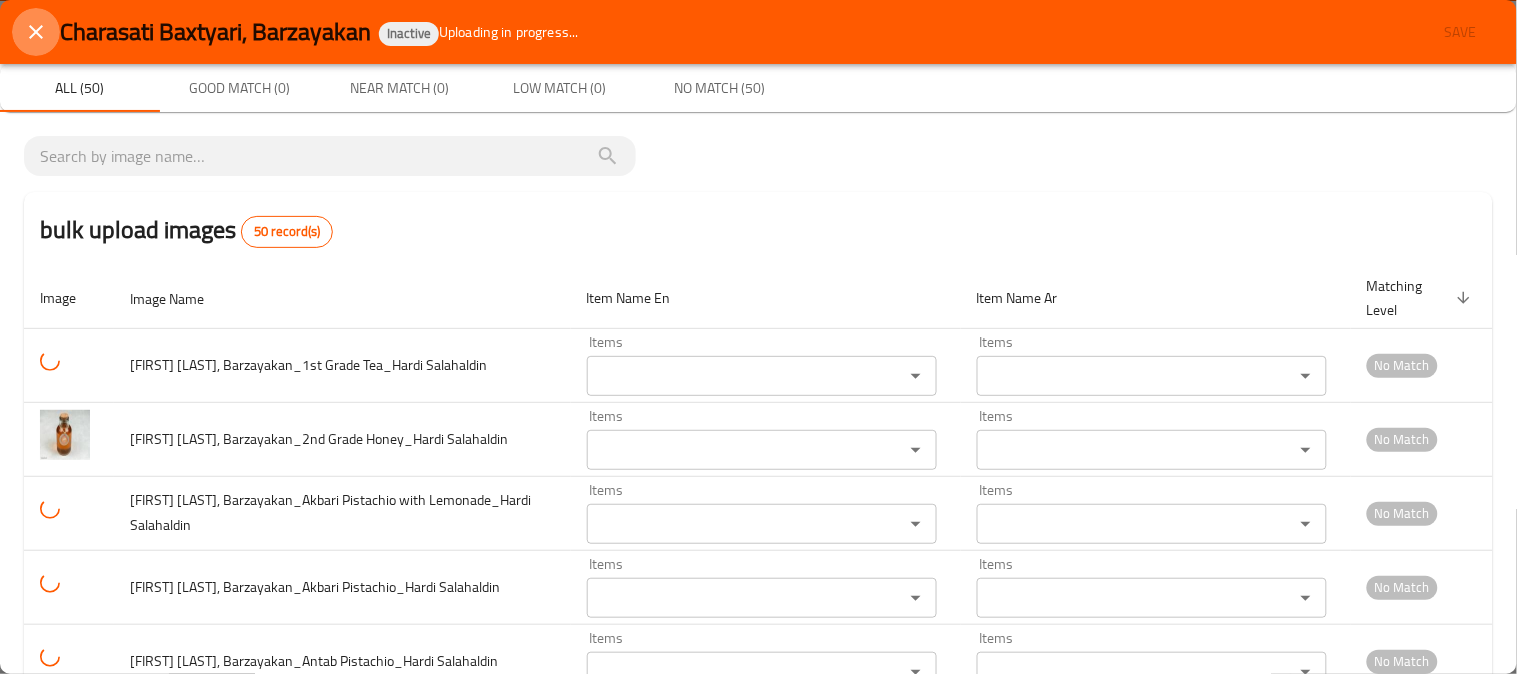 click at bounding box center [36, 32] 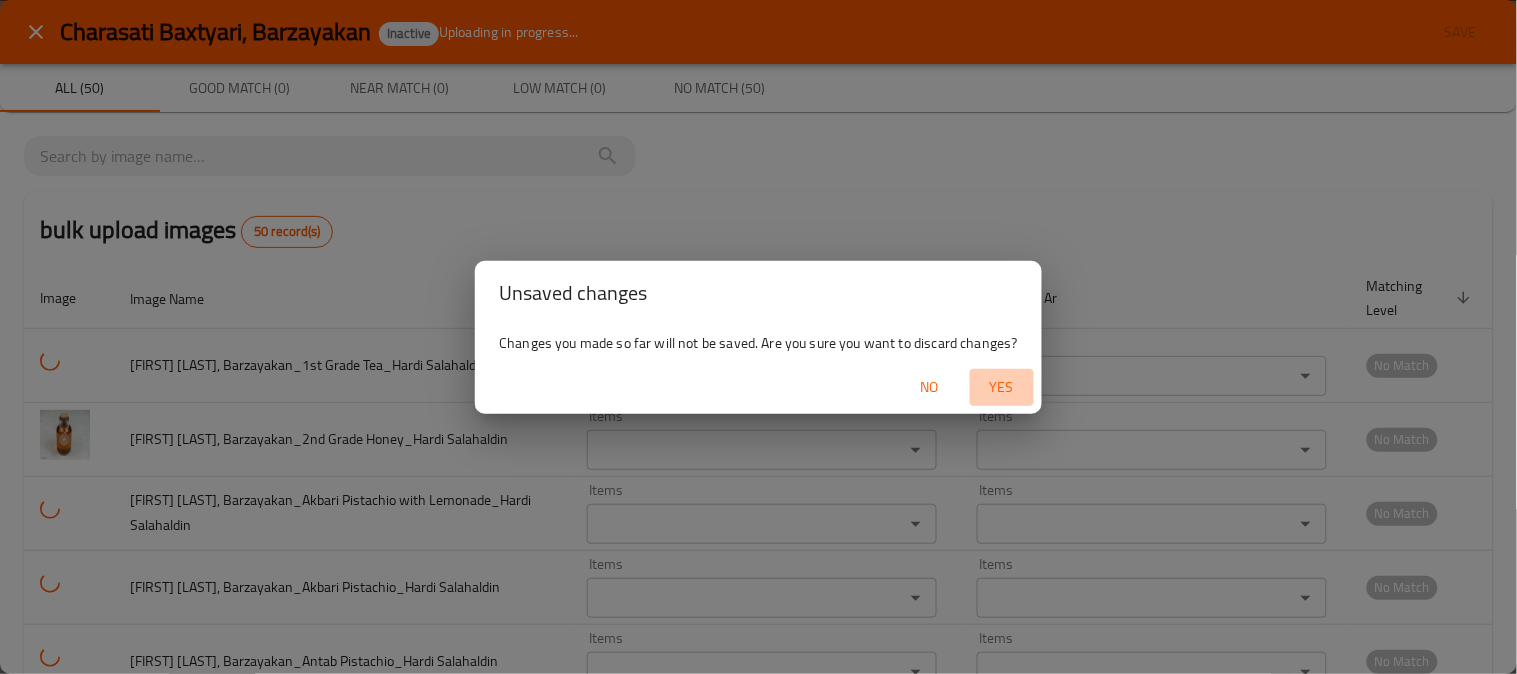 click on "Yes" at bounding box center (1002, 387) 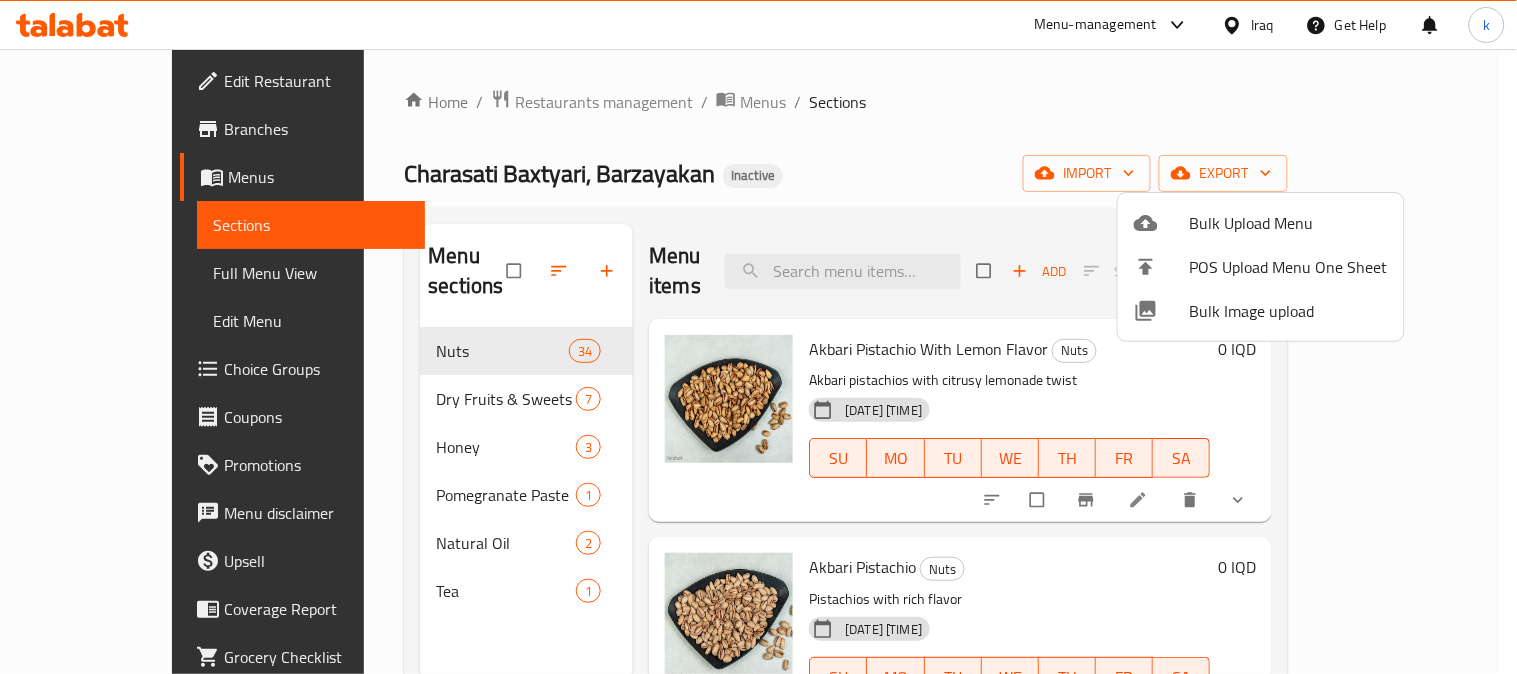 click at bounding box center (758, 337) 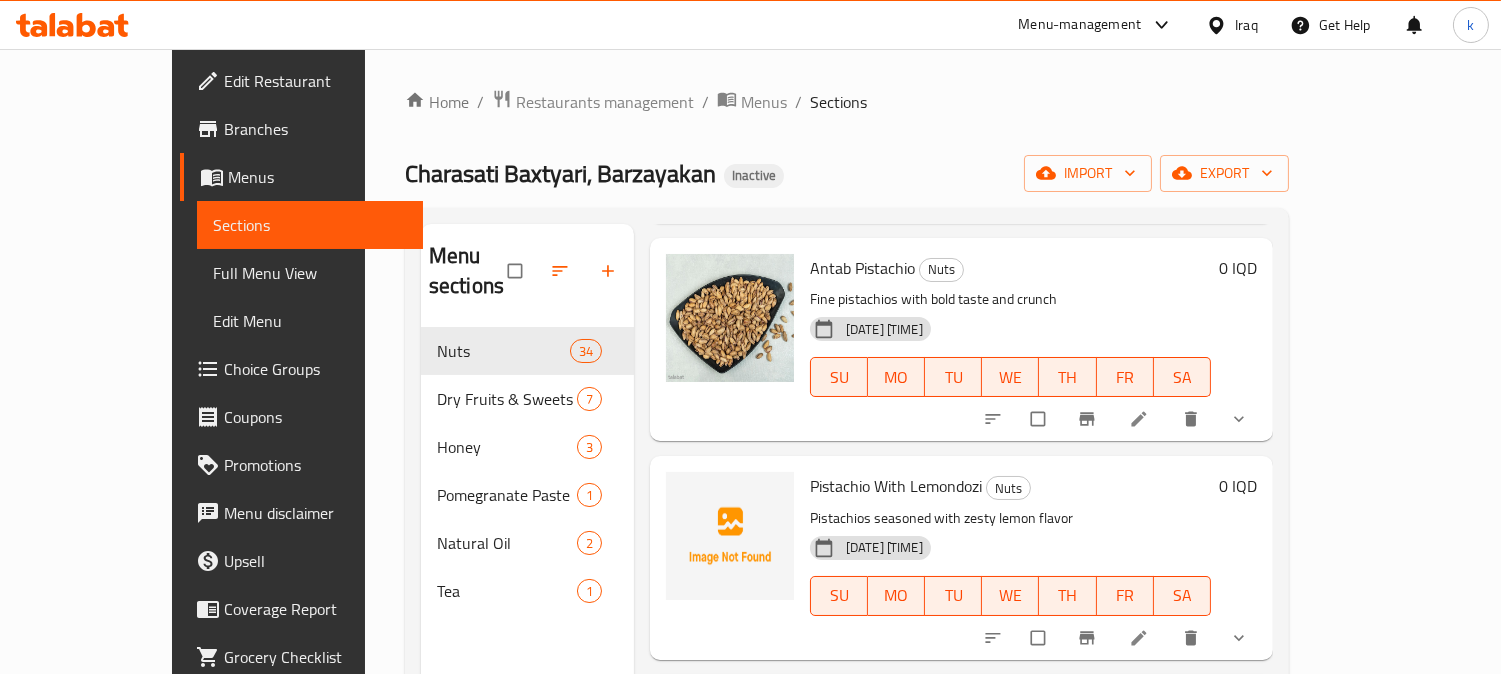 scroll, scrollTop: 555, scrollLeft: 0, axis: vertical 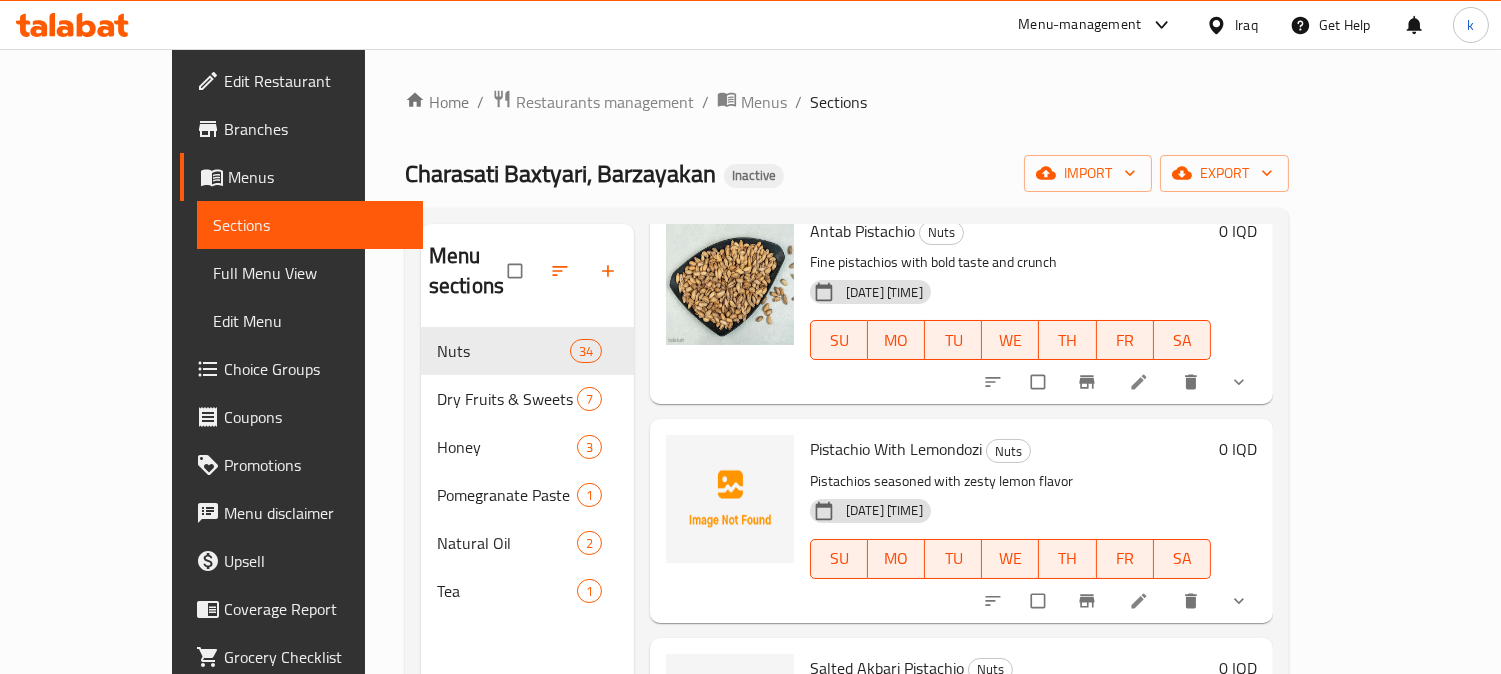 type 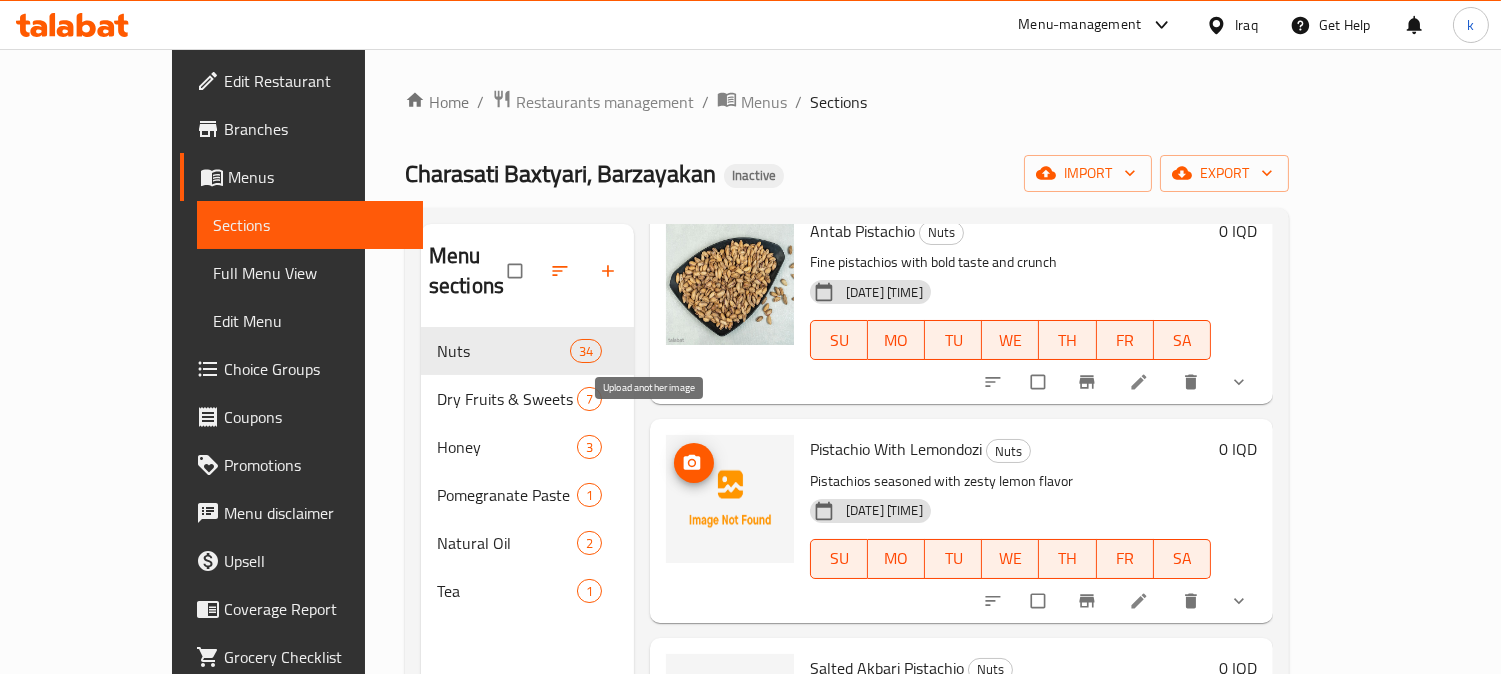click 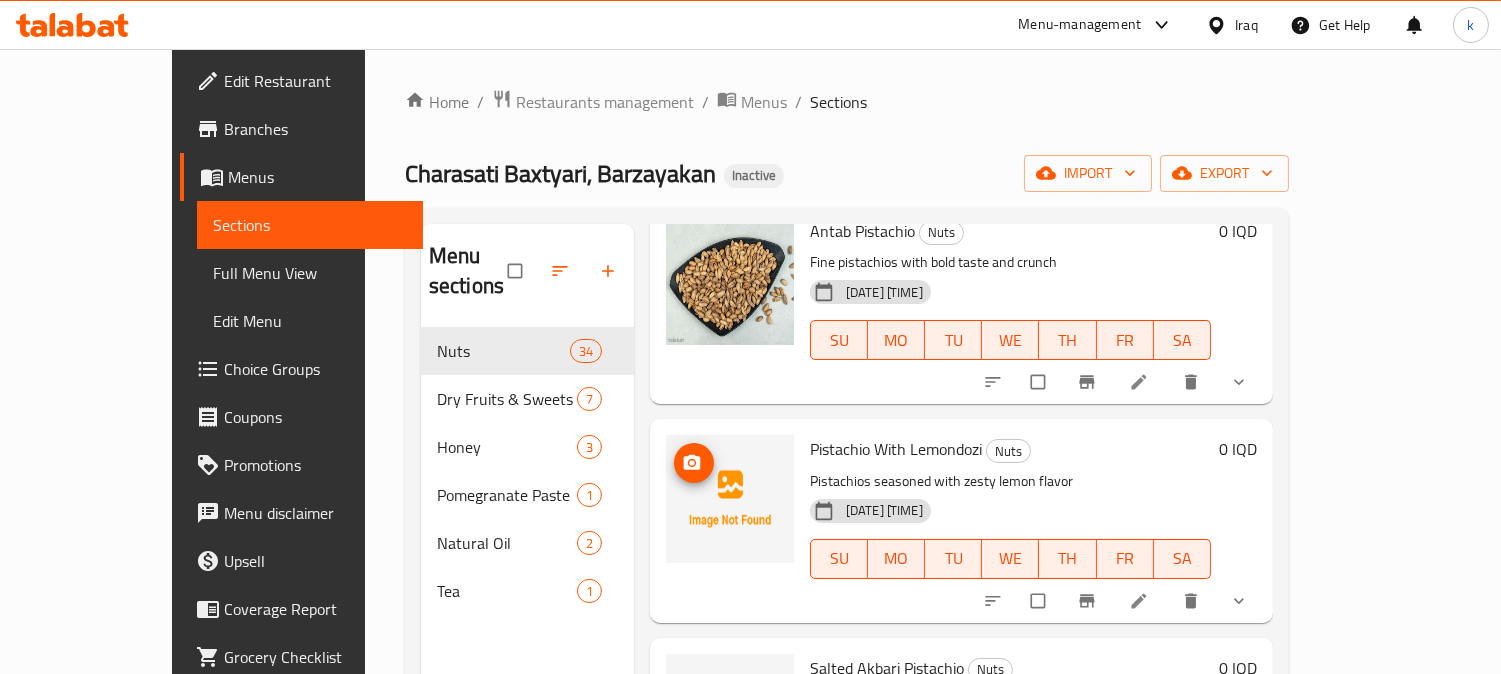type 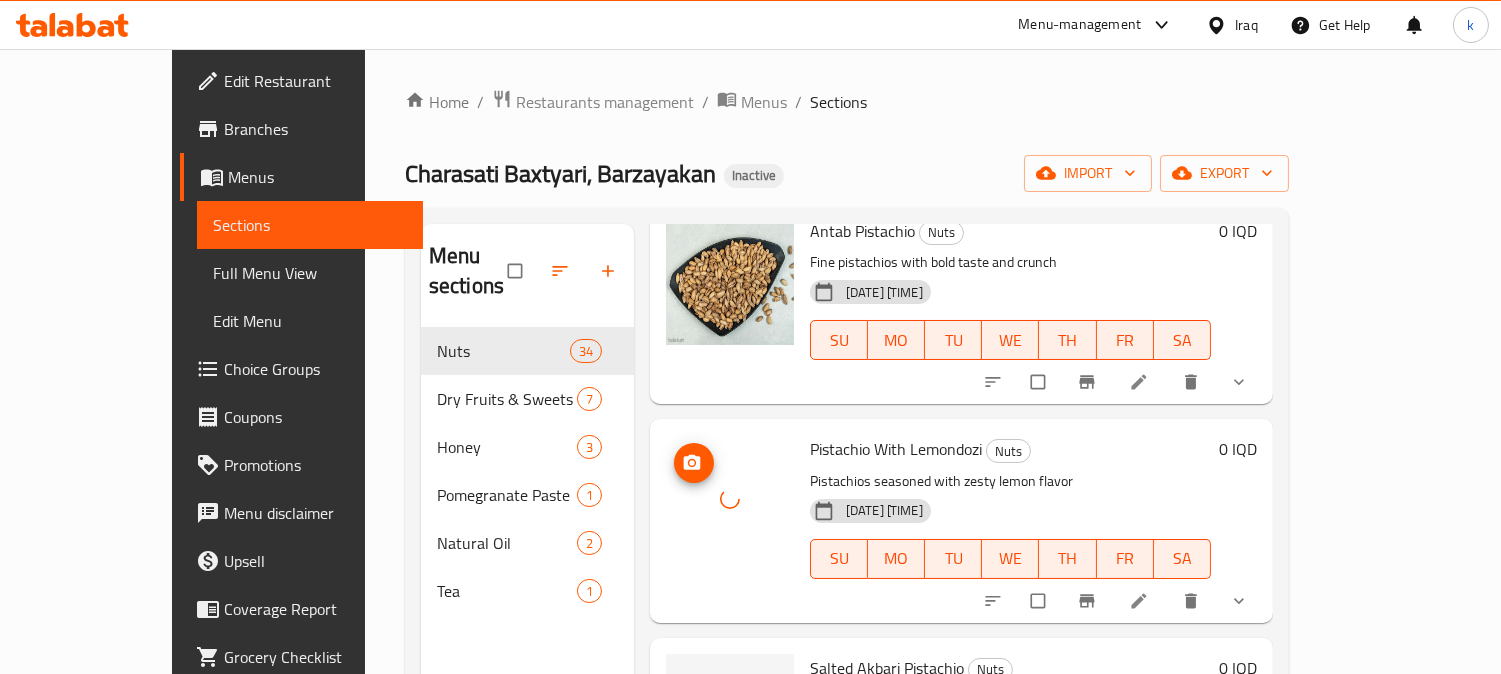 scroll, scrollTop: 741, scrollLeft: 0, axis: vertical 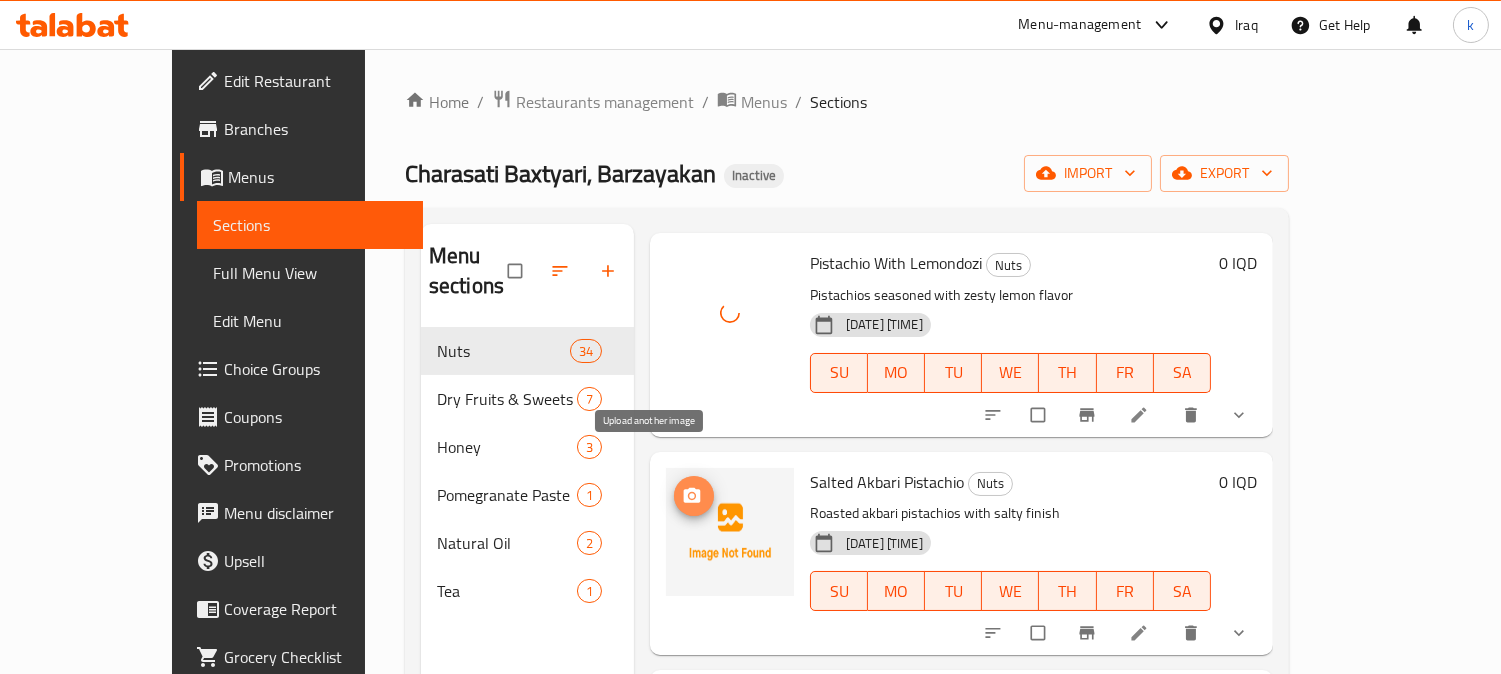 click 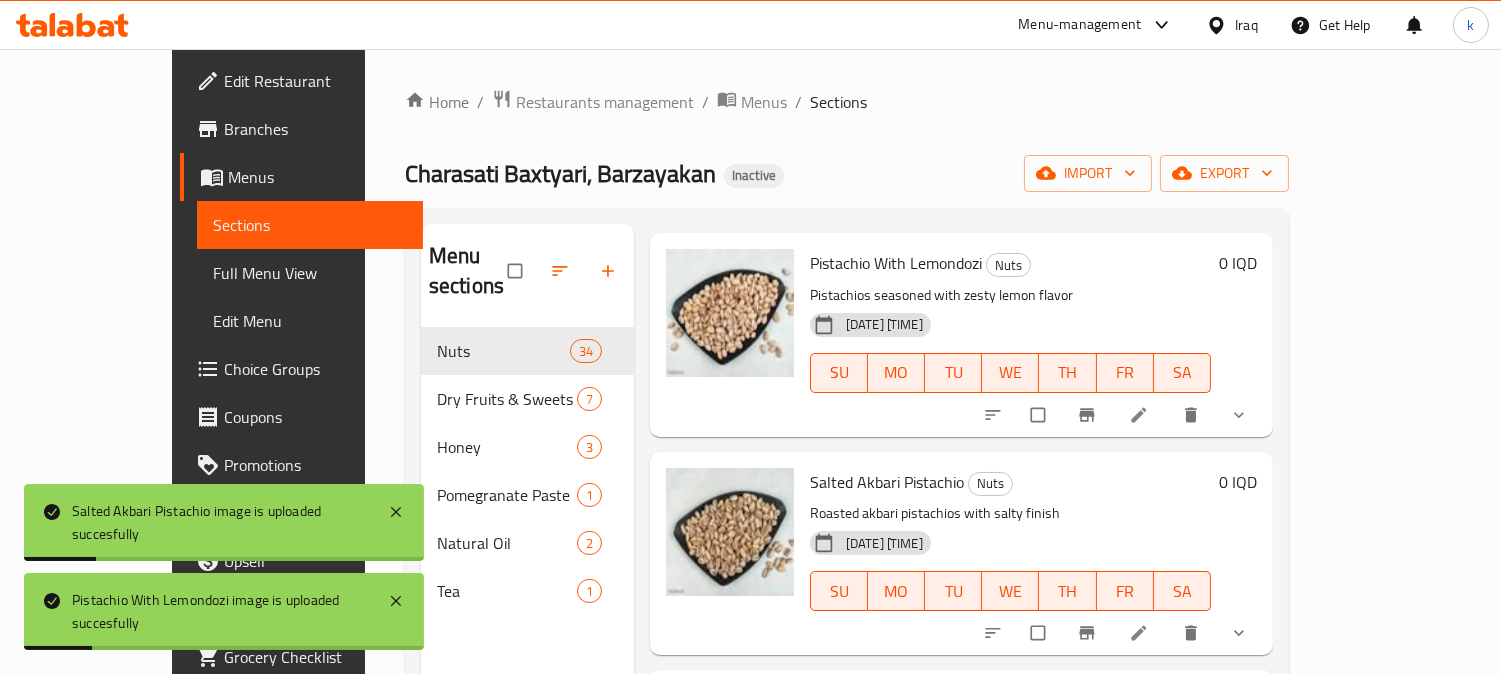 scroll, scrollTop: 925, scrollLeft: 0, axis: vertical 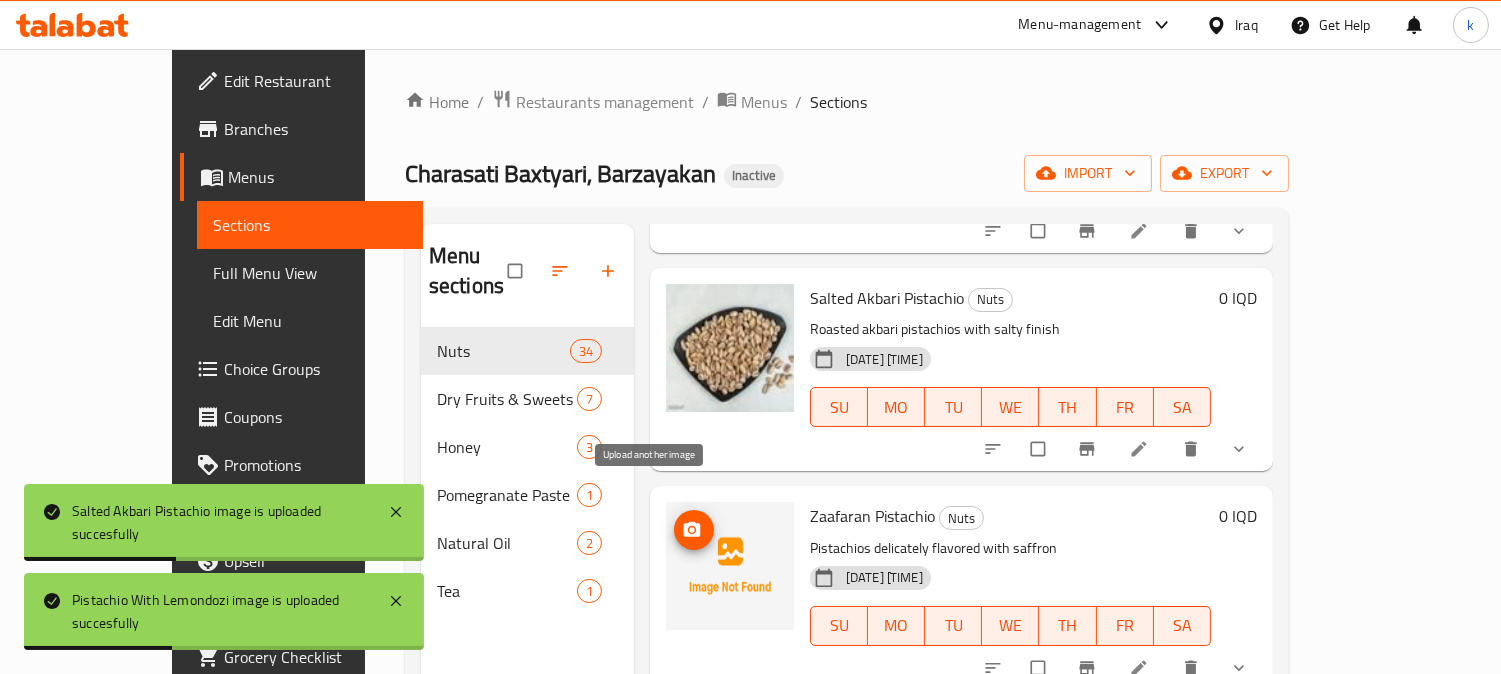 click at bounding box center [694, 530] 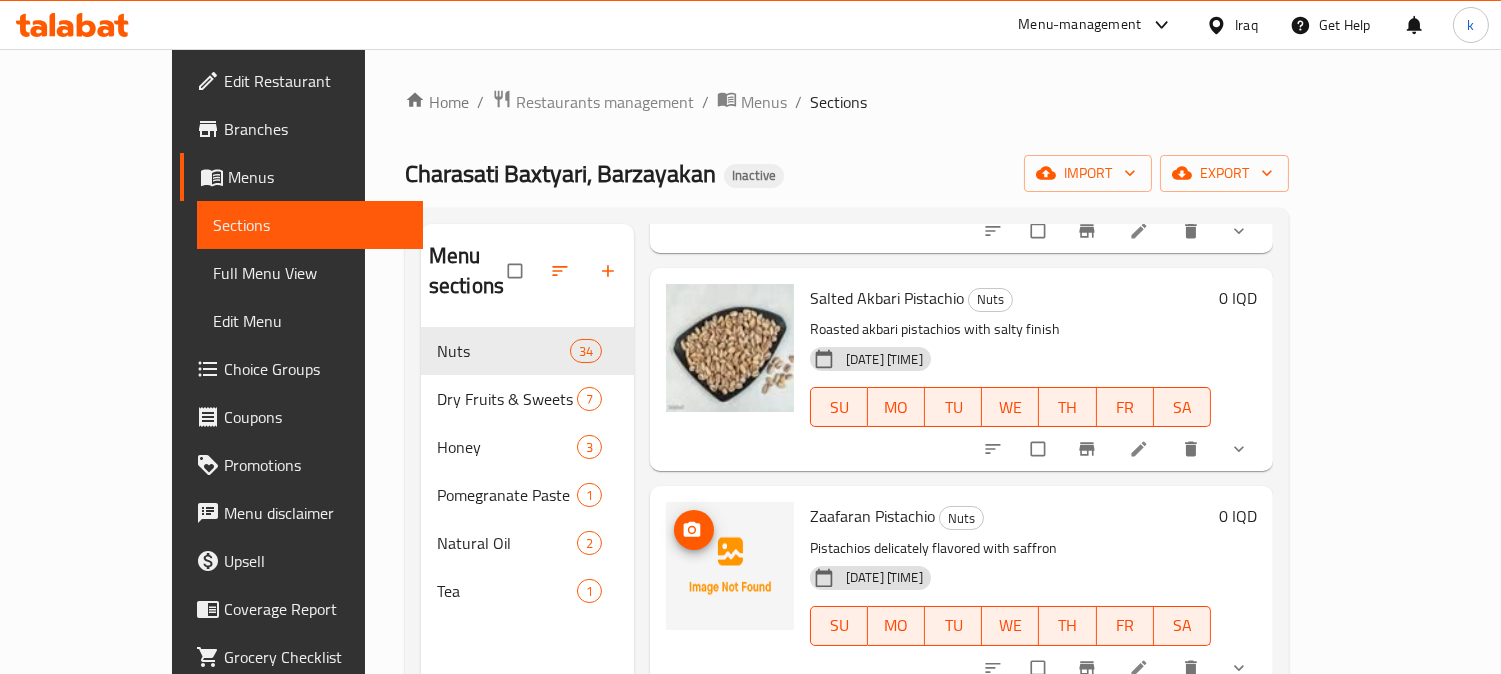type 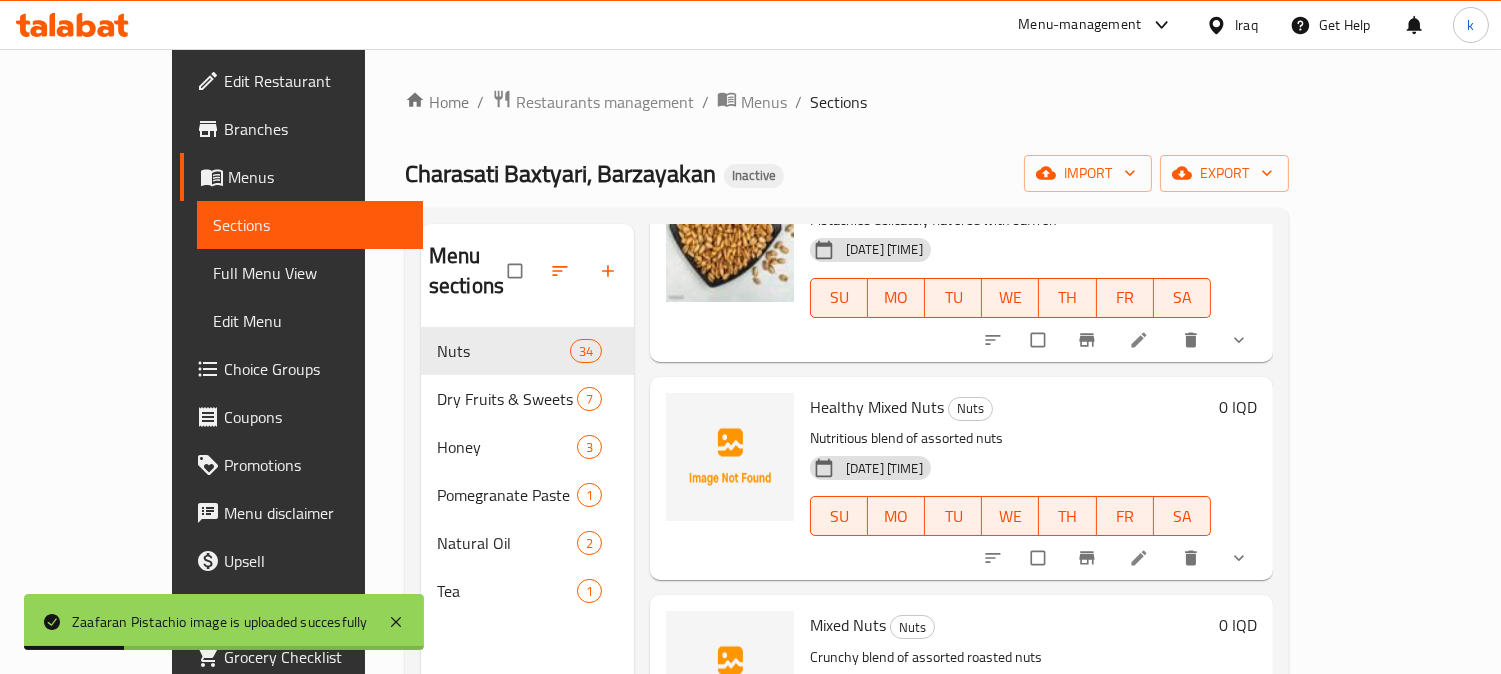 scroll, scrollTop: 1296, scrollLeft: 0, axis: vertical 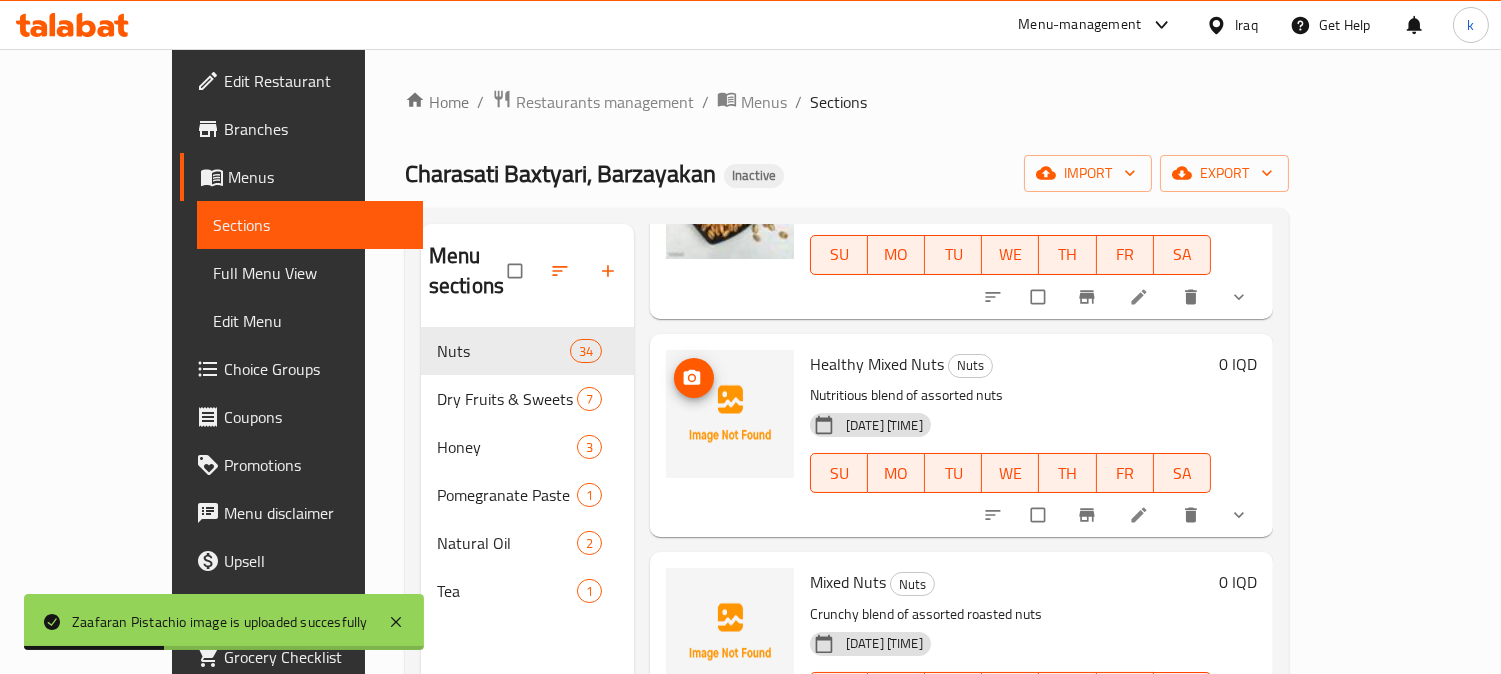click at bounding box center [694, 378] 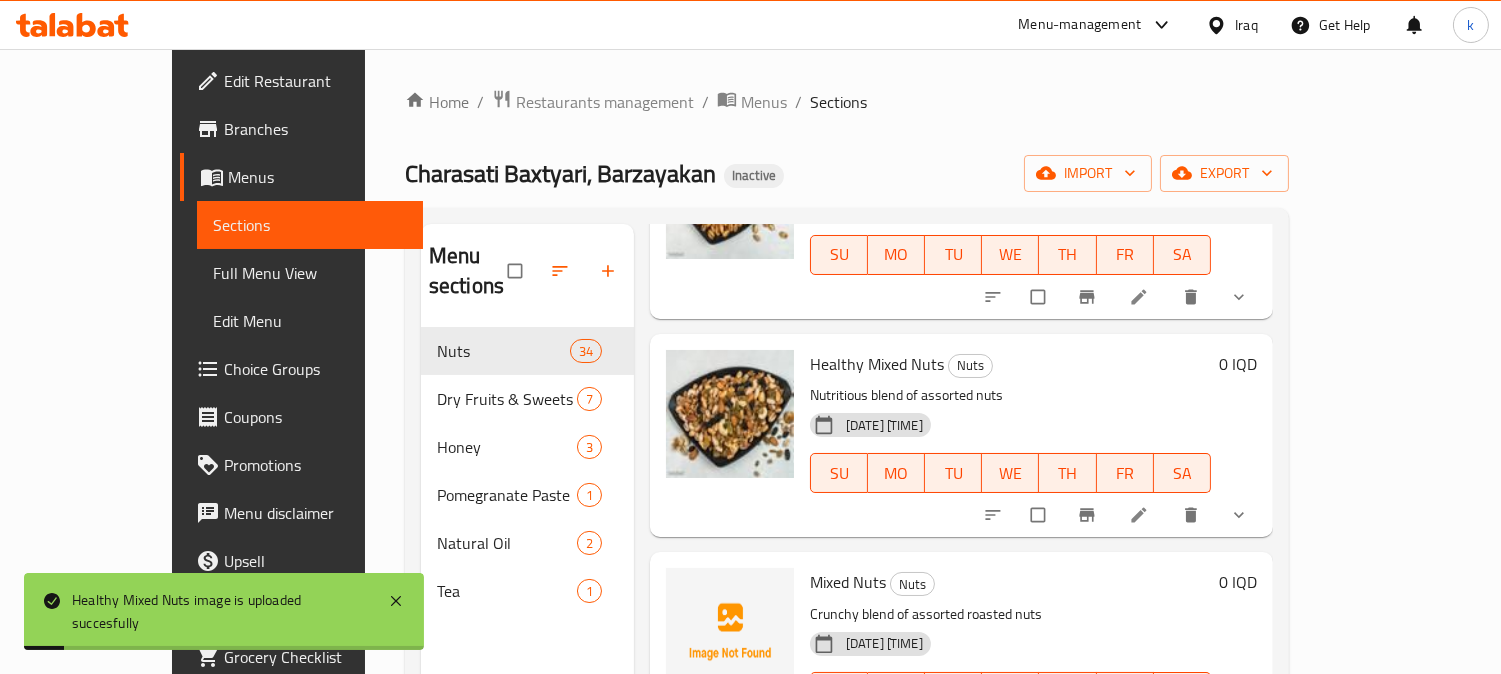 scroll, scrollTop: 1481, scrollLeft: 0, axis: vertical 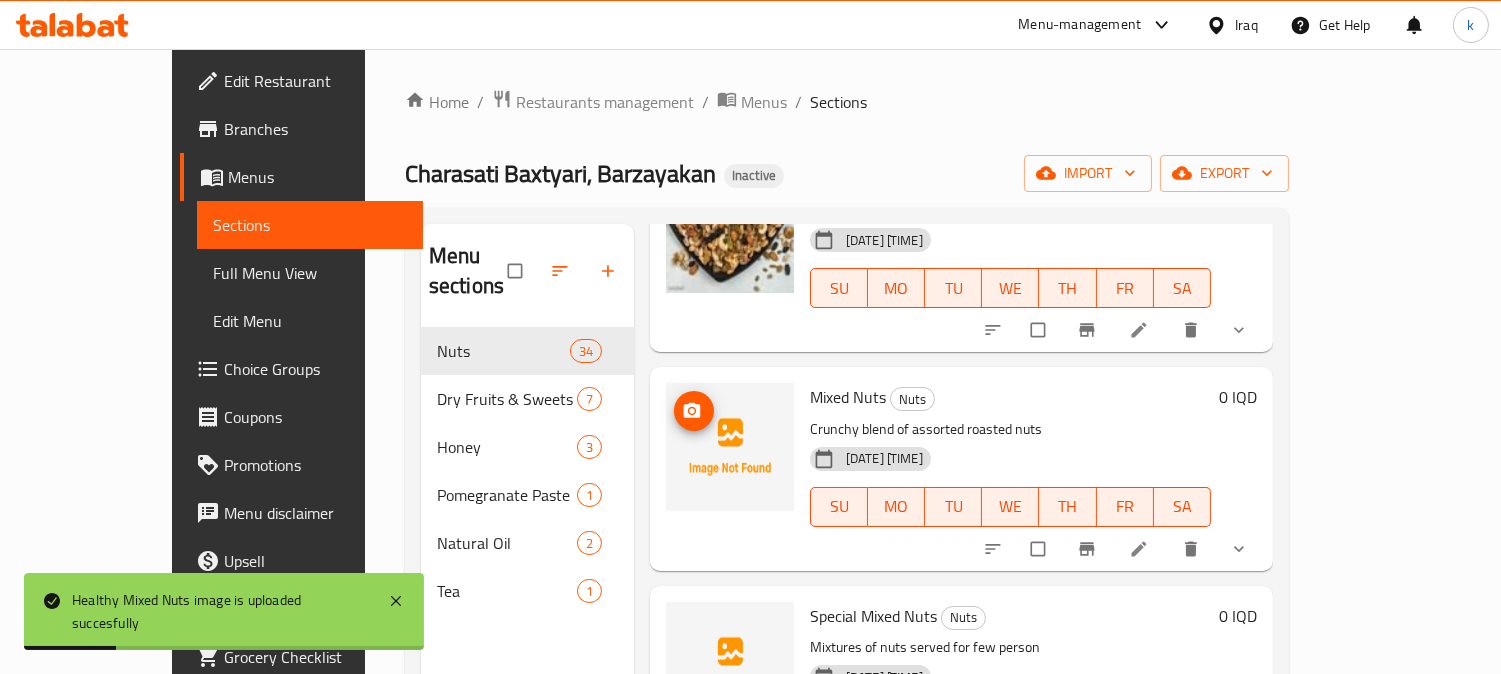 click 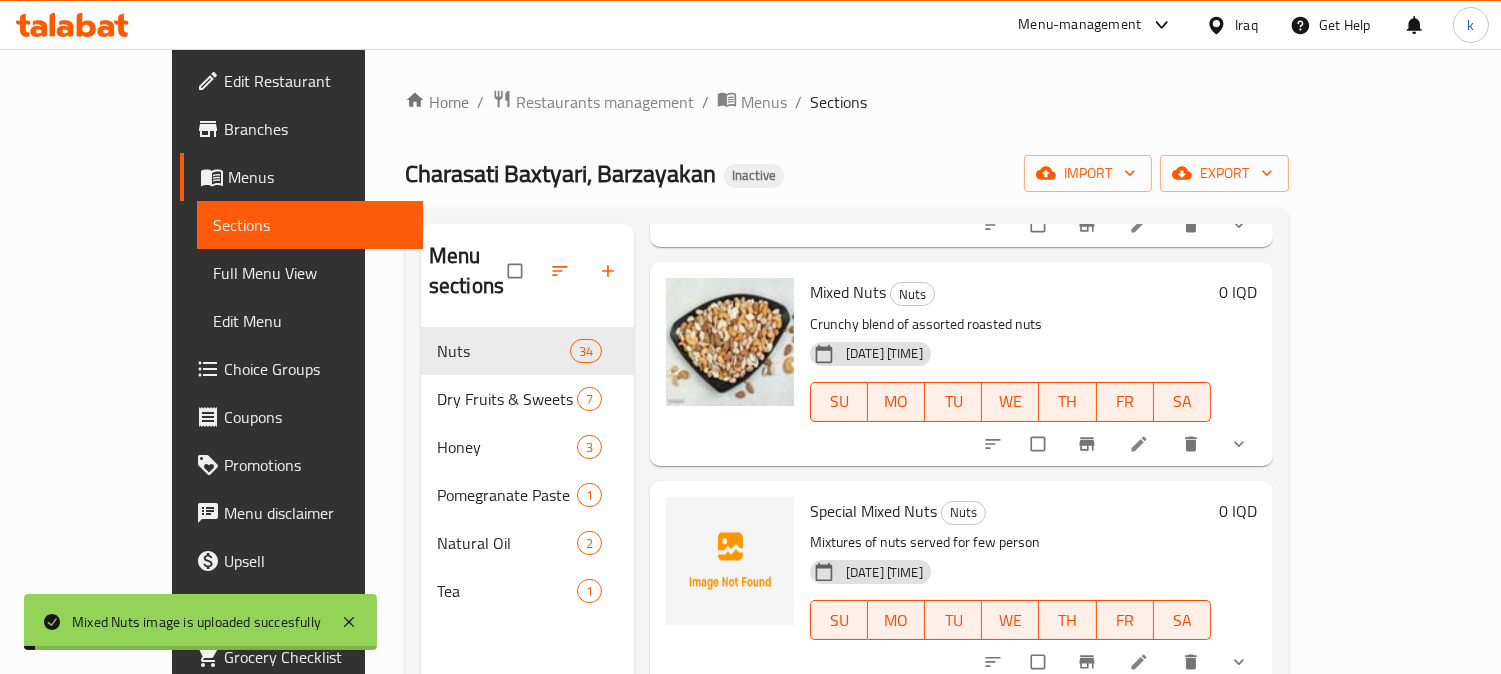 scroll, scrollTop: 1666, scrollLeft: 0, axis: vertical 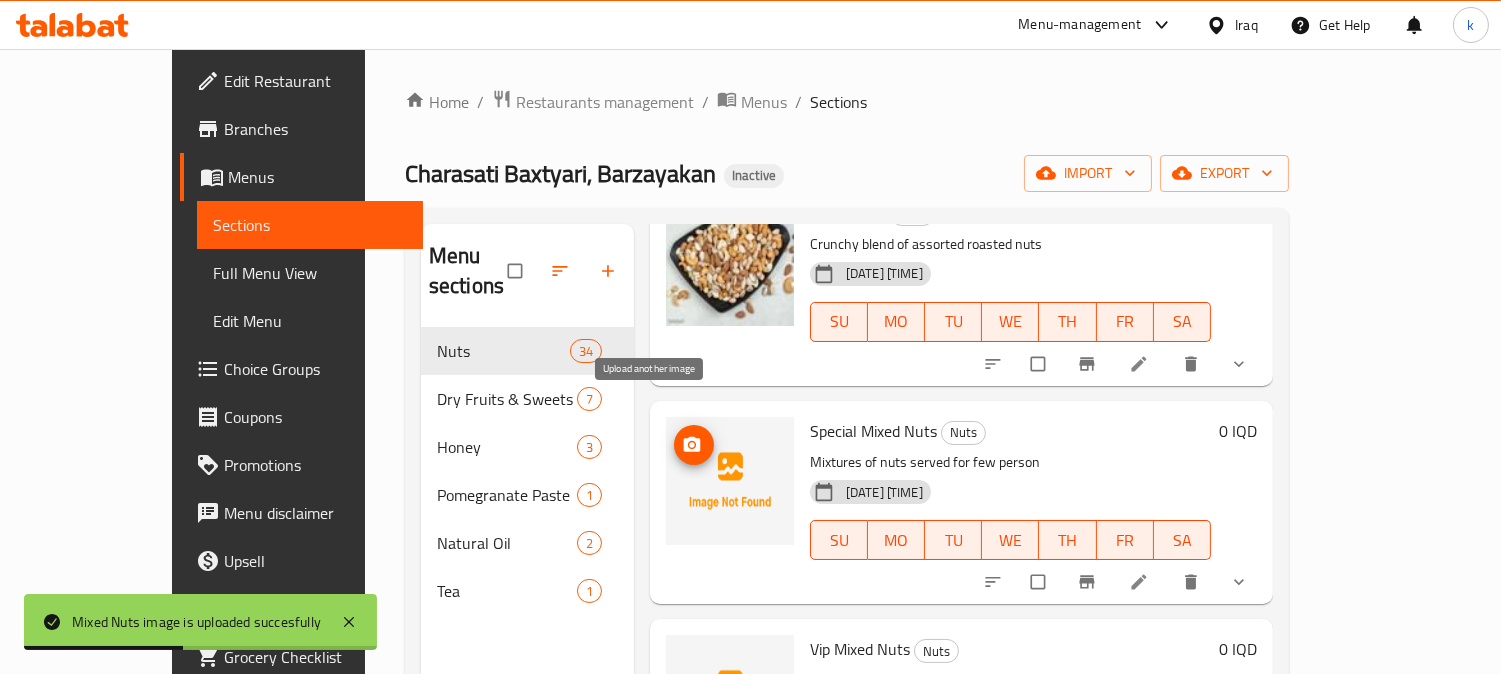 click 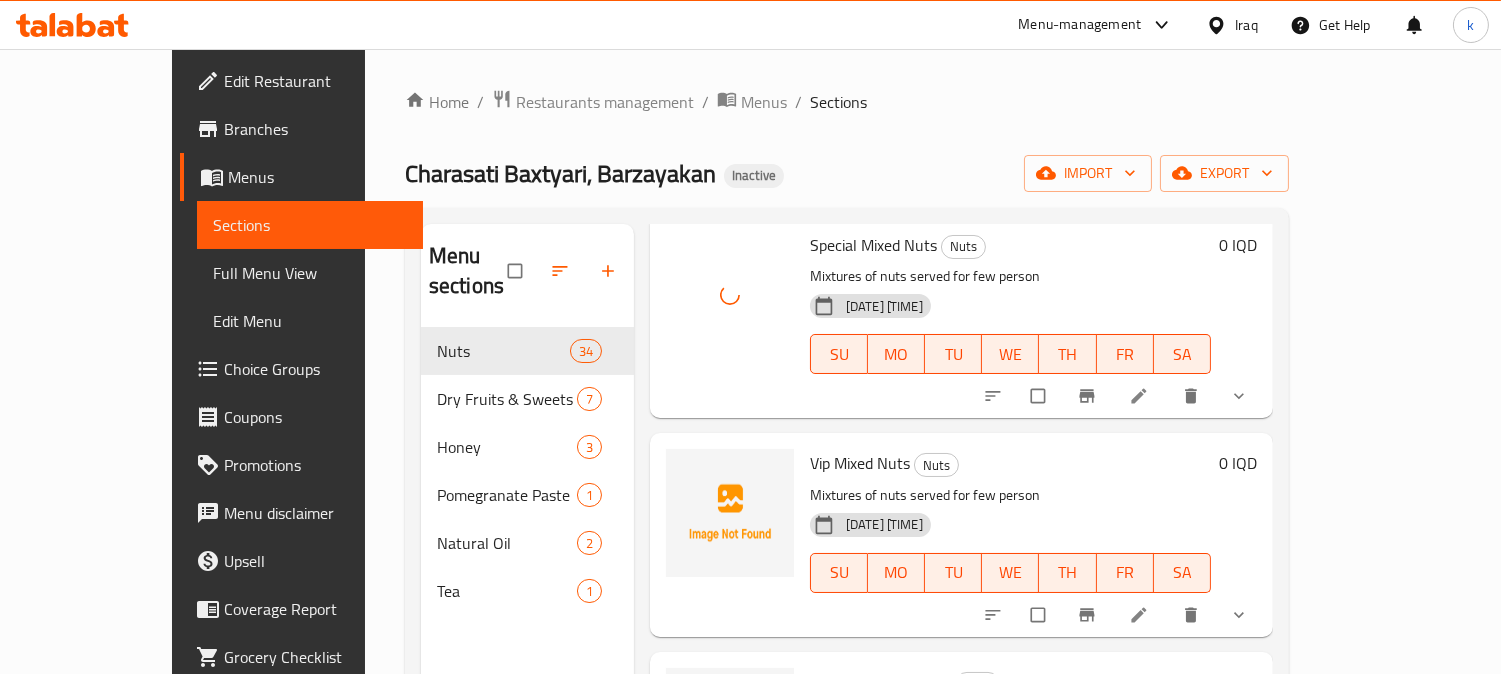 scroll, scrollTop: 2036, scrollLeft: 0, axis: vertical 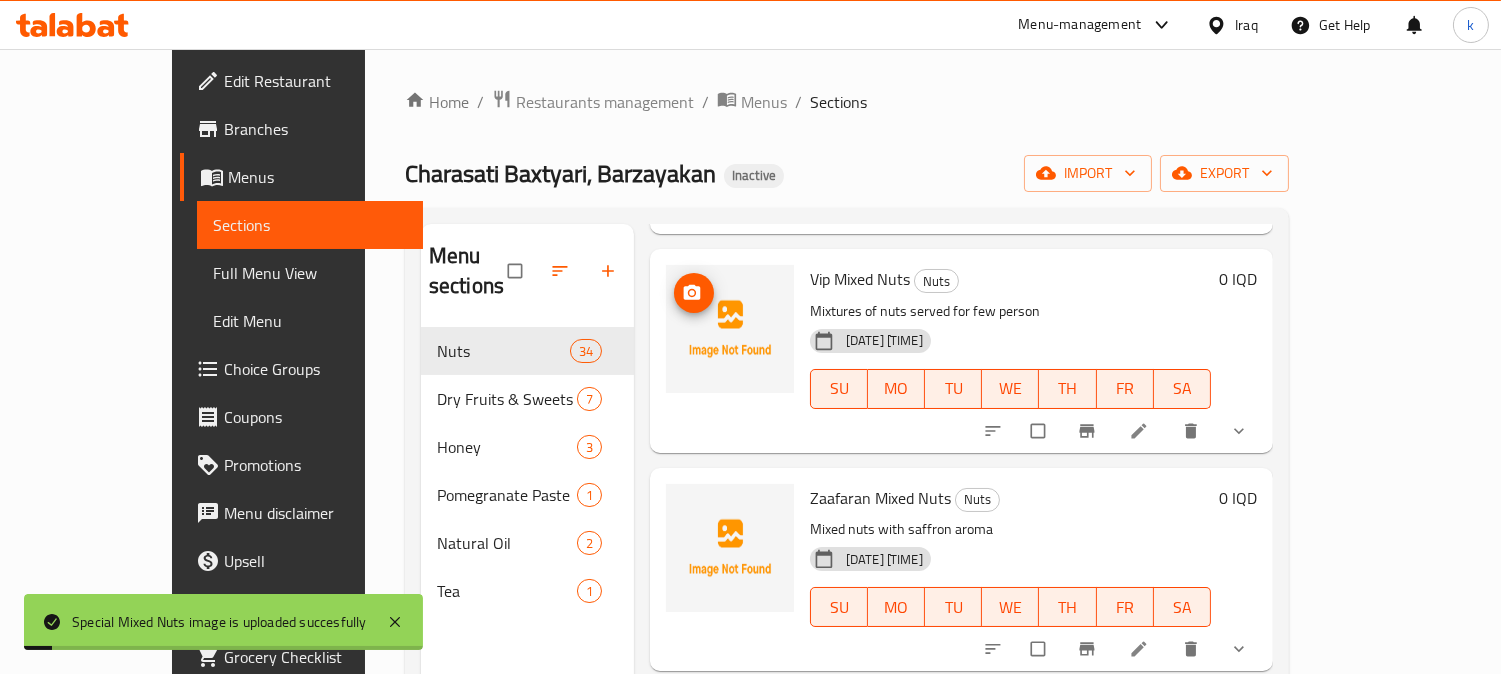 click 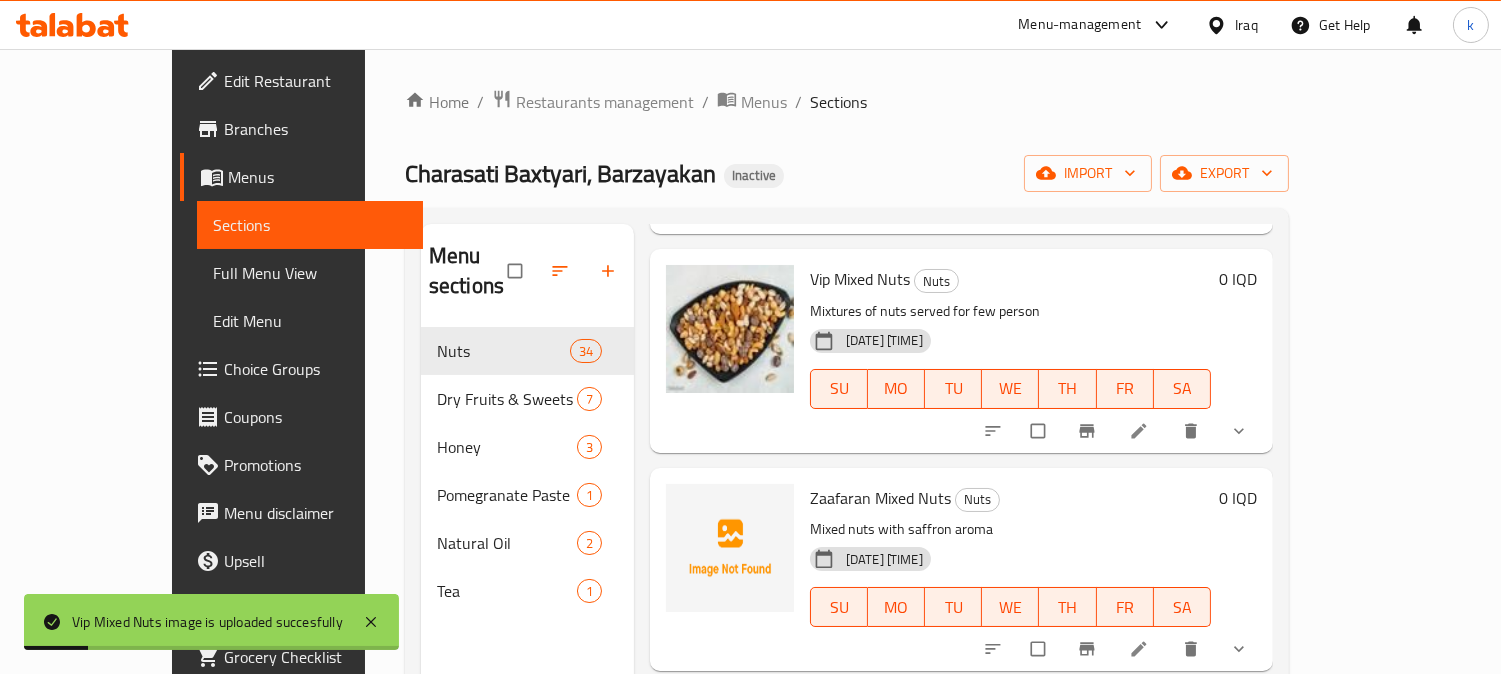 click 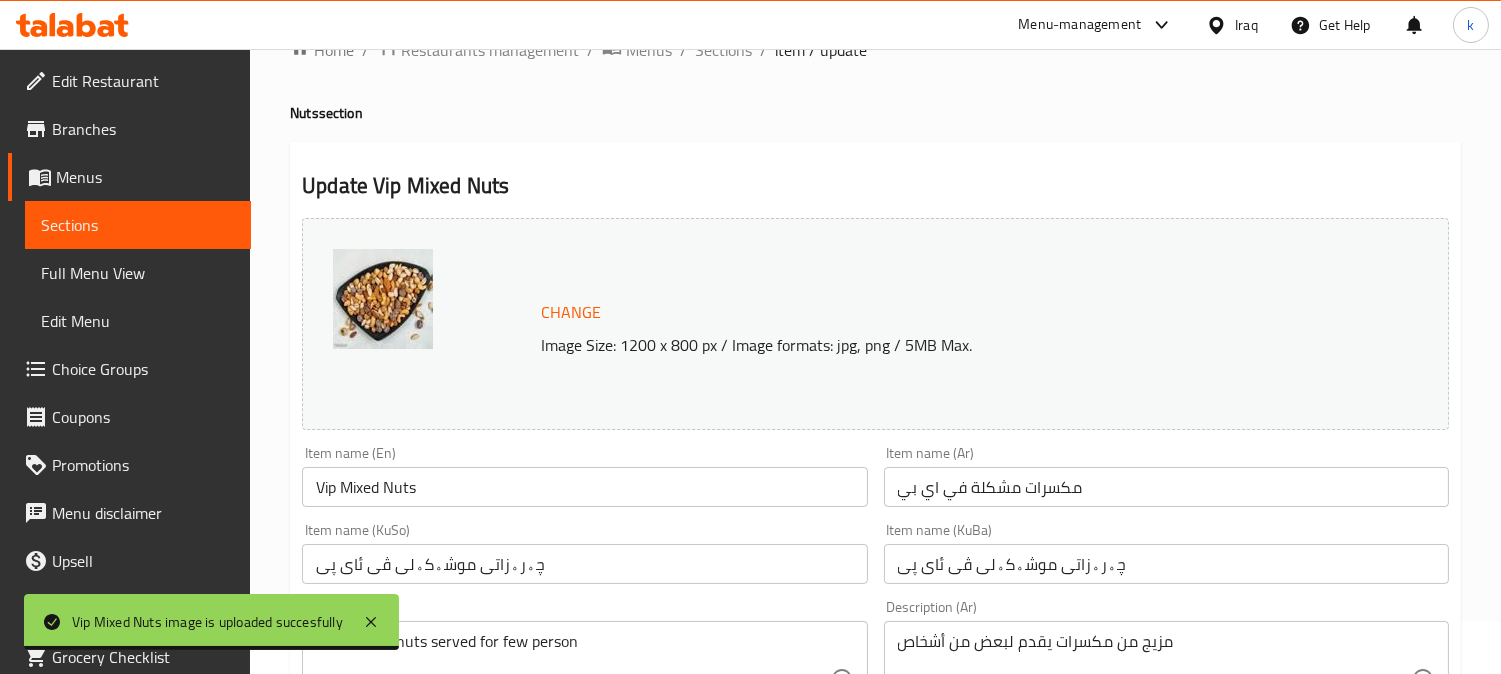 scroll, scrollTop: 0, scrollLeft: 0, axis: both 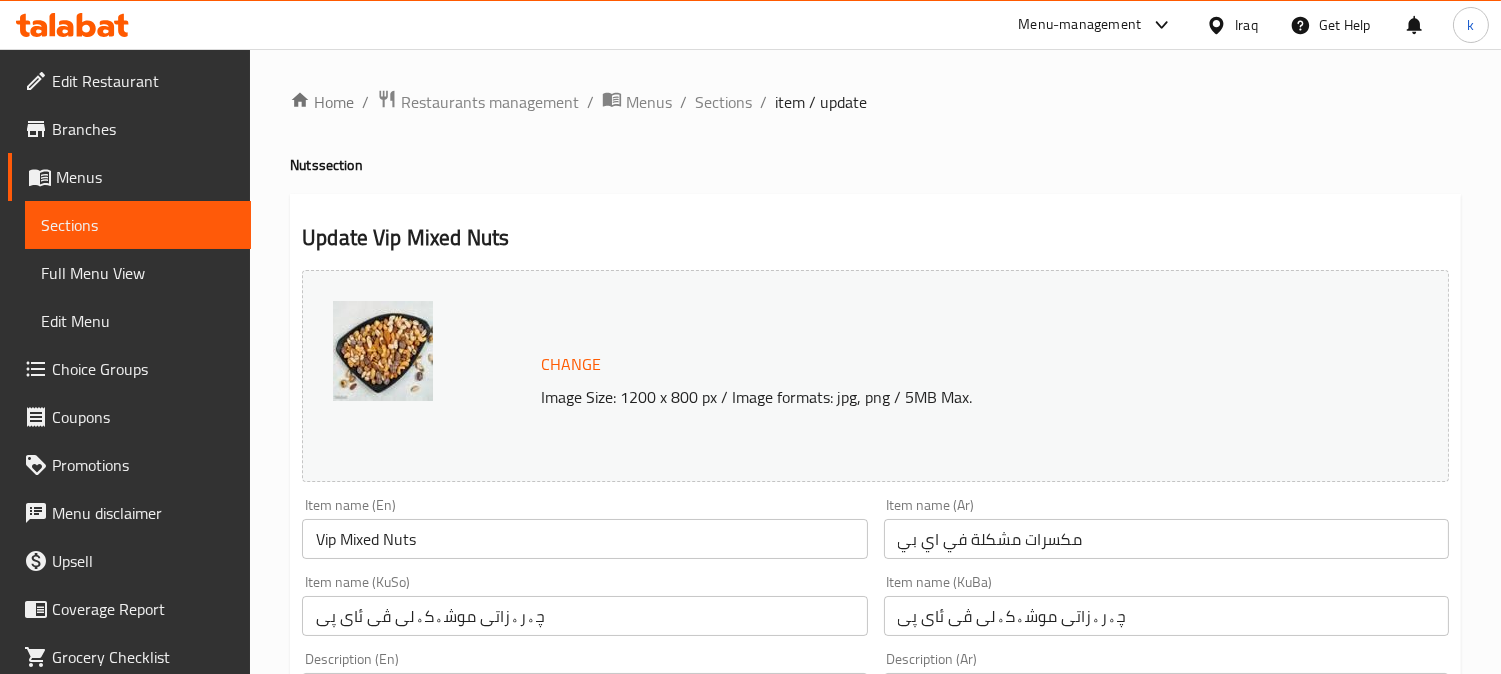 click on "Home / Restaurants management / Menus / Sections / item / update Nuts  section Update Vip Mixed Nuts Change Image Size: 1200 x 800 px / Image formats: jpg, png / 5MB Max. Item name (En) Vip Mixed Nuts Item name (En) Item name (Ar) مكسرات مشكلة في اي بي Item name (Ar) Item name (KuSo) چەرەزاتی موشەکەلی ڤی ئای پی Item name (KuSo) Item name (KuBa) چەرەزاتی موشەکەلی ڤی ئای پی Item name (KuBa) Description (En) Mixtures of nuts served for few person Description (En) Description (Ar) مزيج من مكسرات يقدم لبعض من أشخاص Description (Ar) Description (KuSo) تێکەڵەی چەرەزات پێشکەش دەکرێ بۆ هەندێ کەس Description (KuSo) Description (KuBa) تێکەڵەی چەرەزات پێشکەش دەکرێ بۆ هەندێ کەس Description (KuBa) Product barcode Product barcode Product sku Product sku Price   * IQD 0 Price  * Price on selection Free item Start Date Start Date End Date End Date Available Days SU" at bounding box center (875, 941) 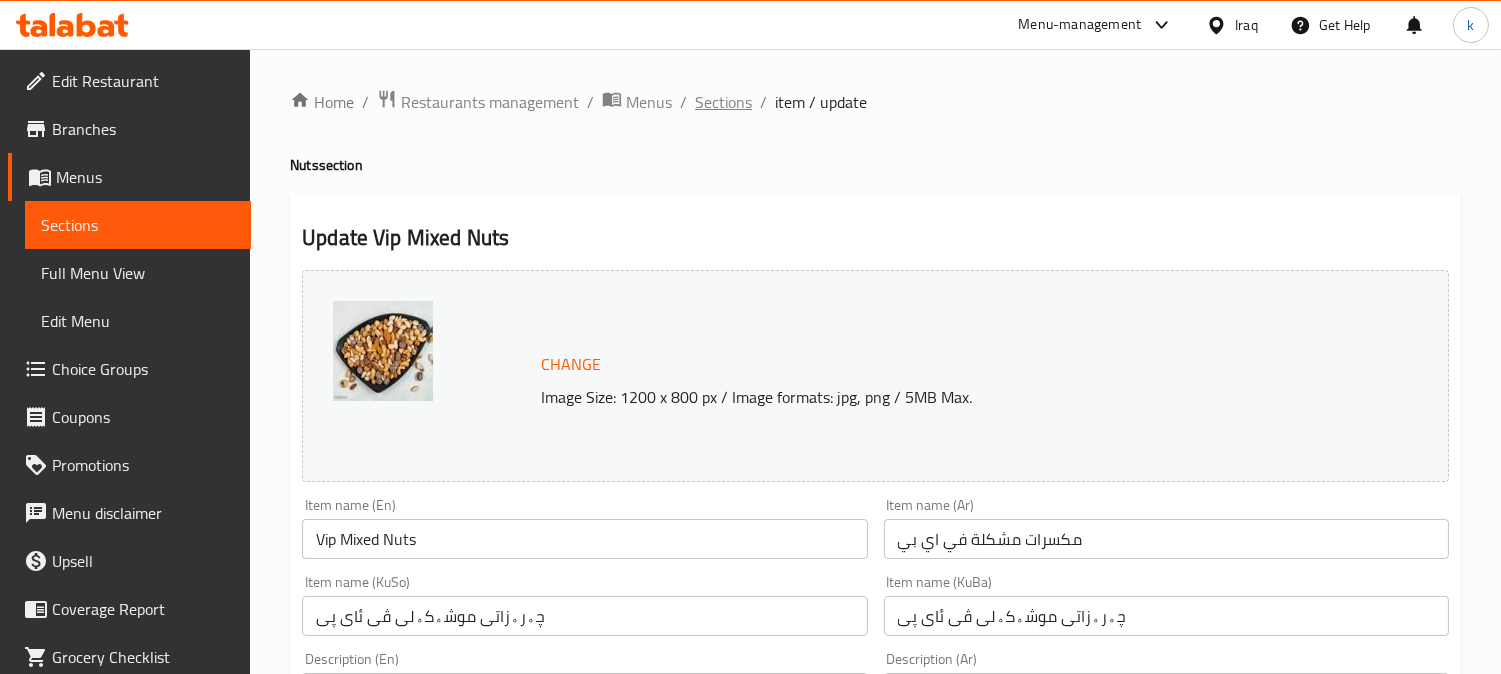 click on "Sections" at bounding box center (723, 102) 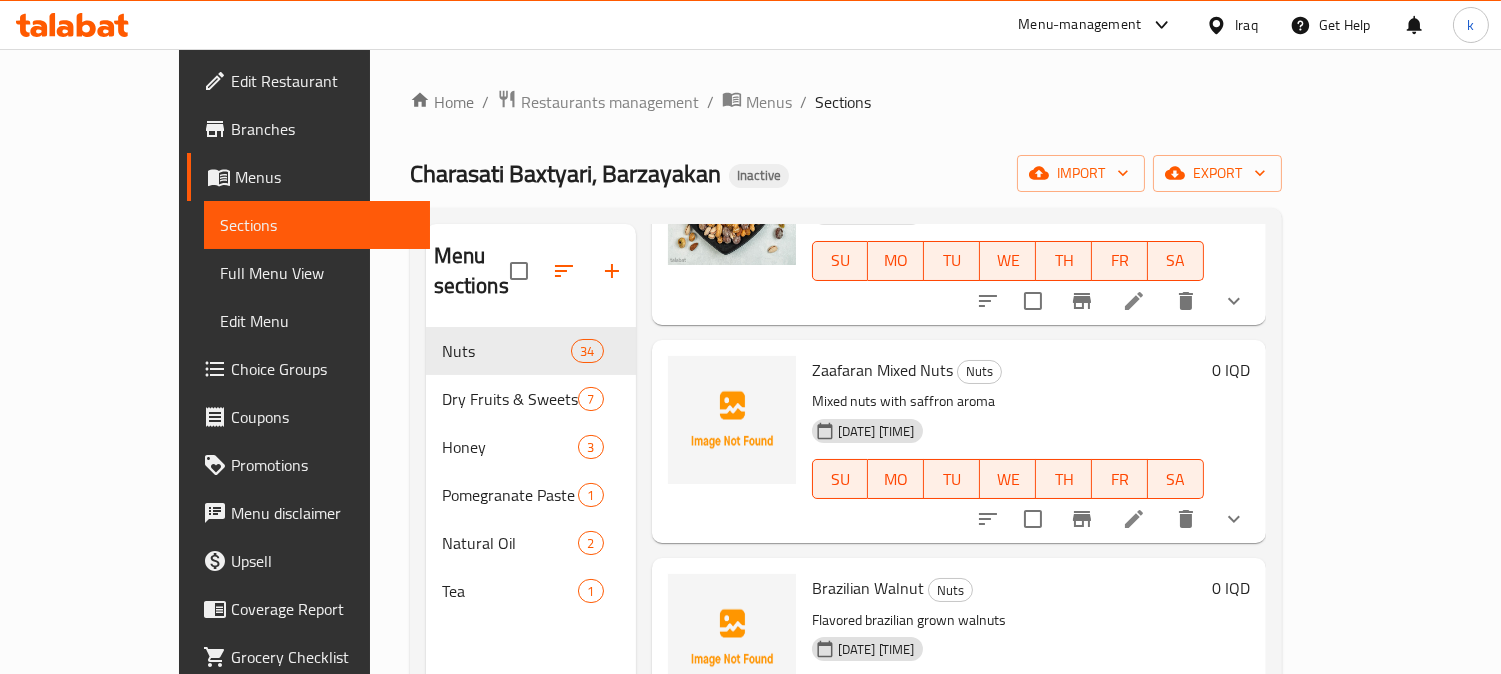 scroll, scrollTop: 2036, scrollLeft: 0, axis: vertical 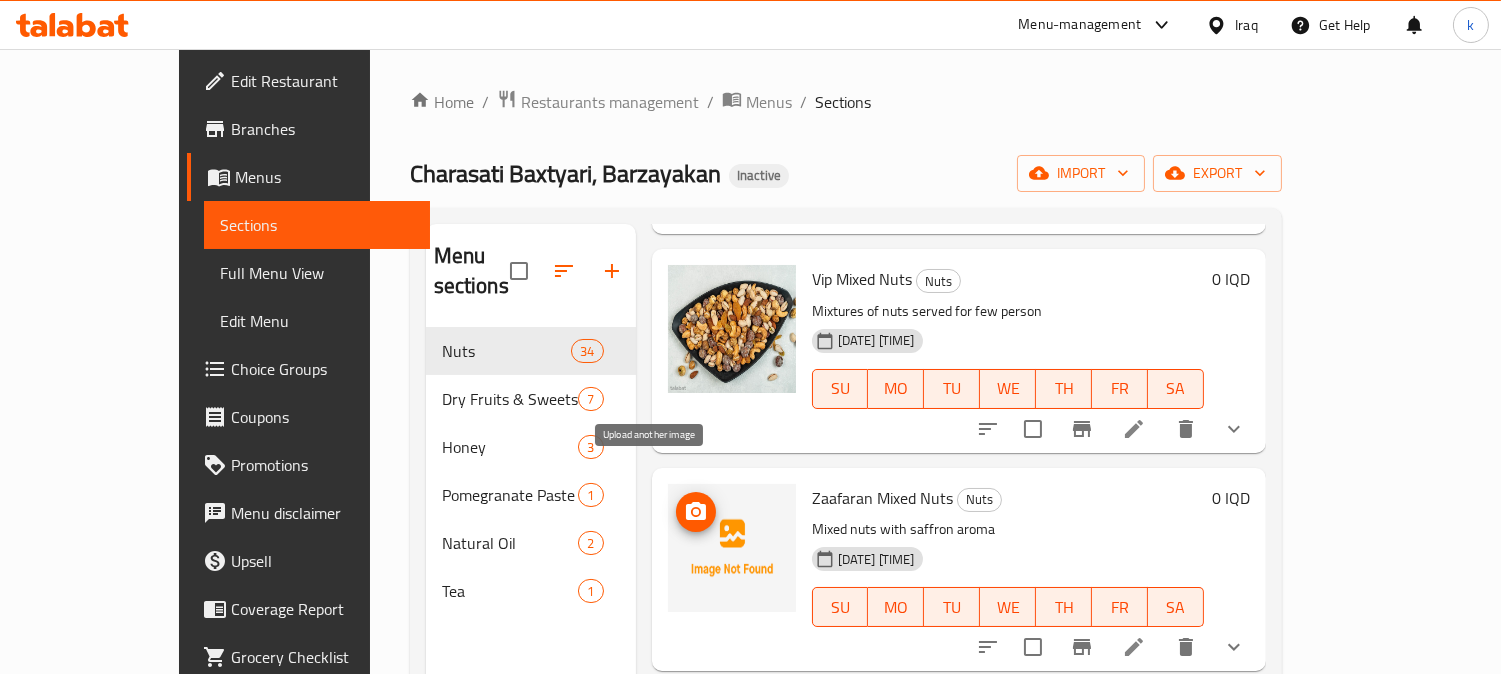 click 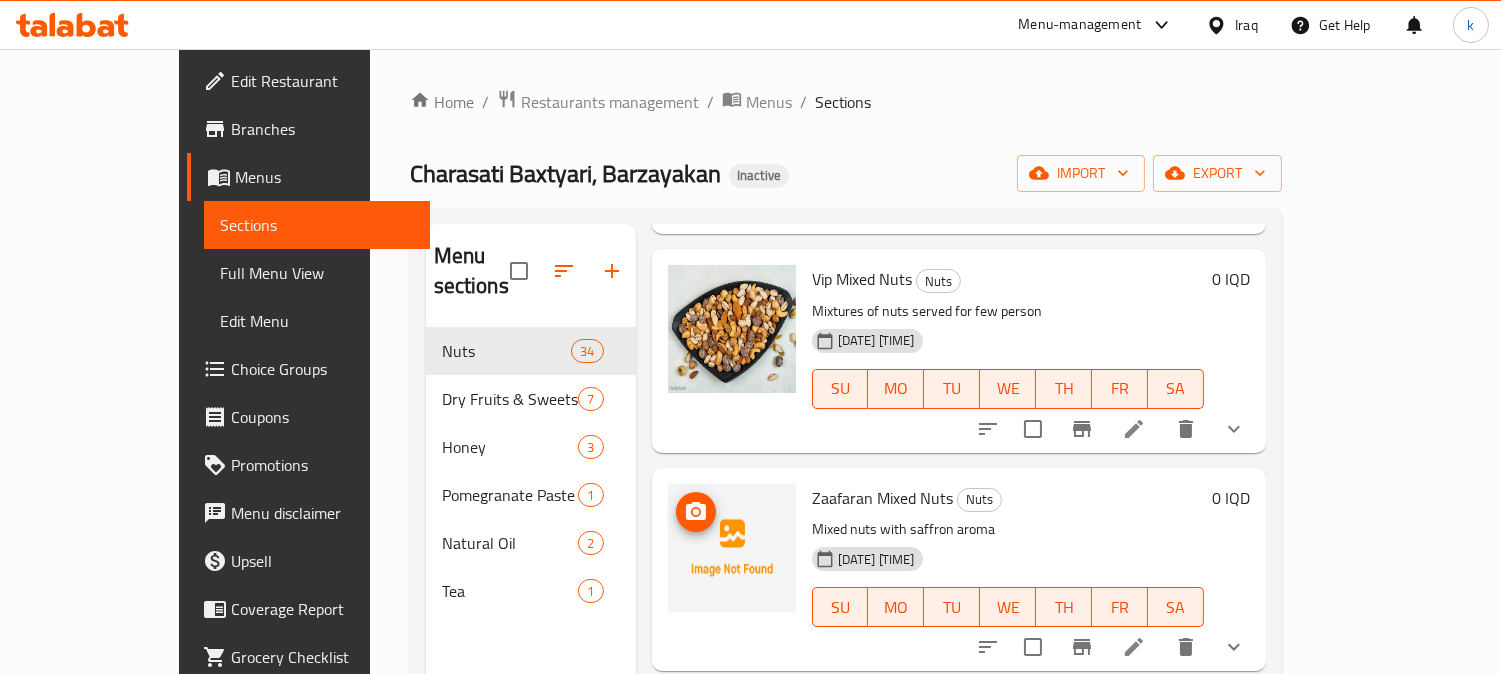 type 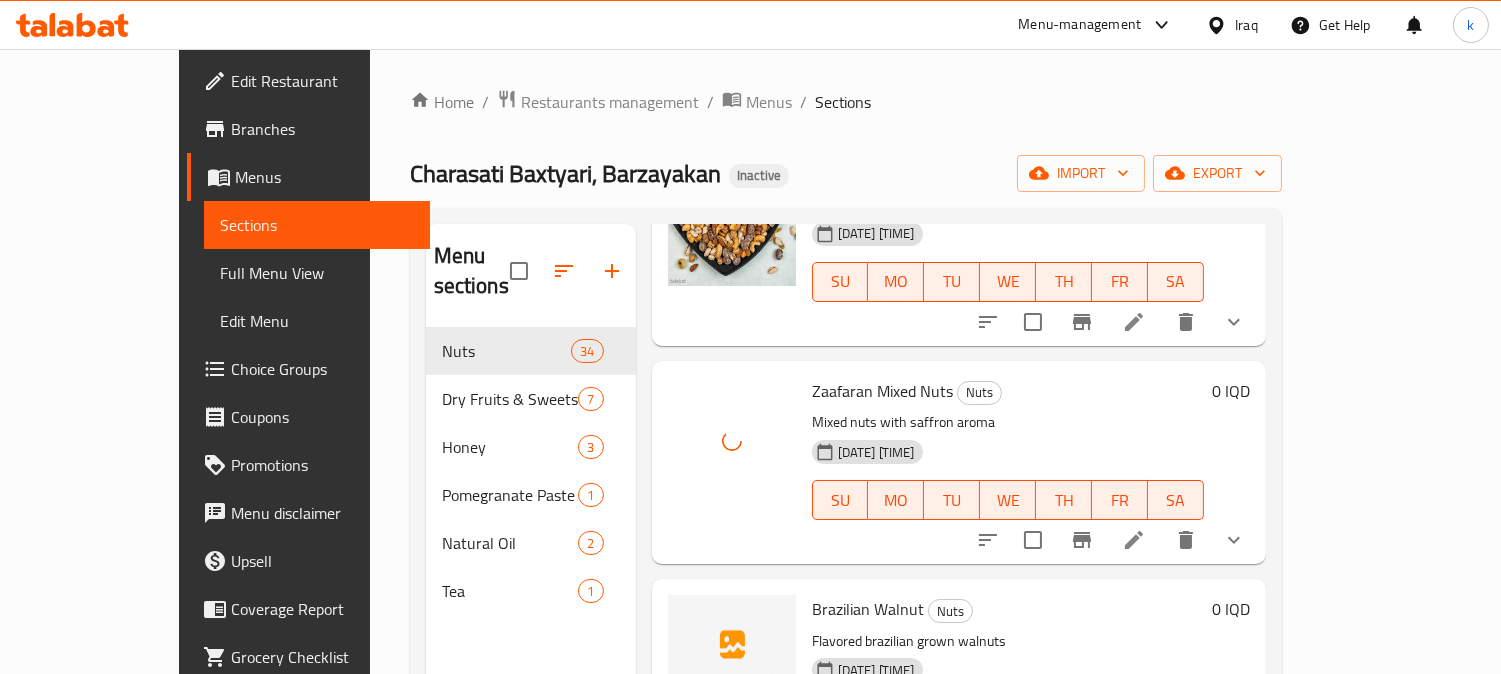 scroll, scrollTop: 2222, scrollLeft: 0, axis: vertical 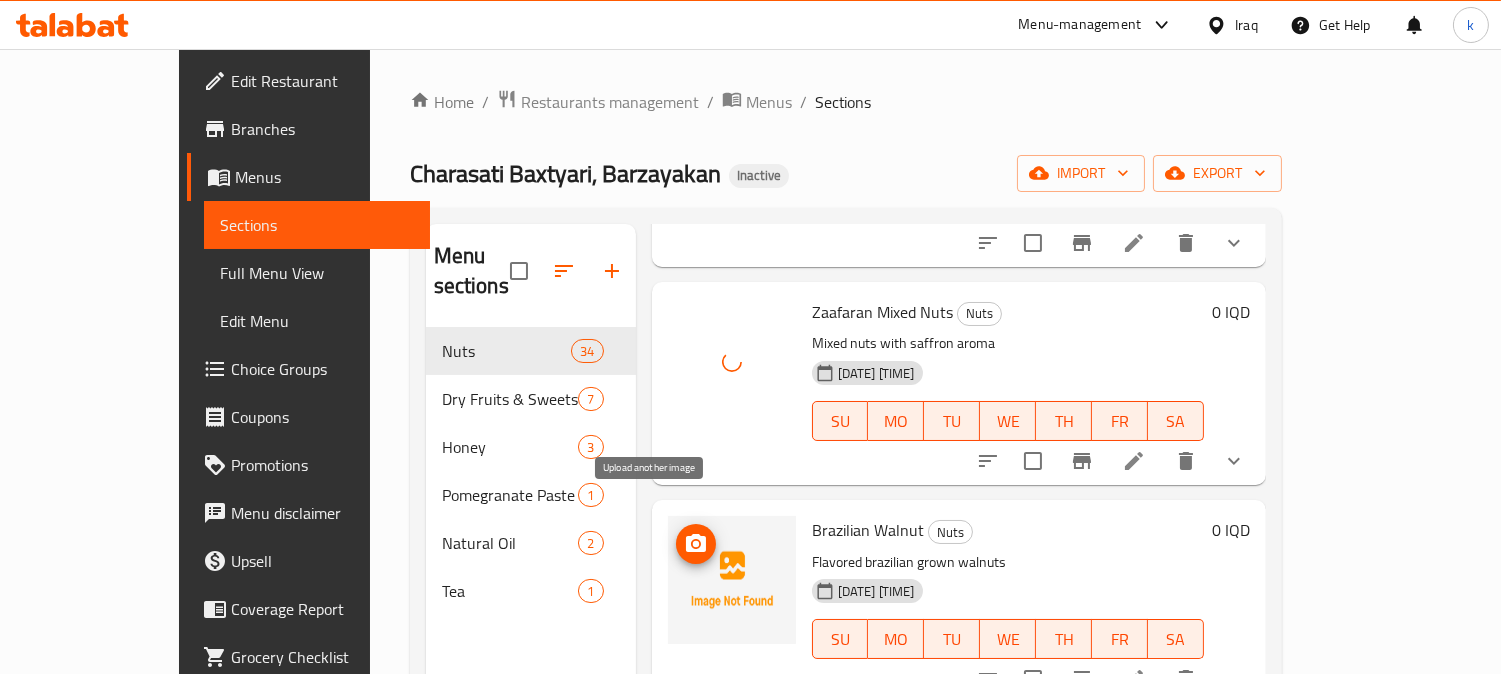 click 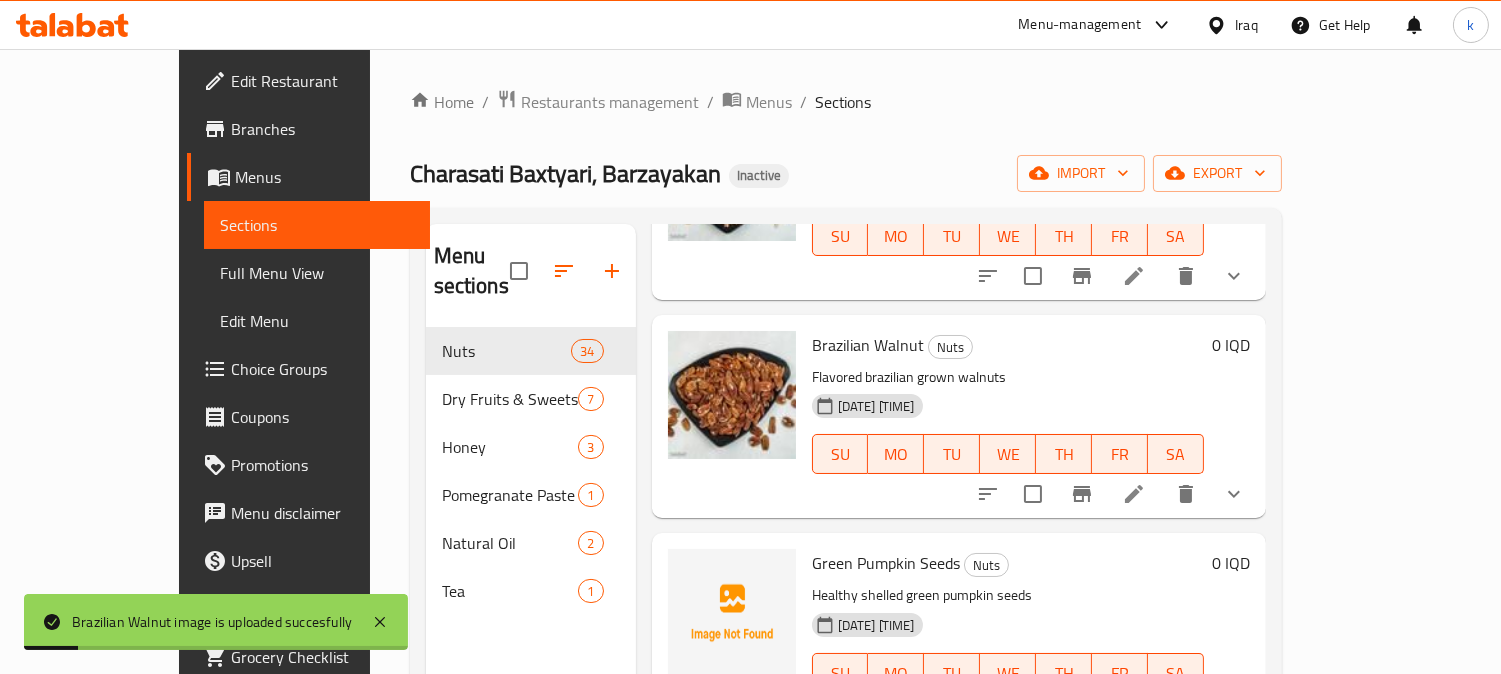 scroll, scrollTop: 2592, scrollLeft: 0, axis: vertical 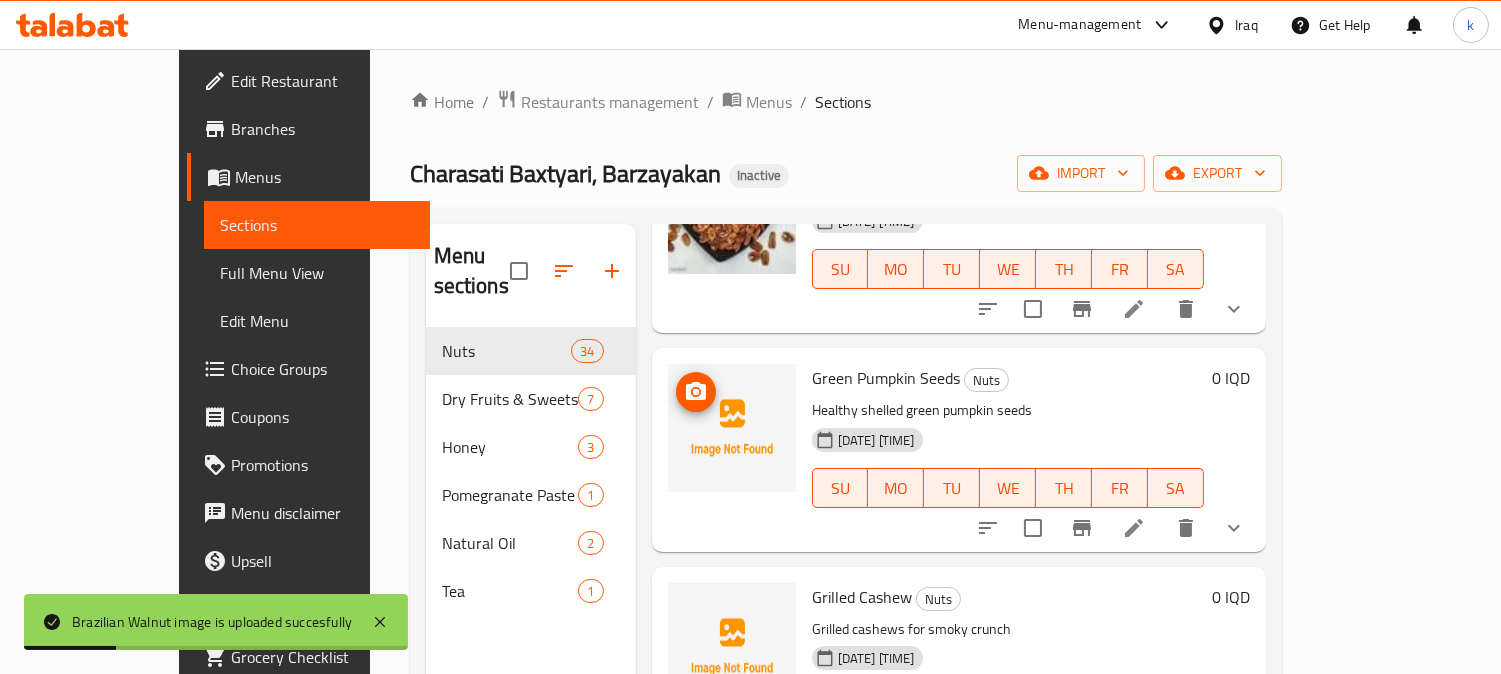 click 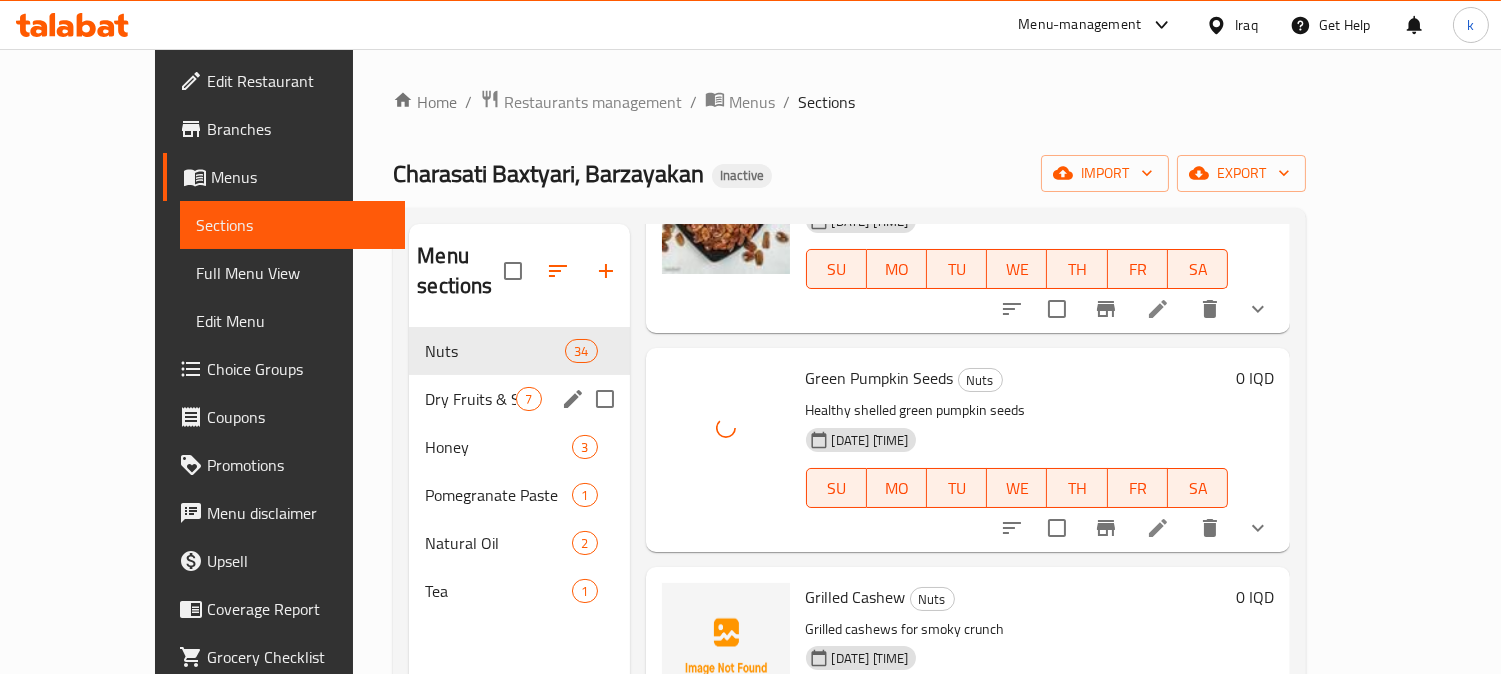 type 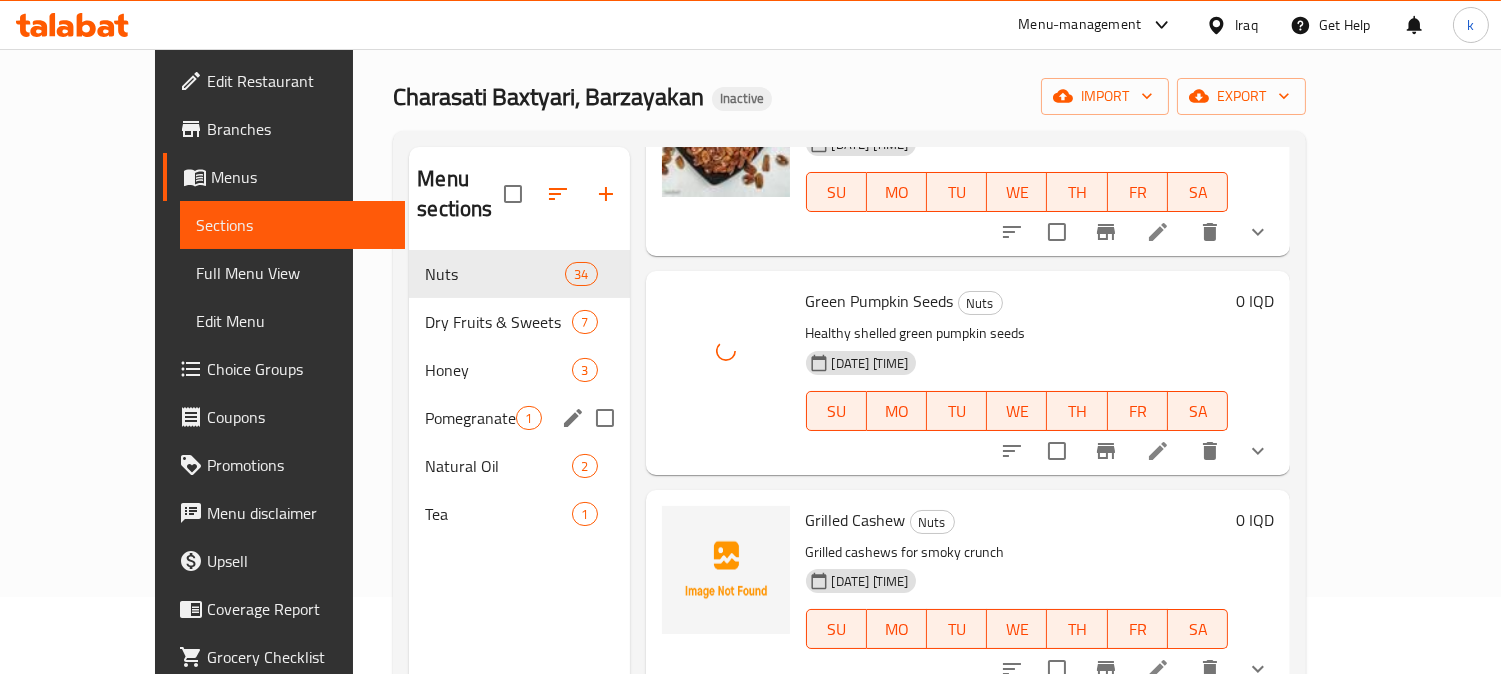 scroll, scrollTop: 185, scrollLeft: 0, axis: vertical 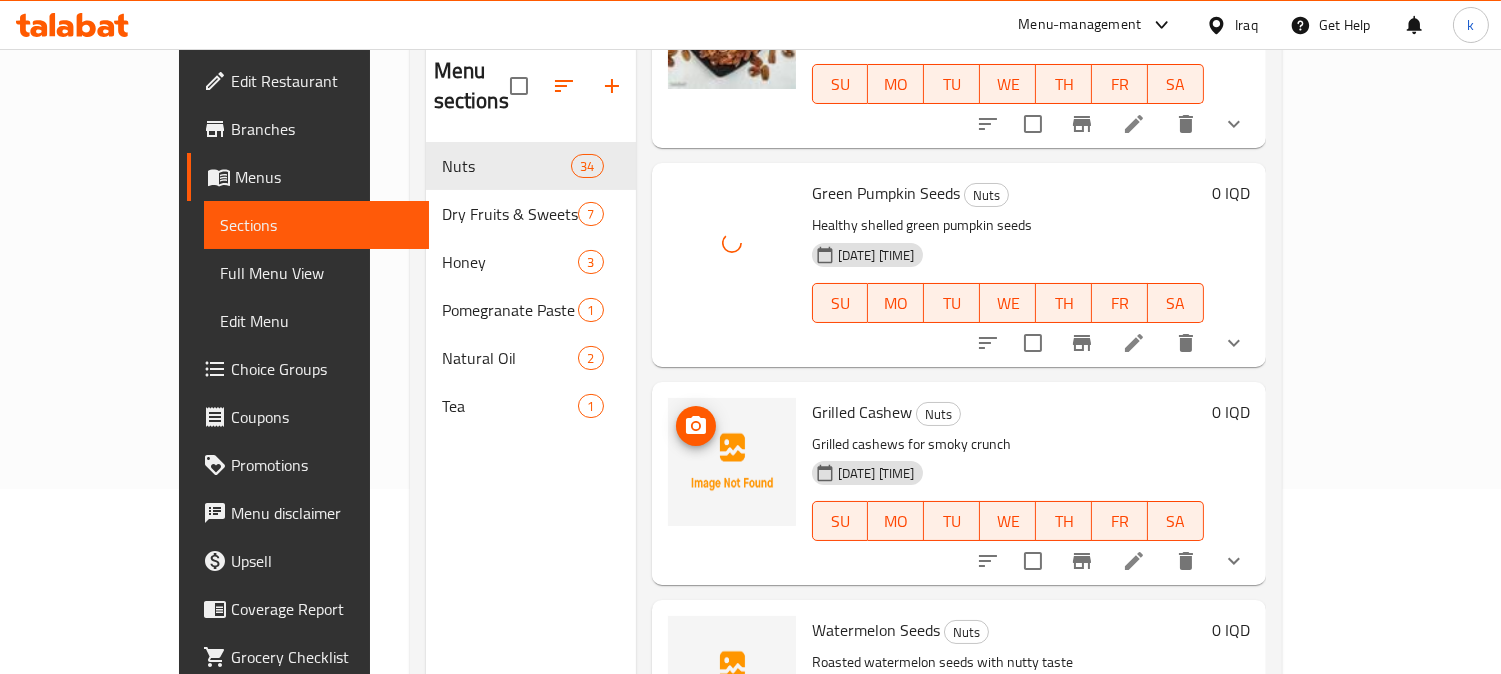 click 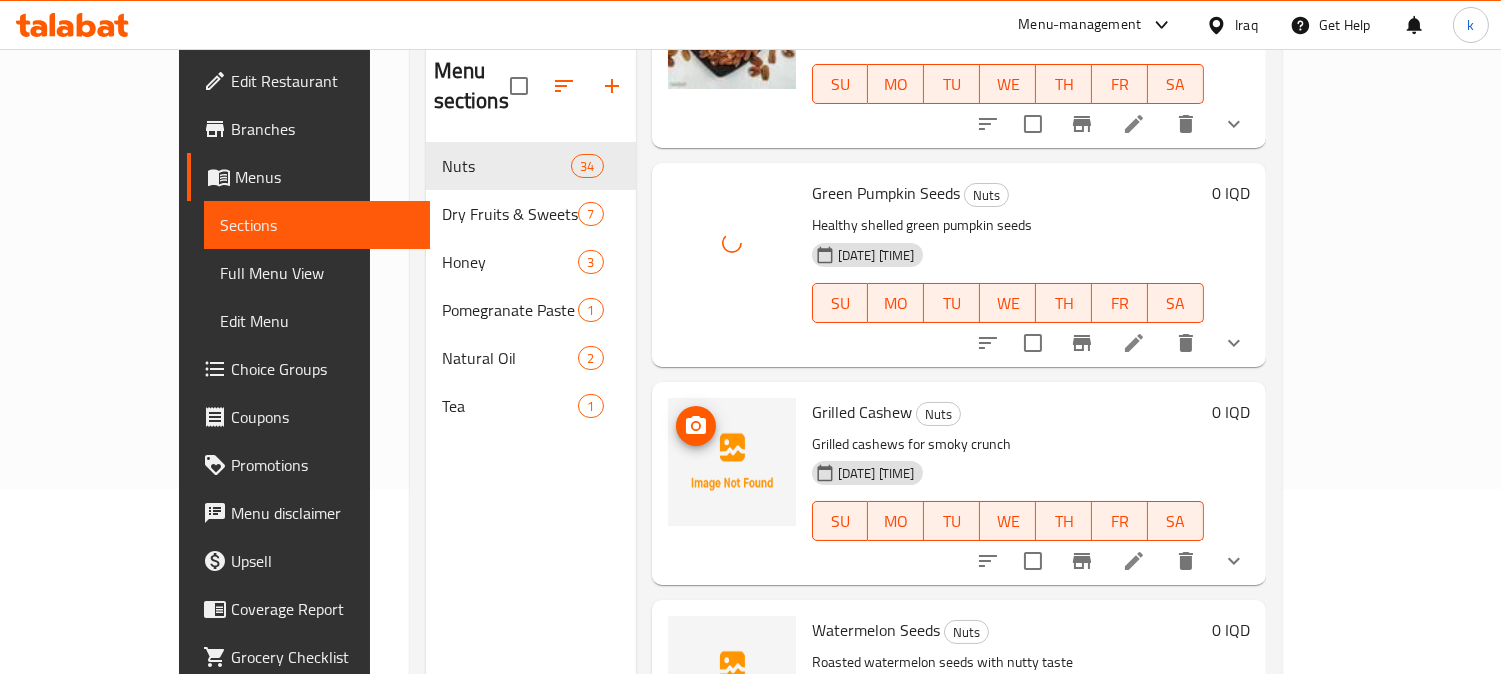 type 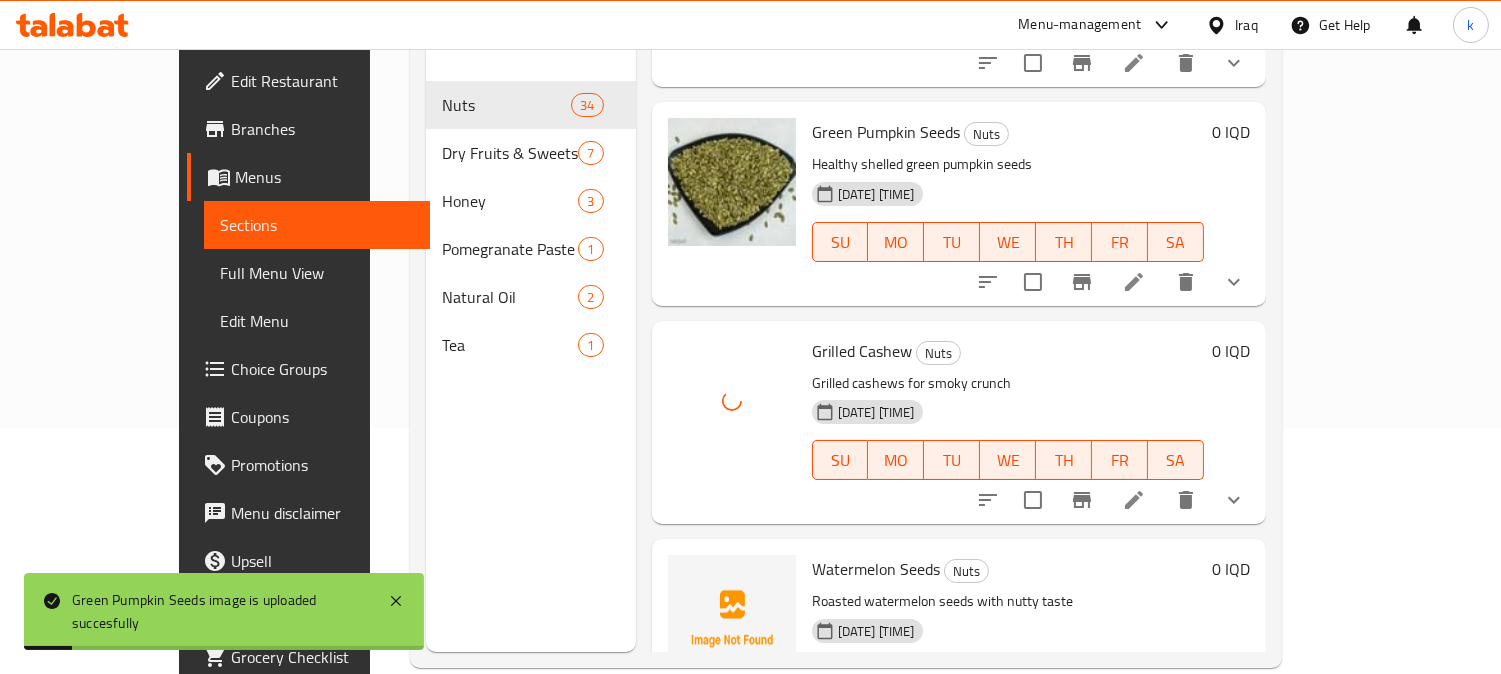 scroll, scrollTop: 280, scrollLeft: 0, axis: vertical 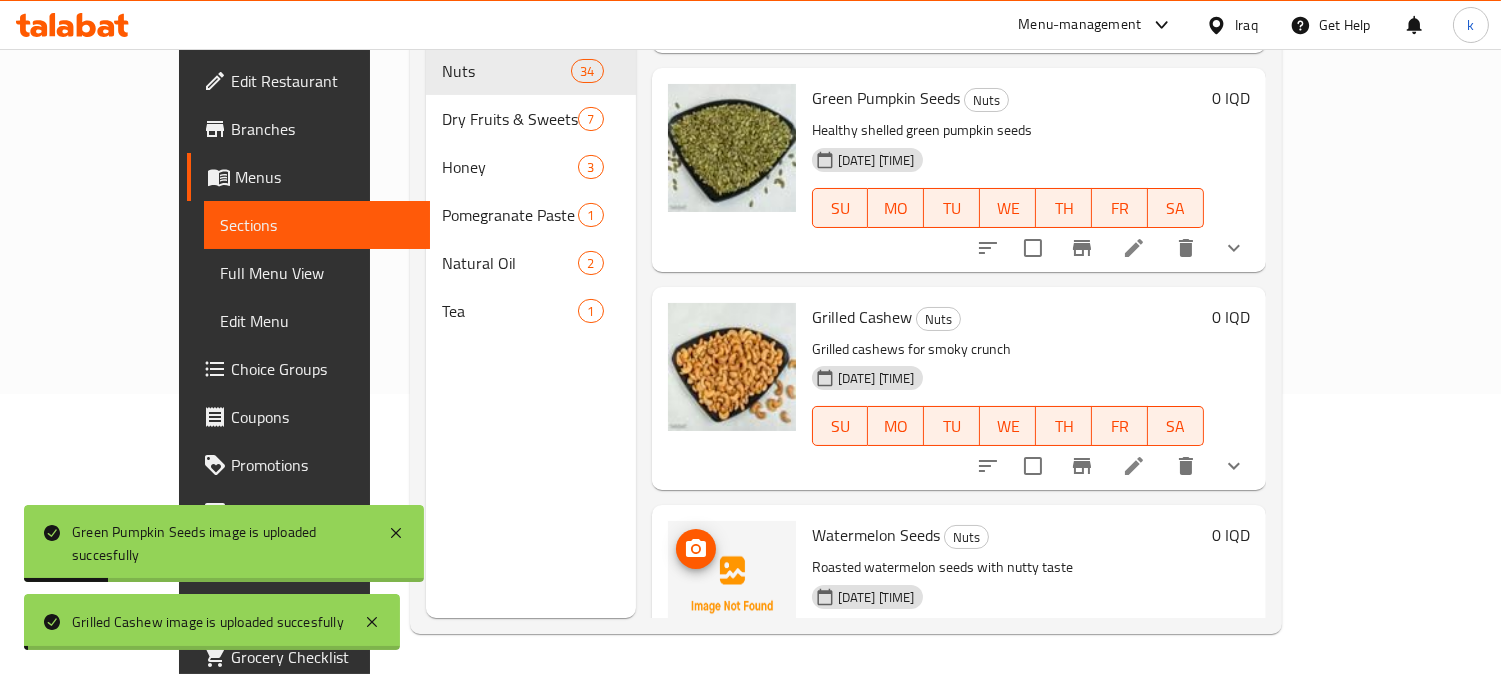 click at bounding box center (696, 549) 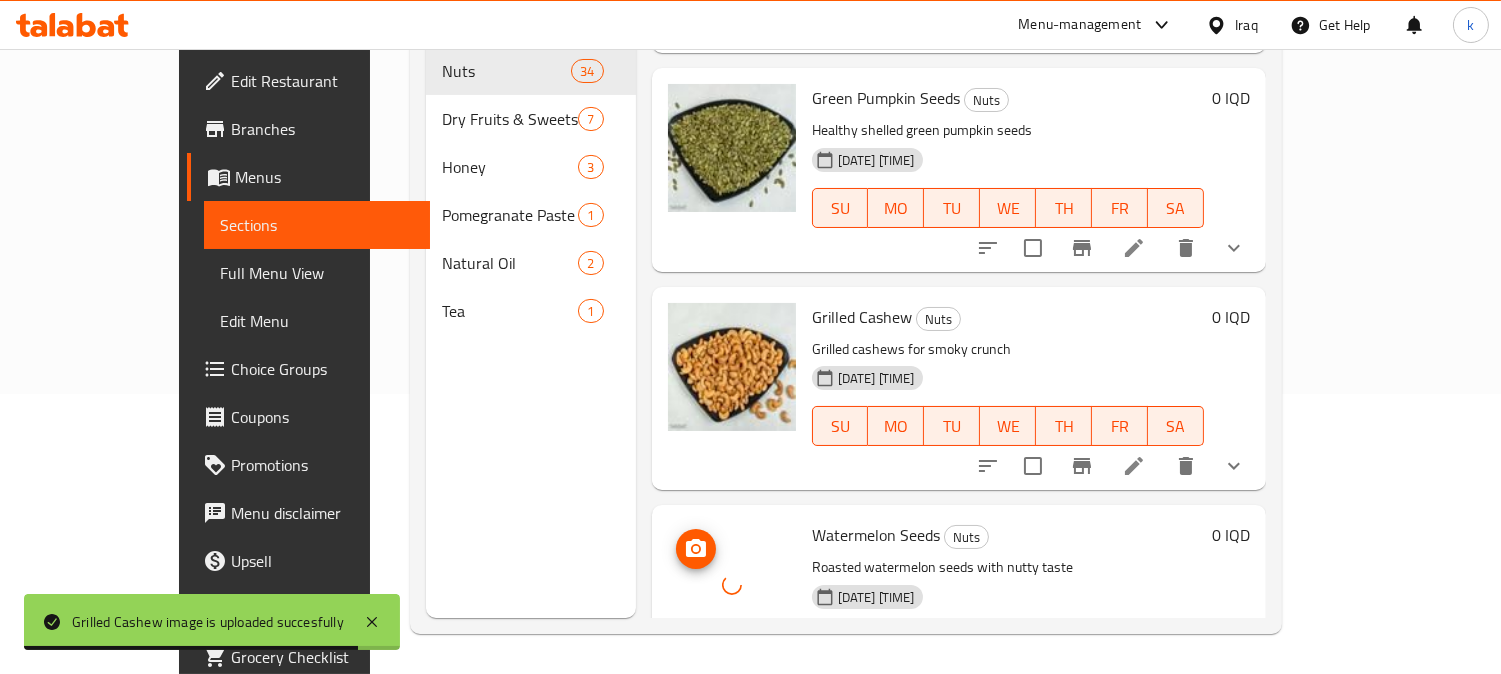 type 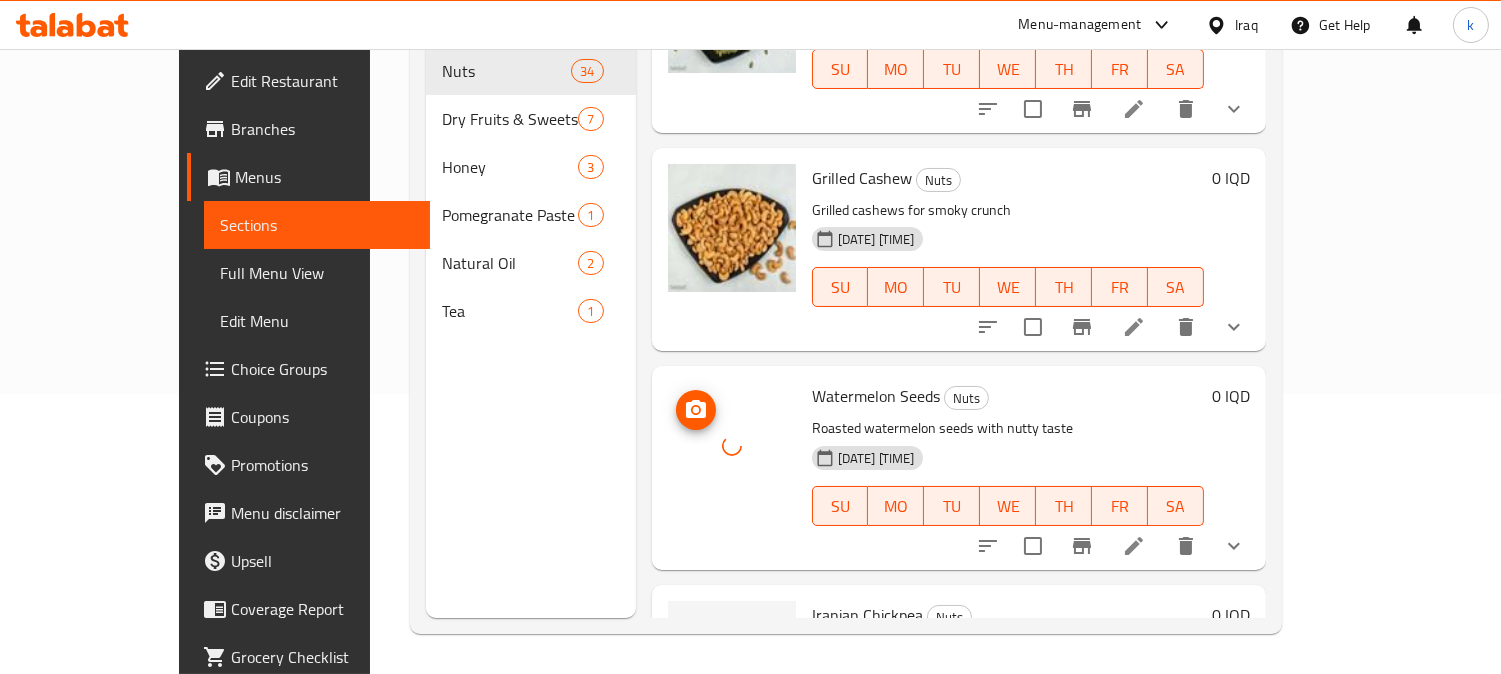 scroll, scrollTop: 2777, scrollLeft: 0, axis: vertical 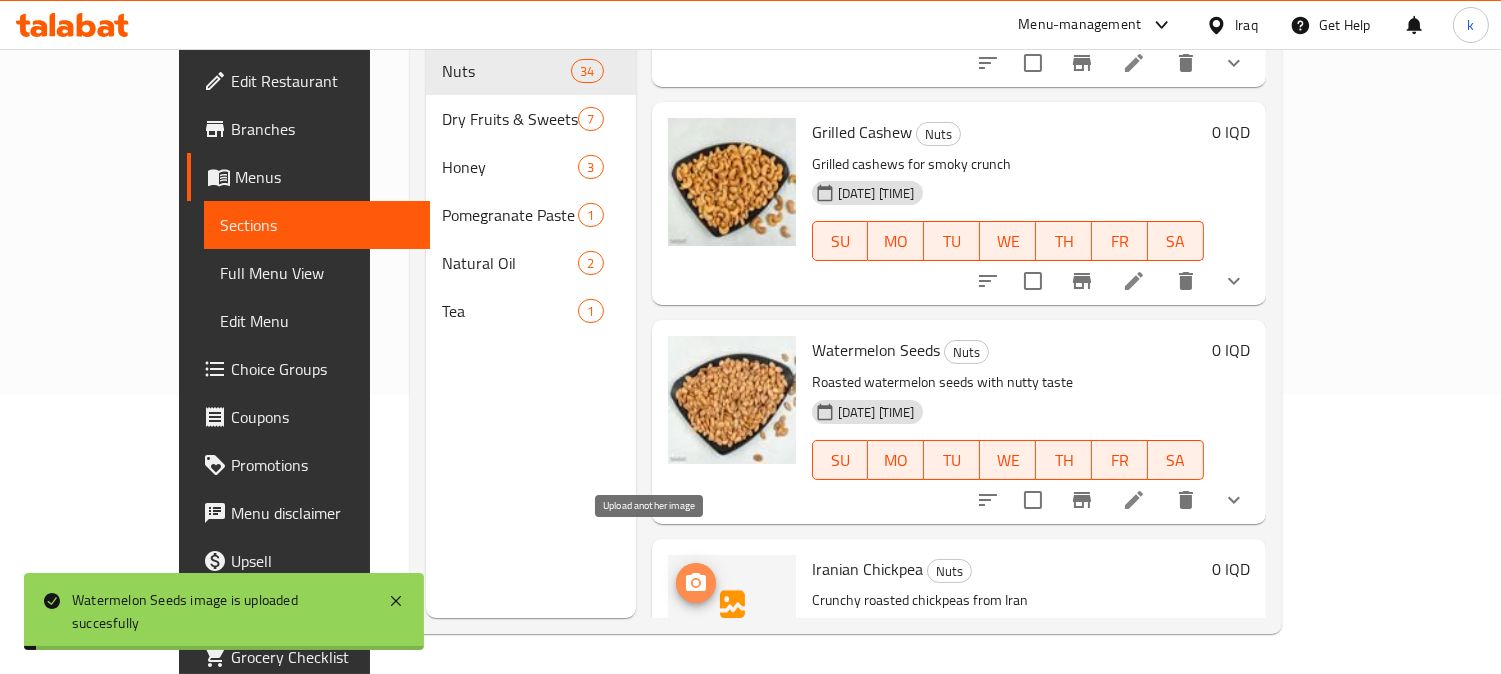 click 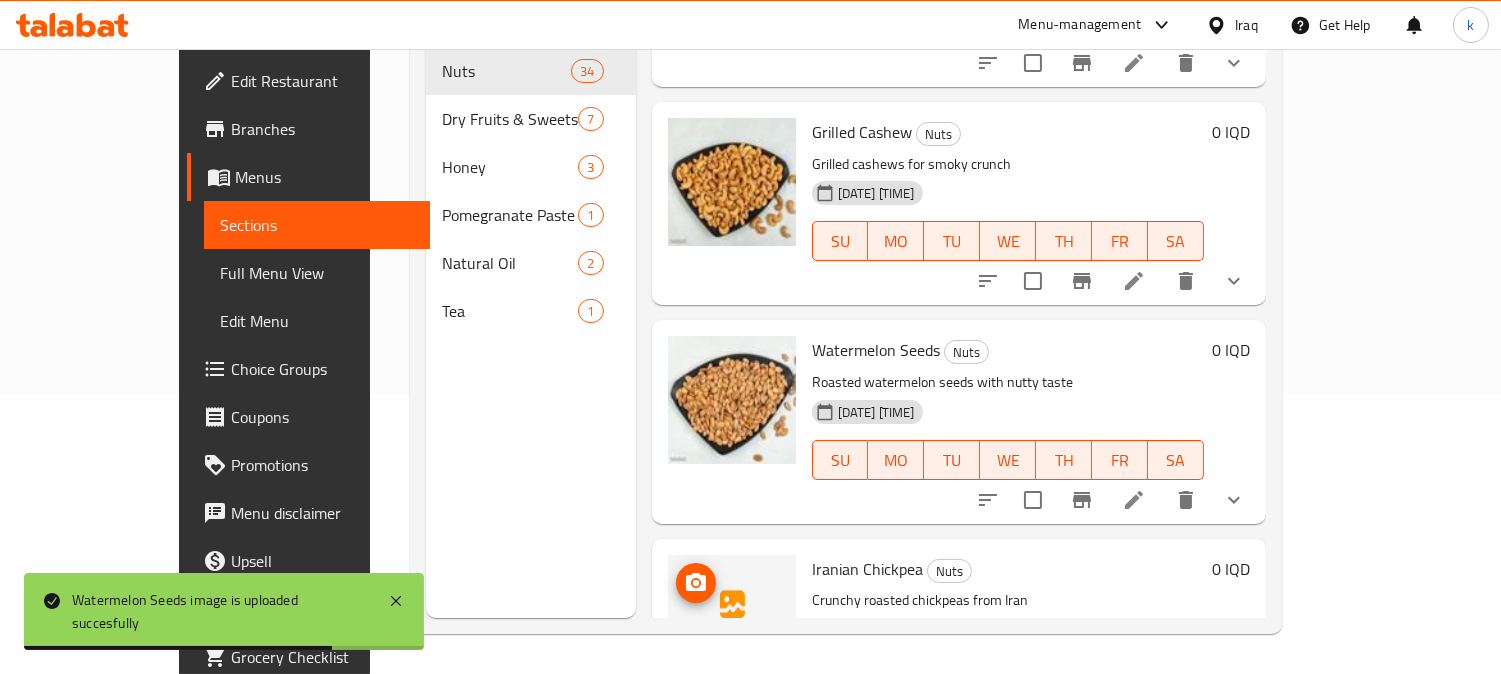 type 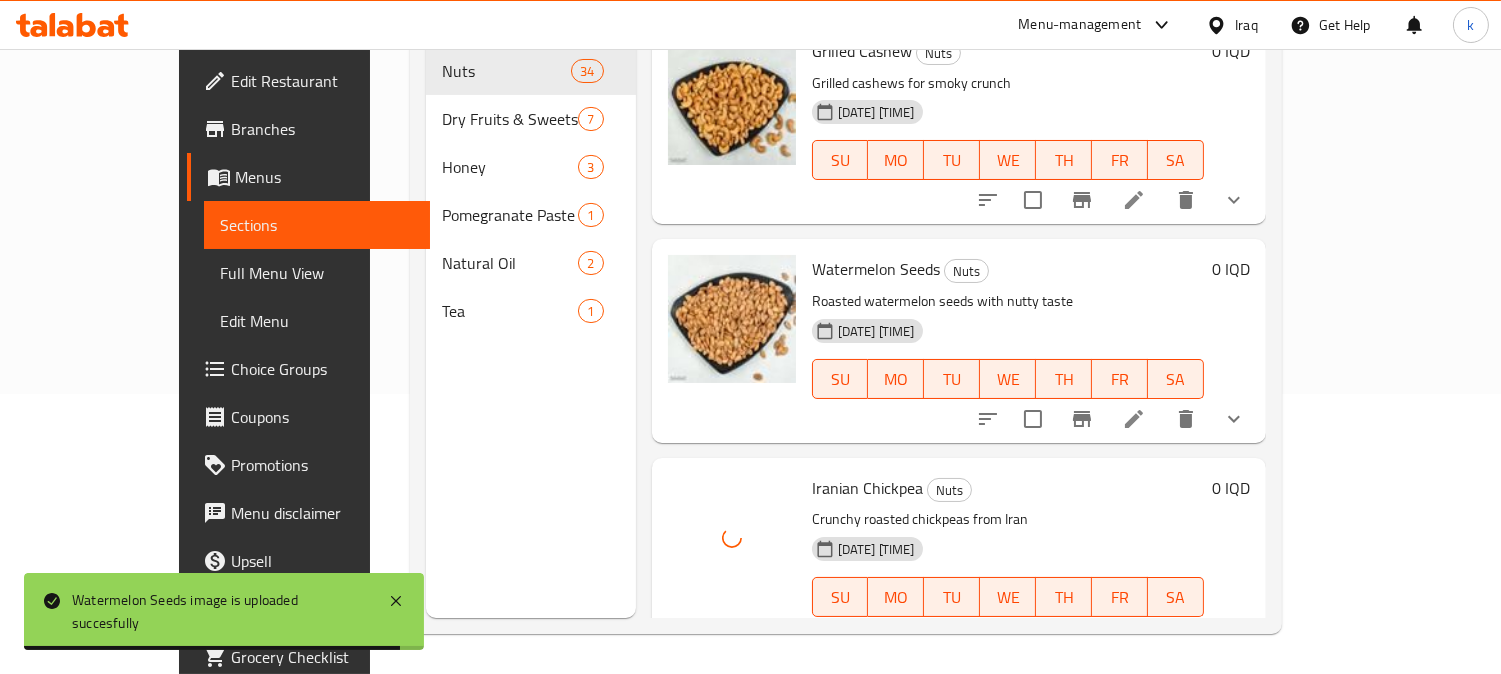 scroll, scrollTop: 2963, scrollLeft: 0, axis: vertical 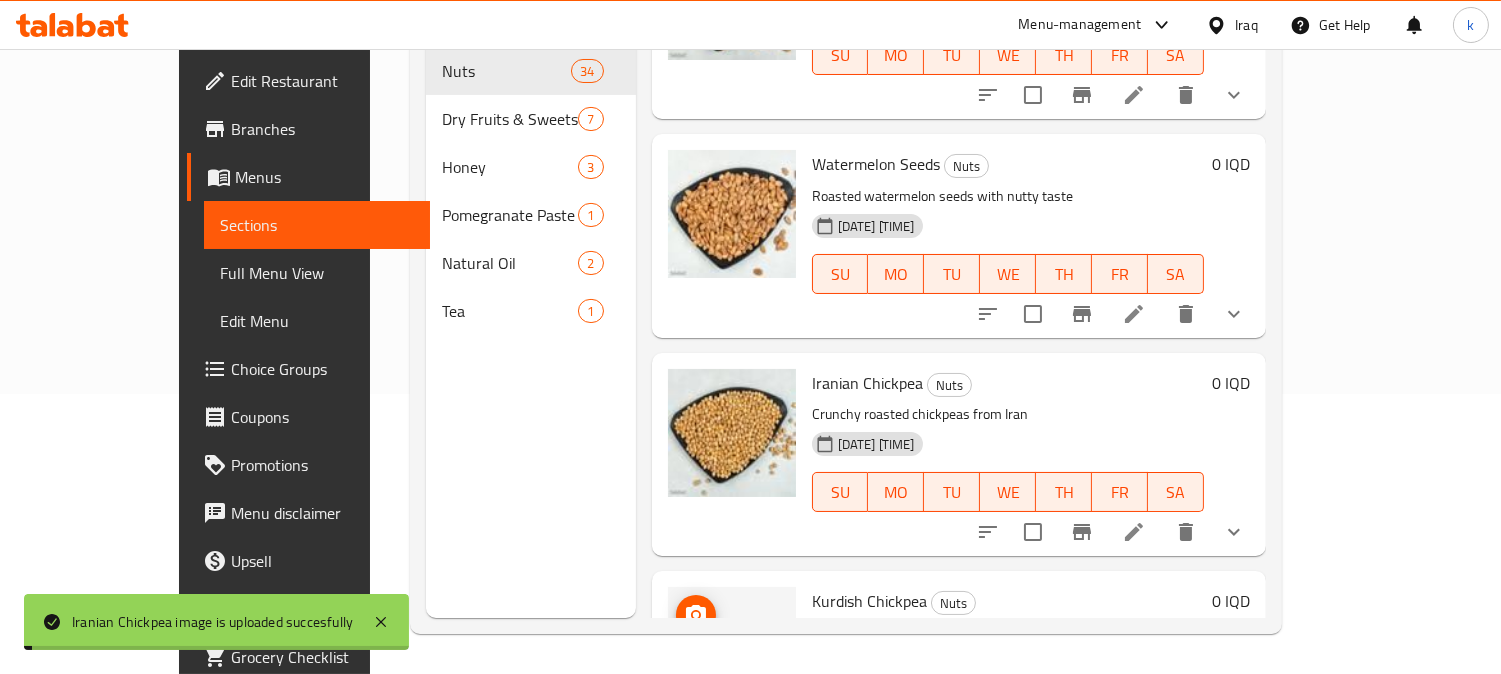 click at bounding box center (696, 615) 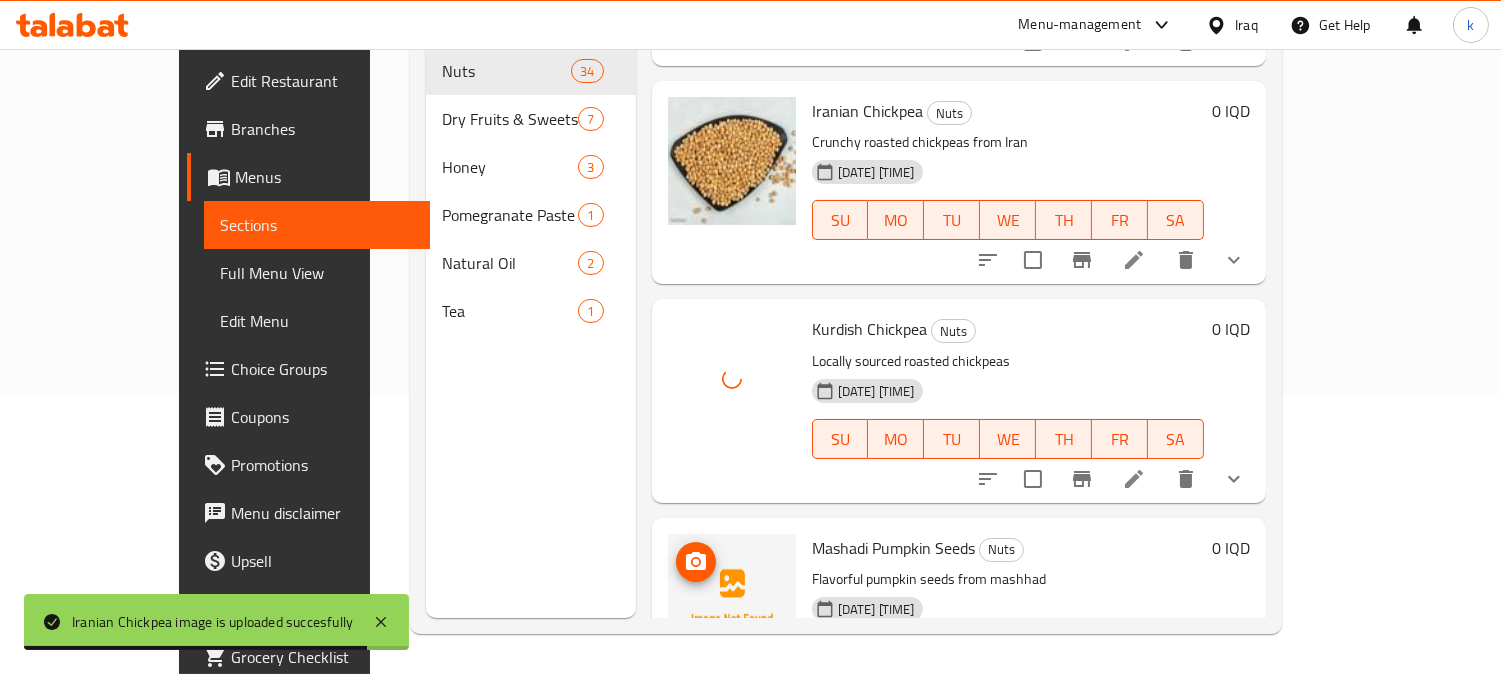 scroll, scrollTop: 3333, scrollLeft: 0, axis: vertical 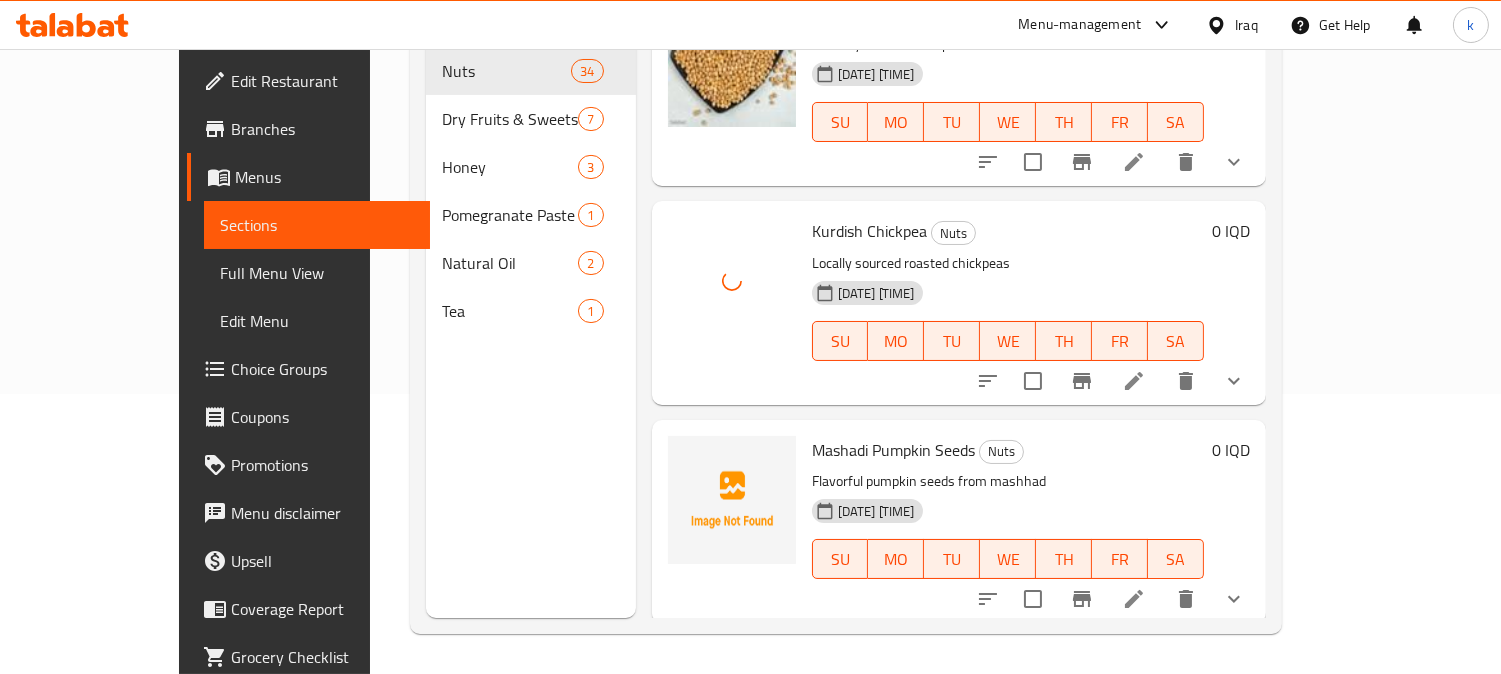 click at bounding box center [732, 521] 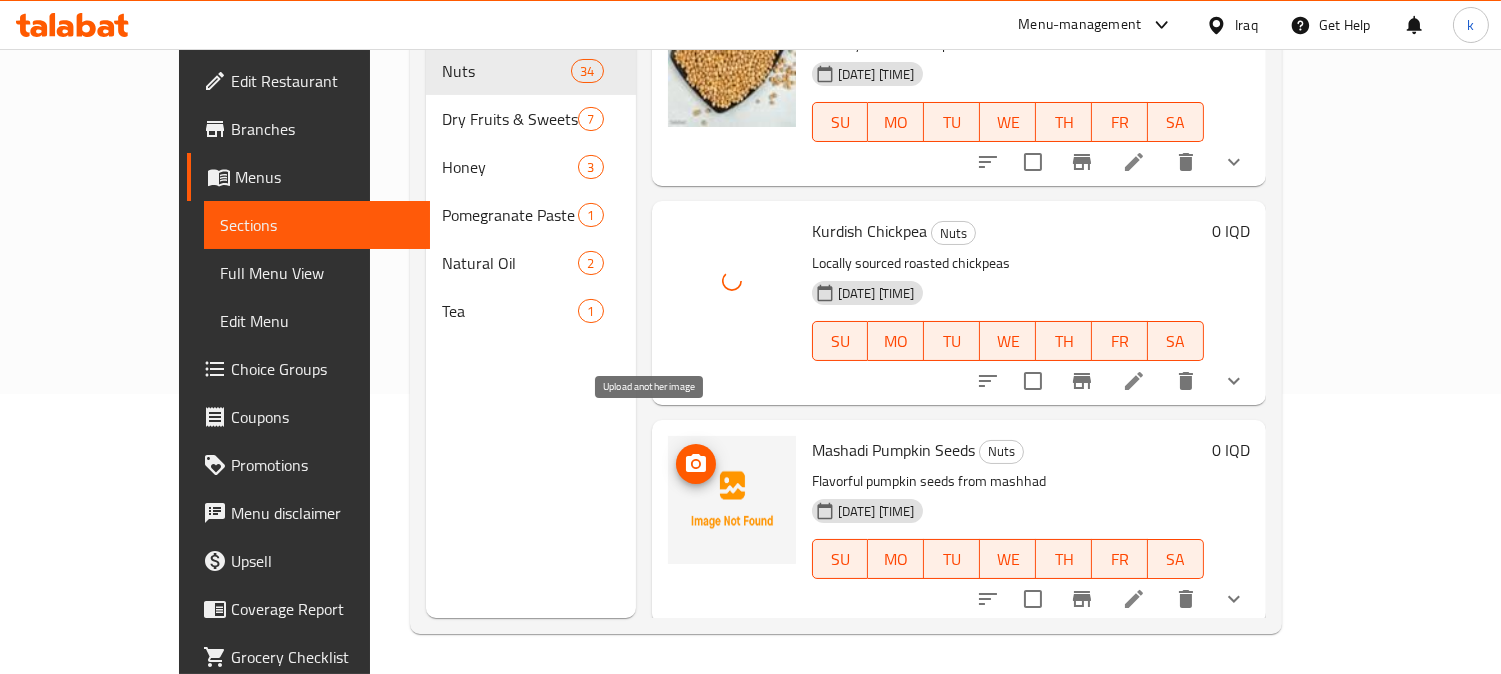 click at bounding box center (696, 464) 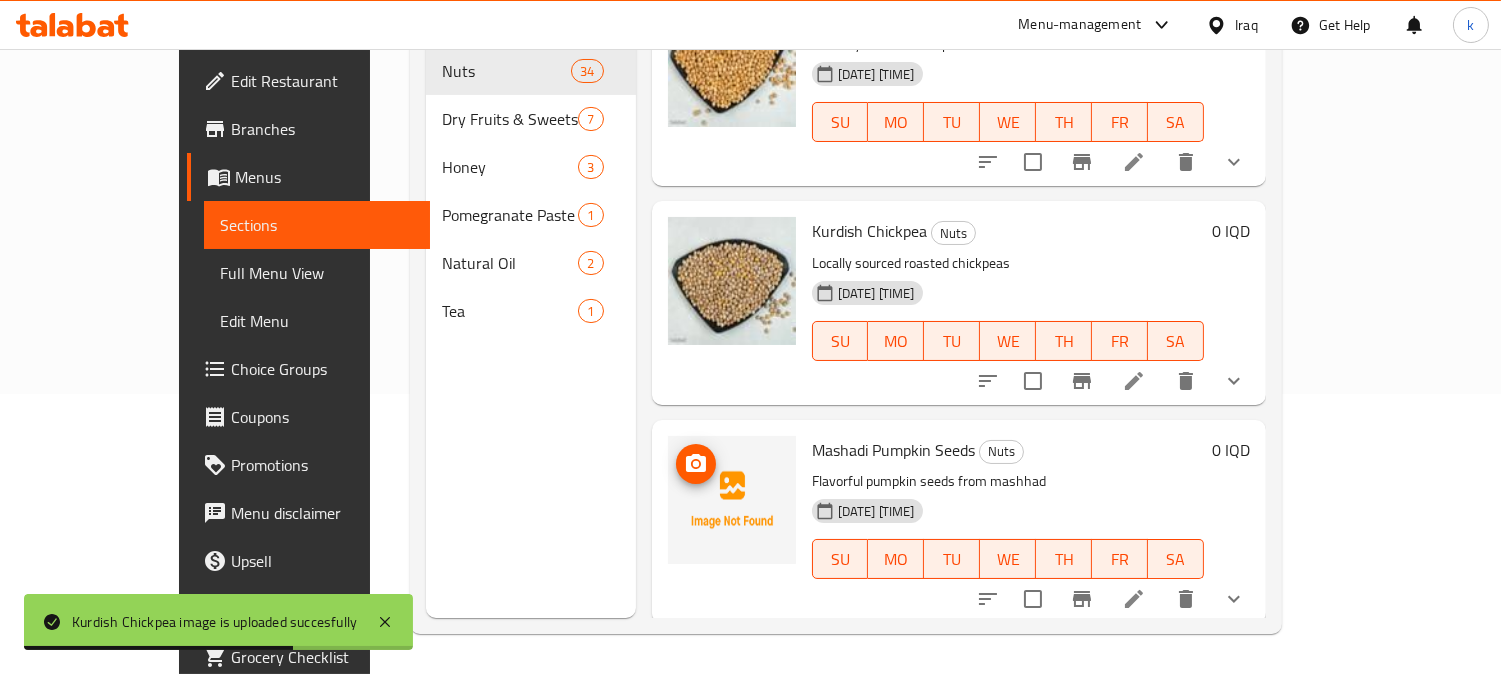 type 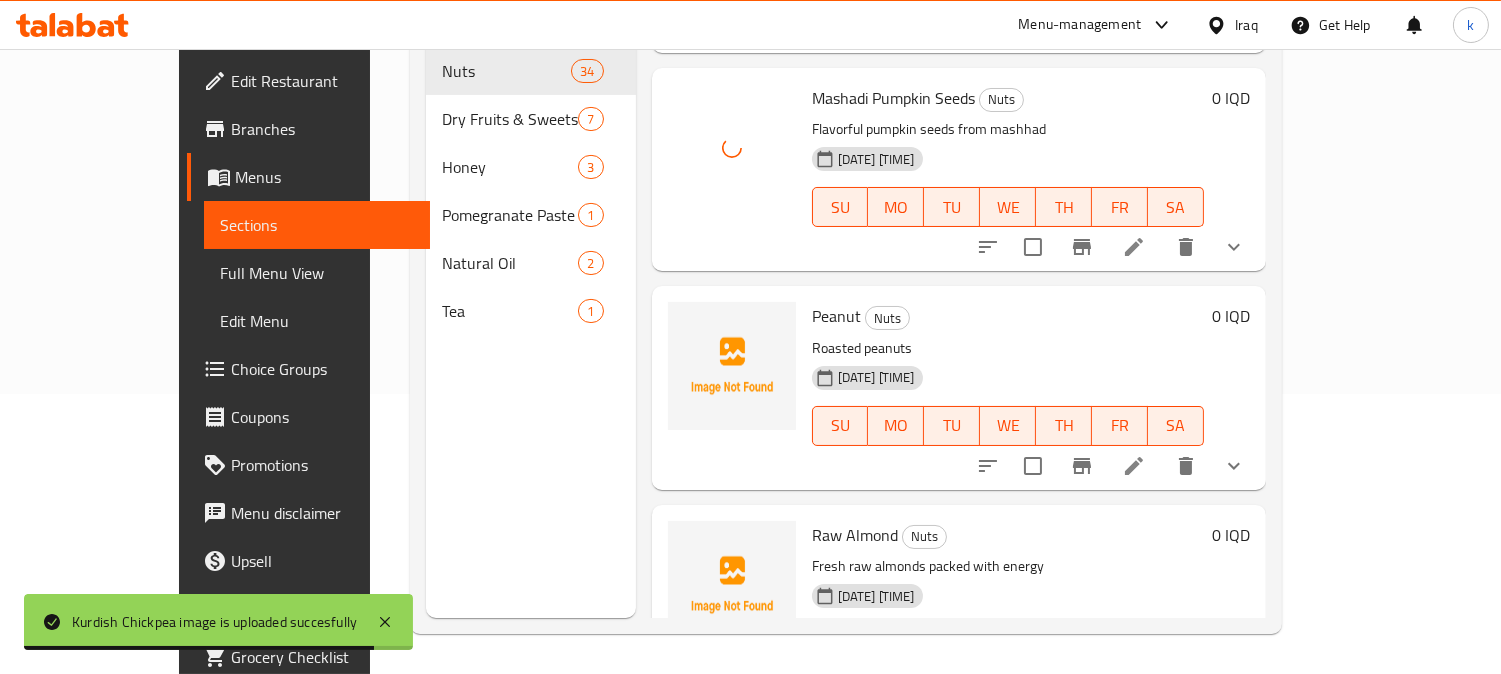 scroll, scrollTop: 3703, scrollLeft: 0, axis: vertical 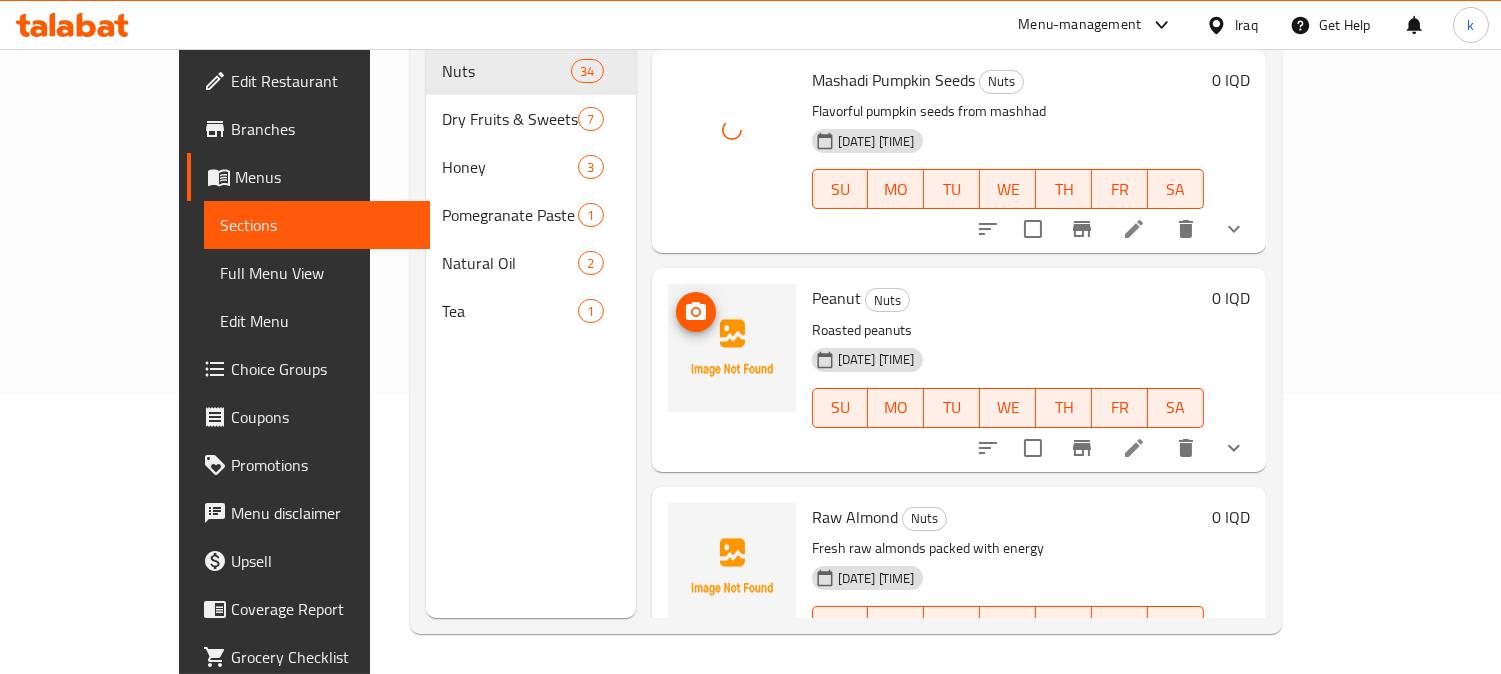 click at bounding box center [732, 348] 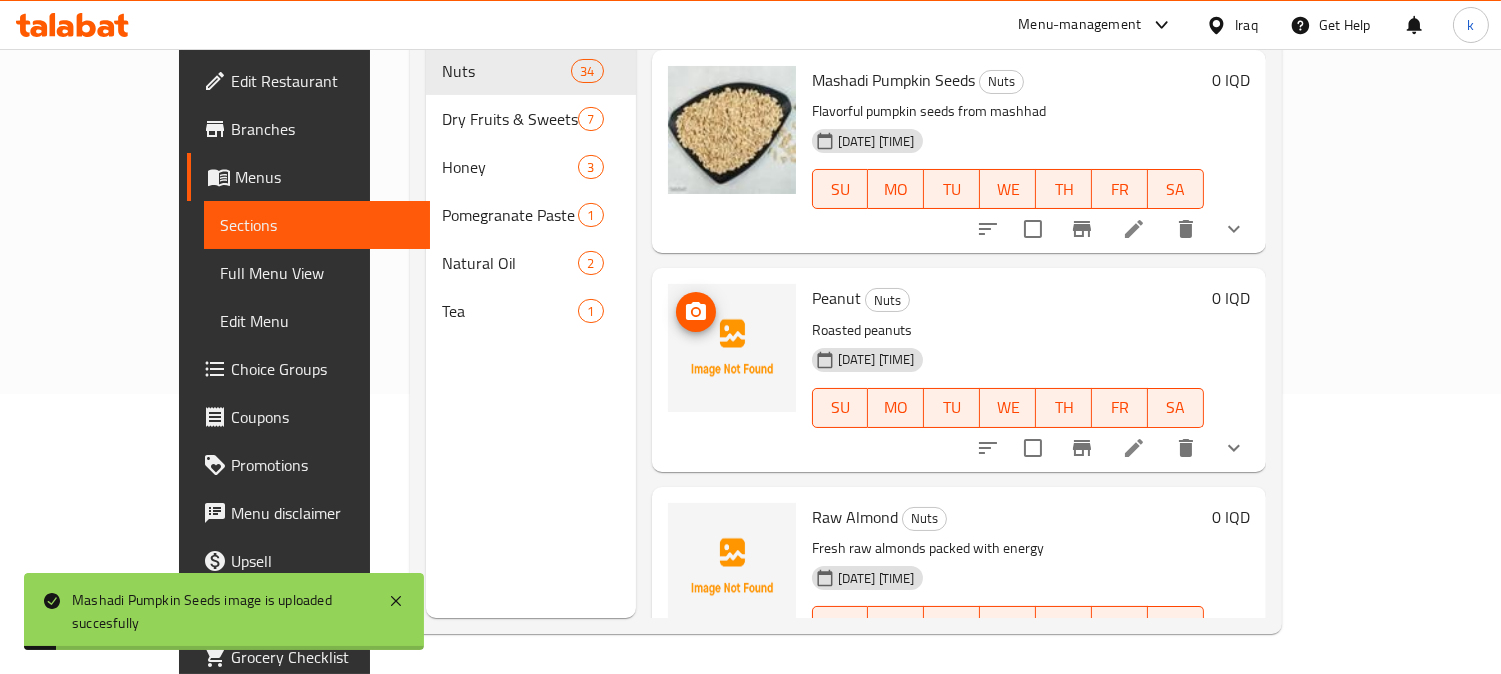 click at bounding box center [696, 312] 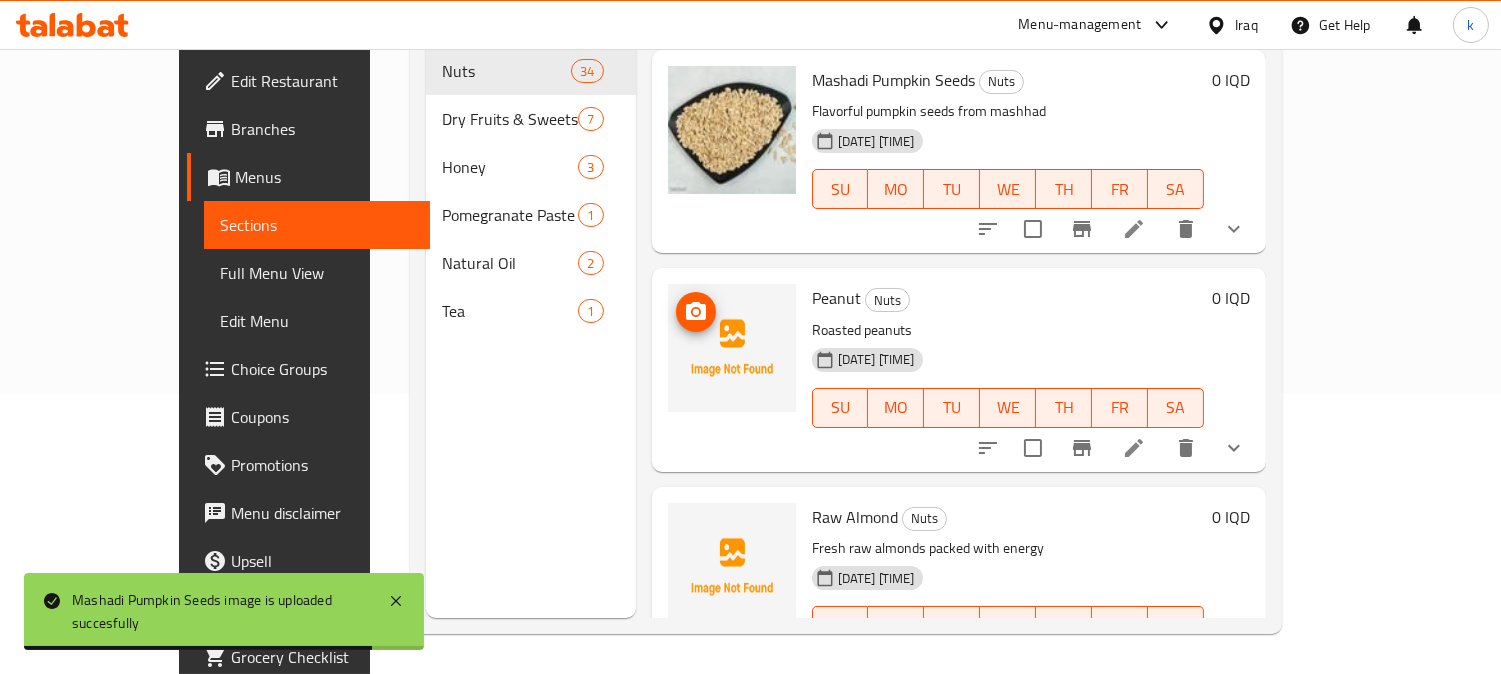 type 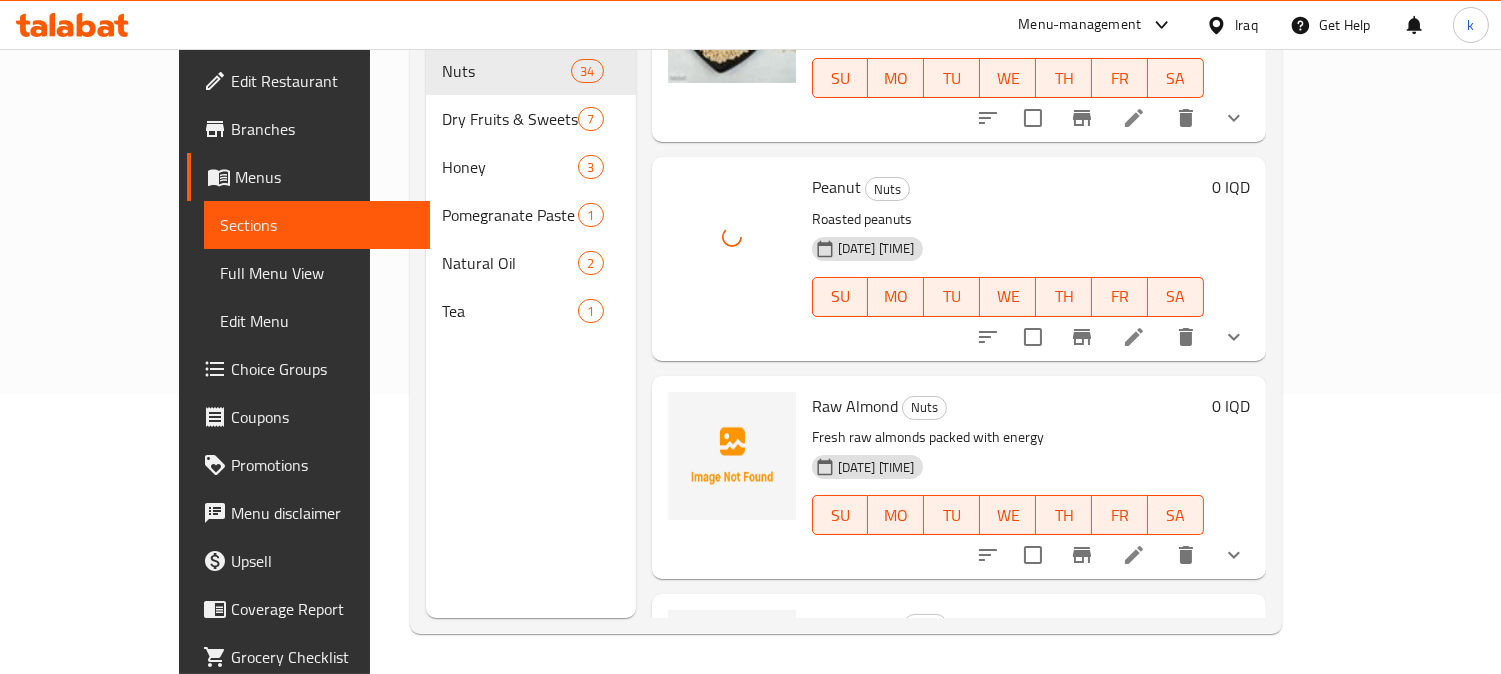 scroll, scrollTop: 3888, scrollLeft: 0, axis: vertical 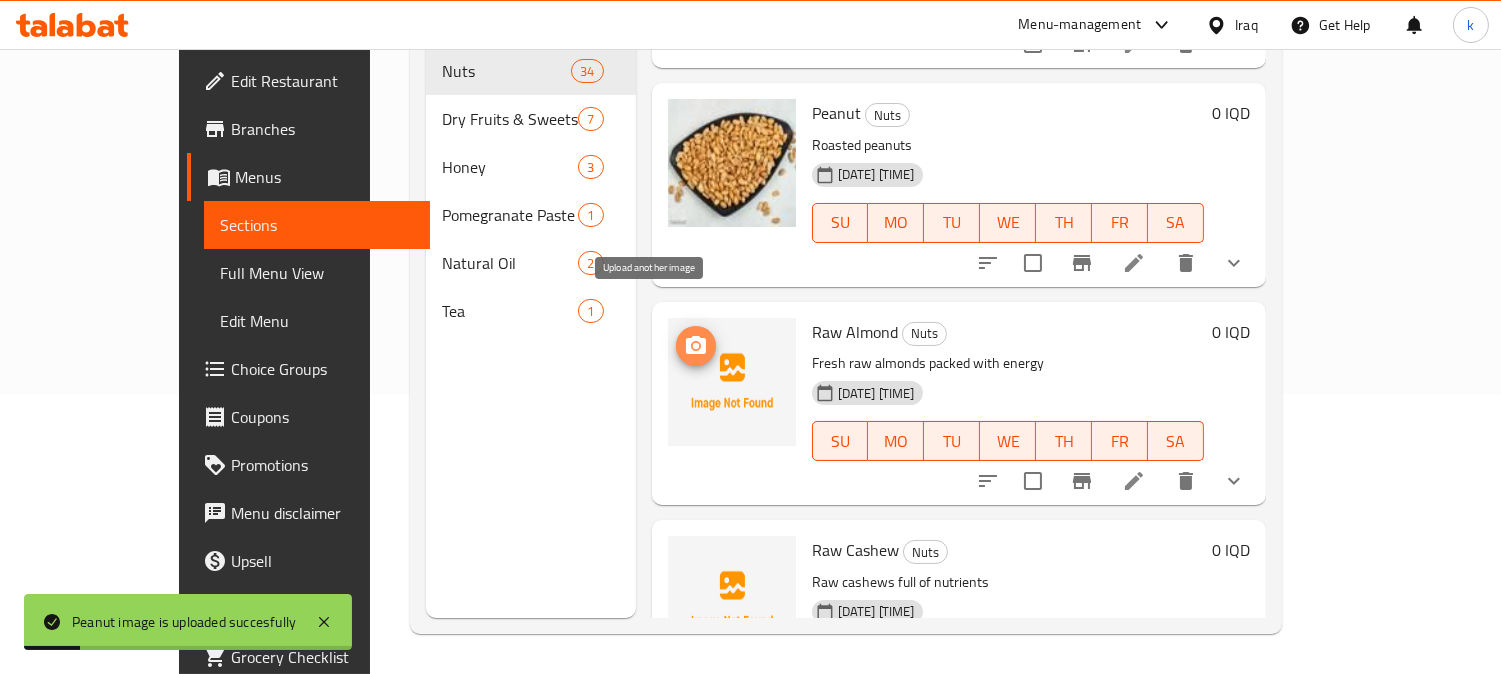 click 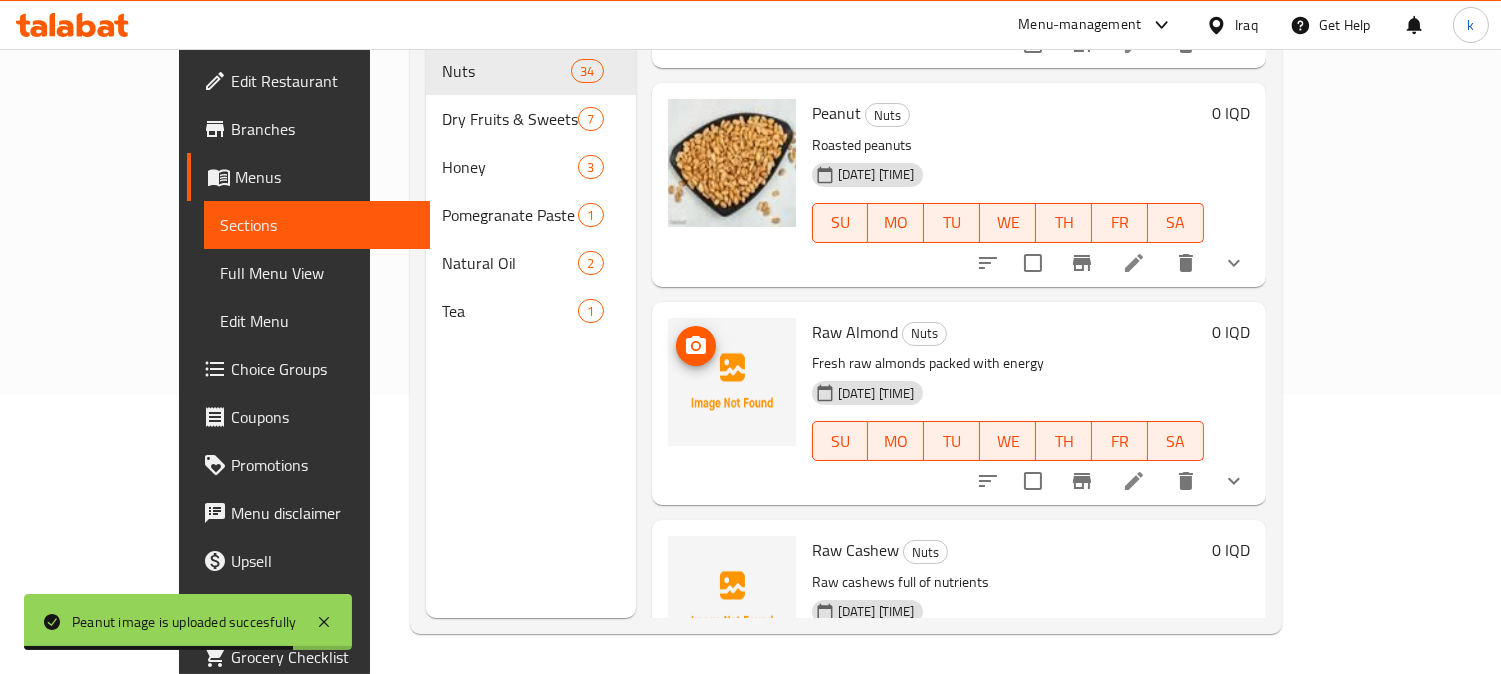 type 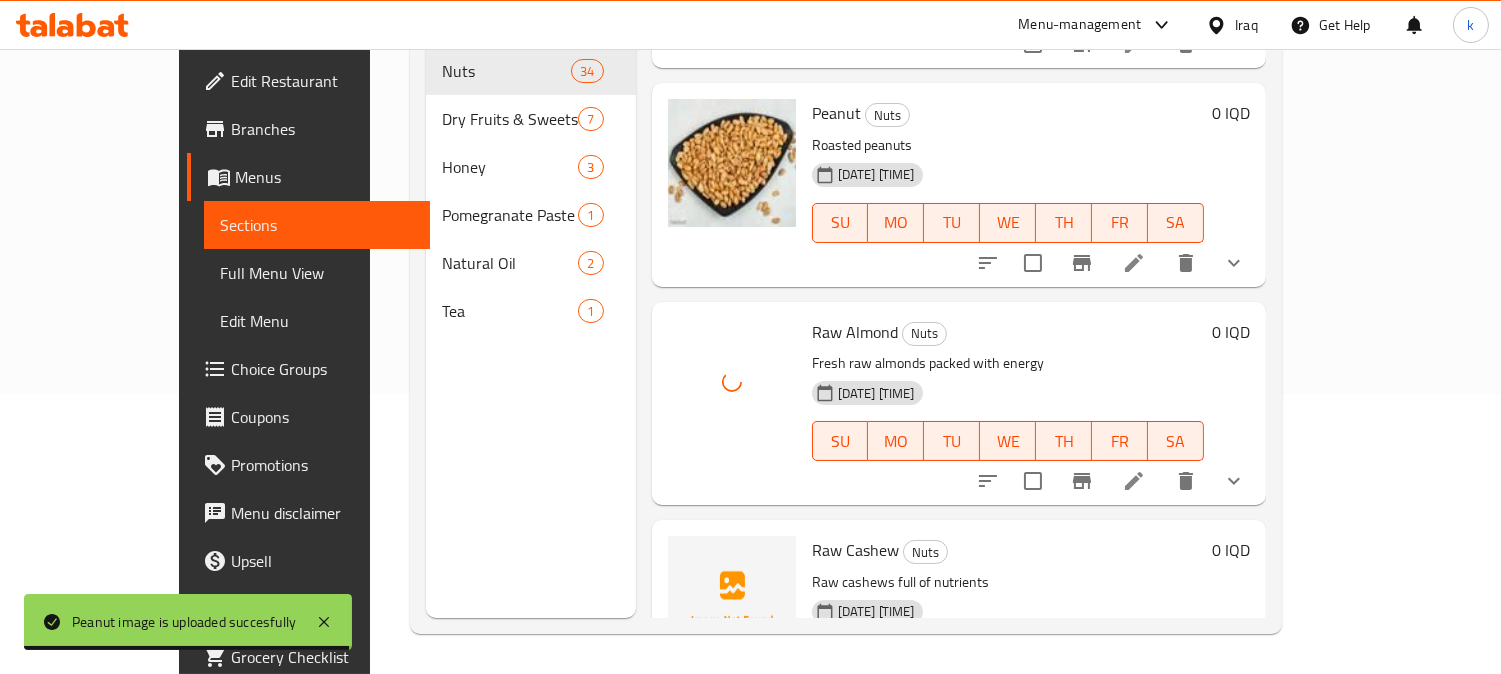 scroll, scrollTop: 4074, scrollLeft: 0, axis: vertical 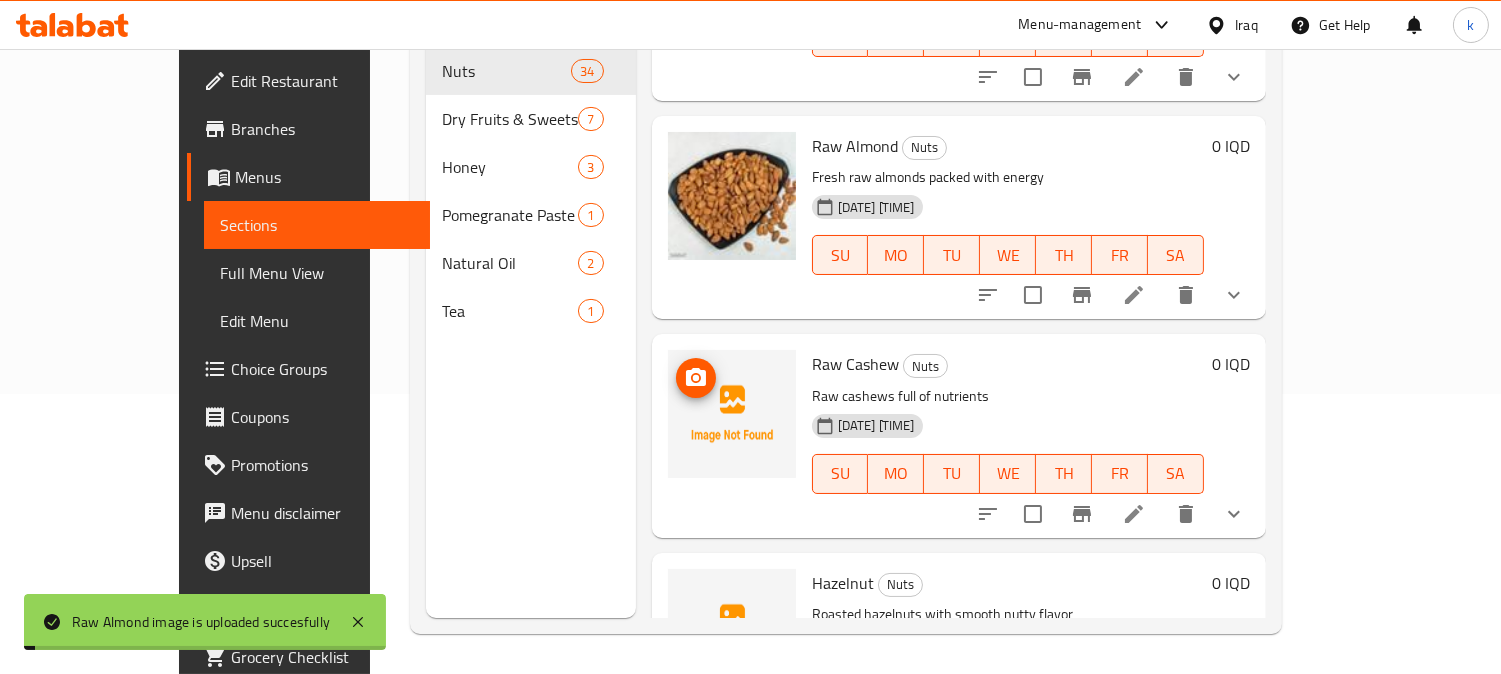 click 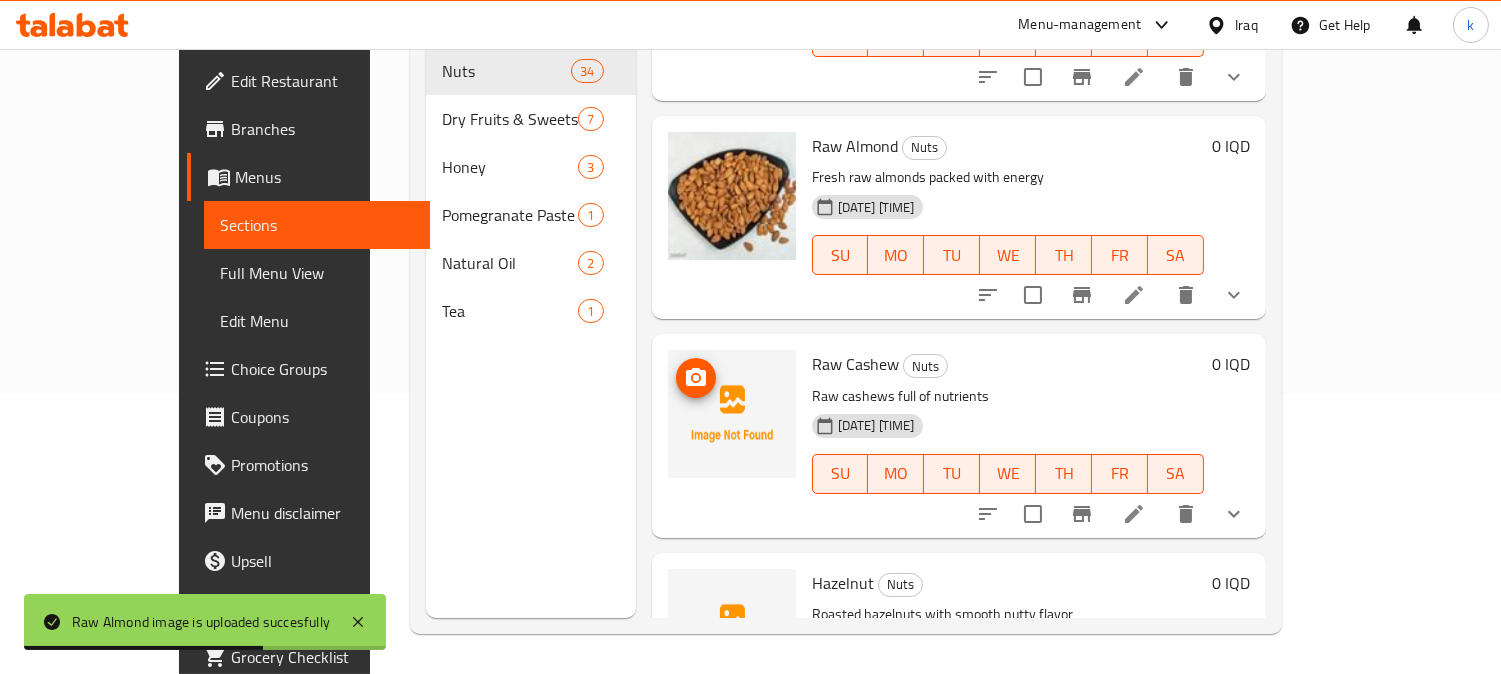 type 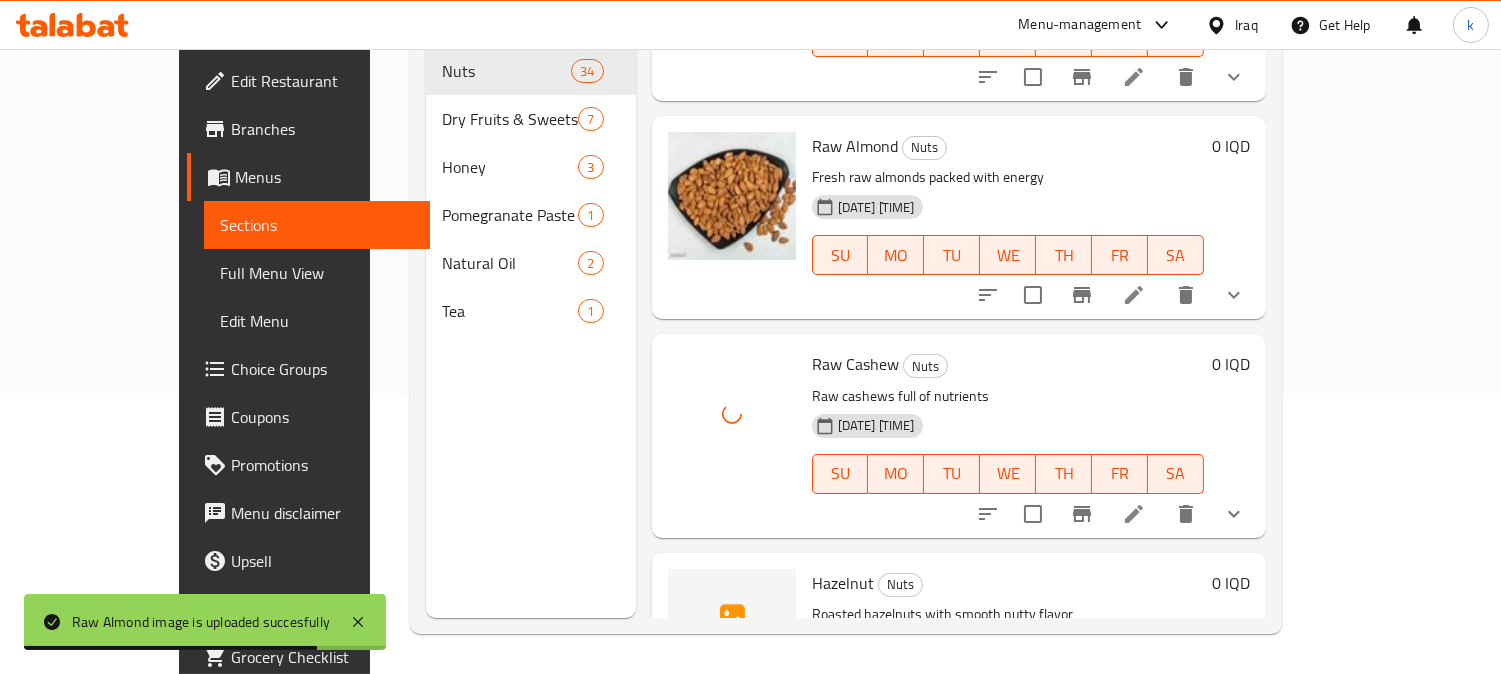 scroll, scrollTop: 4258, scrollLeft: 0, axis: vertical 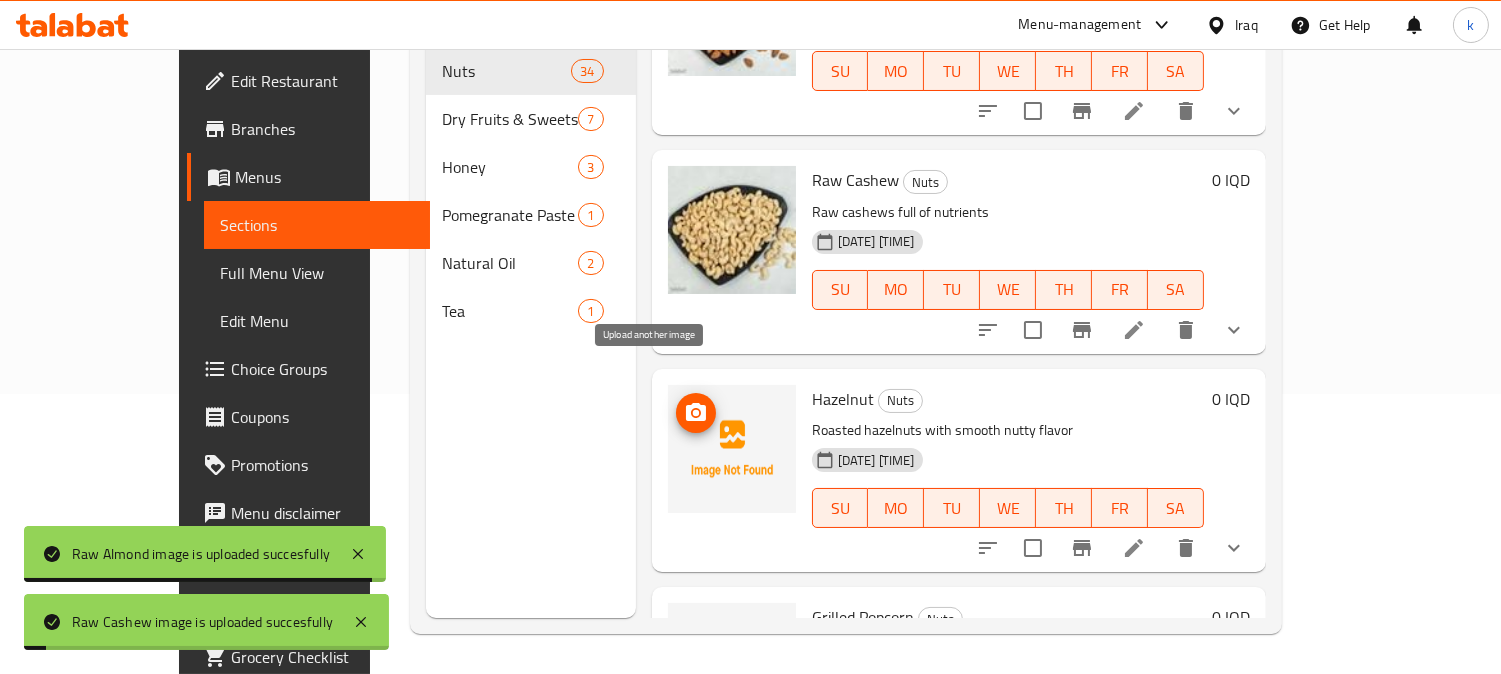 click 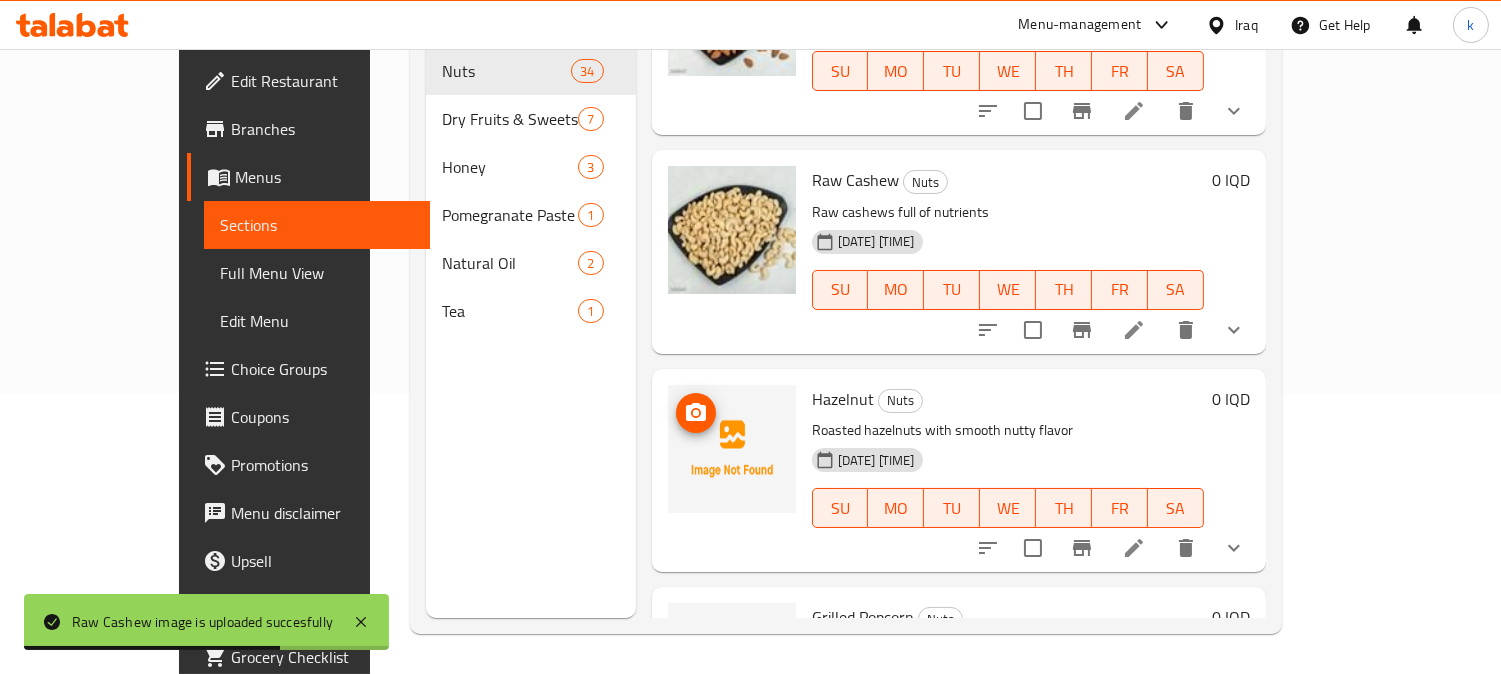 type 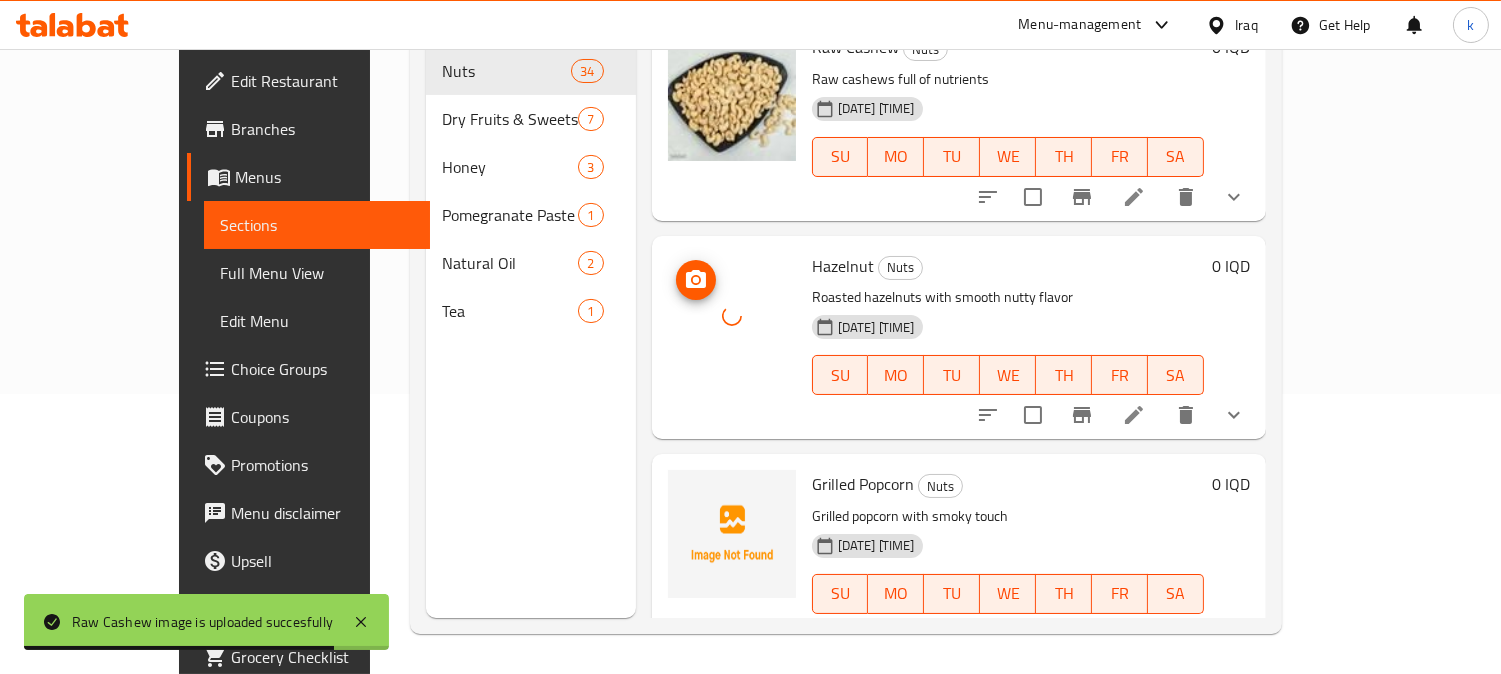 scroll, scrollTop: 4444, scrollLeft: 0, axis: vertical 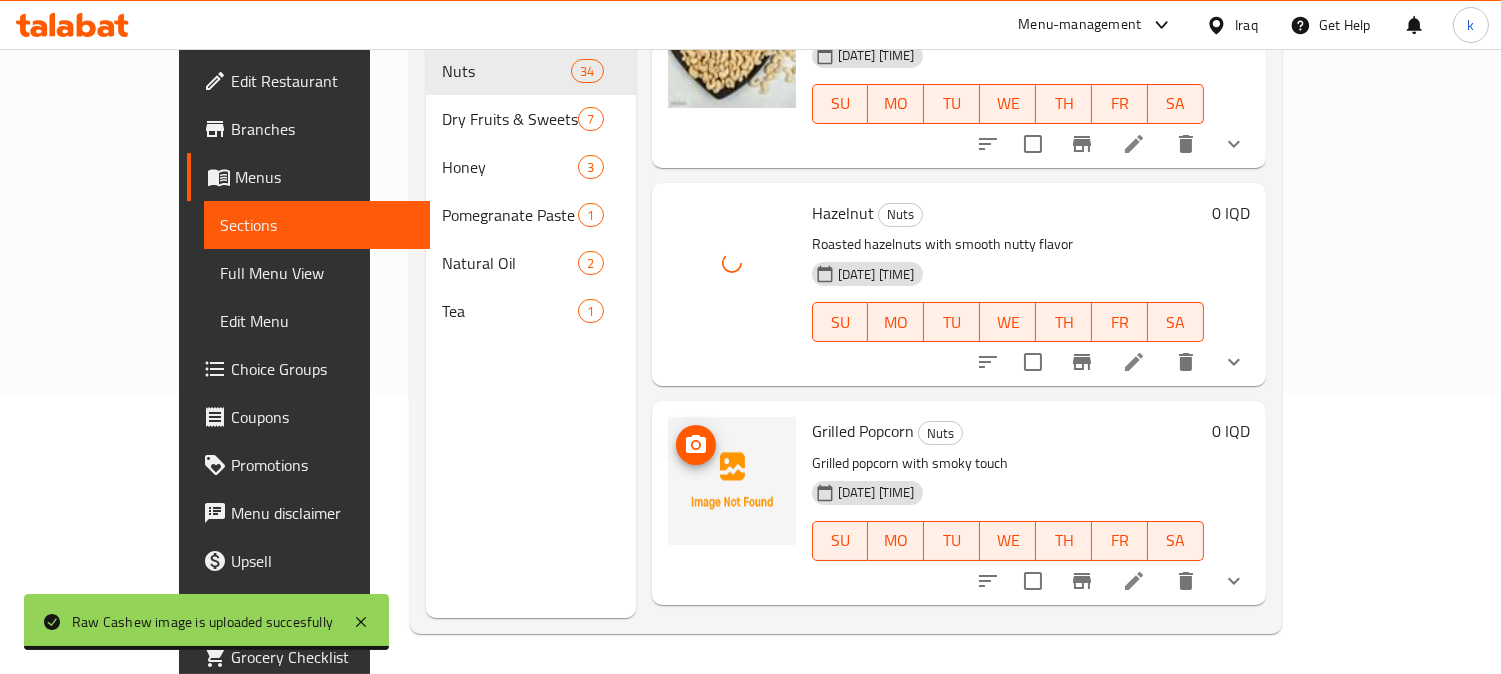 click 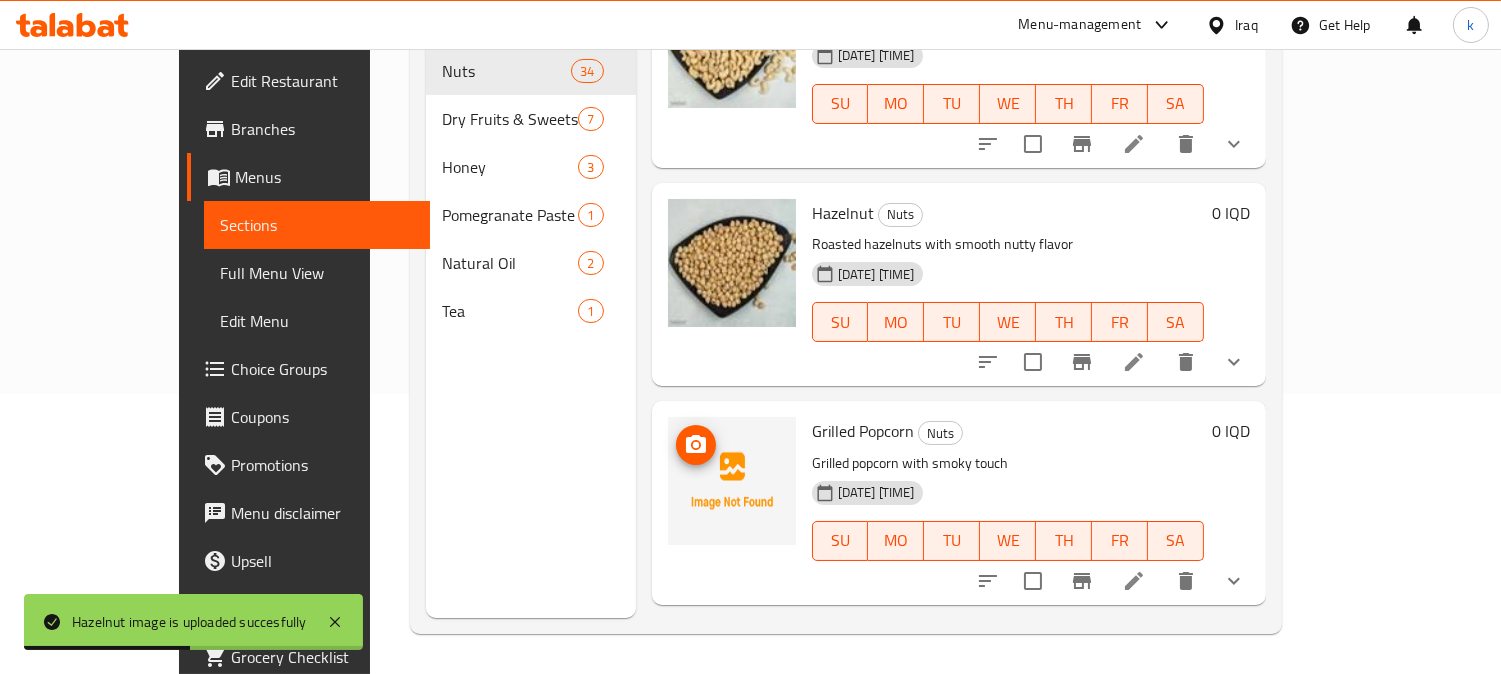 type 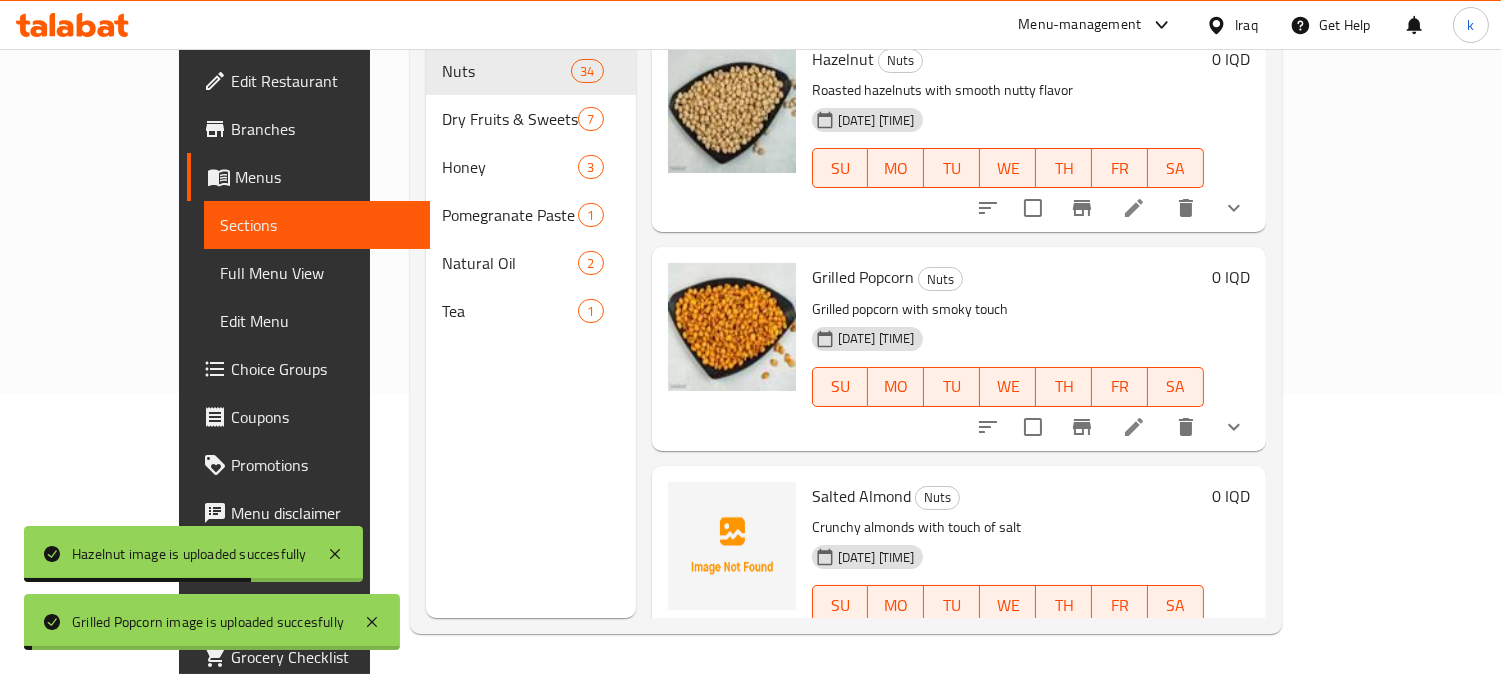 scroll, scrollTop: 4630, scrollLeft: 0, axis: vertical 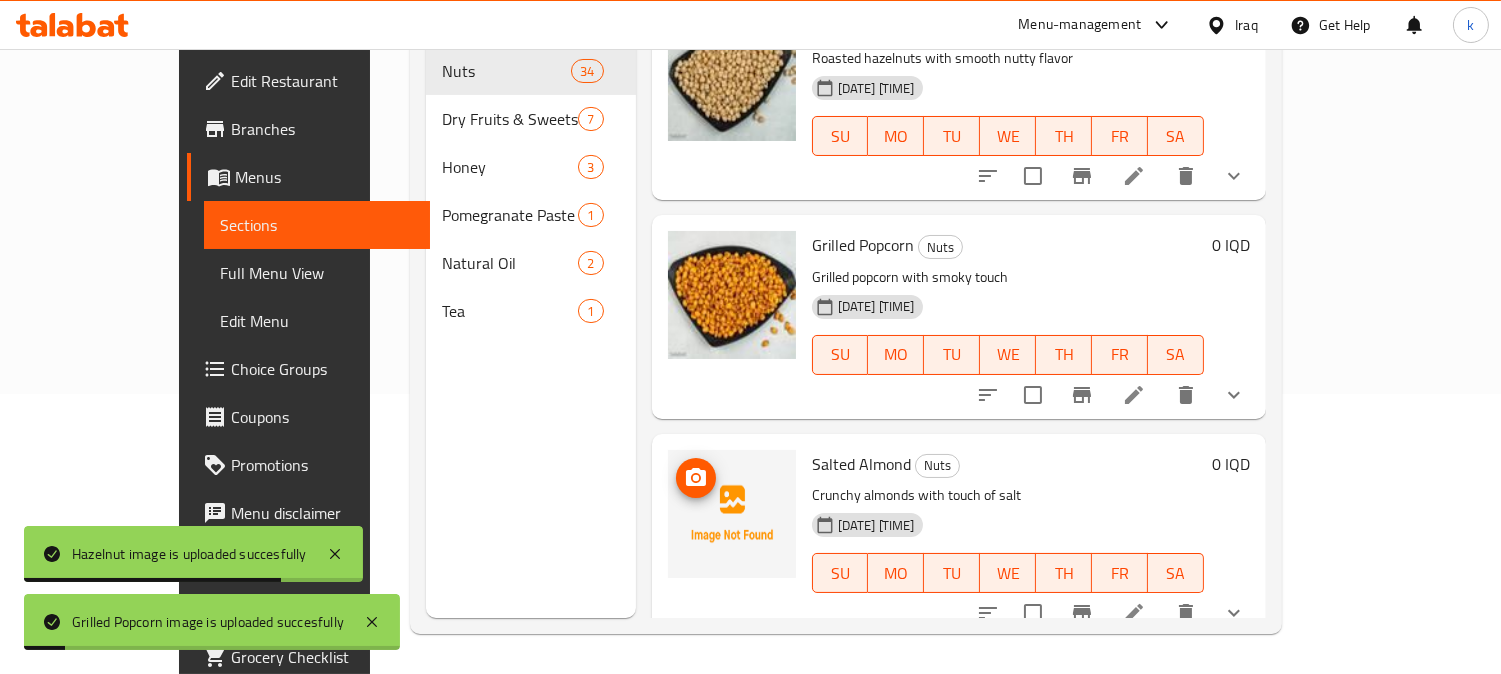 click at bounding box center (732, 514) 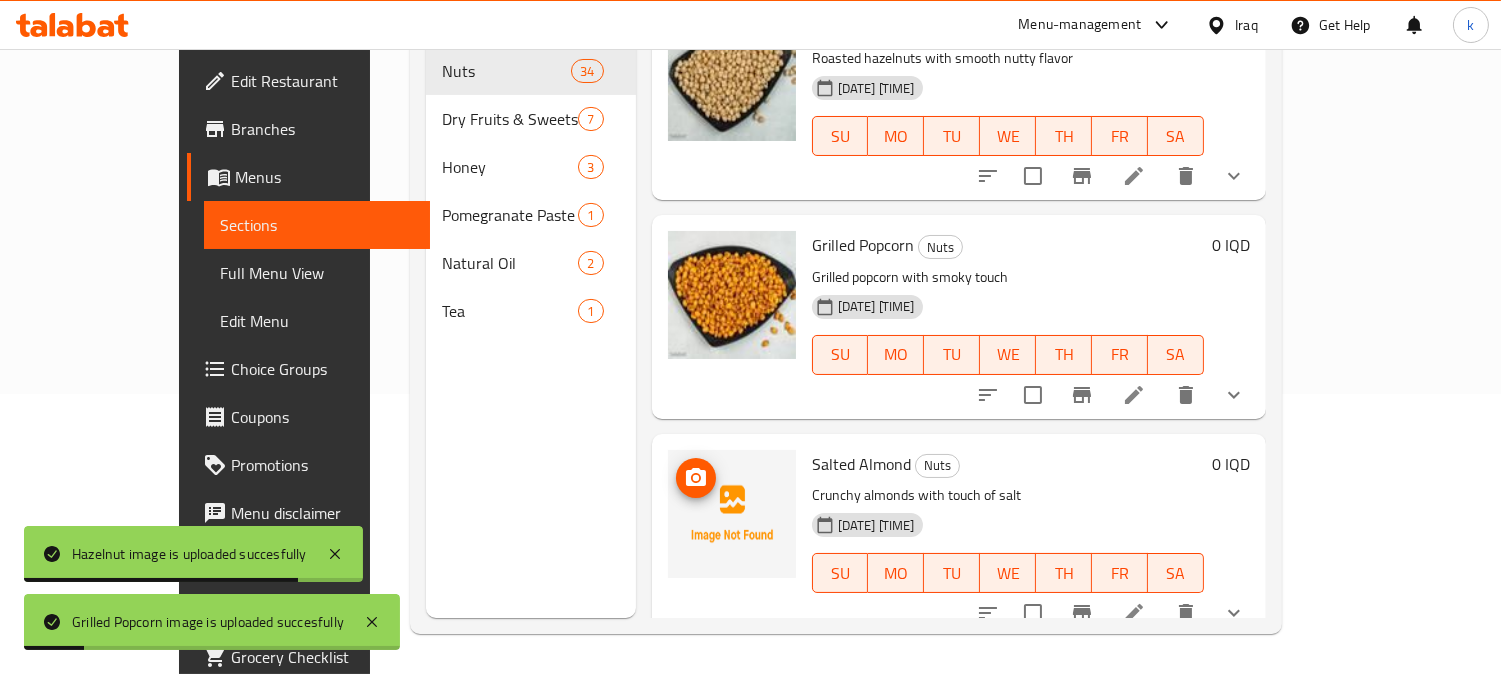 click 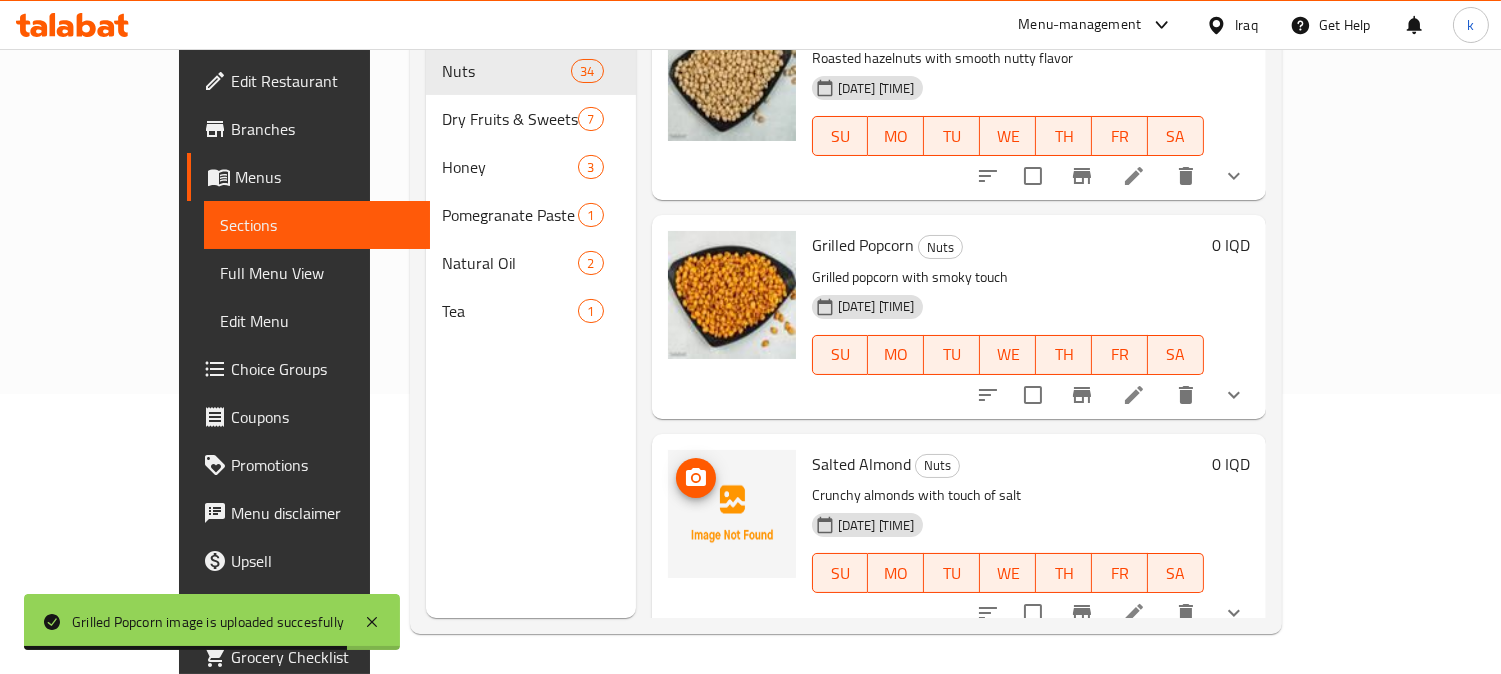 type 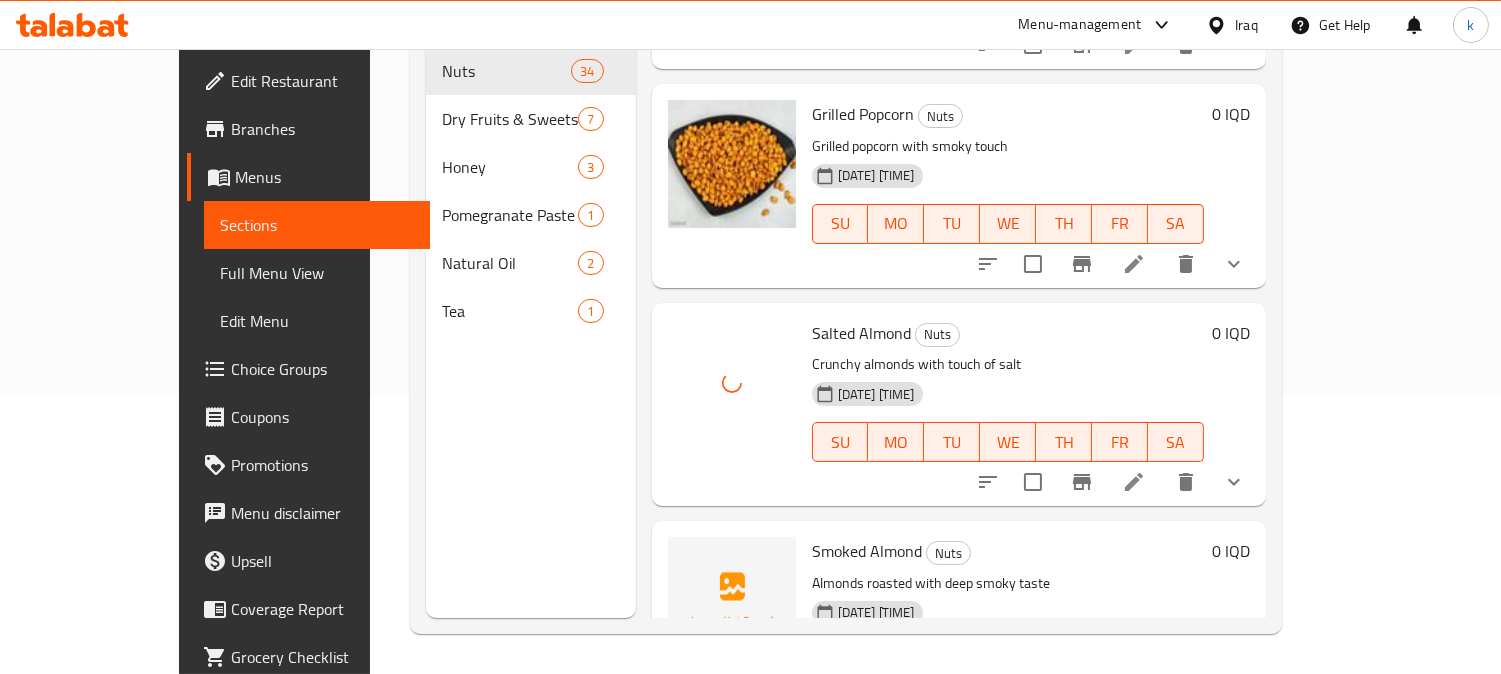 scroll, scrollTop: 4814, scrollLeft: 0, axis: vertical 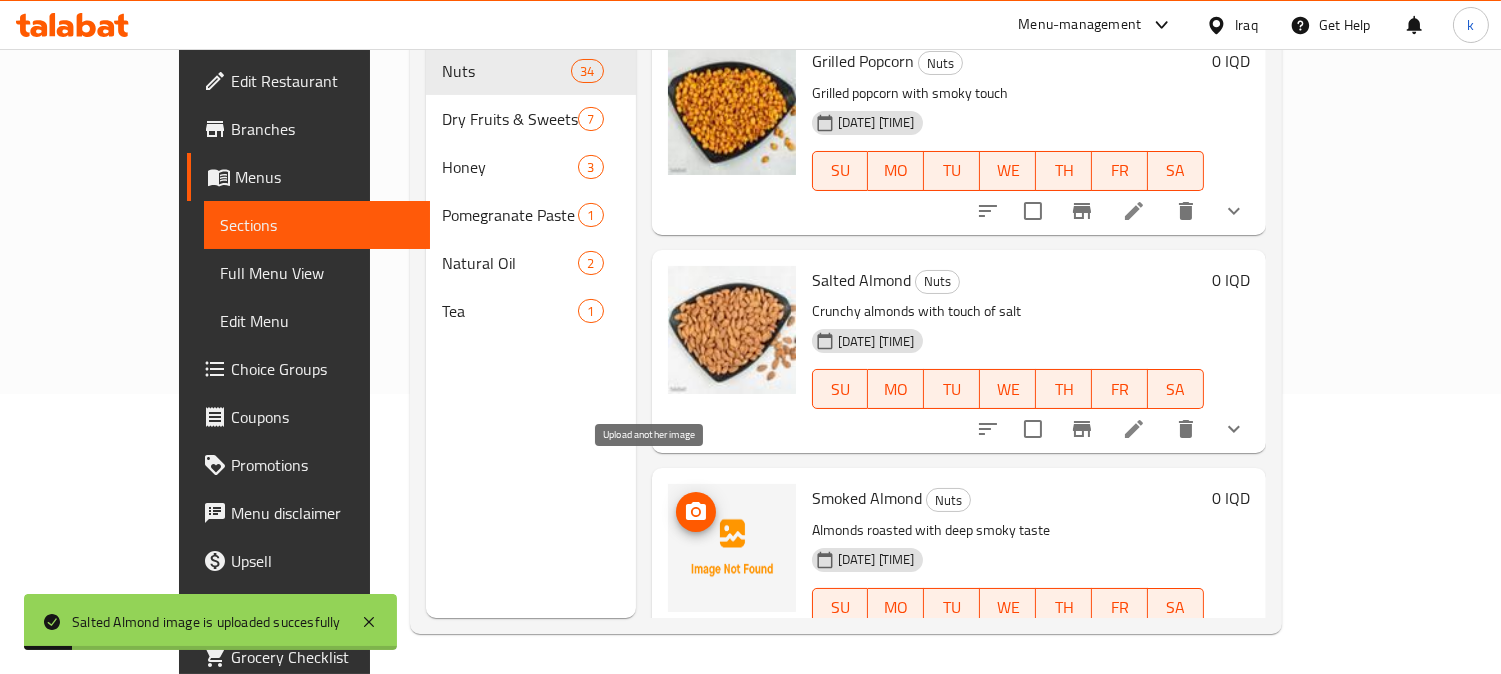 click 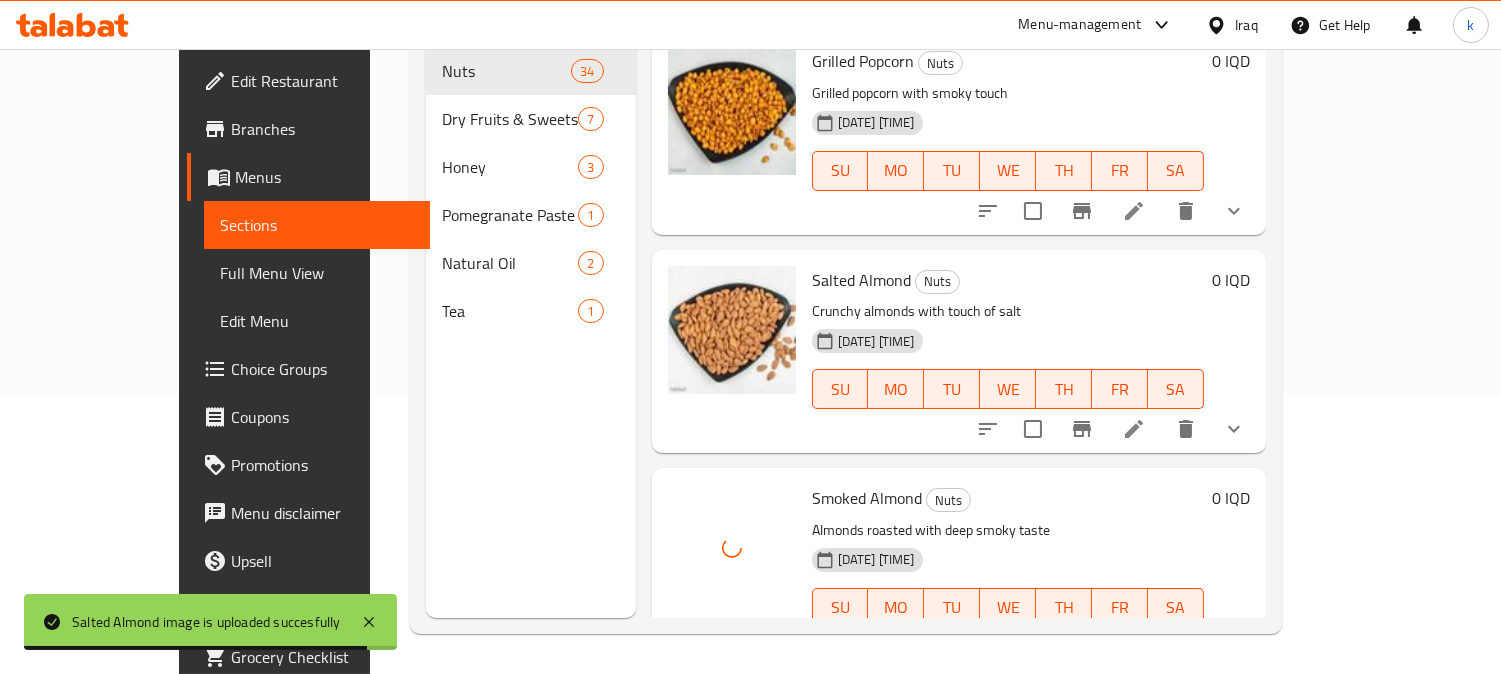 type 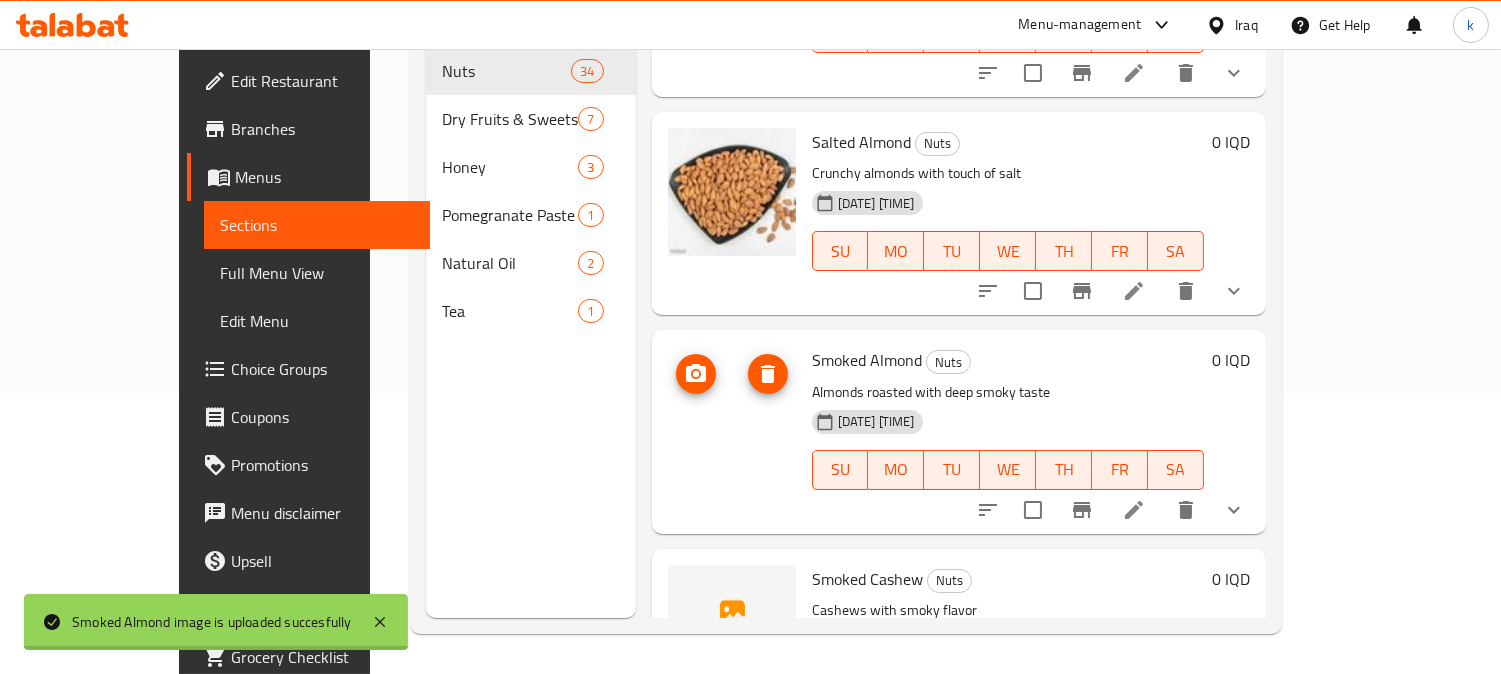 scroll, scrollTop: 5000, scrollLeft: 0, axis: vertical 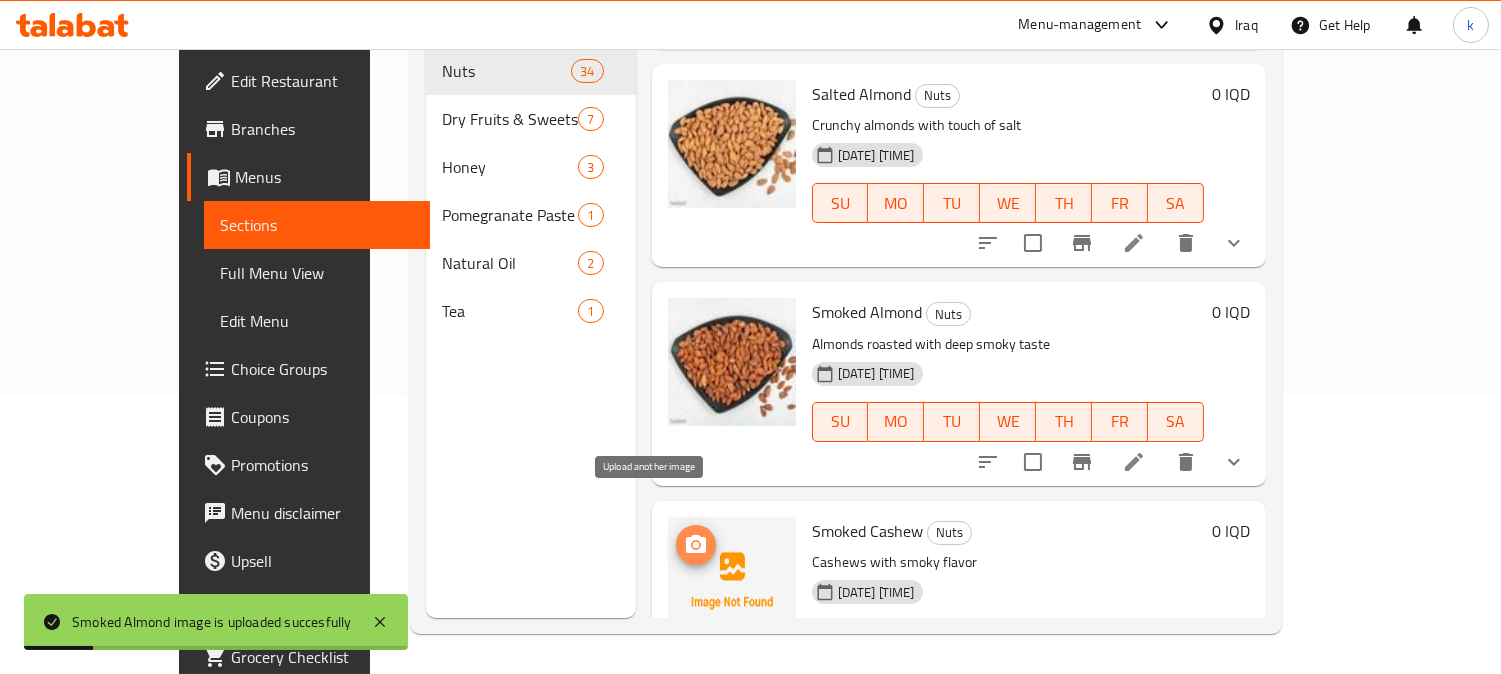 click 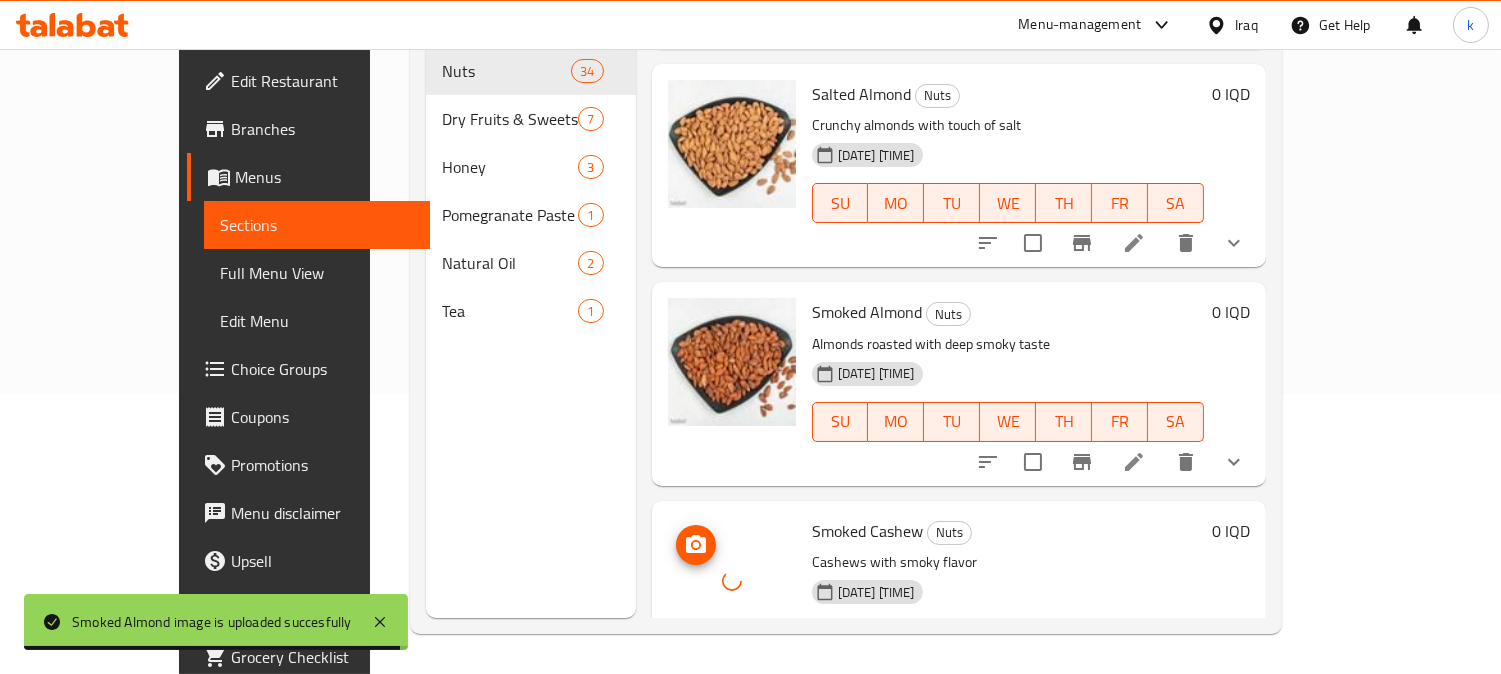 type 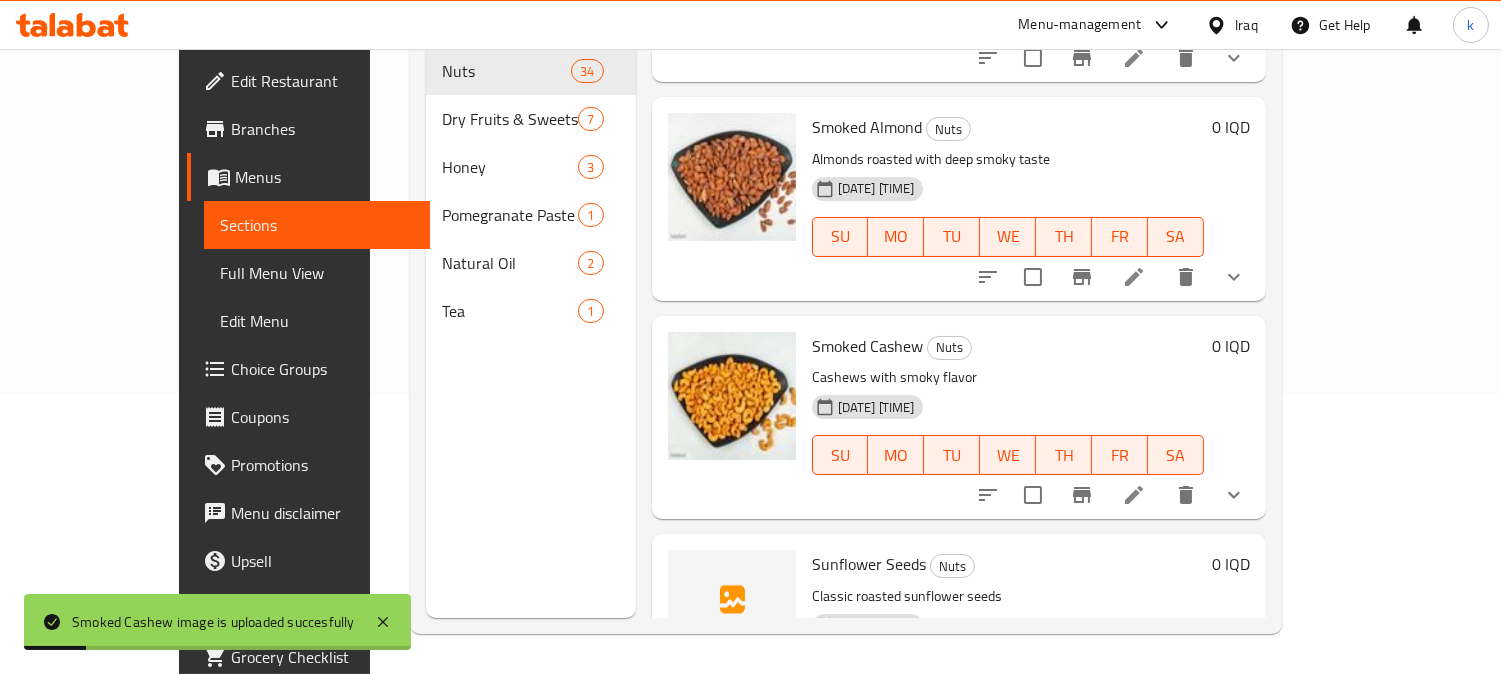 scroll, scrollTop: 5370, scrollLeft: 0, axis: vertical 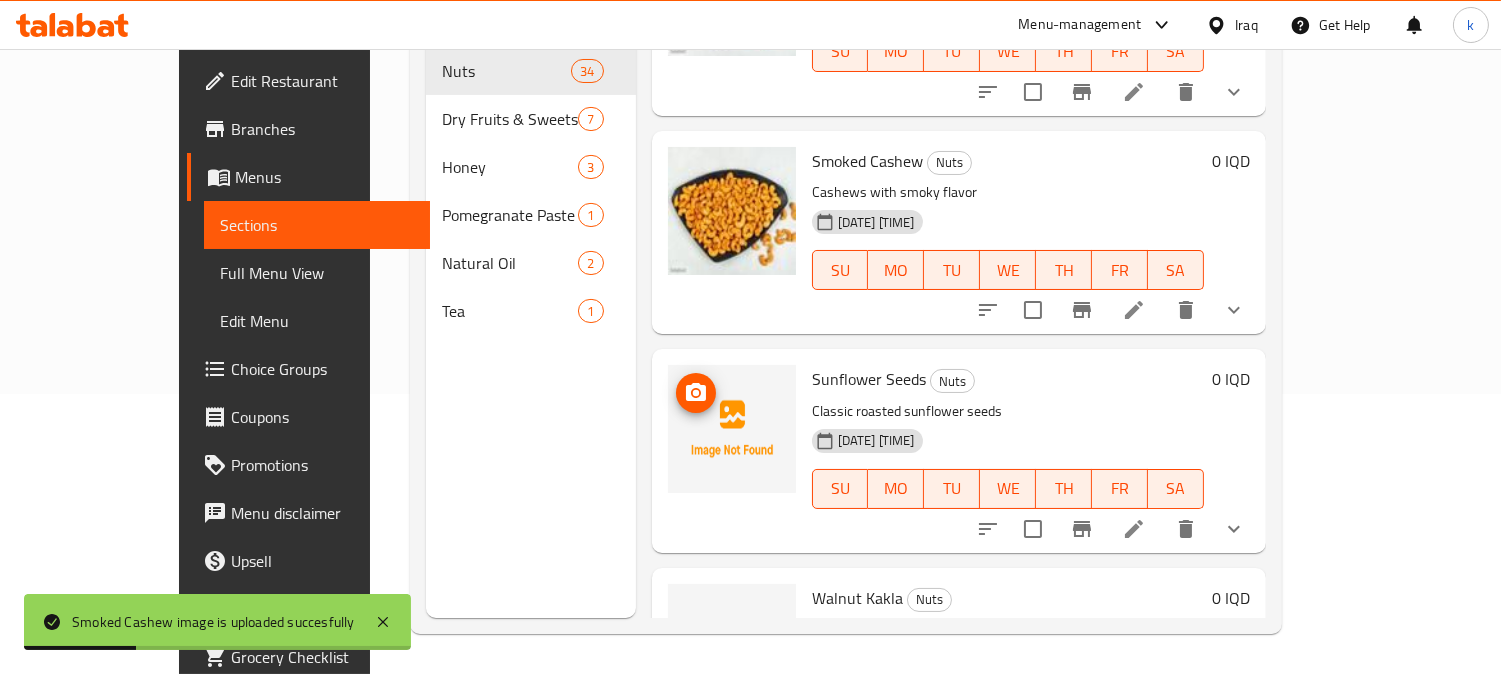 click 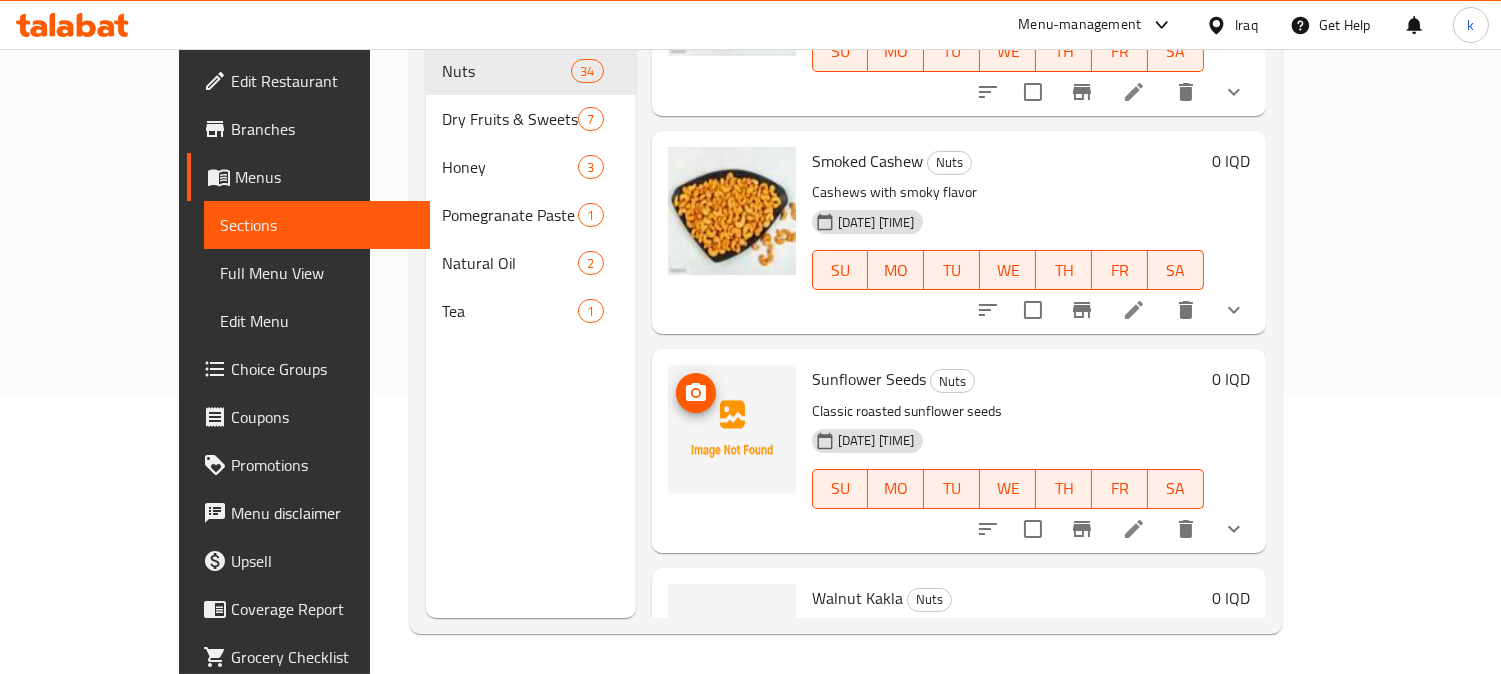 type 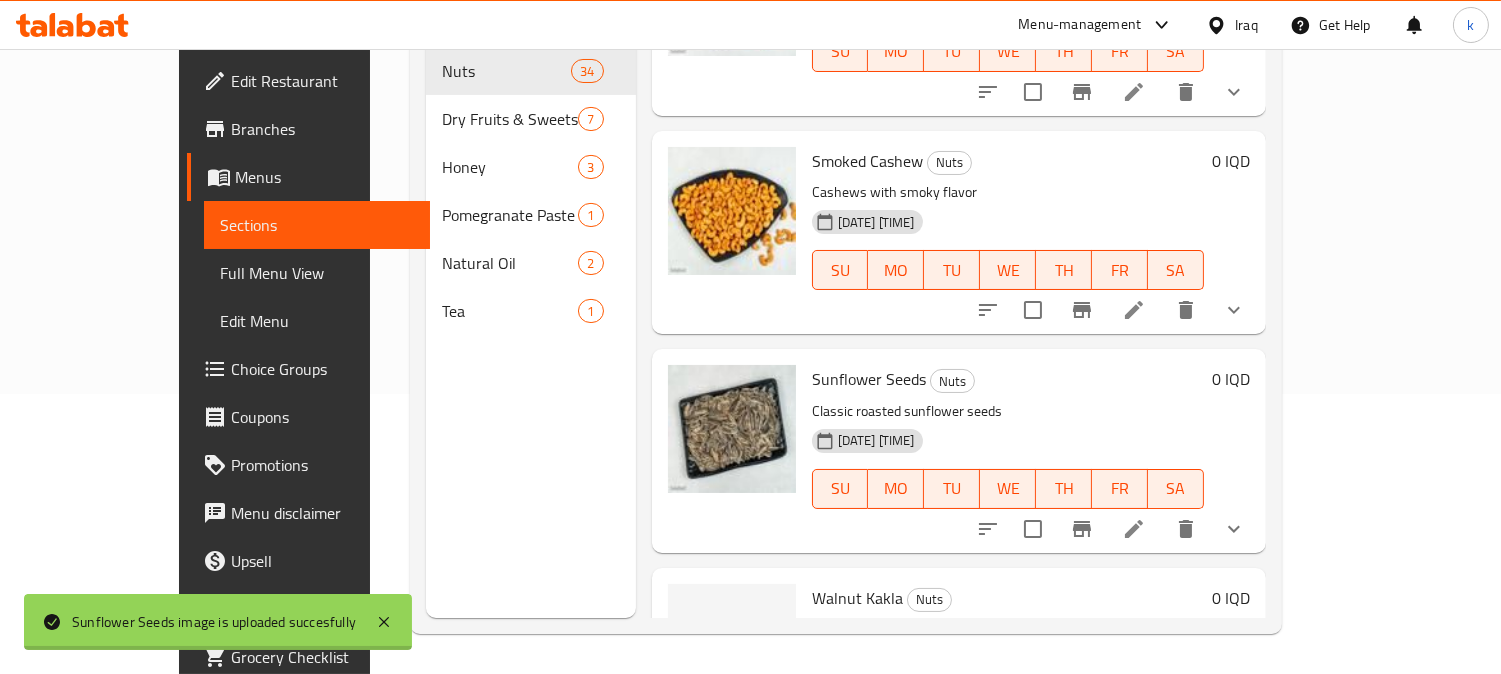 scroll, scrollTop: 5741, scrollLeft: 0, axis: vertical 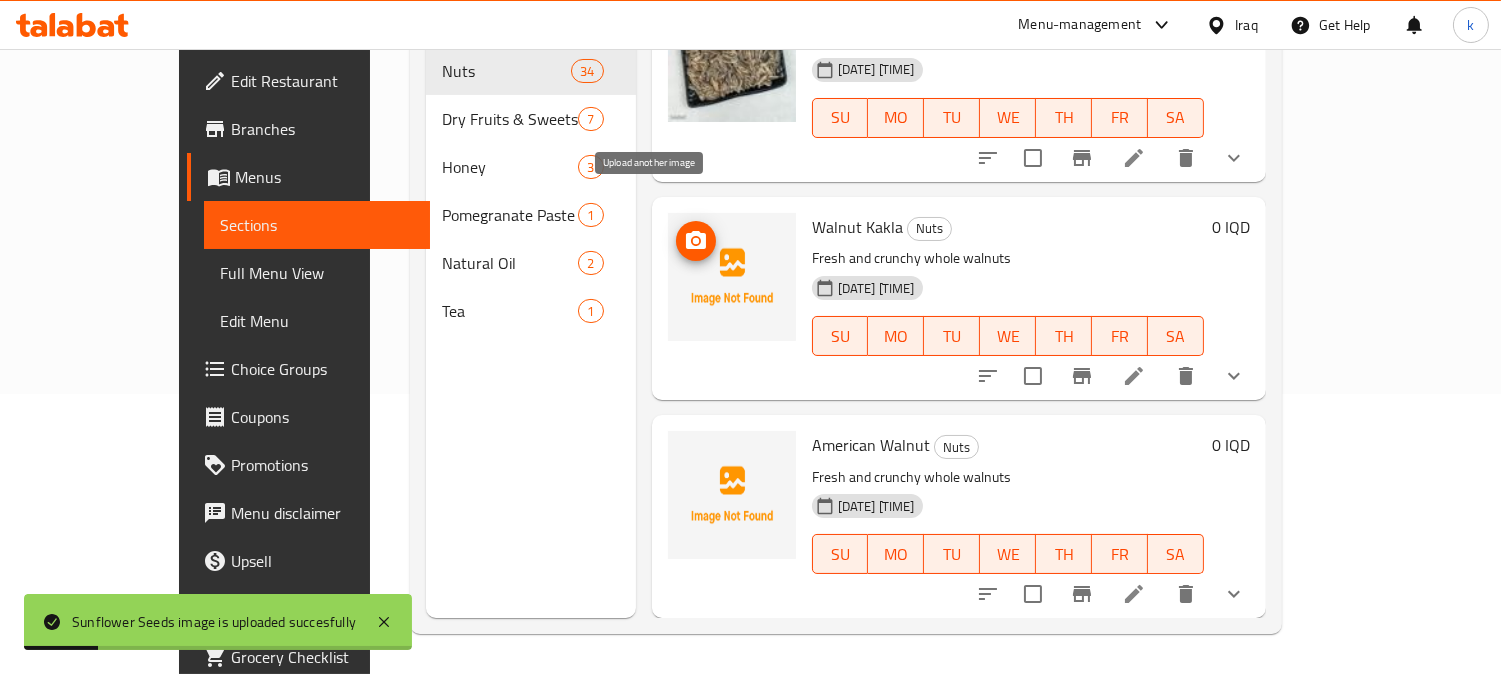 click at bounding box center [696, 241] 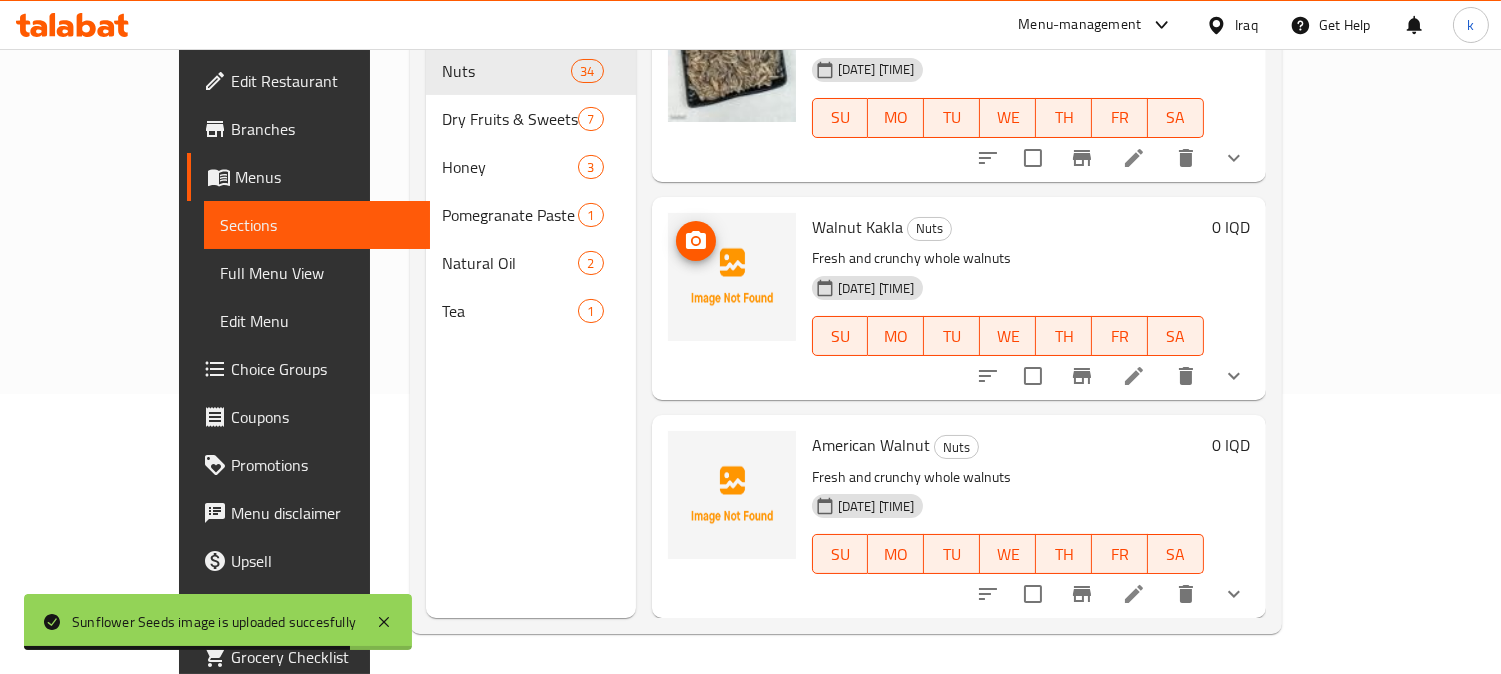 type 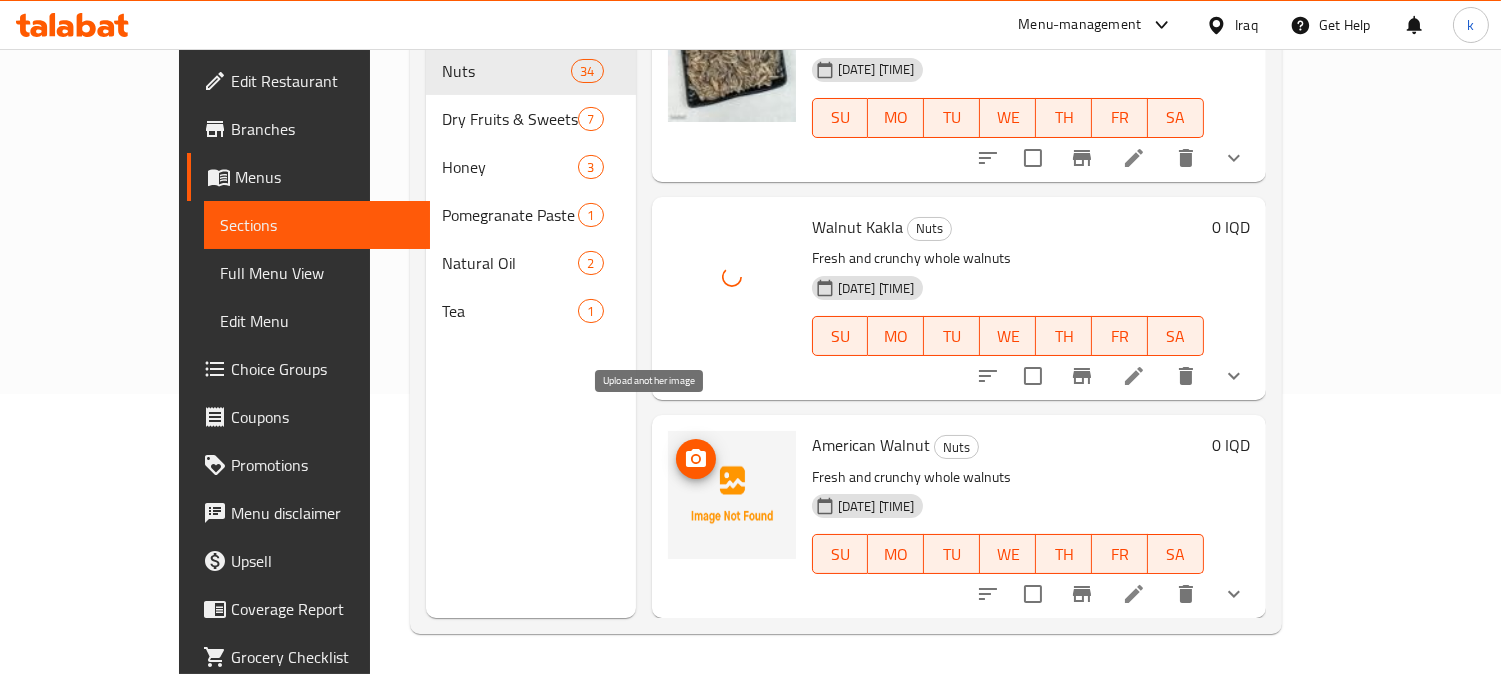 click 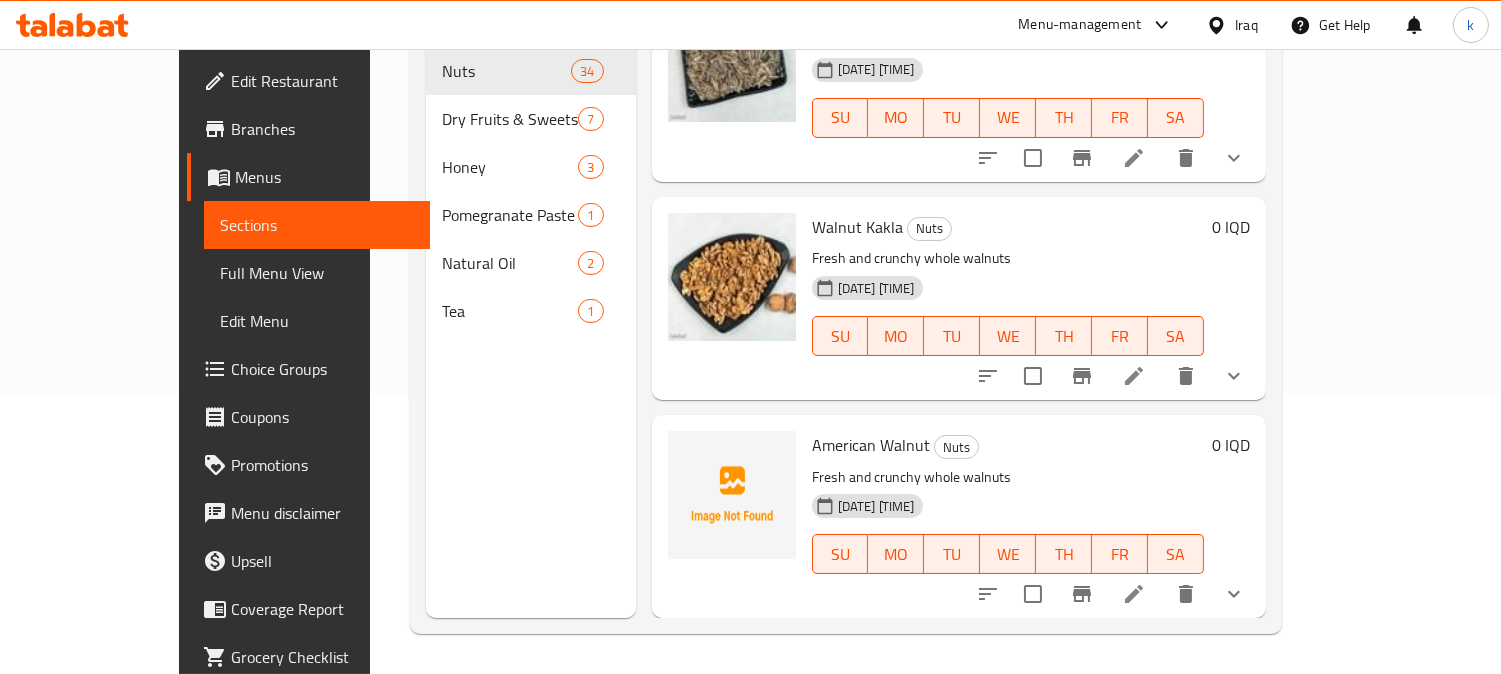 click on "American Walnut" at bounding box center (871, 445) 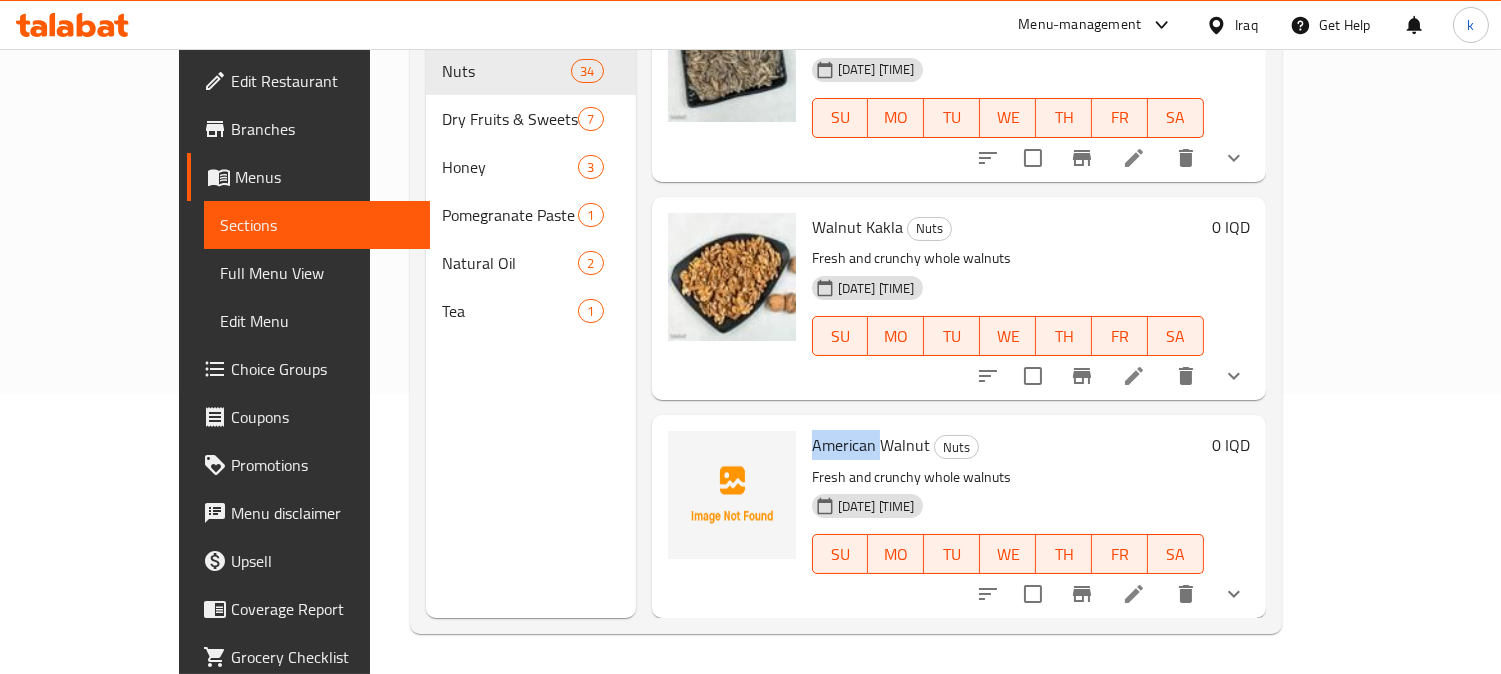 click on "American Walnut" at bounding box center (871, 445) 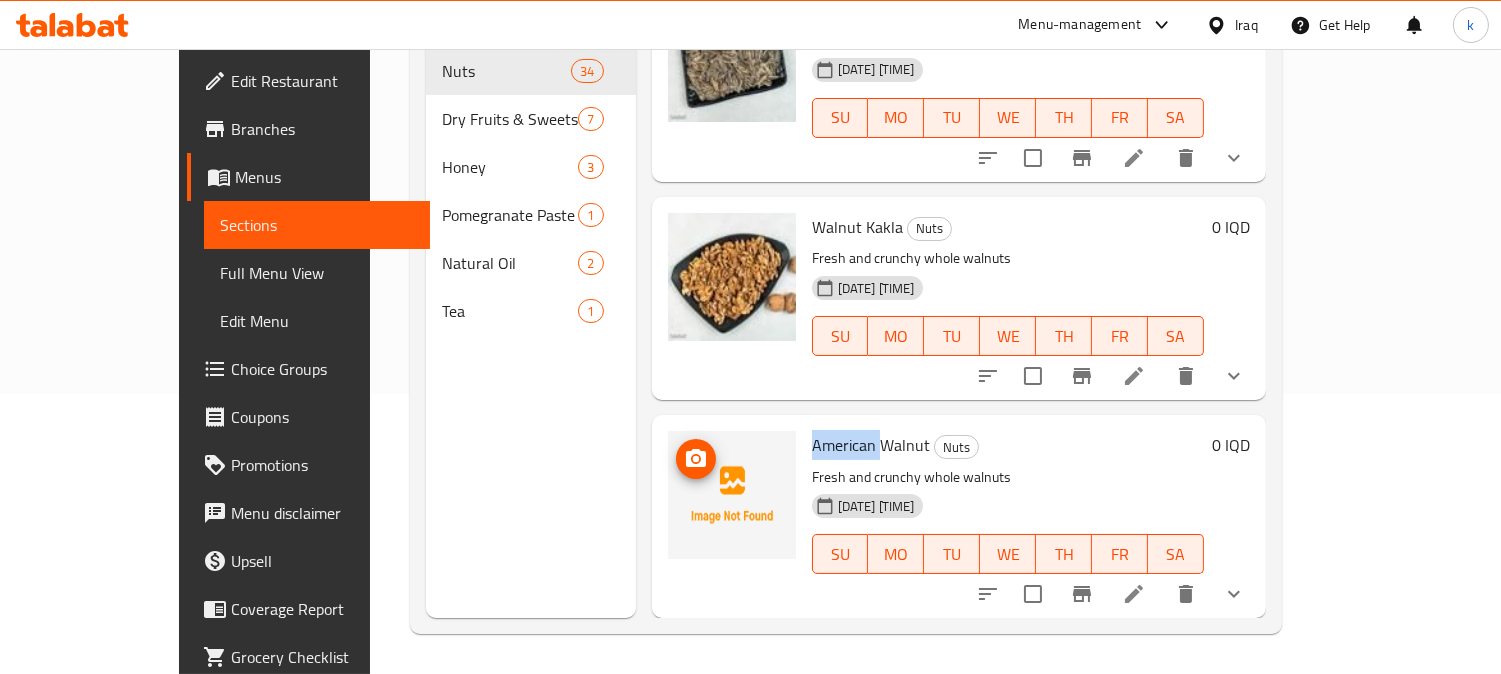 click 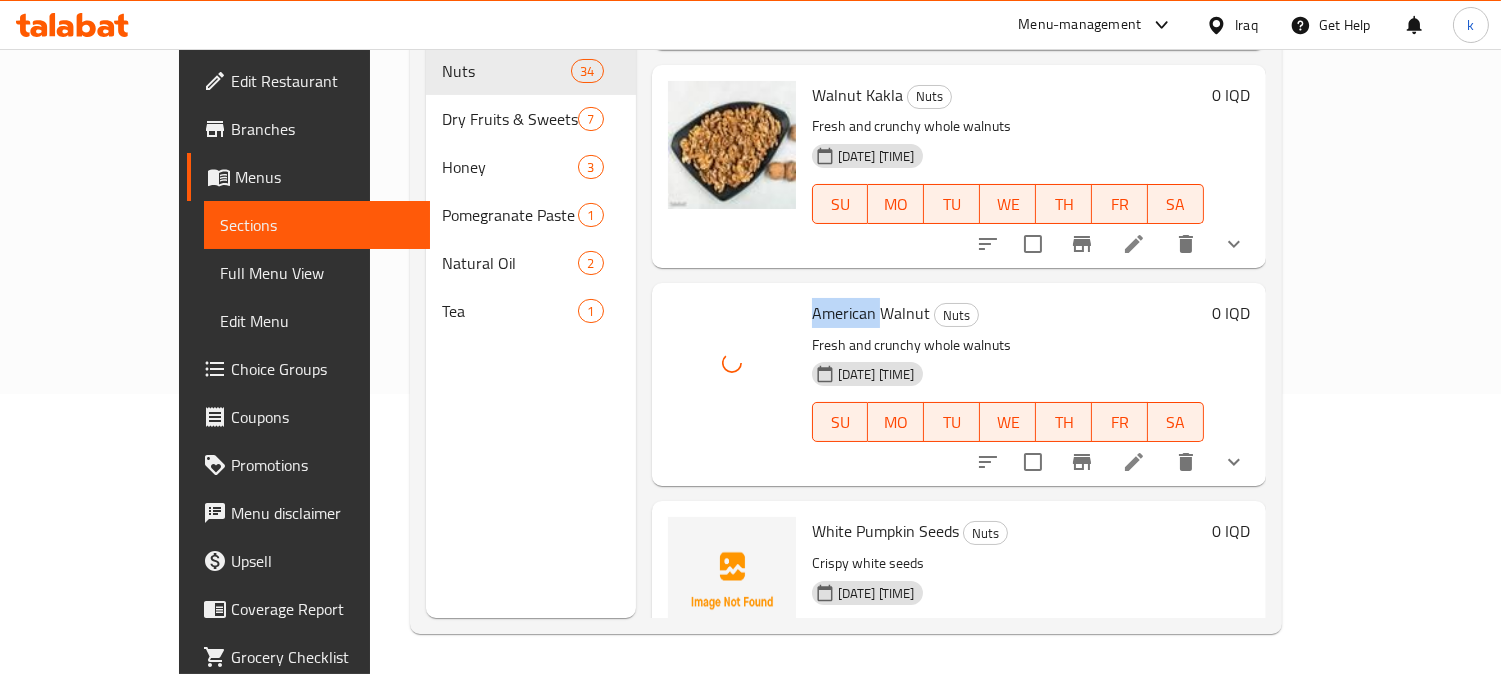 scroll, scrollTop: 5925, scrollLeft: 0, axis: vertical 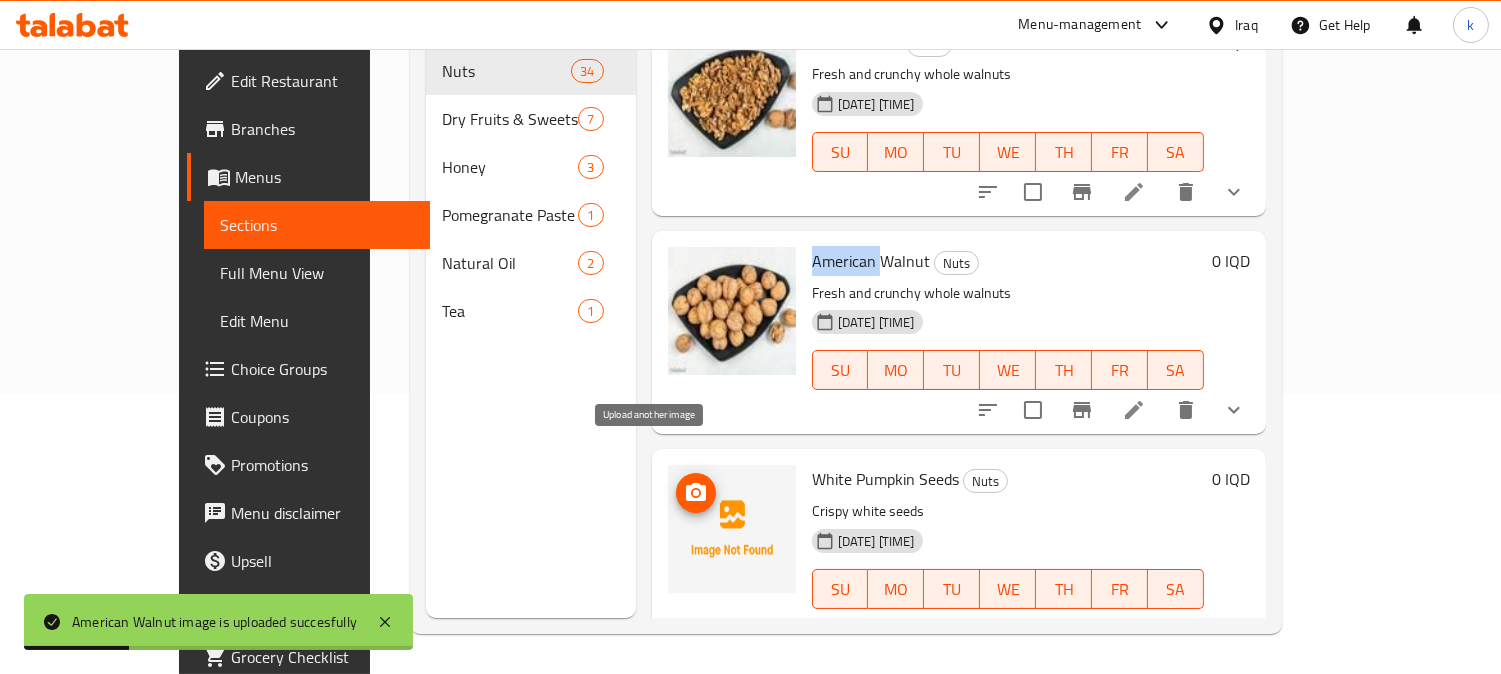 click 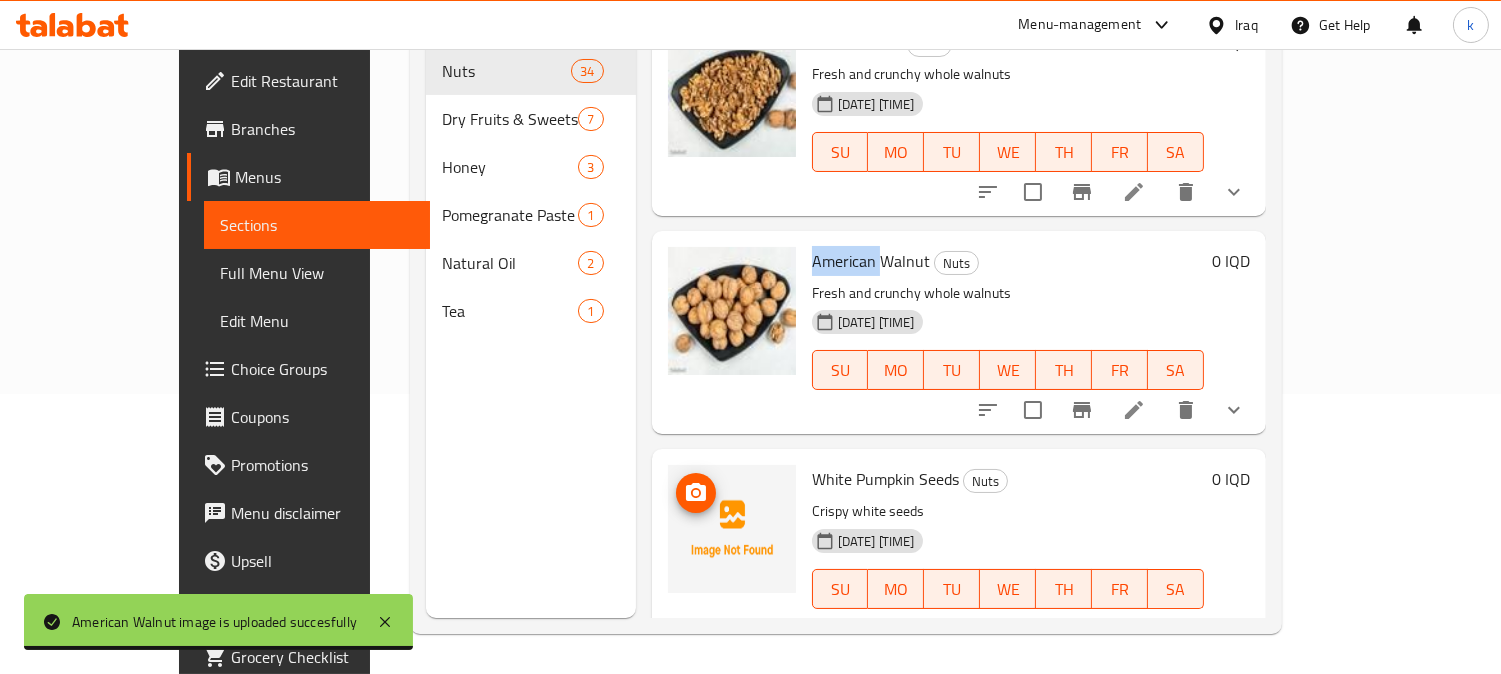 type 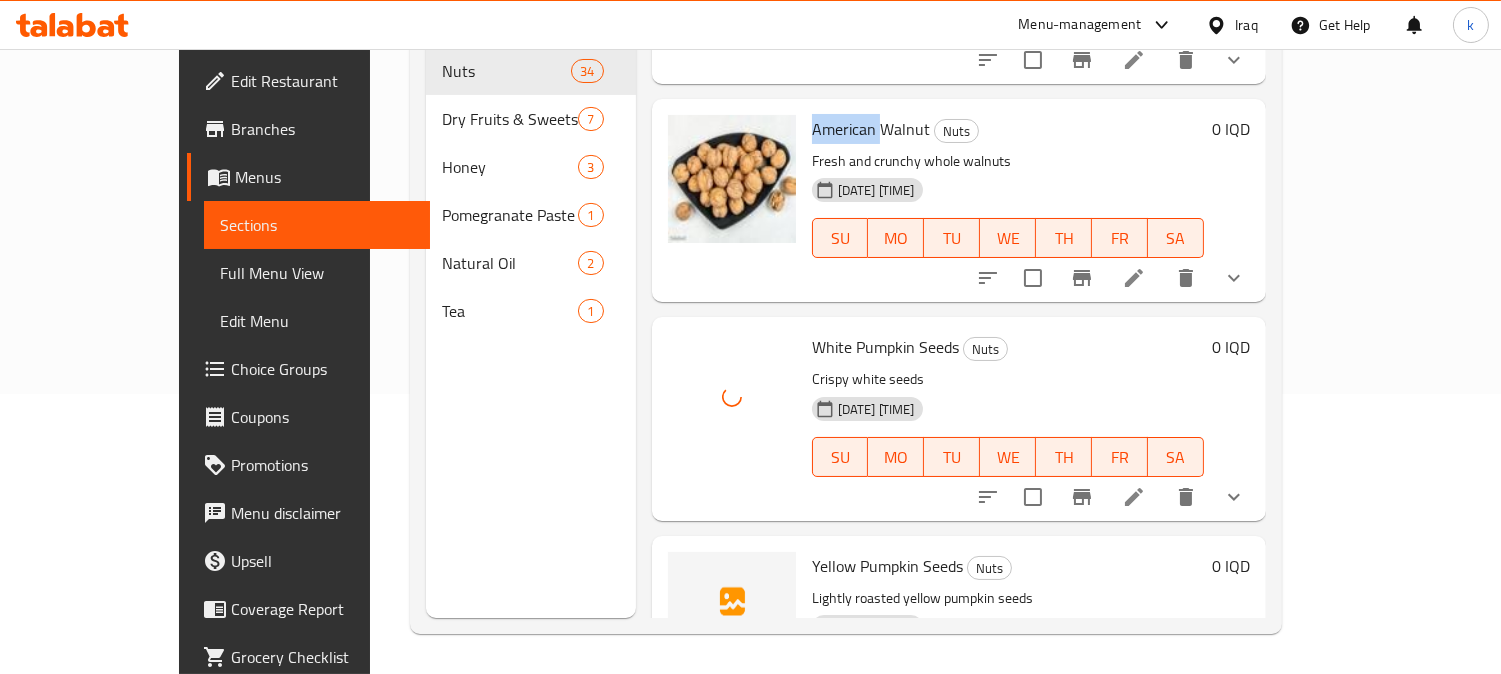 scroll, scrollTop: 6111, scrollLeft: 0, axis: vertical 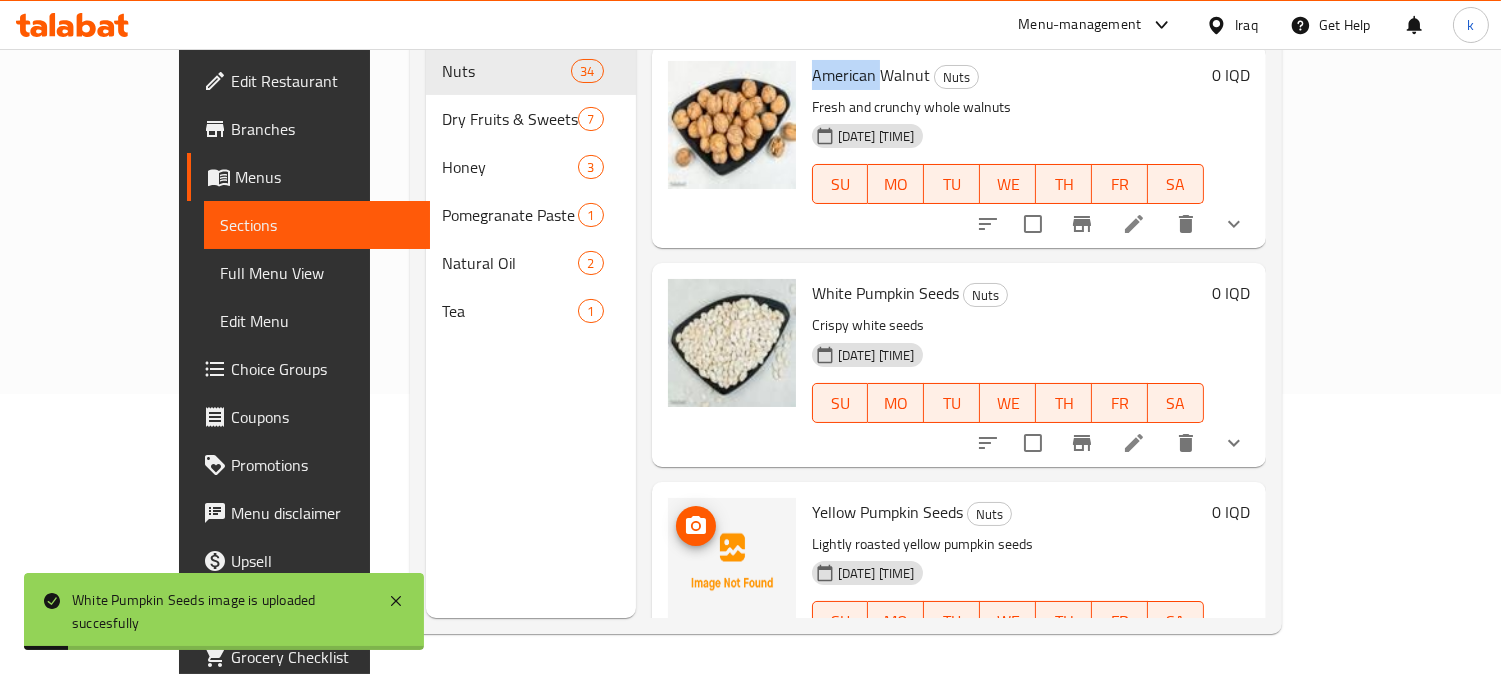 click 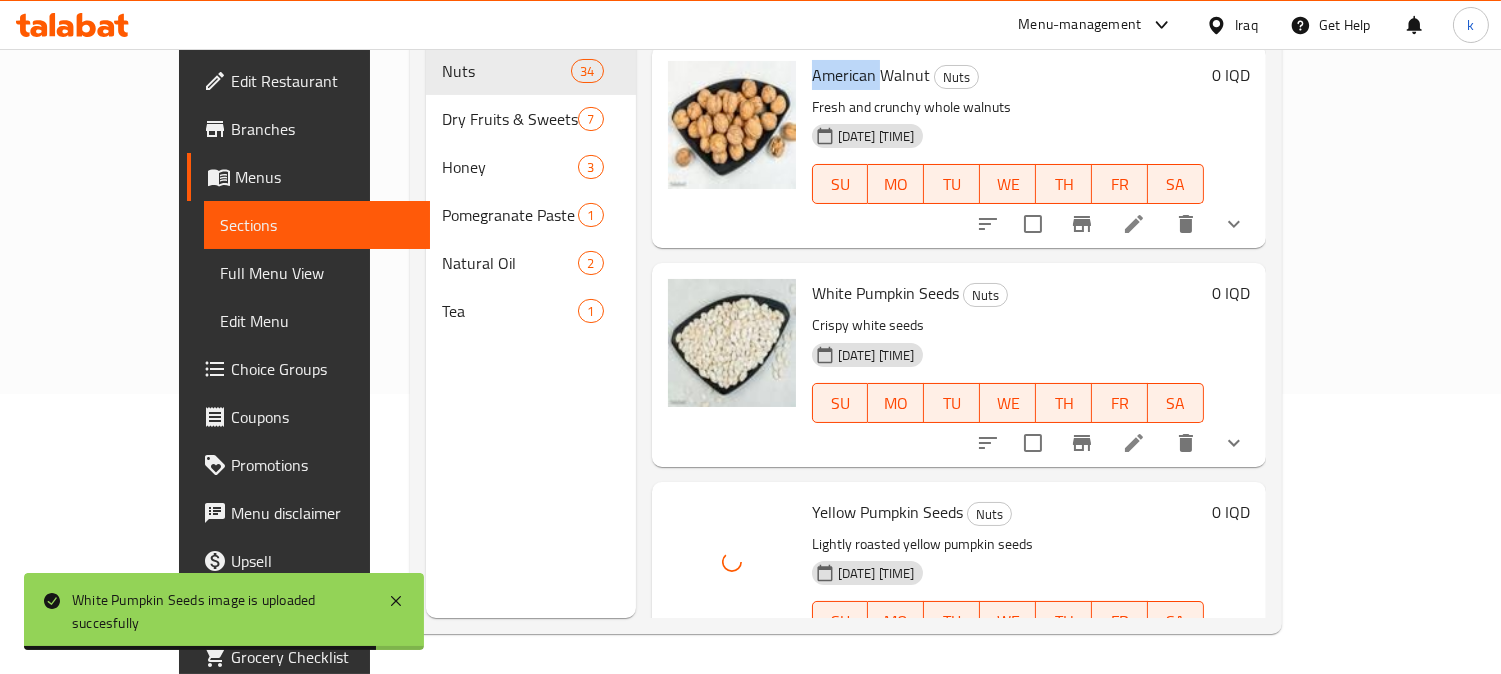 type 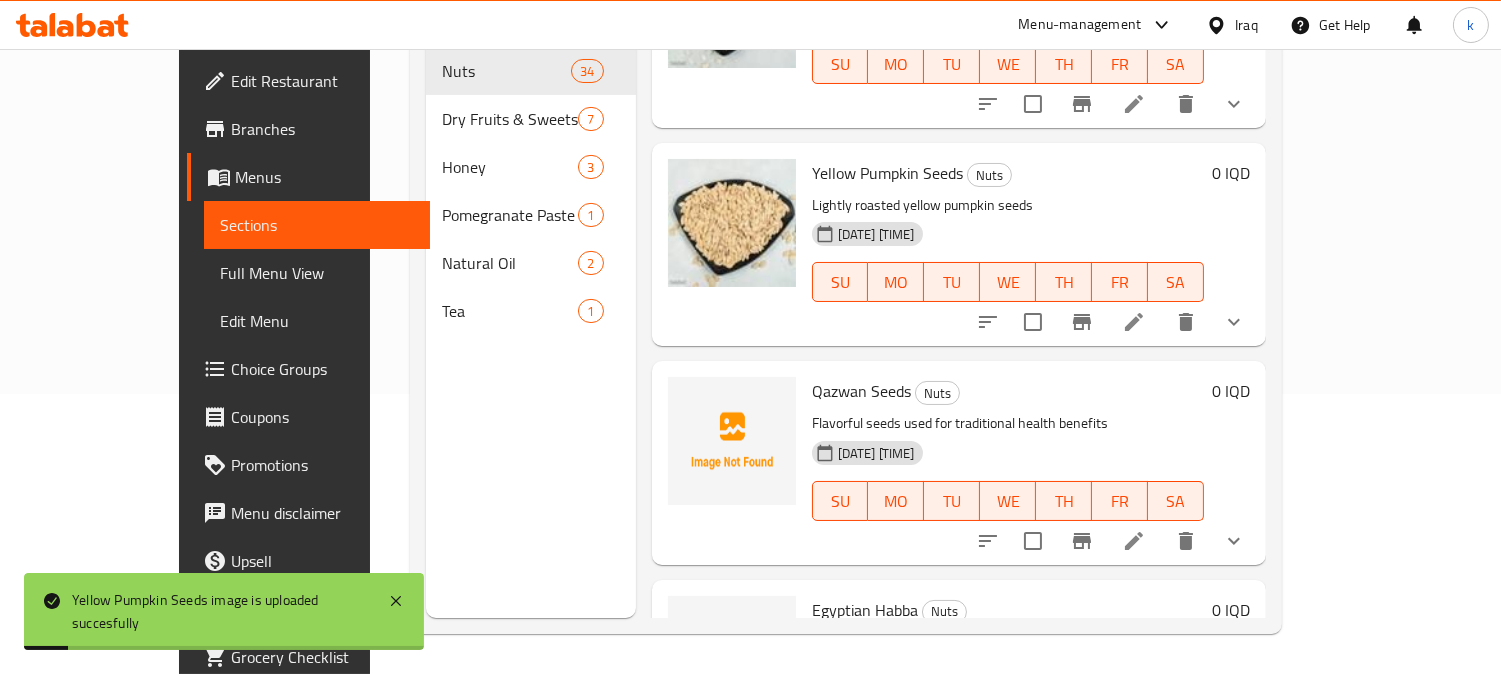 scroll, scrollTop: 6481, scrollLeft: 0, axis: vertical 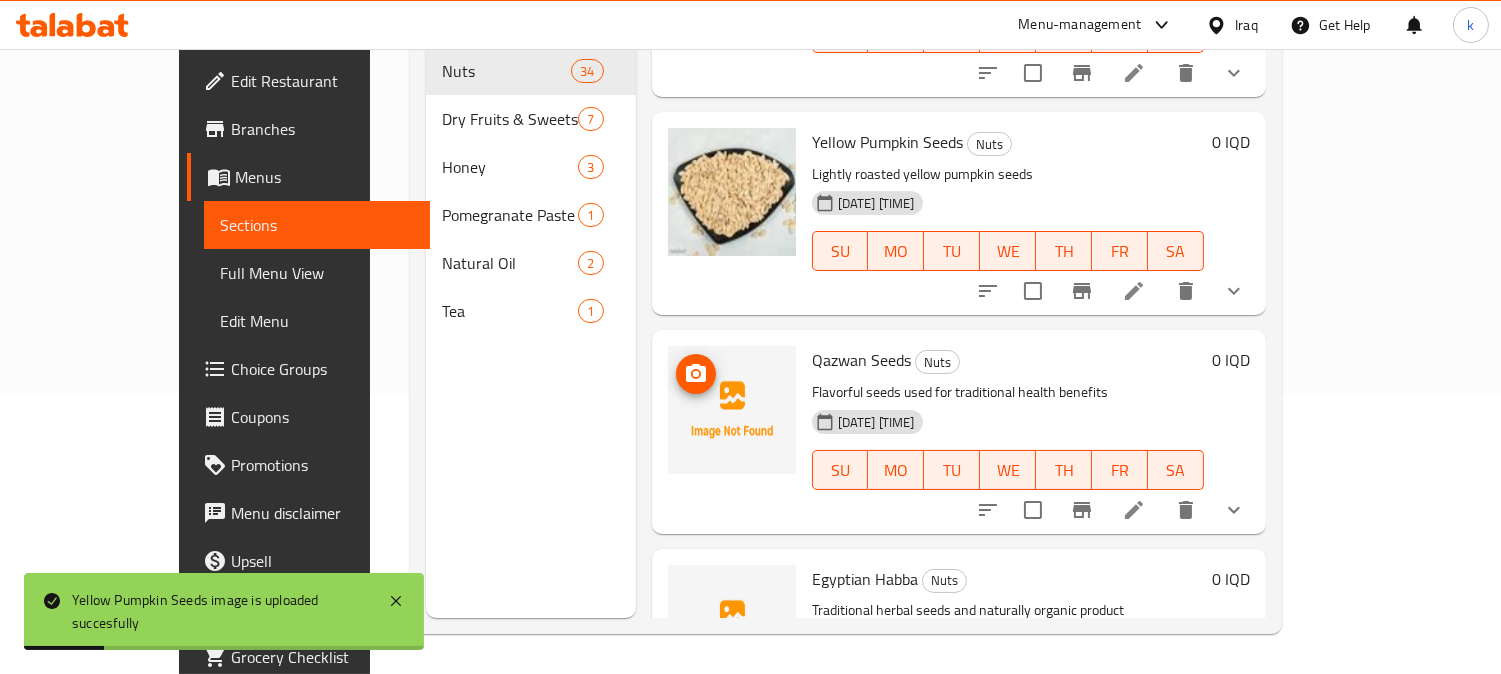 click at bounding box center (696, 374) 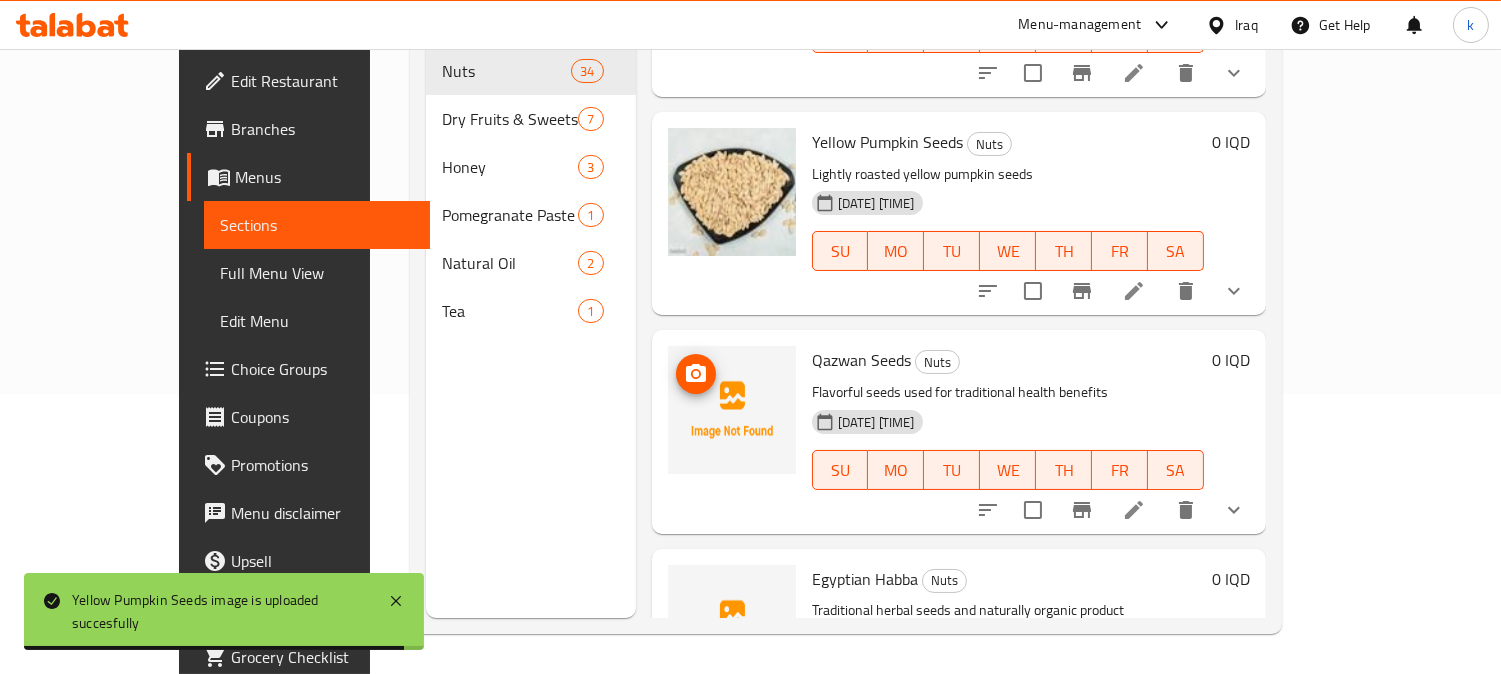 type 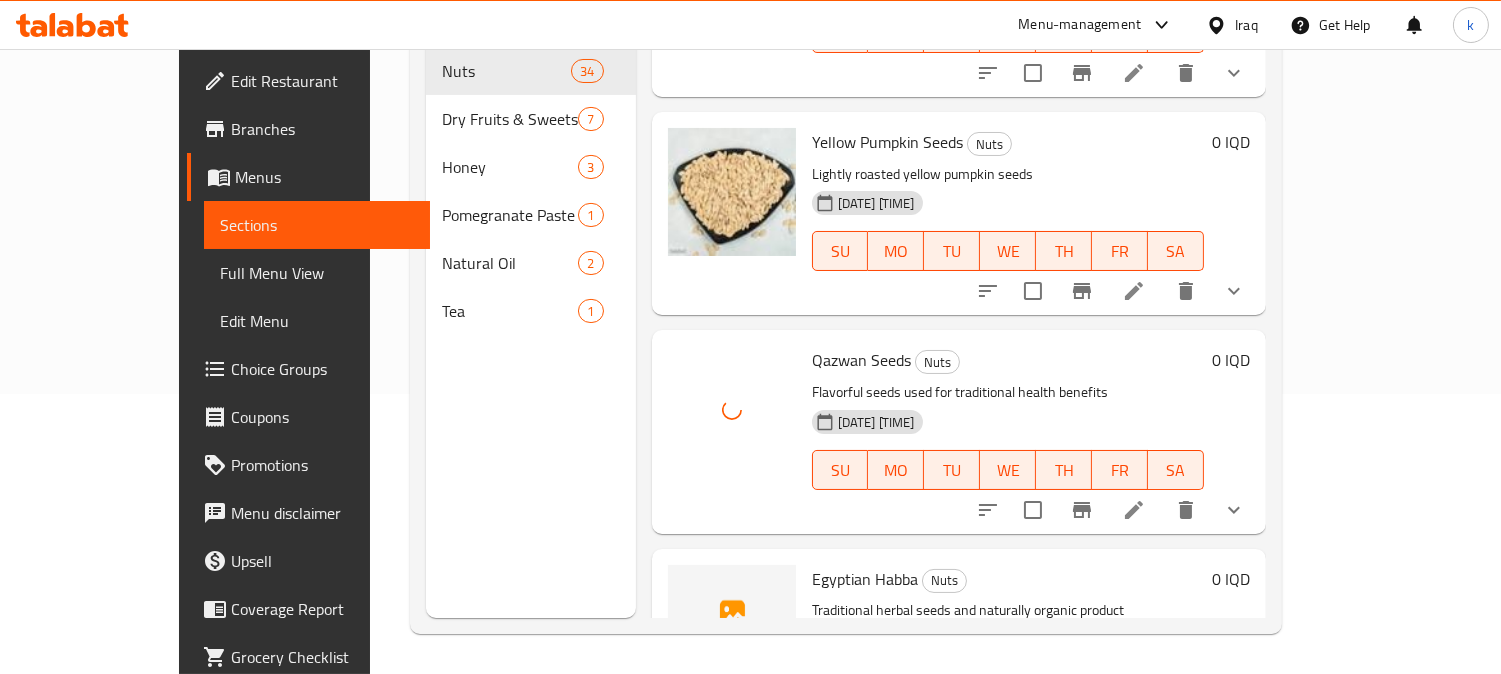 scroll, scrollTop: 6666, scrollLeft: 0, axis: vertical 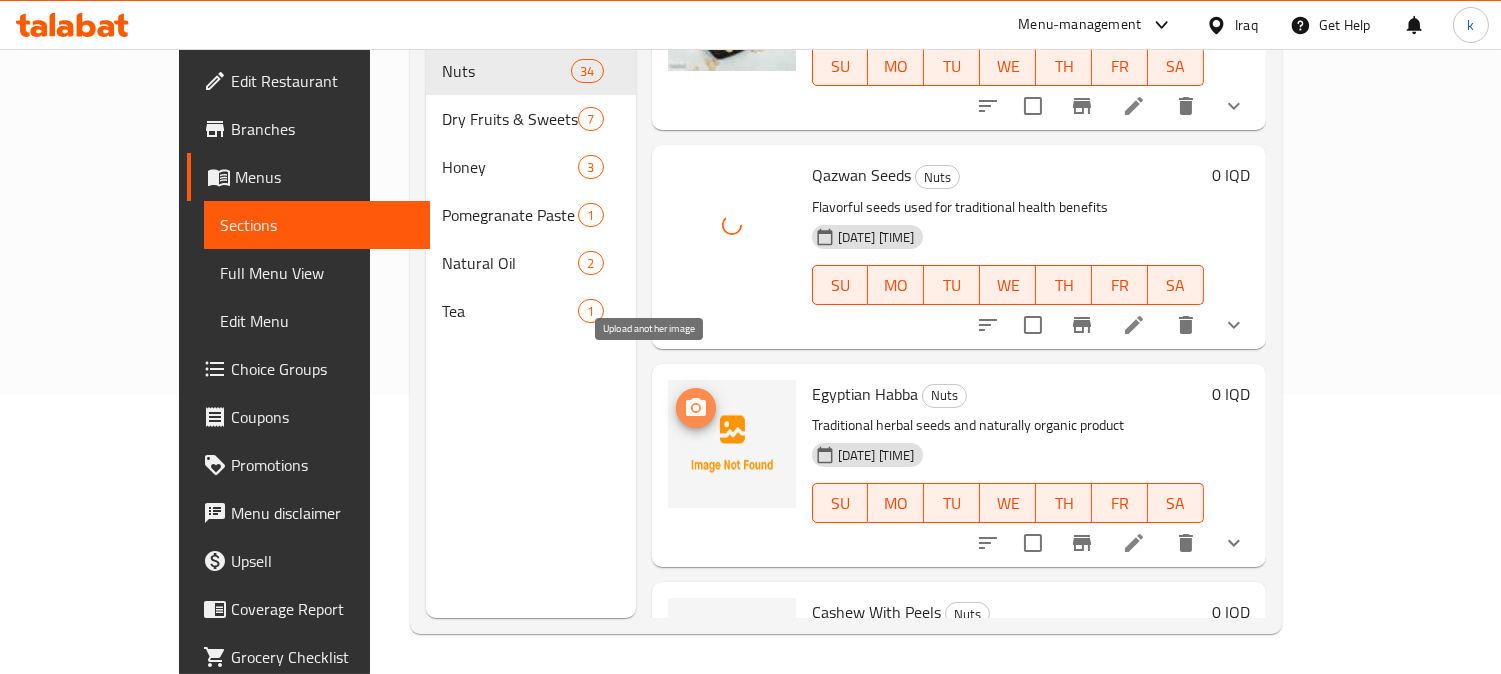 click 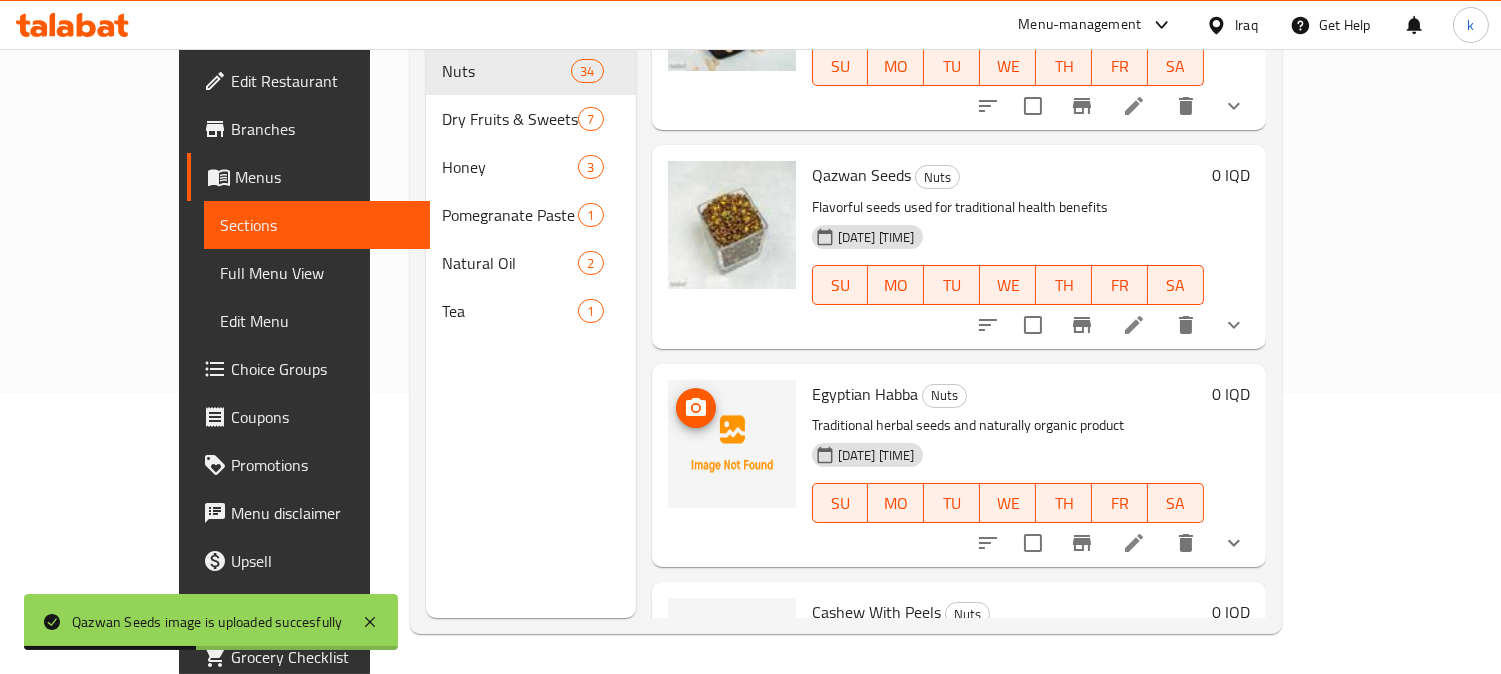 type 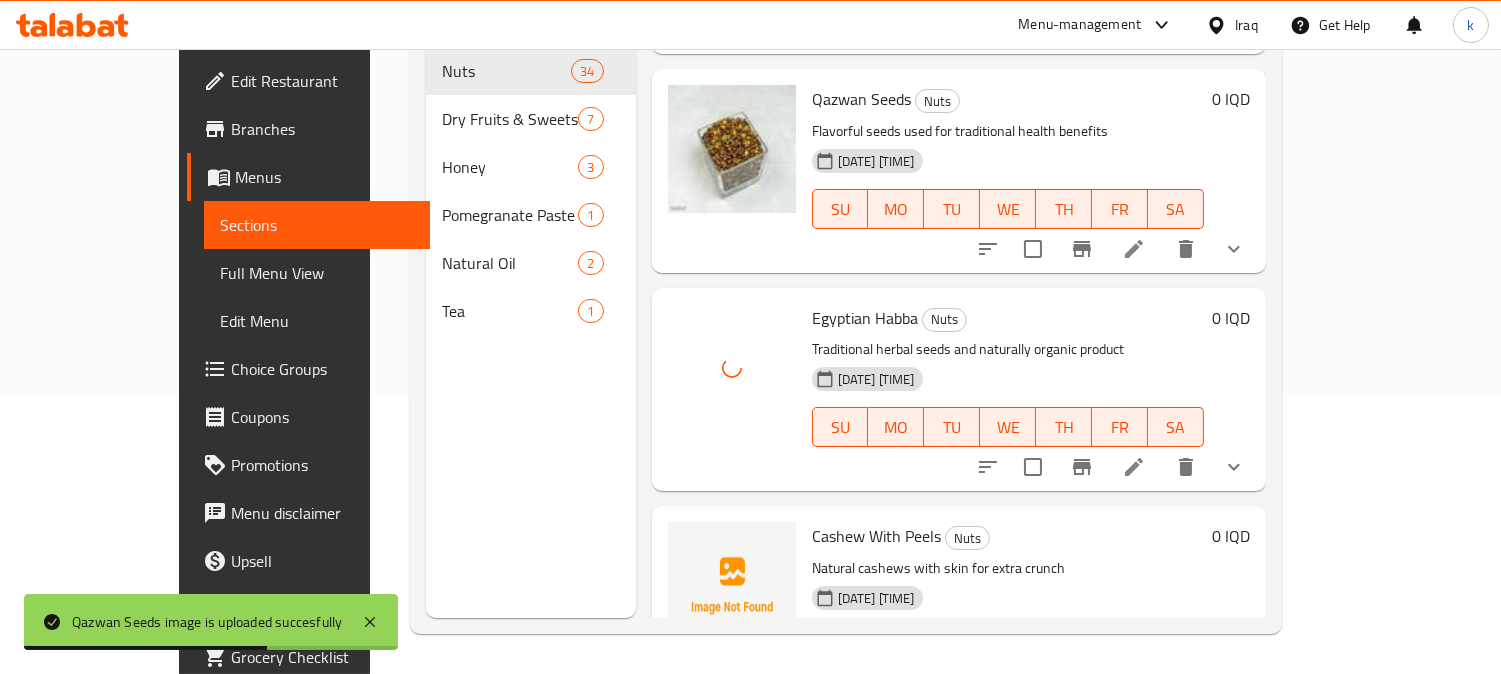 scroll, scrollTop: 6800, scrollLeft: 0, axis: vertical 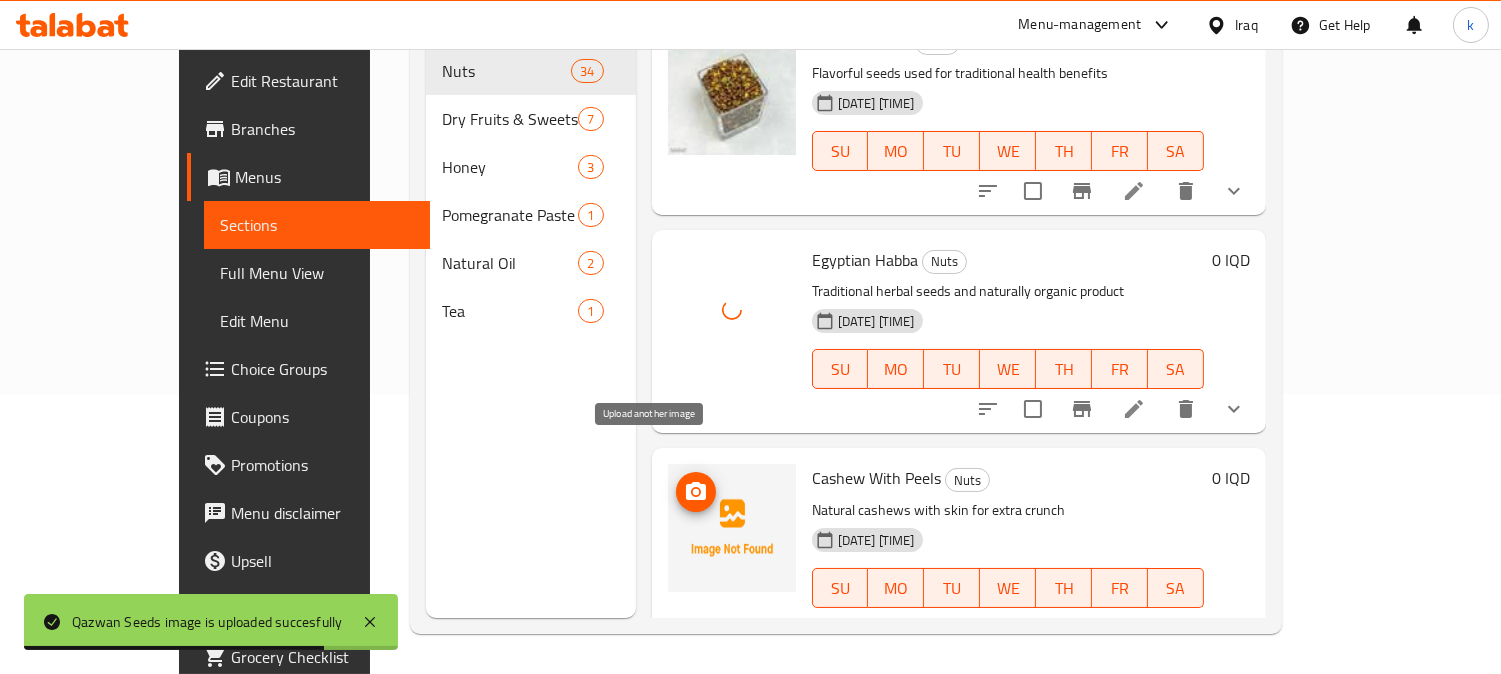 click 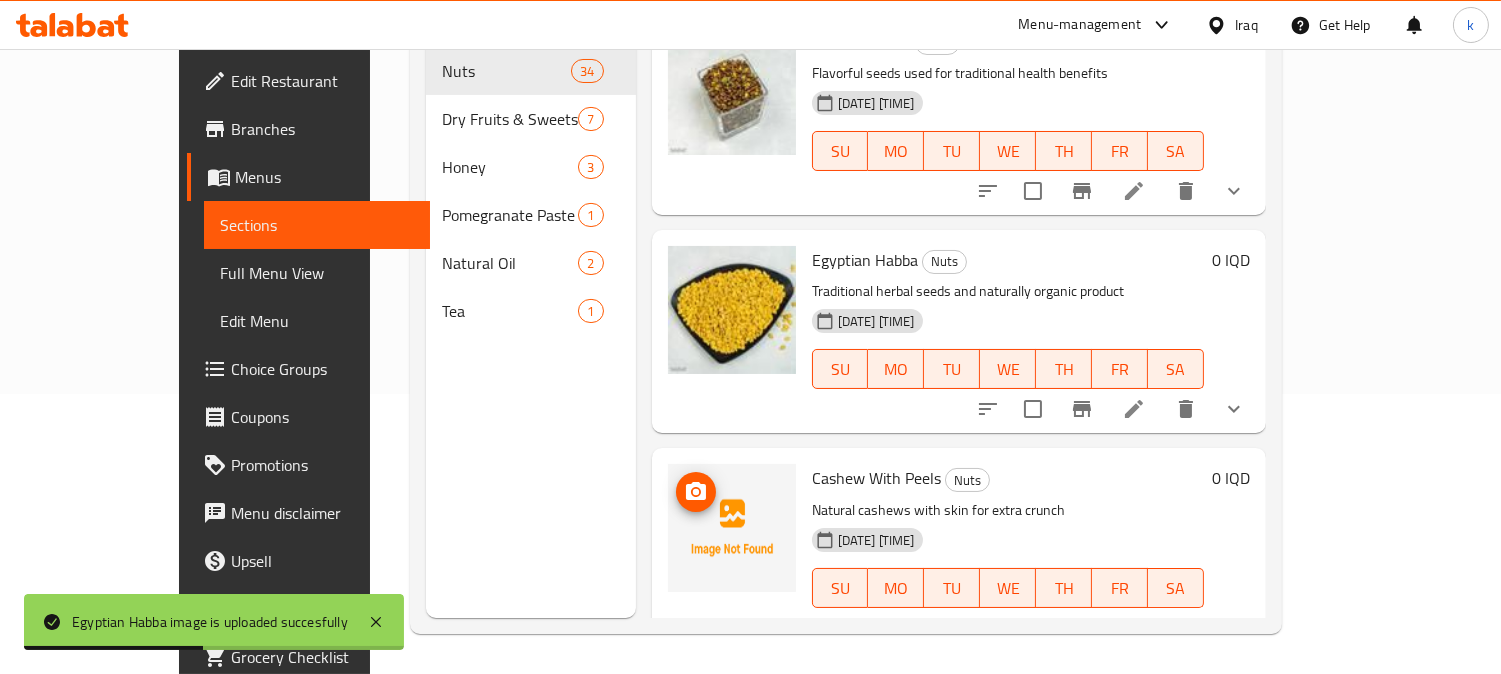 type 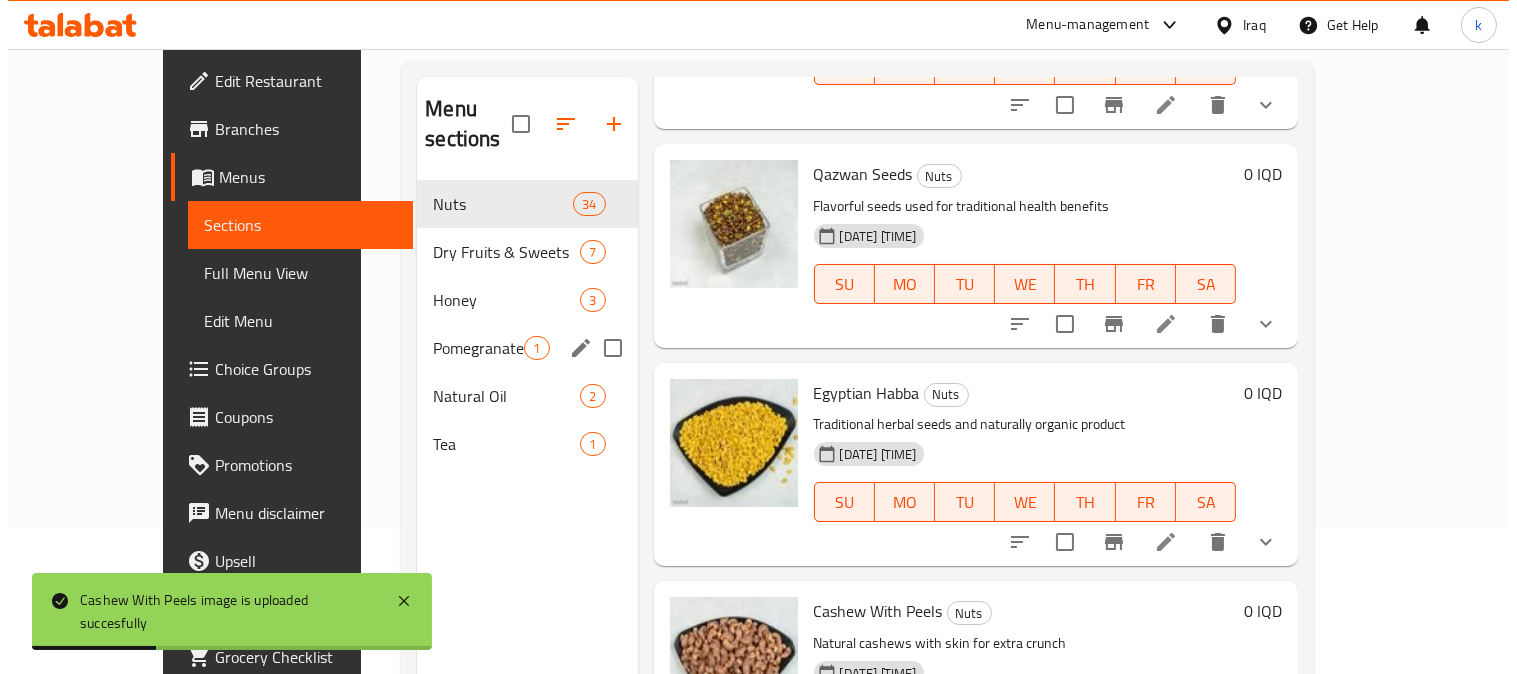 scroll, scrollTop: 94, scrollLeft: 0, axis: vertical 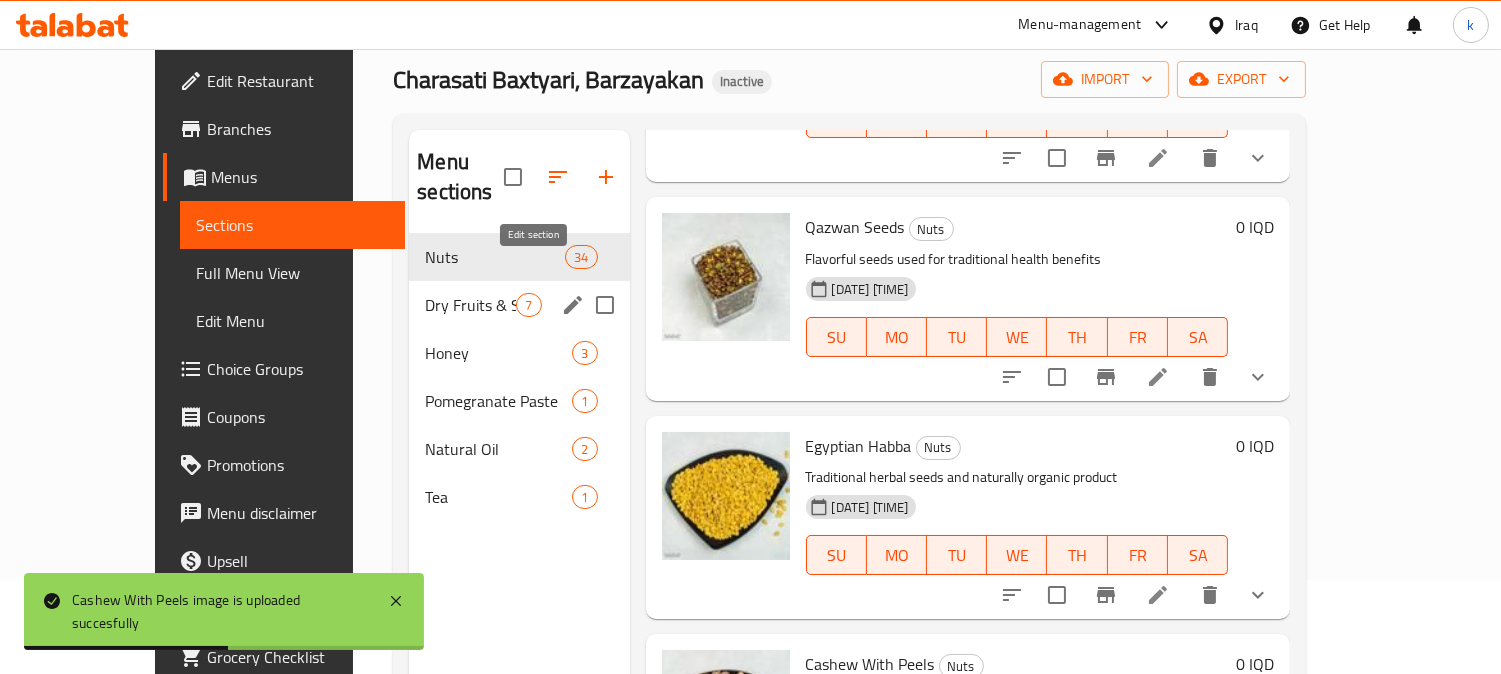 click 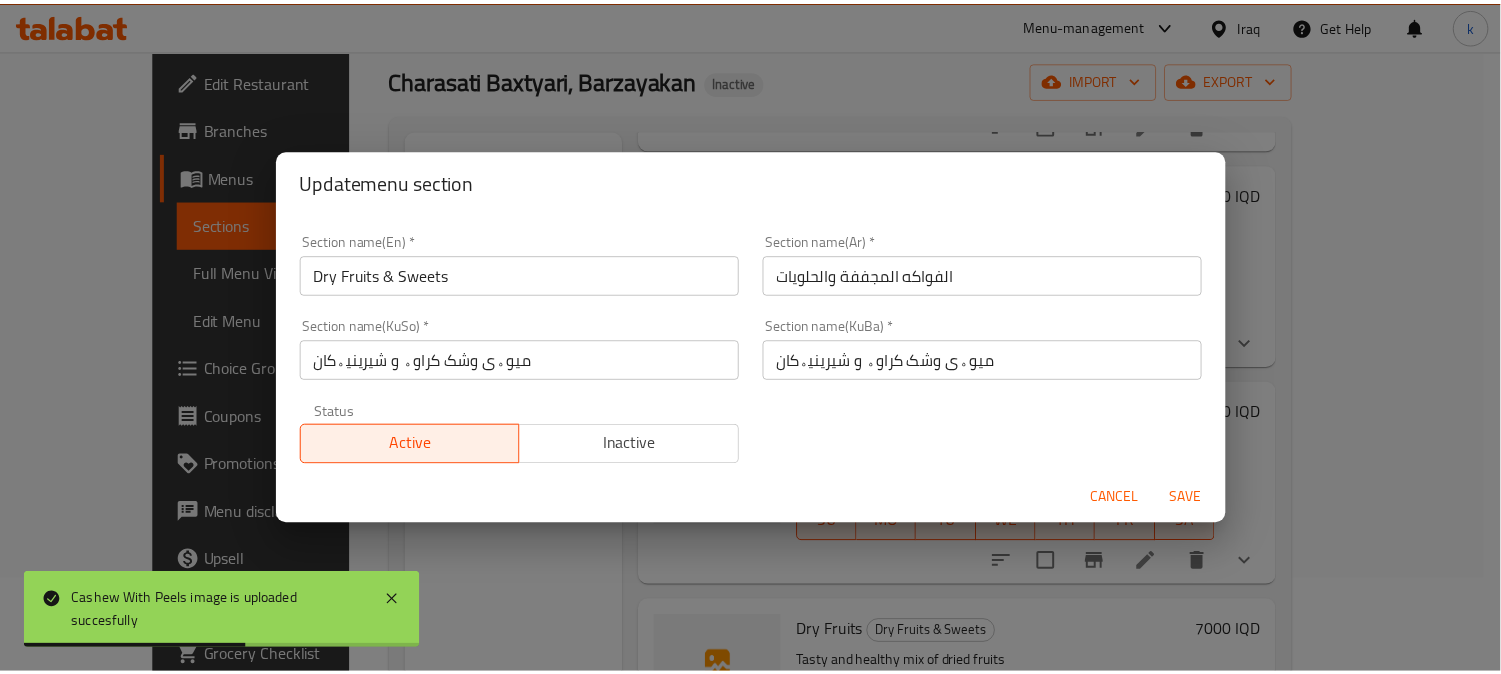 scroll, scrollTop: 904, scrollLeft: 0, axis: vertical 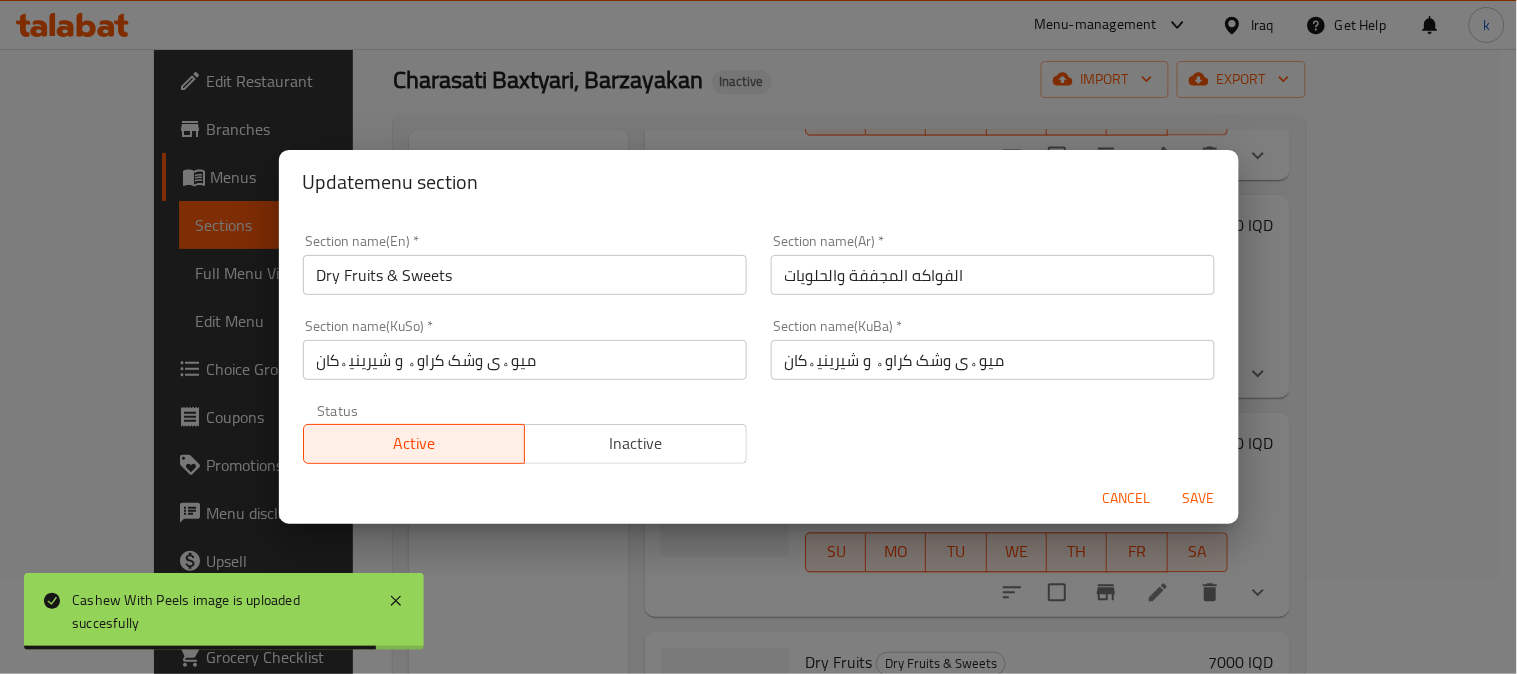 click on "Dry Fruits & Sweets" at bounding box center [525, 275] 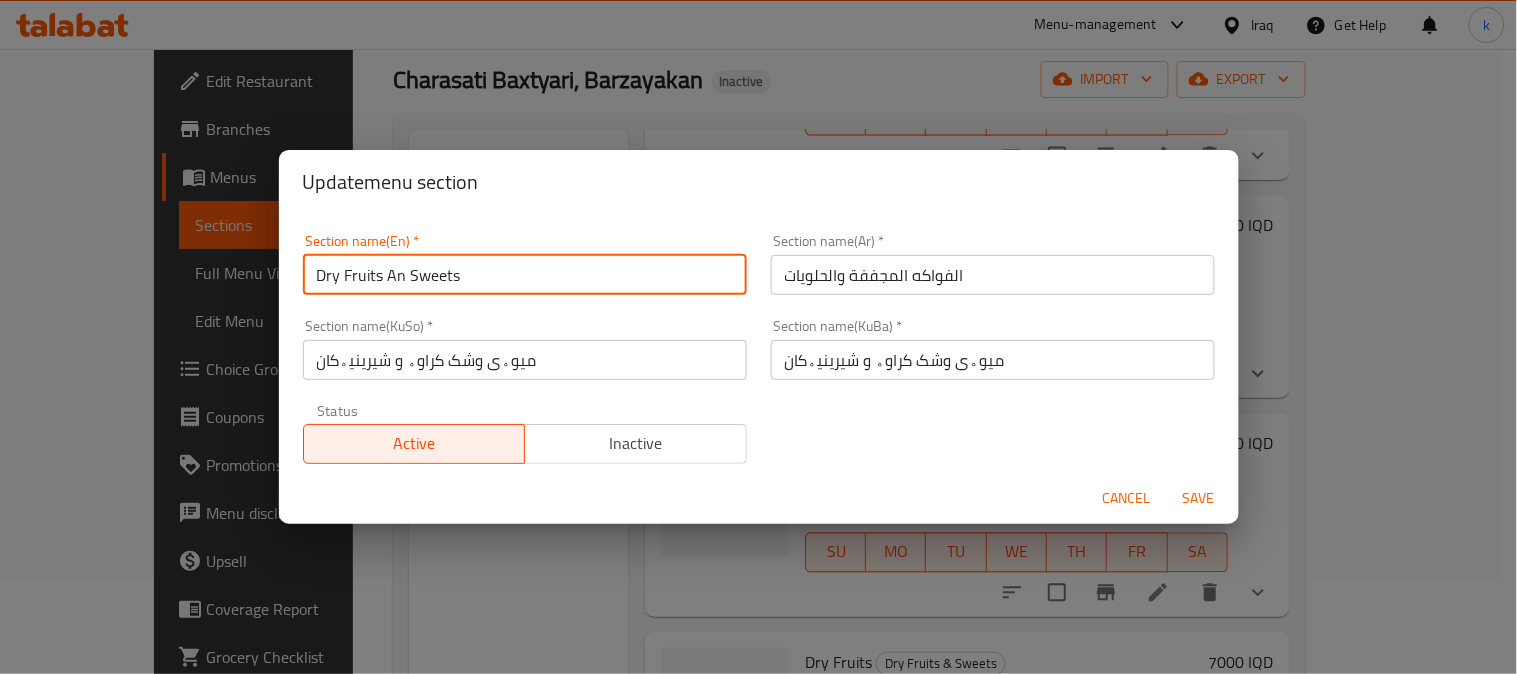 type on "Dry Fruits And Sweets" 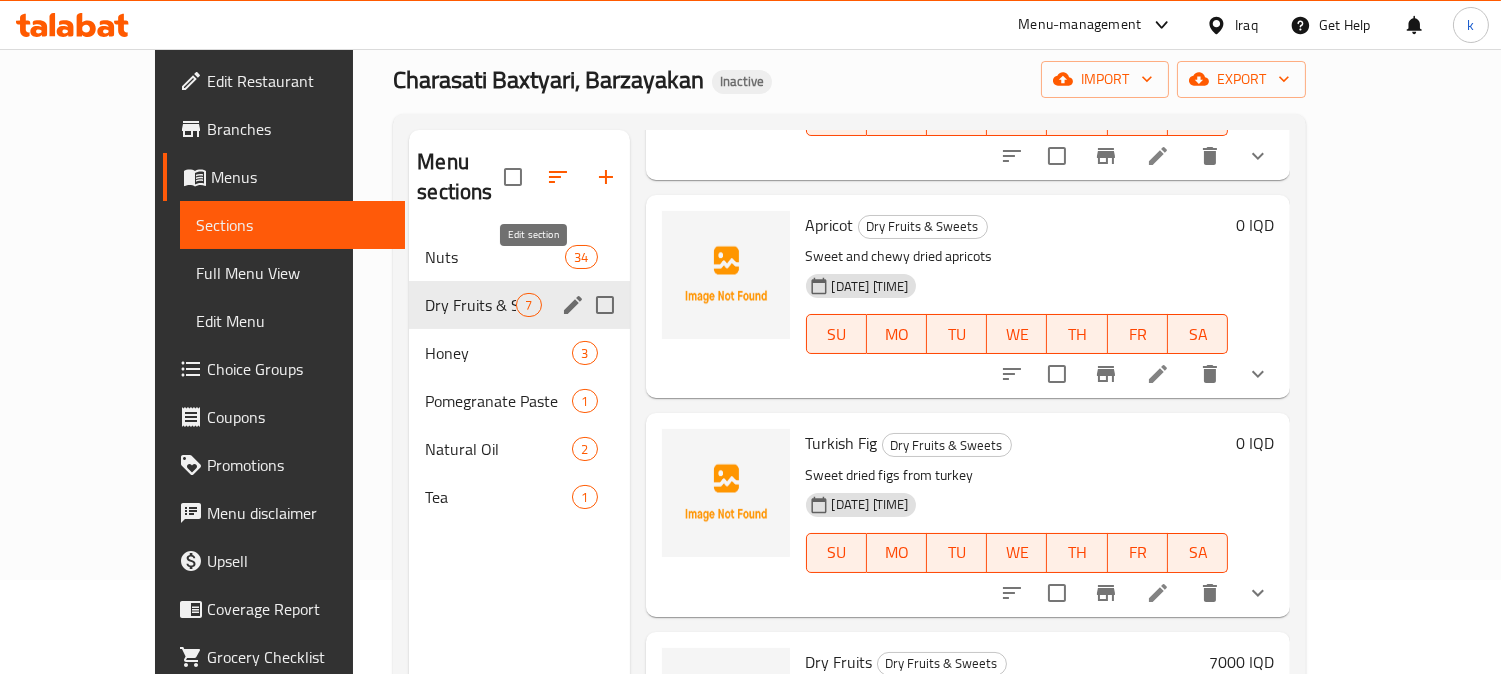 click 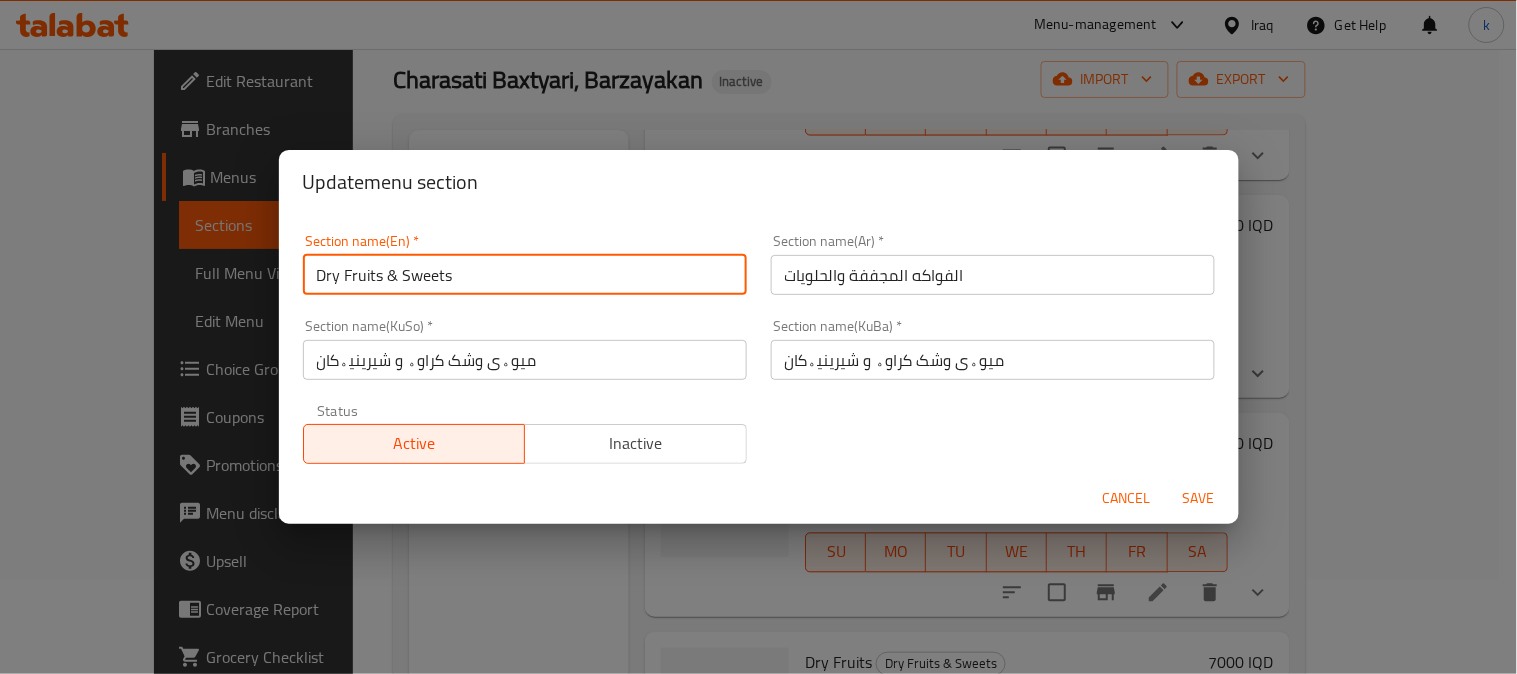 click on "Dry Fruits & Sweets" at bounding box center (525, 275) 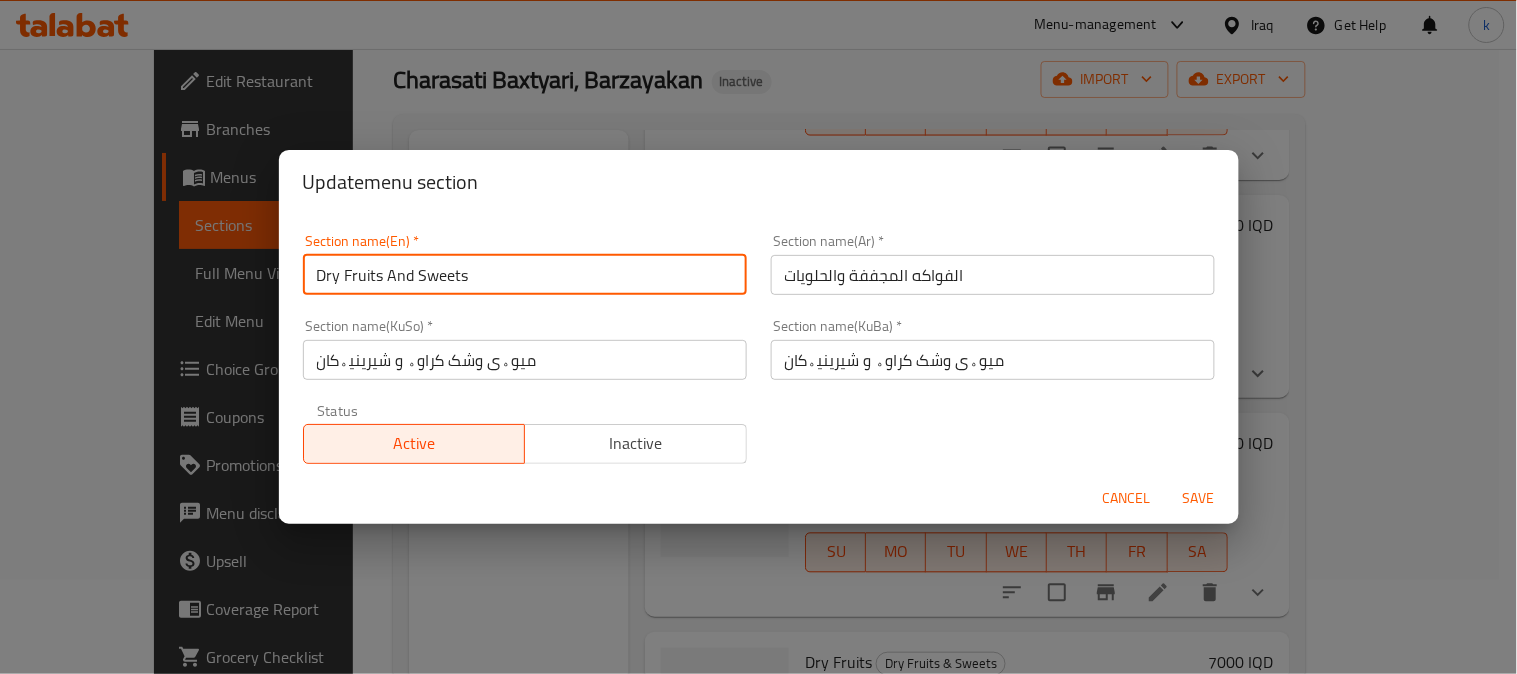 type on "Dry Fruits And Sweets" 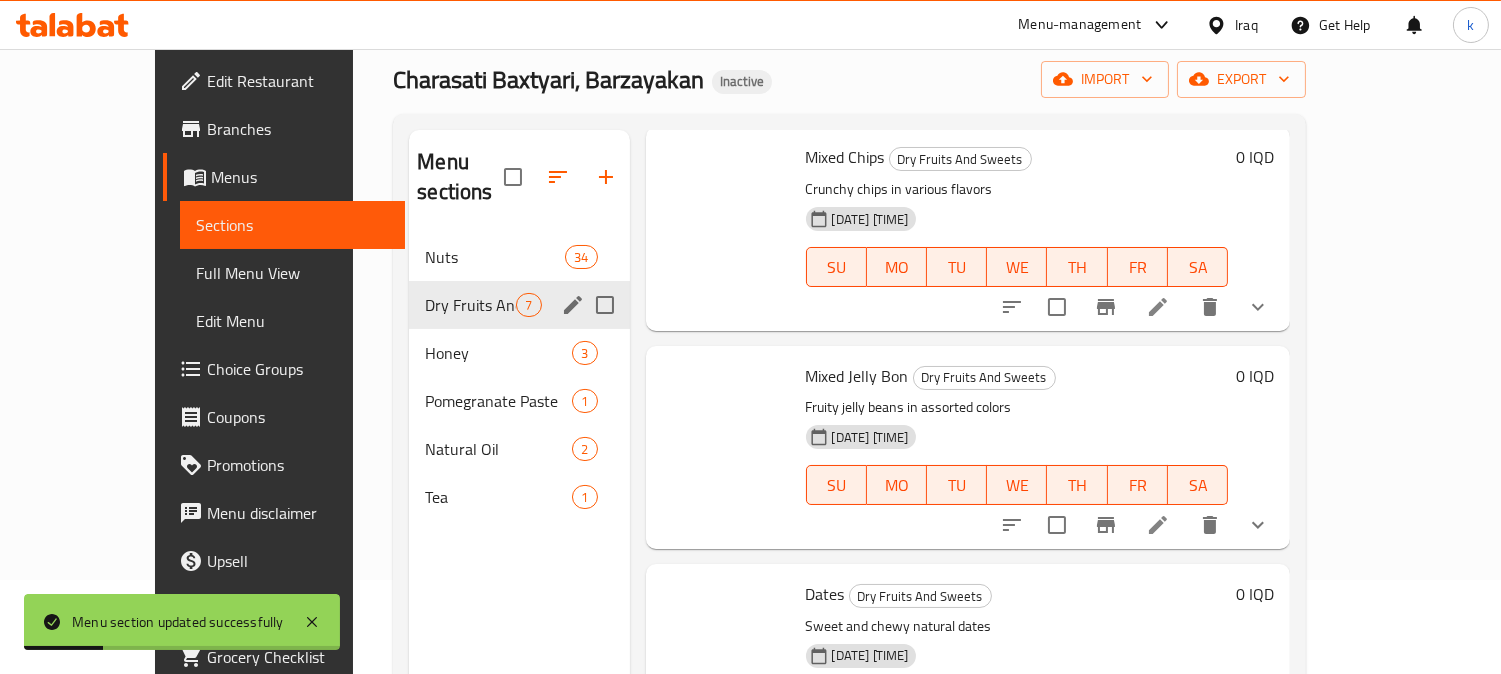 scroll, scrollTop: 0, scrollLeft: 0, axis: both 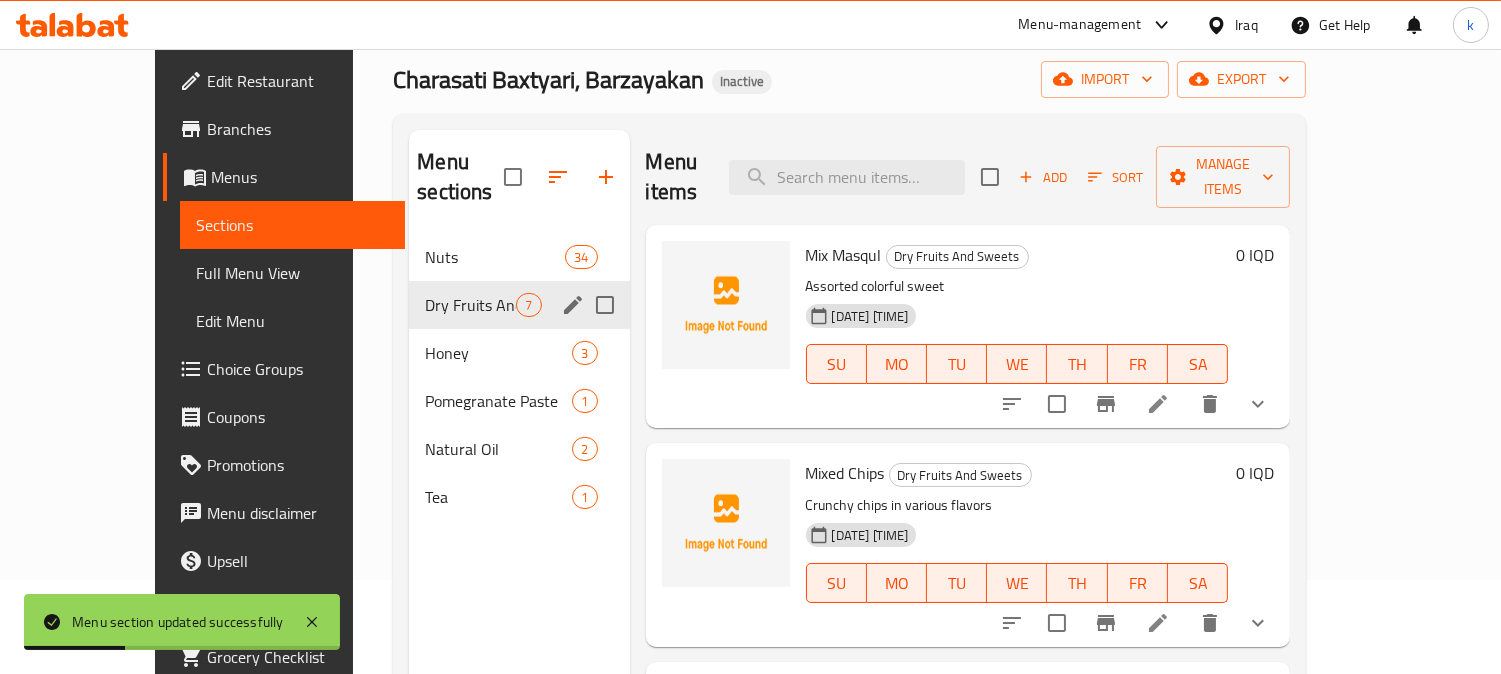 type 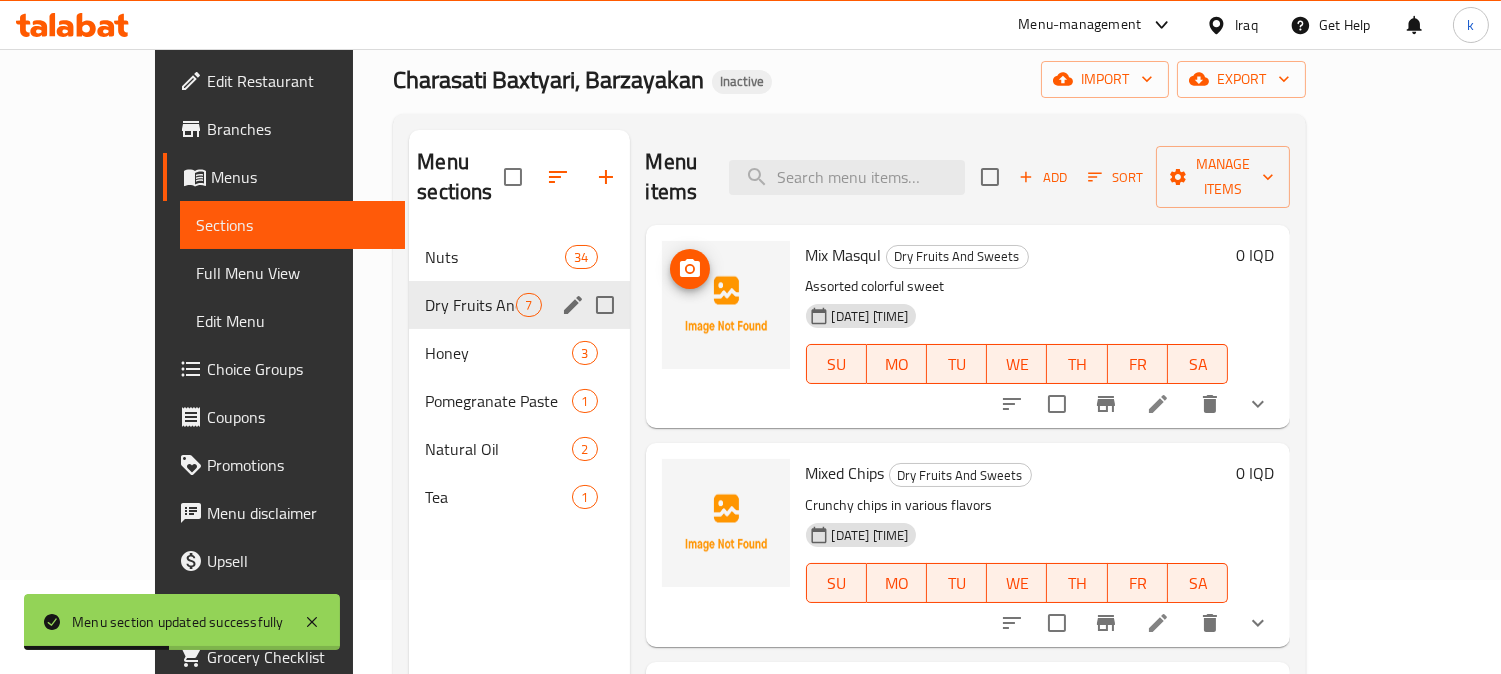 click 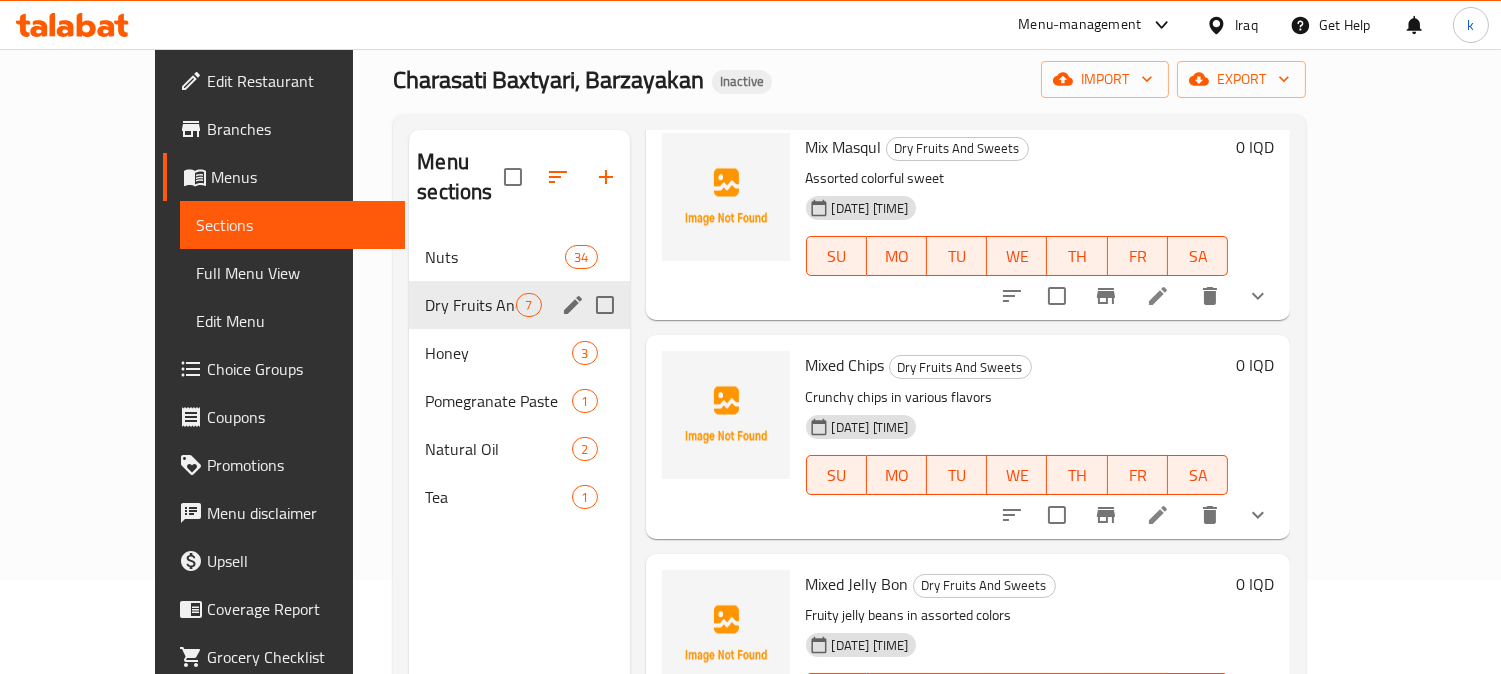 scroll, scrollTop: 185, scrollLeft: 0, axis: vertical 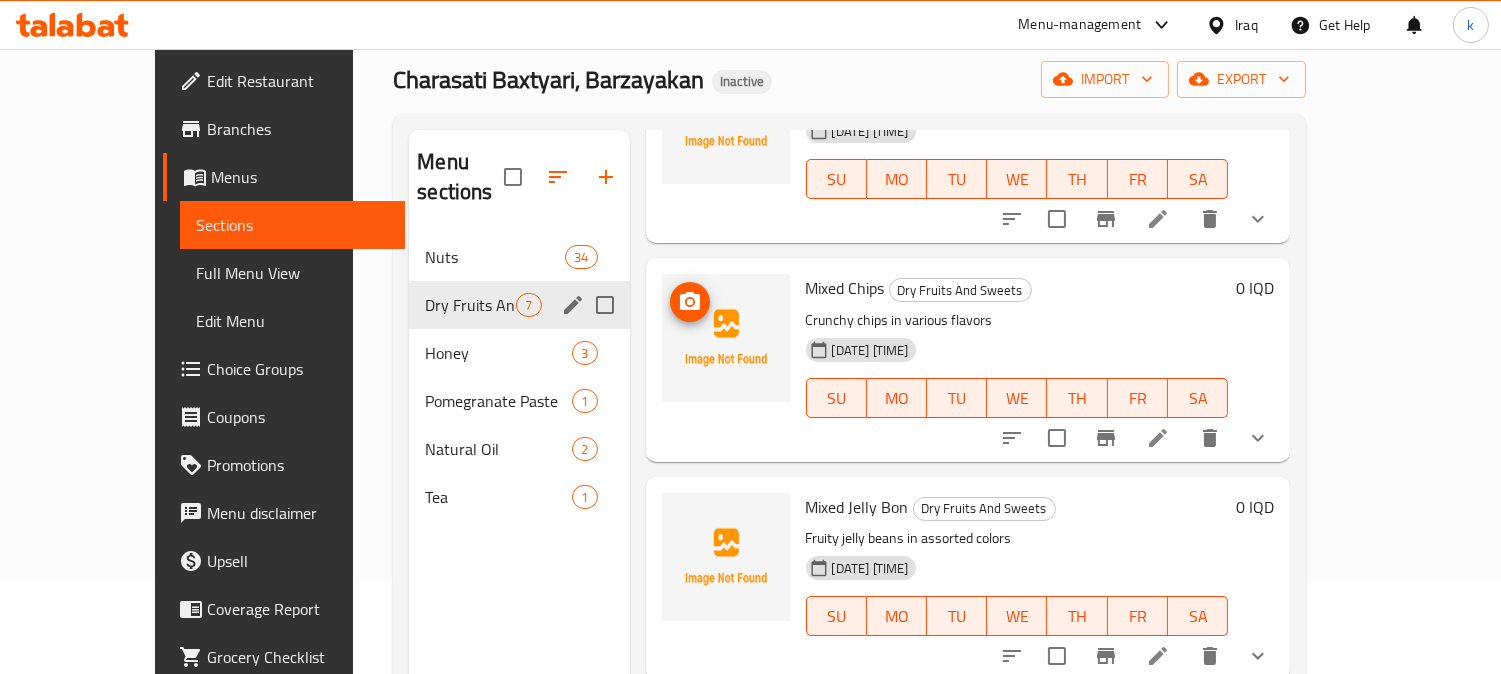 click 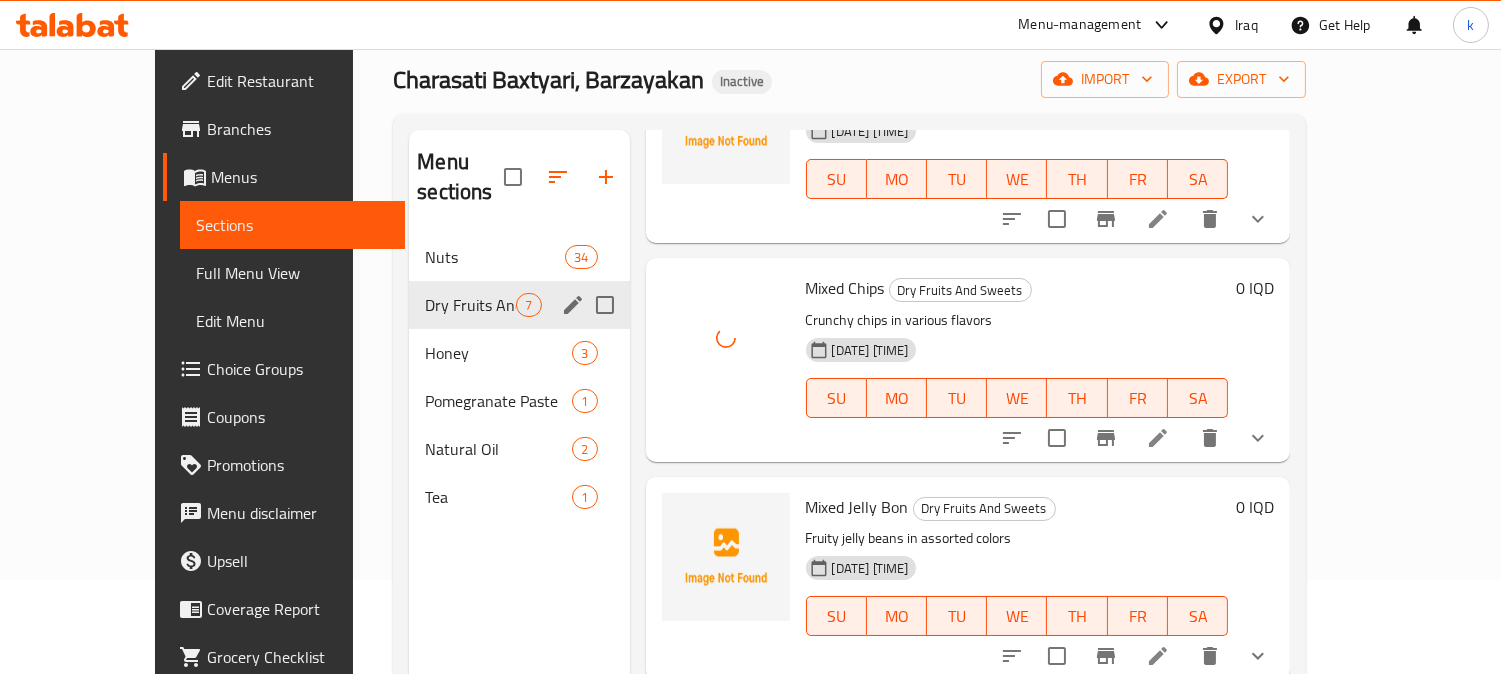 scroll, scrollTop: 370, scrollLeft: 0, axis: vertical 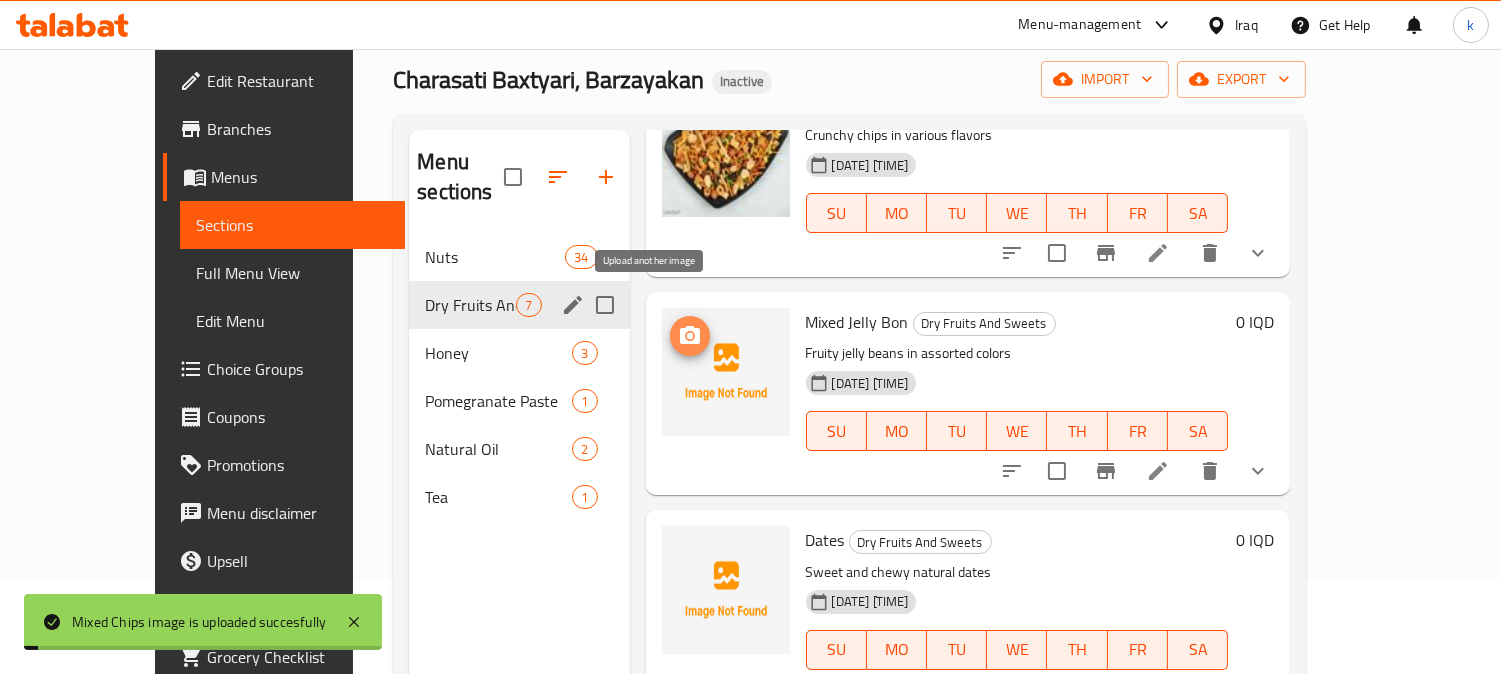 click 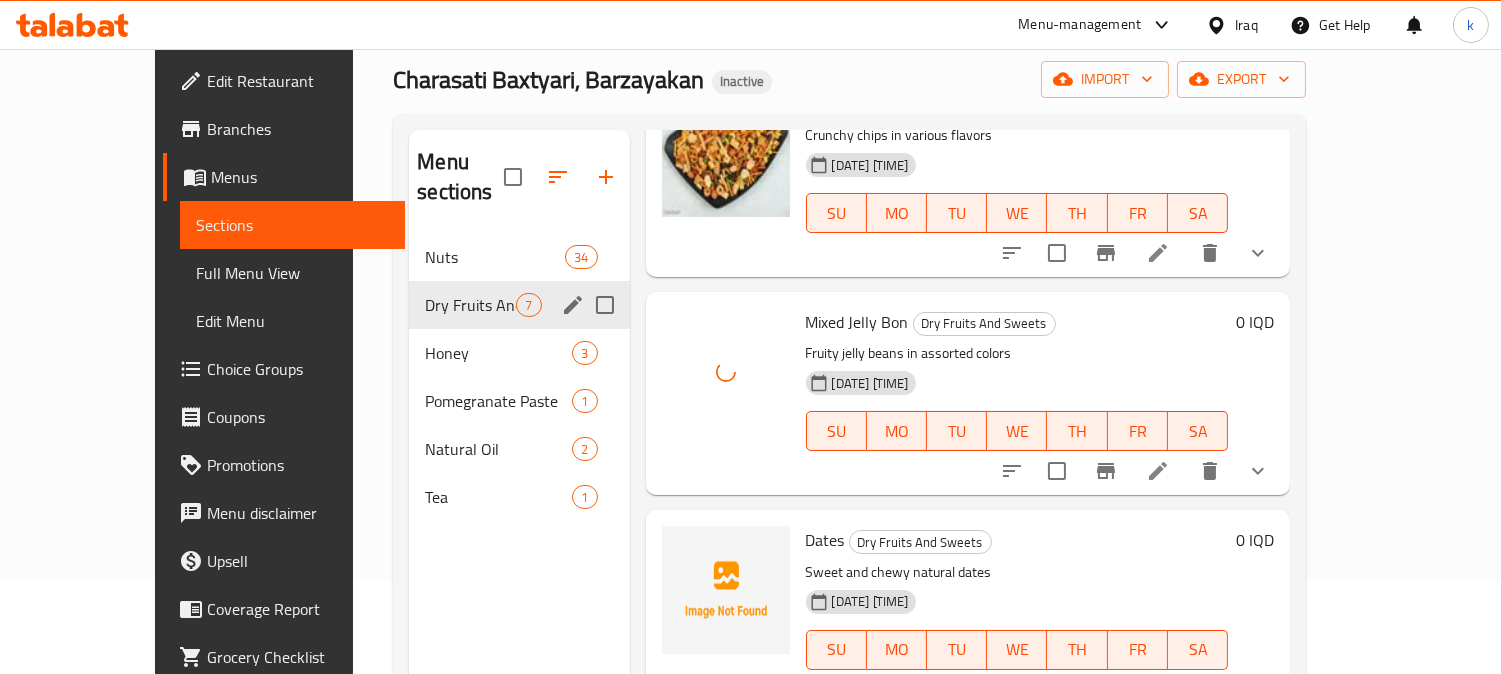 scroll, scrollTop: 555, scrollLeft: 0, axis: vertical 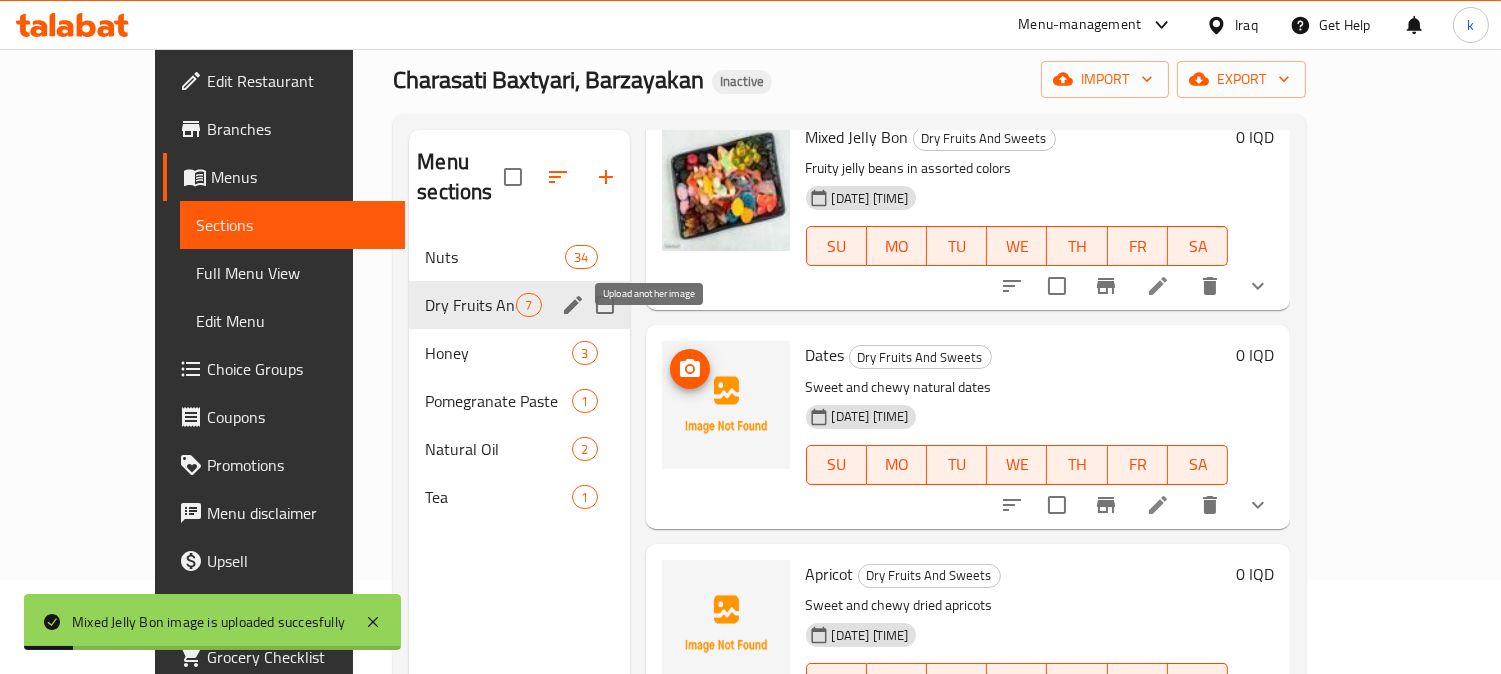 click 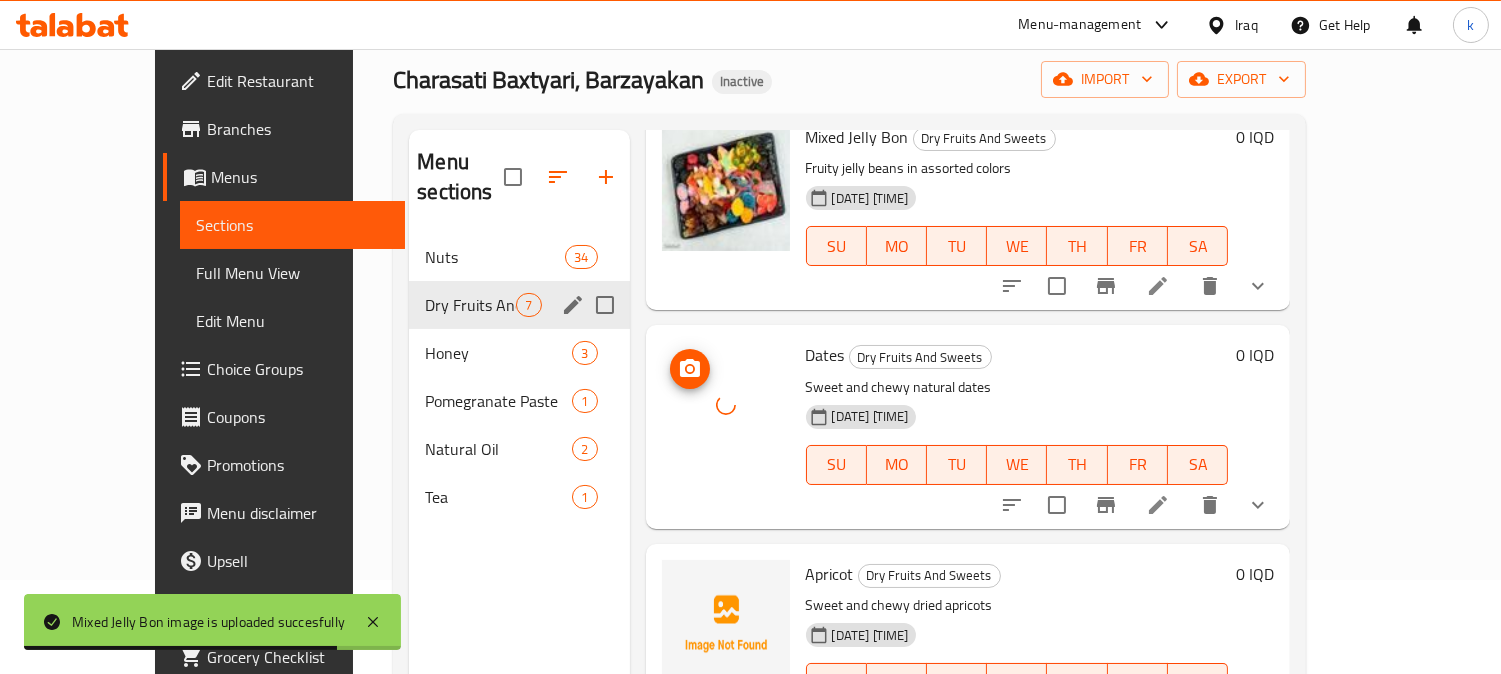 type 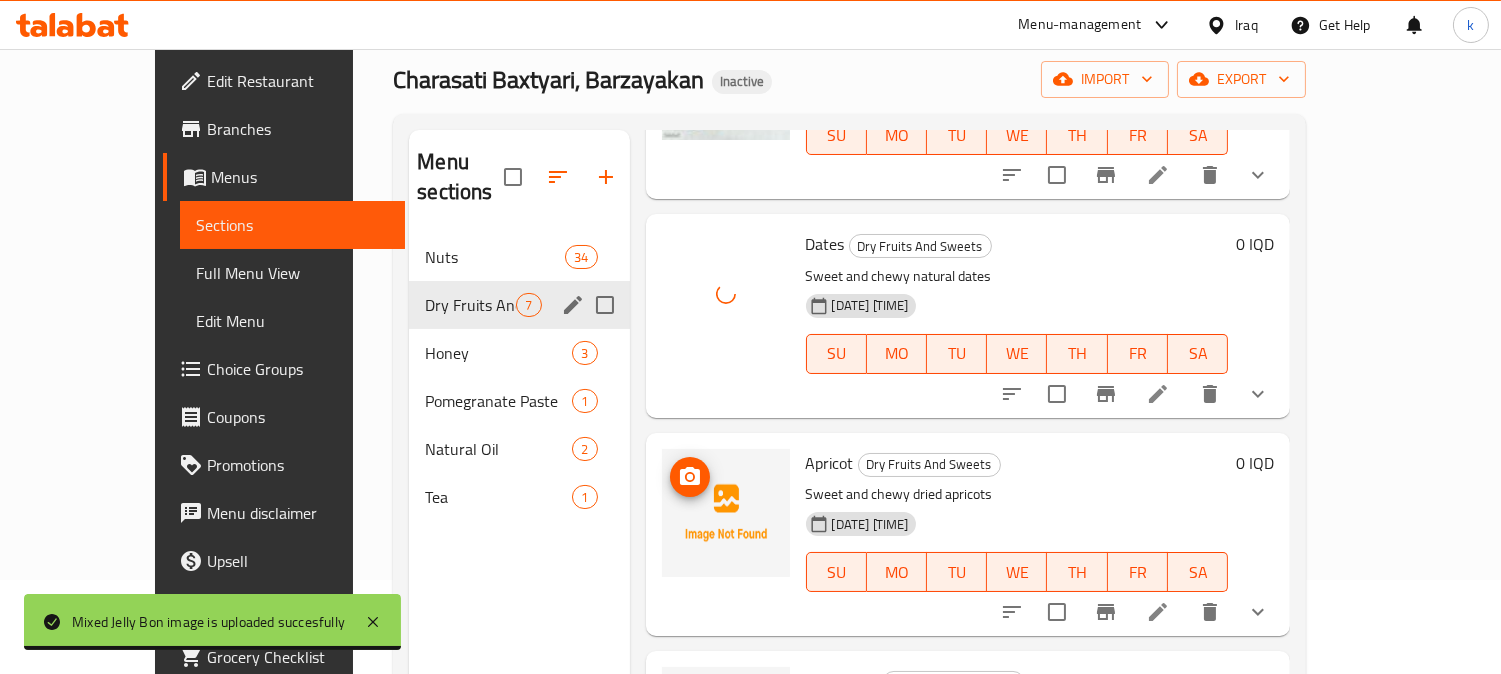 scroll, scrollTop: 741, scrollLeft: 0, axis: vertical 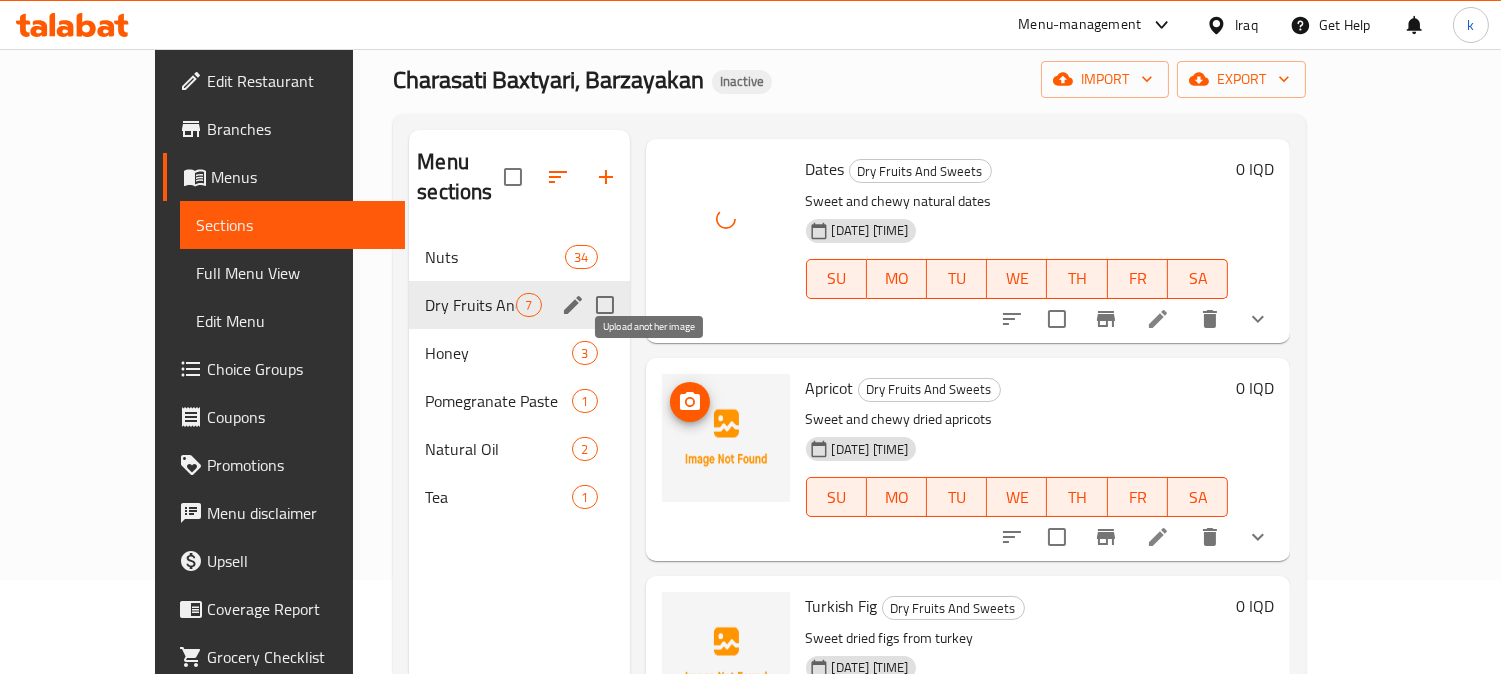 click 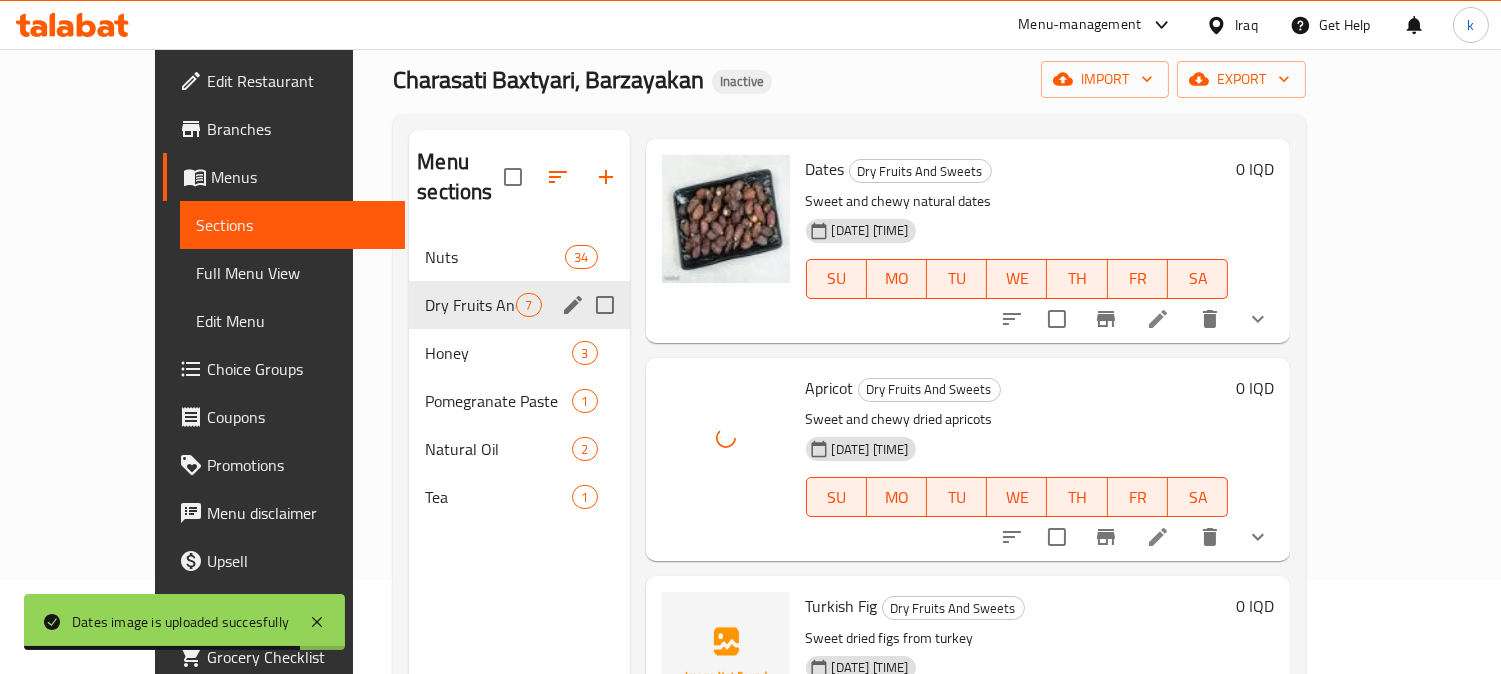 scroll, scrollTop: 904, scrollLeft: 0, axis: vertical 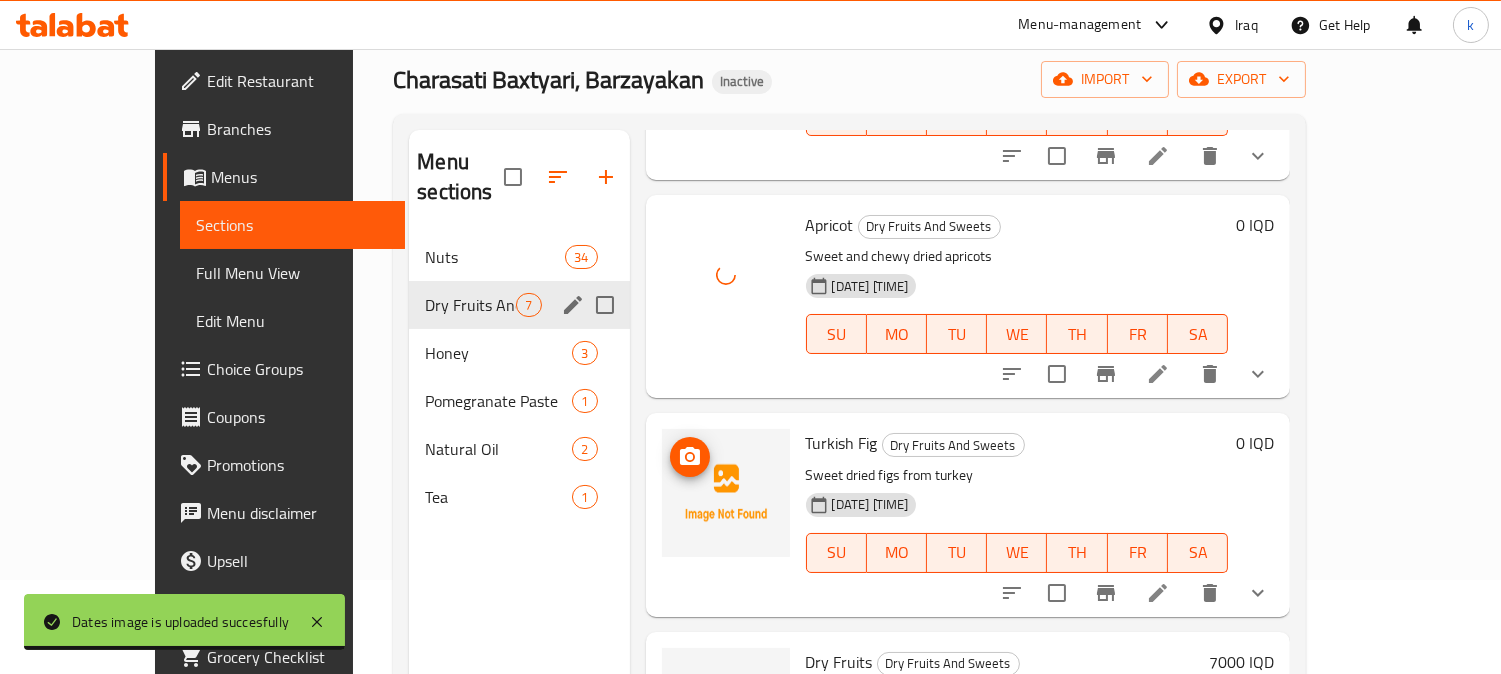 click at bounding box center [690, 457] 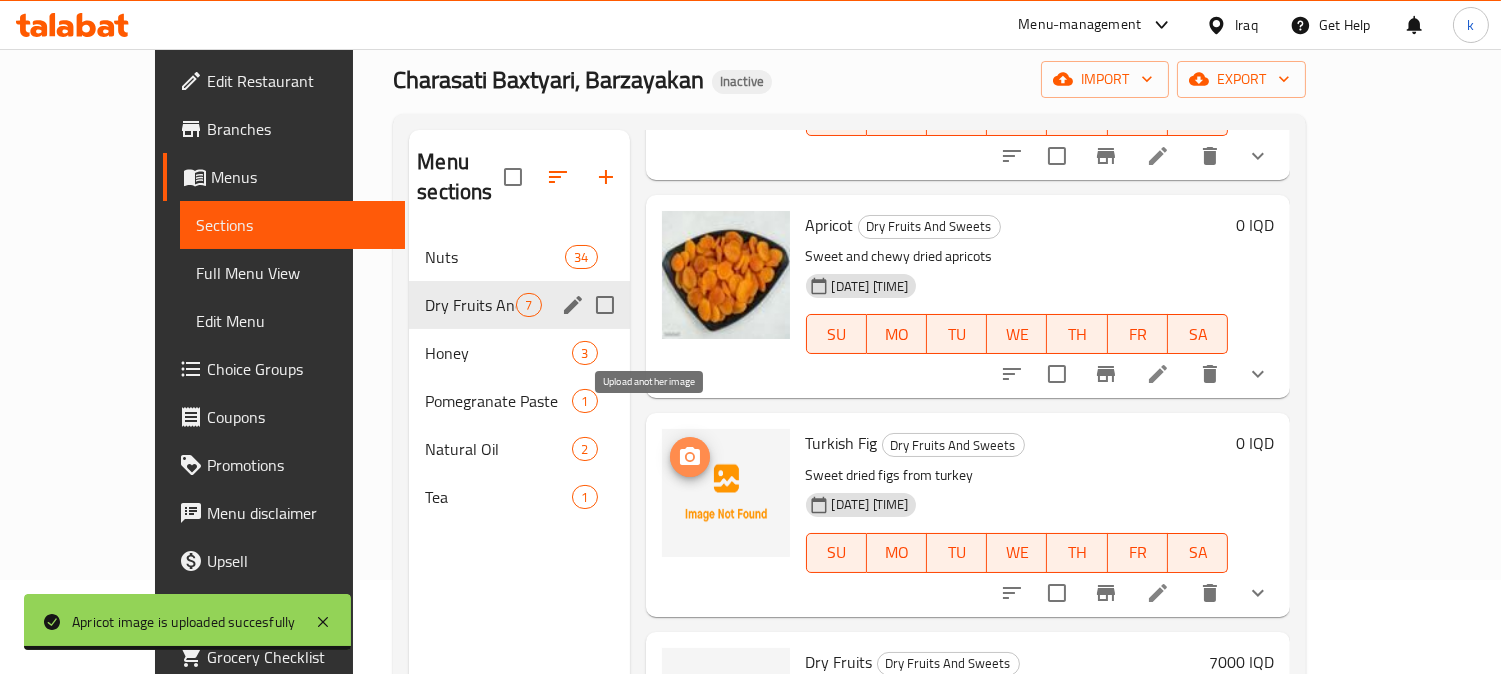 click 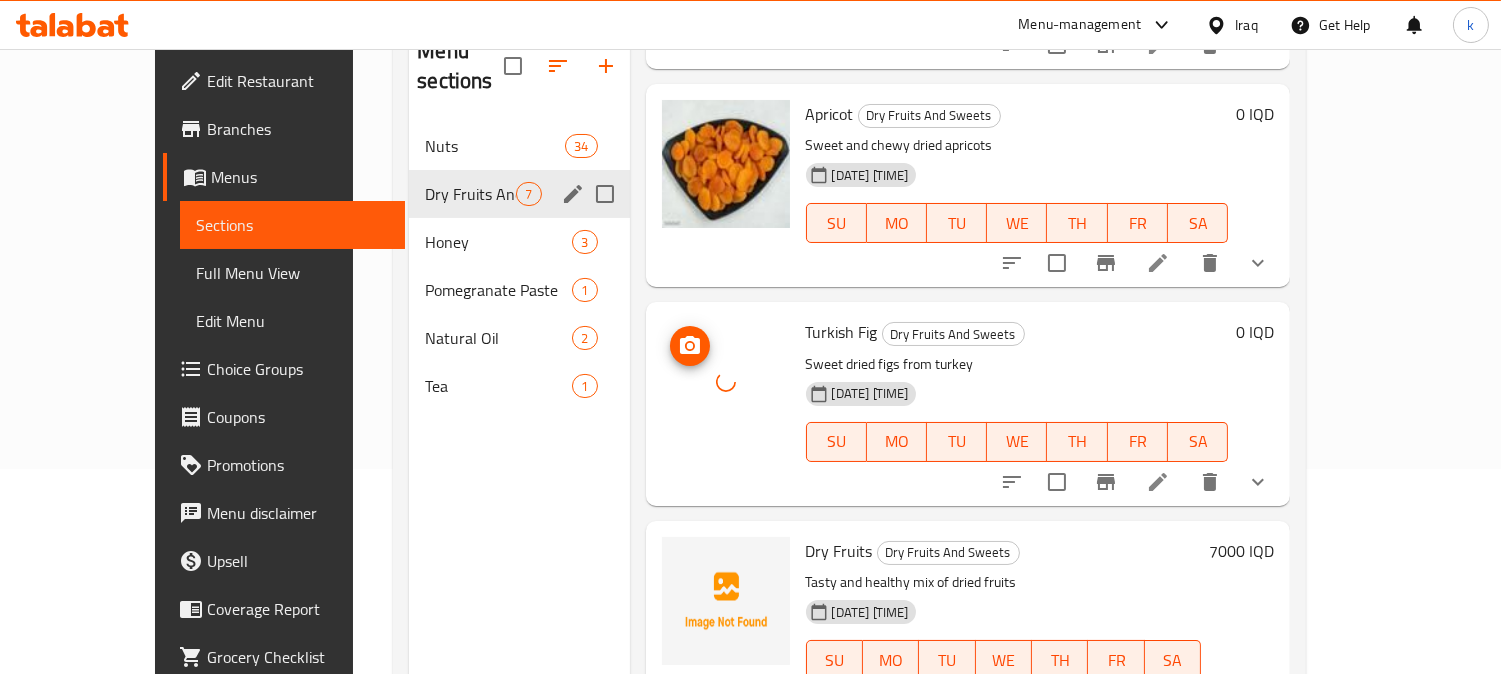 scroll, scrollTop: 280, scrollLeft: 0, axis: vertical 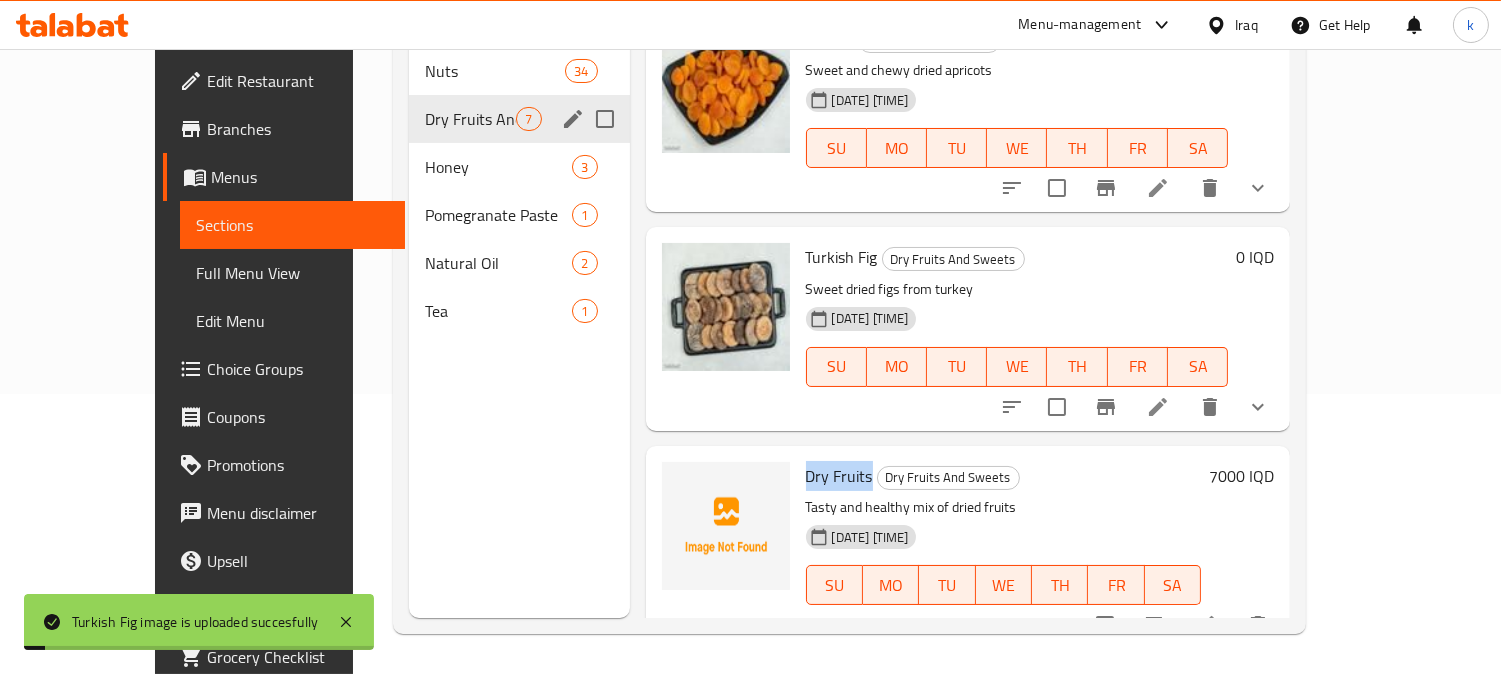 drag, startPoint x: 757, startPoint y: 444, endPoint x: 828, endPoint y: 446, distance: 71.02816 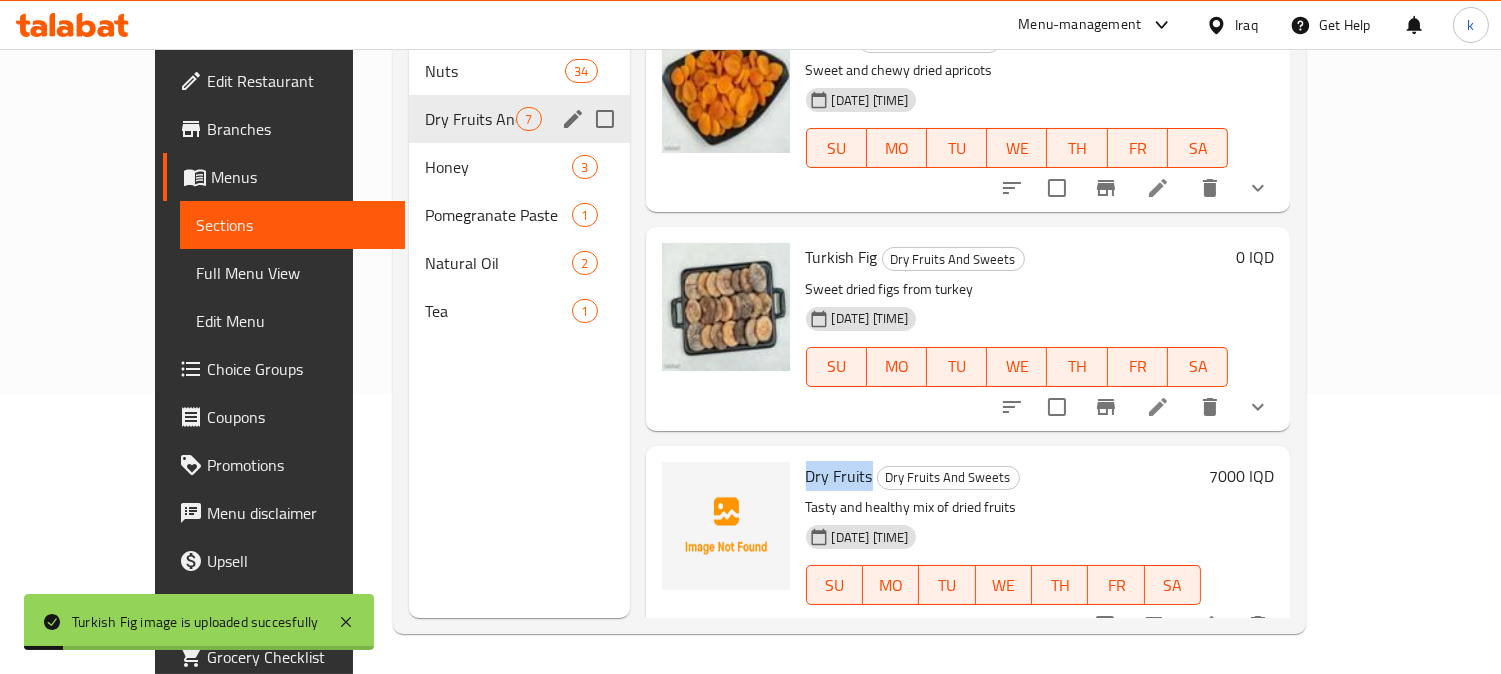copy on "Dry Fruits" 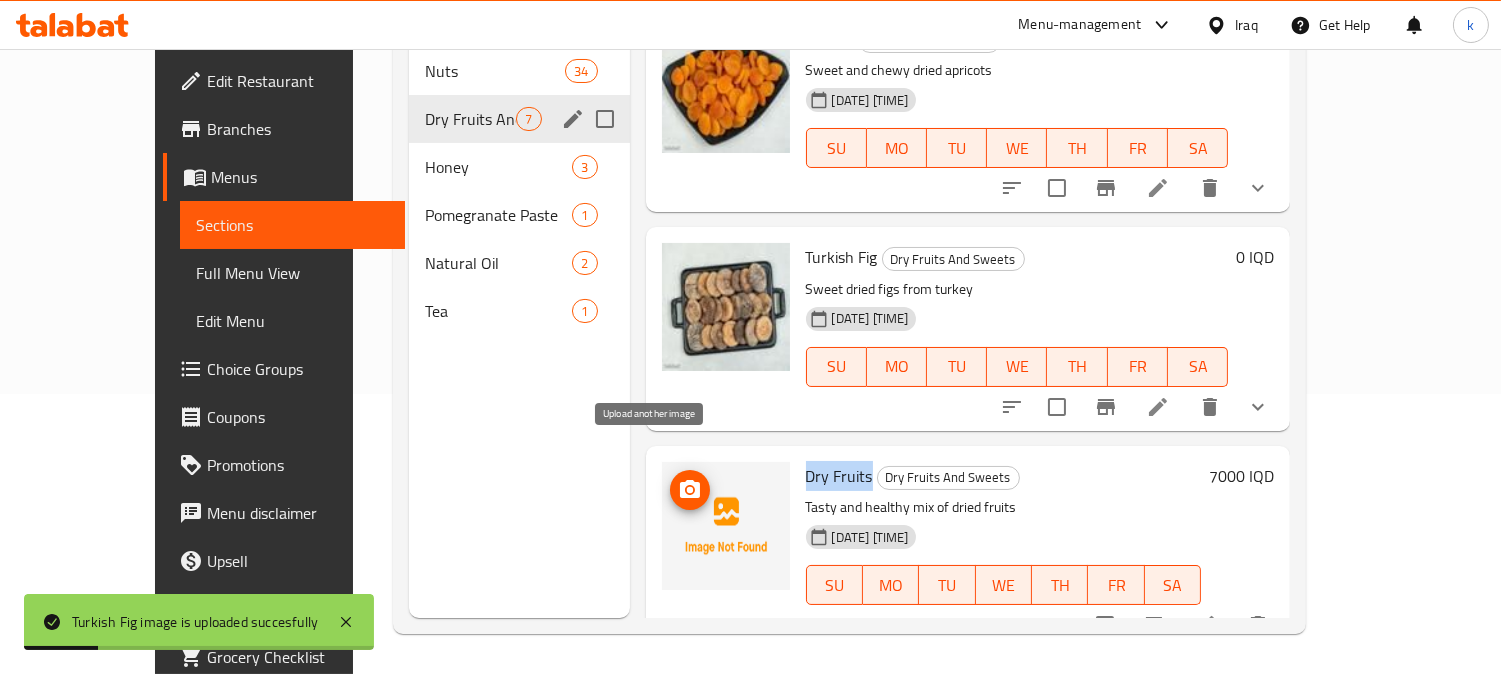 click at bounding box center (690, 490) 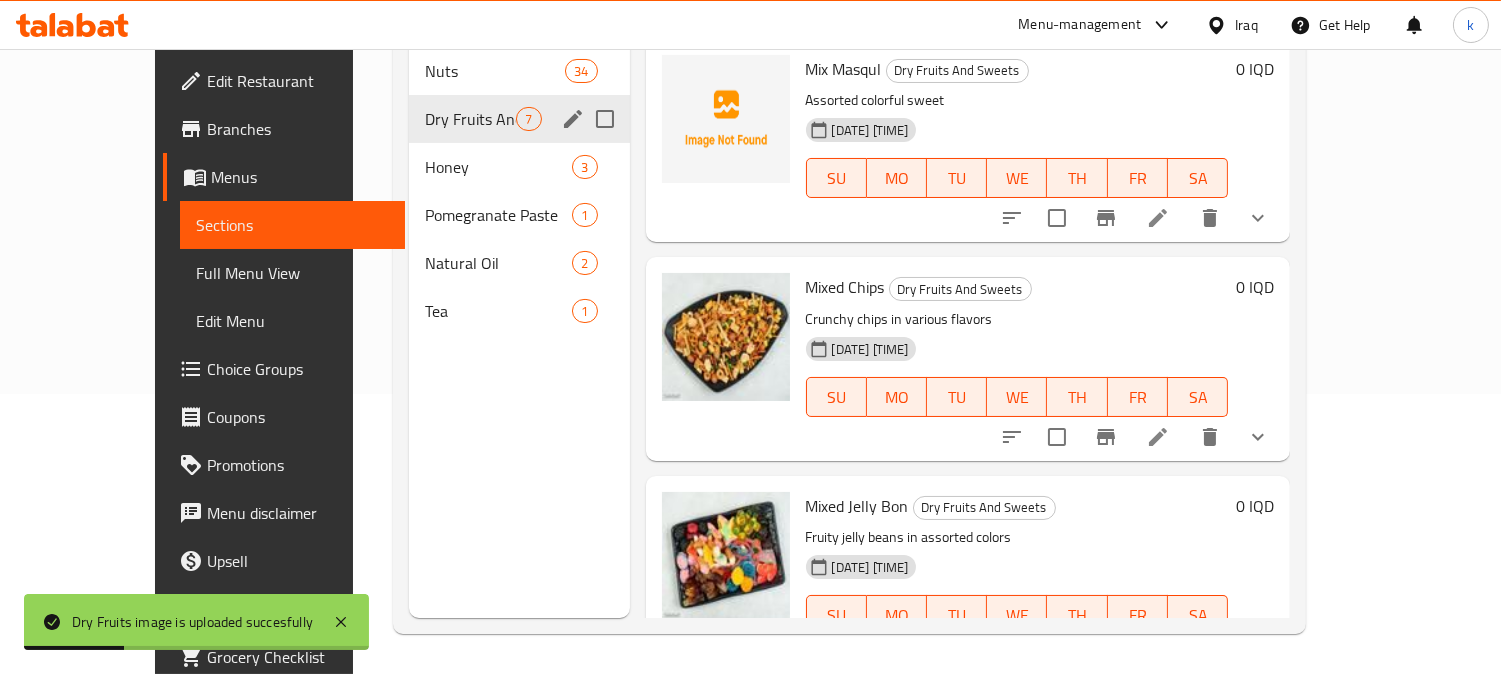 scroll, scrollTop: 904, scrollLeft: 0, axis: vertical 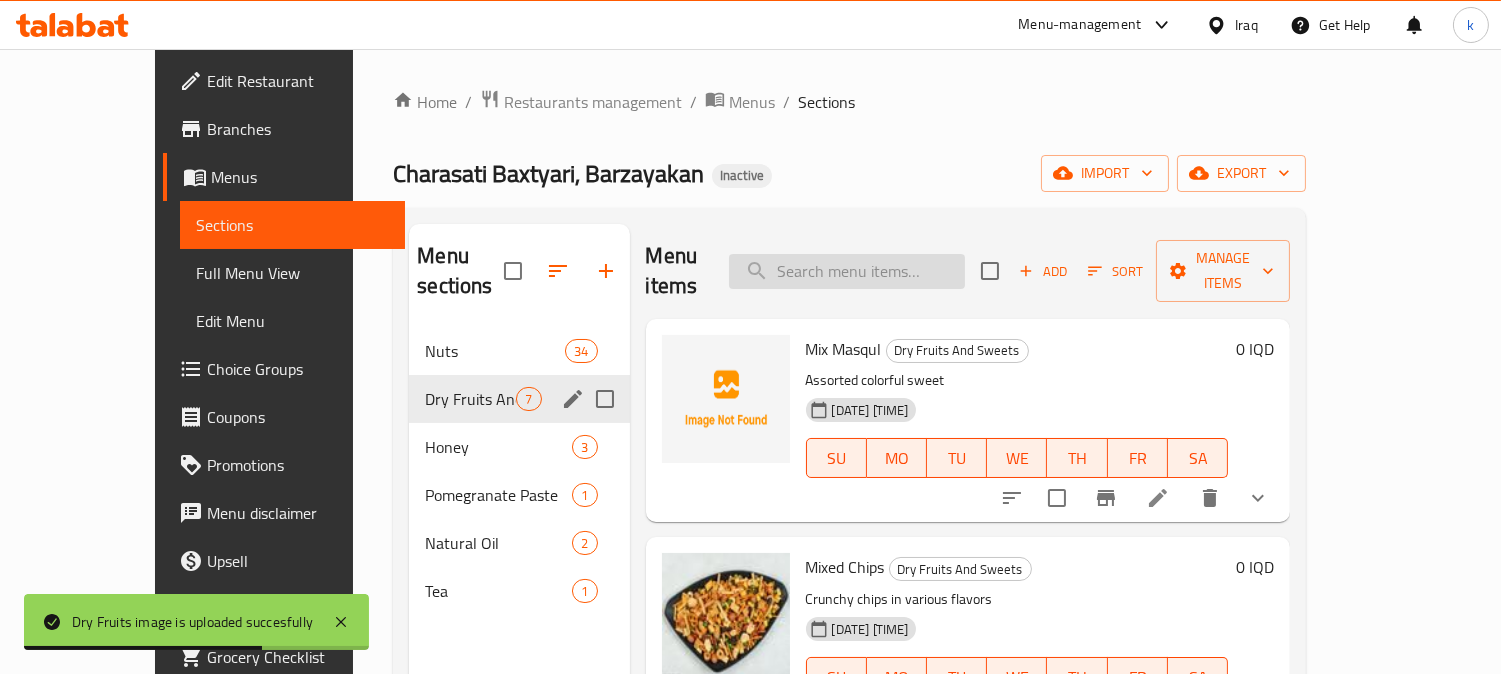 click at bounding box center [847, 271] 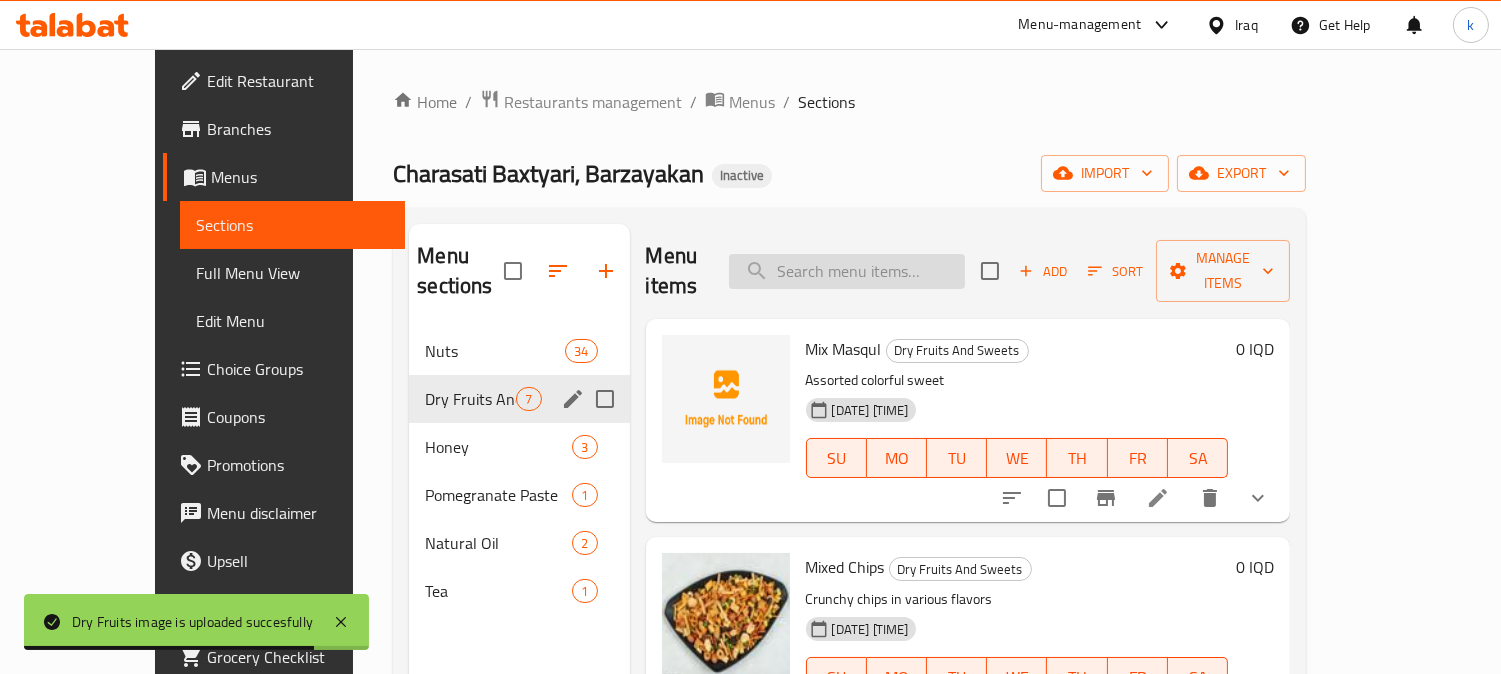 type on "1" 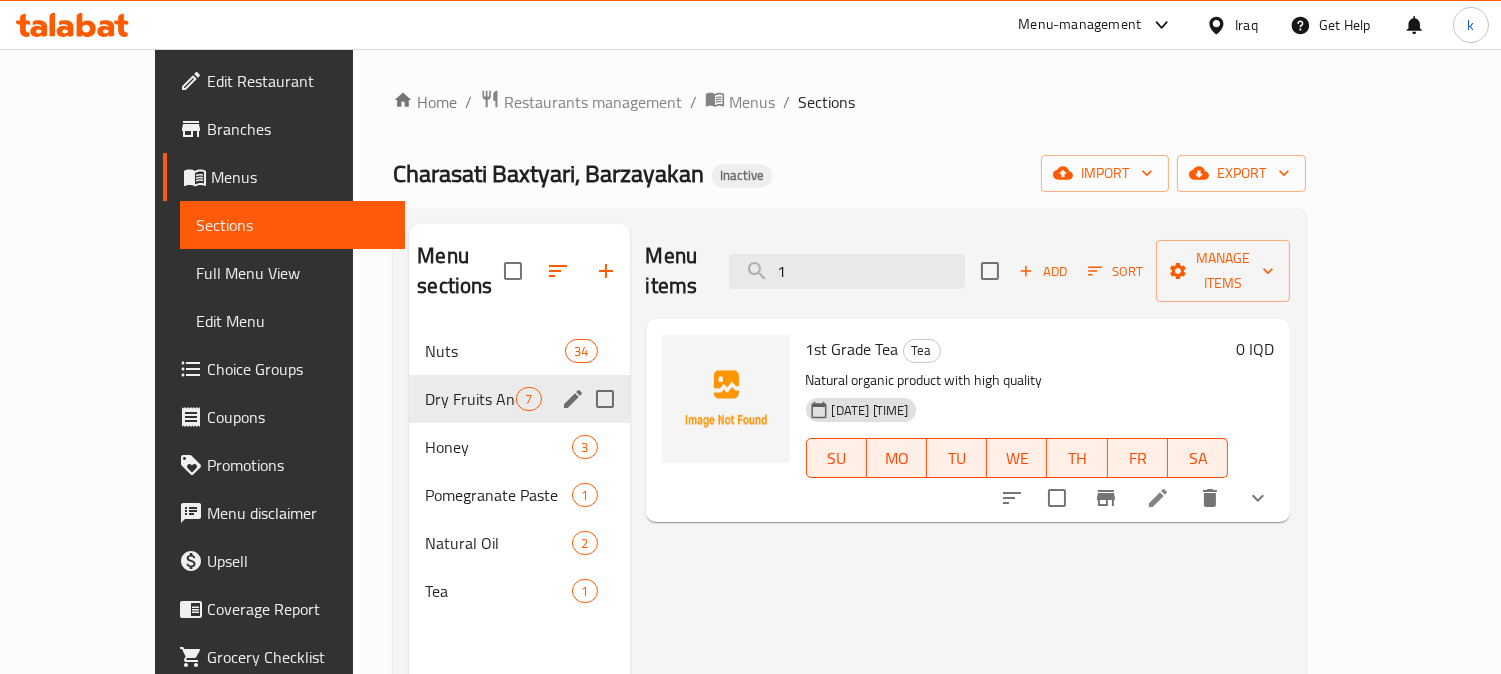 drag, startPoint x: 824, startPoint y: 245, endPoint x: 815, endPoint y: 281, distance: 37.107952 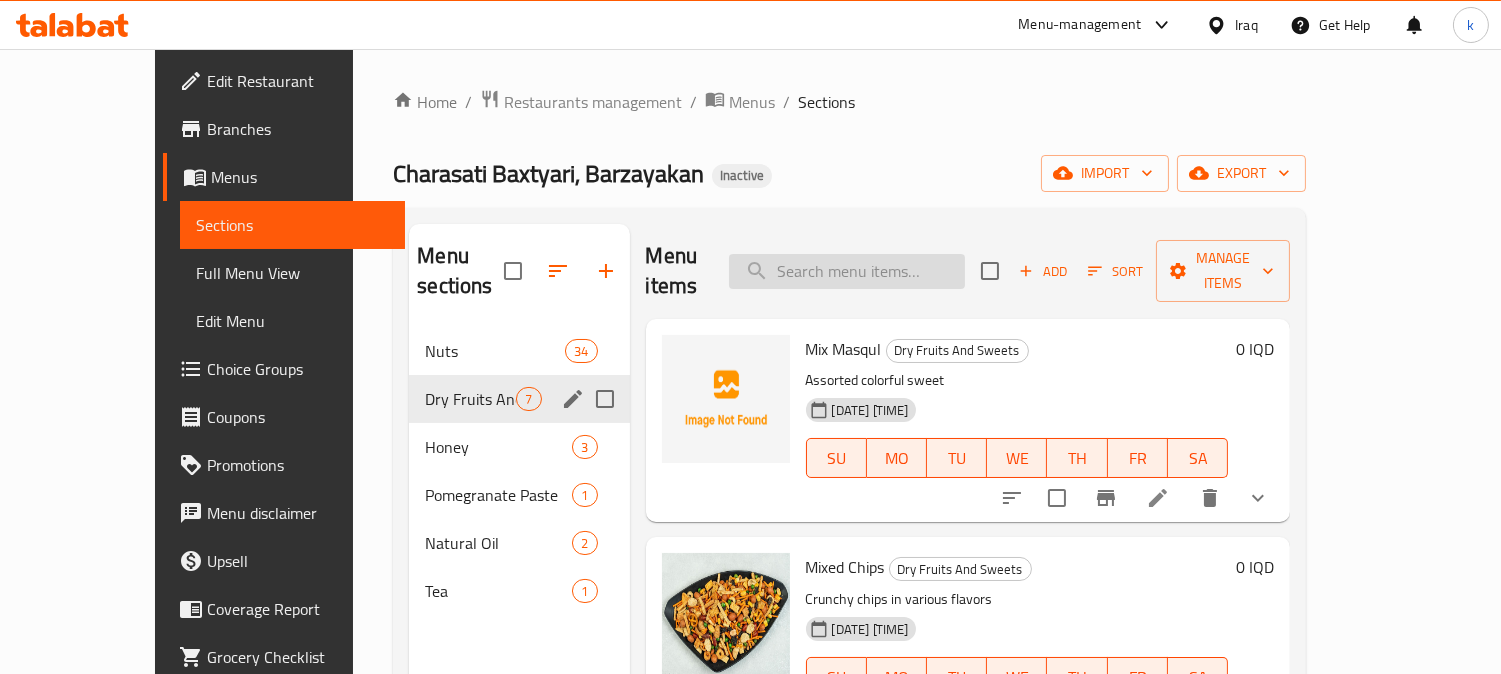 click at bounding box center (847, 271) 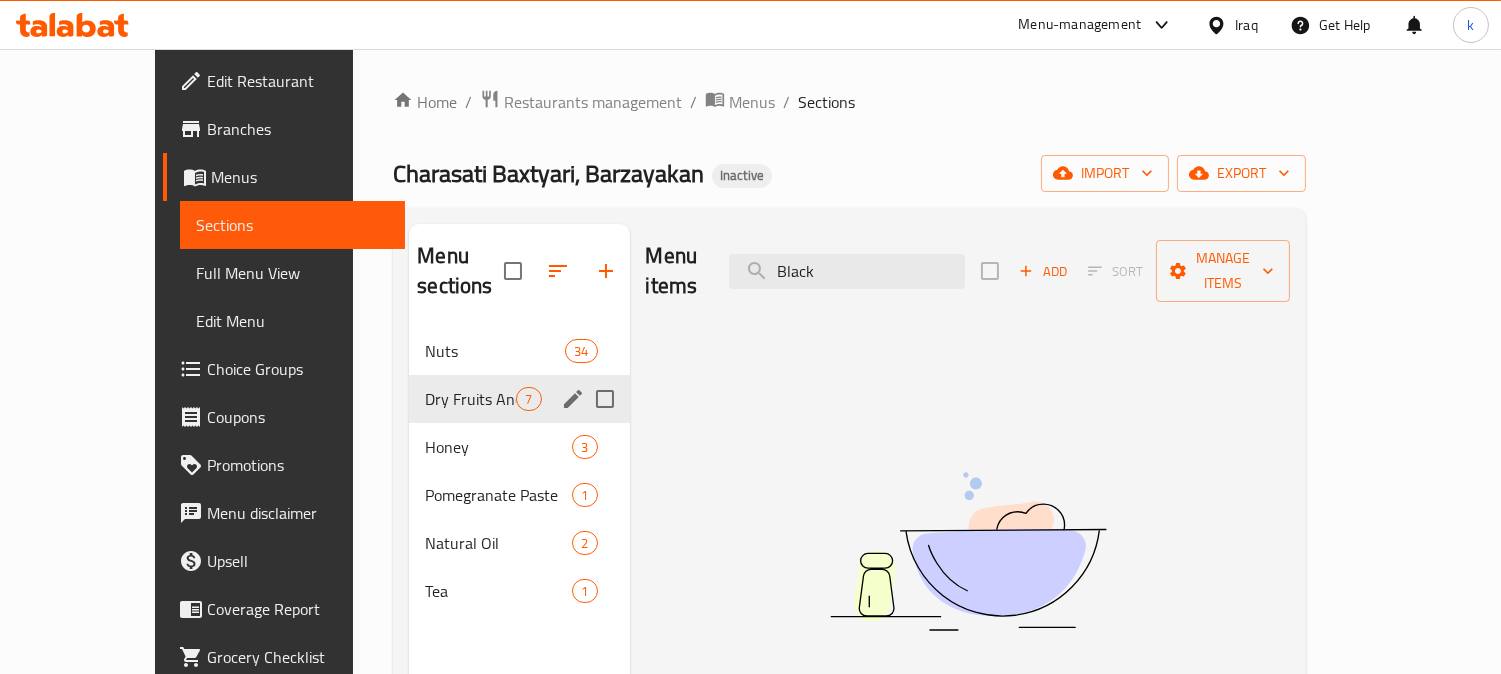 type on "Black" 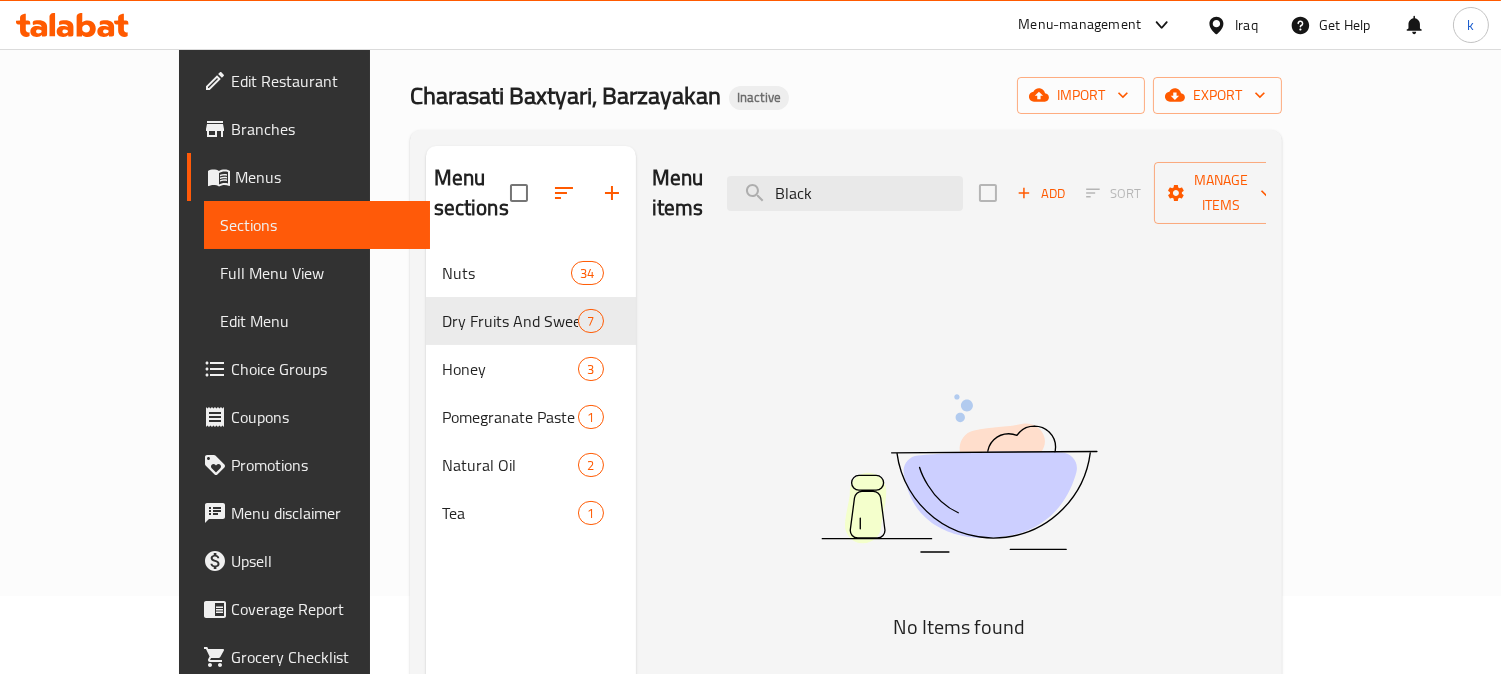 scroll, scrollTop: 0, scrollLeft: 0, axis: both 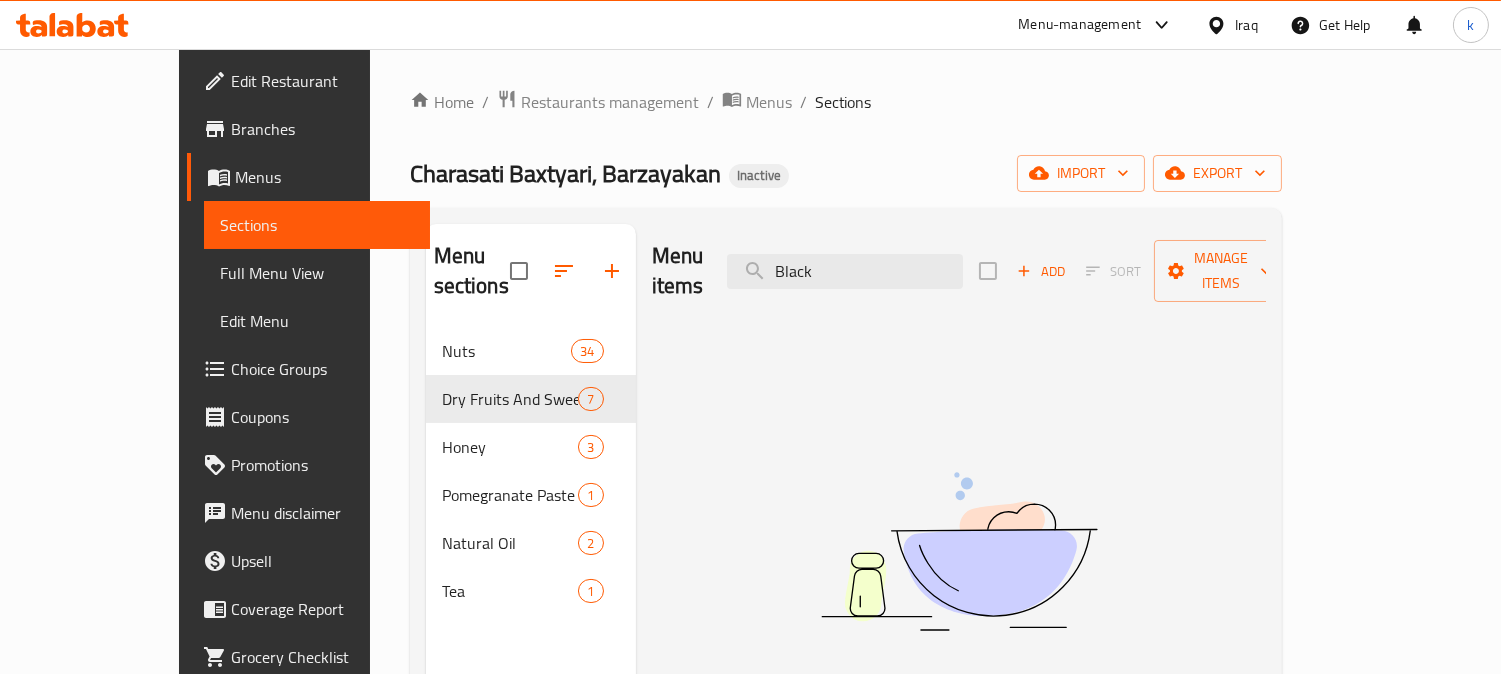 drag, startPoint x: 911, startPoint y: 265, endPoint x: 728, endPoint y: 237, distance: 185.12968 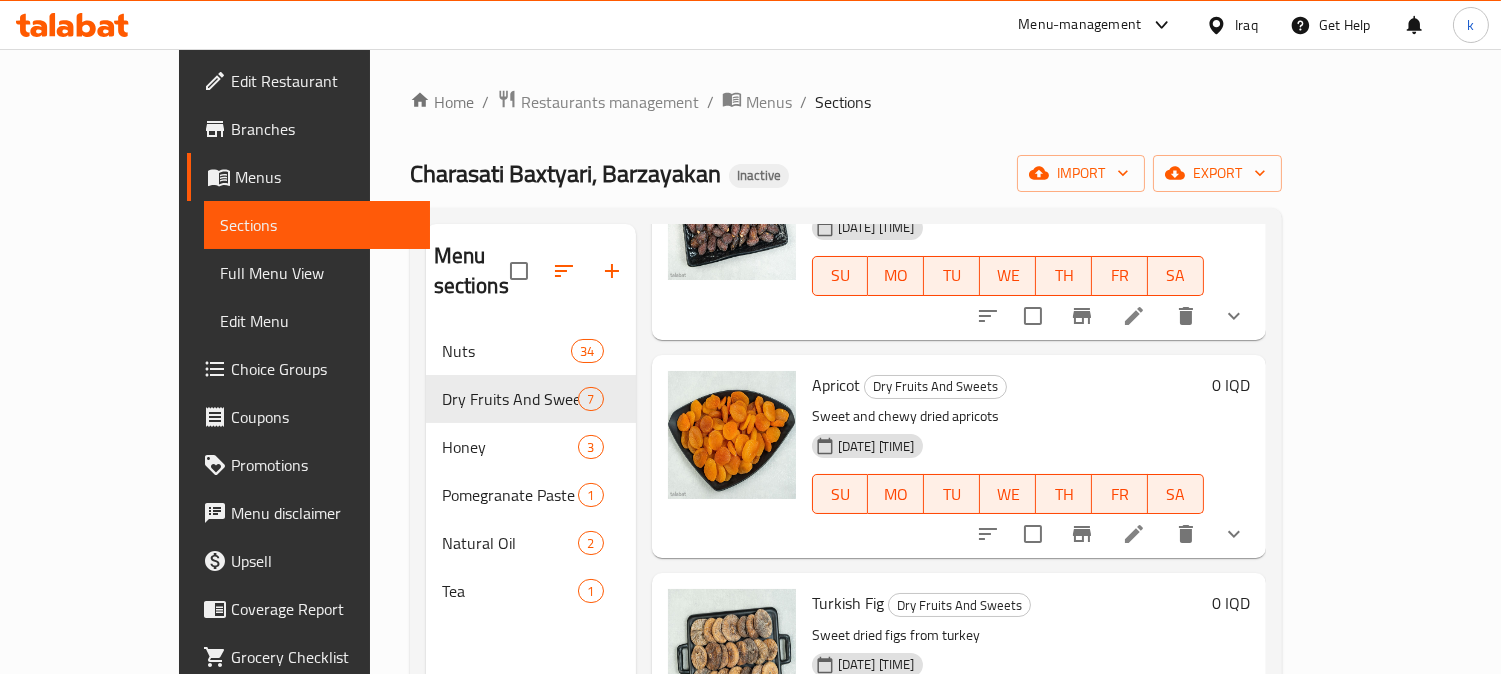 scroll, scrollTop: 904, scrollLeft: 0, axis: vertical 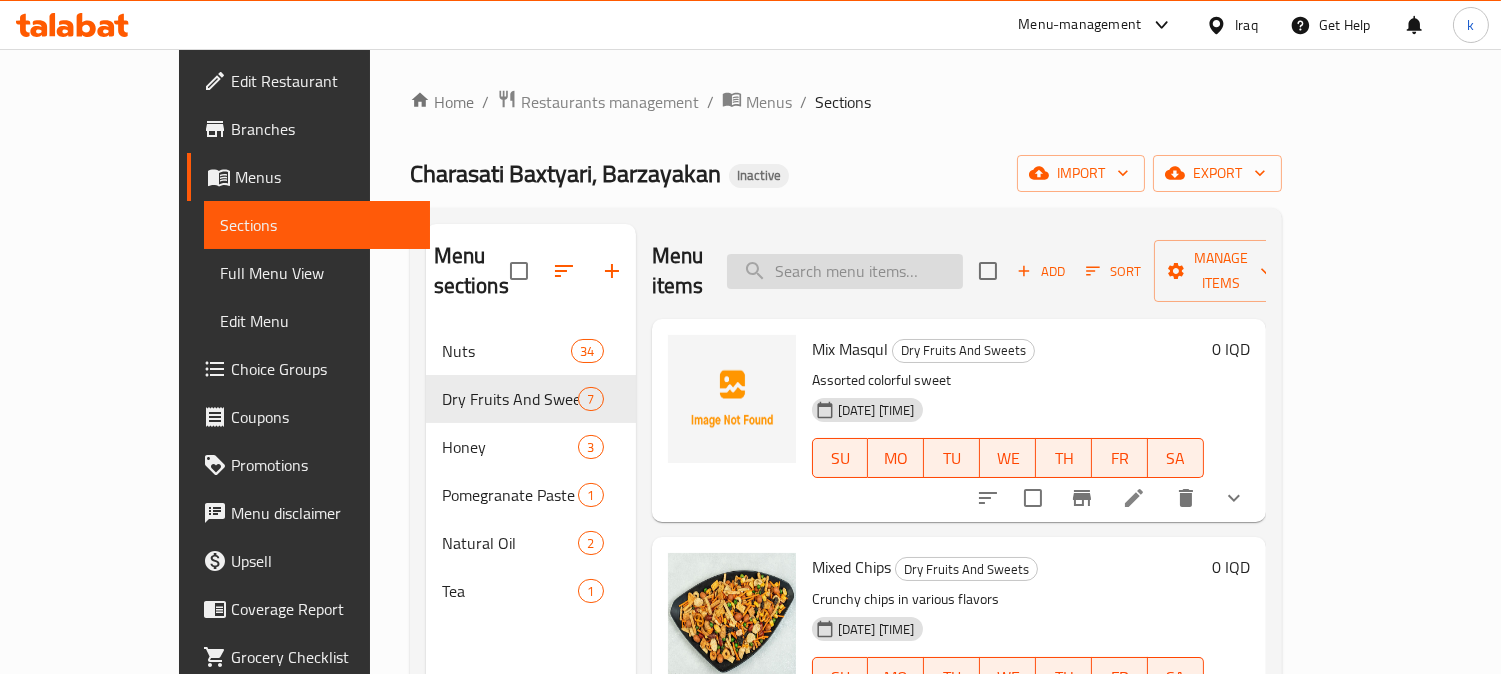 click at bounding box center (845, 271) 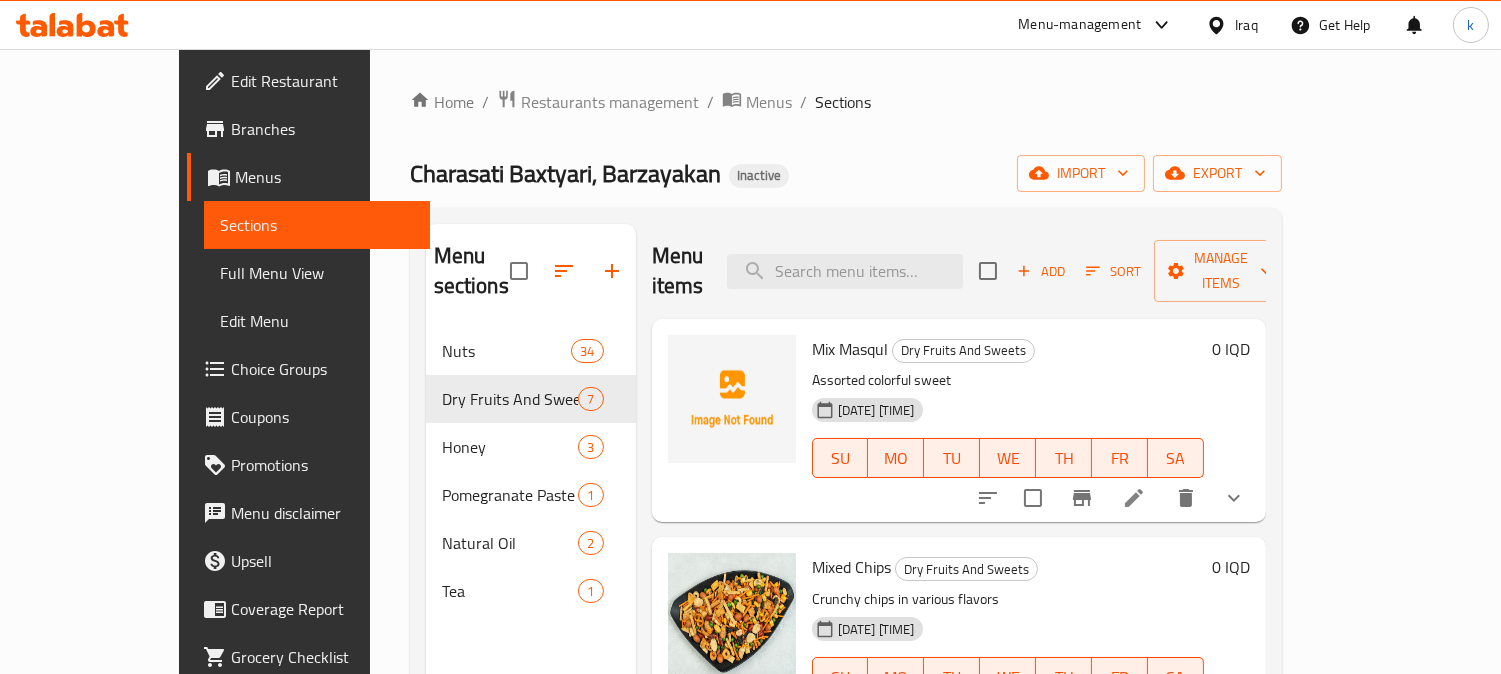 paste on "Yellow Zante Currant" 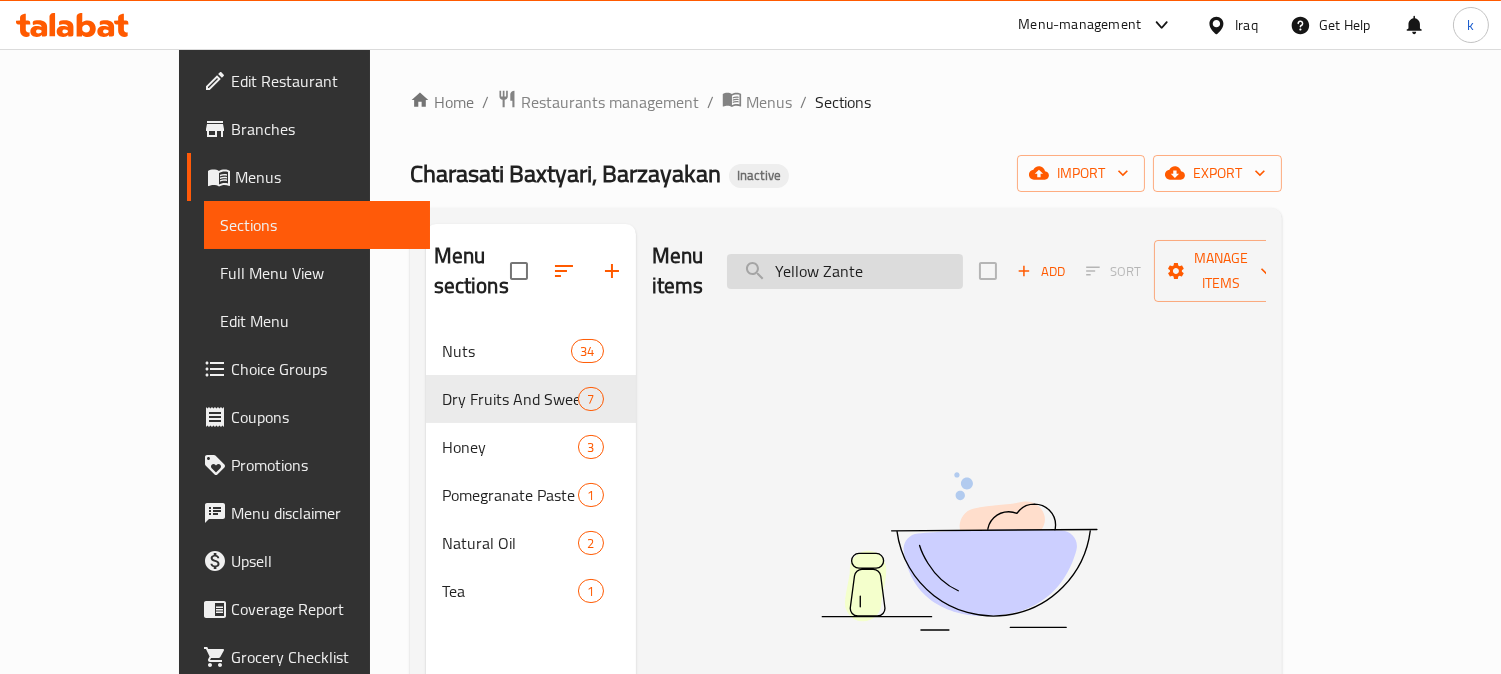 click on "Yellow Zante" at bounding box center [845, 271] 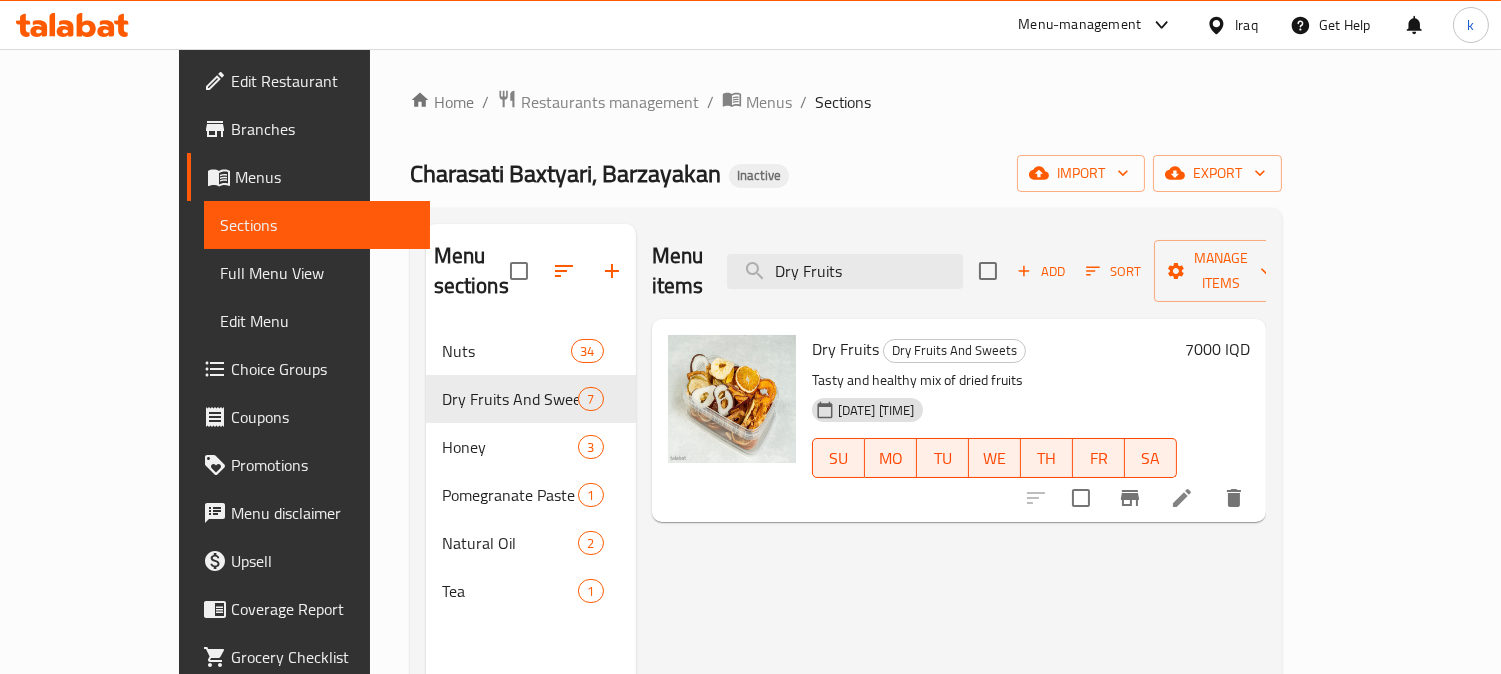 type on "Dry Fruits" 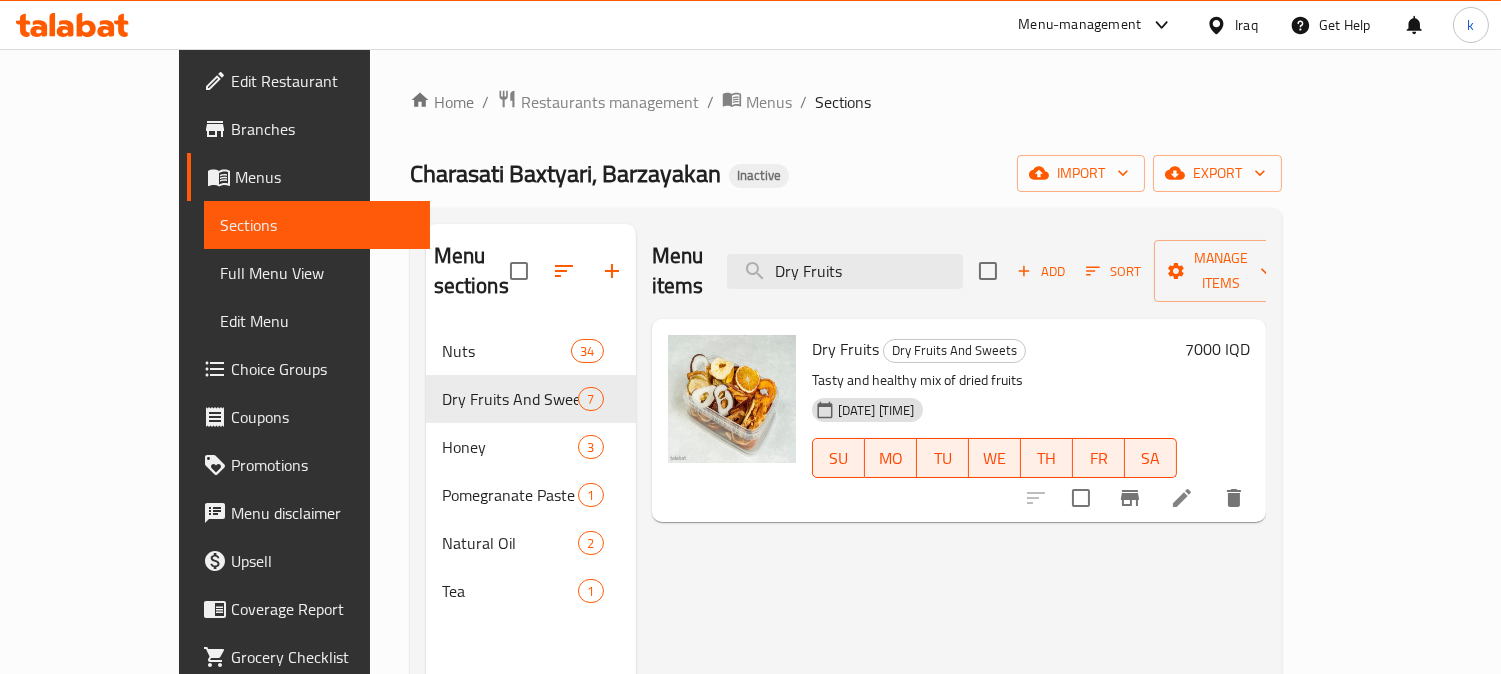 drag, startPoint x: 941, startPoint y: 256, endPoint x: 675, endPoint y: 257, distance: 266.0019 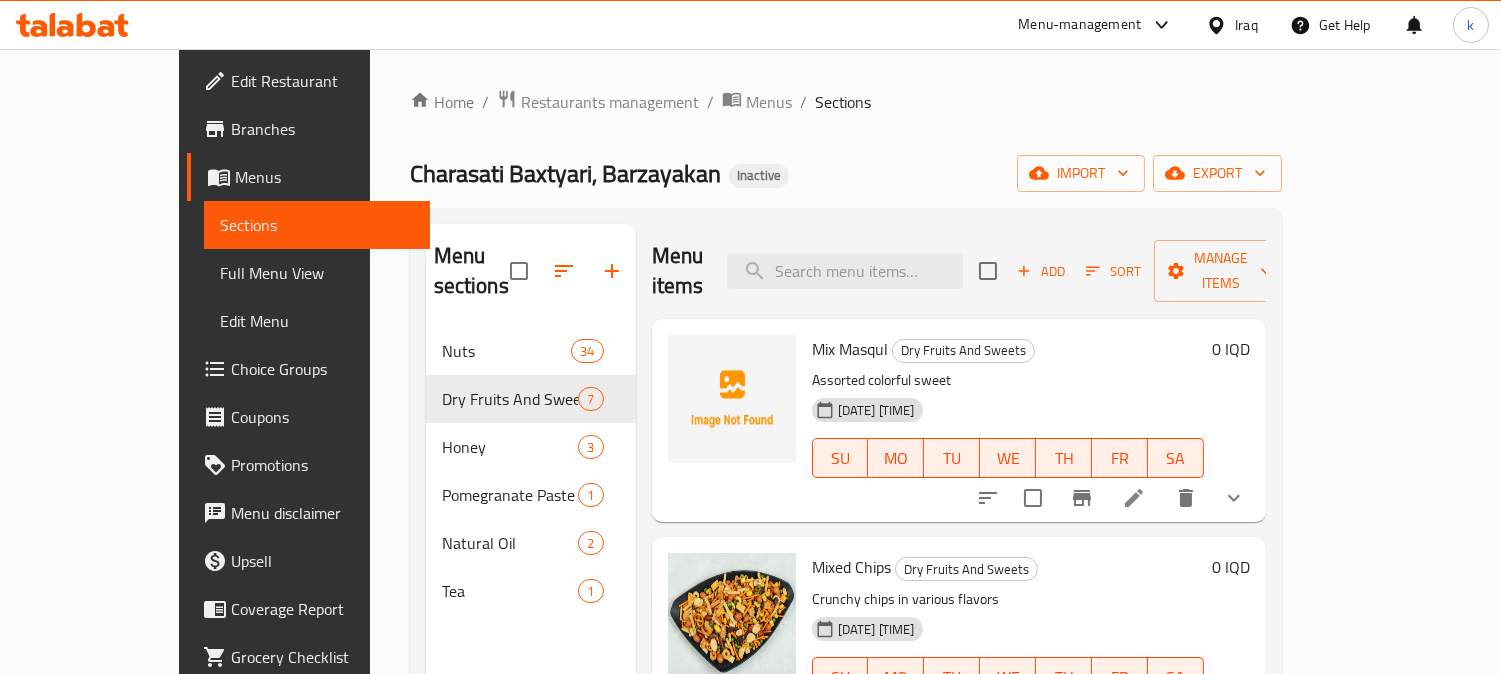type 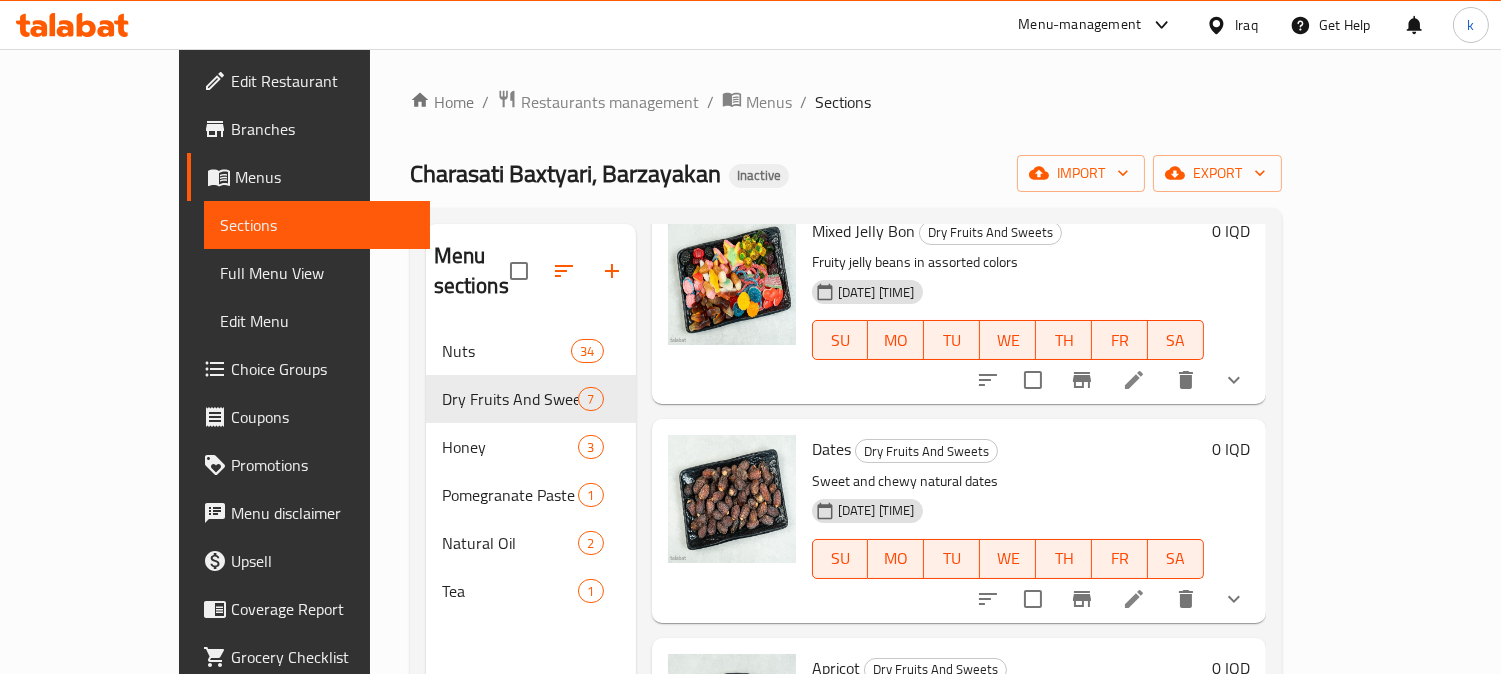 scroll, scrollTop: 0, scrollLeft: 0, axis: both 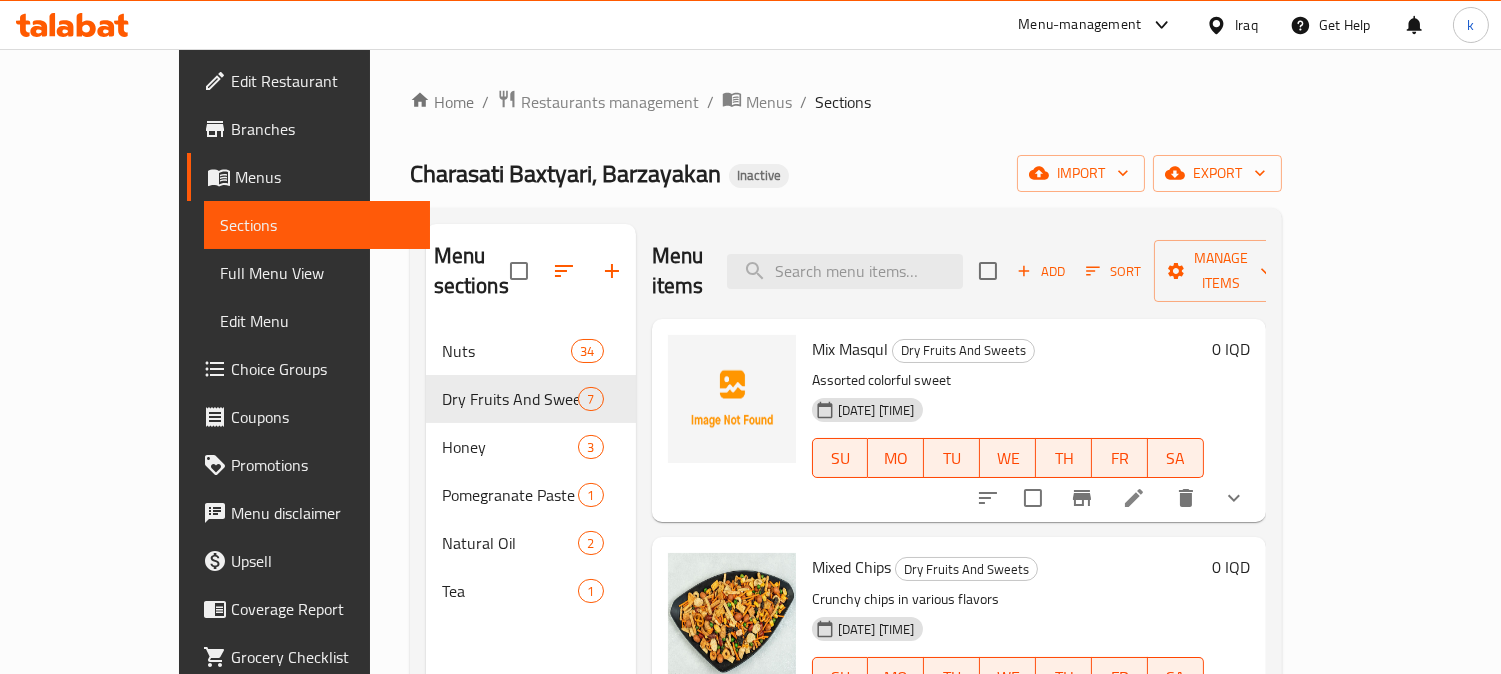 click on "Mix Masqul" at bounding box center (850, 349) 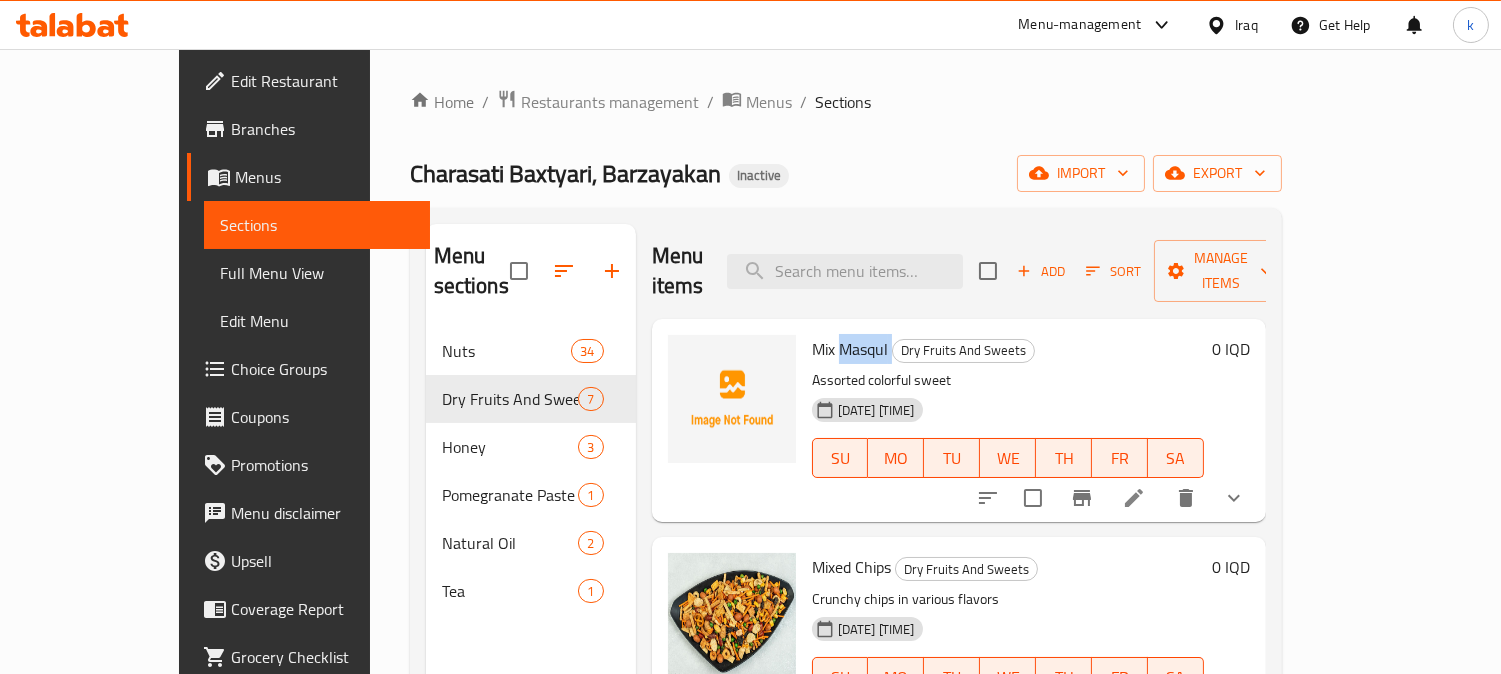 click on "Mix Masqul" at bounding box center [850, 349] 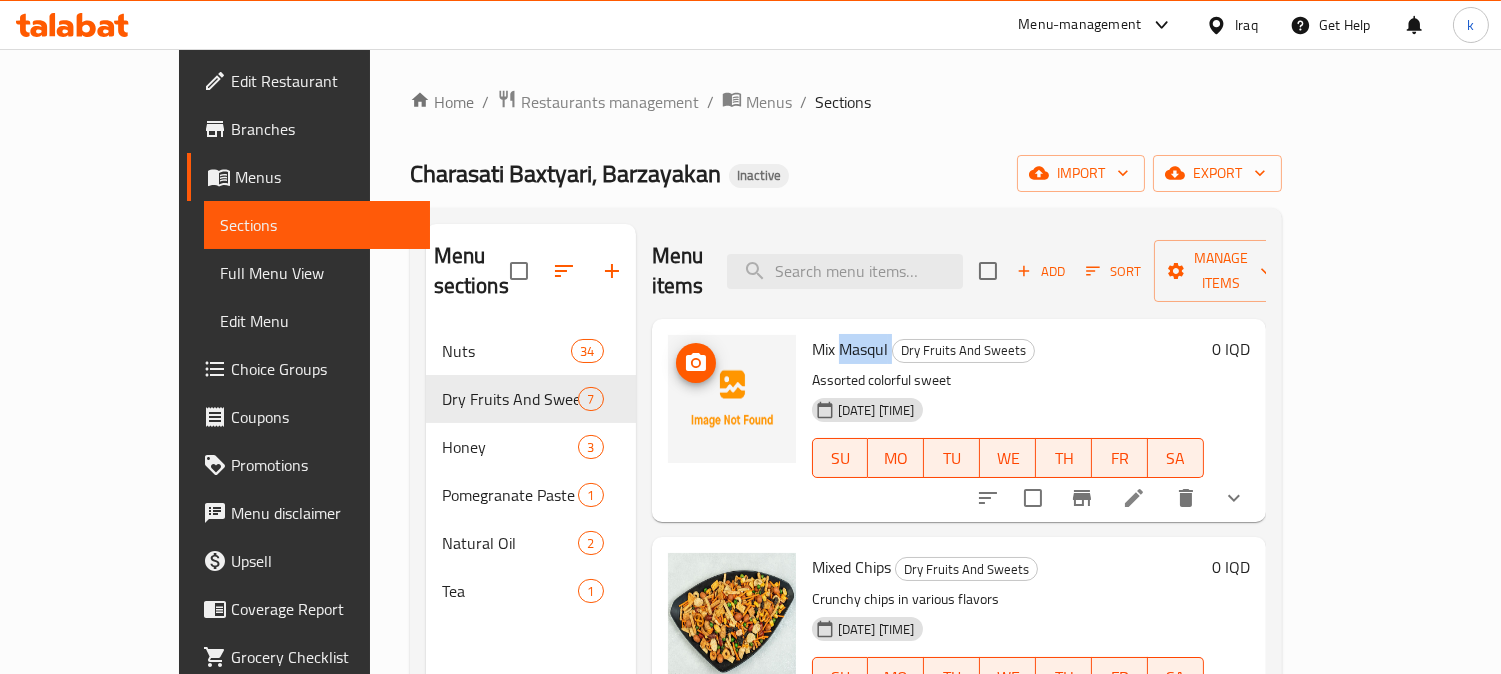 copy on "Masqul" 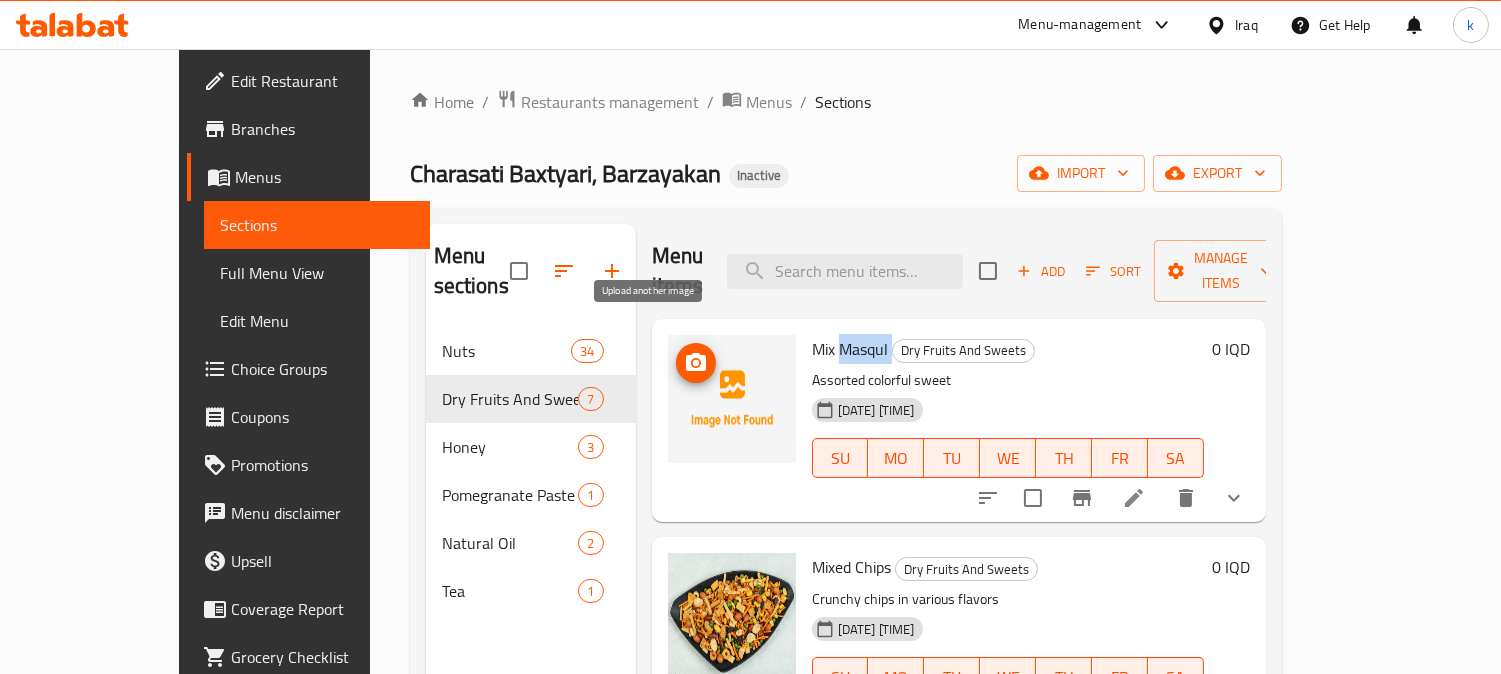 click 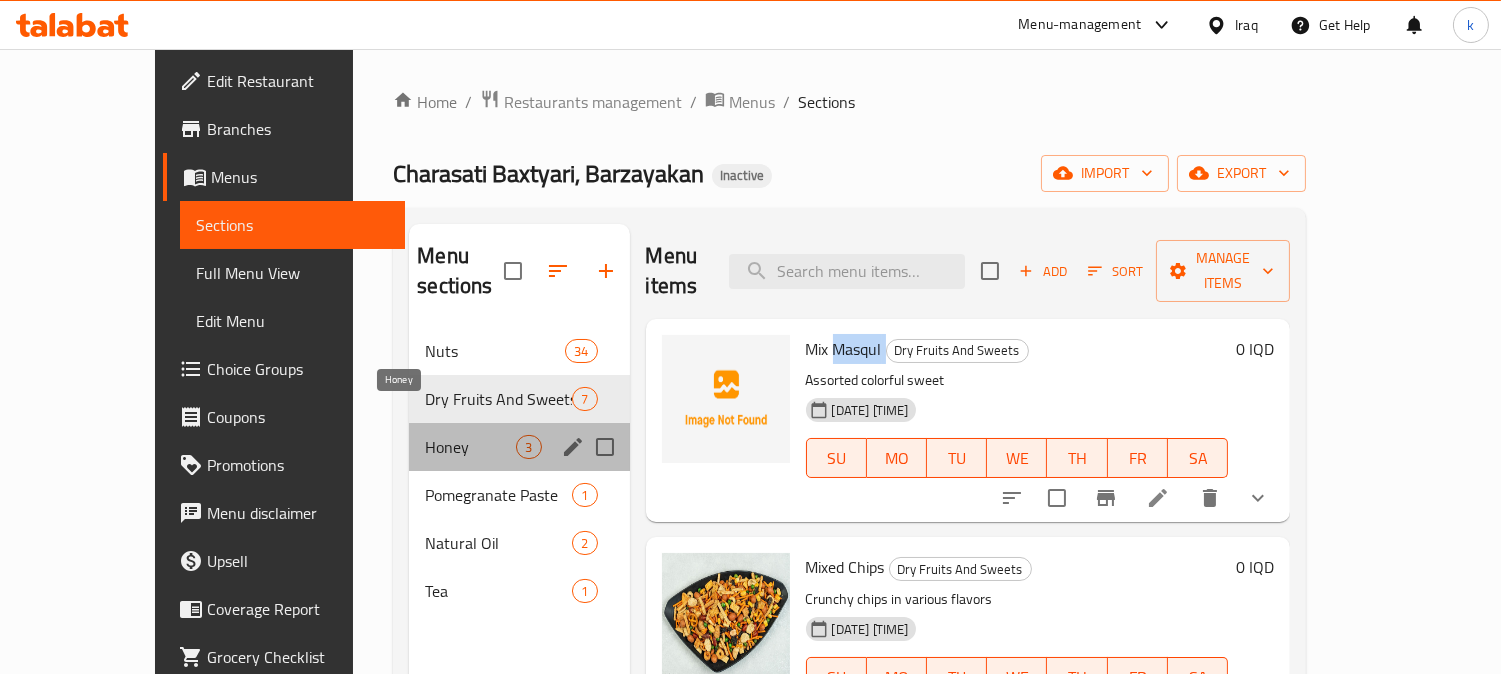 click on "Honey" at bounding box center [470, 447] 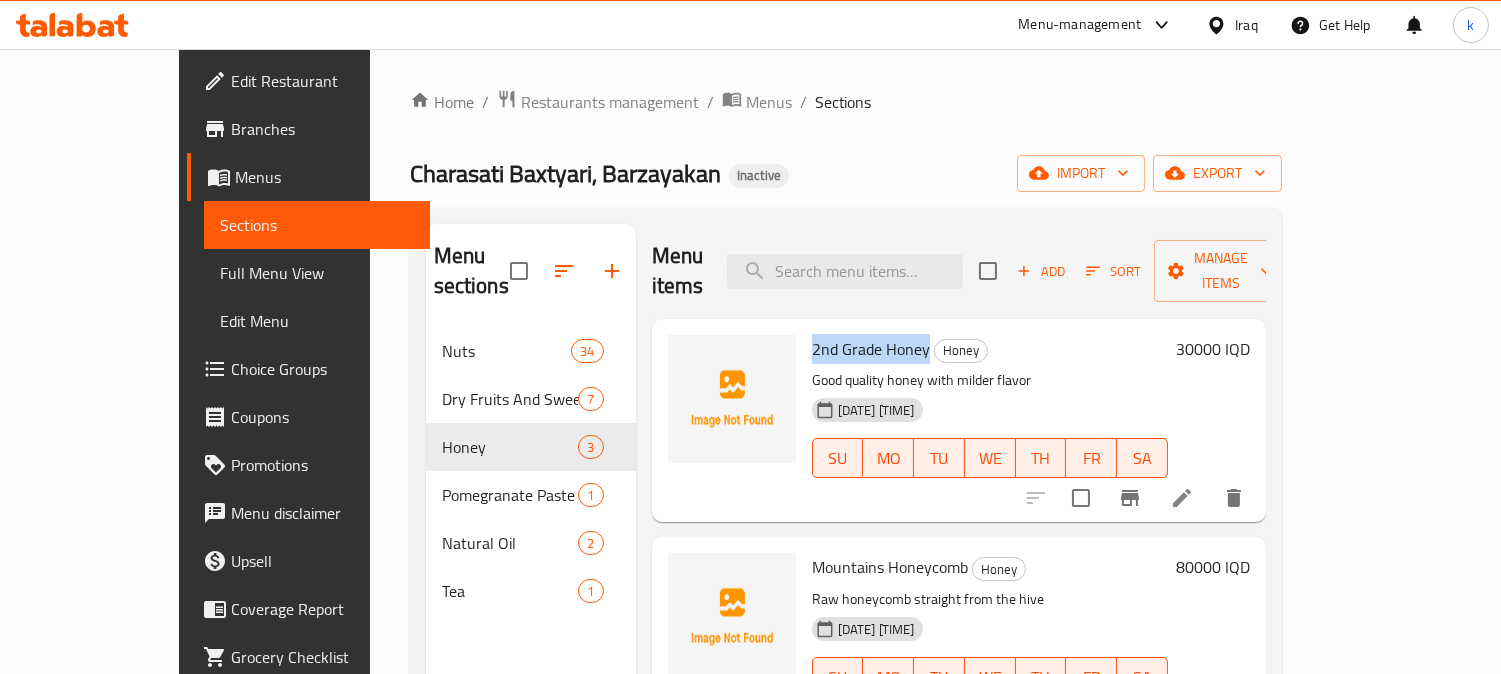 drag, startPoint x: 768, startPoint y: 324, endPoint x: 883, endPoint y: 325, distance: 115.00435 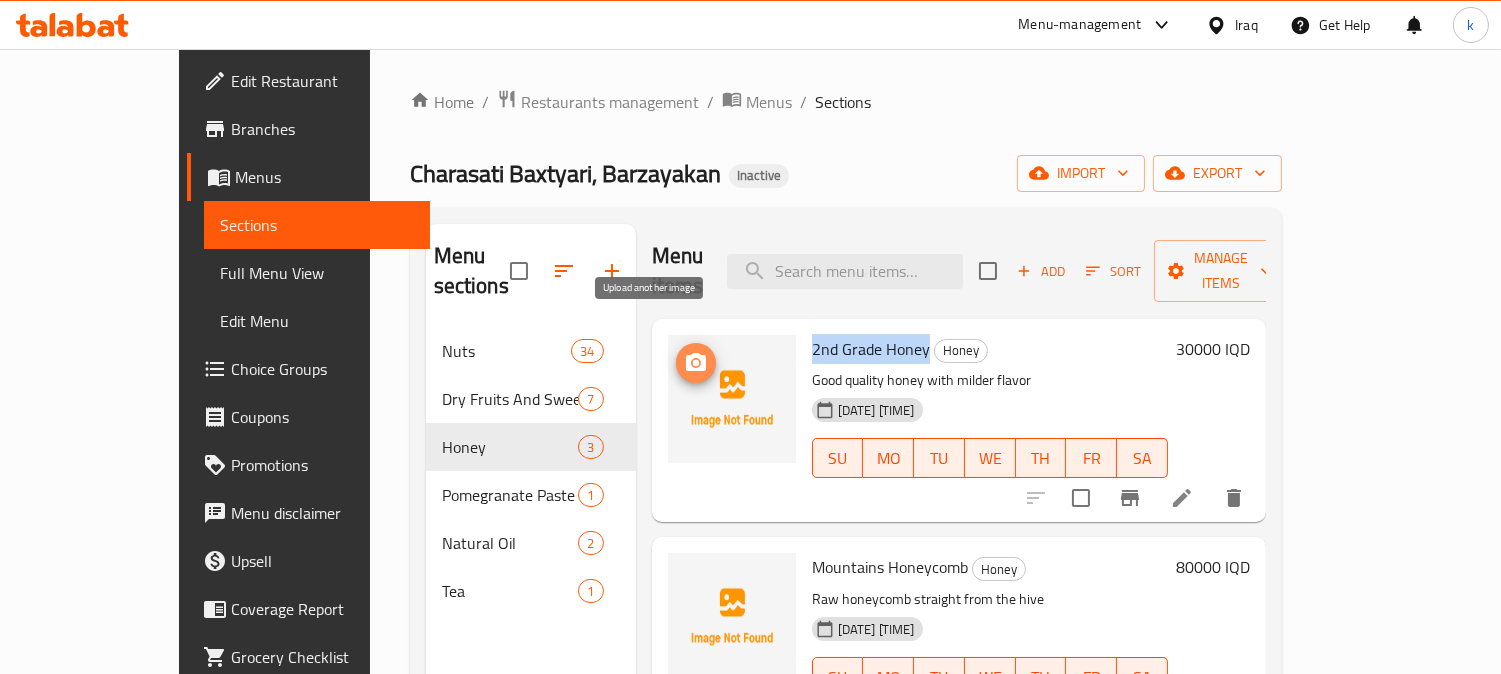 click 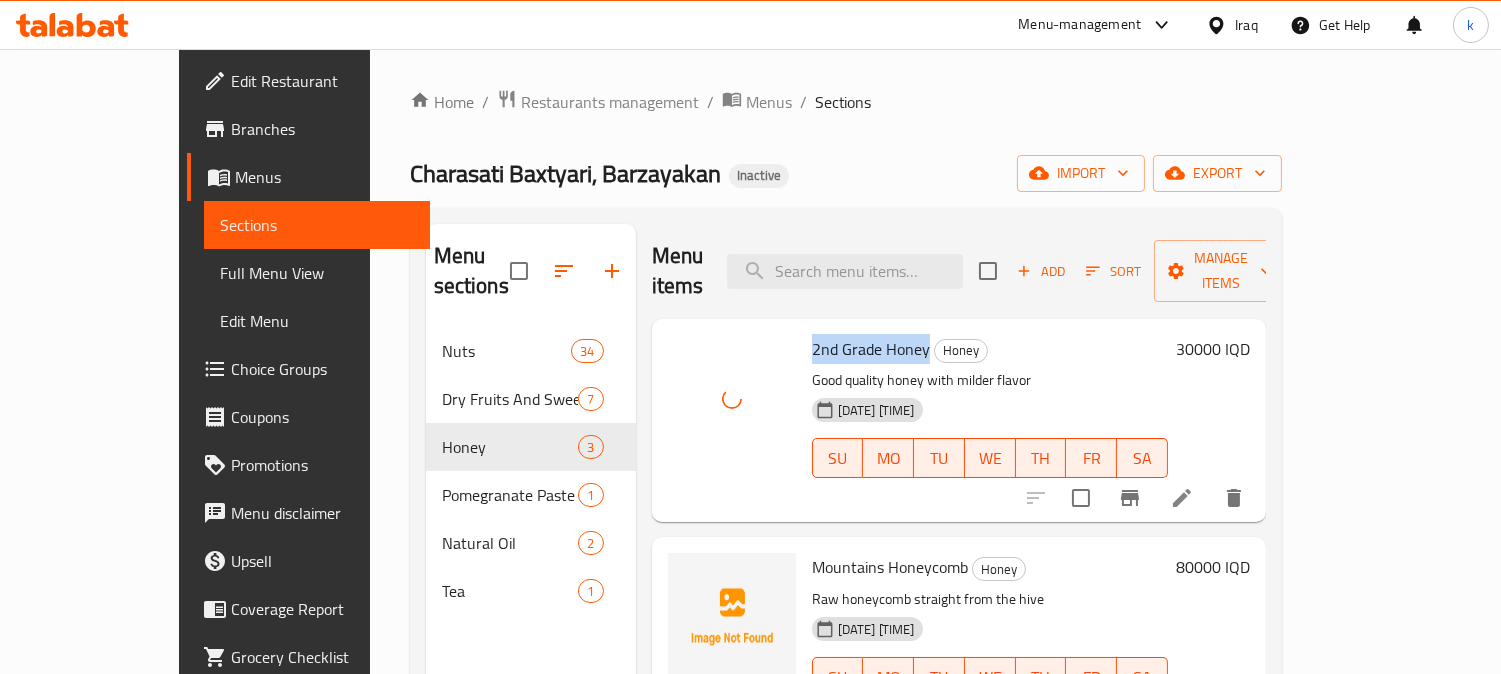 scroll, scrollTop: 30, scrollLeft: 0, axis: vertical 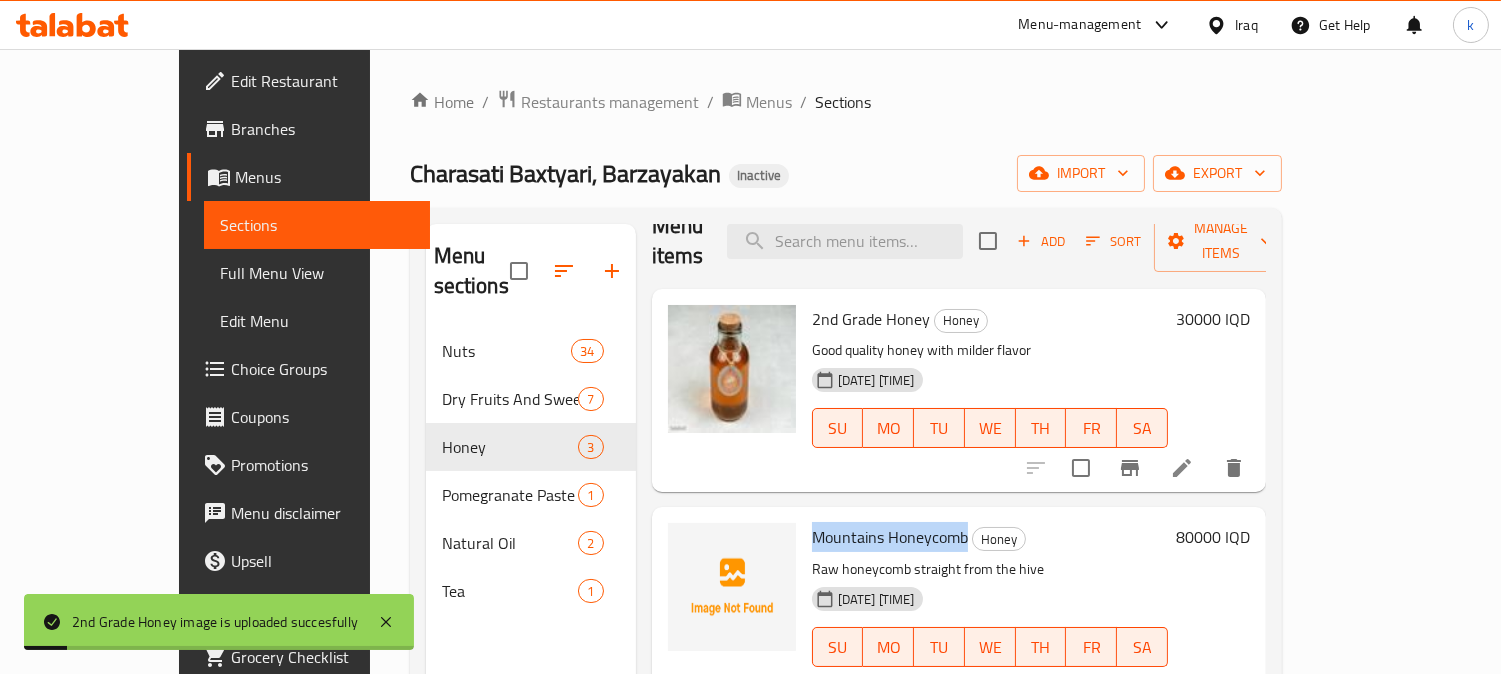 drag, startPoint x: 772, startPoint y: 510, endPoint x: 923, endPoint y: 508, distance: 151.01324 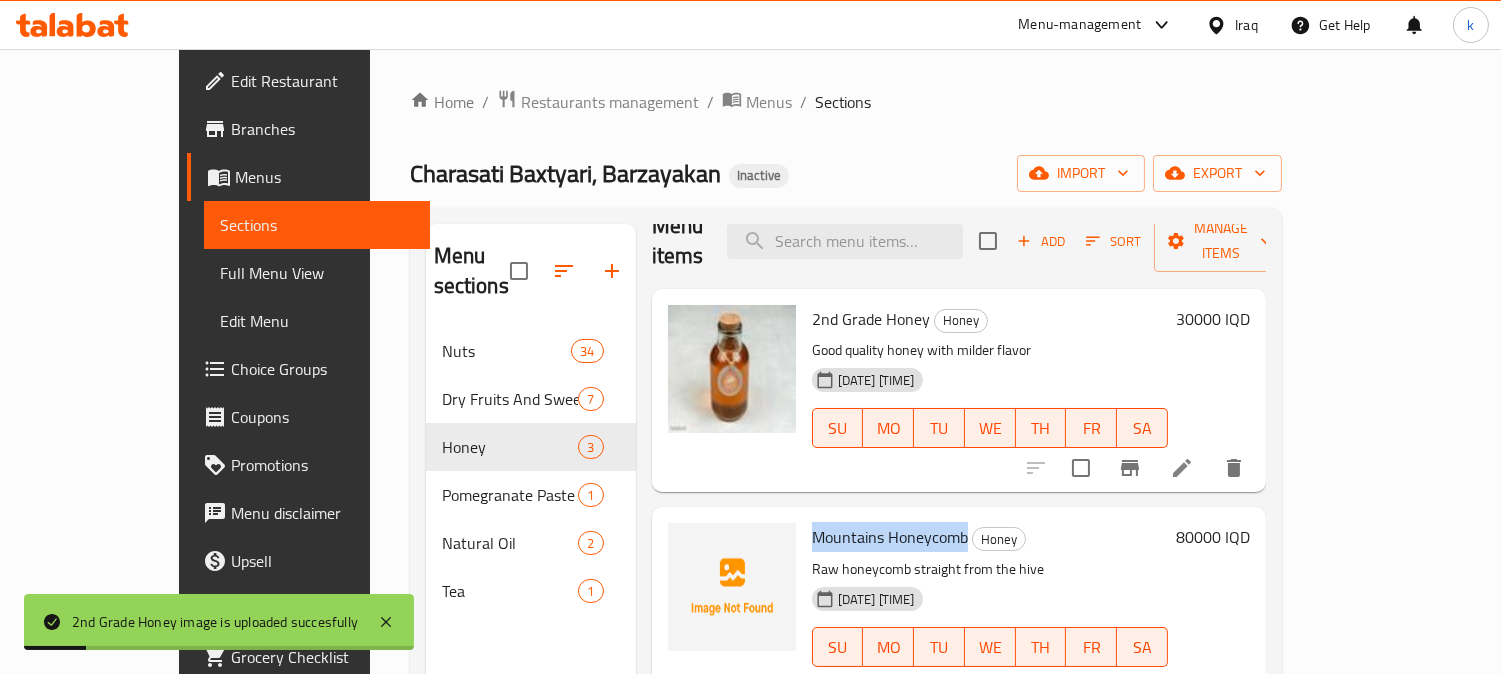copy on "Mountains Honeycomb" 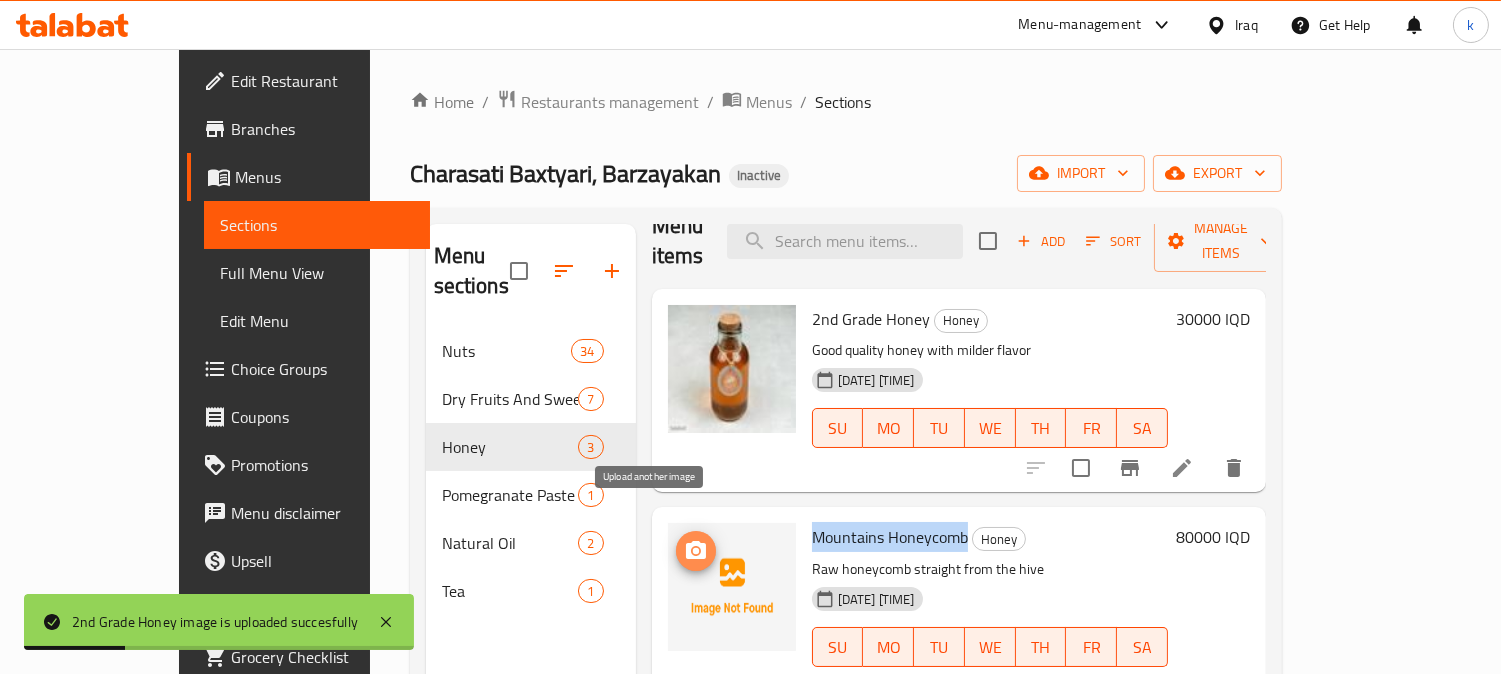 click 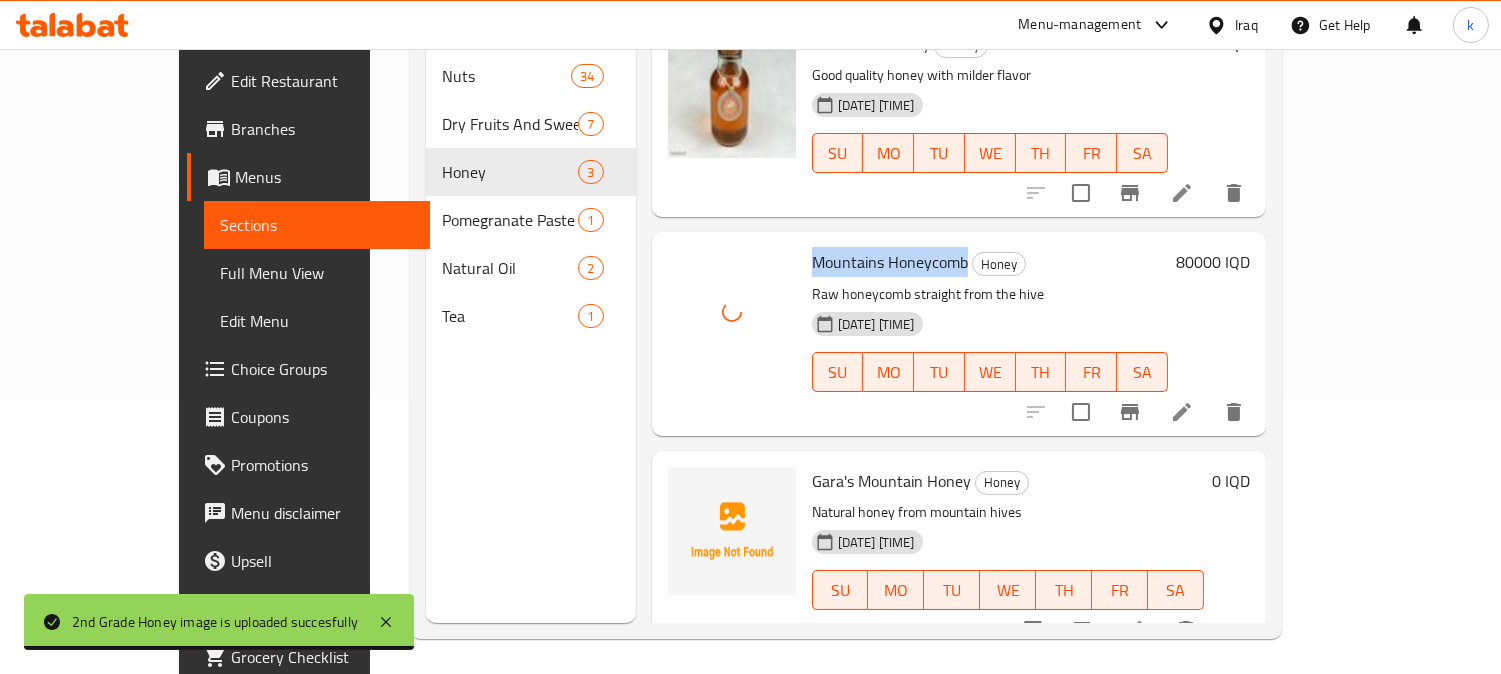 scroll, scrollTop: 280, scrollLeft: 0, axis: vertical 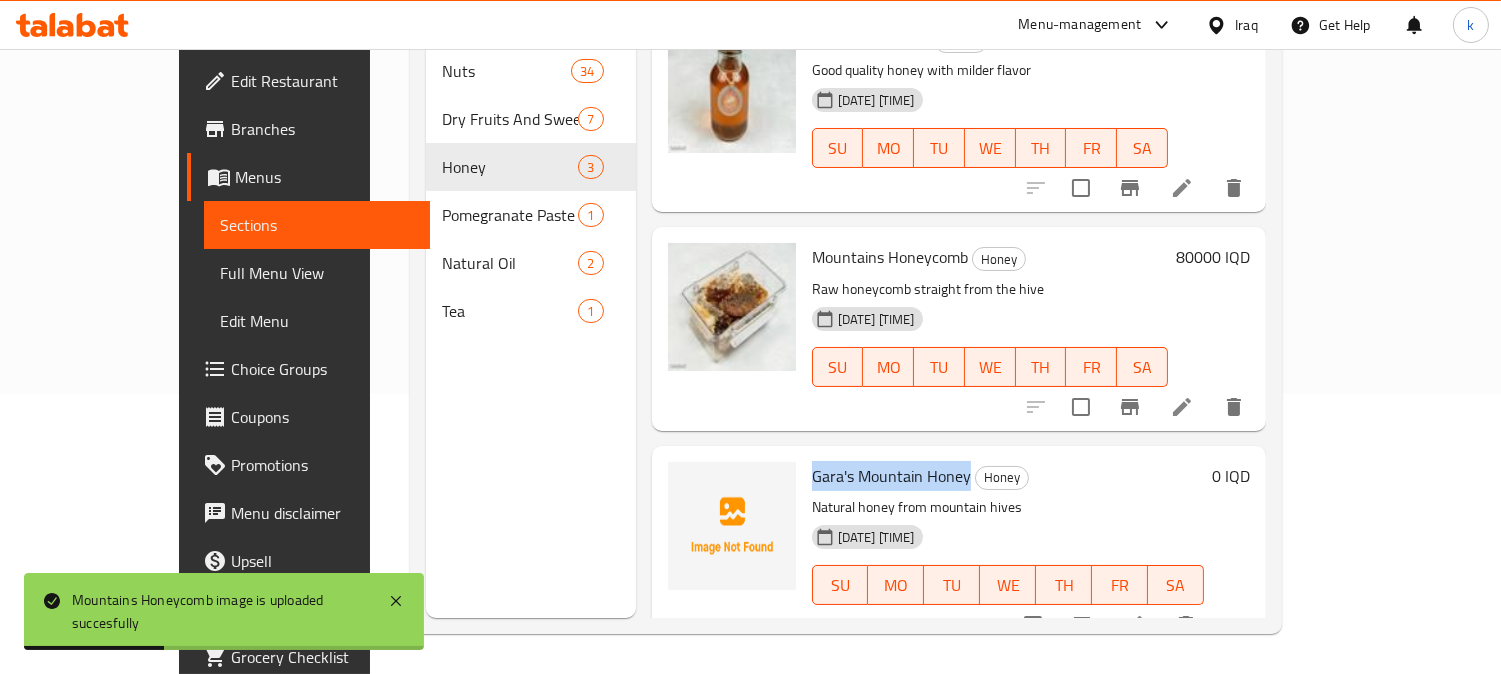 drag, startPoint x: 767, startPoint y: 445, endPoint x: 921, endPoint y: 444, distance: 154.00325 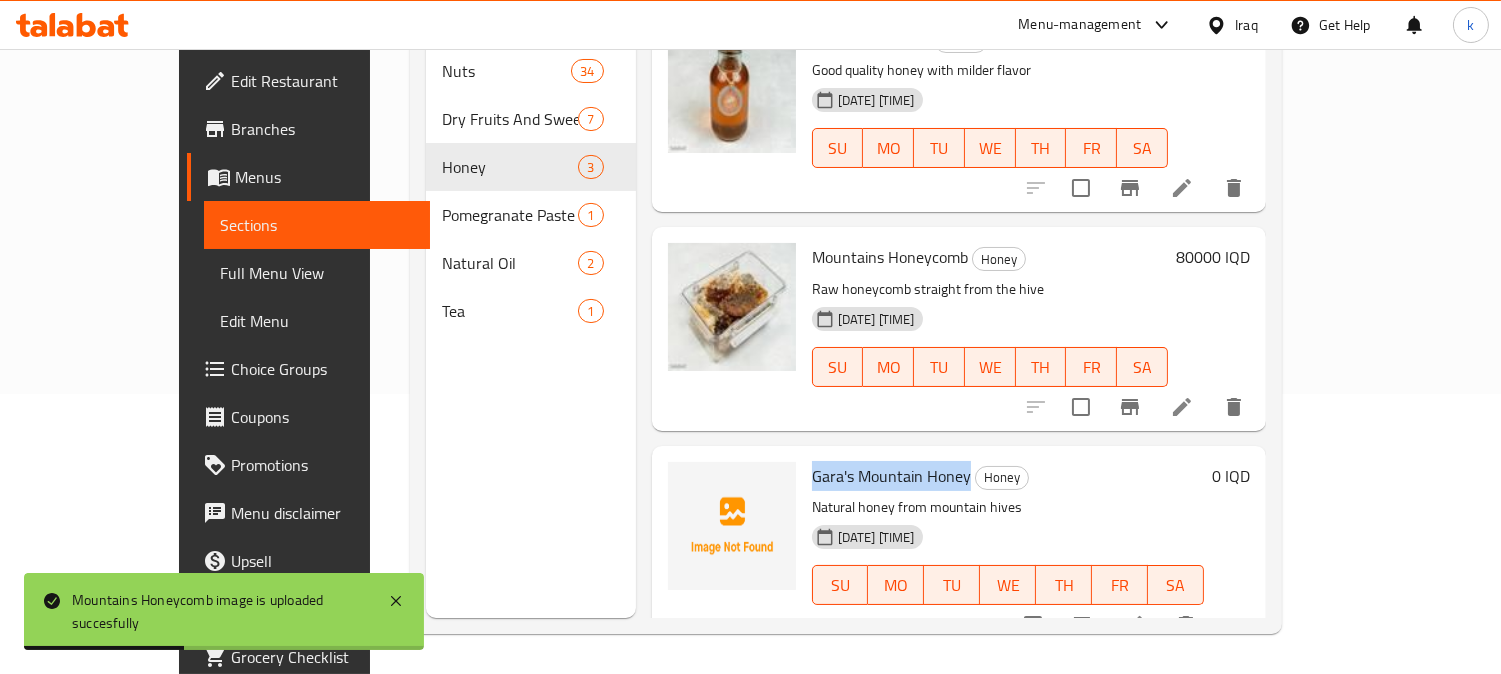copy on "Gara's Mountain Honey" 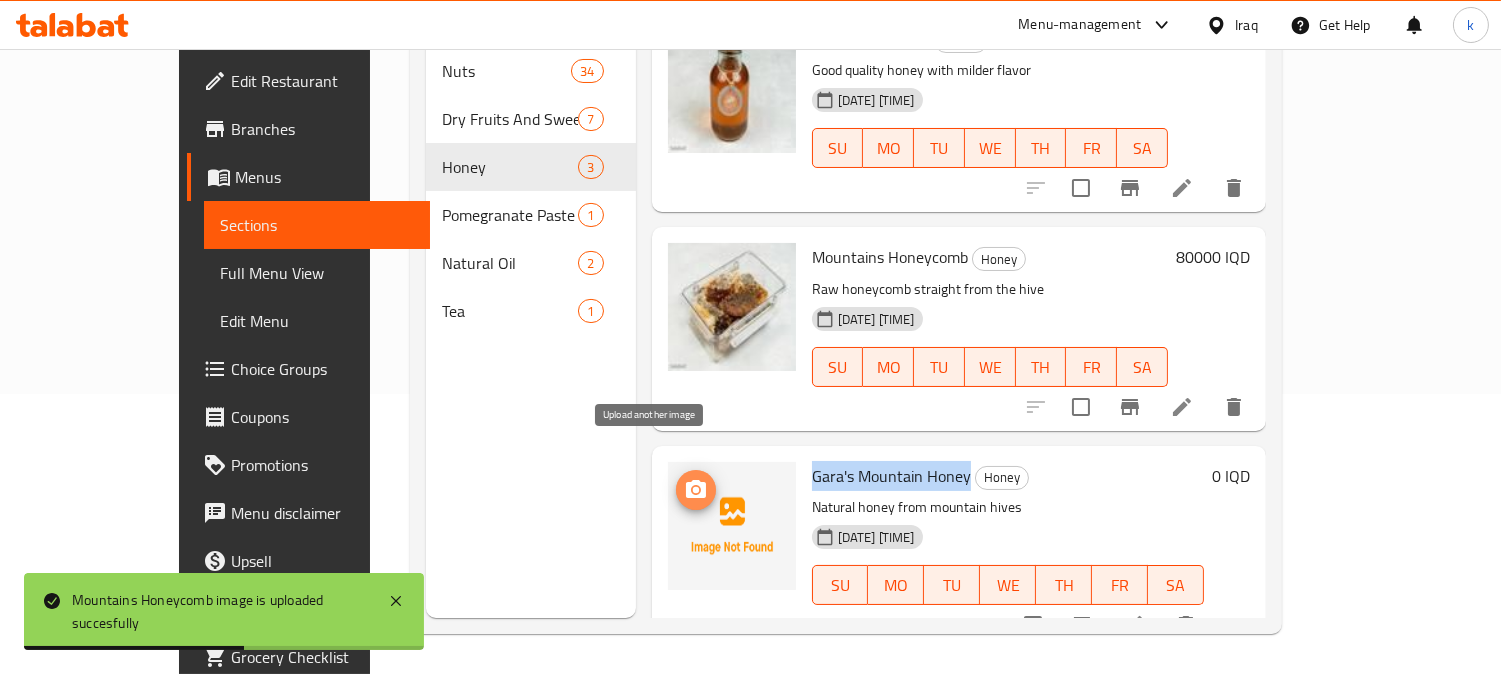 click at bounding box center (696, 490) 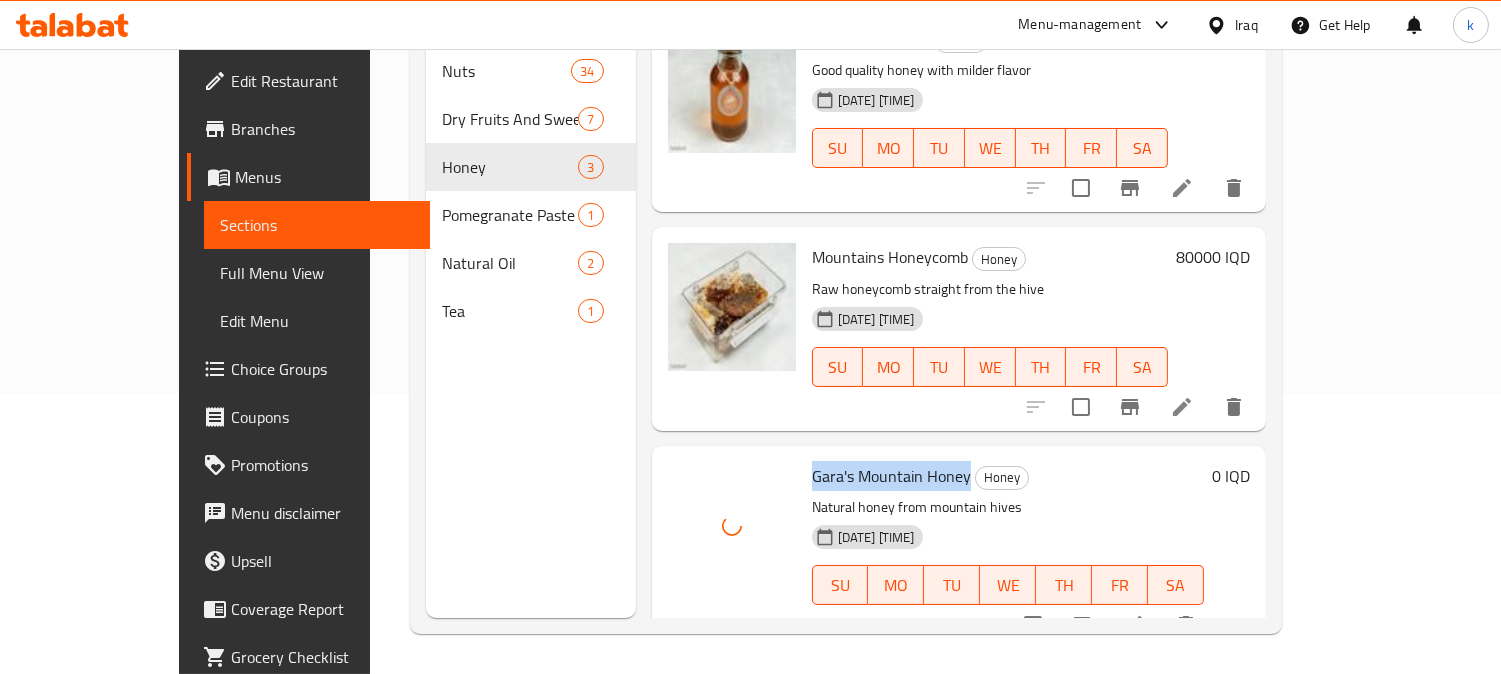 click at bounding box center [1134, 625] 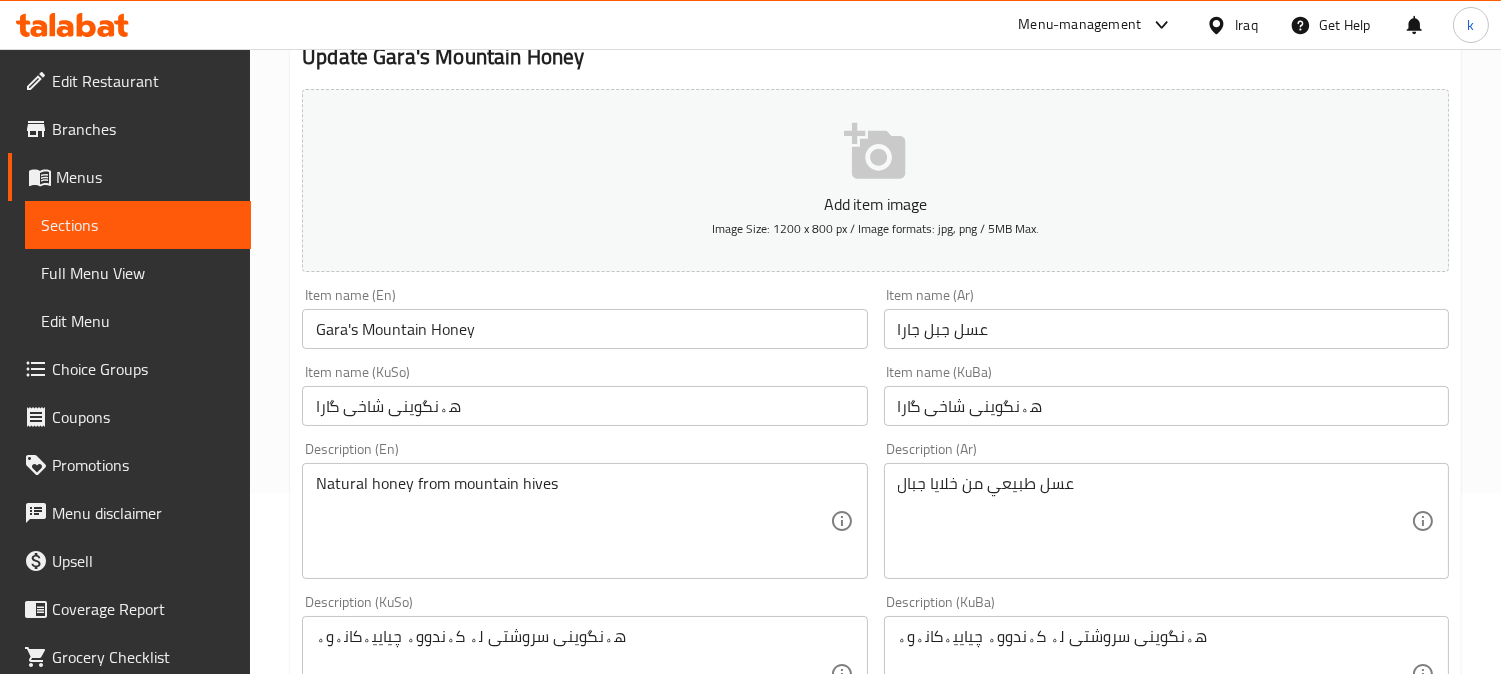 scroll, scrollTop: 185, scrollLeft: 0, axis: vertical 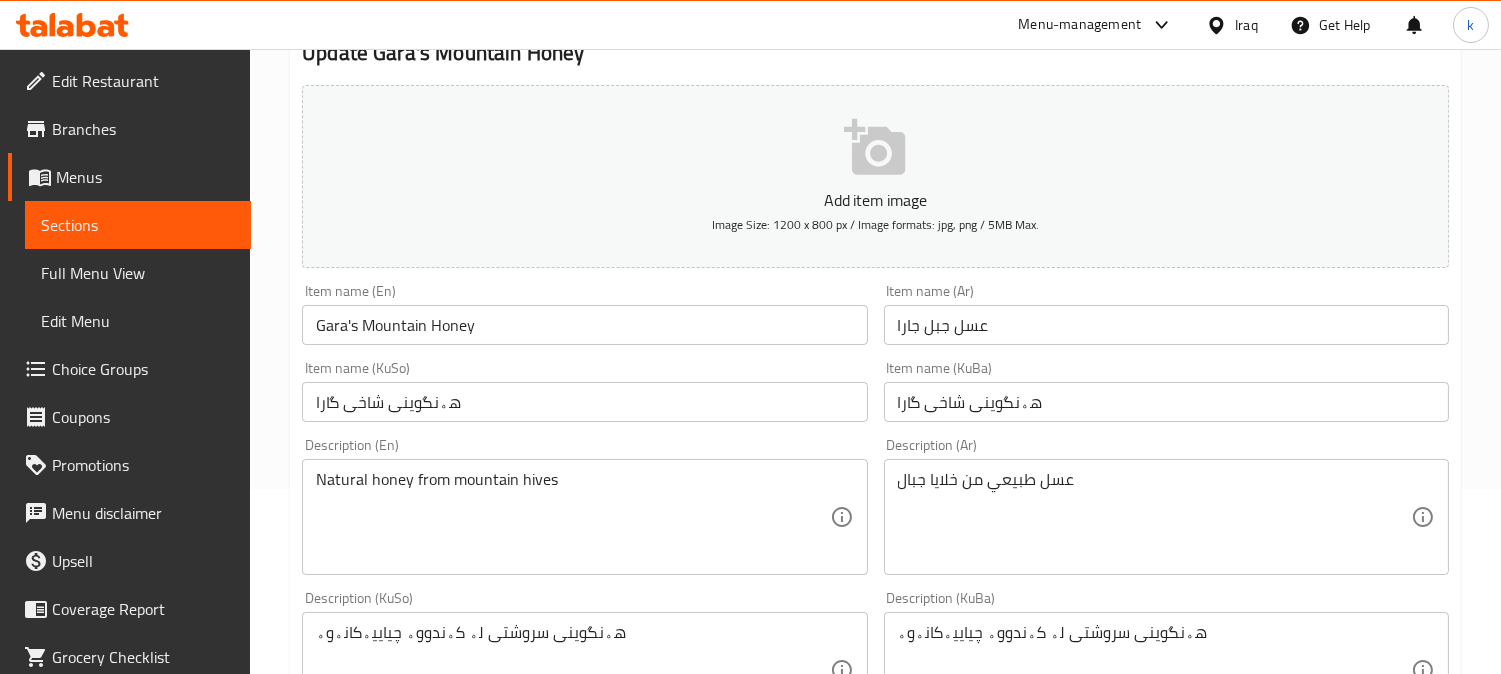 click on "Gara's Mountain Honey" at bounding box center (584, 325) 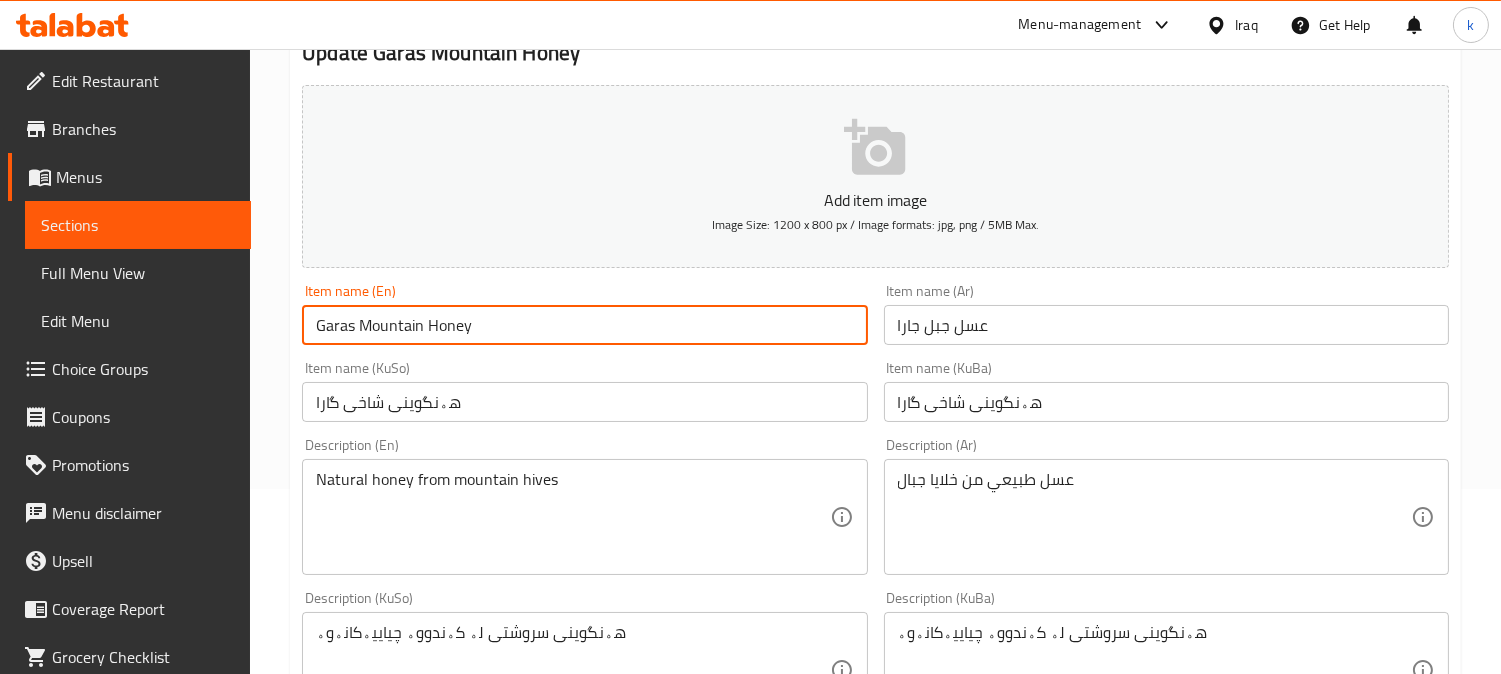 type on "Garas Mountain Honey" 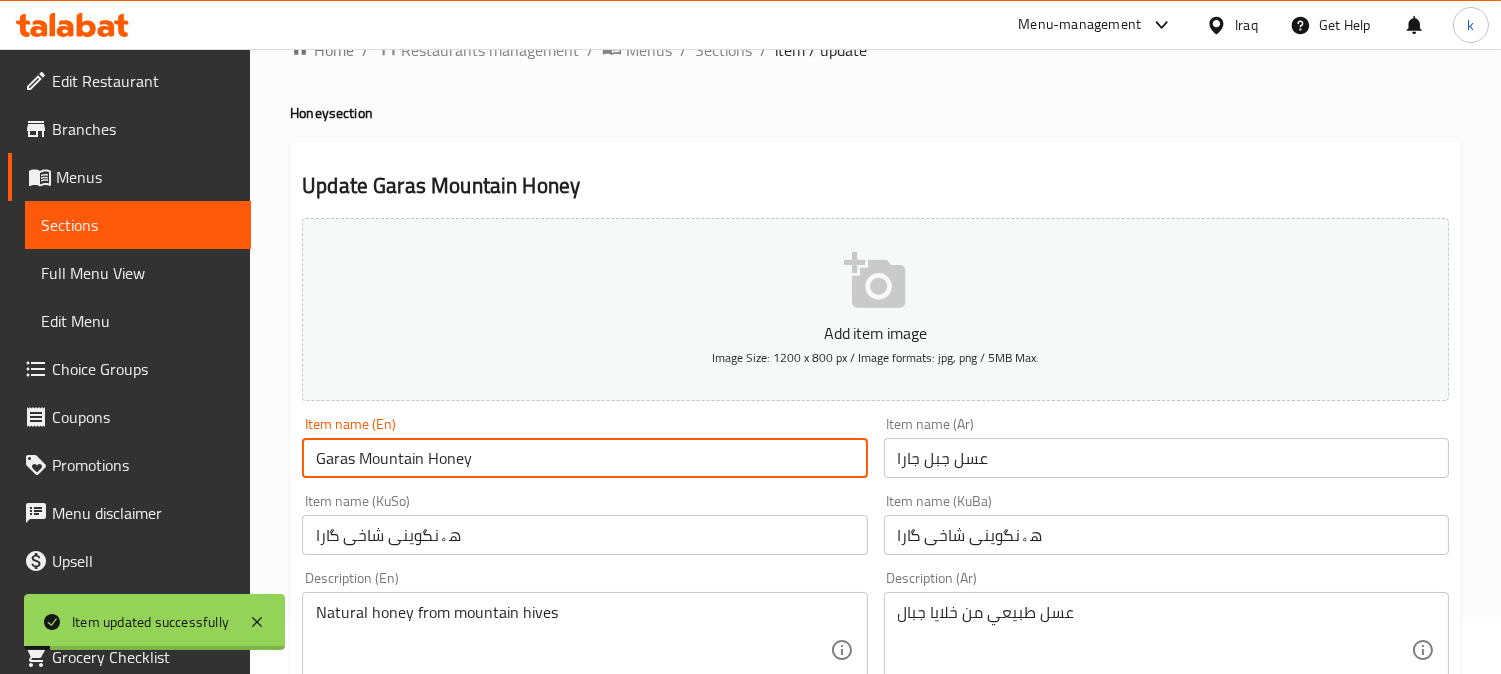 scroll, scrollTop: 0, scrollLeft: 0, axis: both 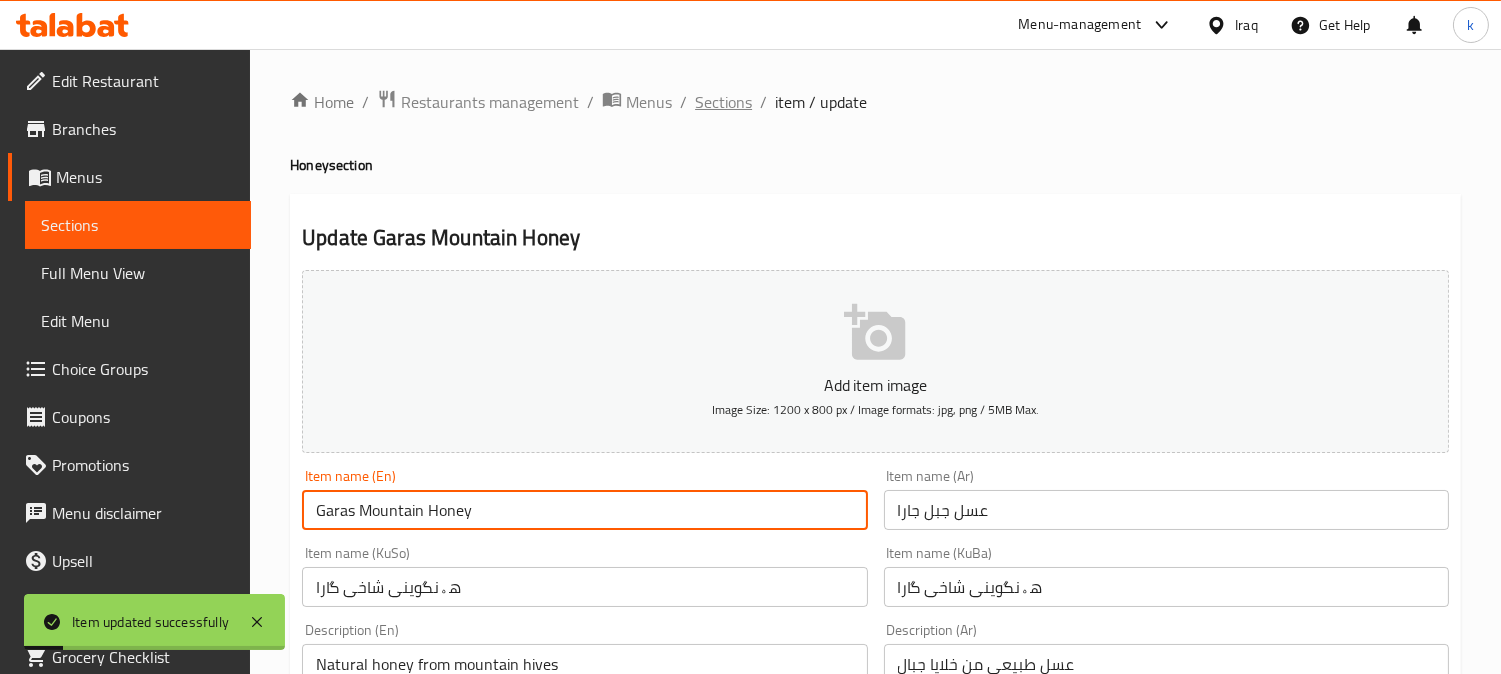 click on "Sections" at bounding box center (723, 102) 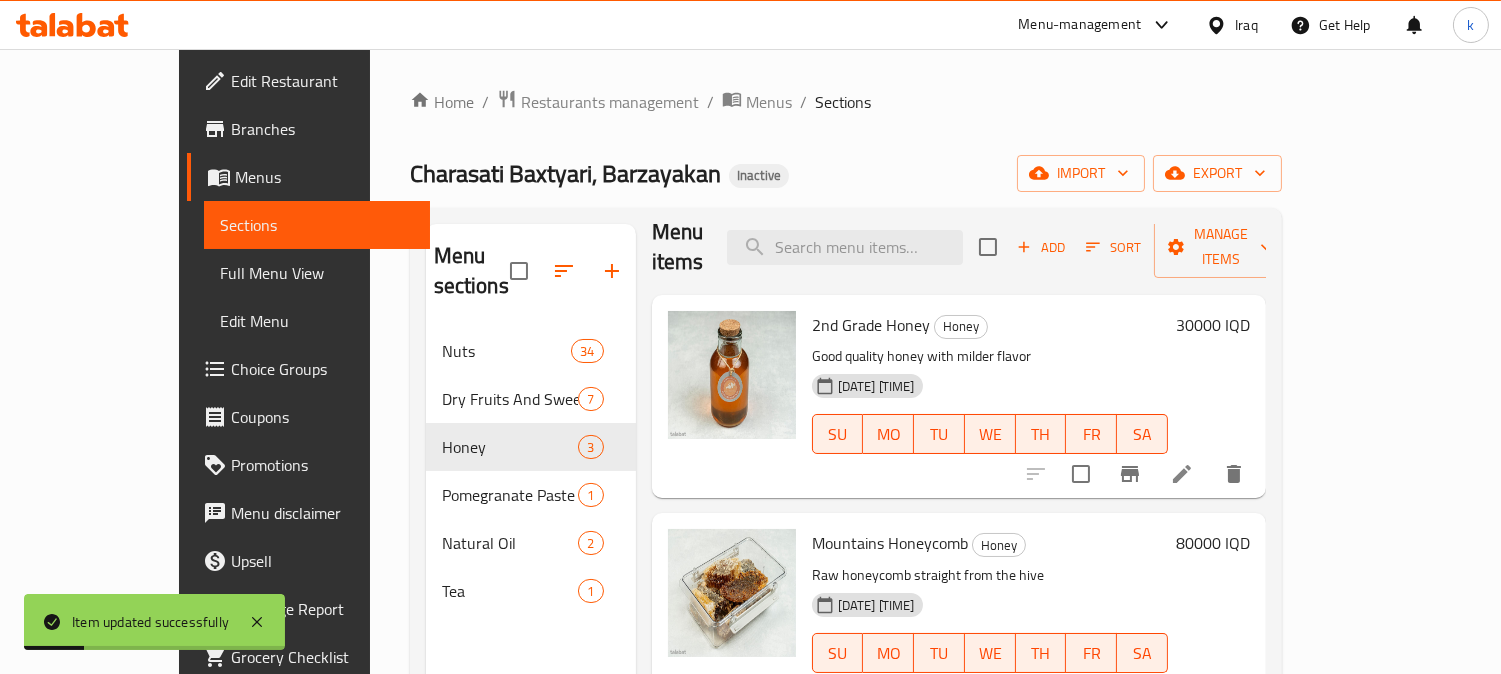 scroll, scrollTop: 30, scrollLeft: 0, axis: vertical 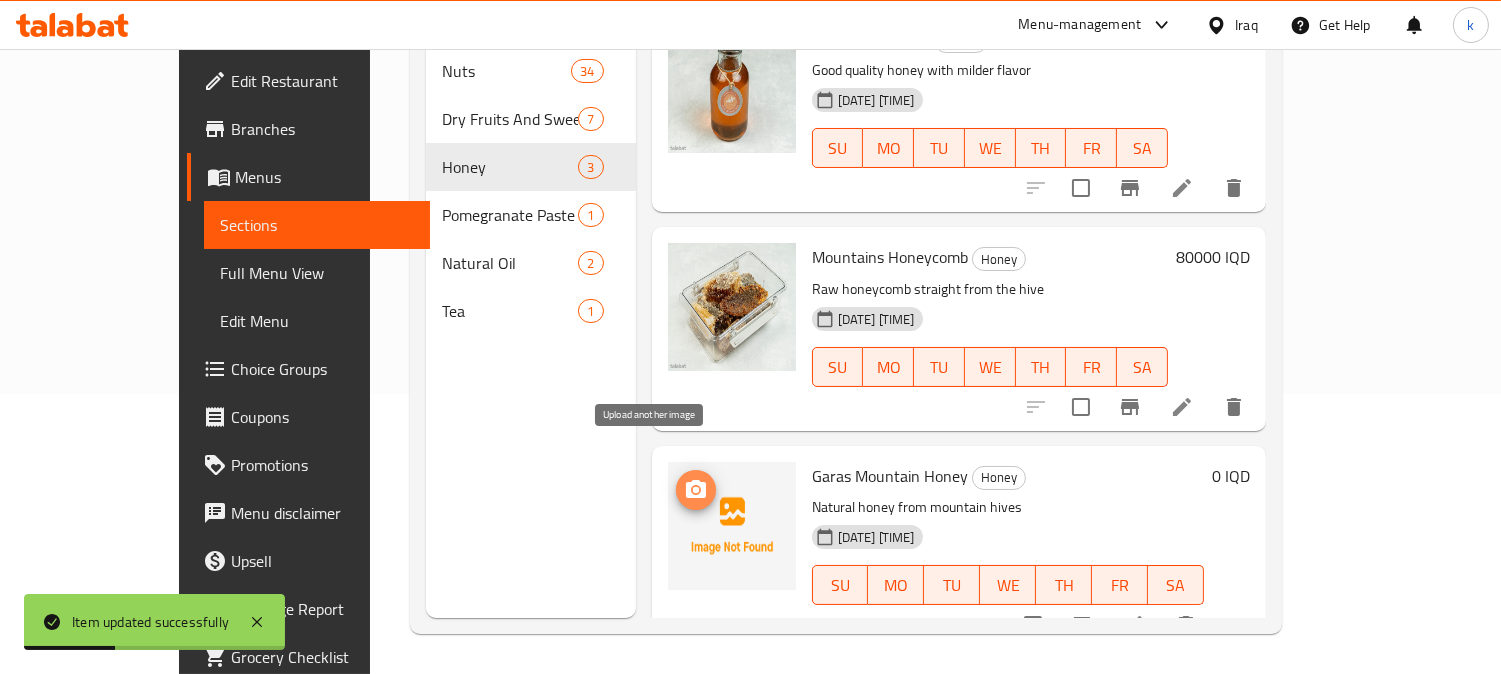 click 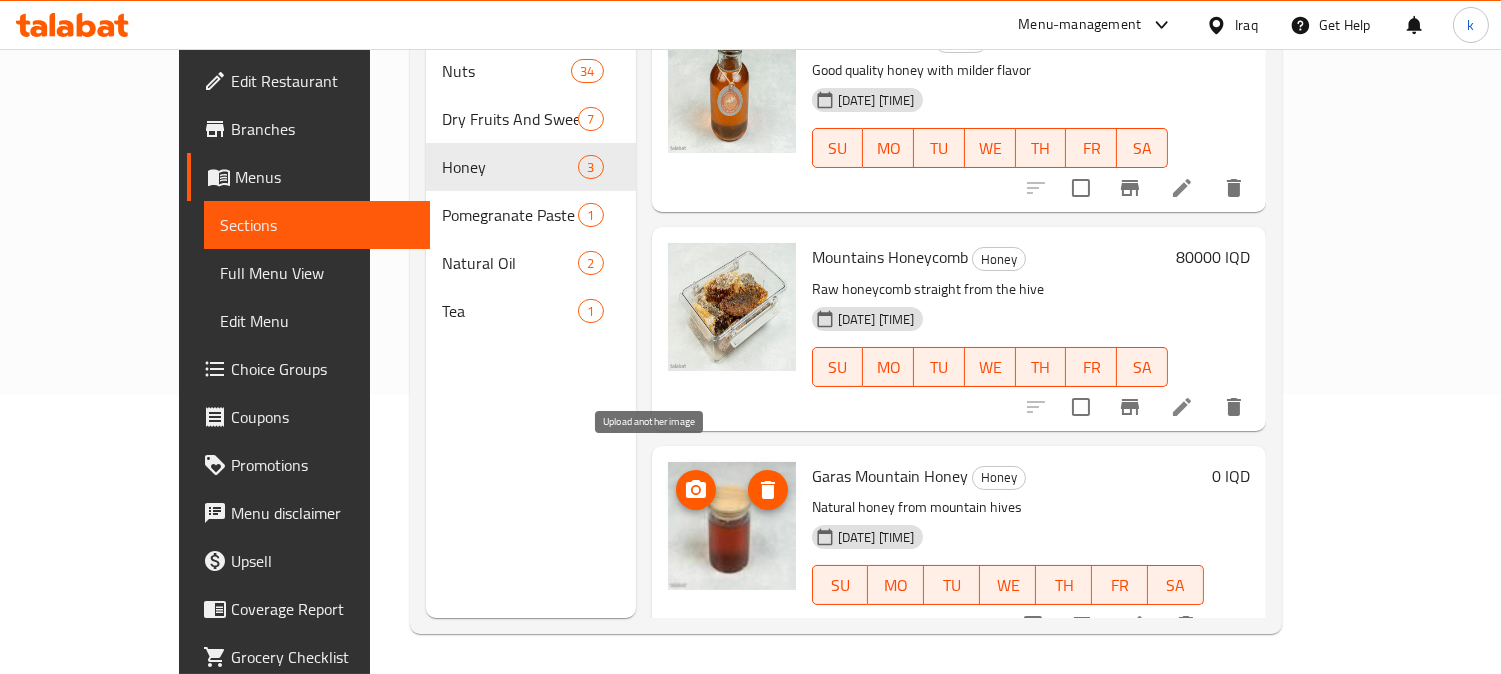scroll, scrollTop: 0, scrollLeft: 0, axis: both 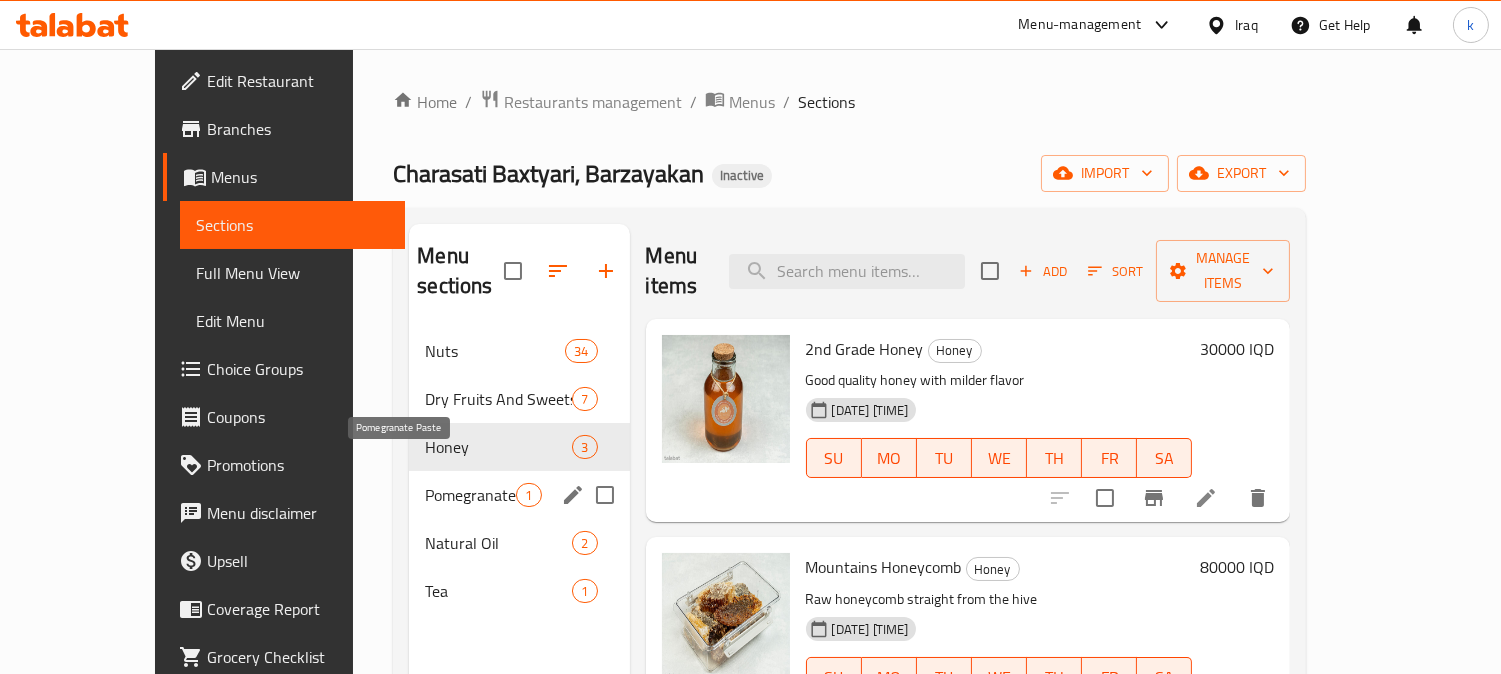click on "Pomegranate Paste" at bounding box center (470, 495) 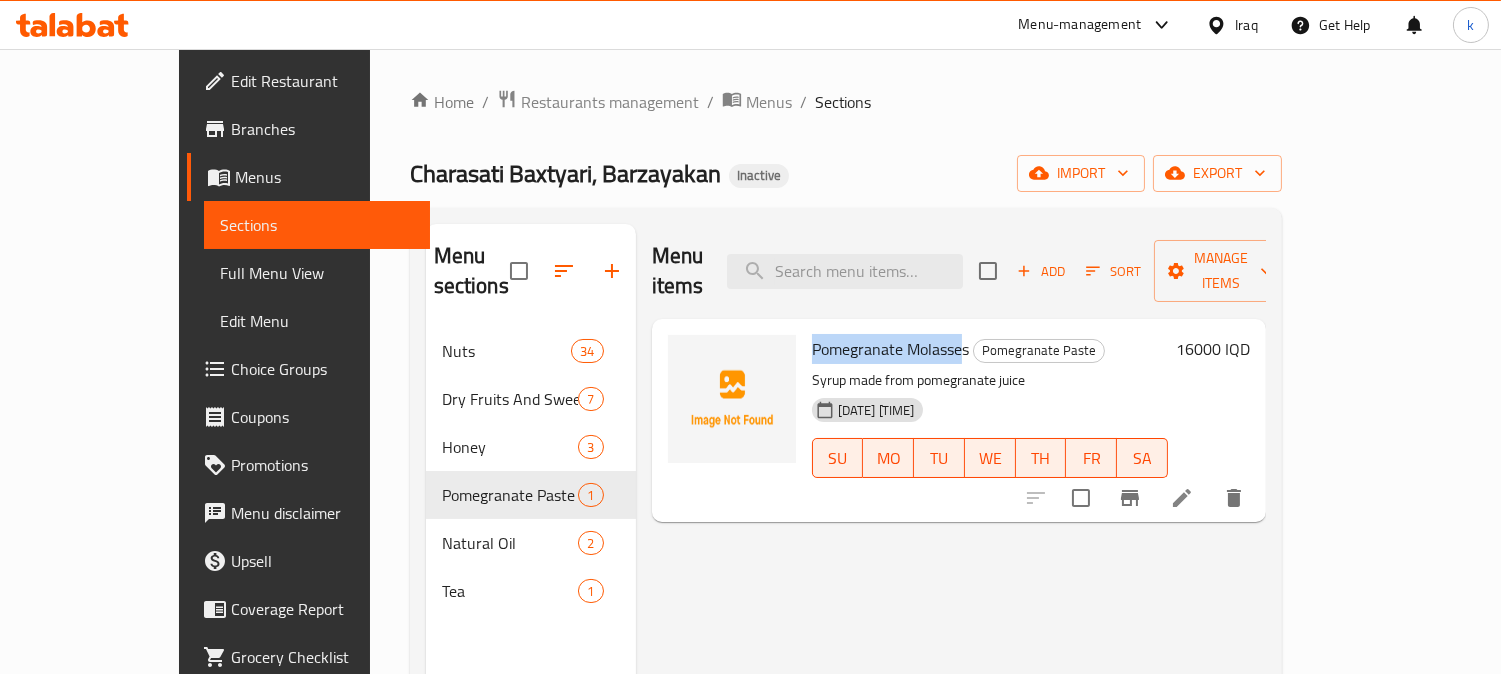 drag, startPoint x: 763, startPoint y: 318, endPoint x: 921, endPoint y: 321, distance: 158.02847 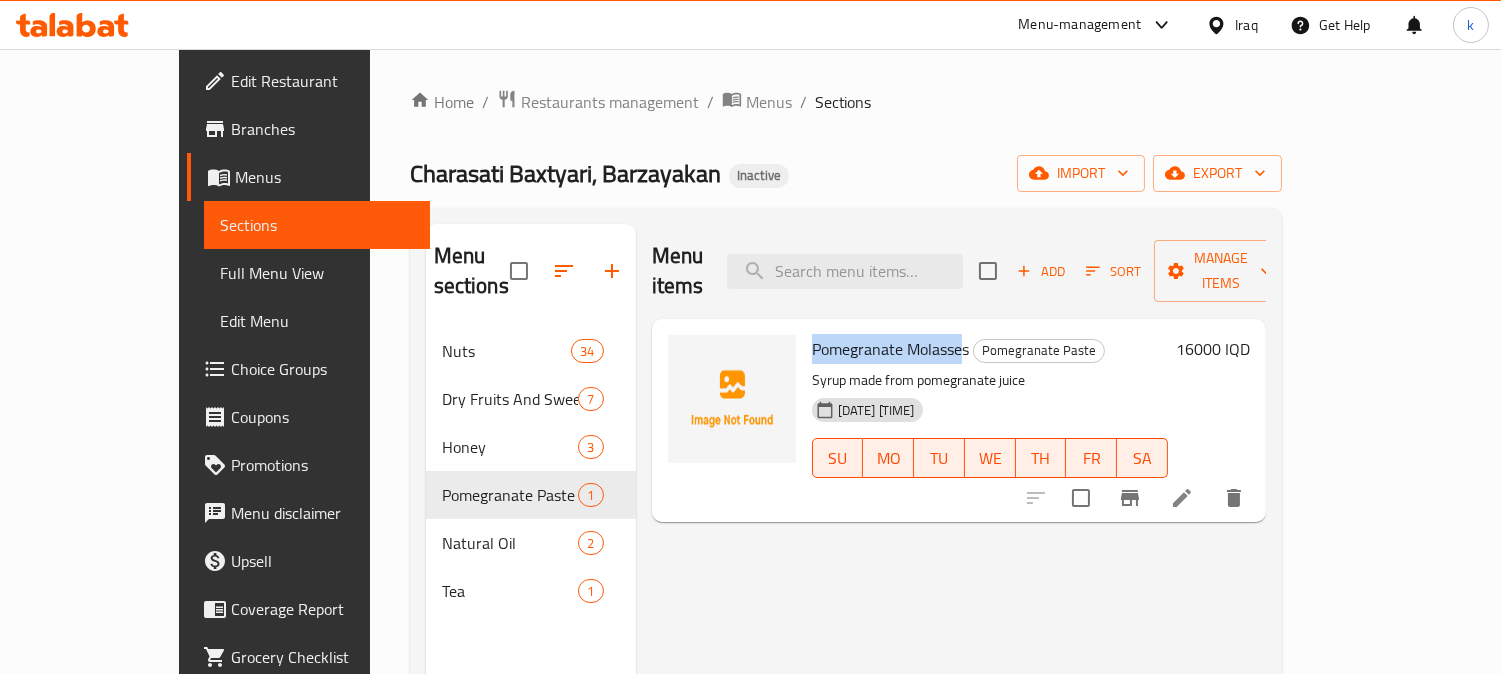 click on "Pomegranate Molasses   Pomegranate Paste Syrup made from pomegranate juice 06-08-2025 04:50 PM SU MO TU WE TH FR SA" at bounding box center [990, 420] 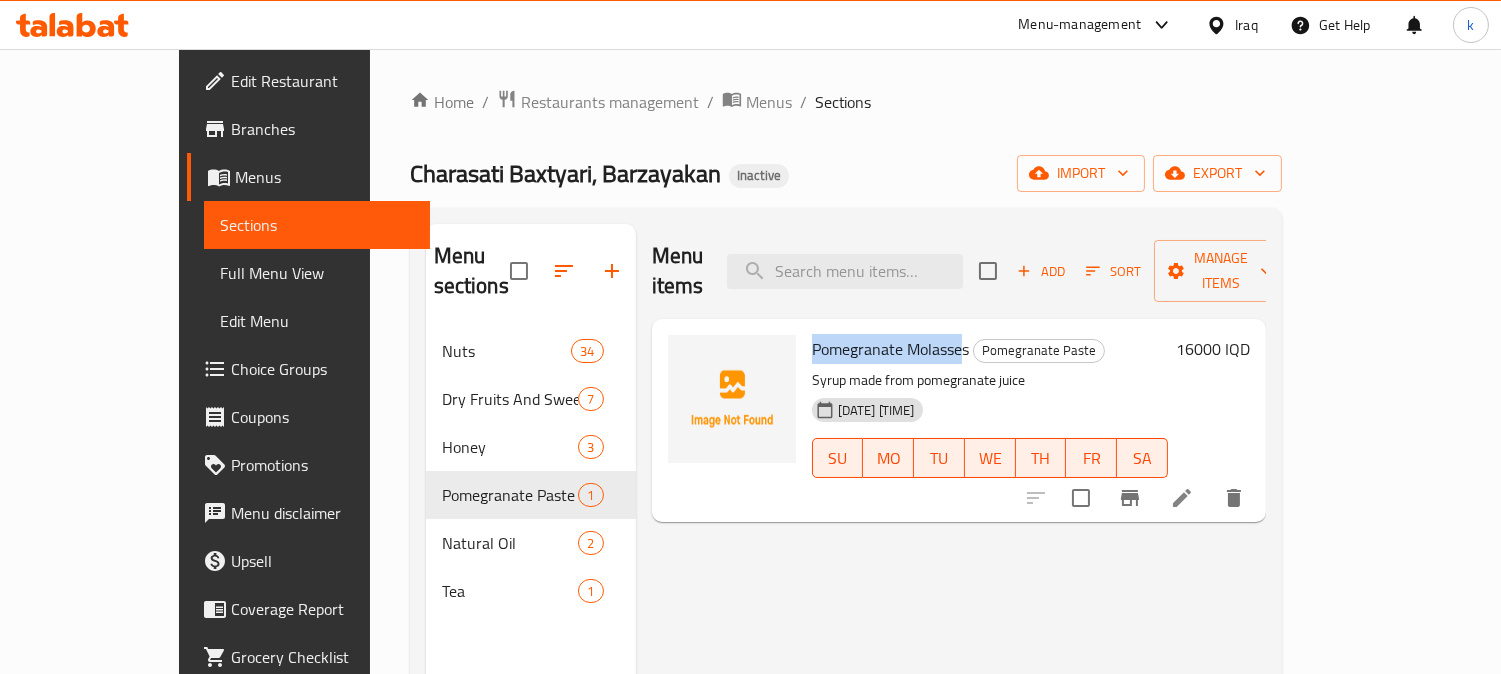 copy on "Pomegranate Molasse" 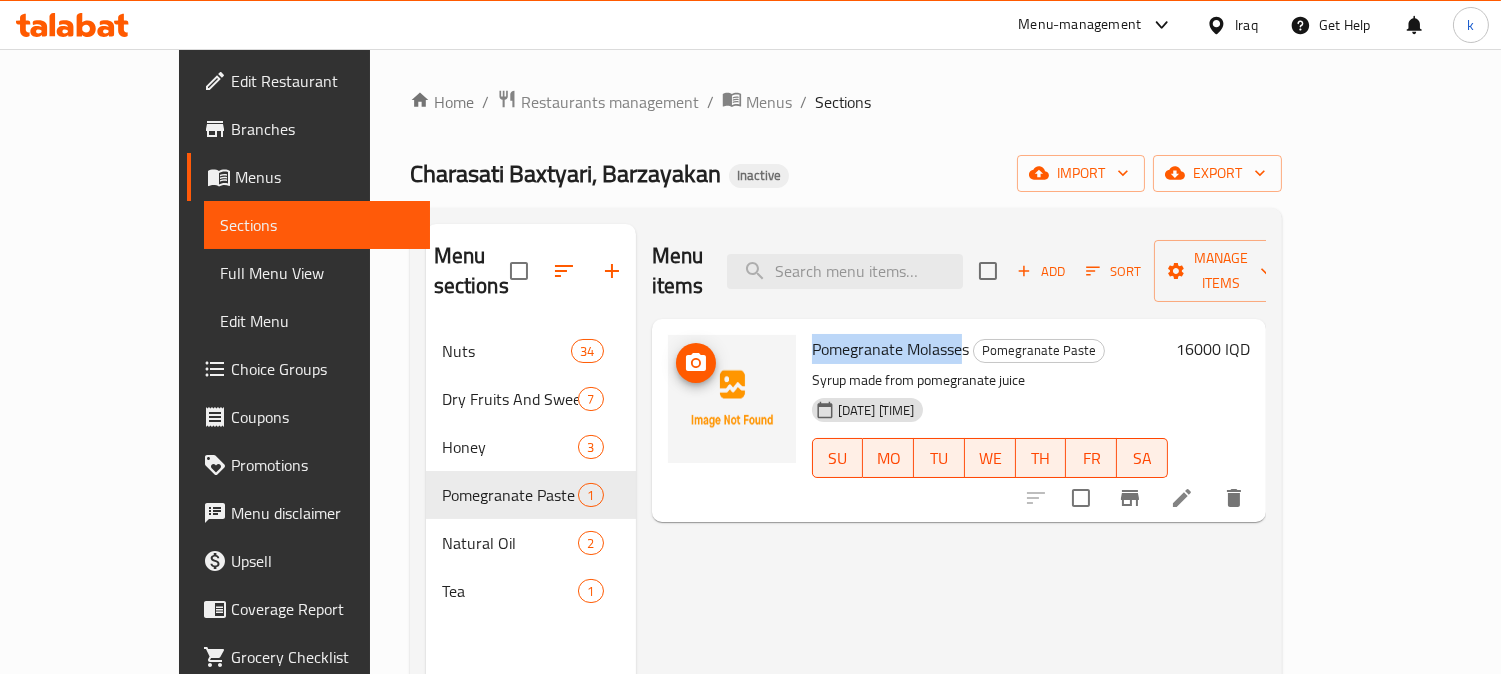 click 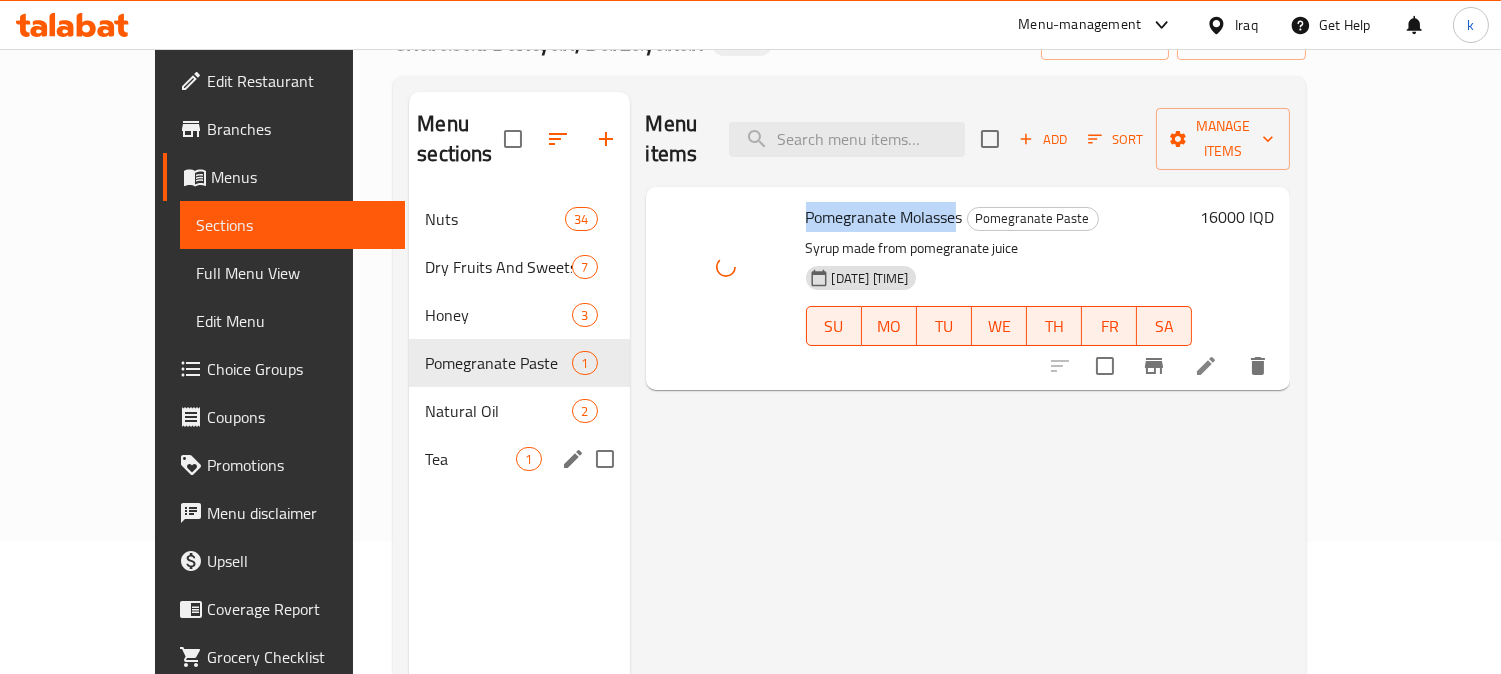 scroll, scrollTop: 185, scrollLeft: 0, axis: vertical 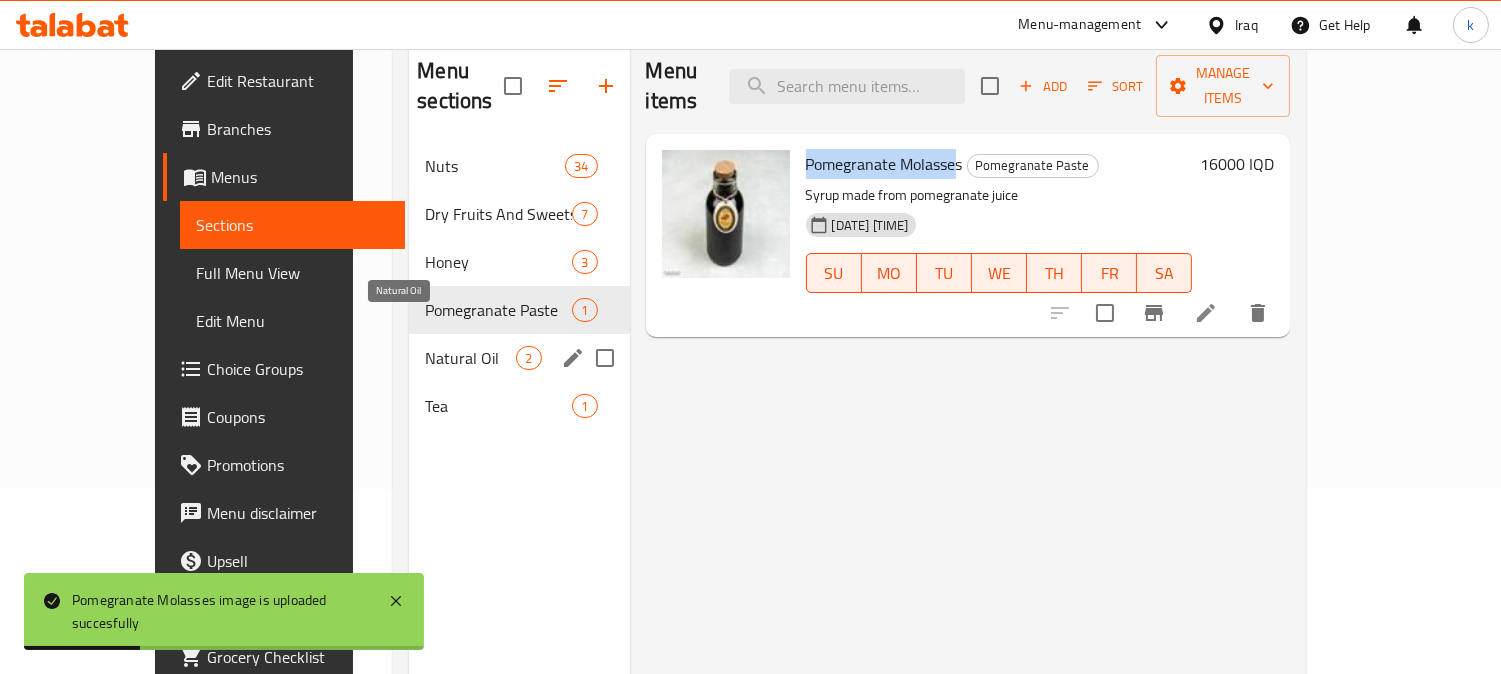 click on "Natural Oil" at bounding box center (470, 358) 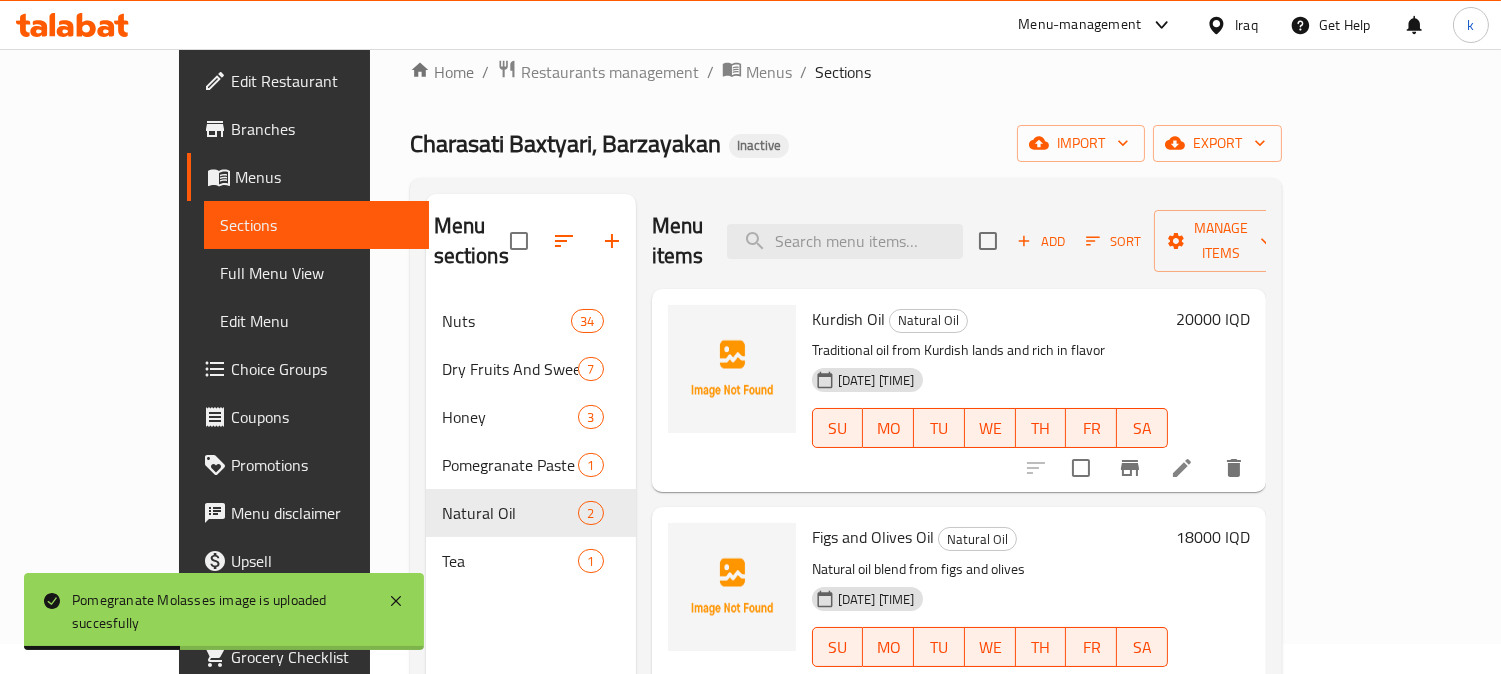 scroll, scrollTop: 0, scrollLeft: 0, axis: both 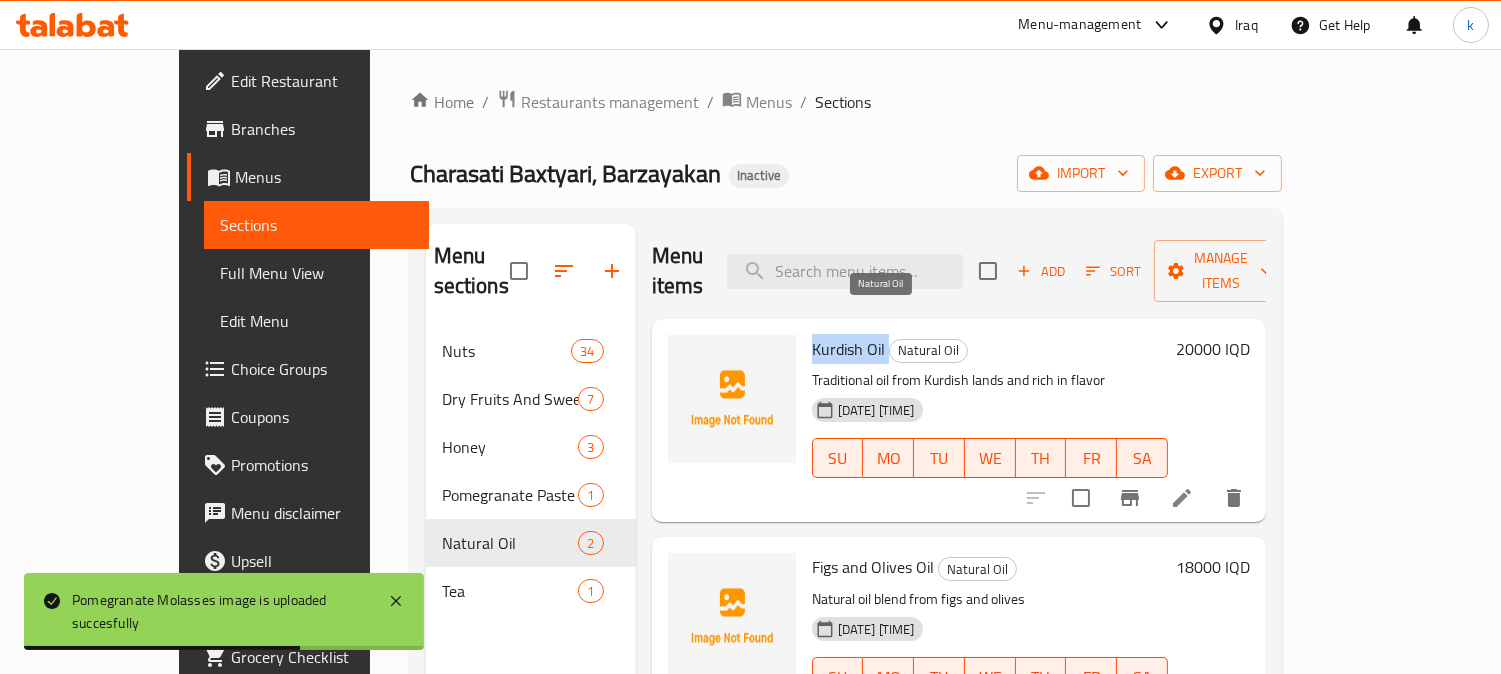 drag, startPoint x: 762, startPoint y: 318, endPoint x: 844, endPoint y: 318, distance: 82 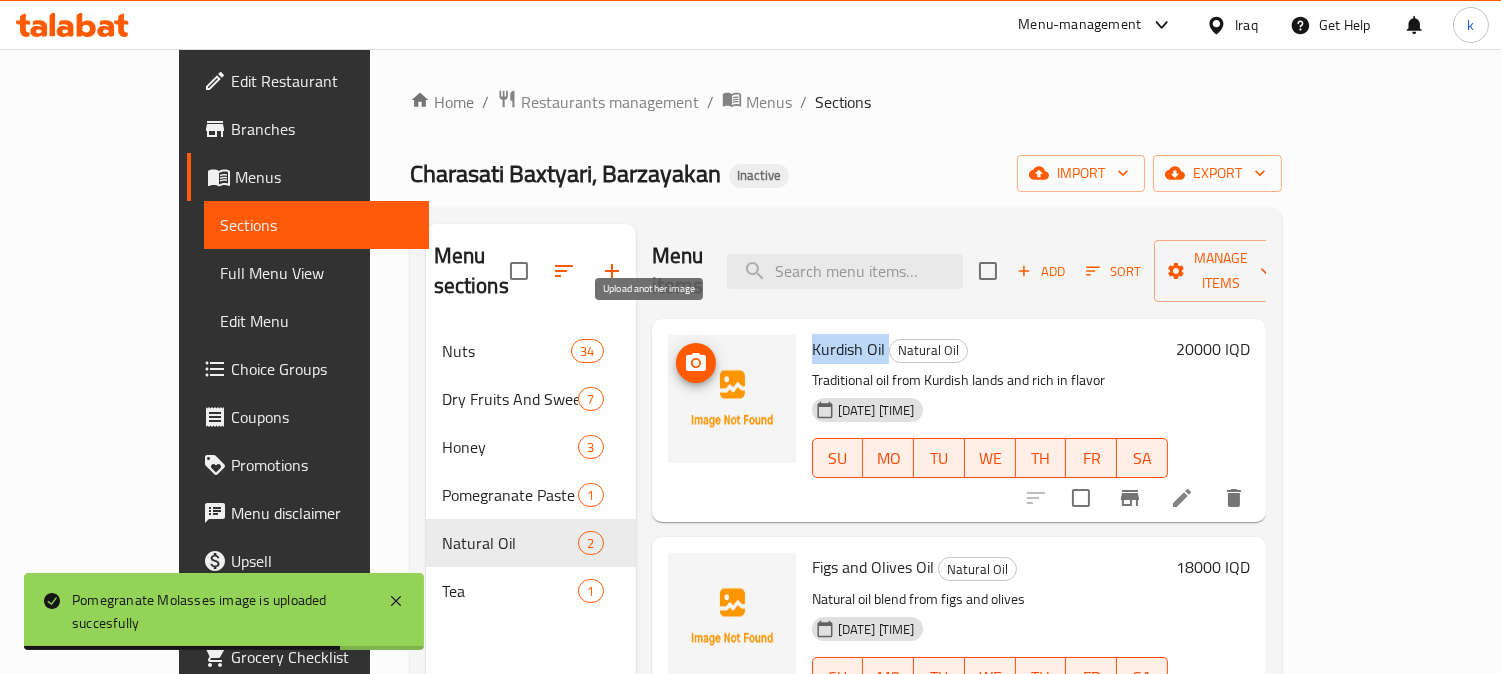 click 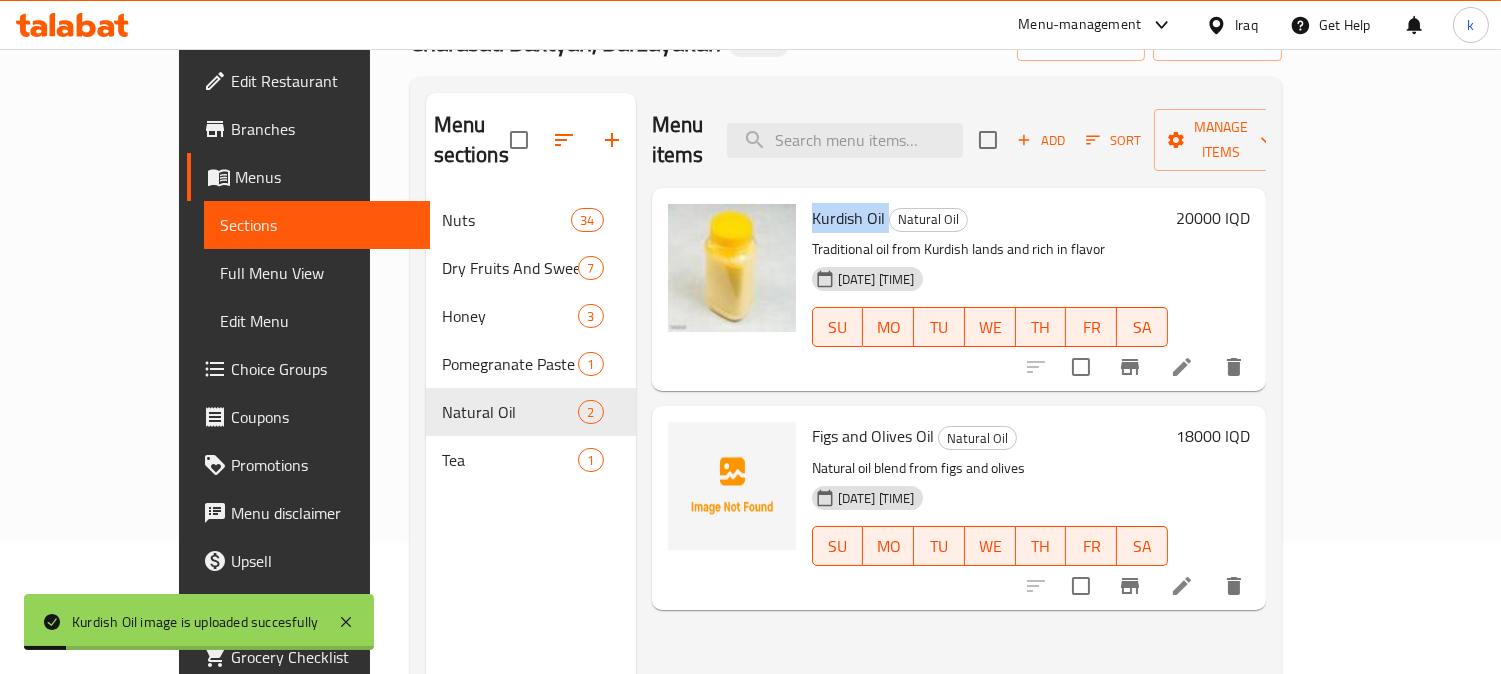 scroll, scrollTop: 185, scrollLeft: 0, axis: vertical 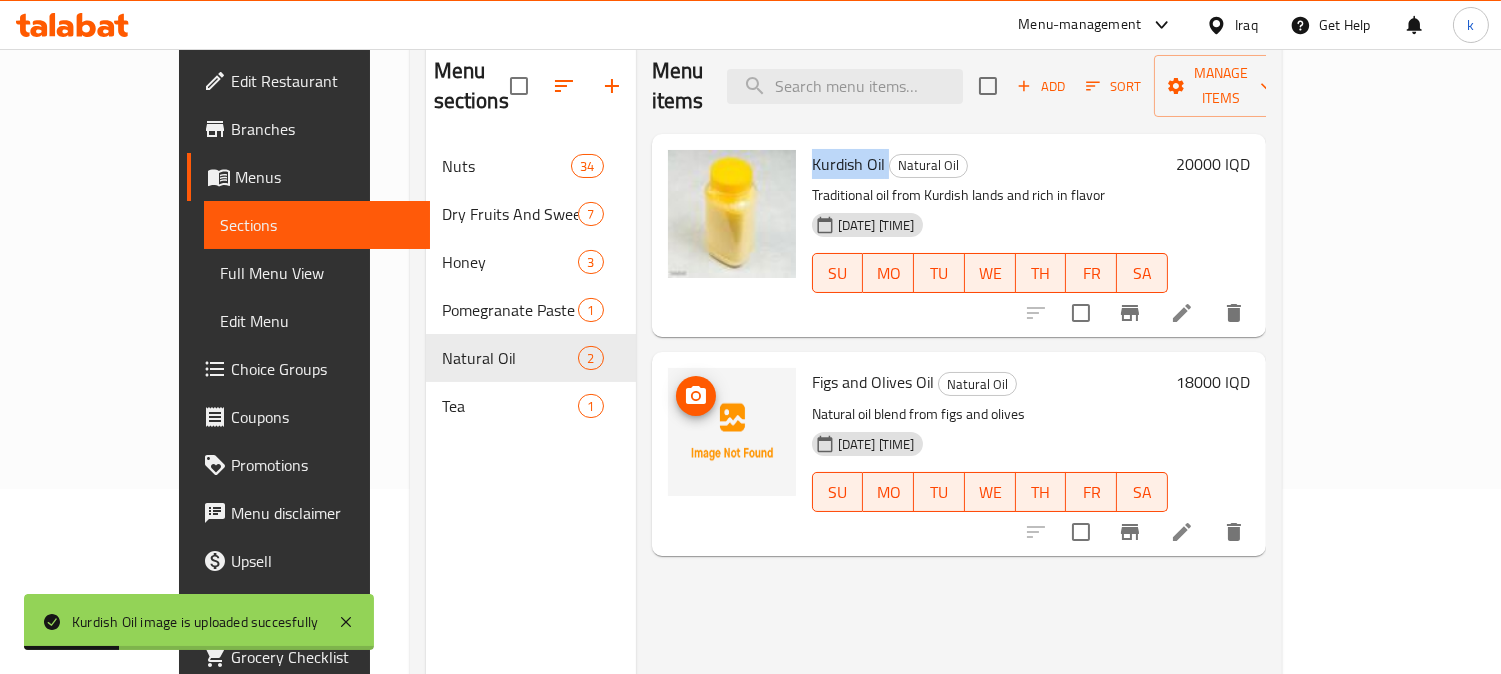 click at bounding box center [732, 432] 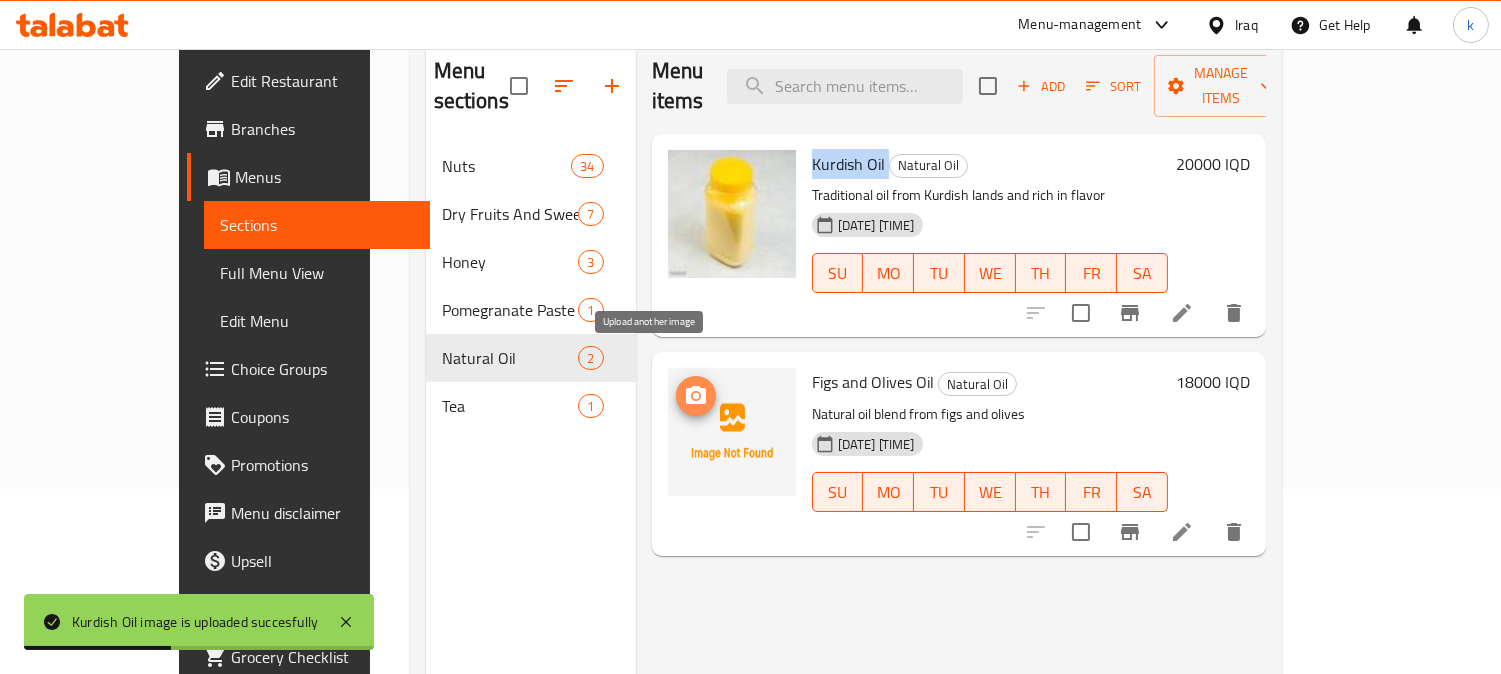 click 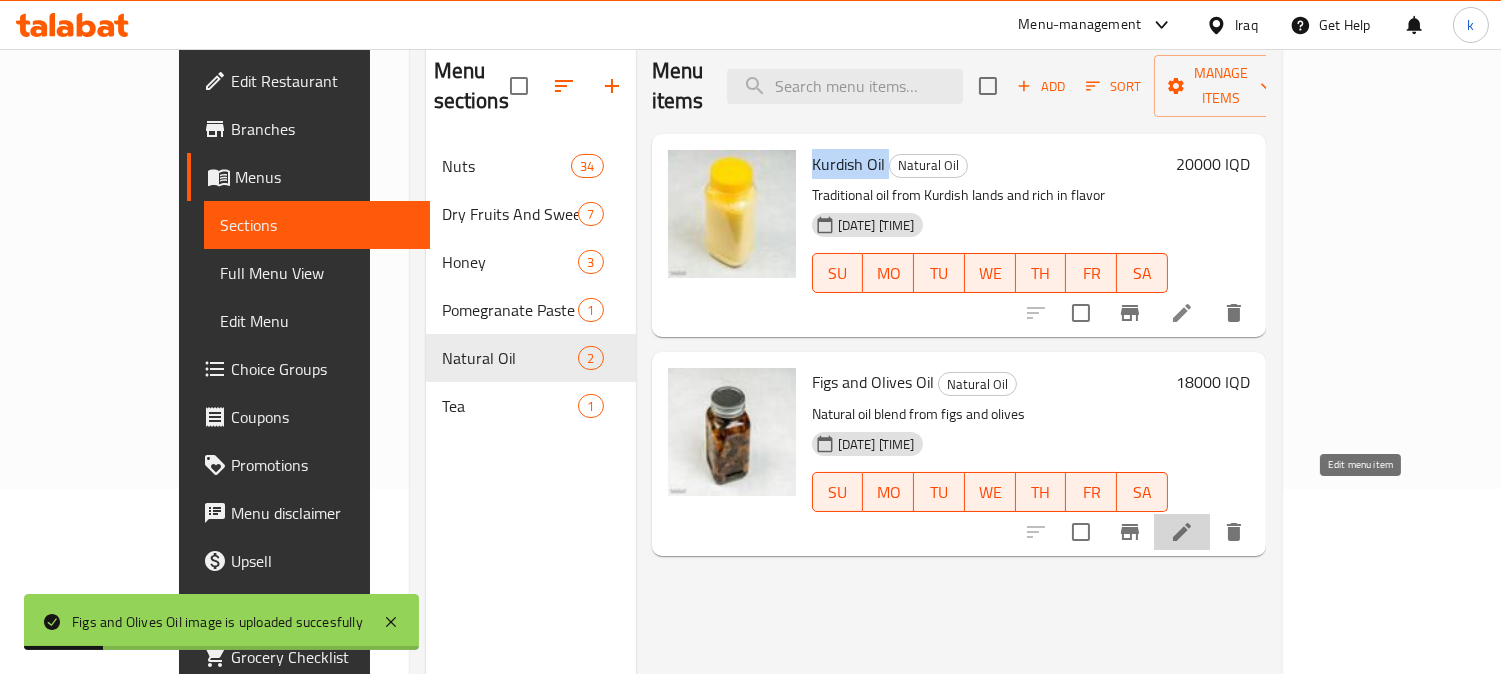 click 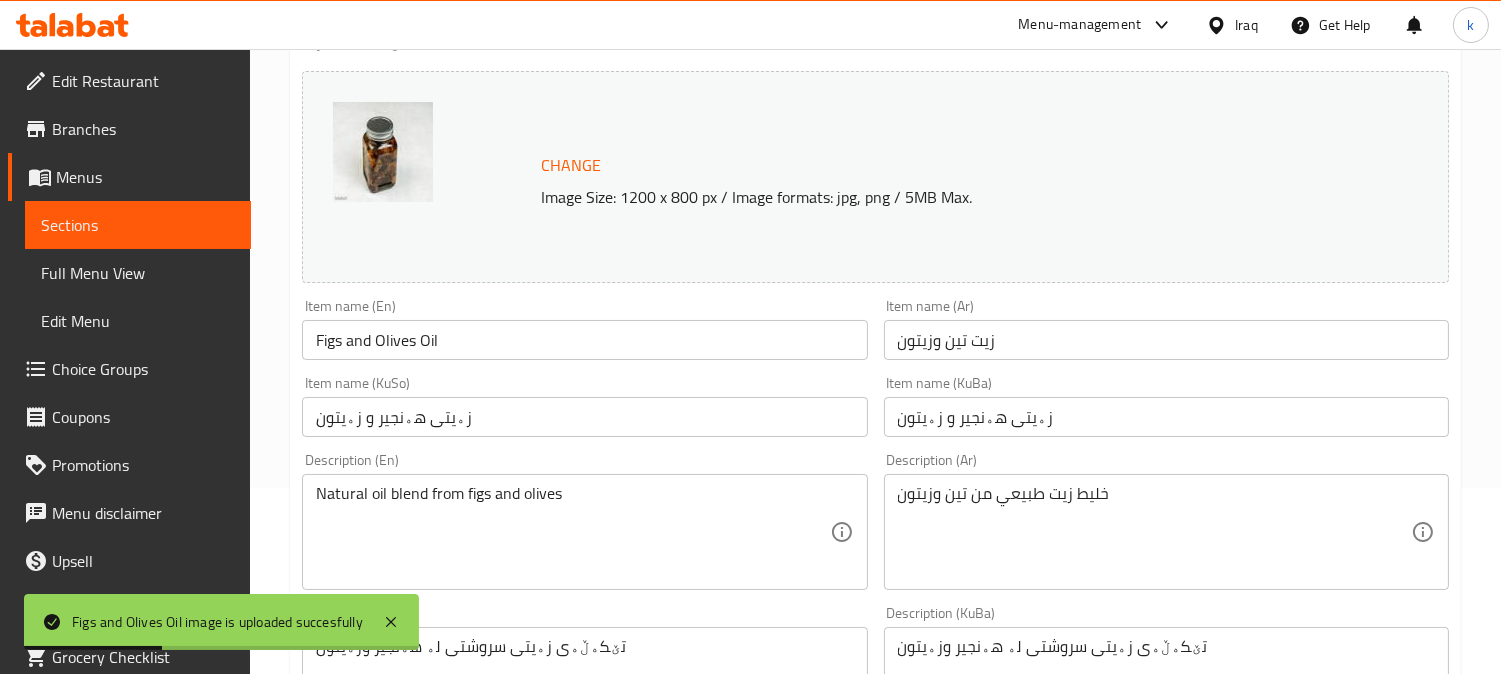 scroll, scrollTop: 370, scrollLeft: 0, axis: vertical 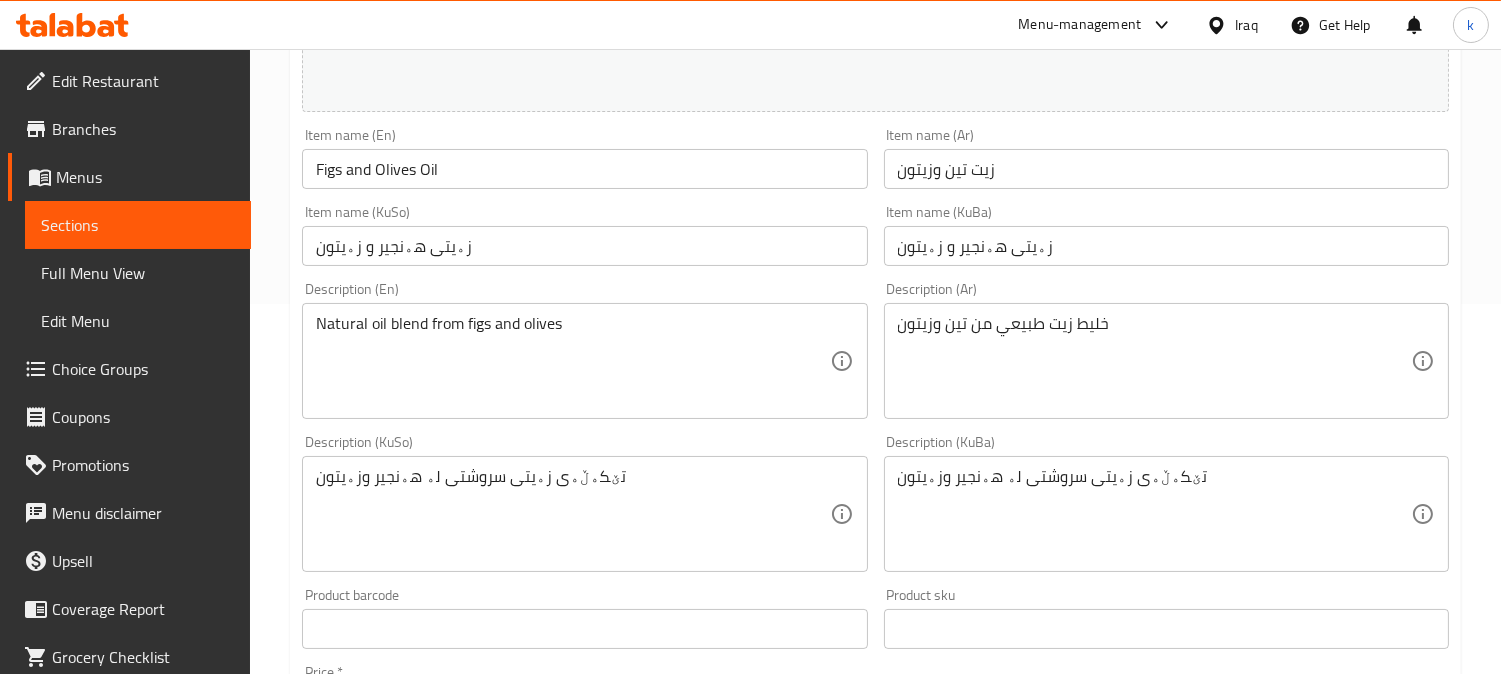 click on "Figs and Olives Oil" at bounding box center [584, 169] 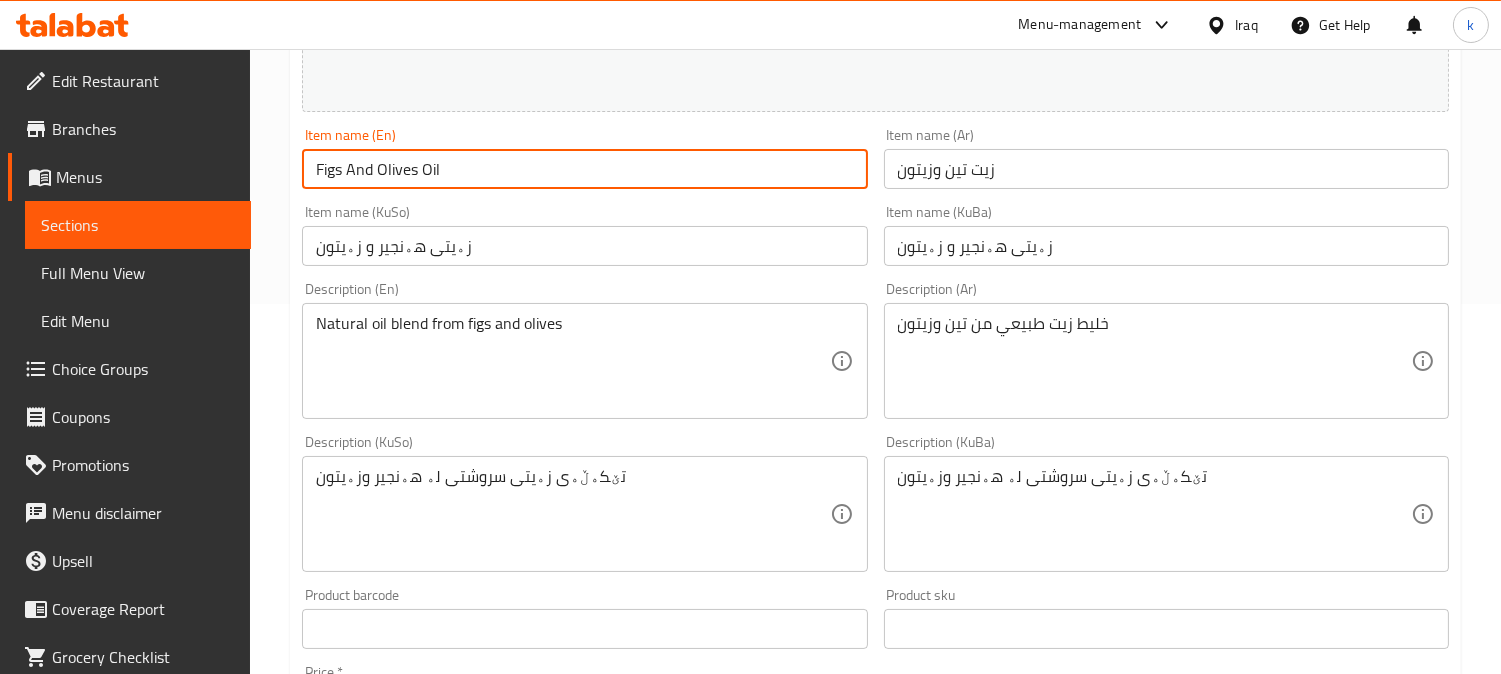 type on "Figs And Olives Oil" 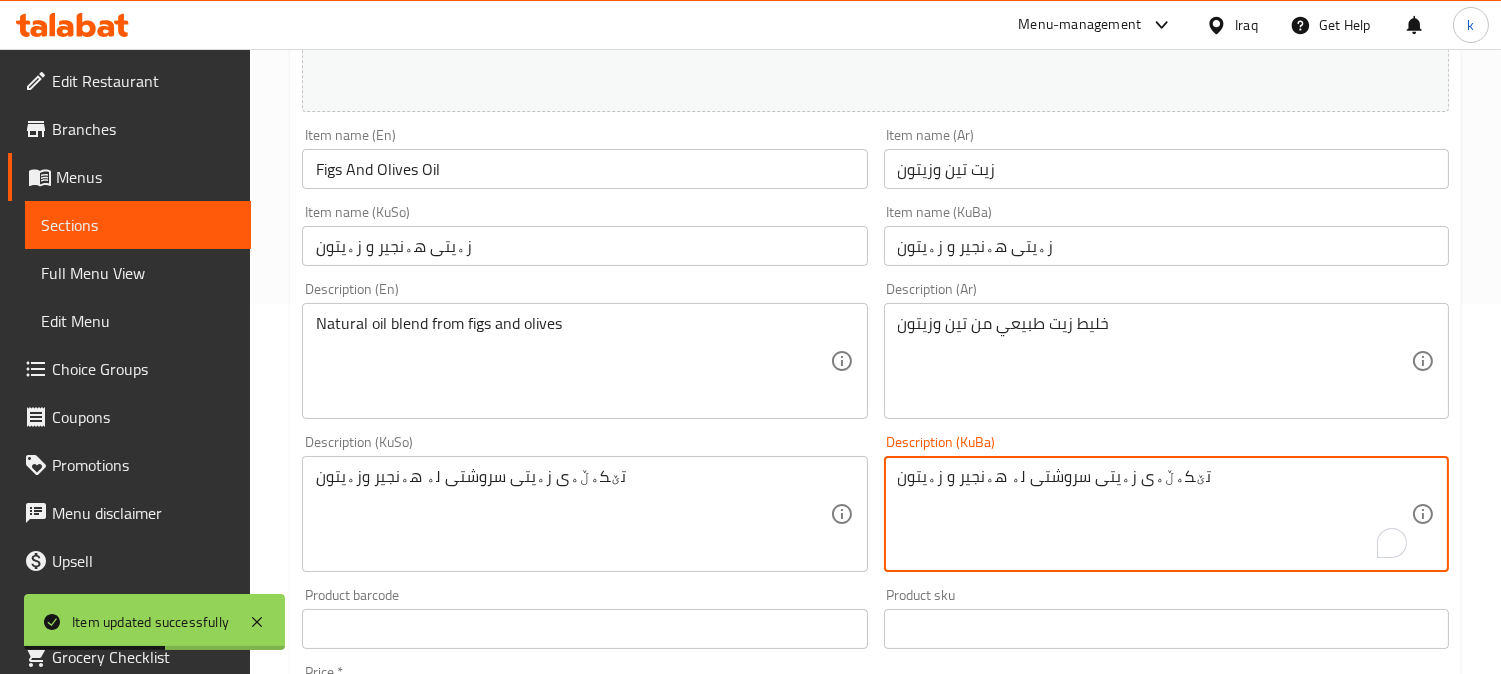 click on "تێکەڵەی زەیتی سروشتی لە هەنجیر و زەیتون" at bounding box center (1154, 514) 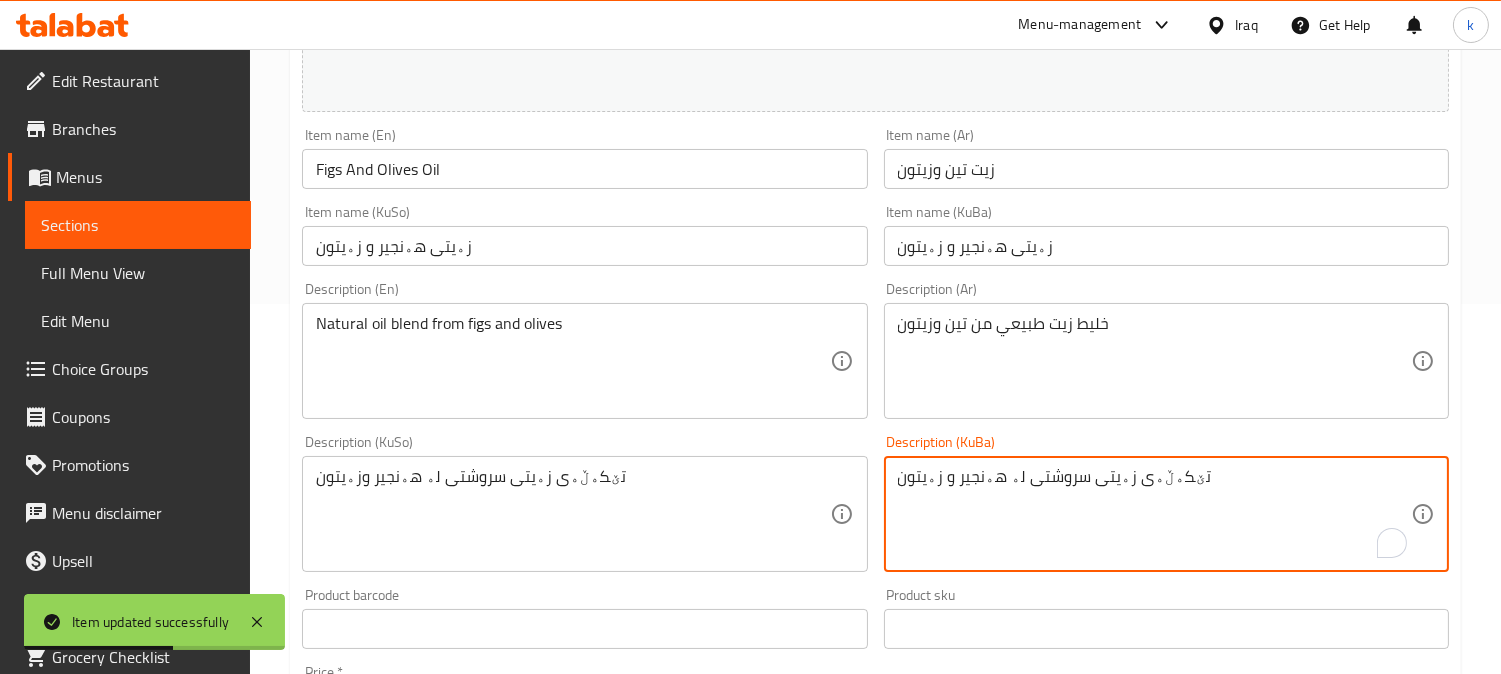 click on "تێکەڵەی زەیتی سروشتی لە هەنجیر و زەیتون" at bounding box center [1154, 514] 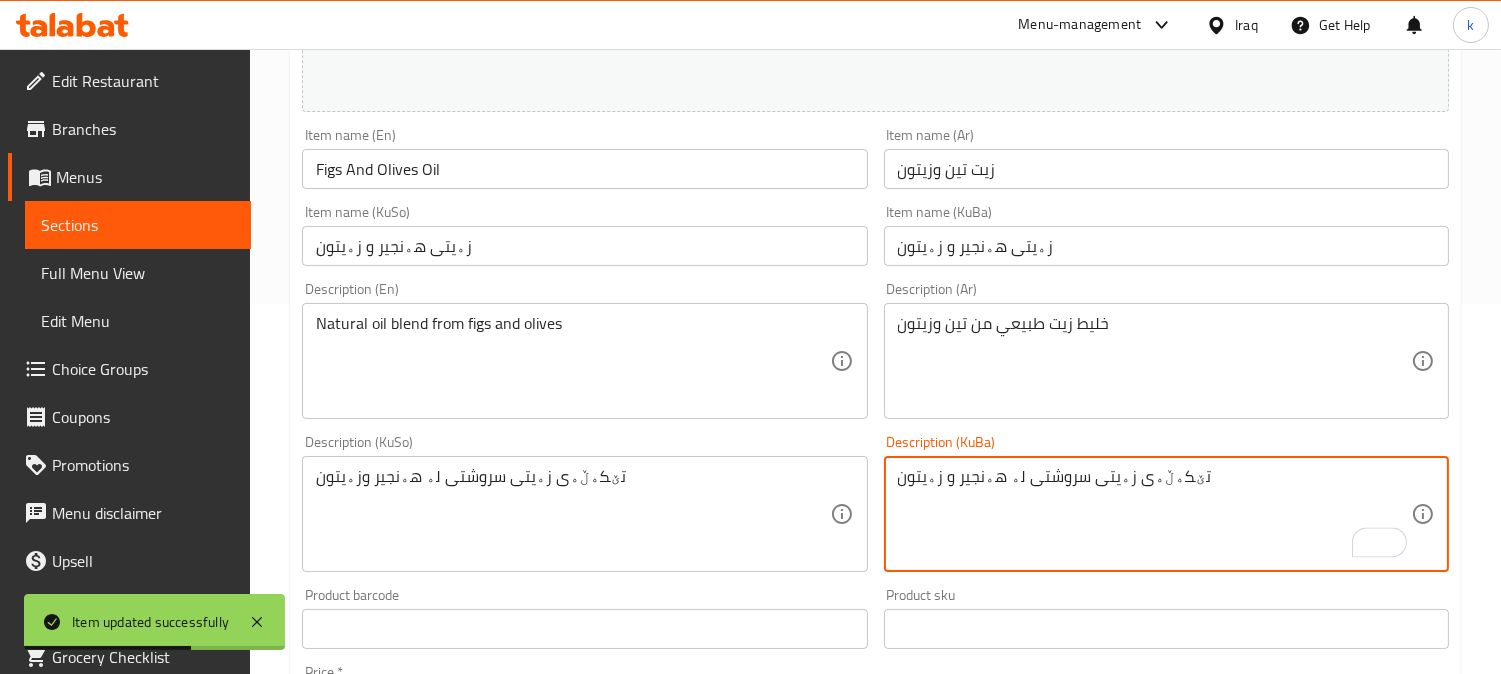 type on "تێکەڵەی زەیتی سروشتی لە هەنجیر و زەیتون" 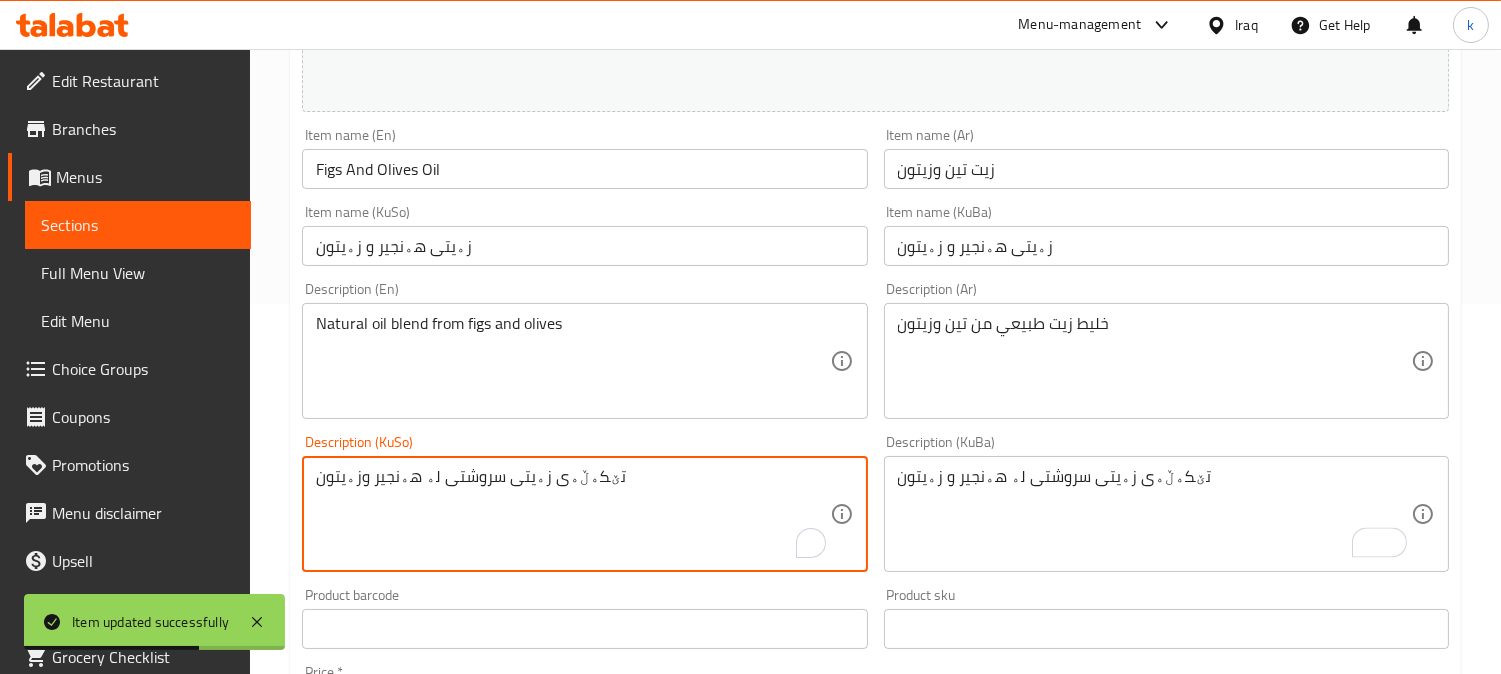 click on "تێکەڵەی زەیتی سروشتی لە هەنجیر وزەیتون" at bounding box center [572, 514] 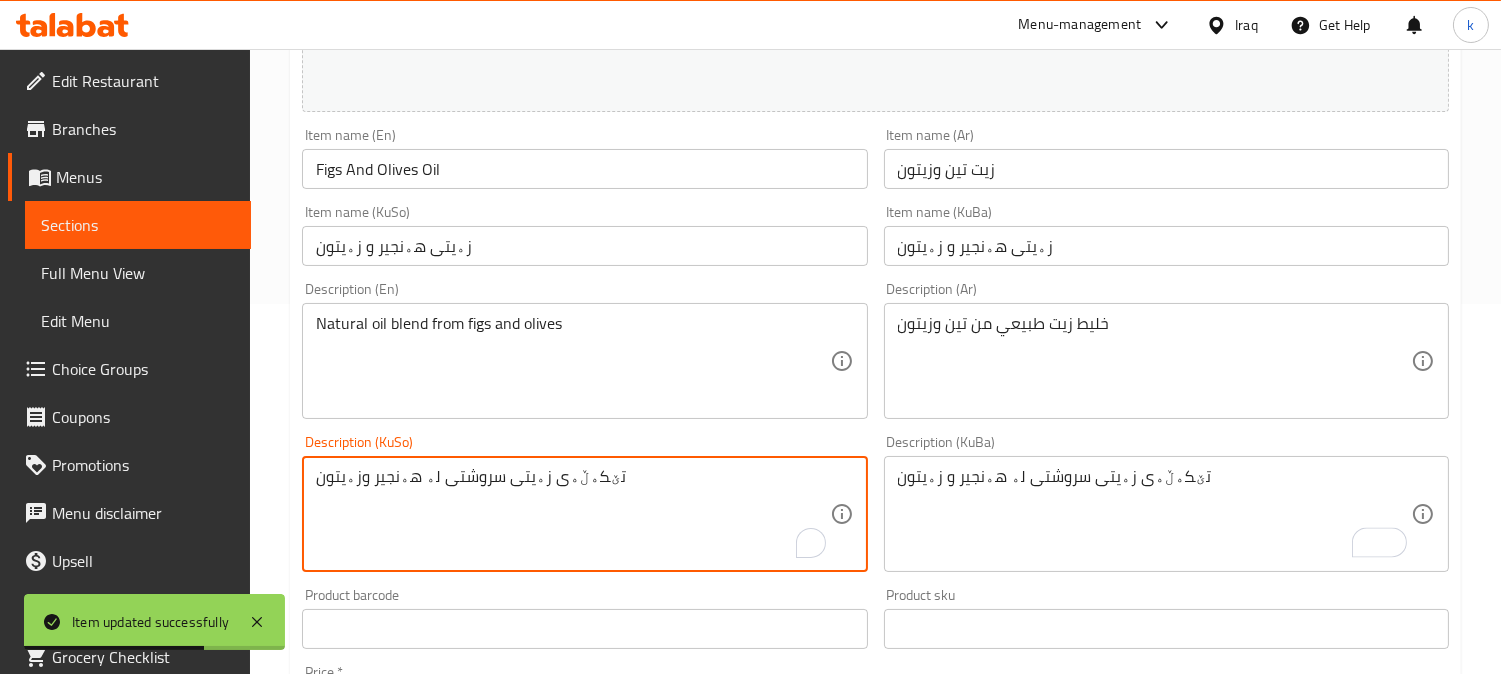 paste 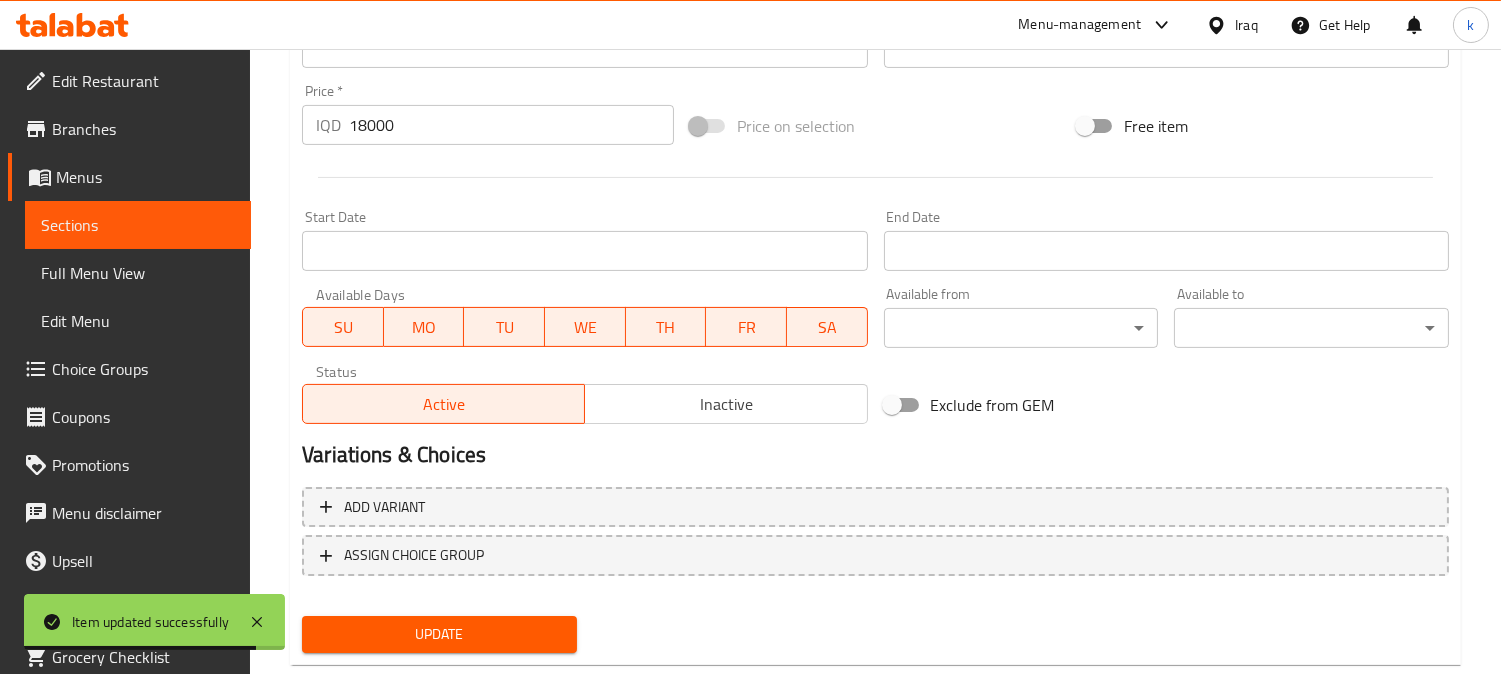 scroll, scrollTop: 994, scrollLeft: 0, axis: vertical 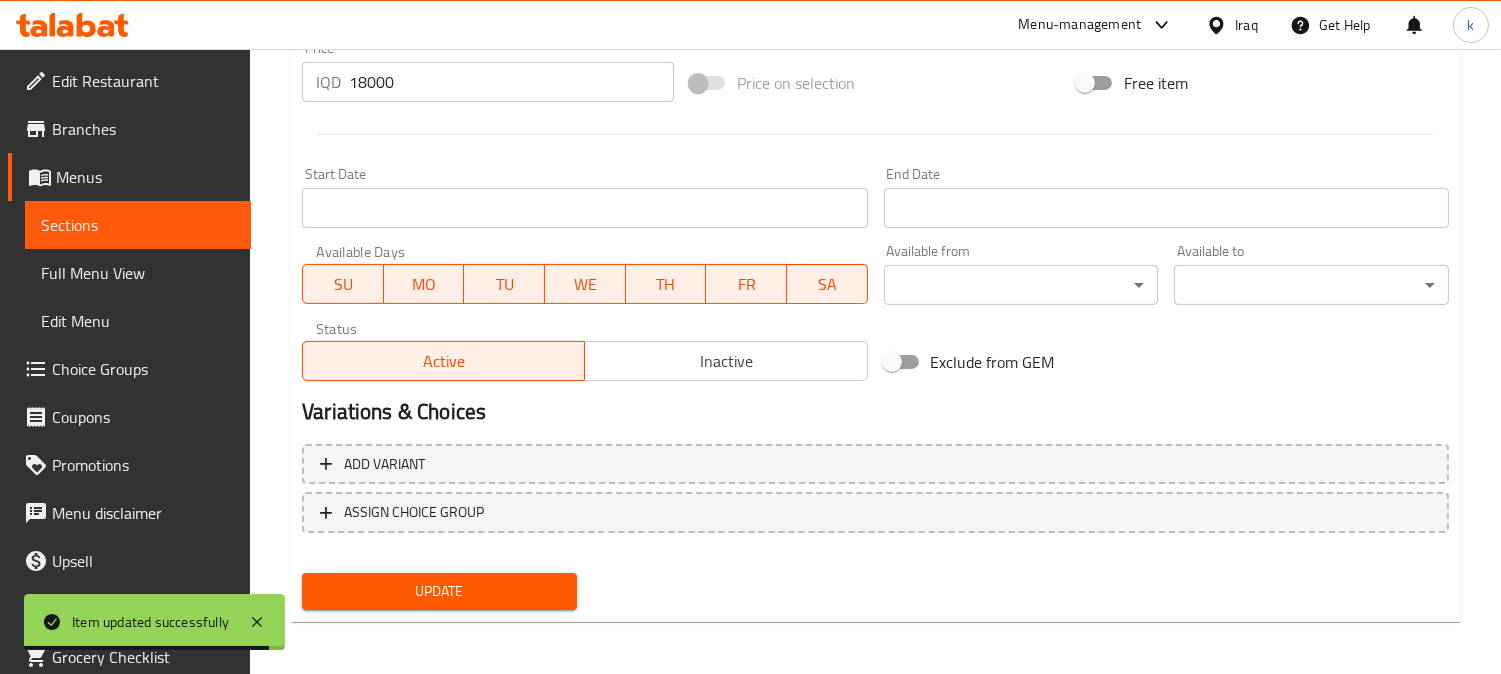 type on "تێکەڵەی زەیتی سروشتی لە هەنجیر و زەیتون" 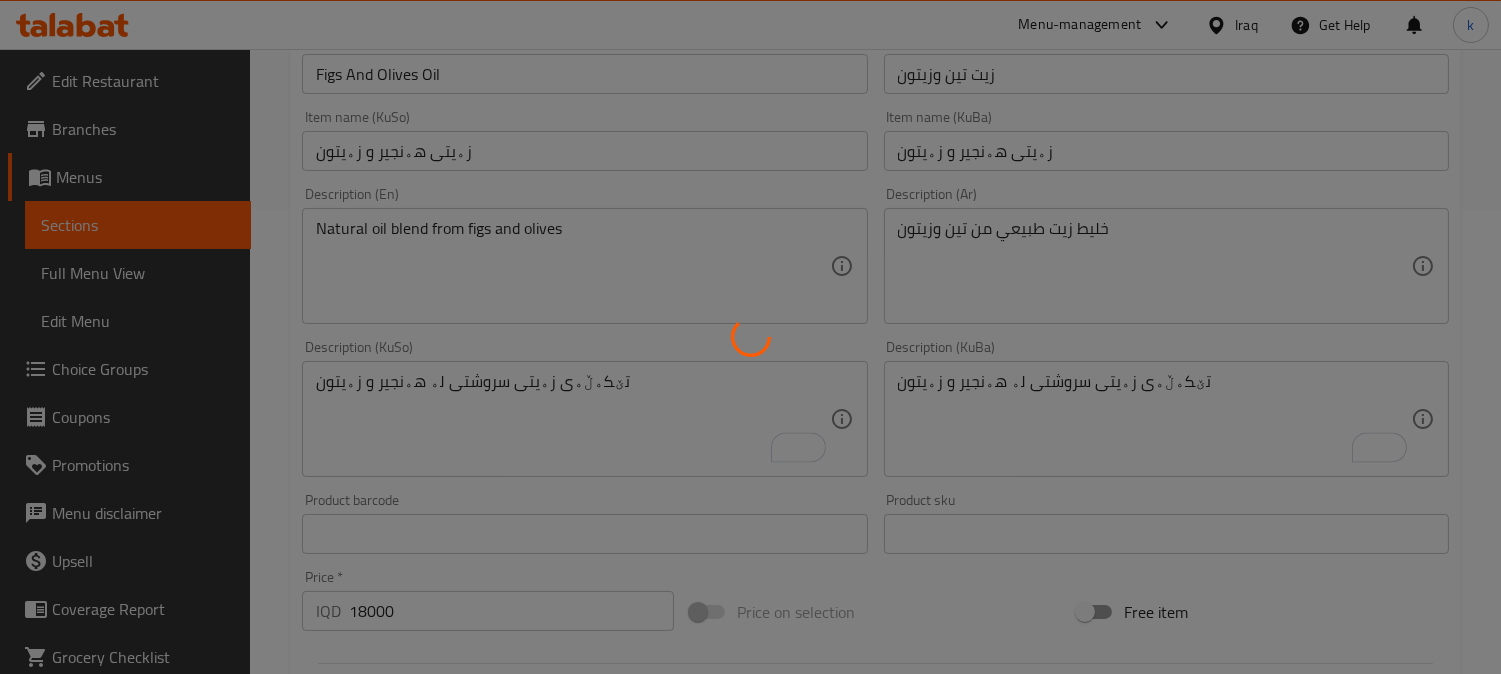 scroll, scrollTop: 68, scrollLeft: 0, axis: vertical 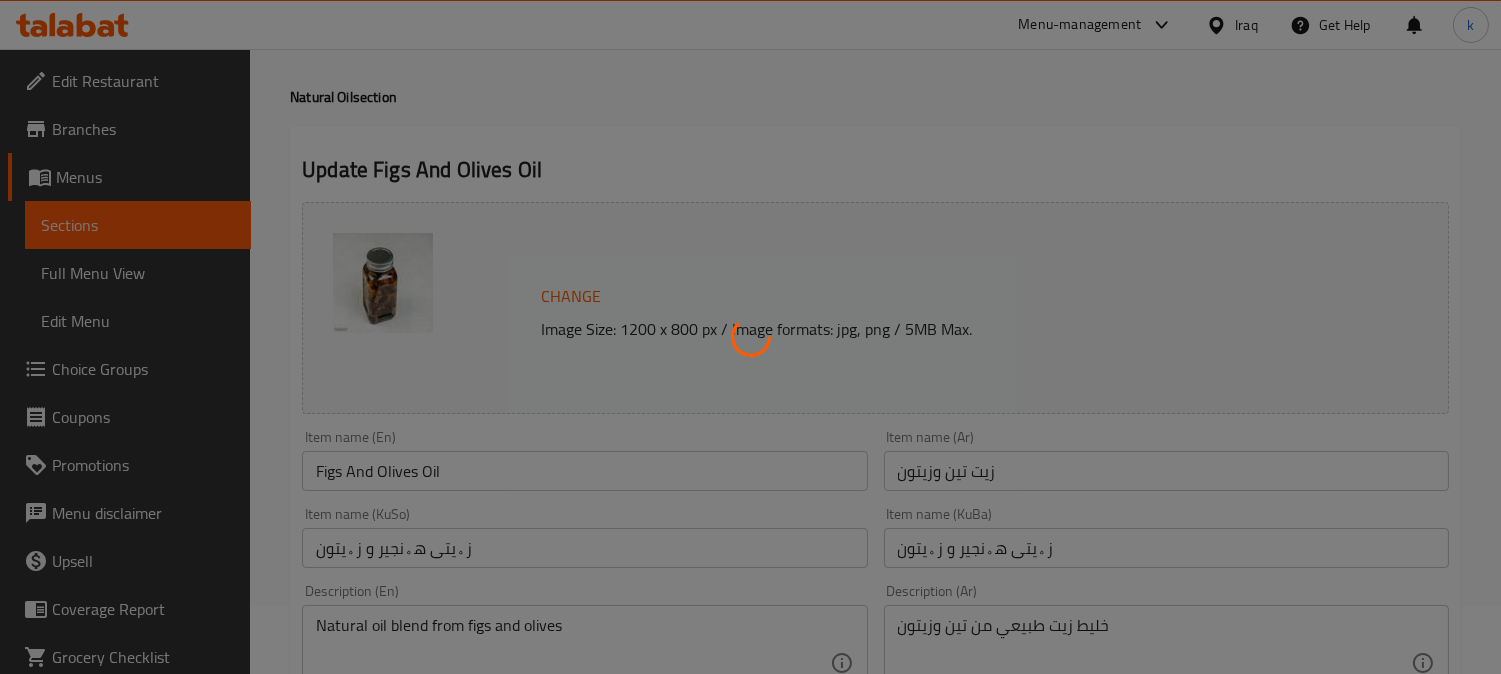 type 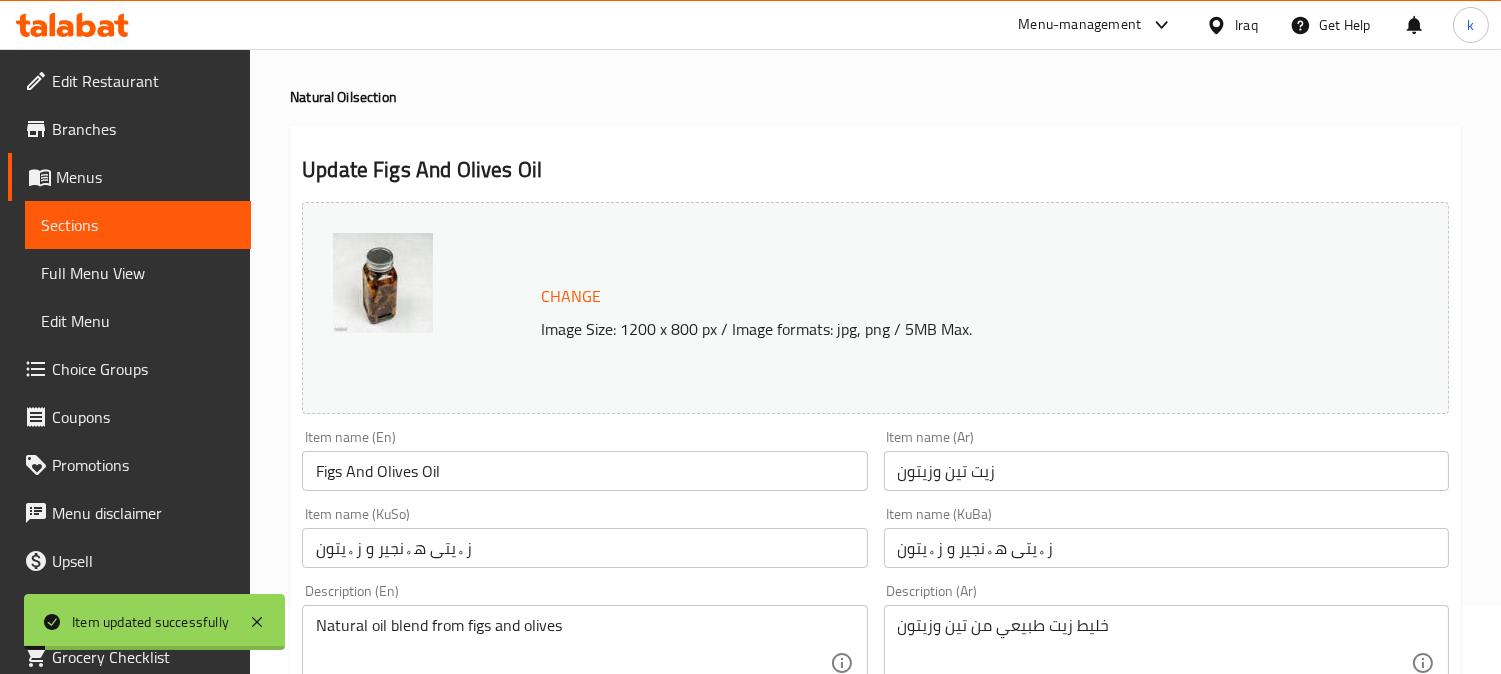 scroll, scrollTop: 0, scrollLeft: 0, axis: both 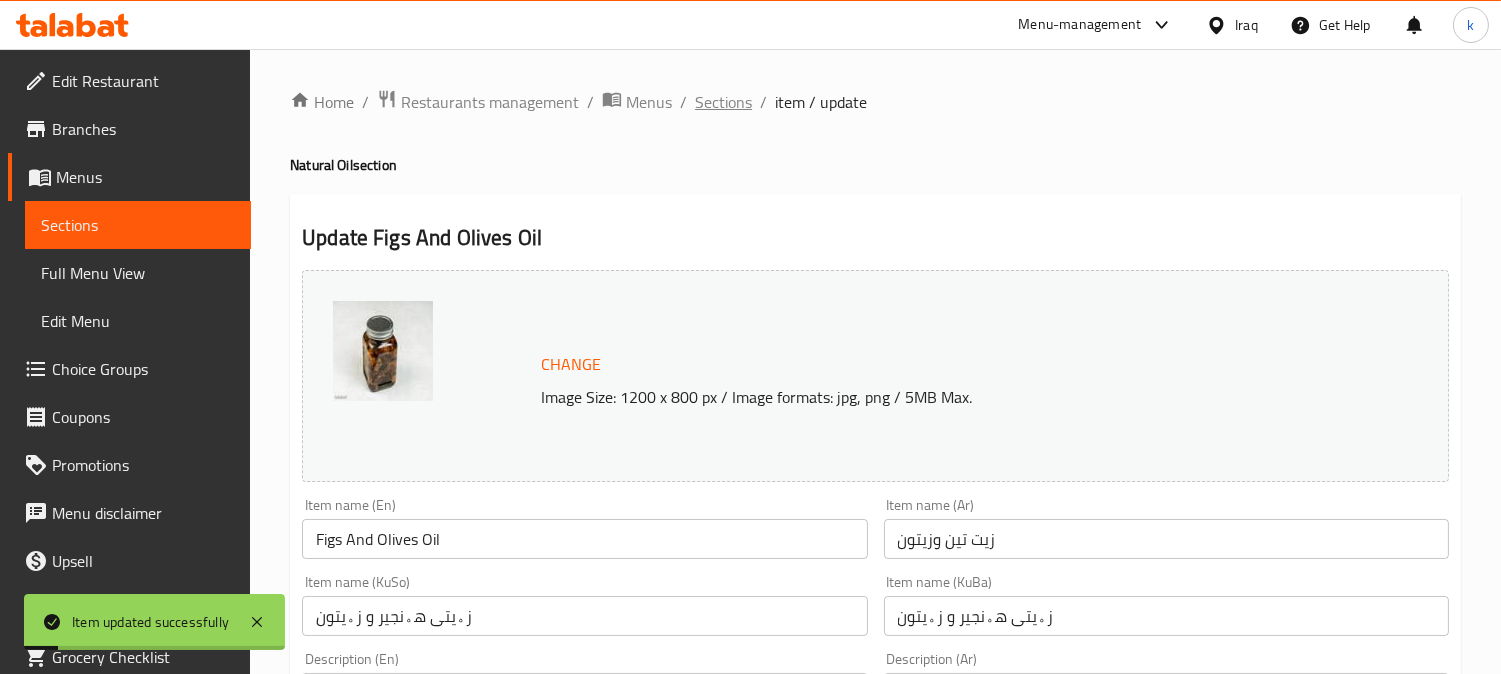 click on "Sections" at bounding box center (723, 102) 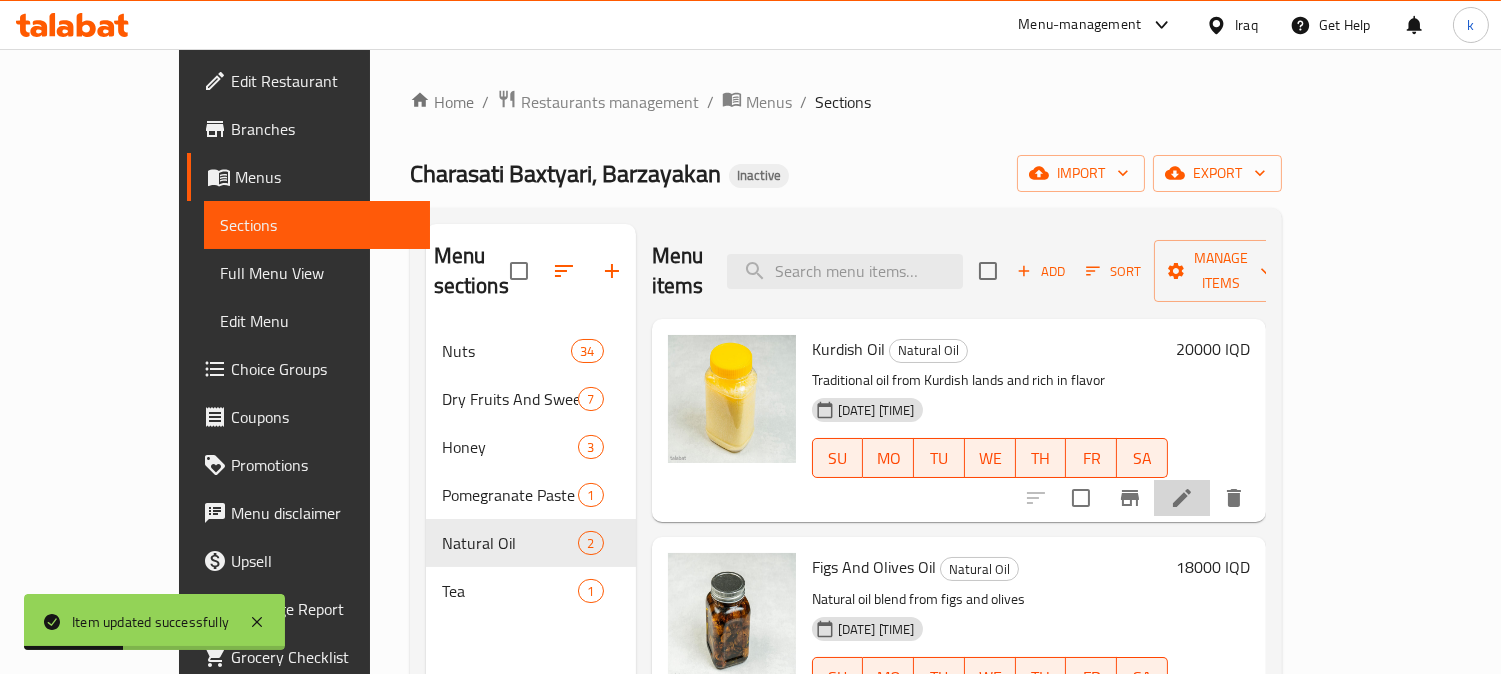 click at bounding box center [1182, 498] 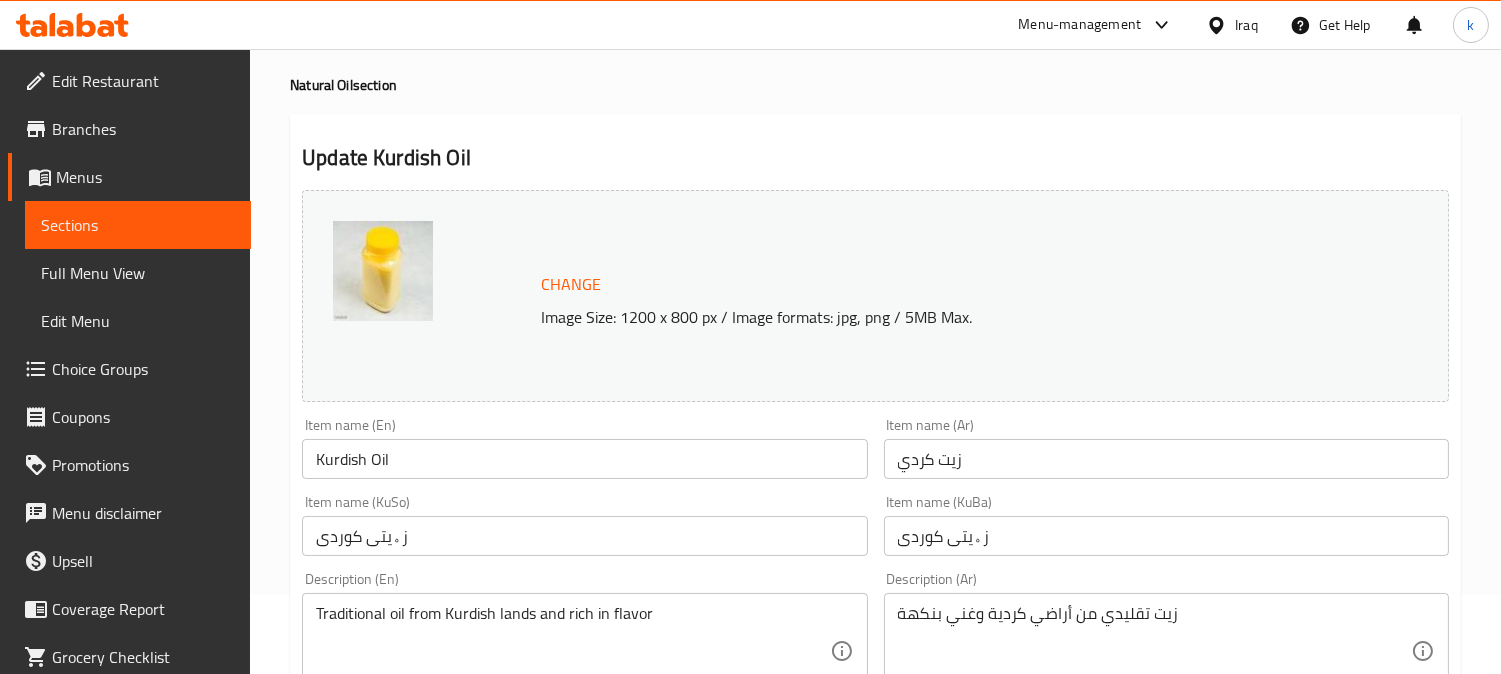scroll, scrollTop: 0, scrollLeft: 0, axis: both 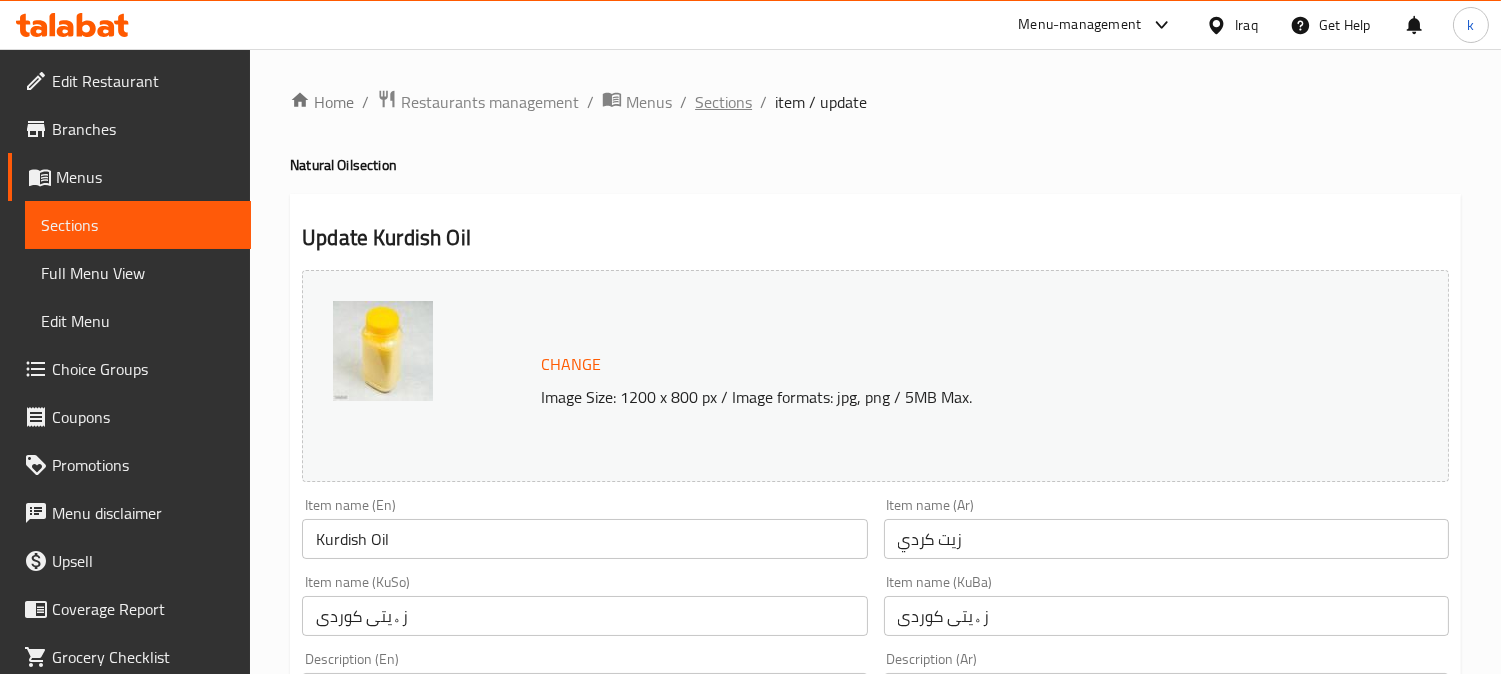click on "Sections" at bounding box center (723, 102) 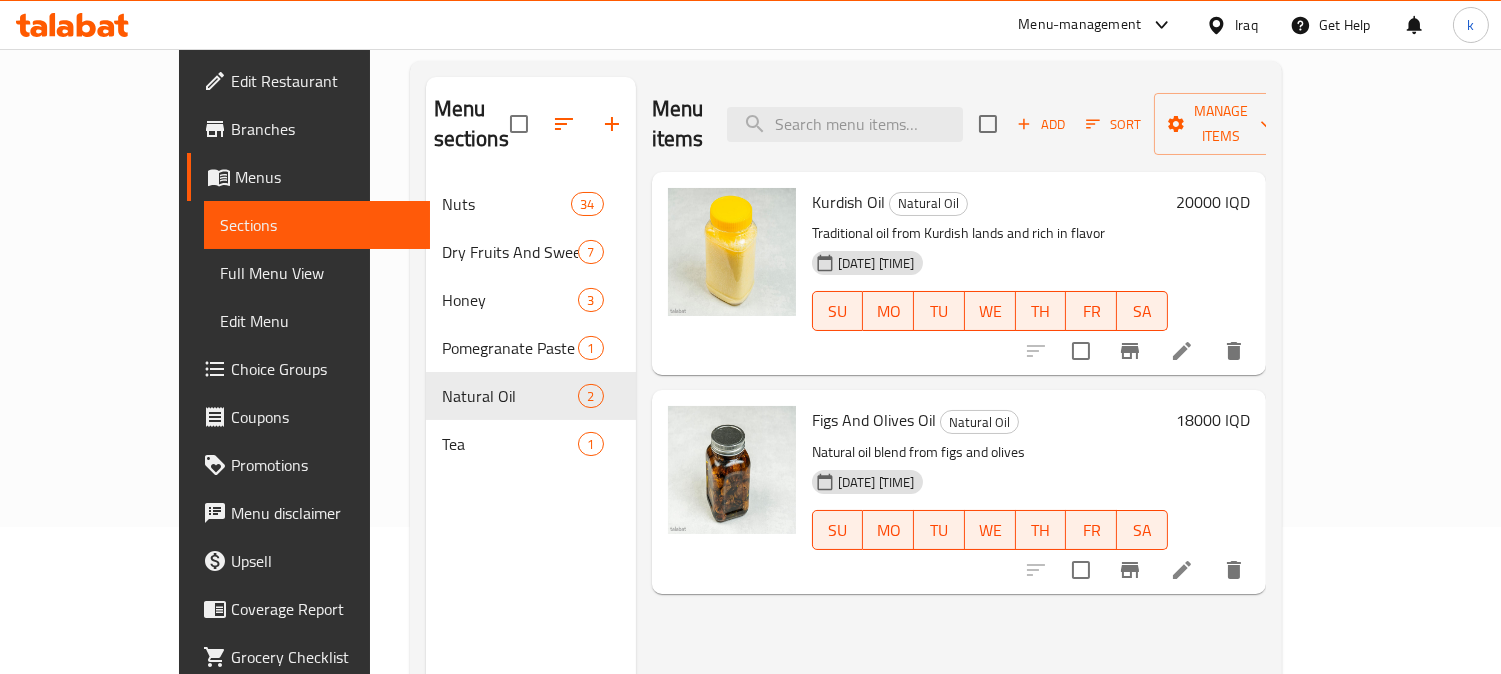 scroll, scrollTop: 280, scrollLeft: 0, axis: vertical 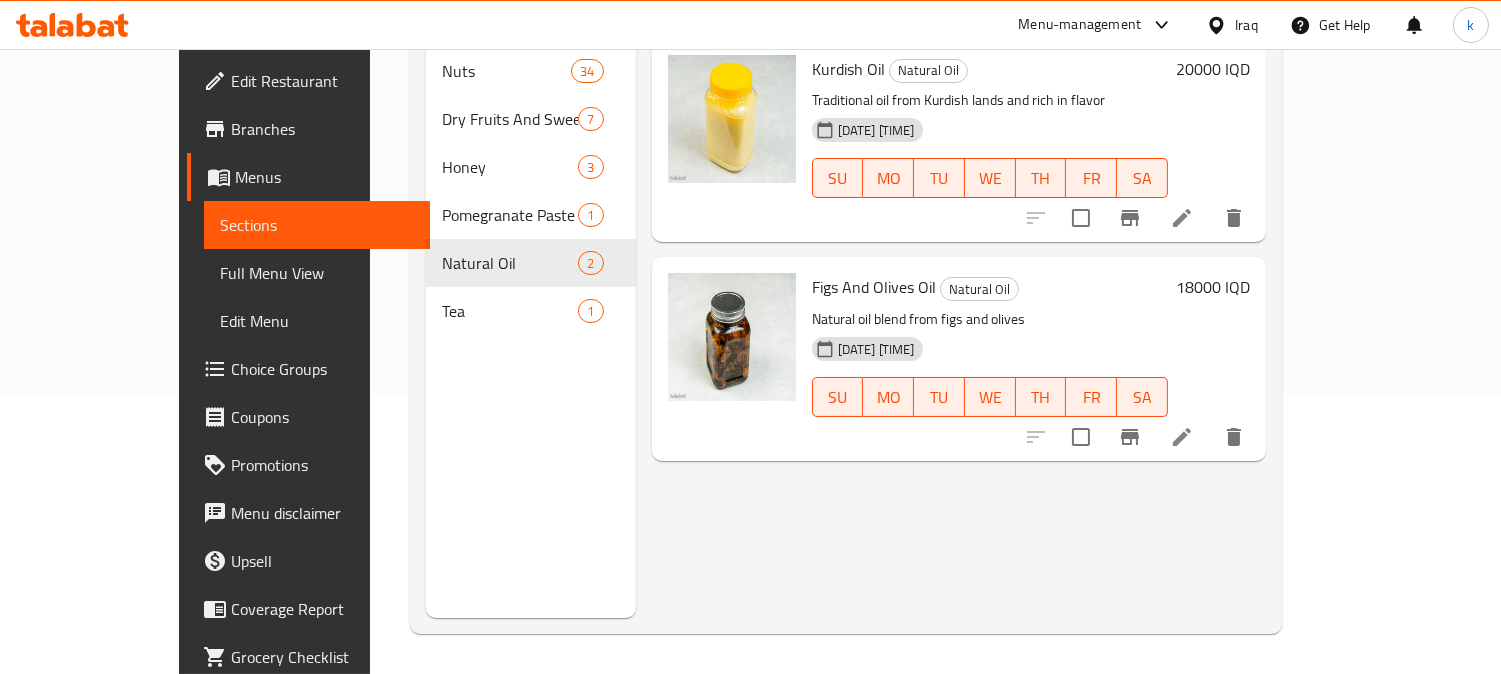 click on "Nuts 34 Dry Fruits And Sweets 7 Honey 3 Pomegranate Paste 1 Natural Oil 2 Tea 1" at bounding box center (531, 191) 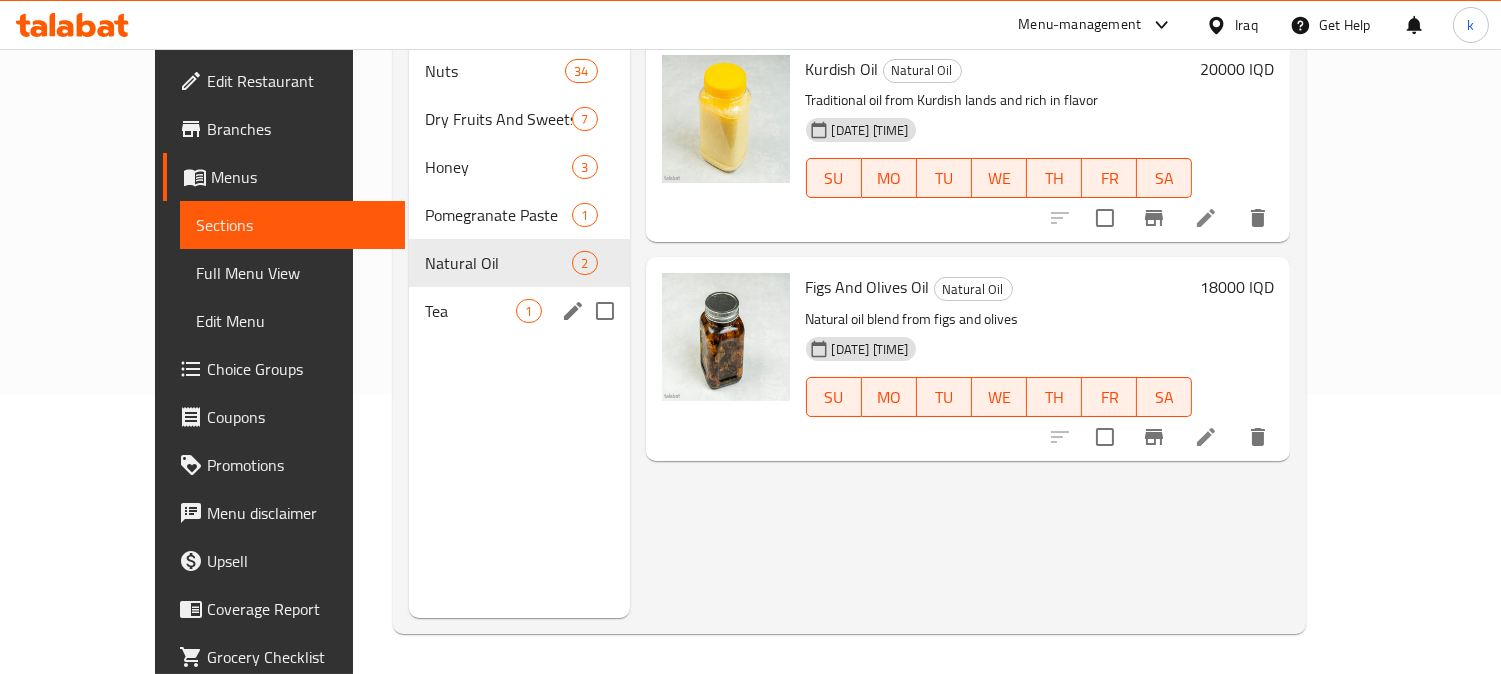 click on "Tea" at bounding box center [470, 311] 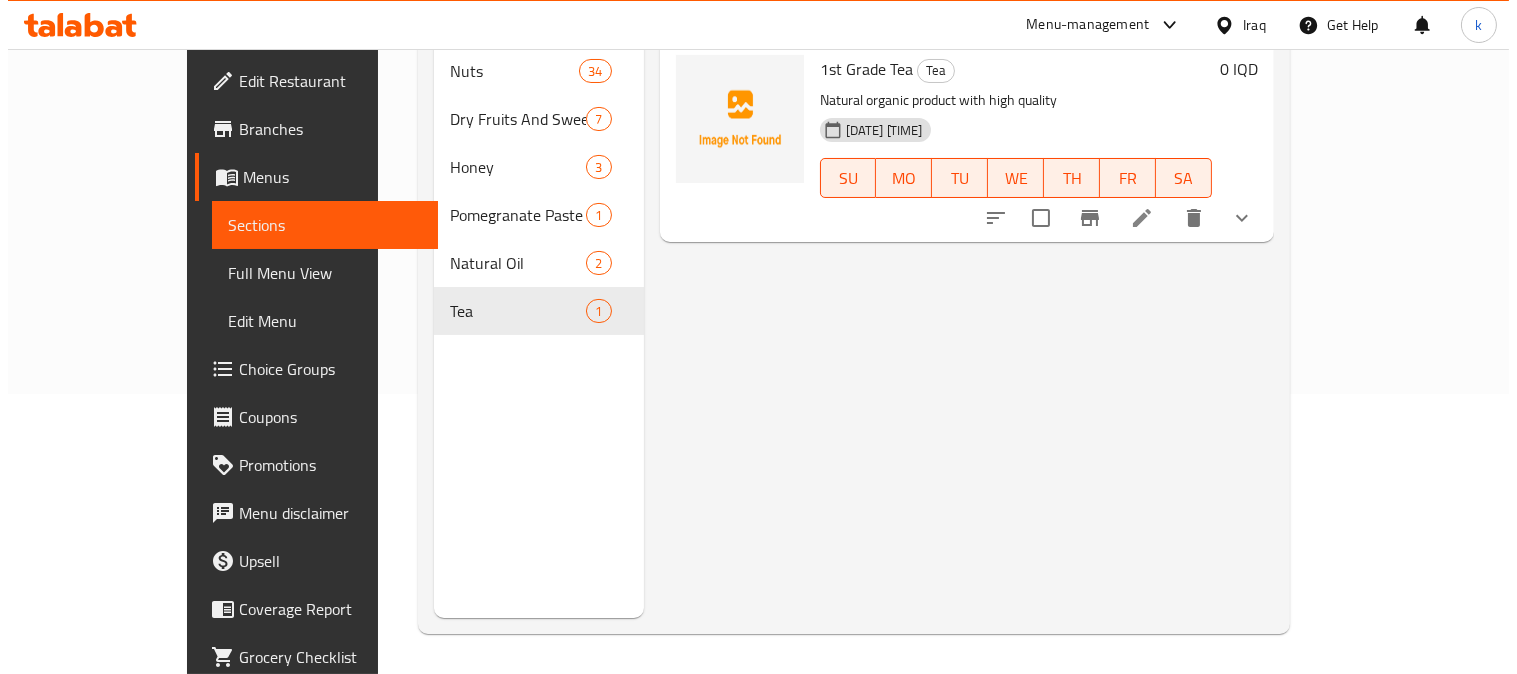 scroll, scrollTop: 0, scrollLeft: 0, axis: both 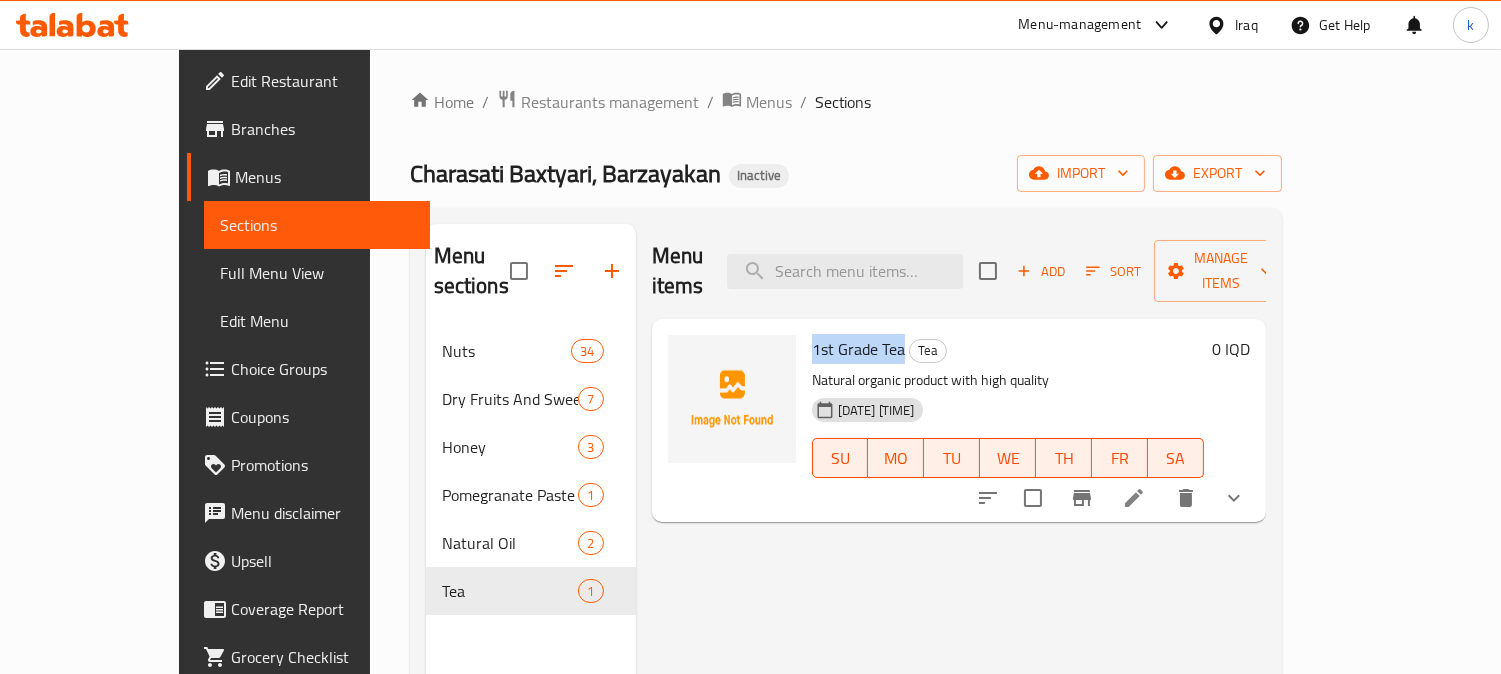 drag, startPoint x: 767, startPoint y: 318, endPoint x: 857, endPoint y: 318, distance: 90 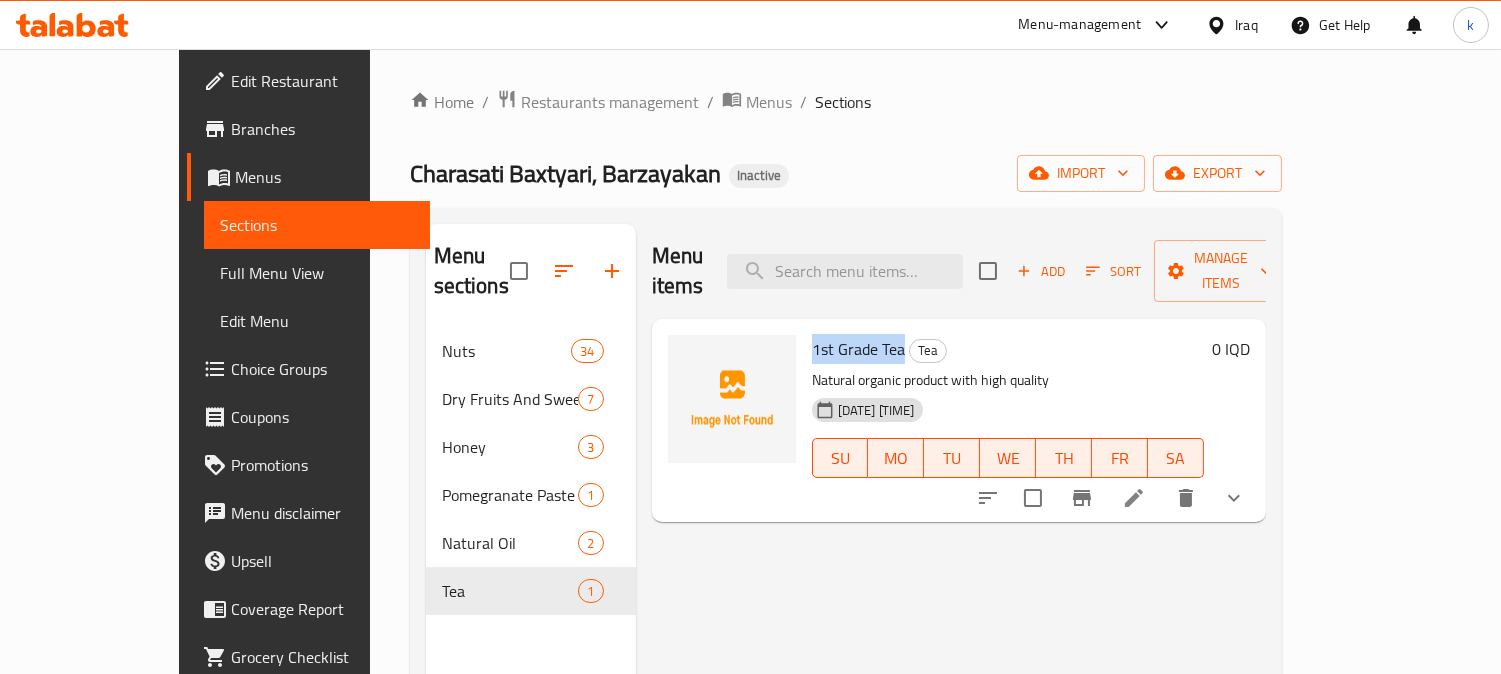 copy on "1st Grade Tea" 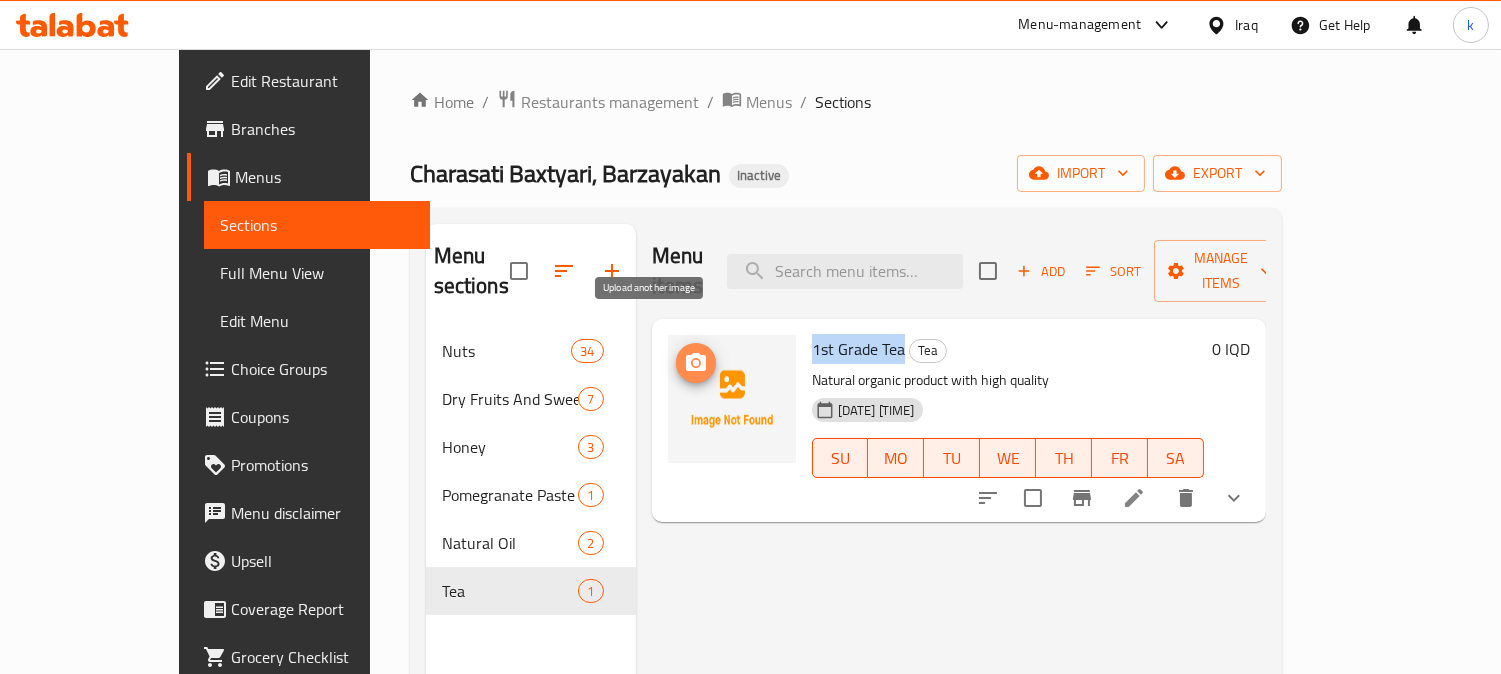 click at bounding box center (696, 363) 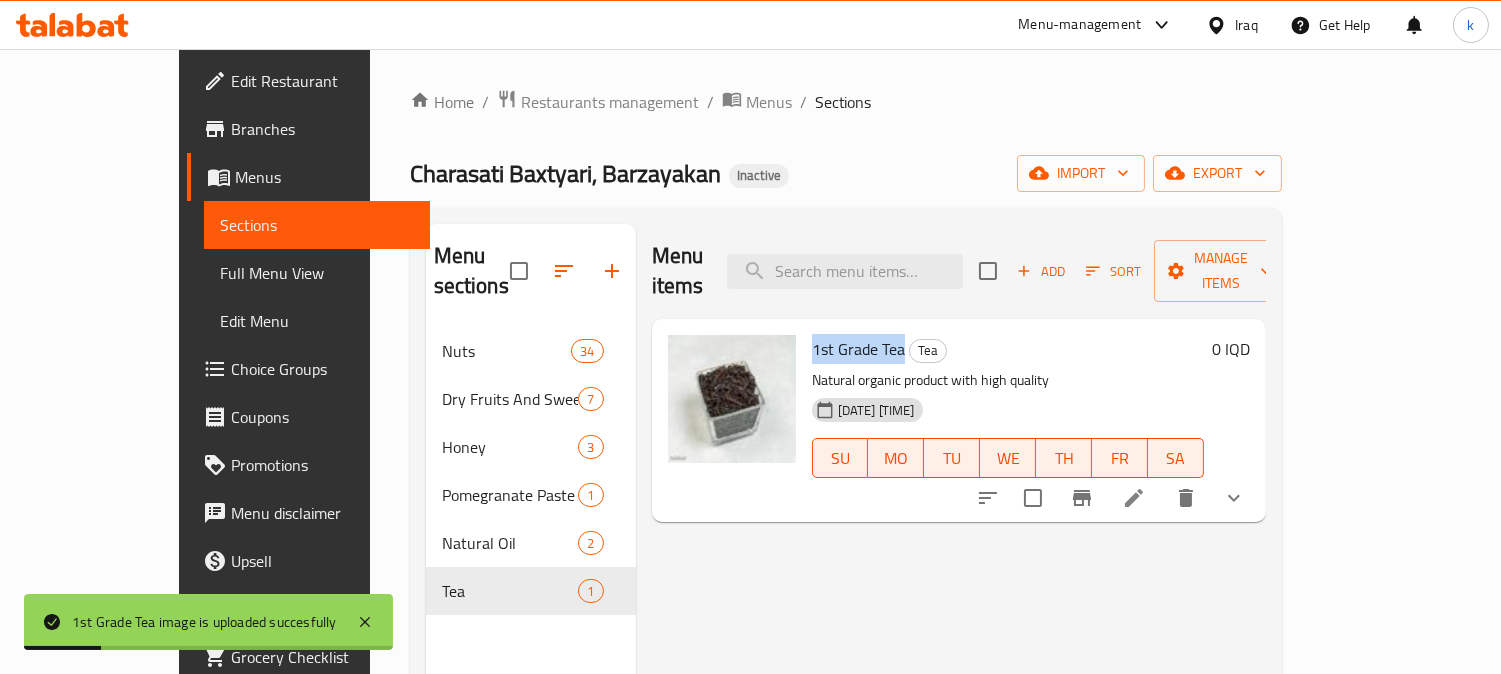 click at bounding box center [1134, 498] 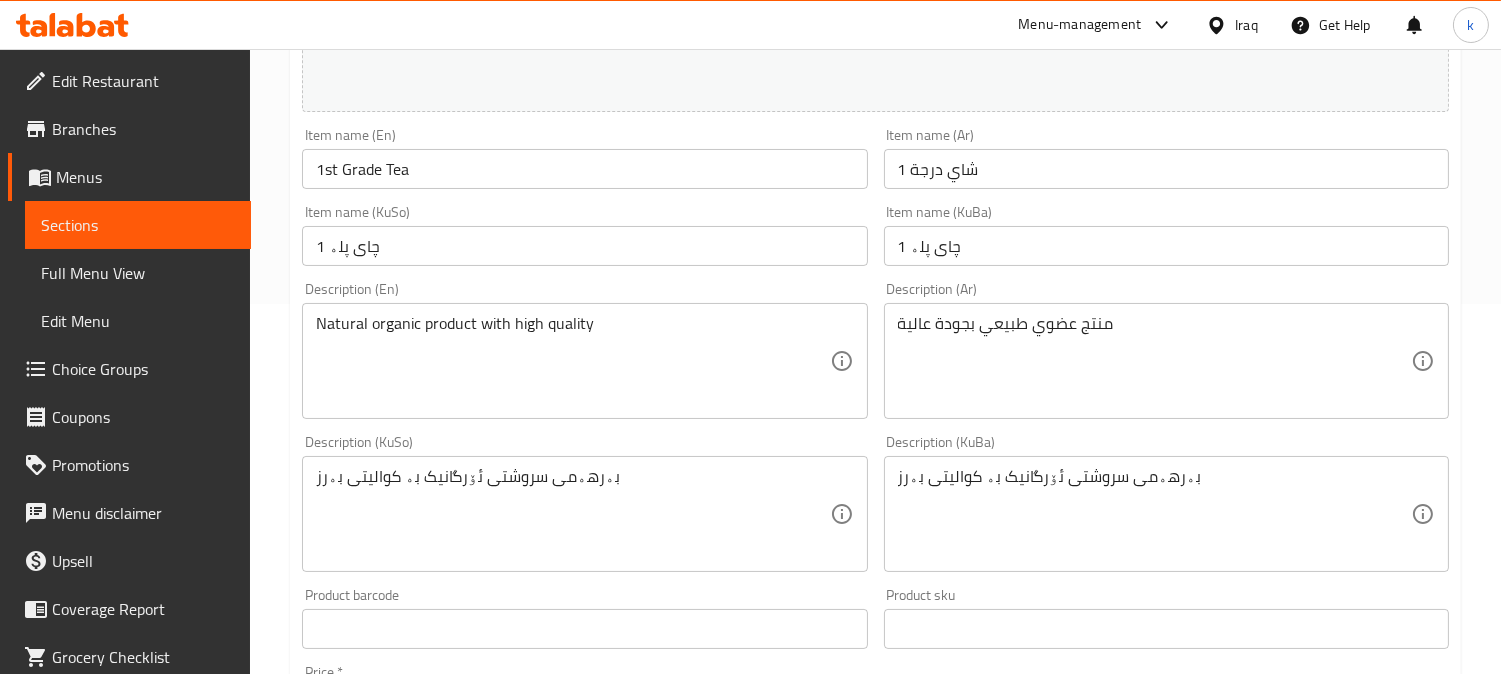 scroll, scrollTop: 0, scrollLeft: 0, axis: both 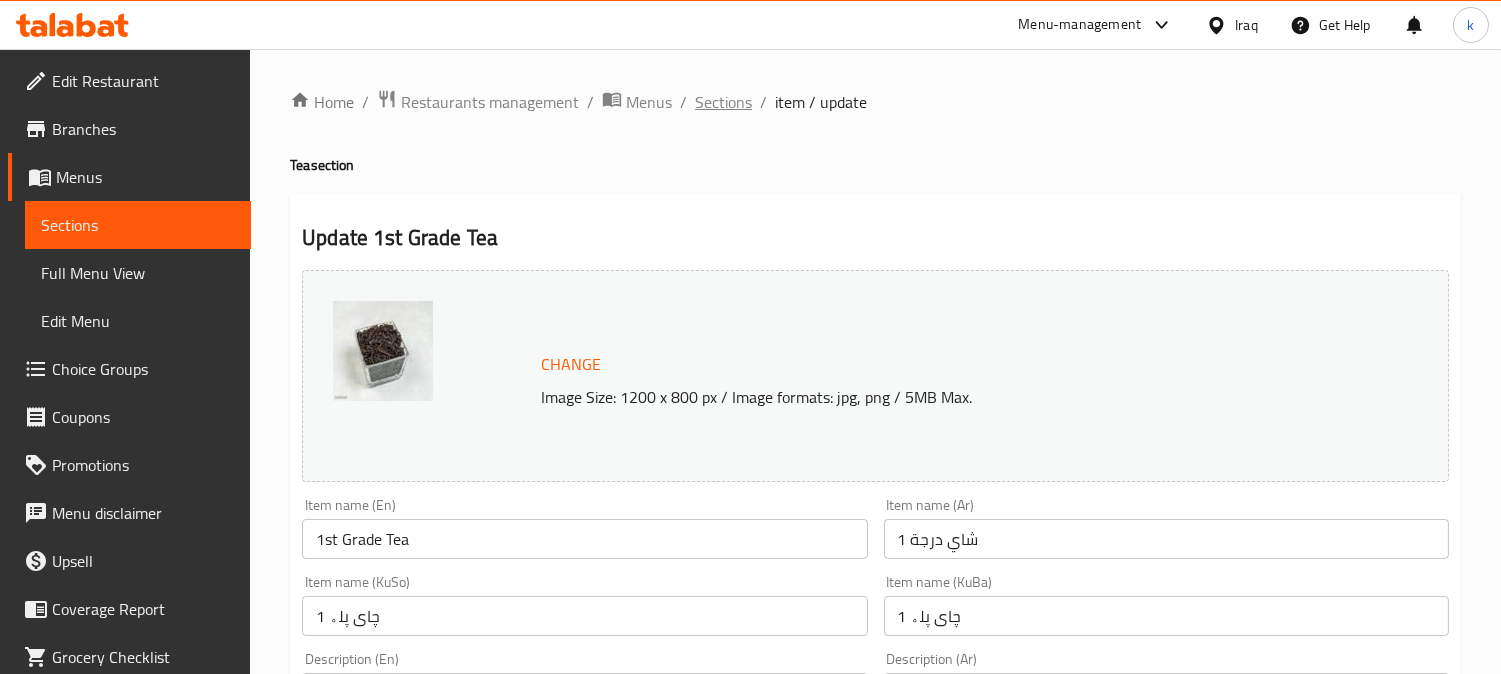 click on "Sections" at bounding box center (723, 102) 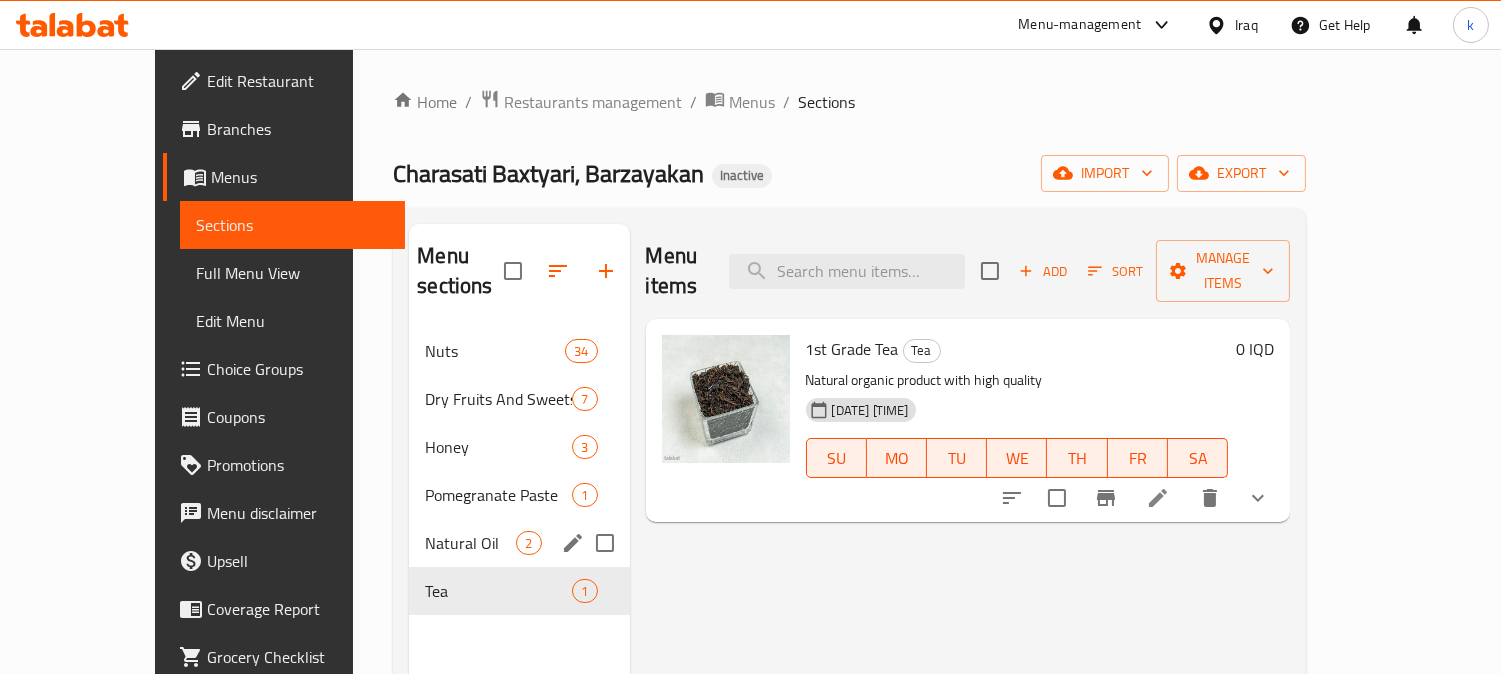 click on "Natural Oil 2" at bounding box center [519, 543] 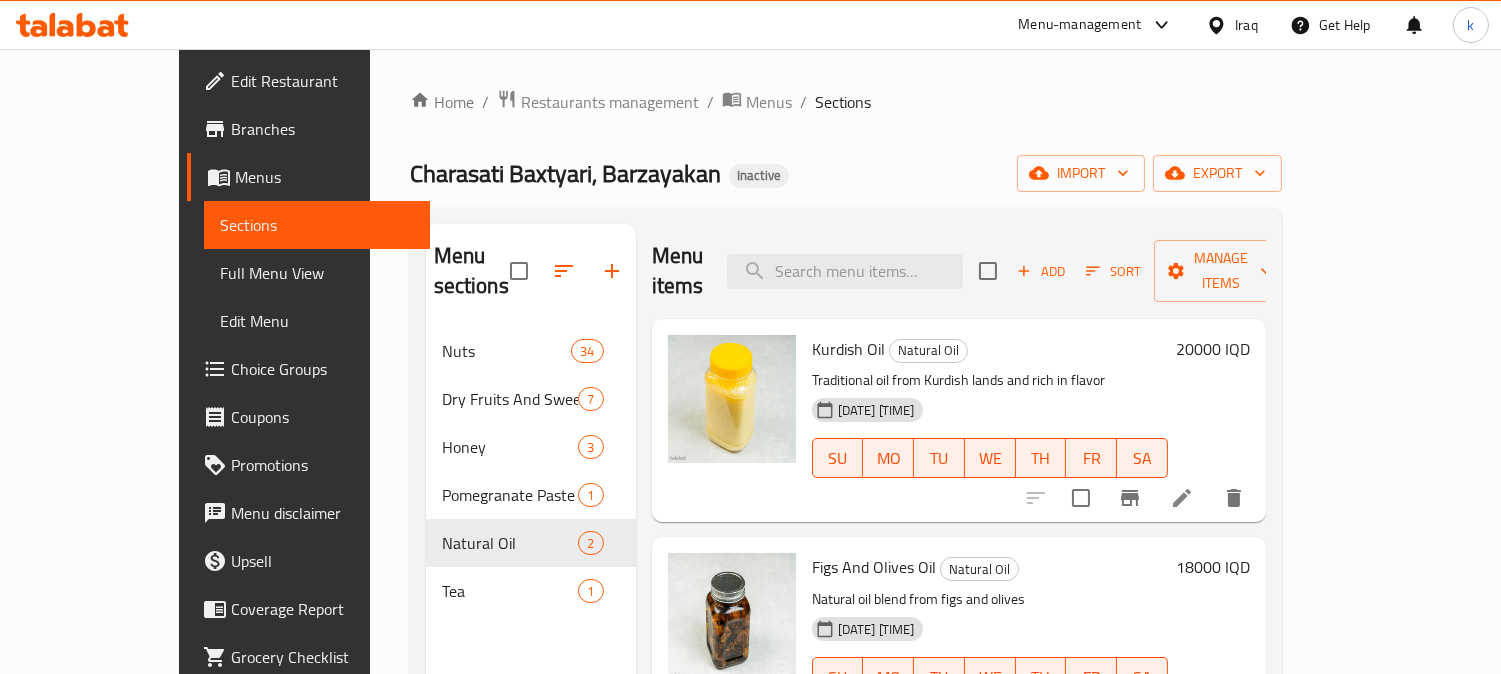 click at bounding box center [1182, 498] 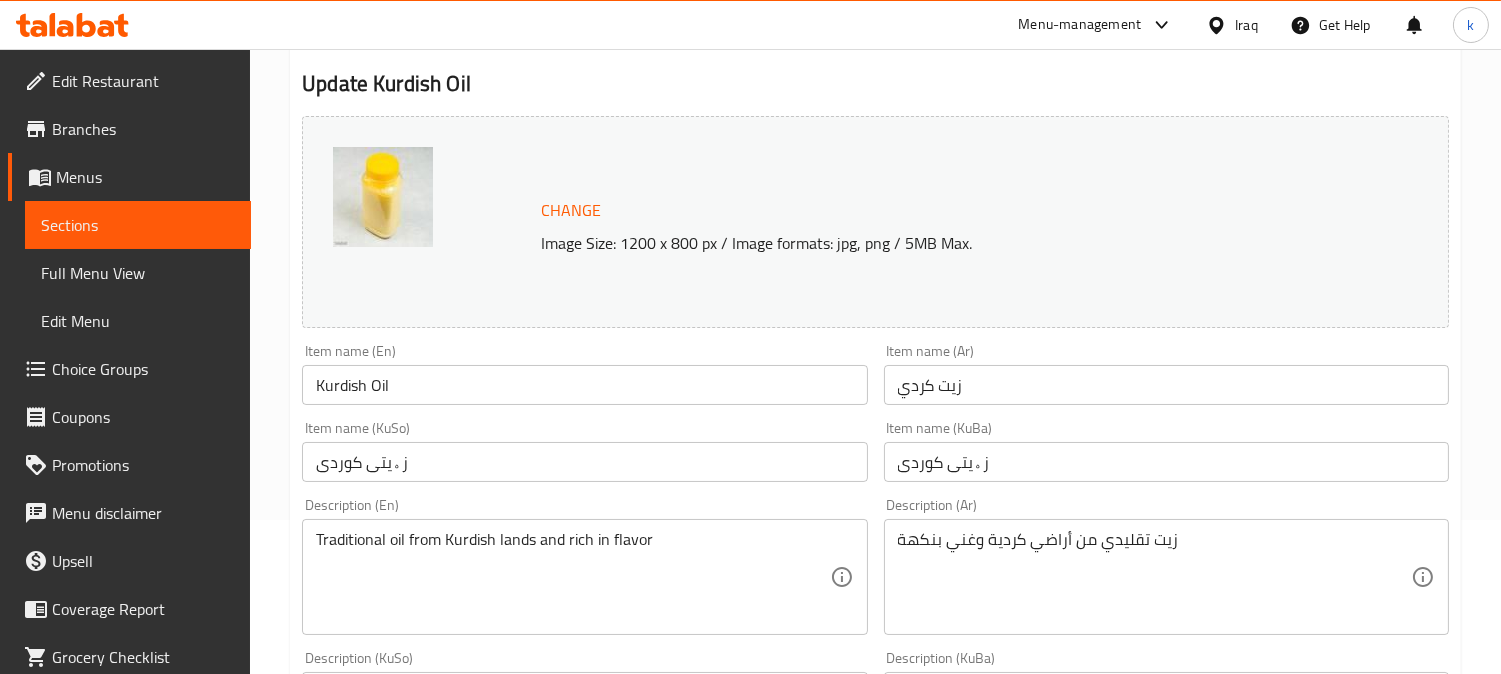 scroll, scrollTop: 185, scrollLeft: 0, axis: vertical 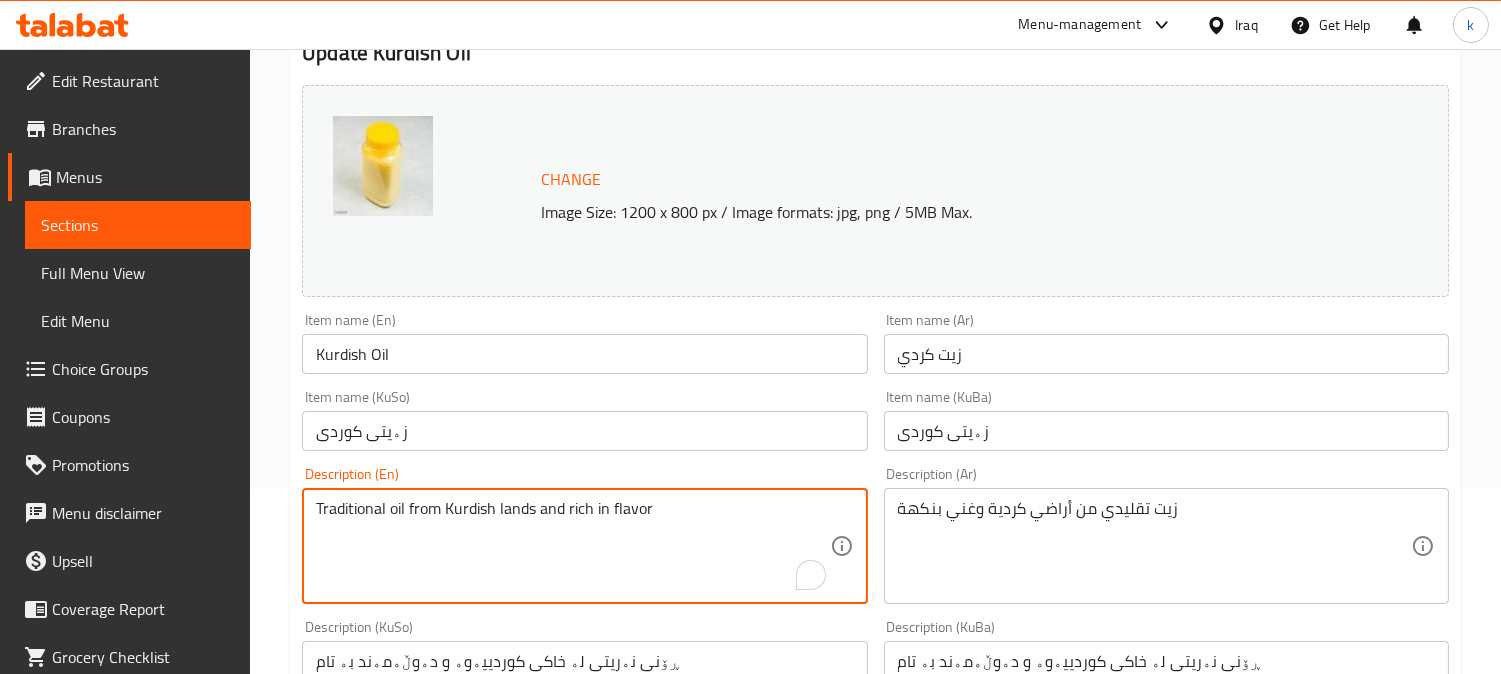 drag, startPoint x: 540, startPoint y: 513, endPoint x: 741, endPoint y: 513, distance: 201 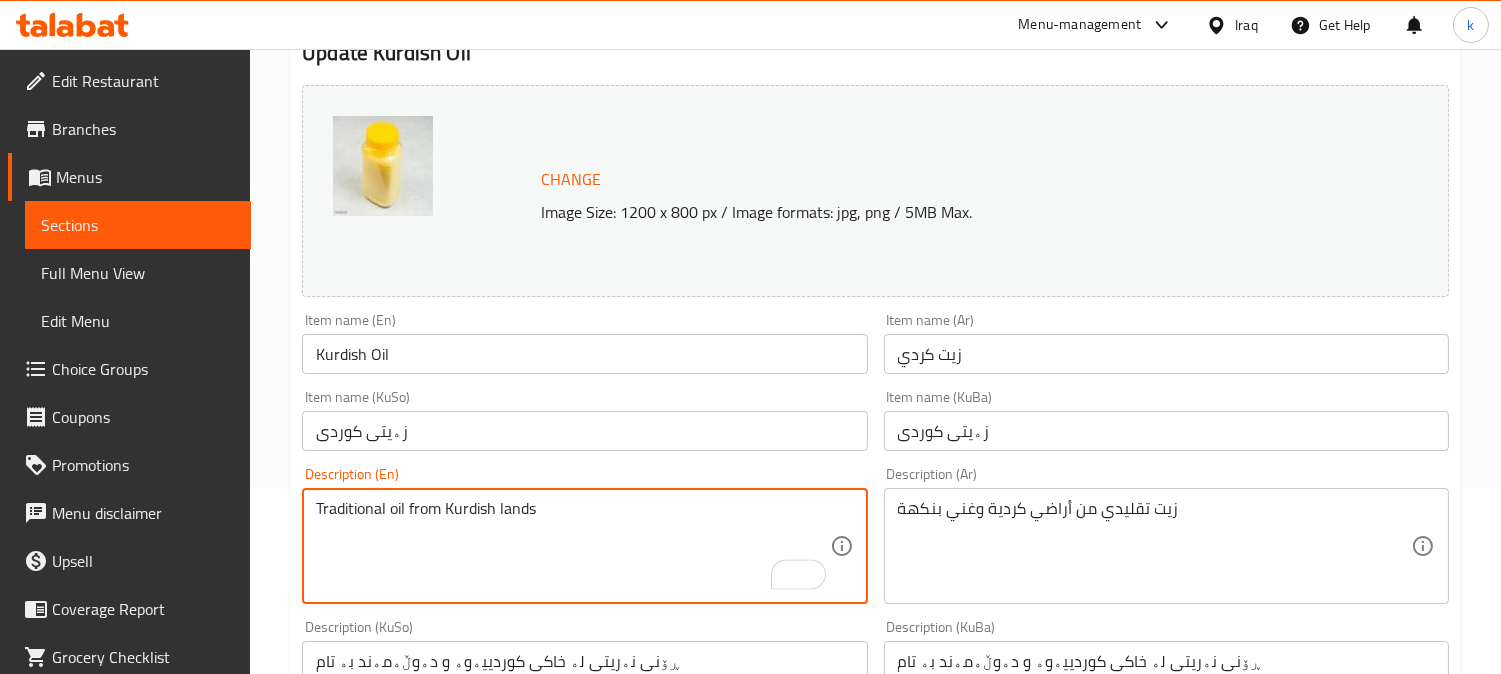 type on "Traditional oil from Kurdish lands" 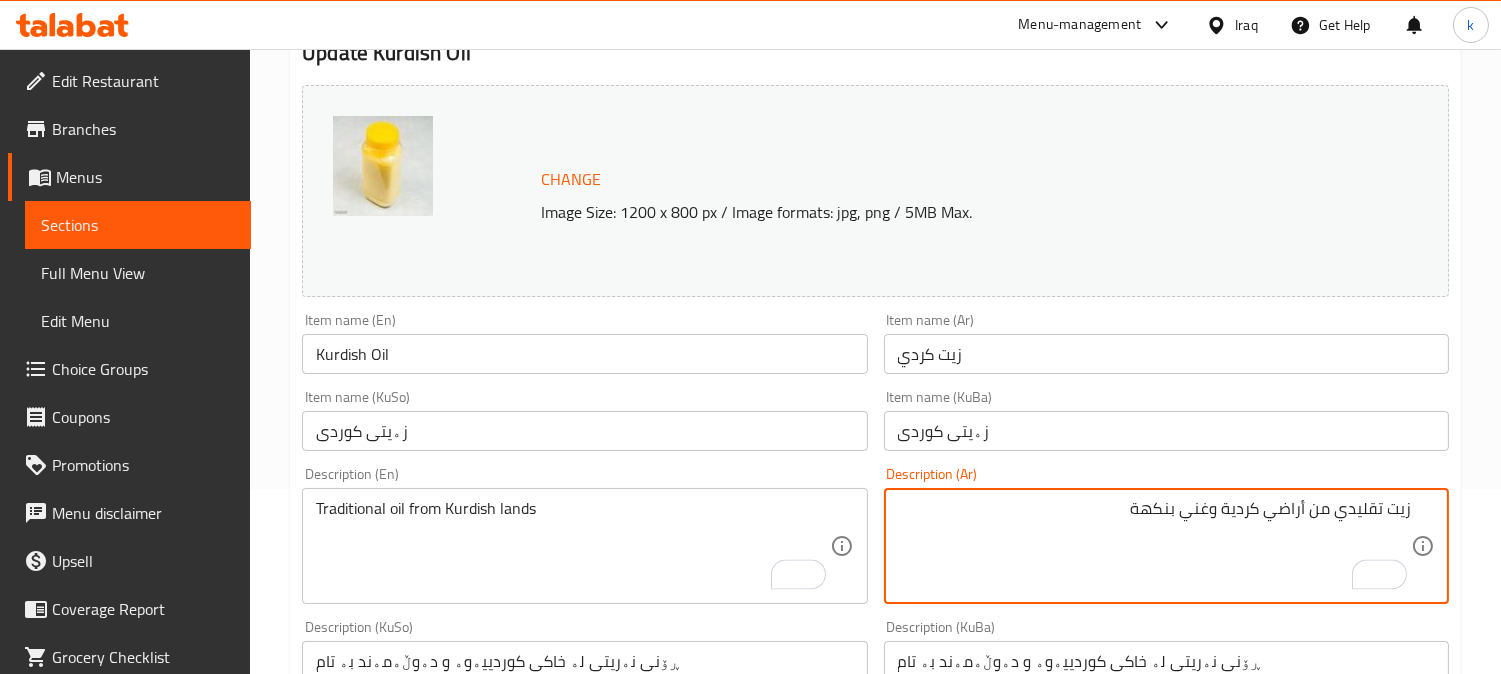 drag, startPoint x: 1222, startPoint y: 508, endPoint x: 995, endPoint y: 527, distance: 227.79376 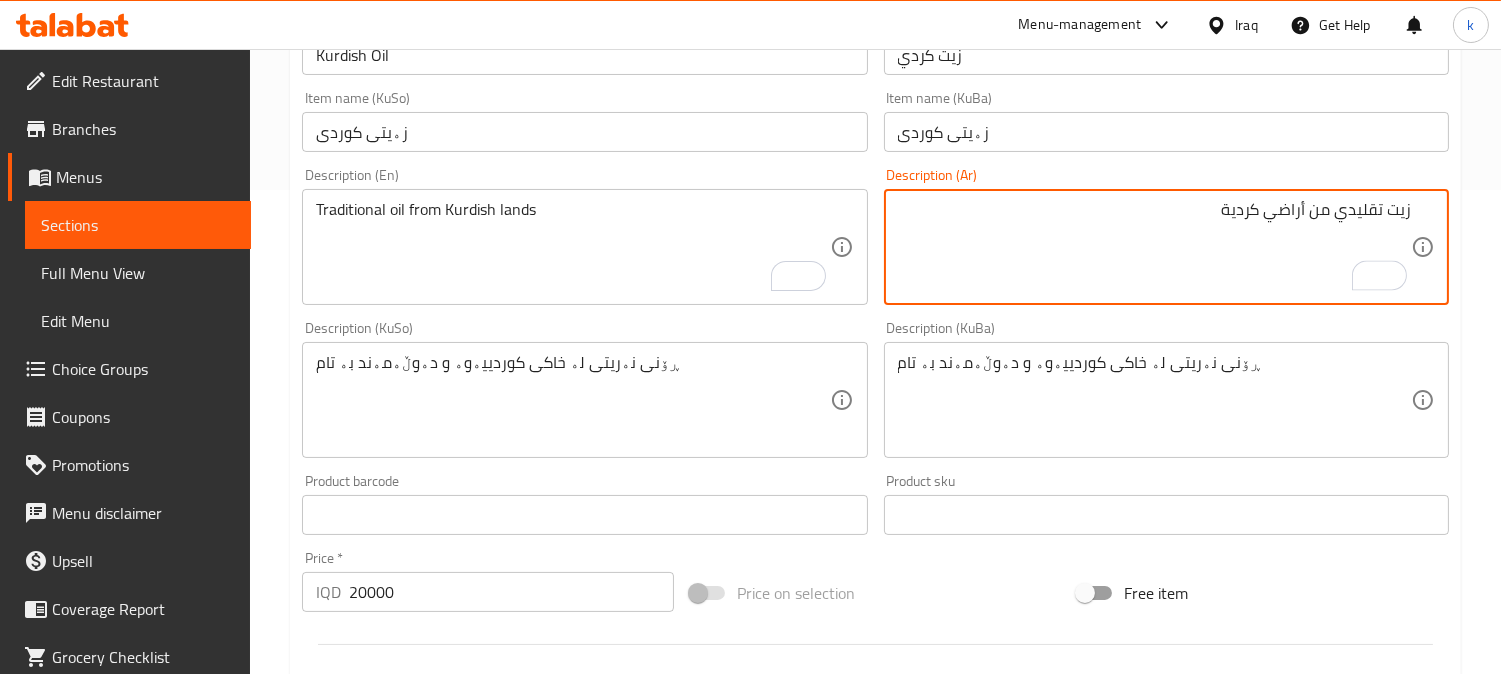 scroll, scrollTop: 555, scrollLeft: 0, axis: vertical 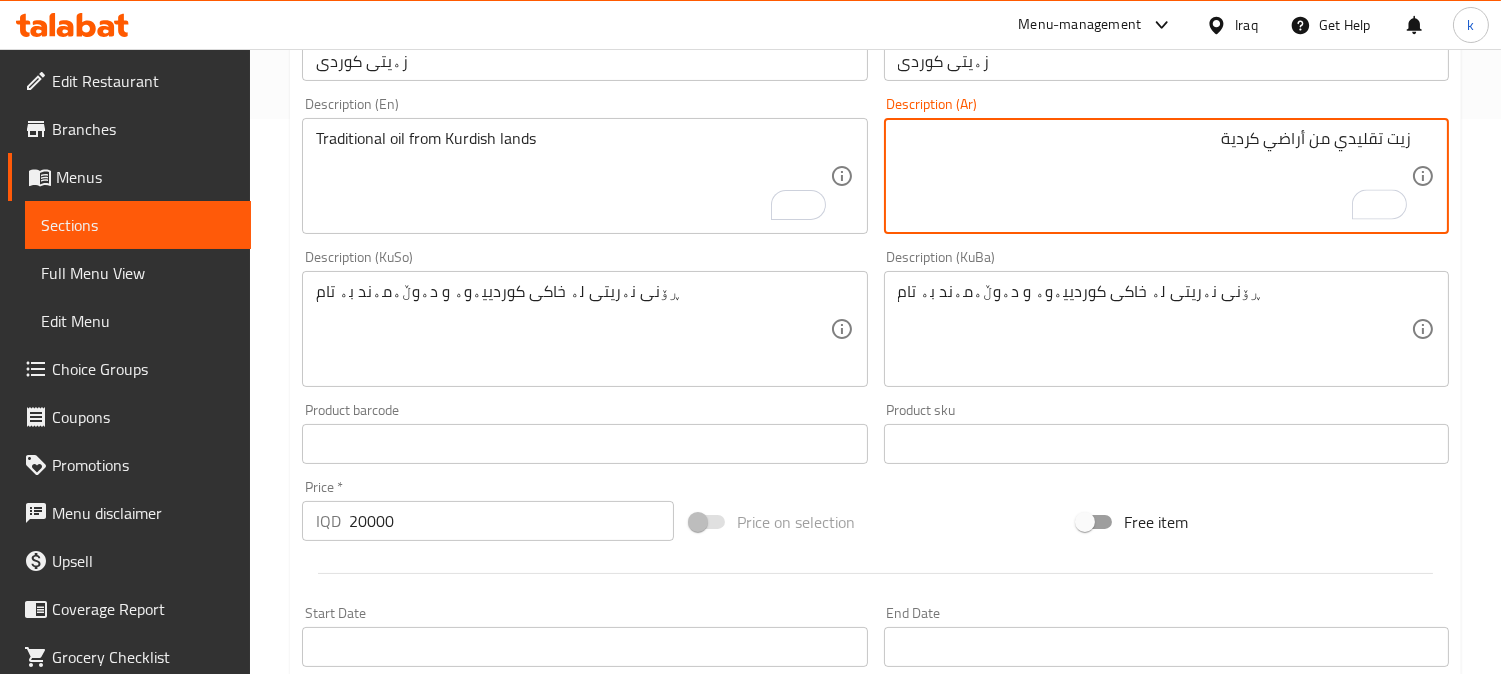 type on "زيت تقليدي من أراضي كردية" 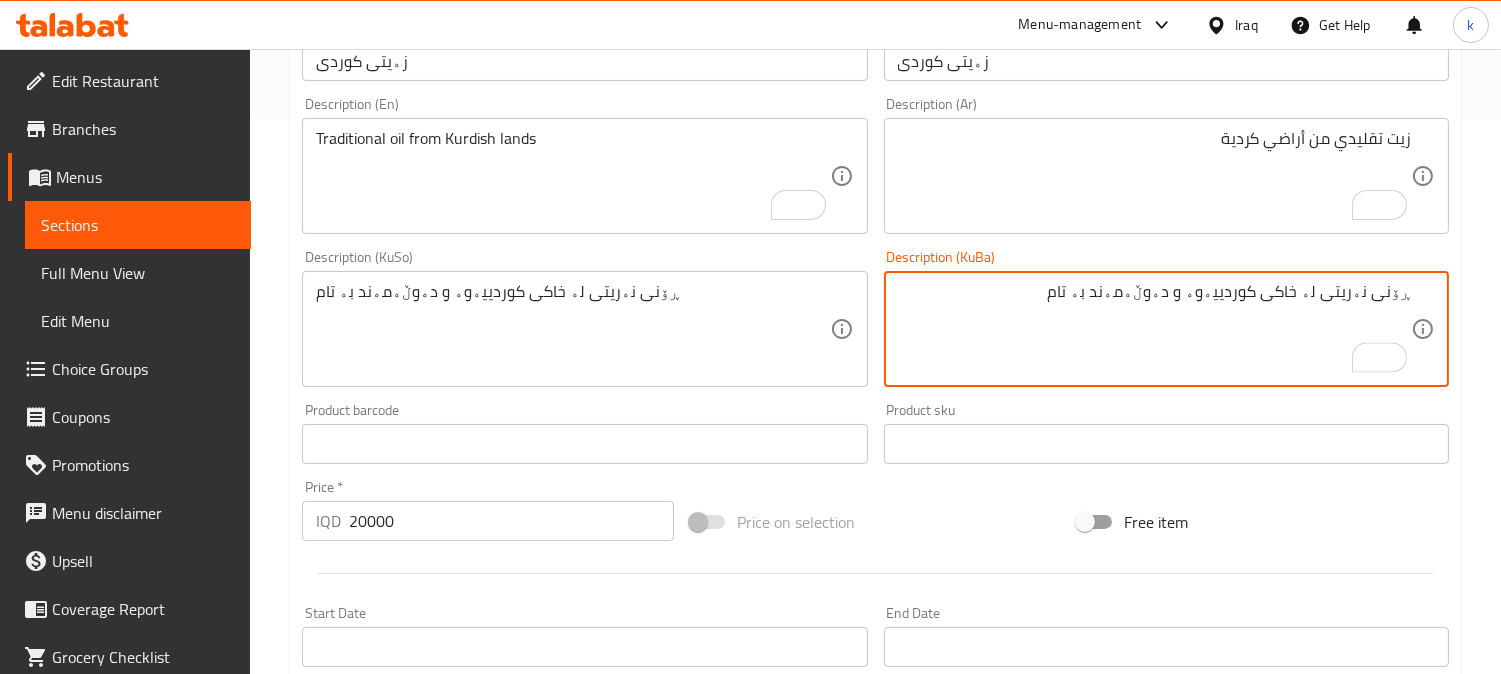 drag, startPoint x: 1231, startPoint y: 296, endPoint x: 1048, endPoint y: 284, distance: 183.39302 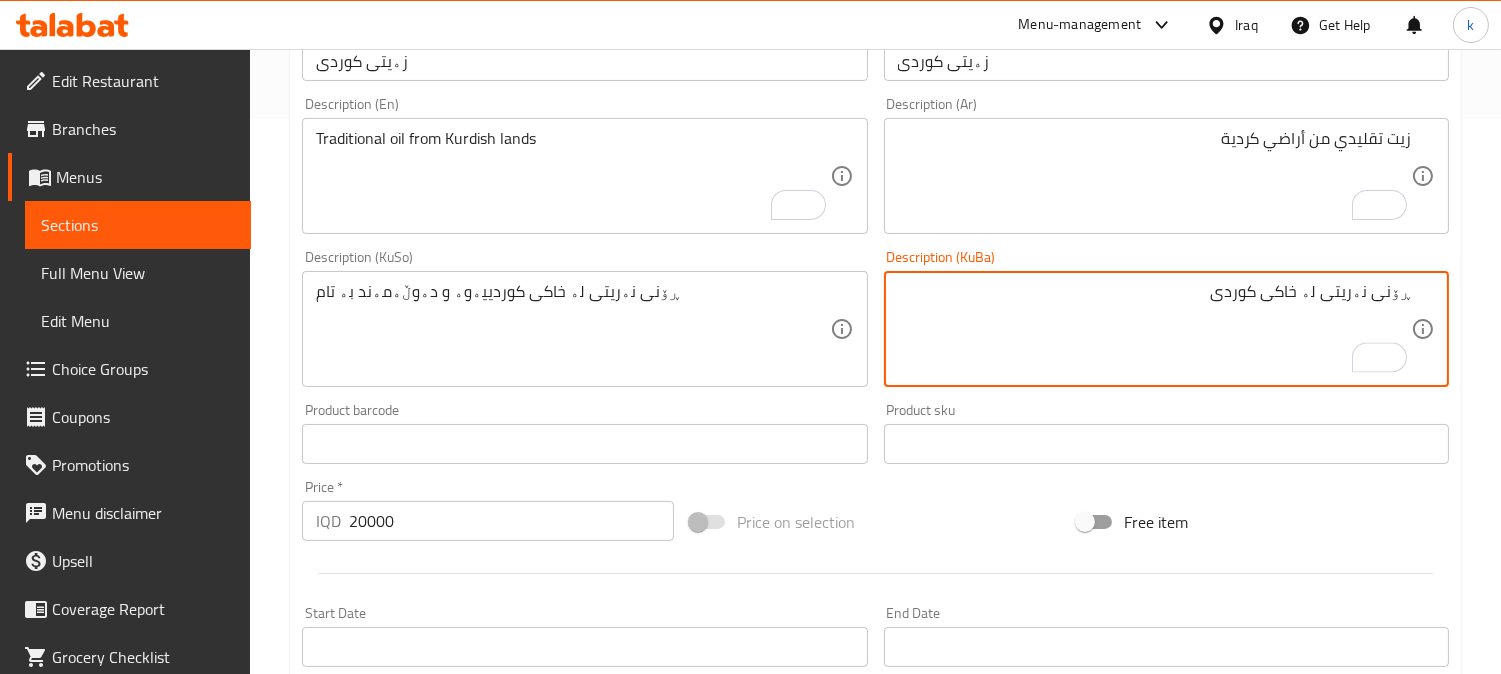 click on "ڕۆنی نەریتی لە خاکی کوردی" at bounding box center [1154, 329] 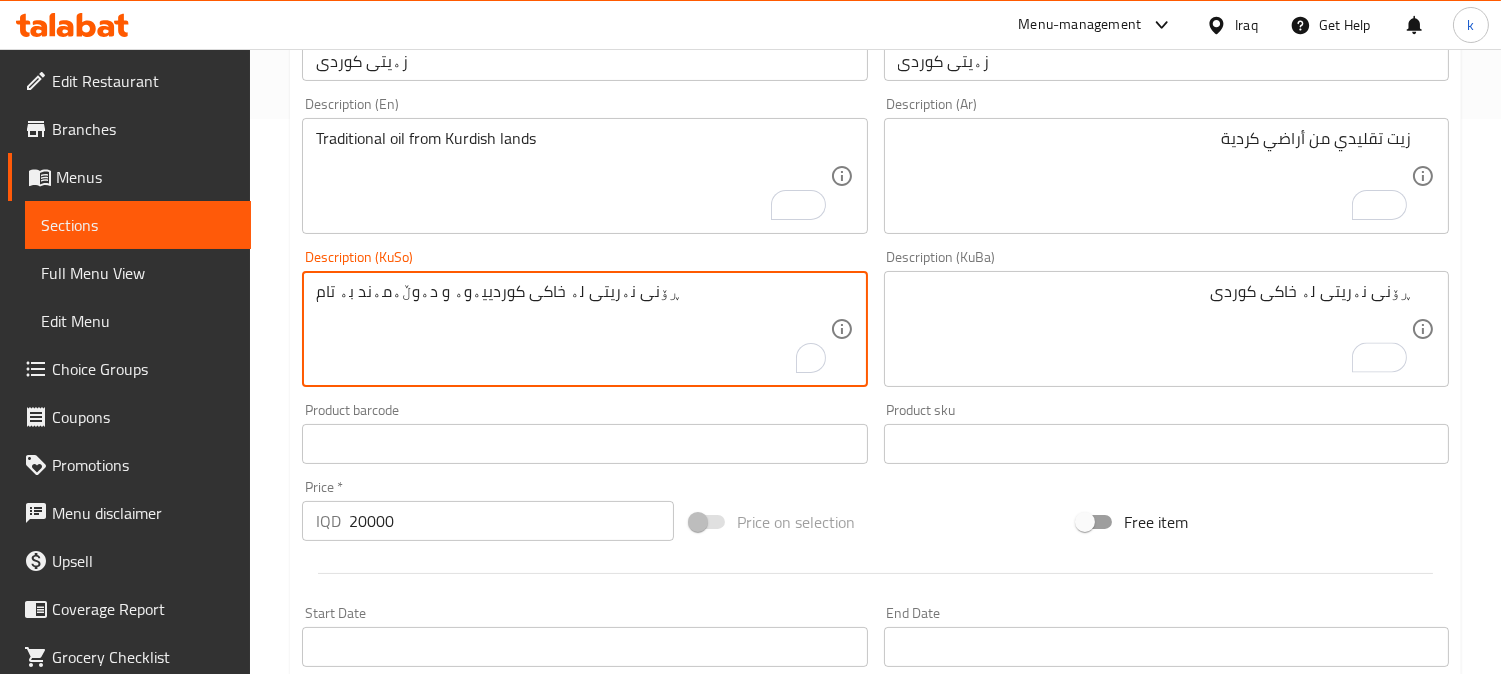 click on "ڕۆنی نەریتی لە خاکی کوردییەوە و دەوڵەمەند بە تام" at bounding box center [572, 329] 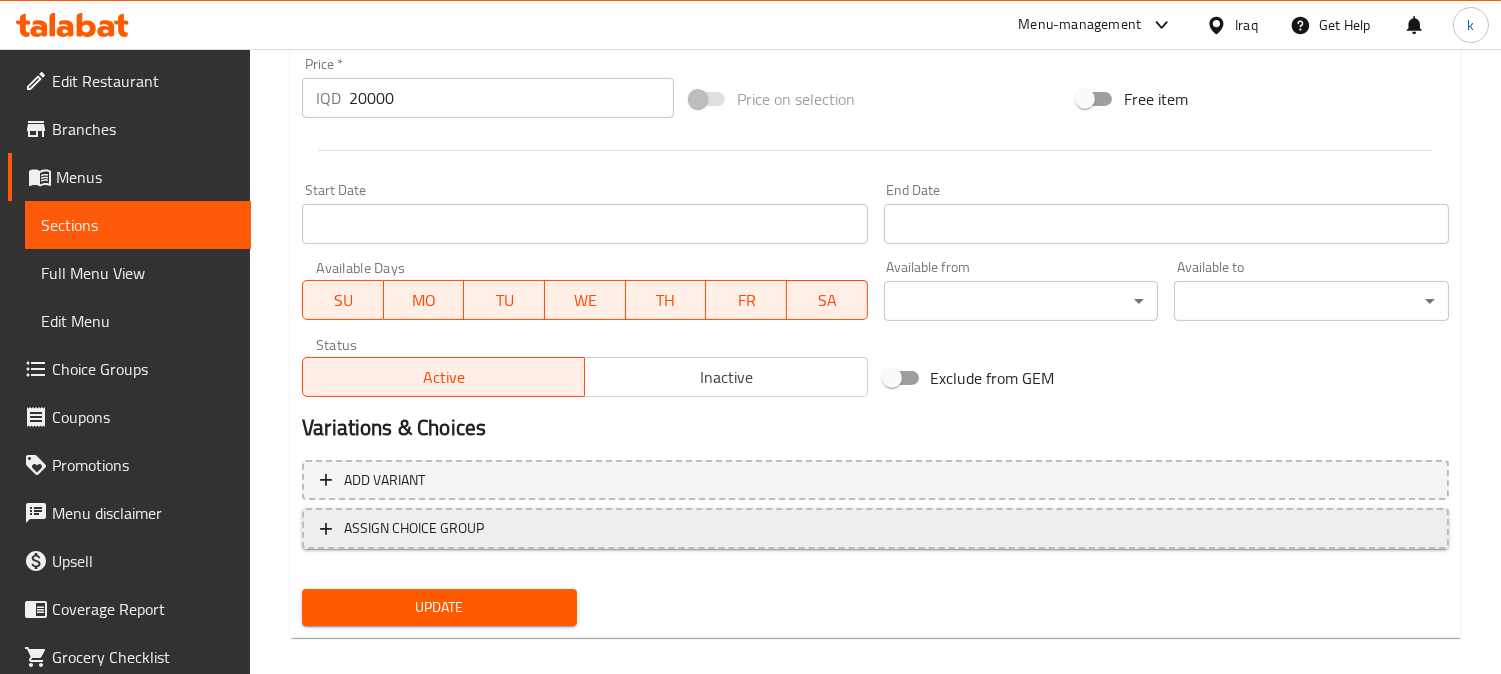 scroll, scrollTop: 994, scrollLeft: 0, axis: vertical 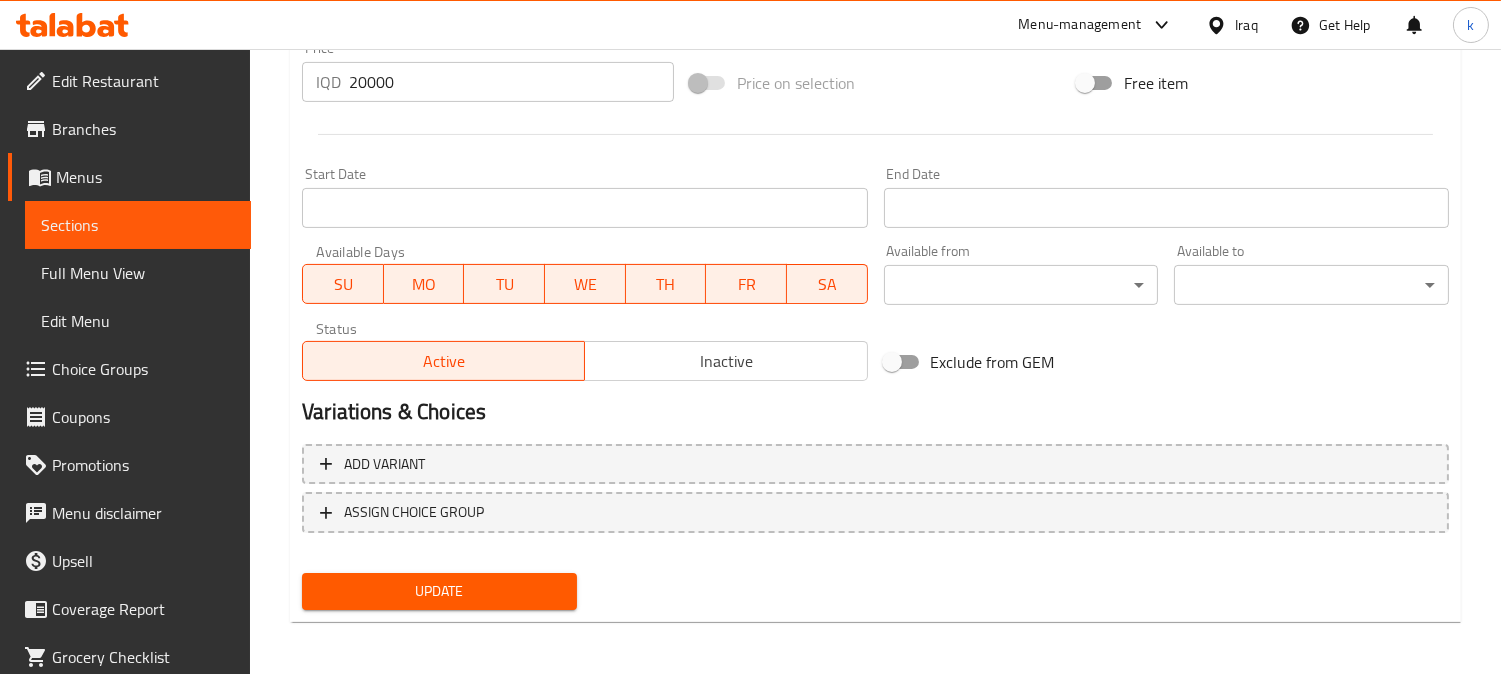 type on "ڕۆنی نەریتی لە خاکی کوردی" 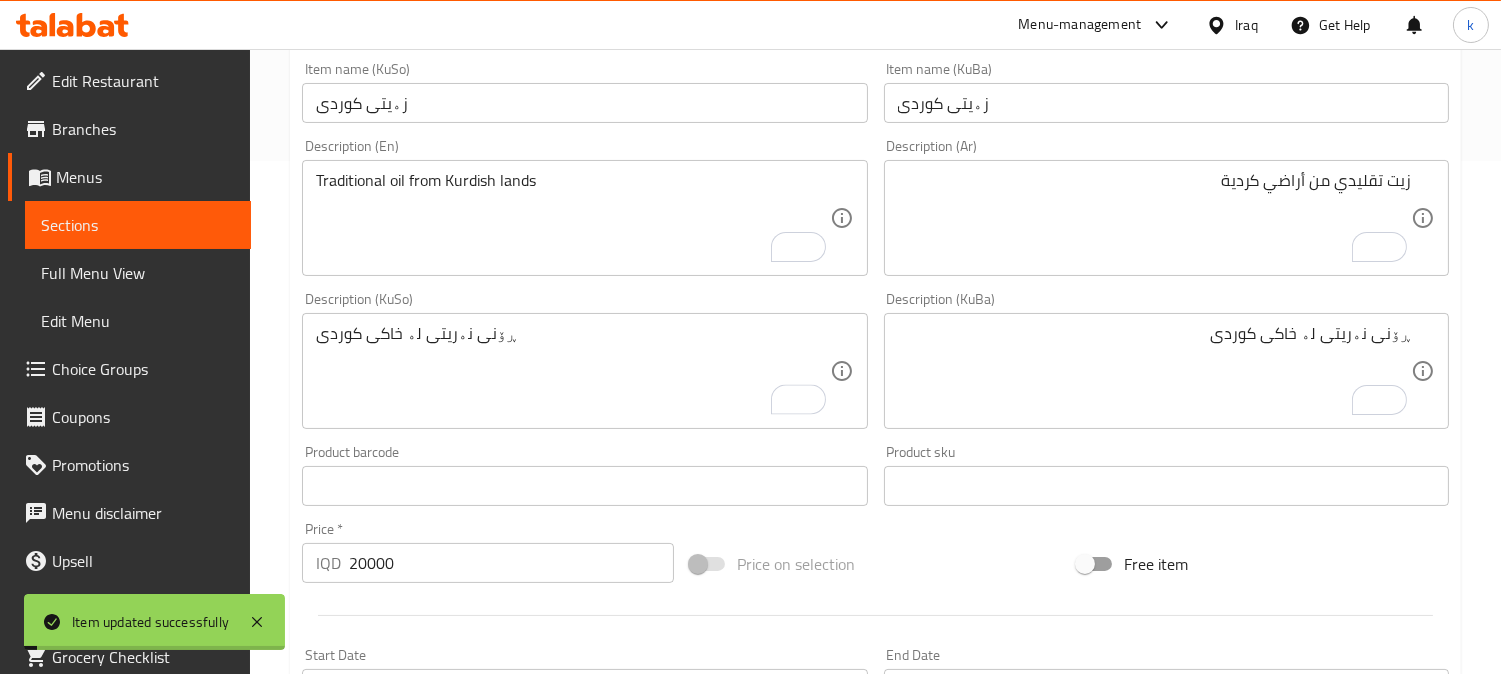 scroll, scrollTop: 438, scrollLeft: 0, axis: vertical 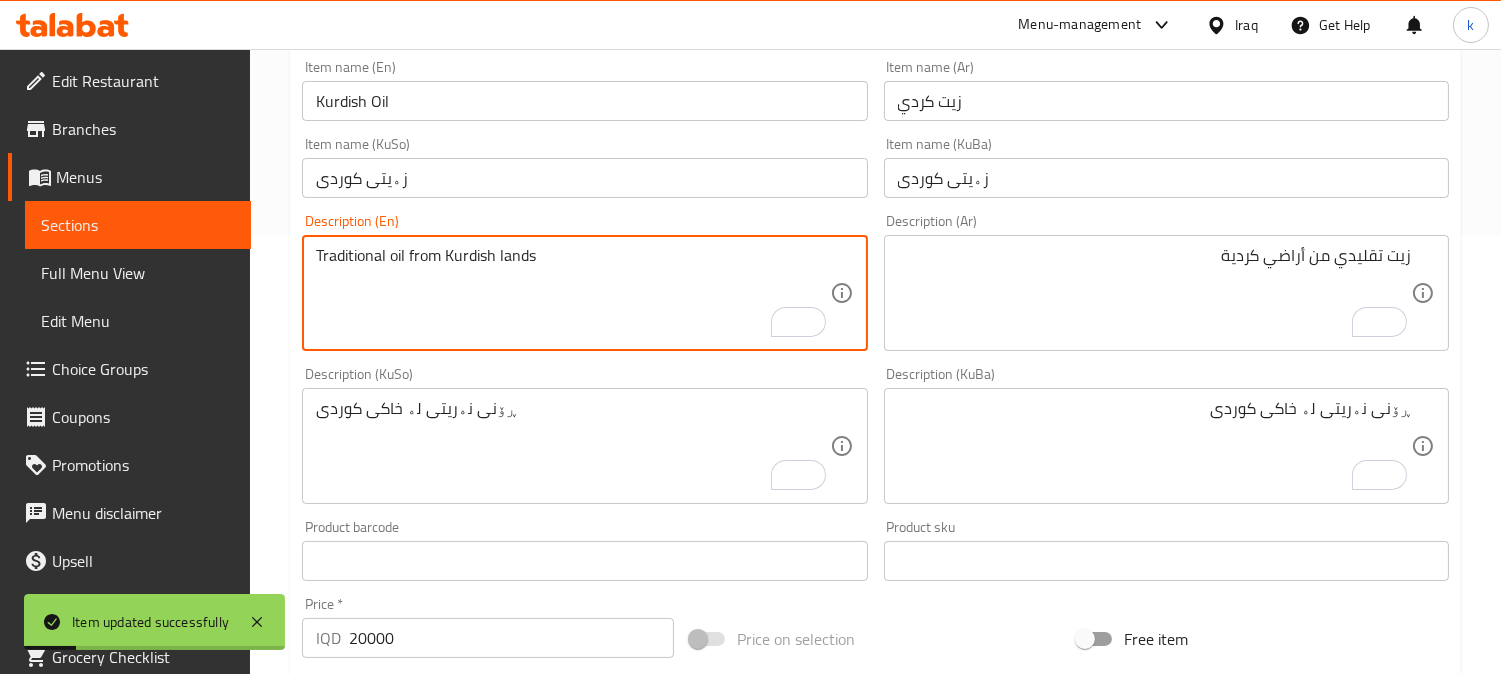 click on "Traditional oil from Kurdish lands" at bounding box center [572, 293] 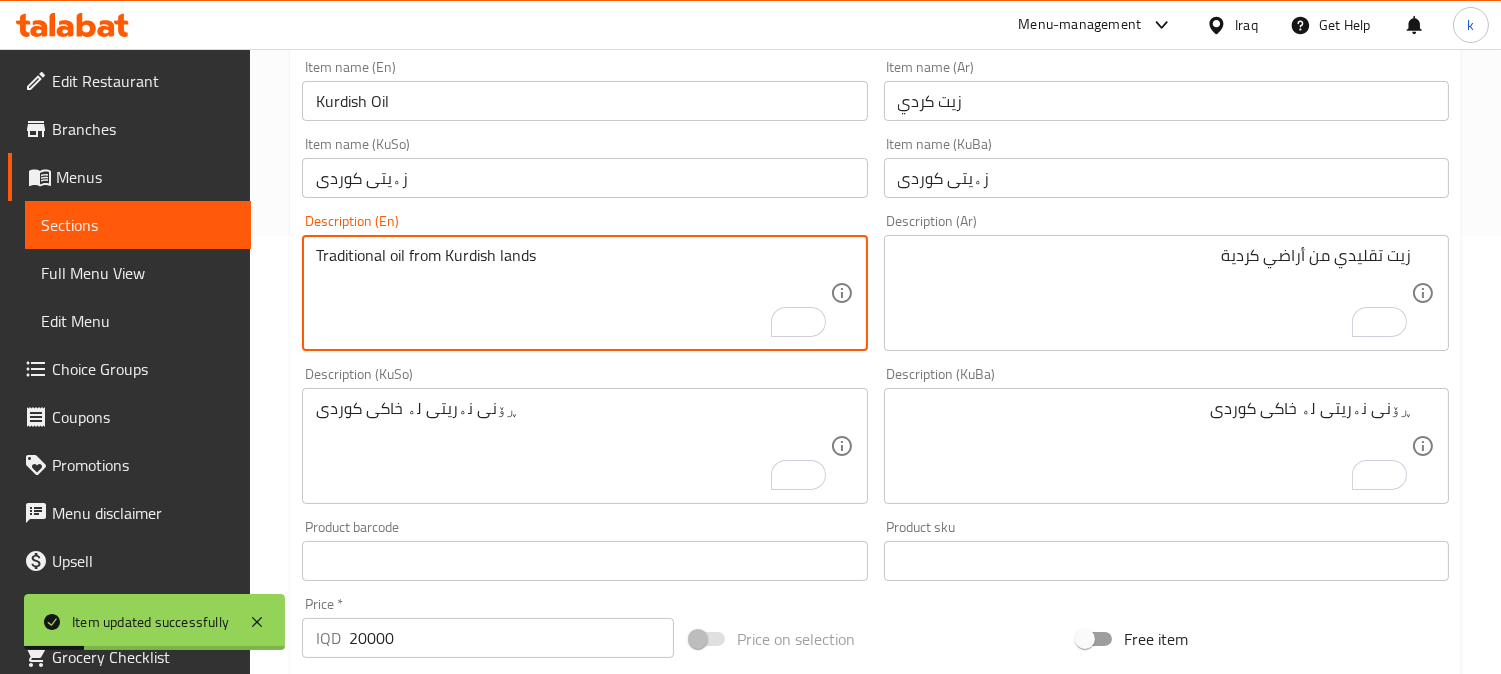 click on "Traditional oil from Kurdish lands" at bounding box center [572, 293] 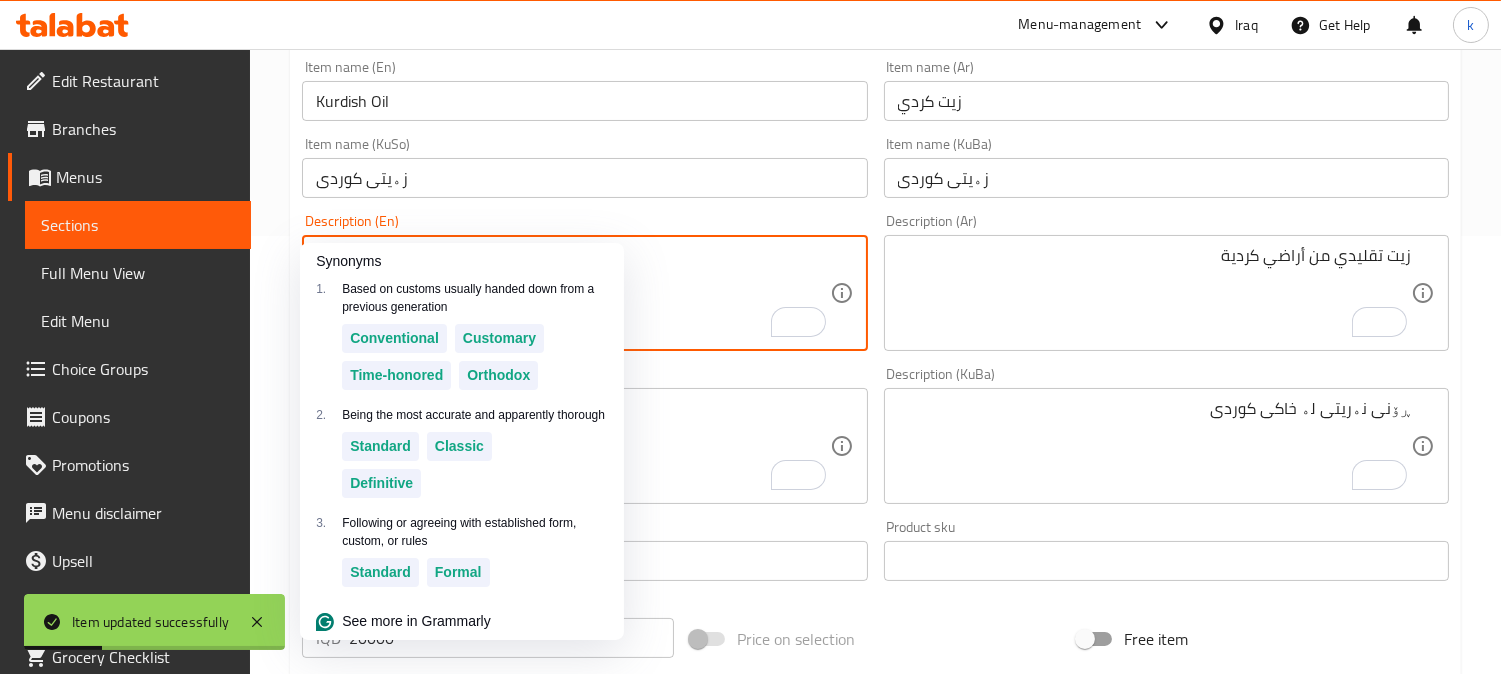 click on "Traditional oil from Kurdish lands" at bounding box center [572, 293] 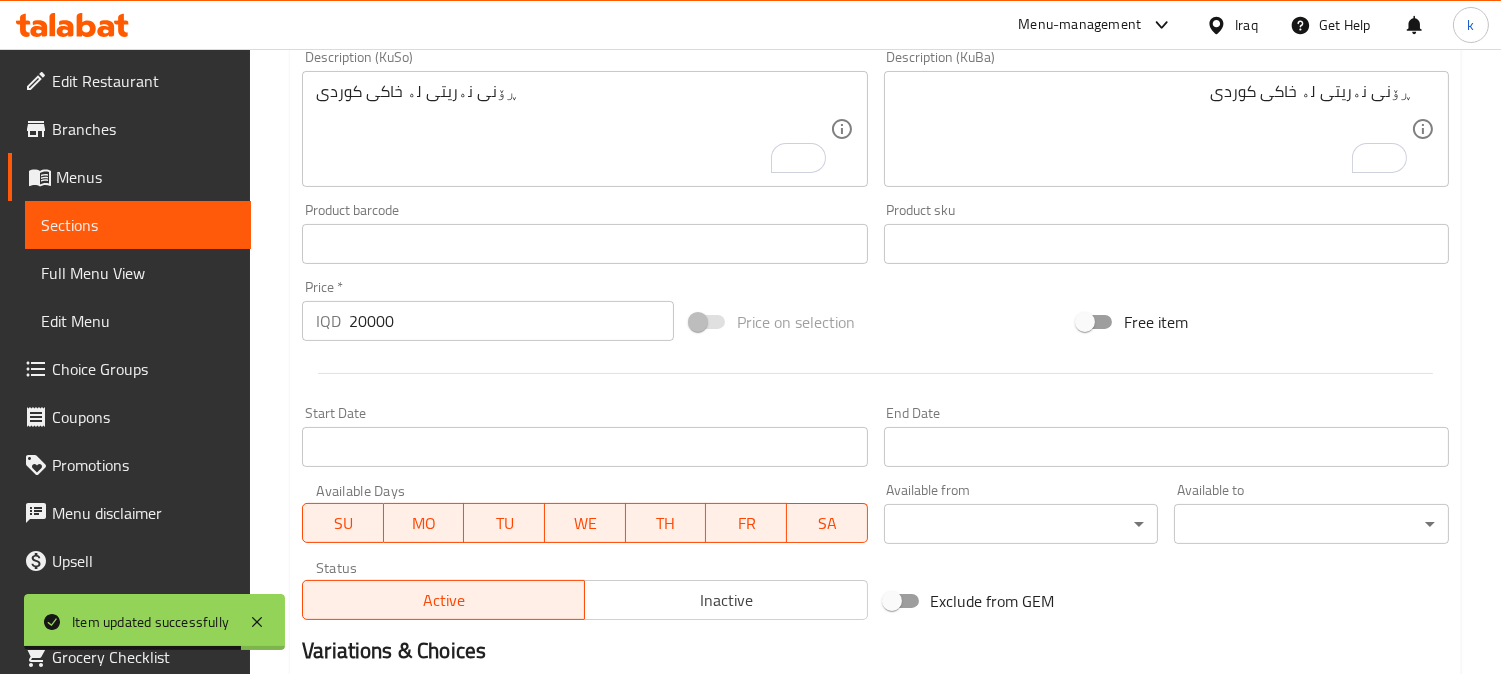 scroll, scrollTop: 994, scrollLeft: 0, axis: vertical 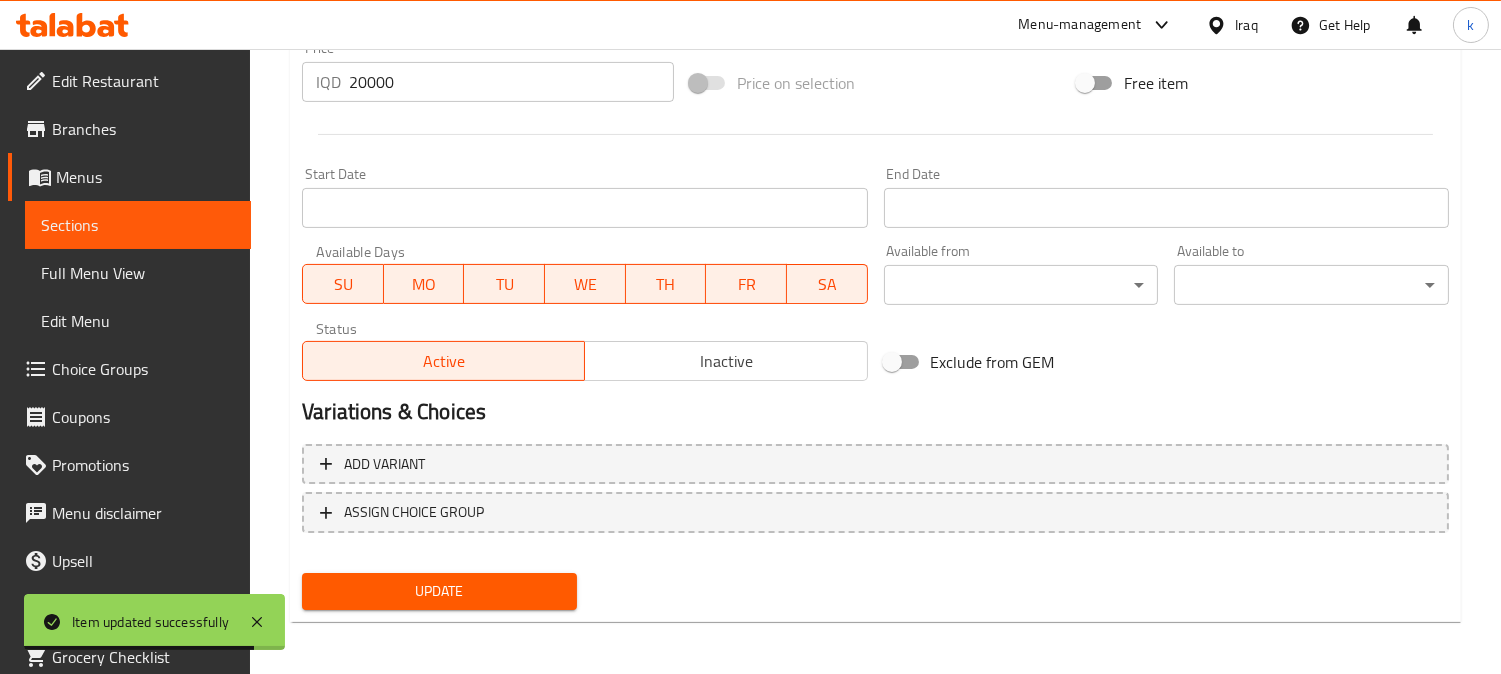 click on "Update" at bounding box center (439, 591) 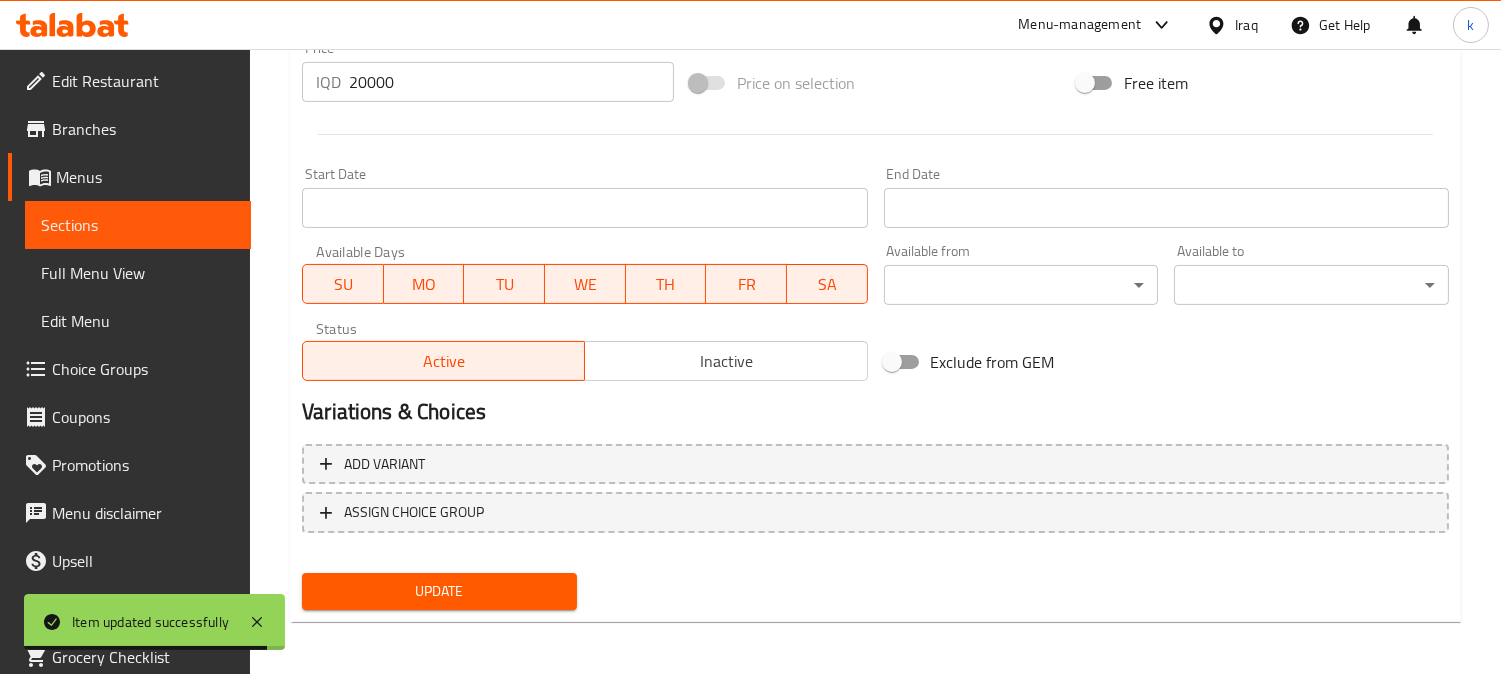 drag, startPoint x: 517, startPoint y: 586, endPoint x: 556, endPoint y: 564, distance: 44.777225 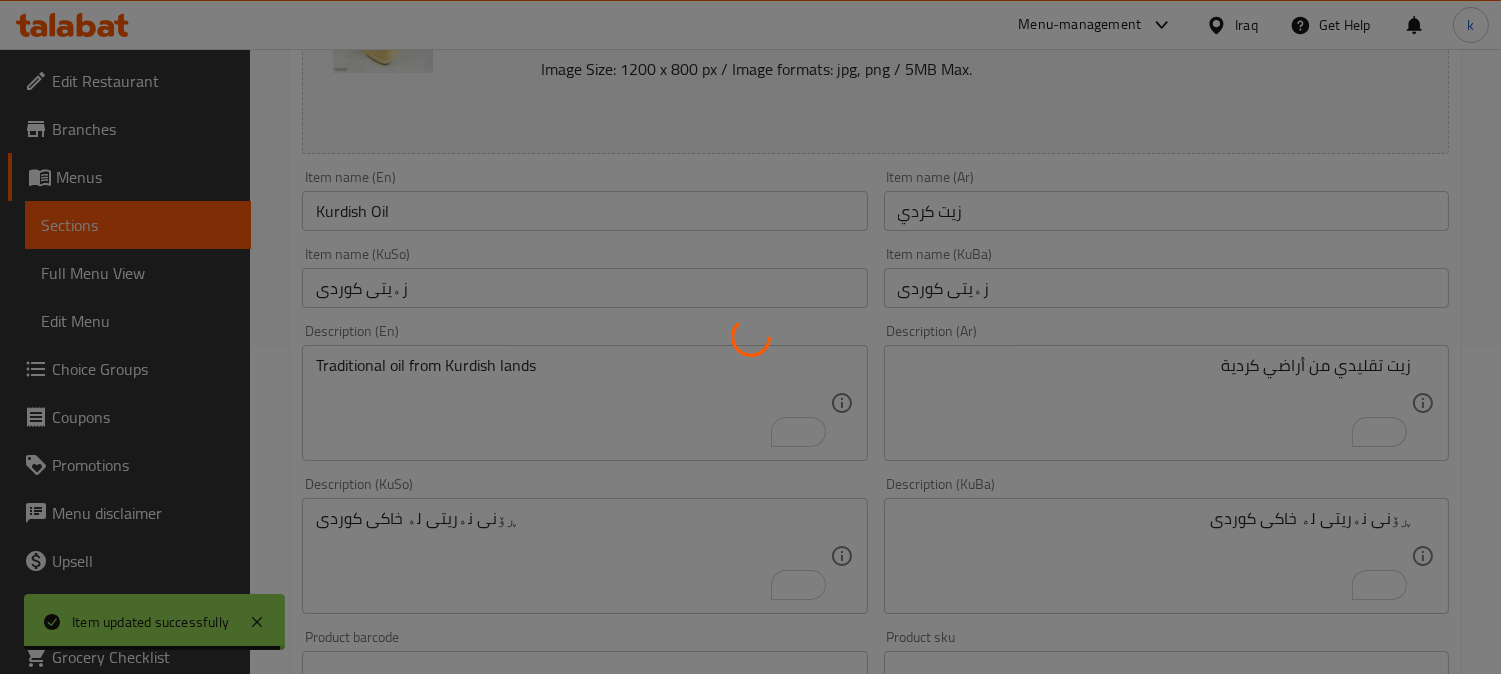 scroll, scrollTop: 0, scrollLeft: 0, axis: both 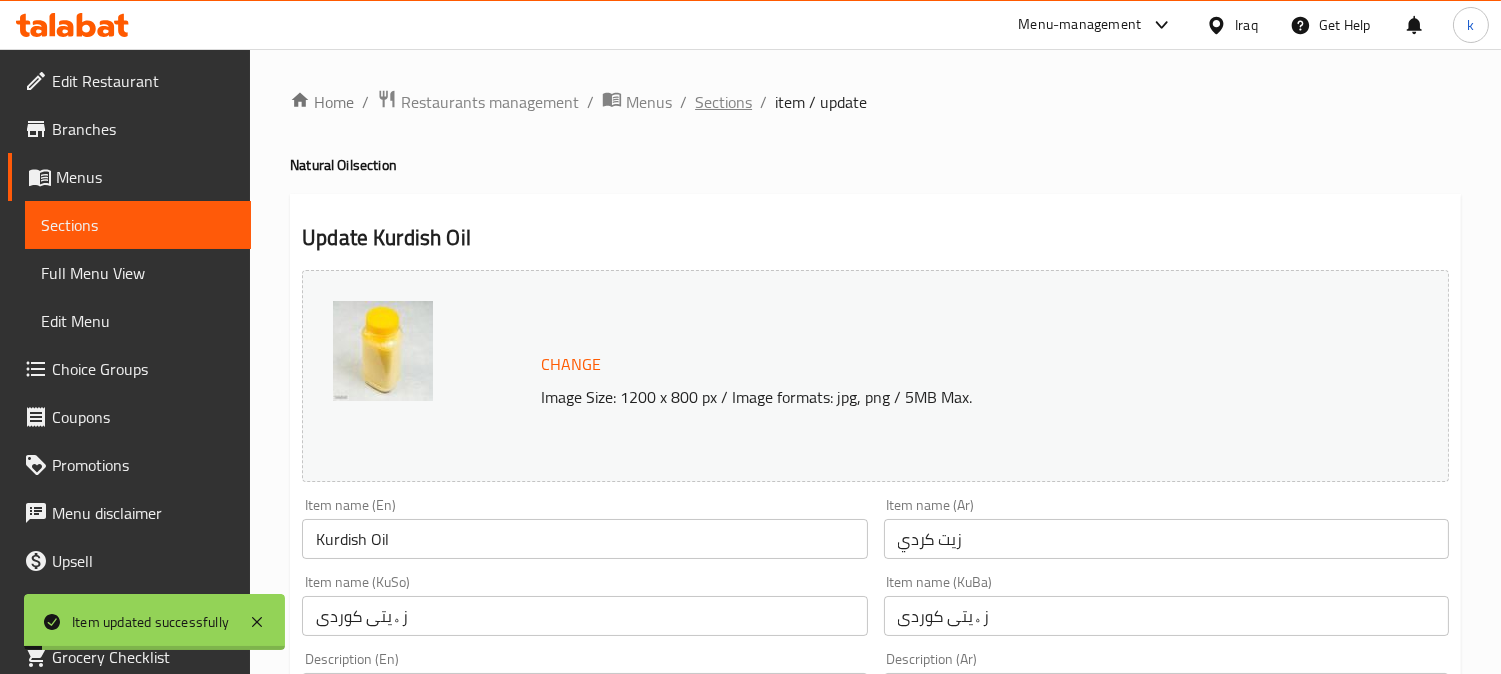 click on "Sections" at bounding box center [723, 102] 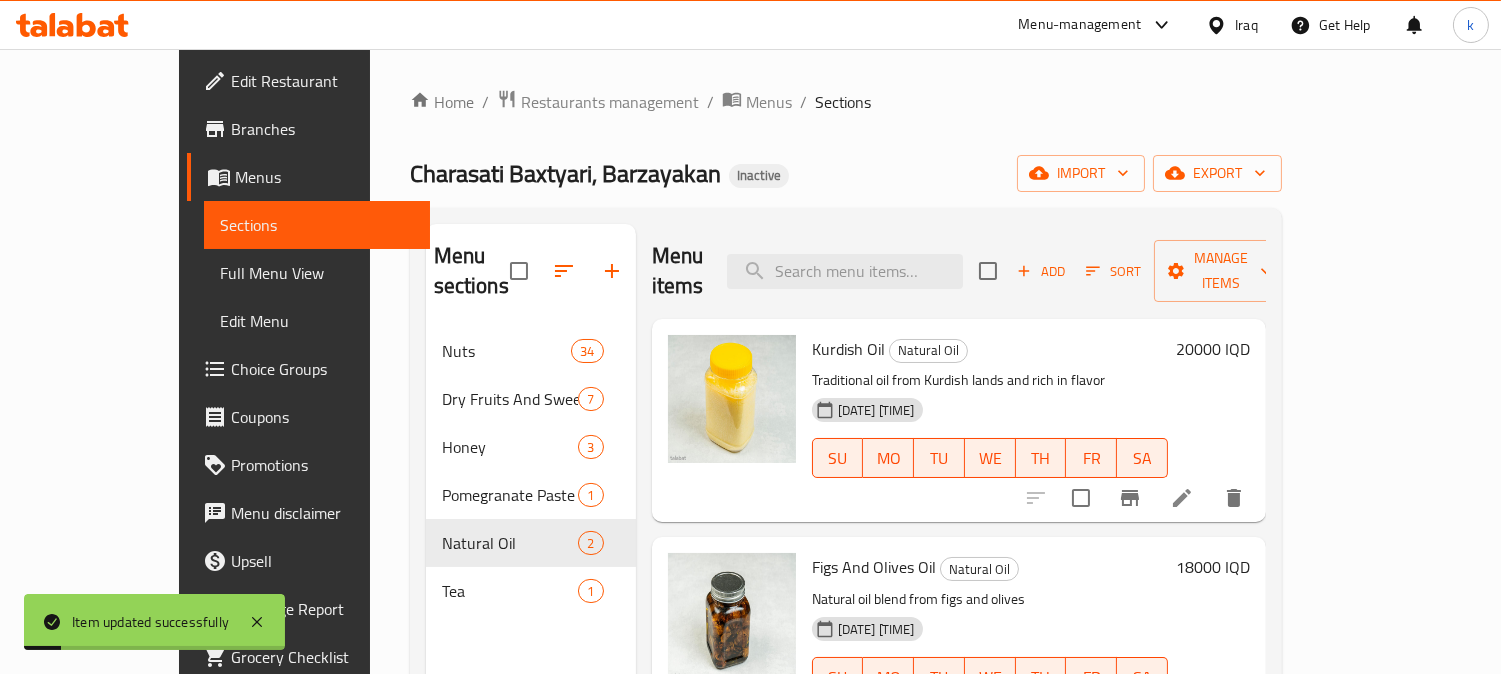 scroll, scrollTop: 185, scrollLeft: 0, axis: vertical 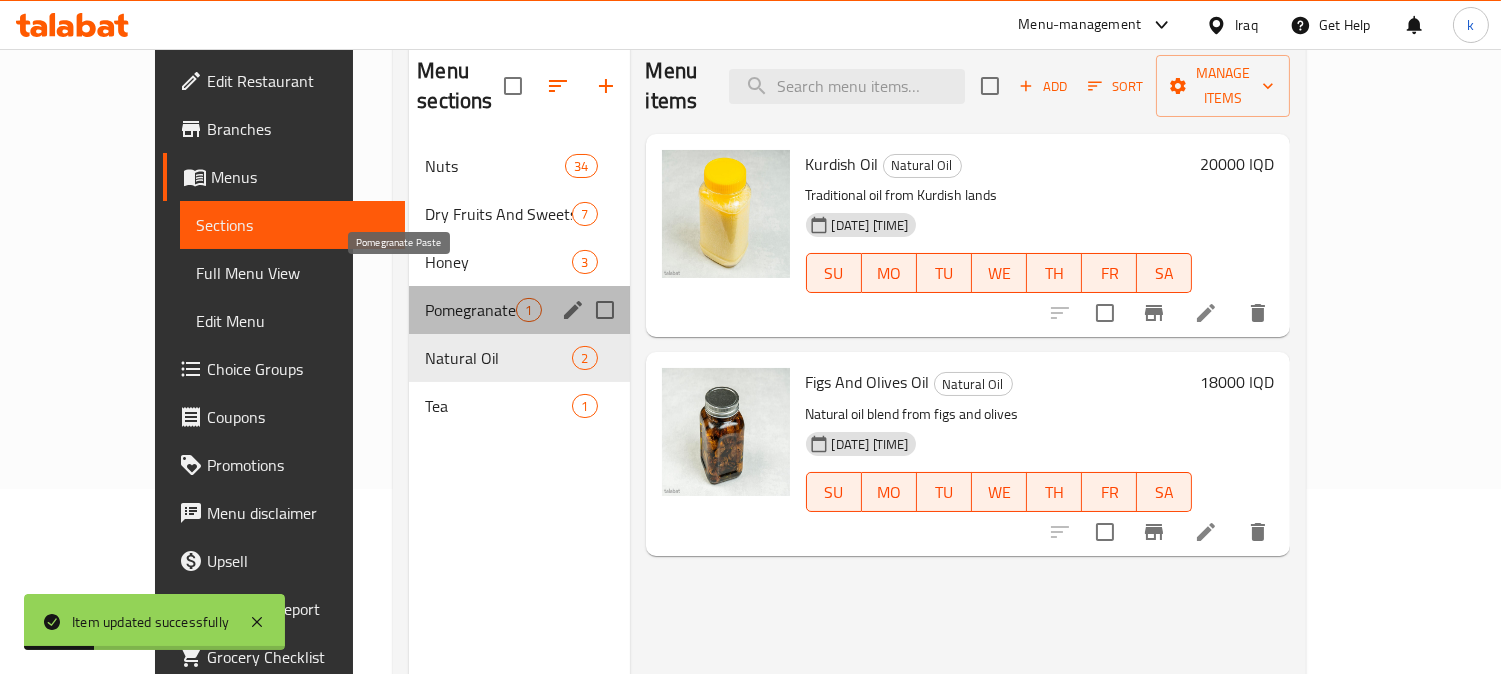 click on "Pomegranate Paste" at bounding box center [470, 310] 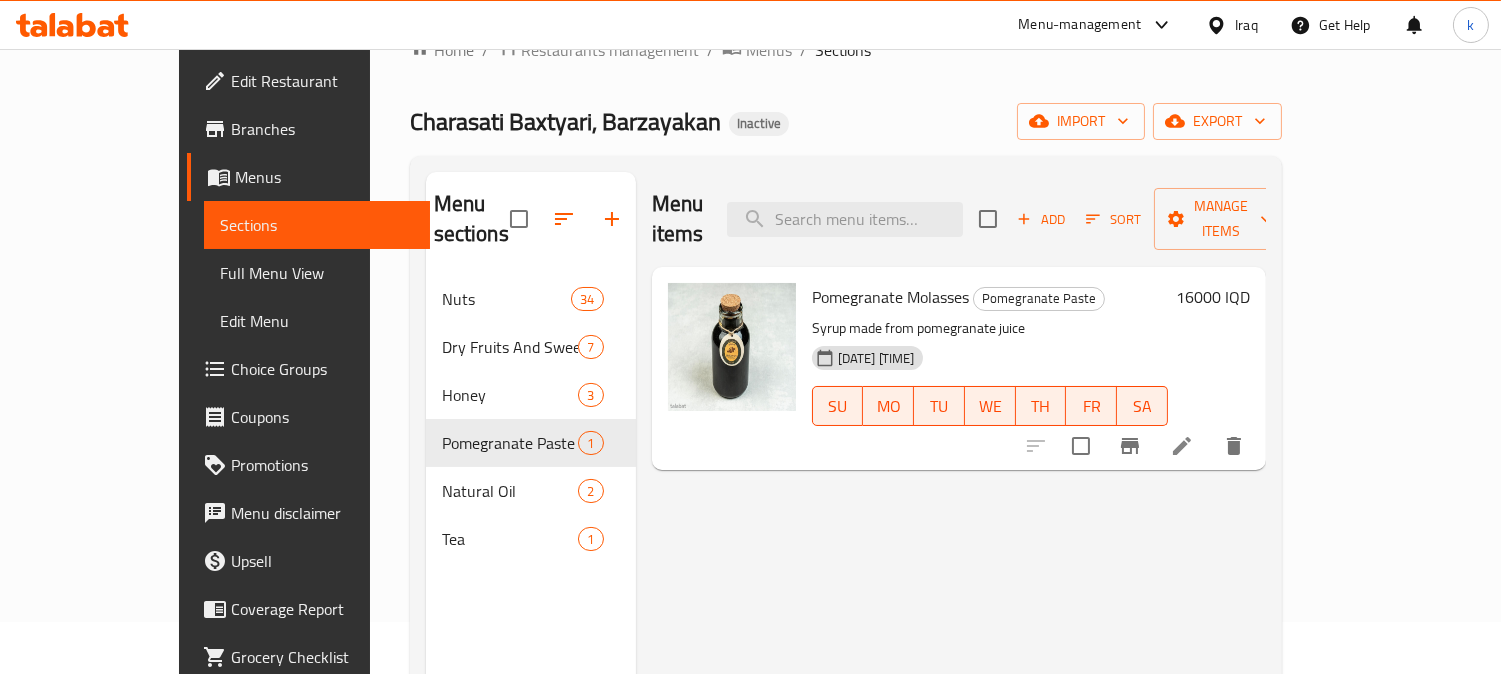 scroll, scrollTop: 0, scrollLeft: 0, axis: both 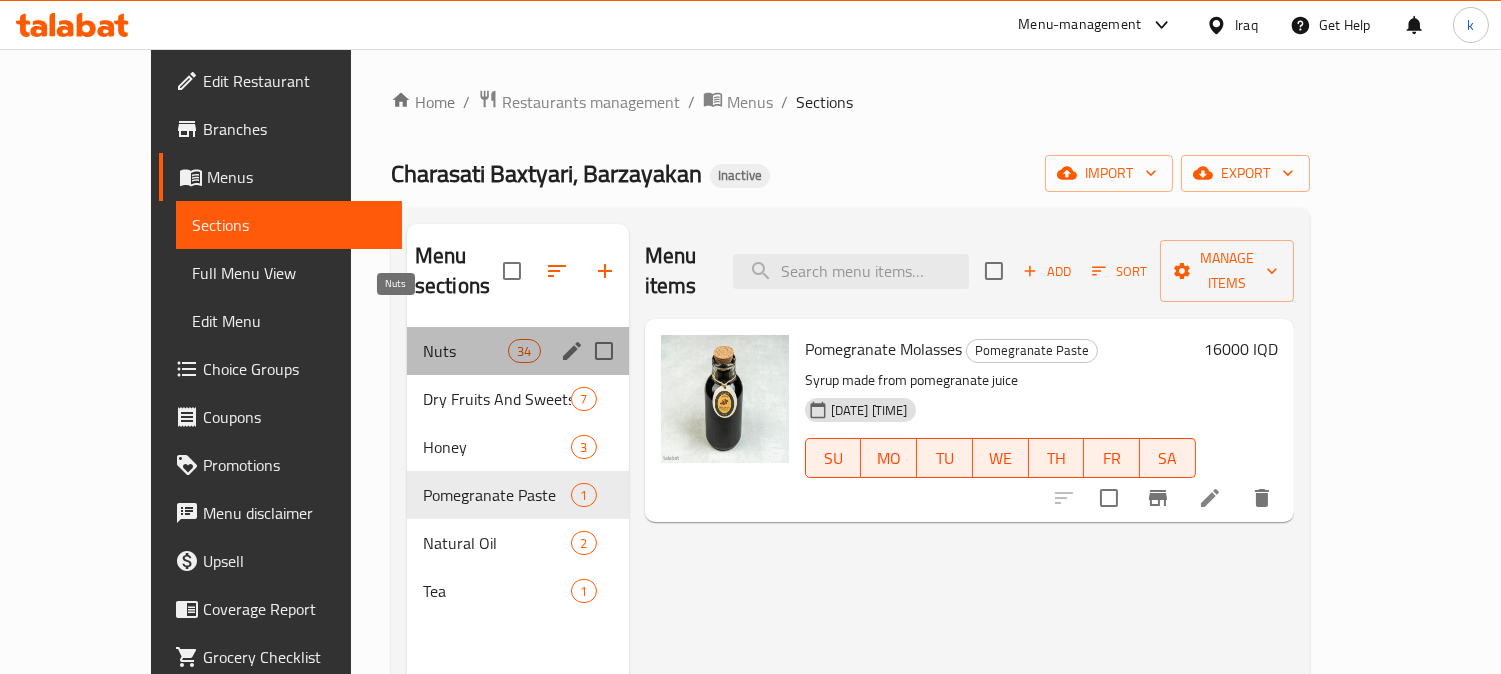 click on "Nuts" at bounding box center [465, 351] 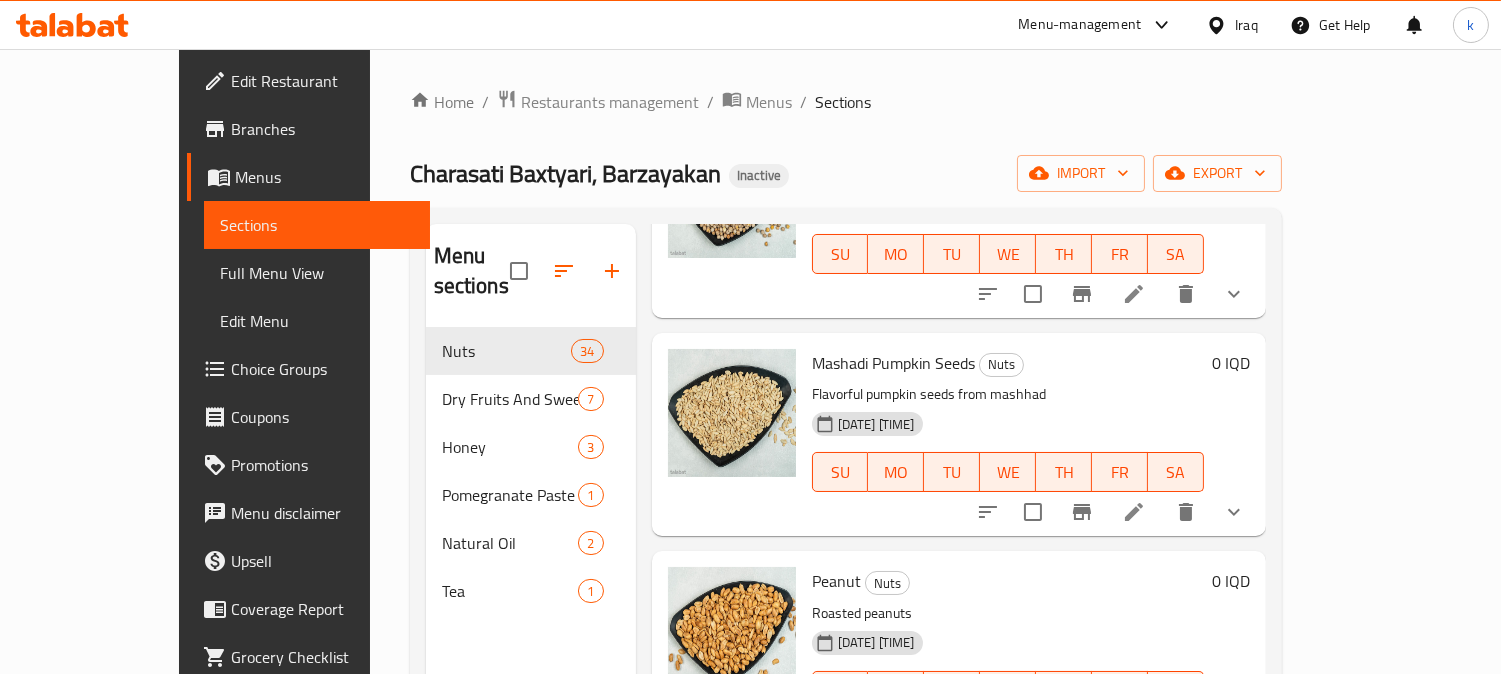 scroll, scrollTop: 3703, scrollLeft: 0, axis: vertical 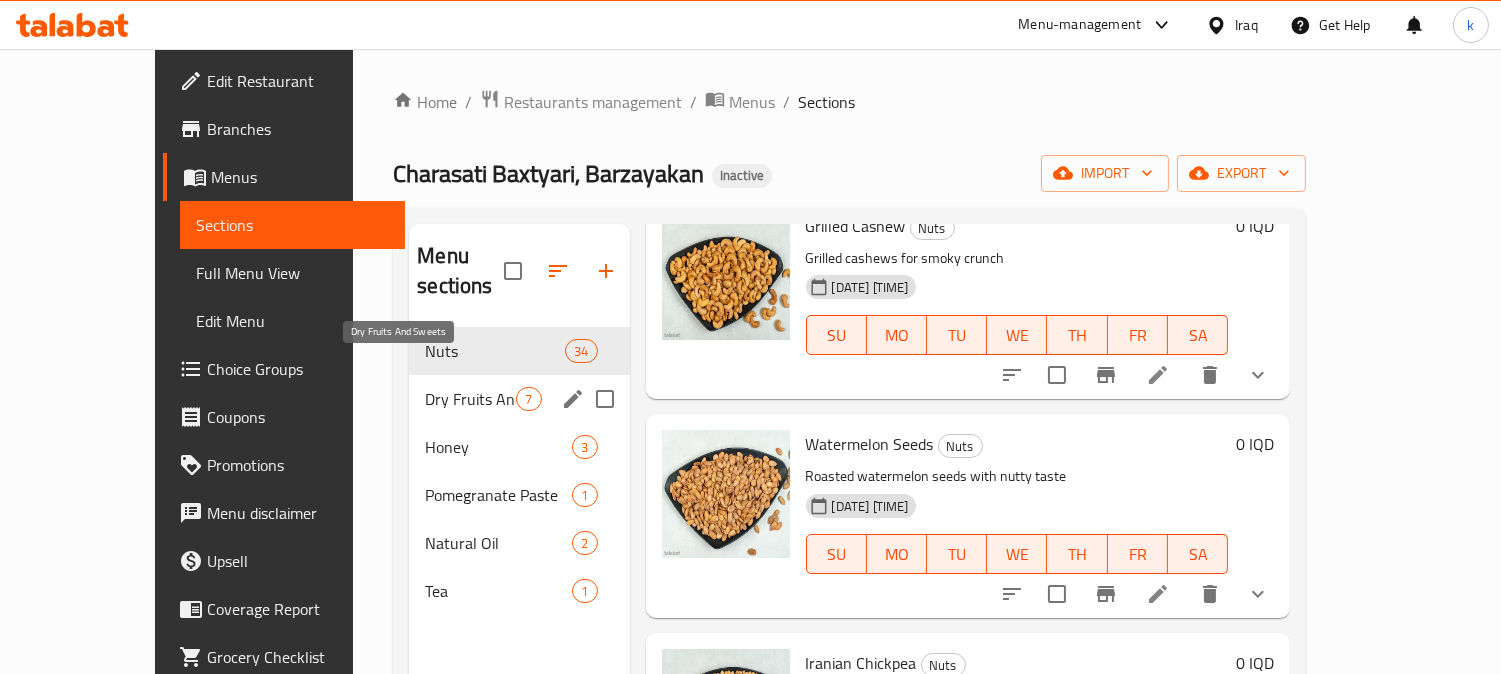 click on "Dry Fruits And Sweets" at bounding box center (470, 399) 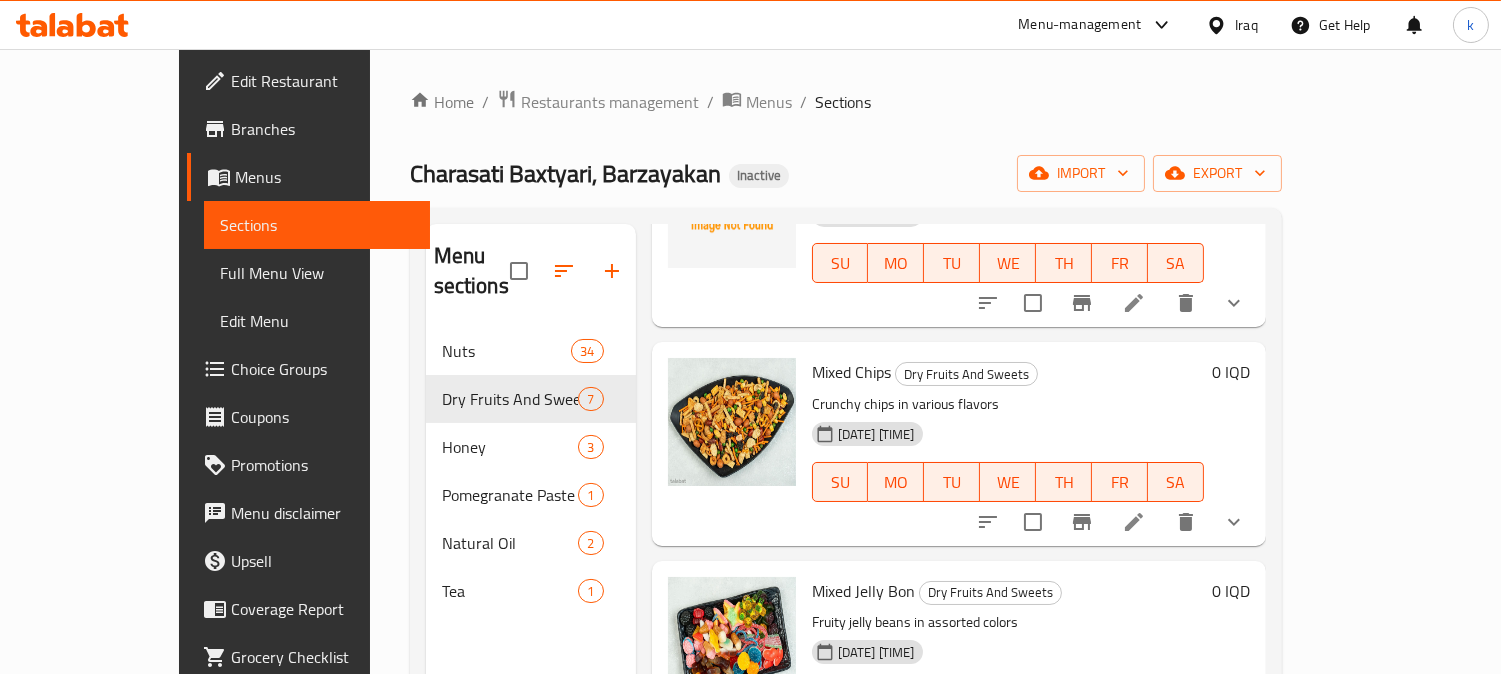 scroll, scrollTop: 0, scrollLeft: 0, axis: both 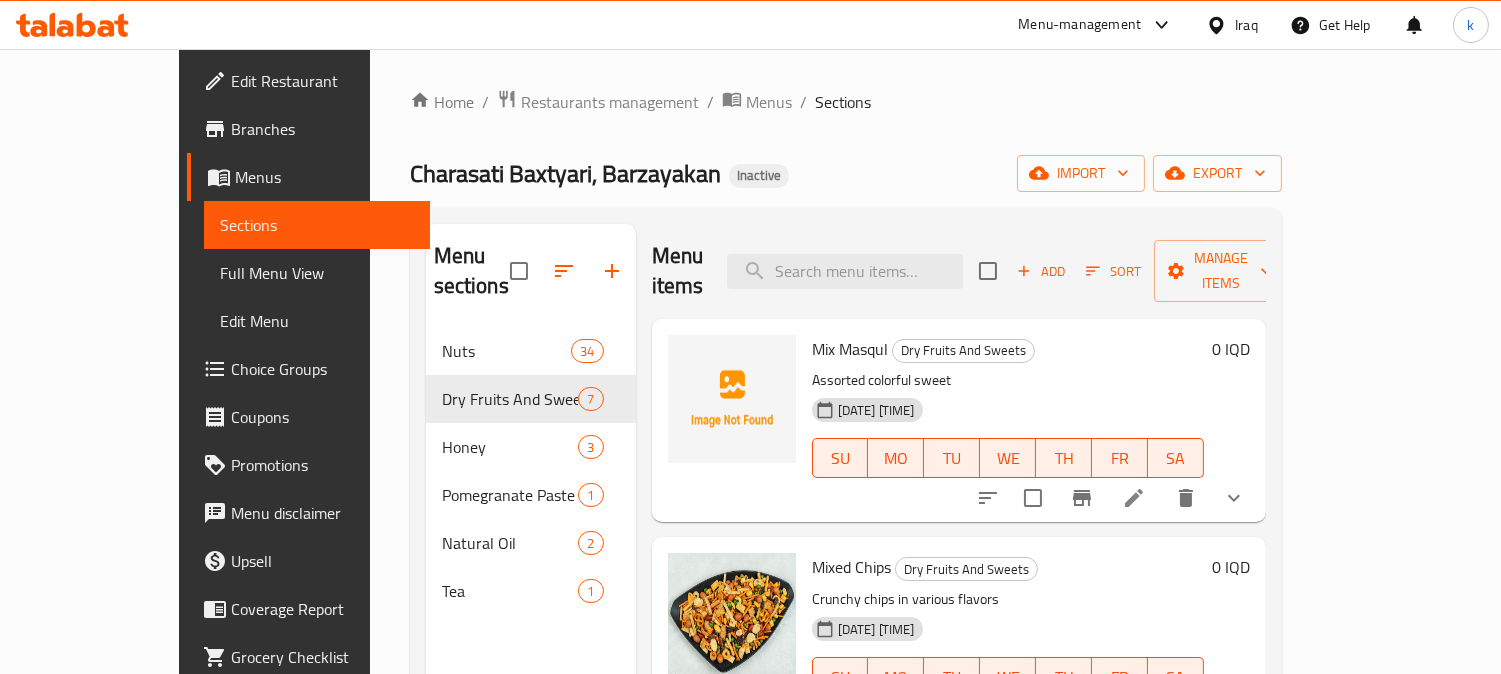 click on "Mix Masqul" at bounding box center (850, 349) 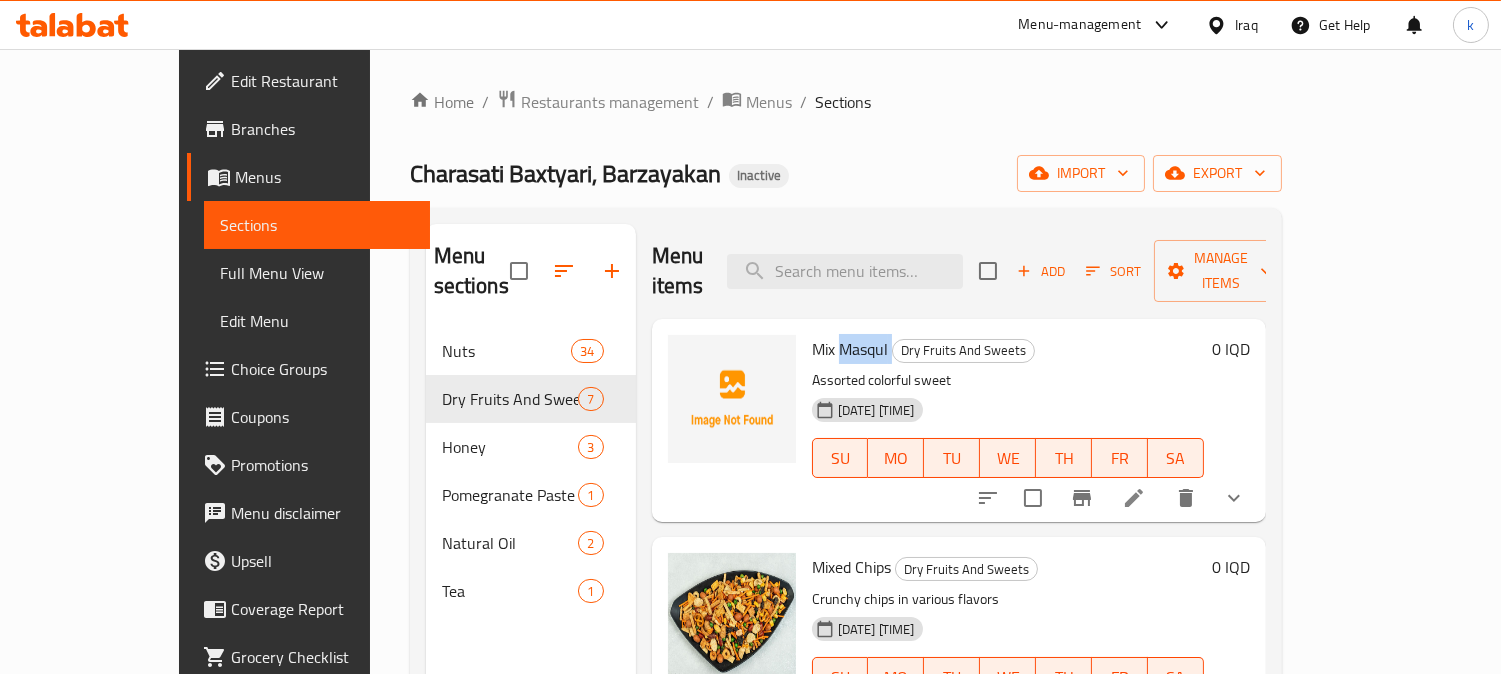 click on "Mix Masqul" at bounding box center [850, 349] 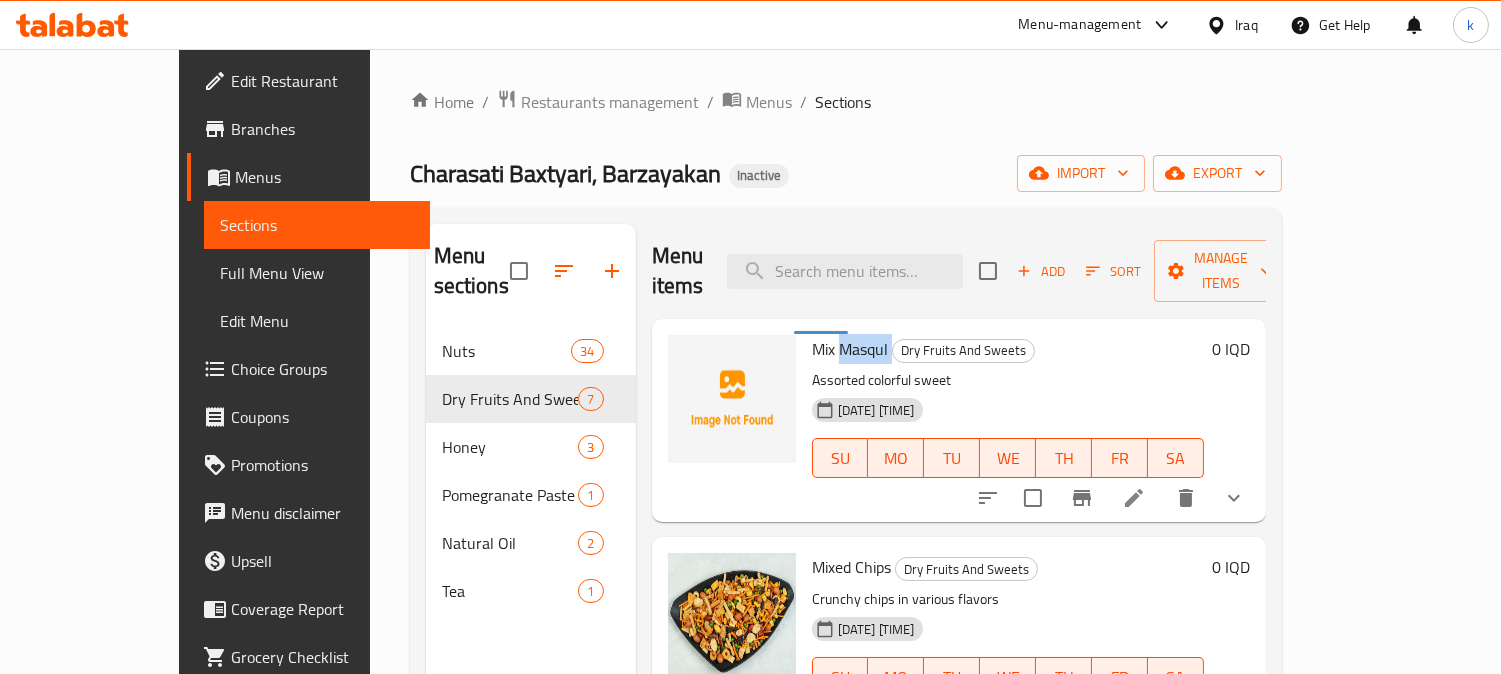 copy on "Masqul" 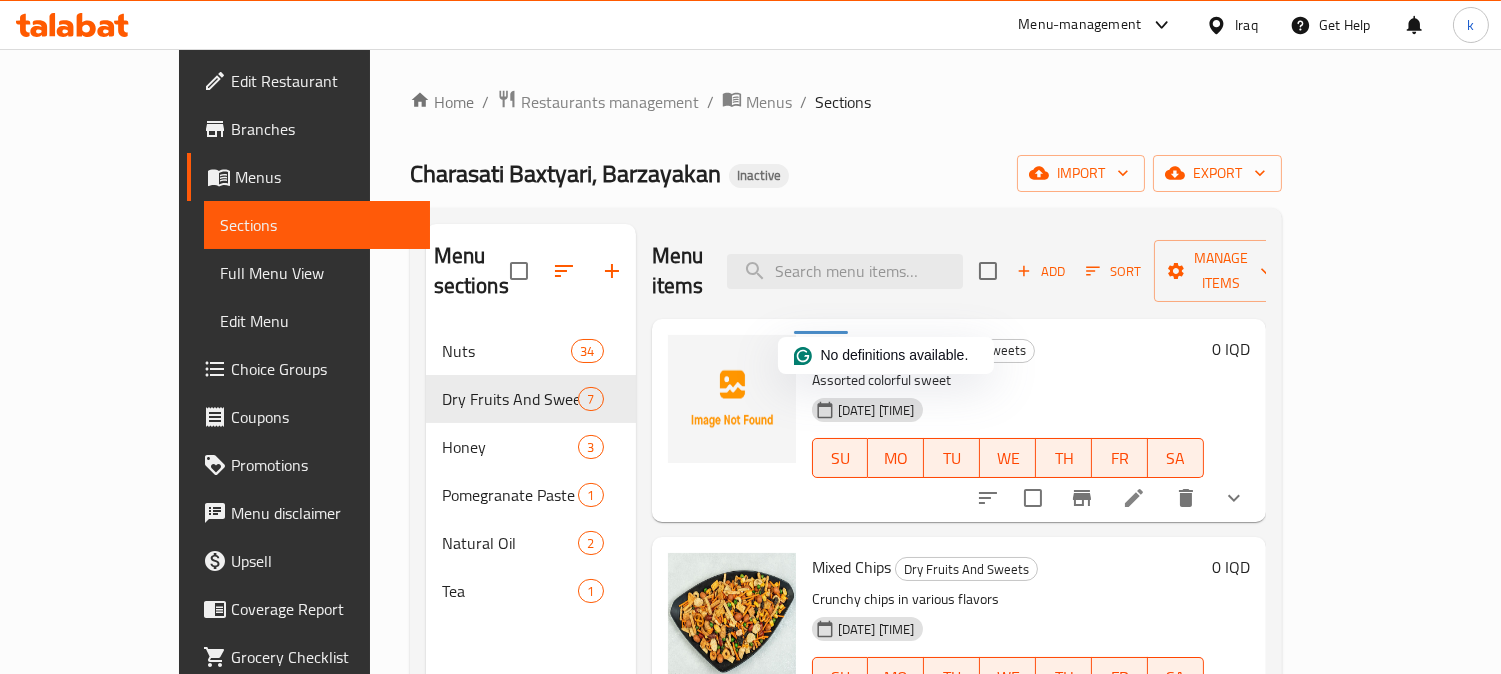 click on "Mix Masqul" at bounding box center (850, 349) 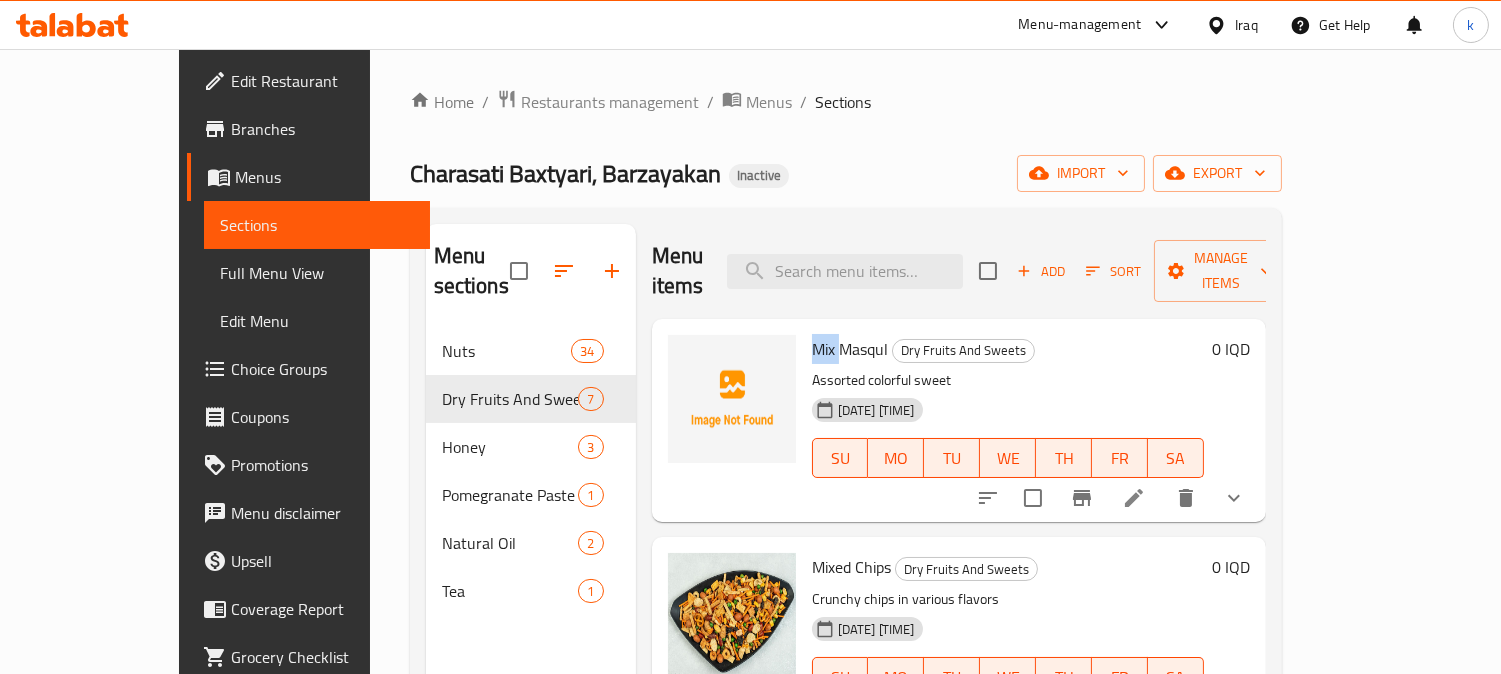 click on "Mix Masqul" at bounding box center [850, 349] 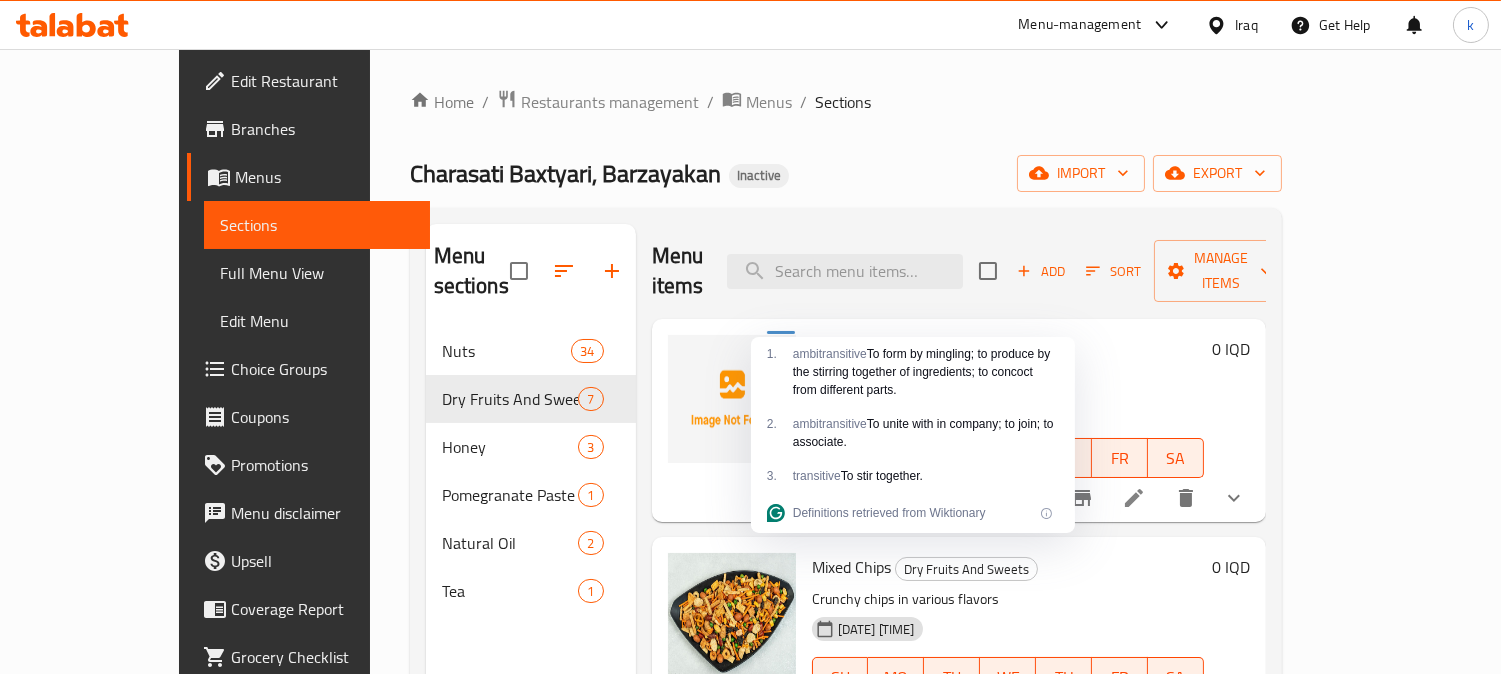 click on "Mix Masqul" at bounding box center (850, 349) 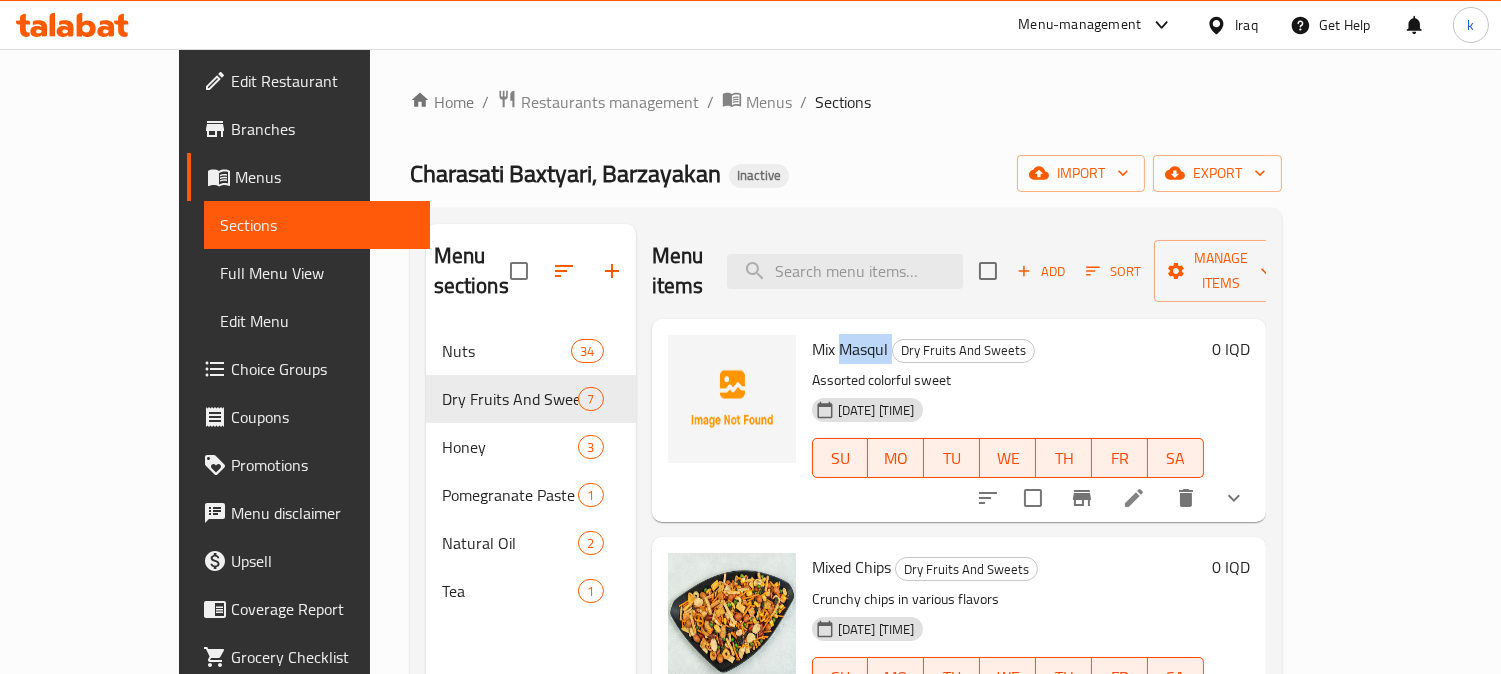 click on "Mix Masqul" at bounding box center [850, 349] 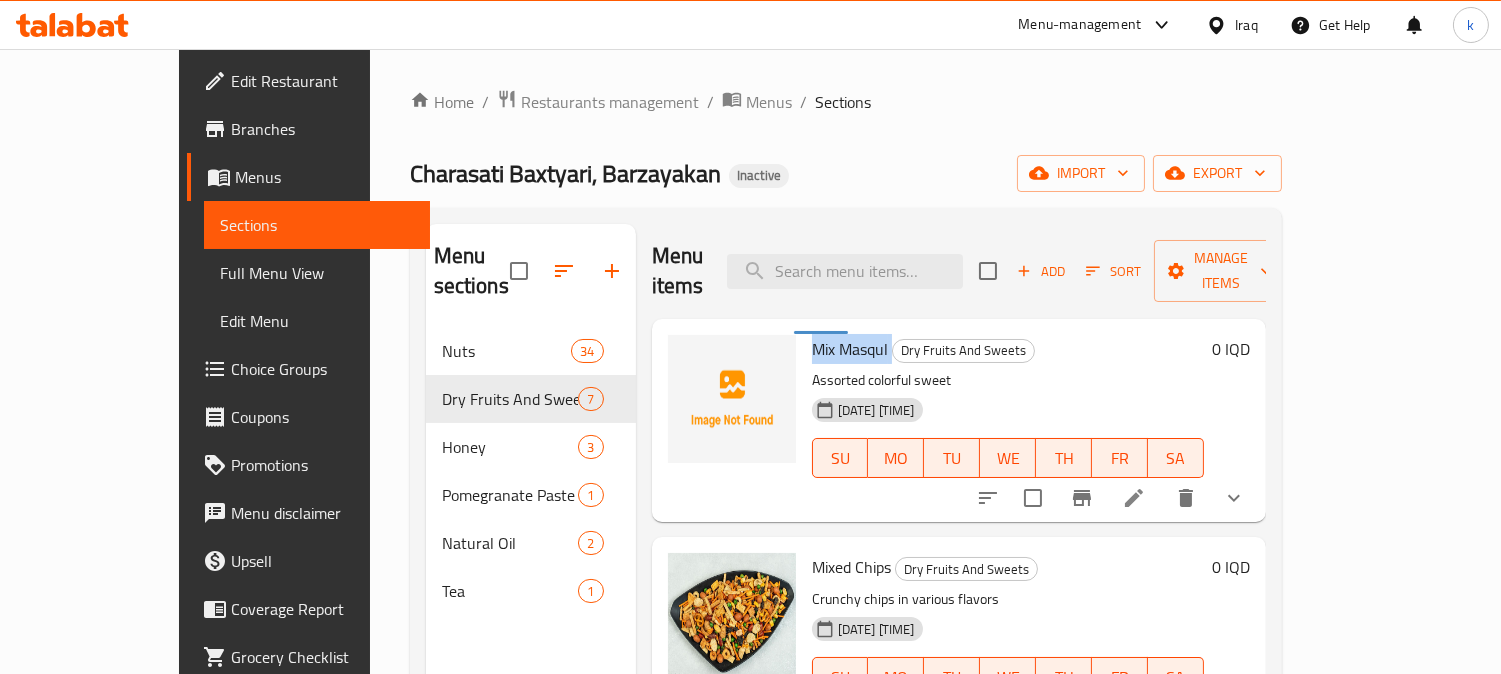 click on "Mix Masqul" at bounding box center [850, 349] 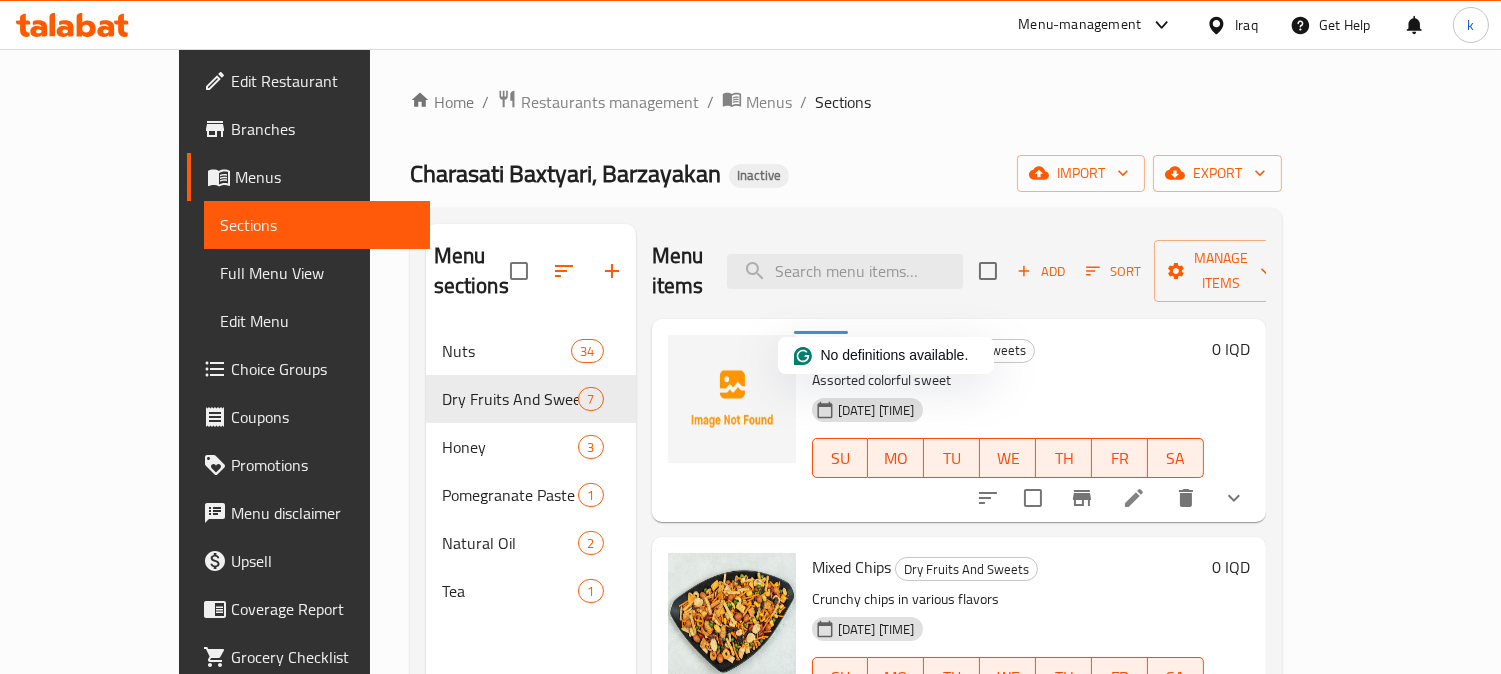 click on "Mix Masqul   Dry Fruits And Sweets" at bounding box center [1008, 349] 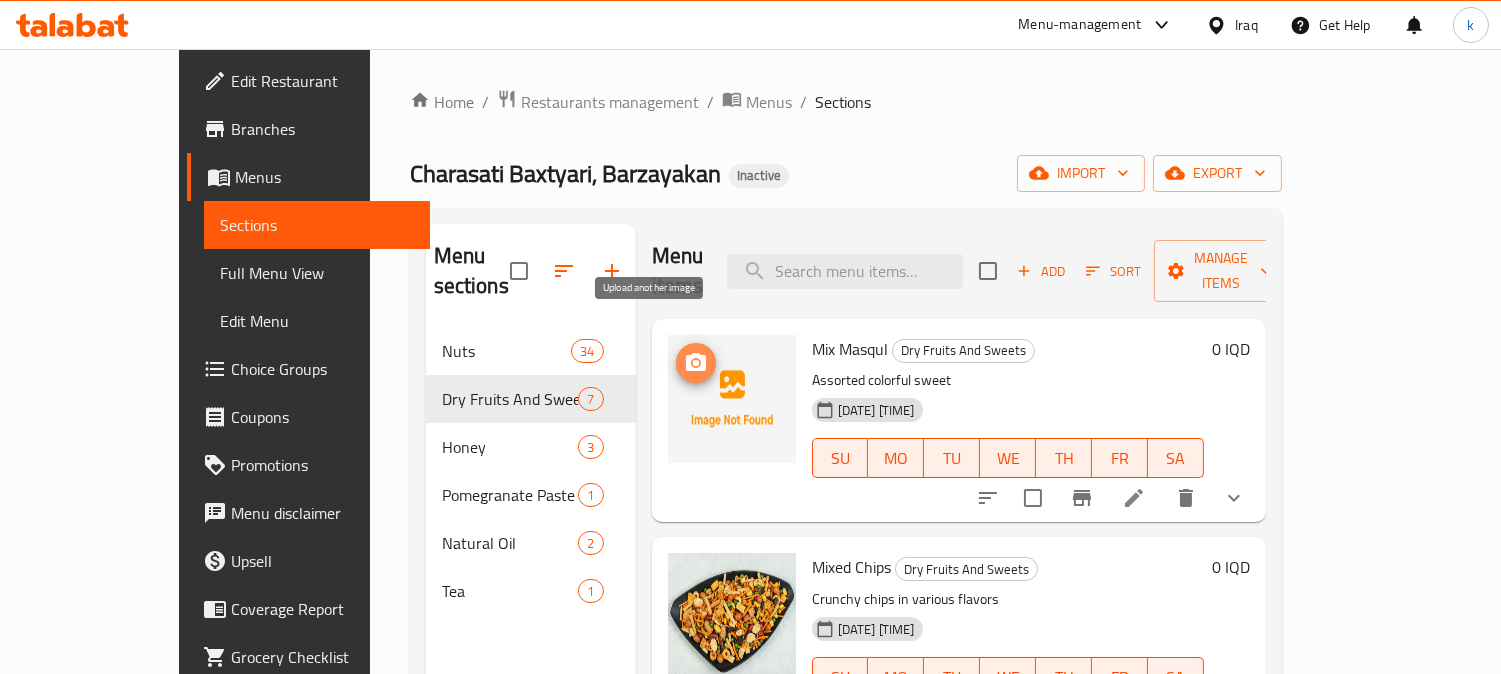 click 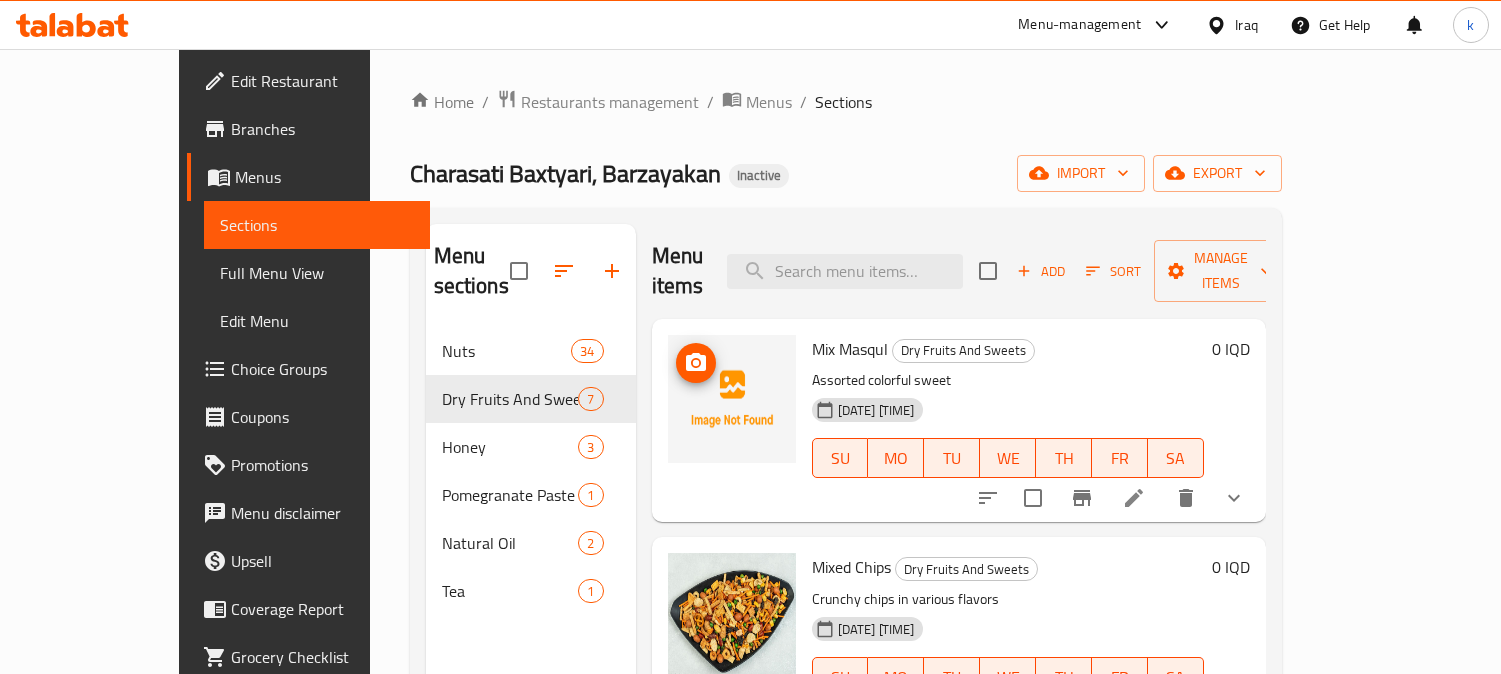 scroll, scrollTop: 0, scrollLeft: 0, axis: both 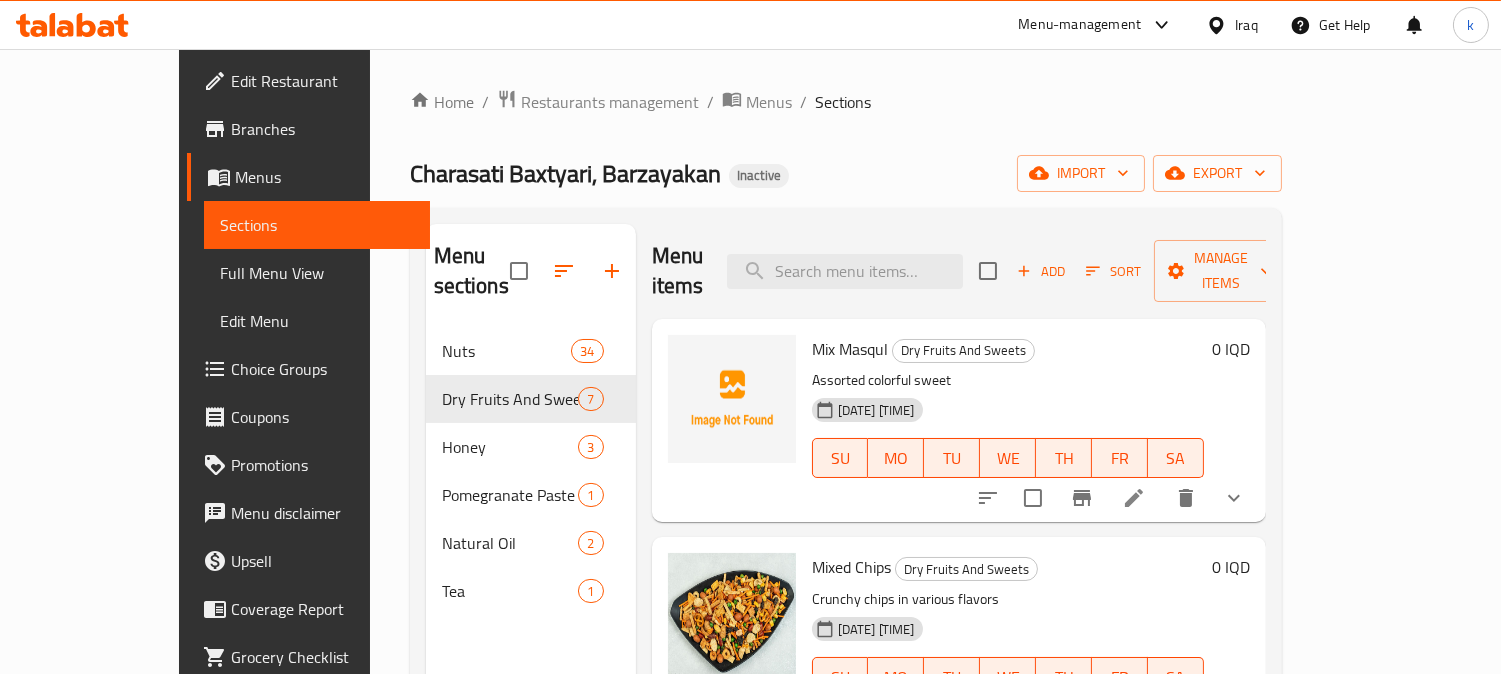 click 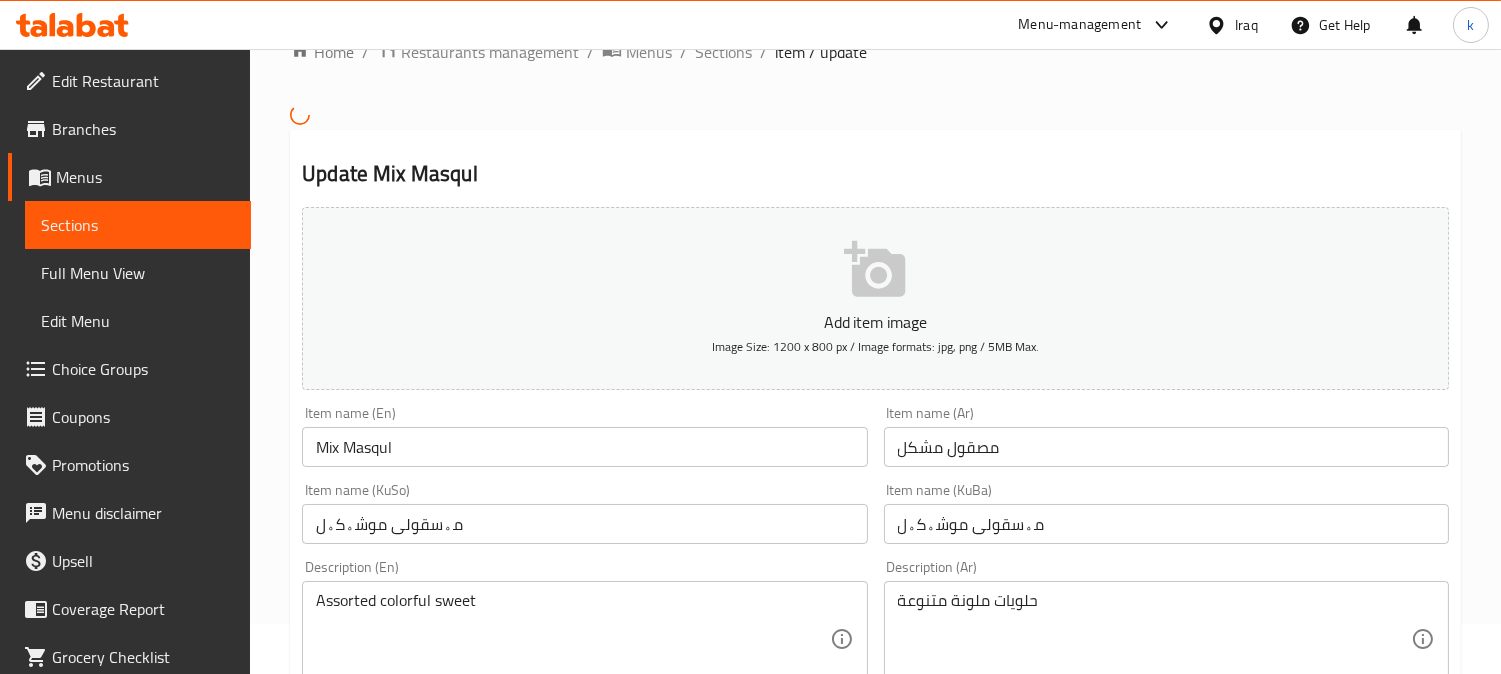 scroll, scrollTop: 185, scrollLeft: 0, axis: vertical 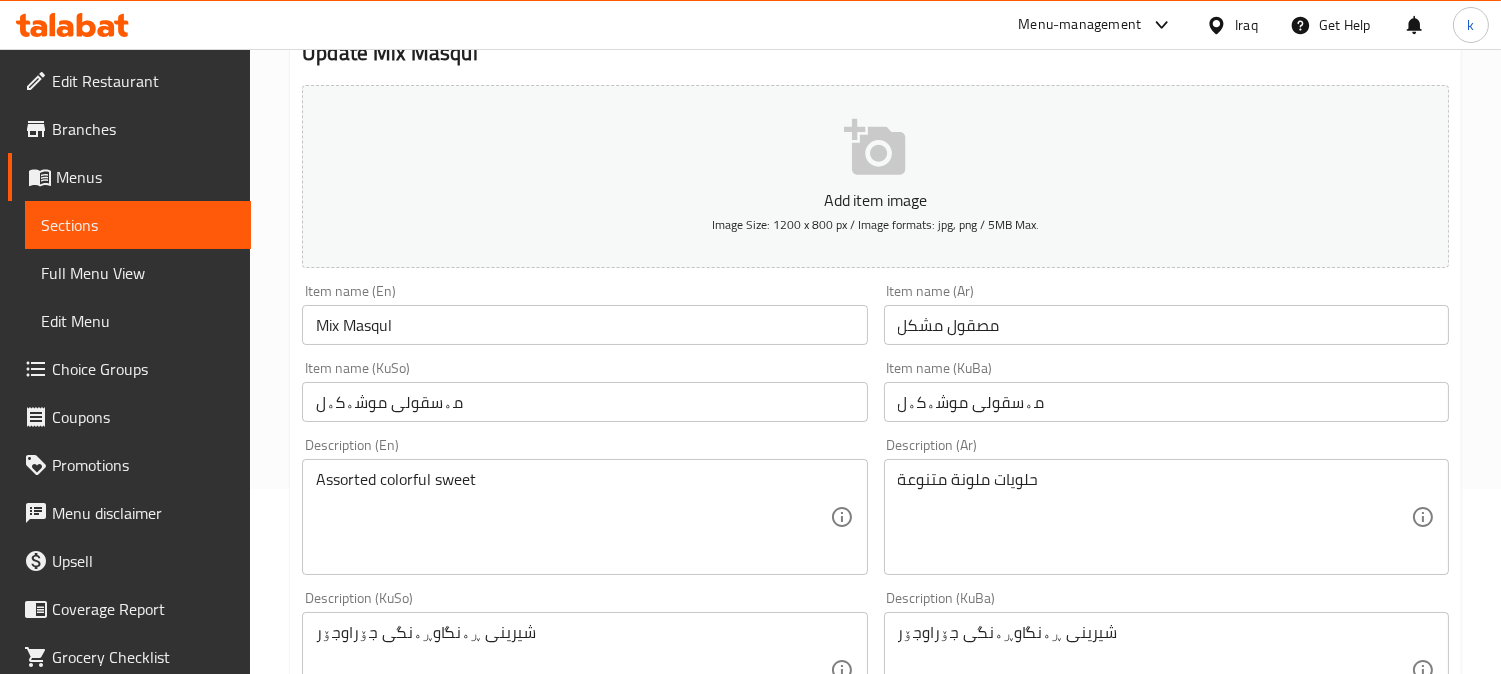 click on "مصقول مشكل" at bounding box center (1166, 325) 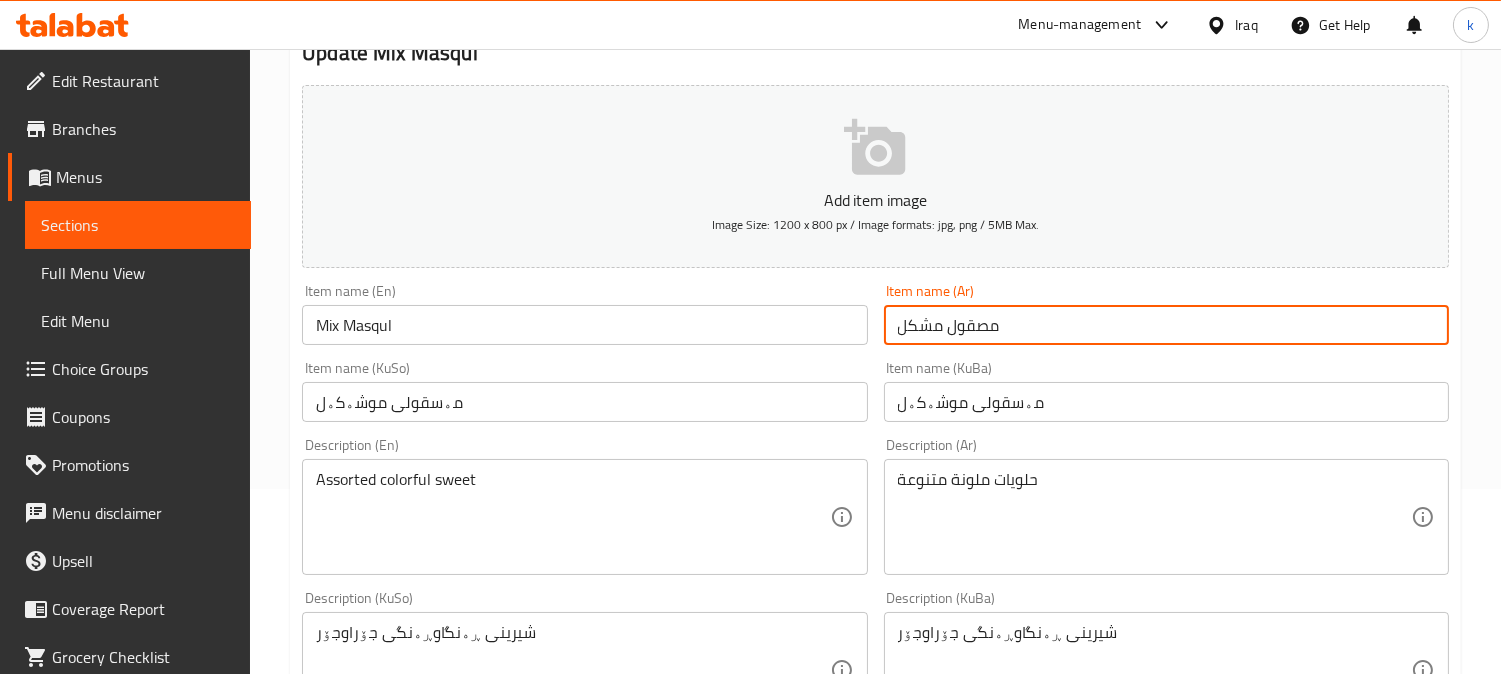 click on "مصقول مشكل" at bounding box center [1166, 325] 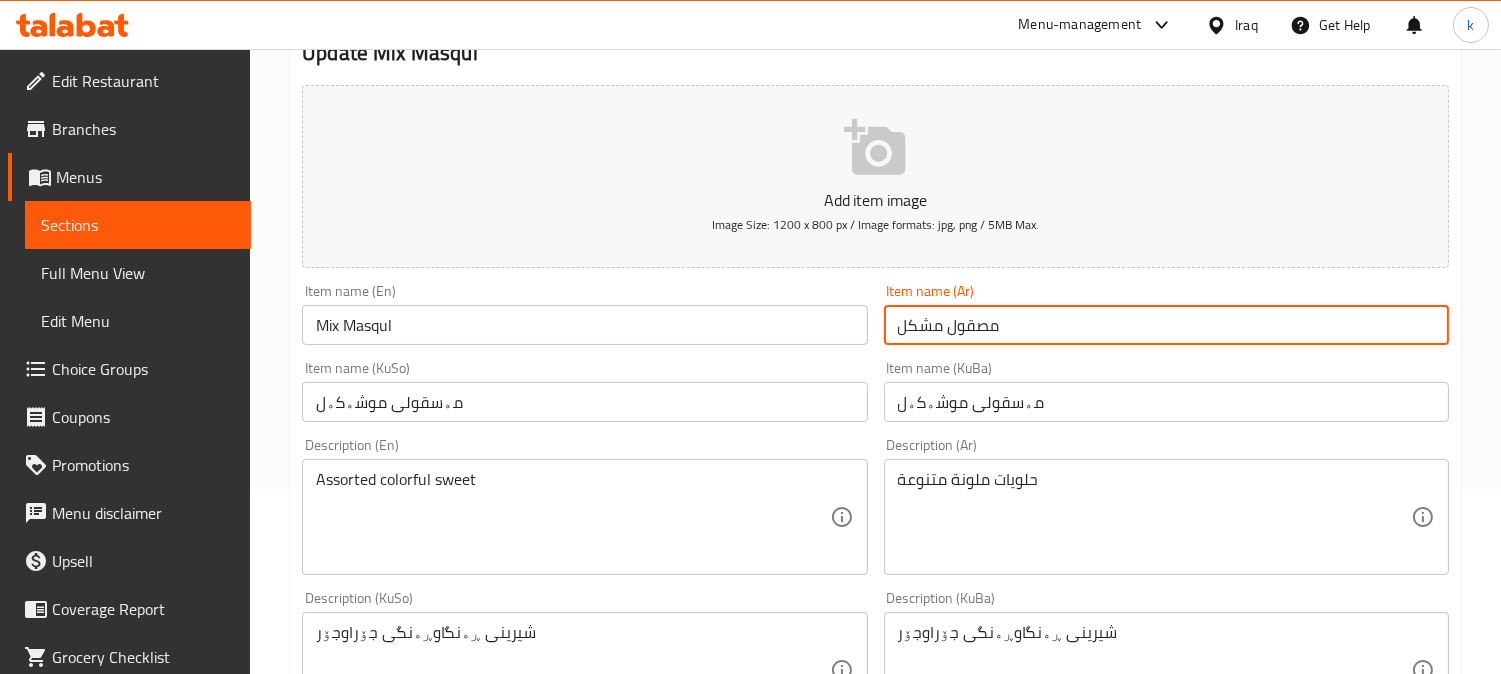 scroll, scrollTop: 0, scrollLeft: 0, axis: both 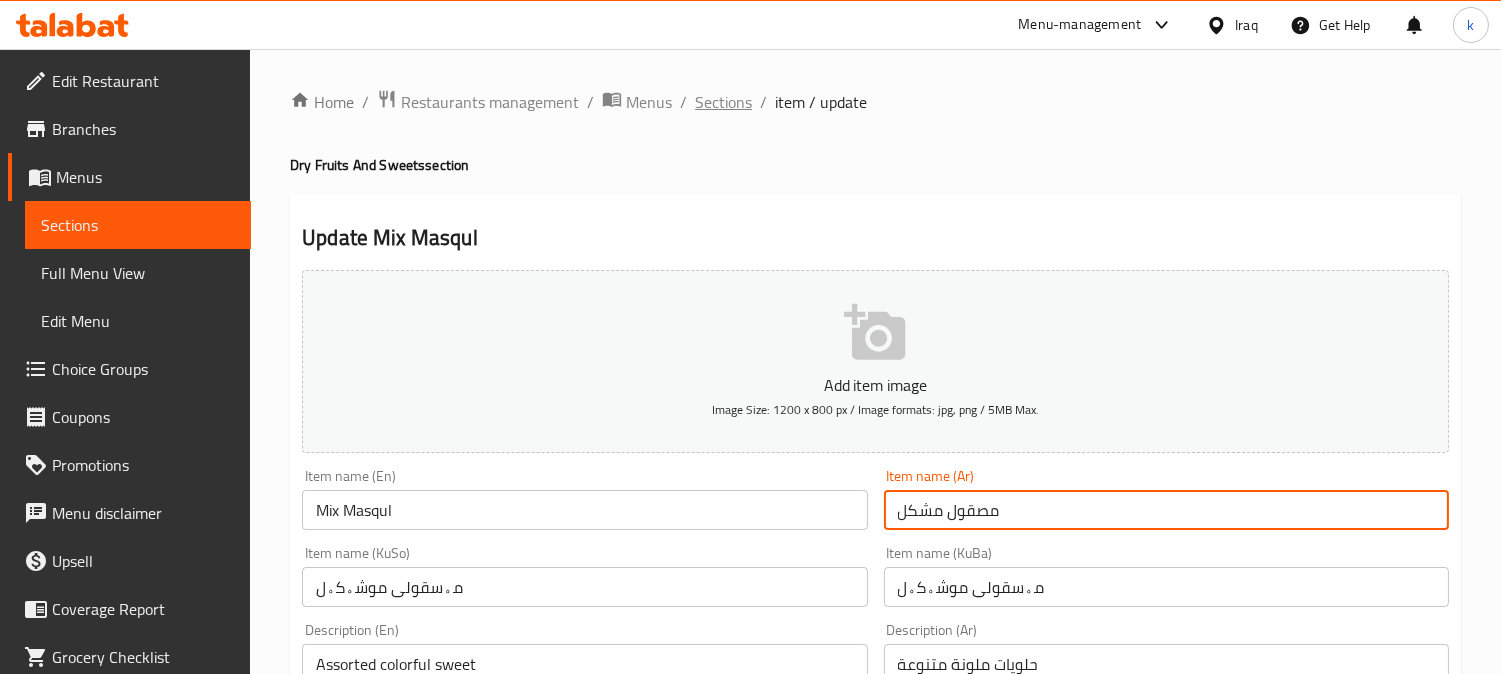 click on "Sections" at bounding box center (723, 102) 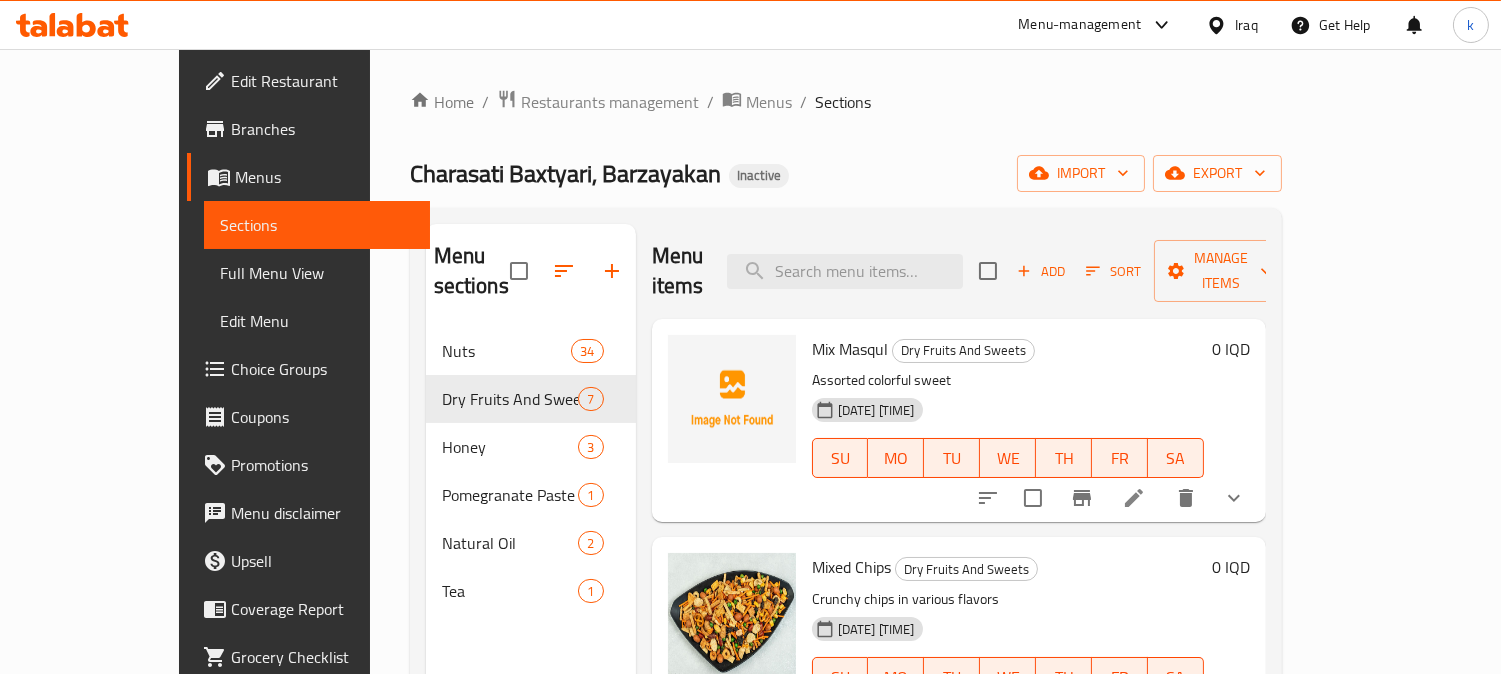 click on "Mix Masqul" at bounding box center (850, 349) 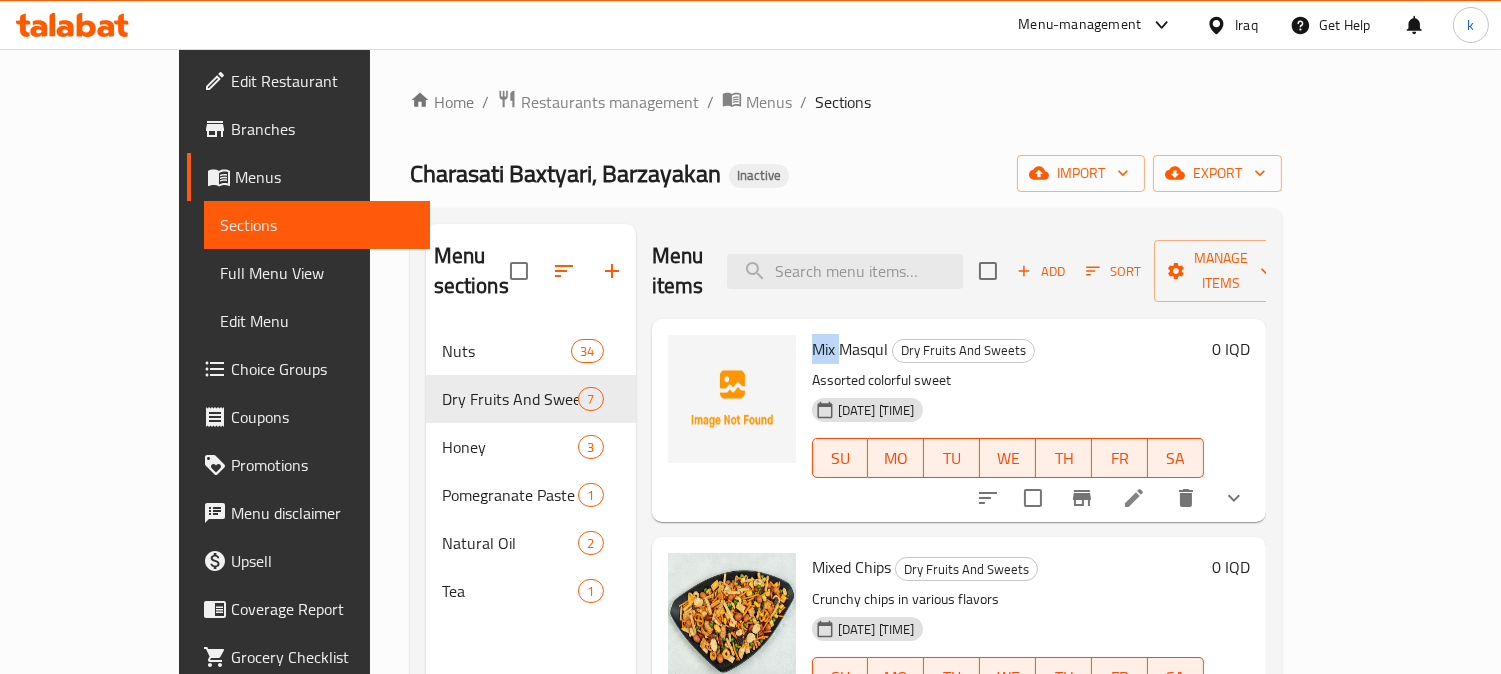 click on "Mix Masqul" at bounding box center (850, 349) 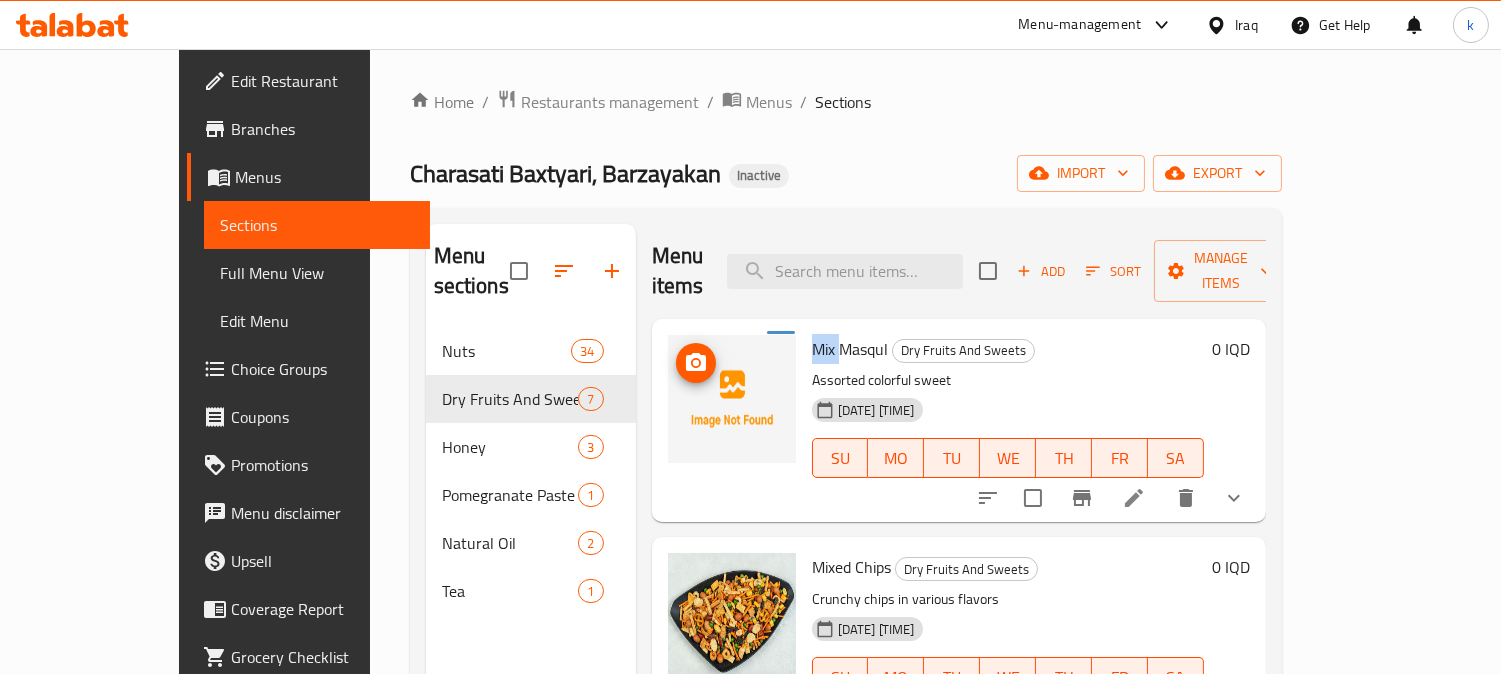 copy on "Mix" 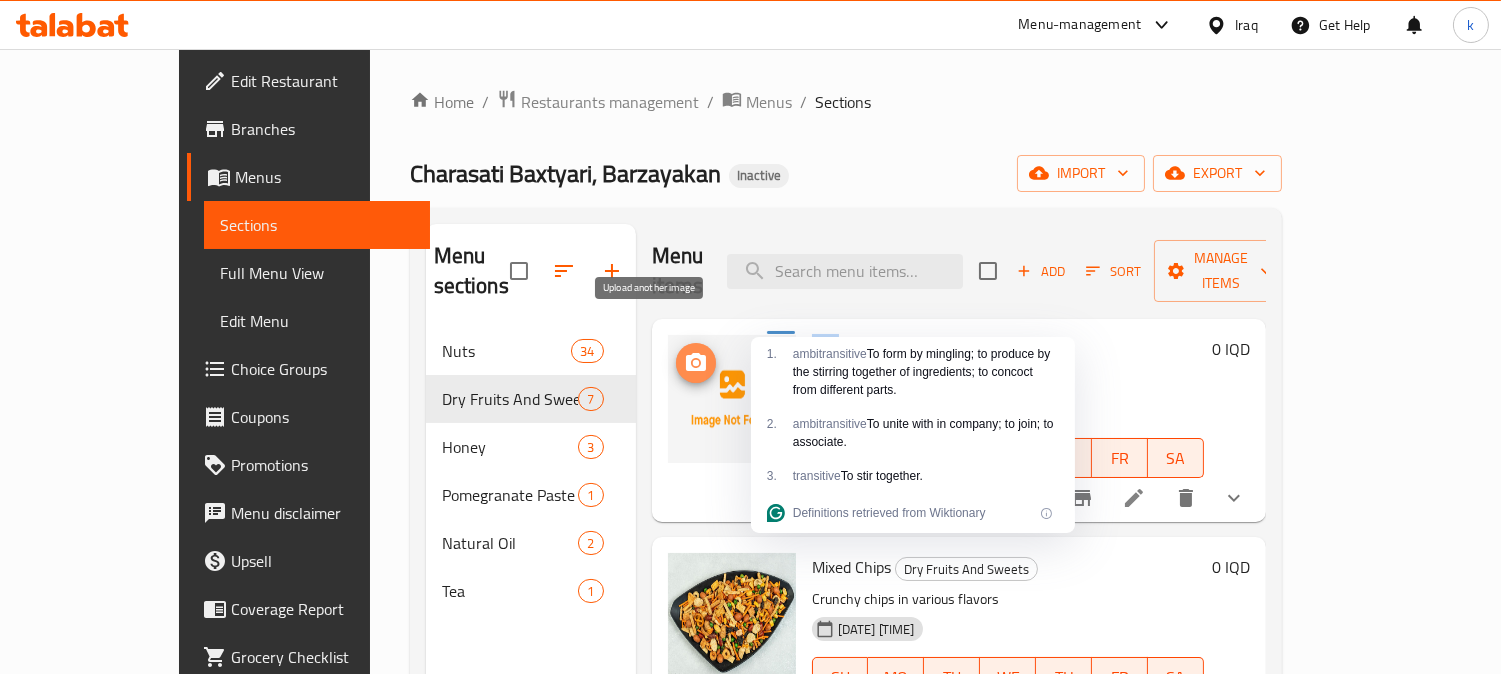 click 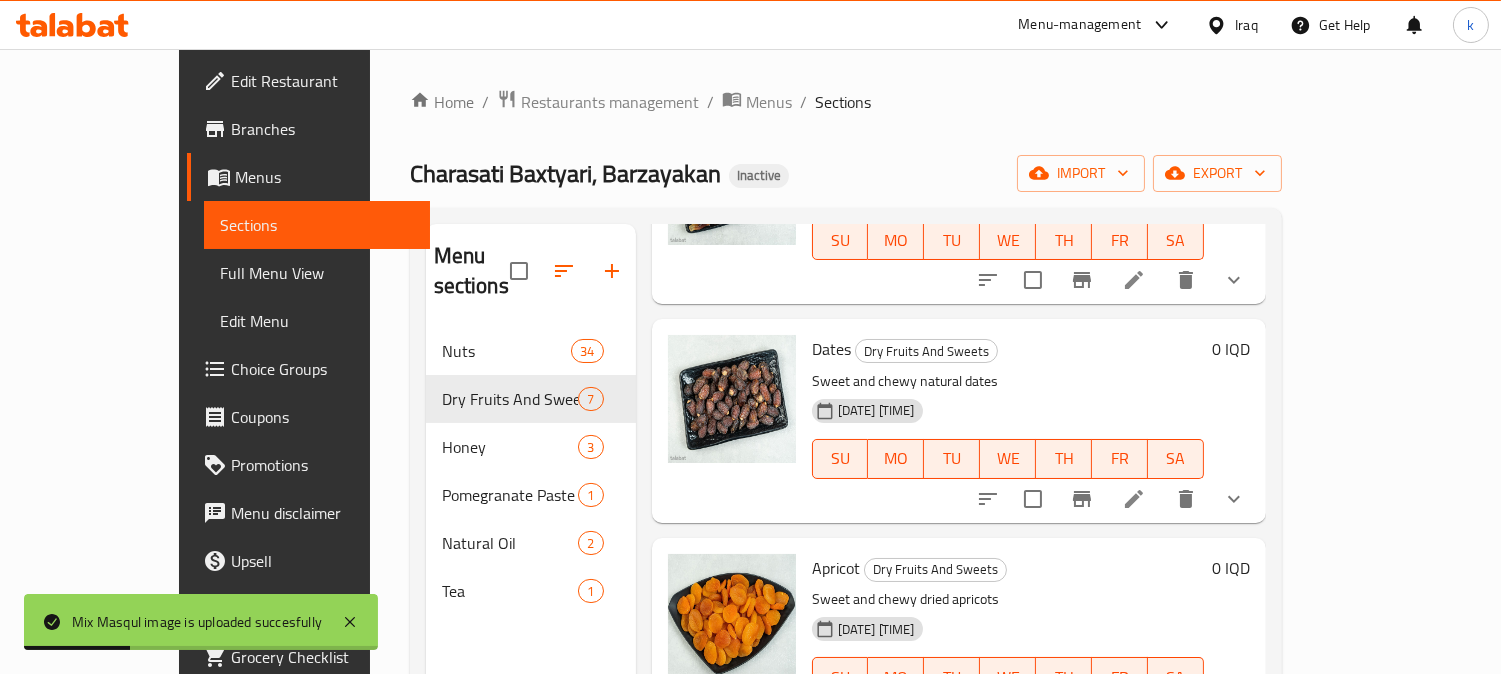 scroll, scrollTop: 904, scrollLeft: 0, axis: vertical 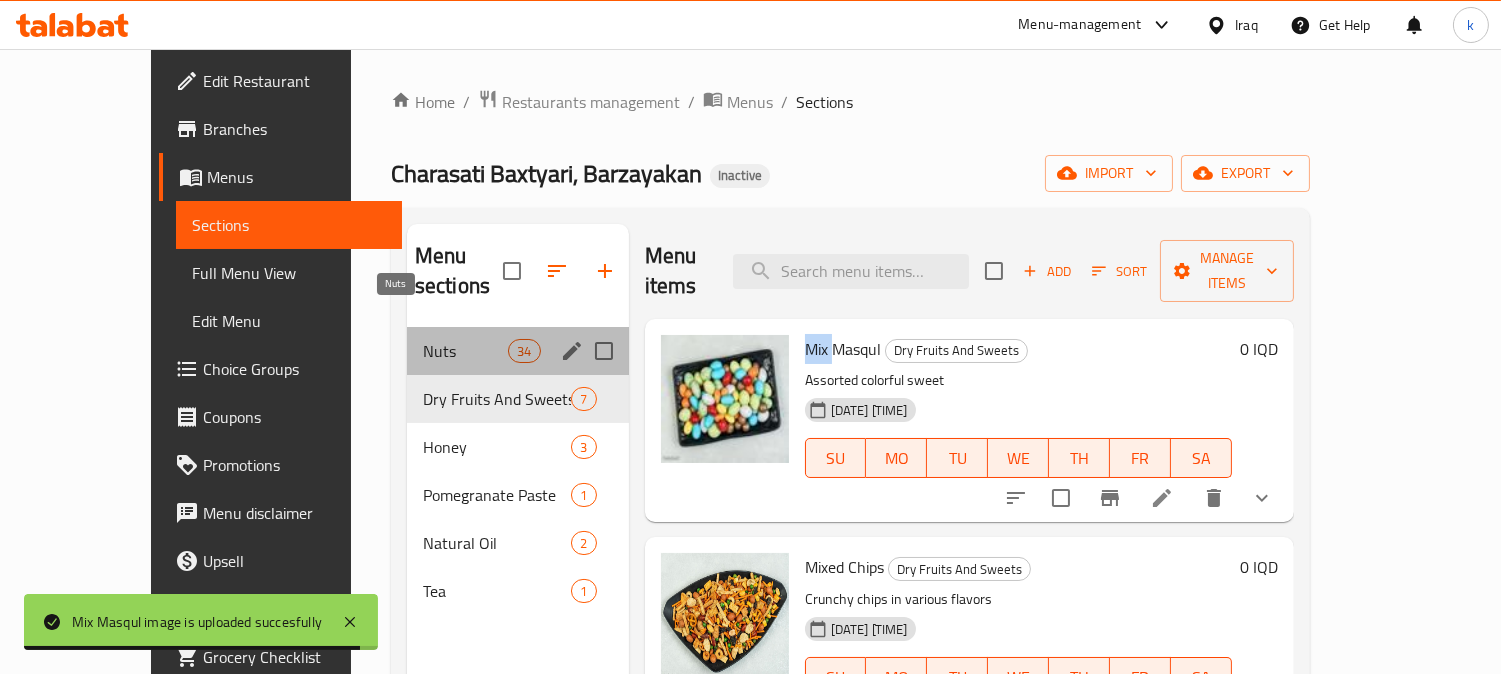 click on "Nuts" at bounding box center (465, 351) 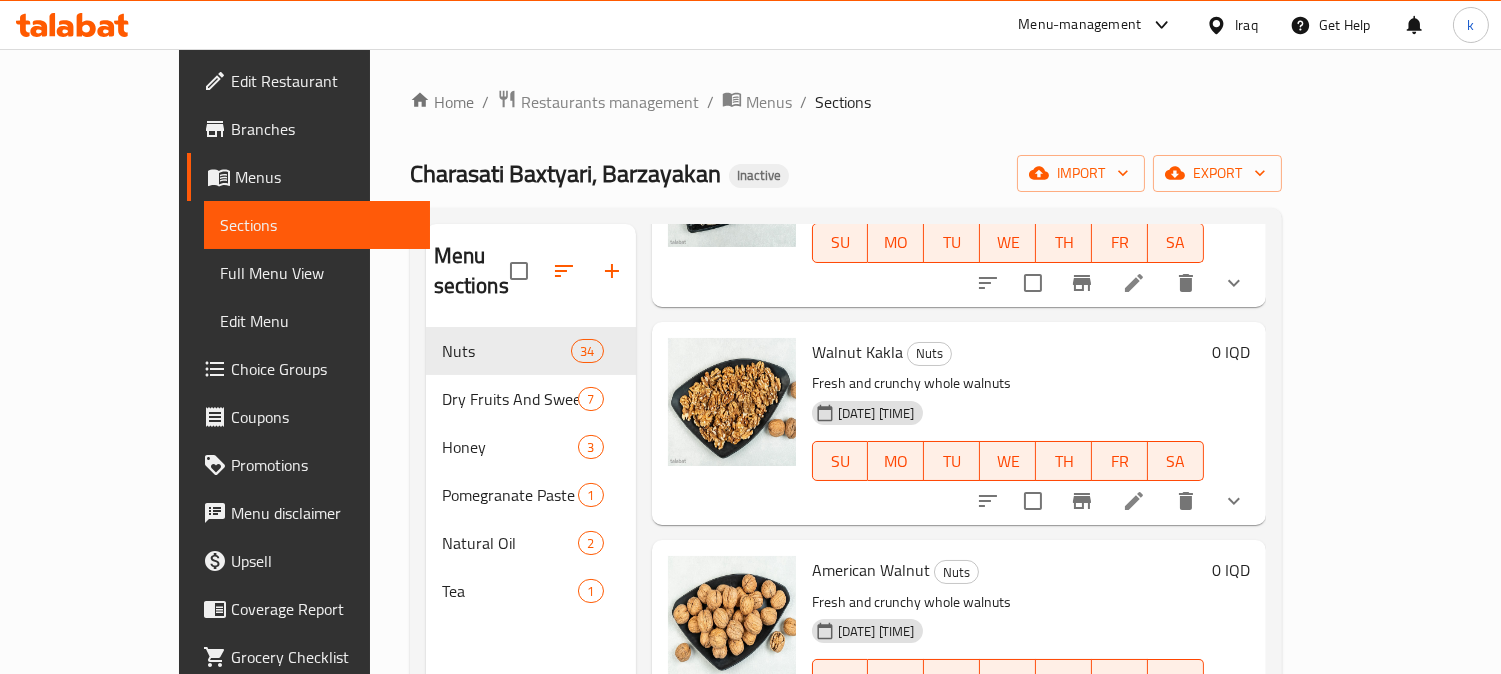 scroll, scrollTop: 5925, scrollLeft: 0, axis: vertical 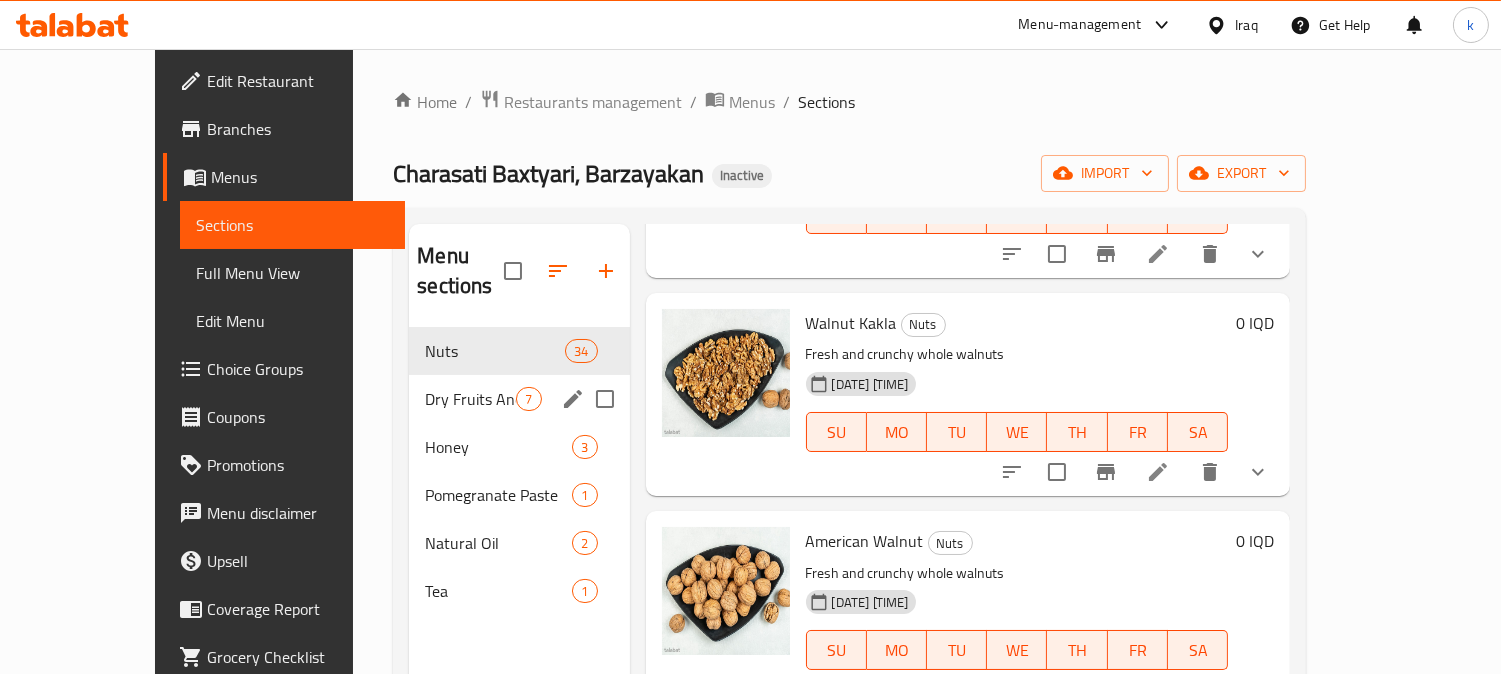 drag, startPoint x: 341, startPoint y: 353, endPoint x: 471, endPoint y: 393, distance: 136.01471 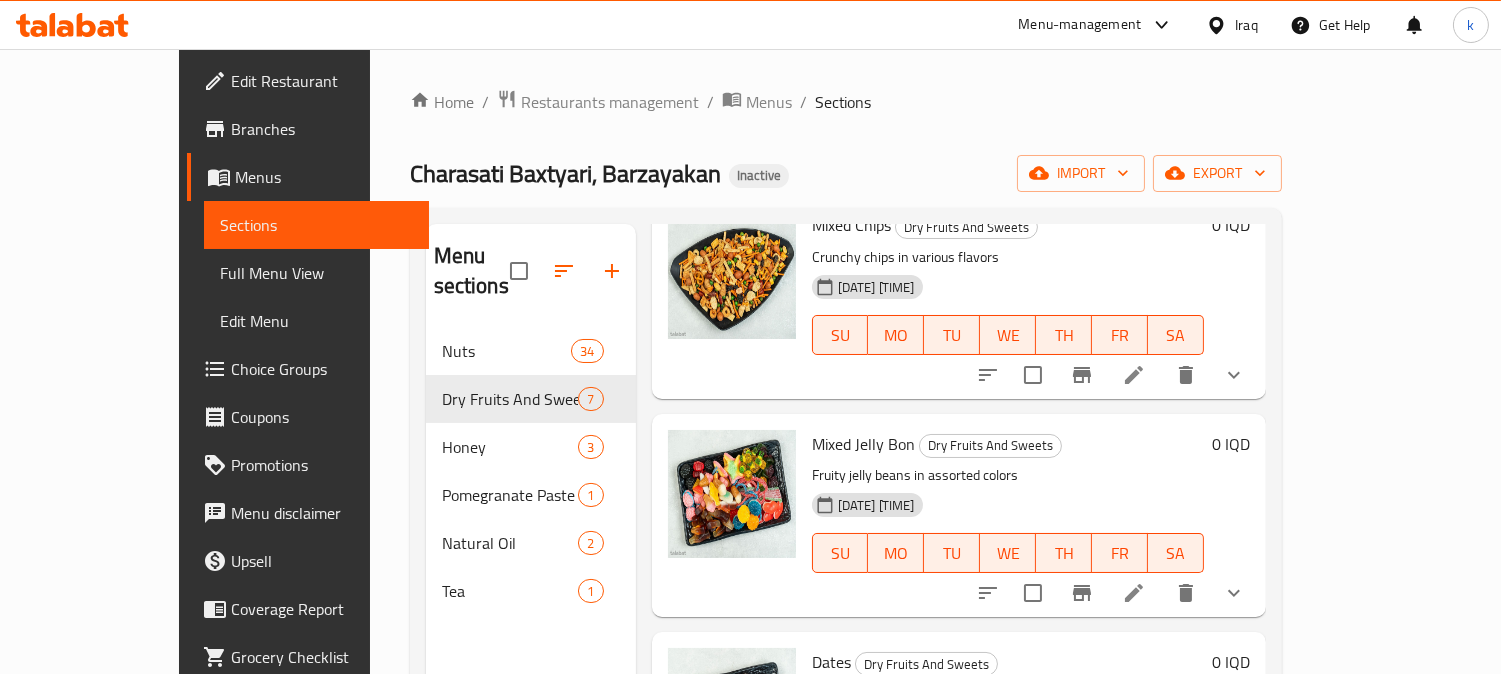 scroll, scrollTop: 0, scrollLeft: 0, axis: both 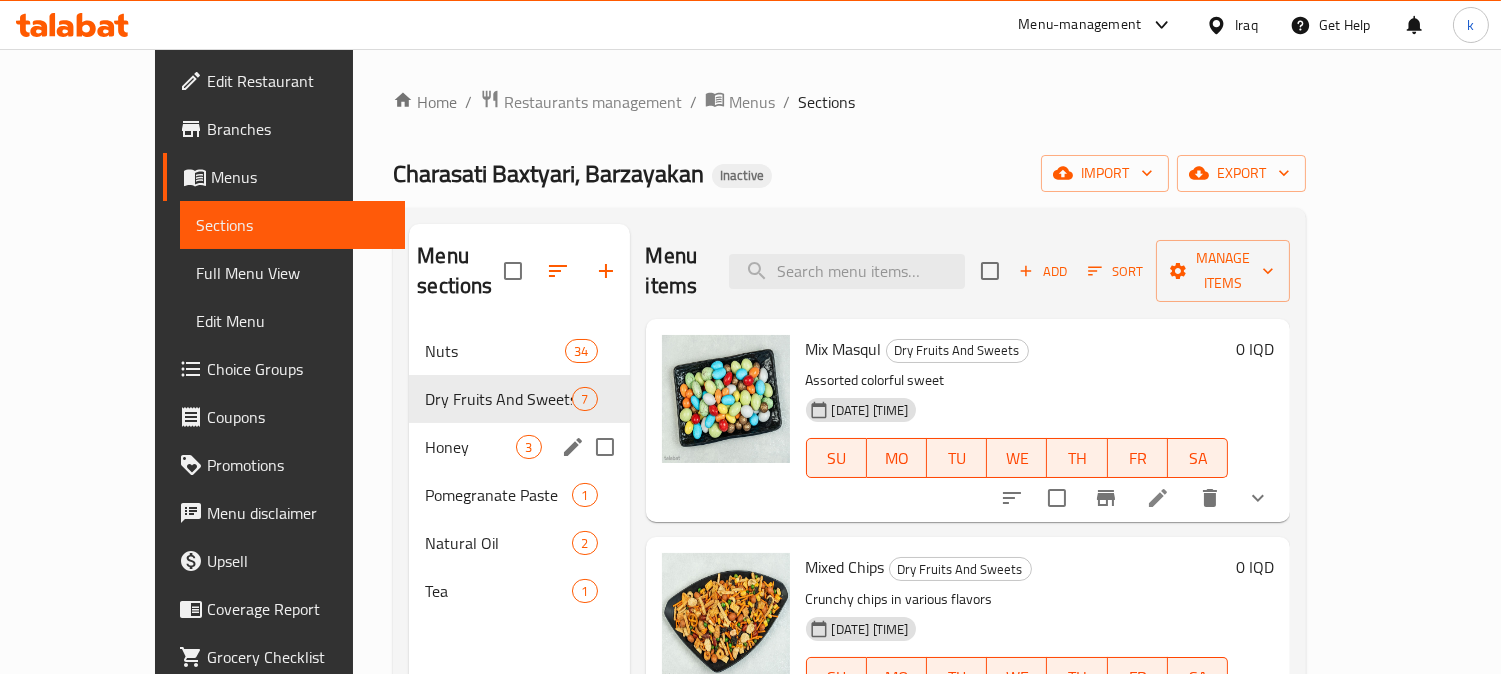 click on "Honey" at bounding box center (470, 447) 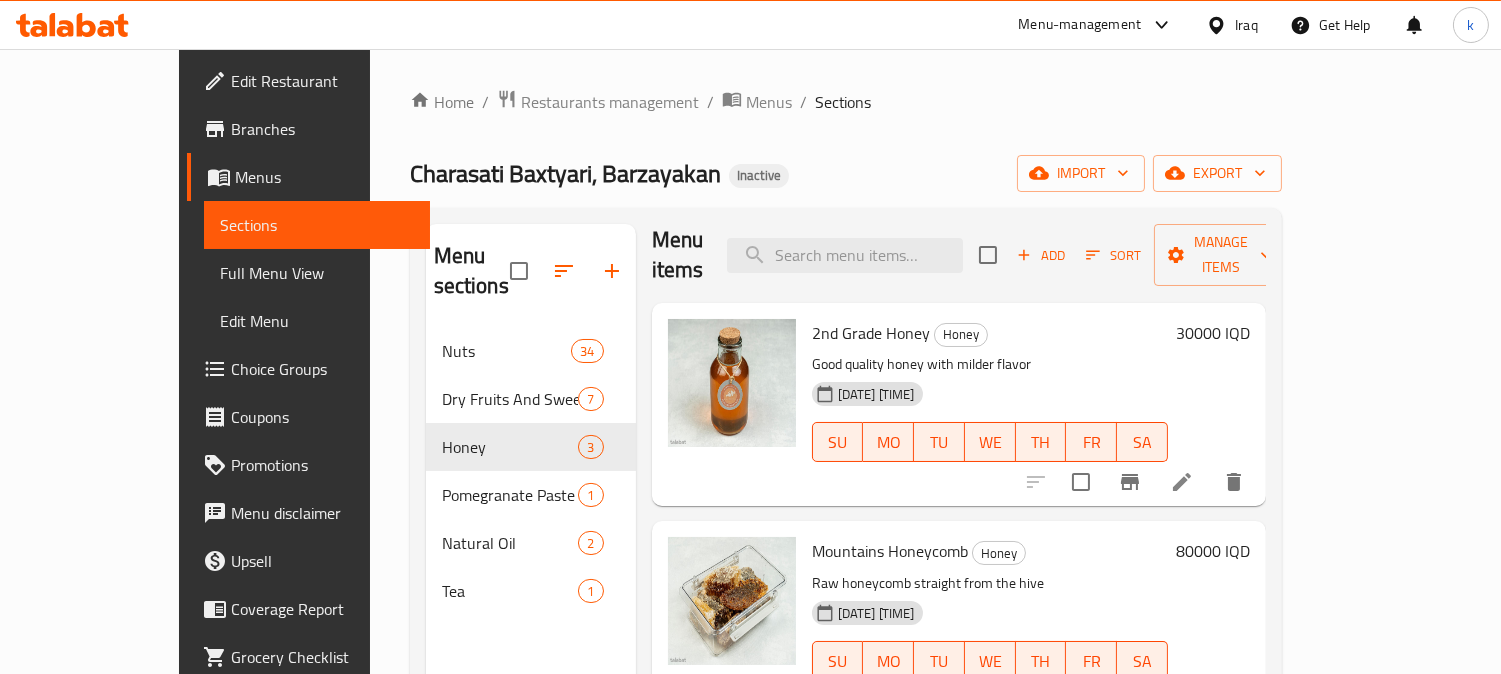 scroll, scrollTop: 30, scrollLeft: 0, axis: vertical 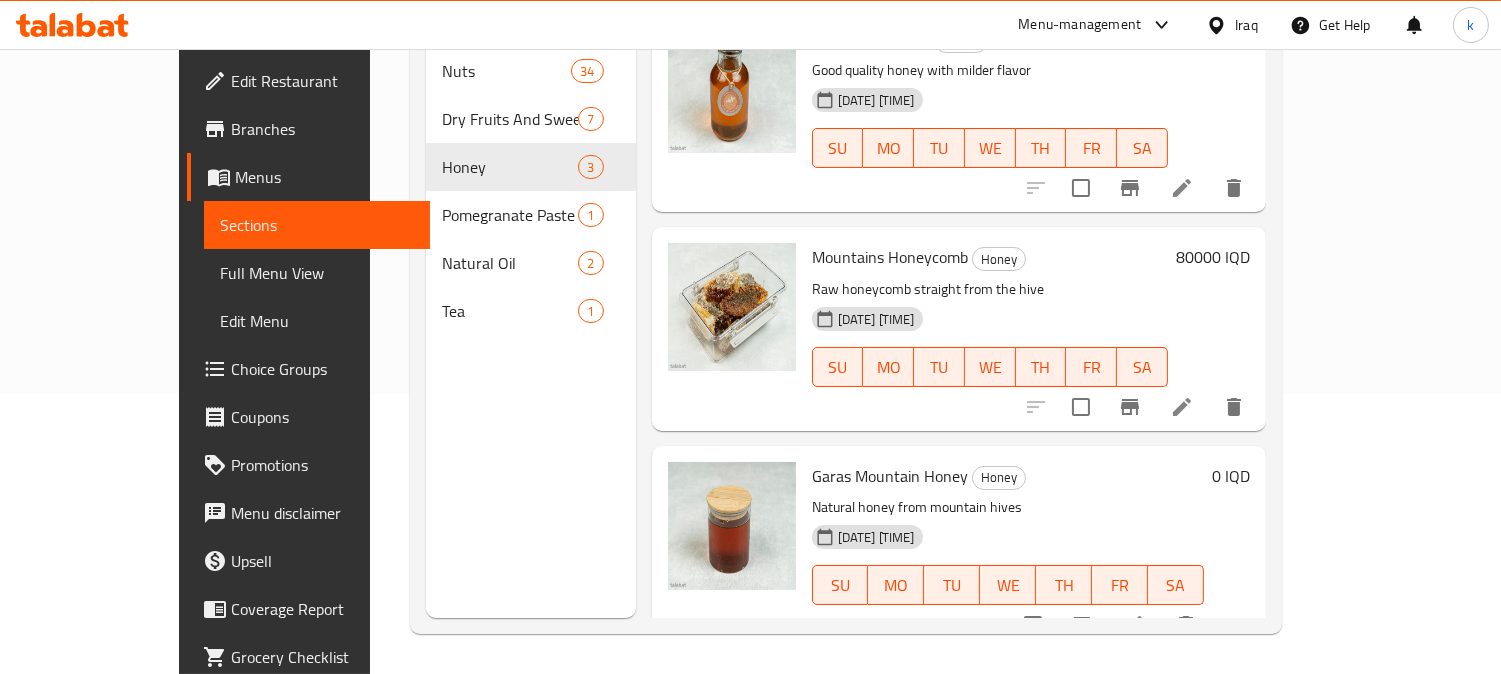 click 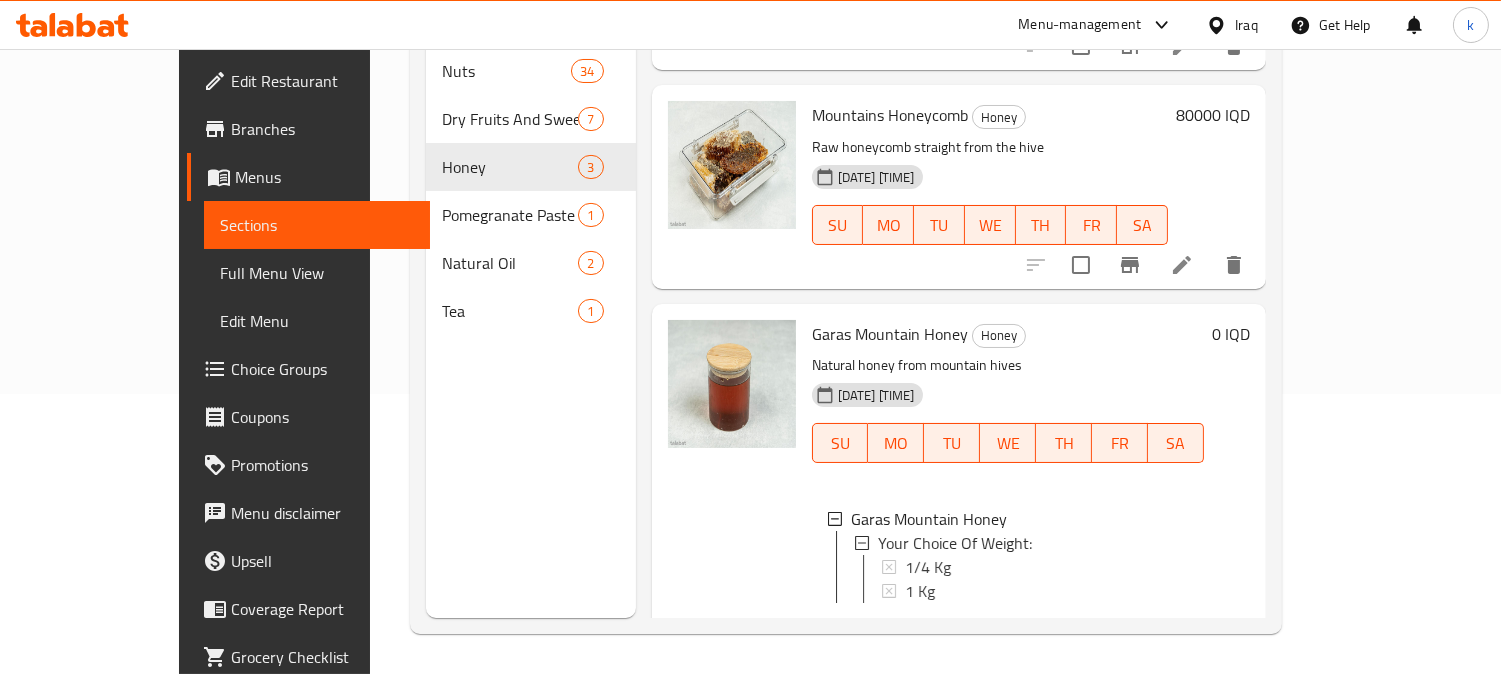 scroll, scrollTop: 198, scrollLeft: 0, axis: vertical 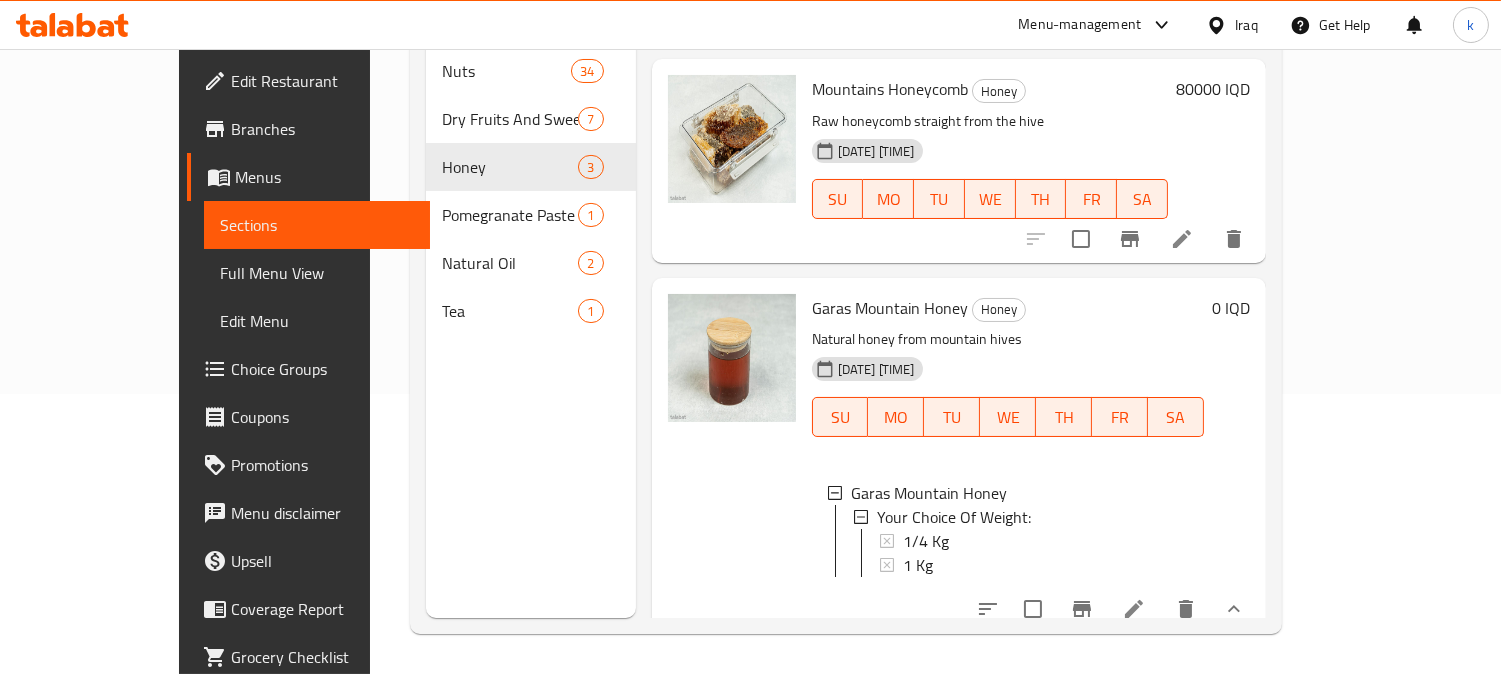 type 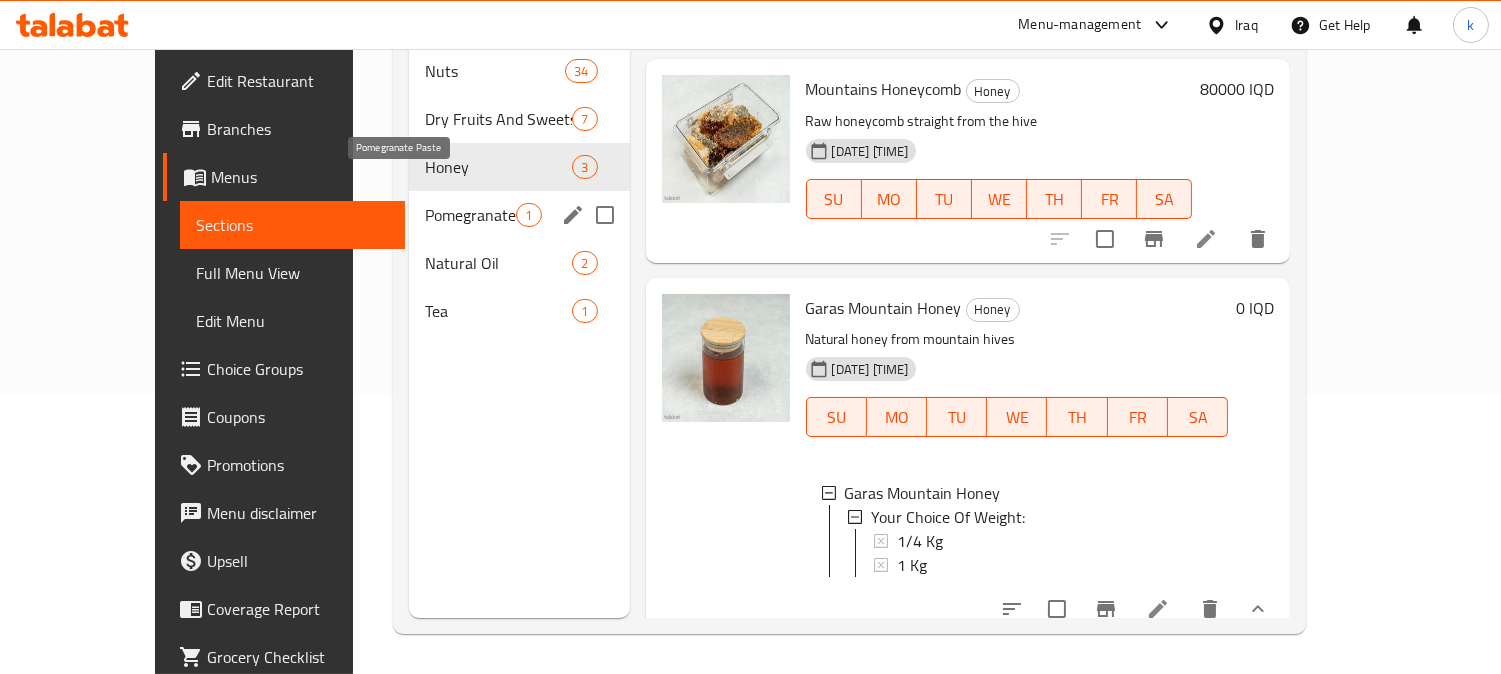 click on "Pomegranate Paste" at bounding box center (470, 215) 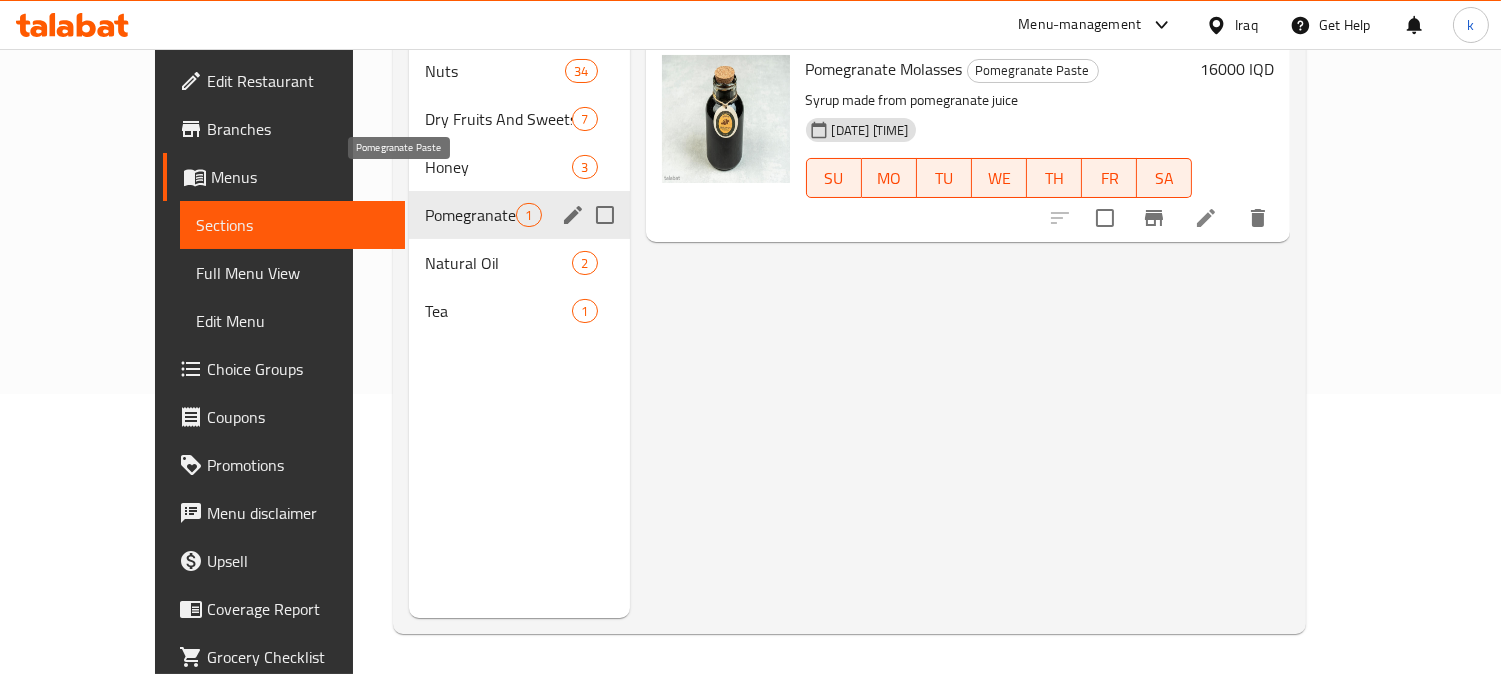 scroll, scrollTop: 0, scrollLeft: 0, axis: both 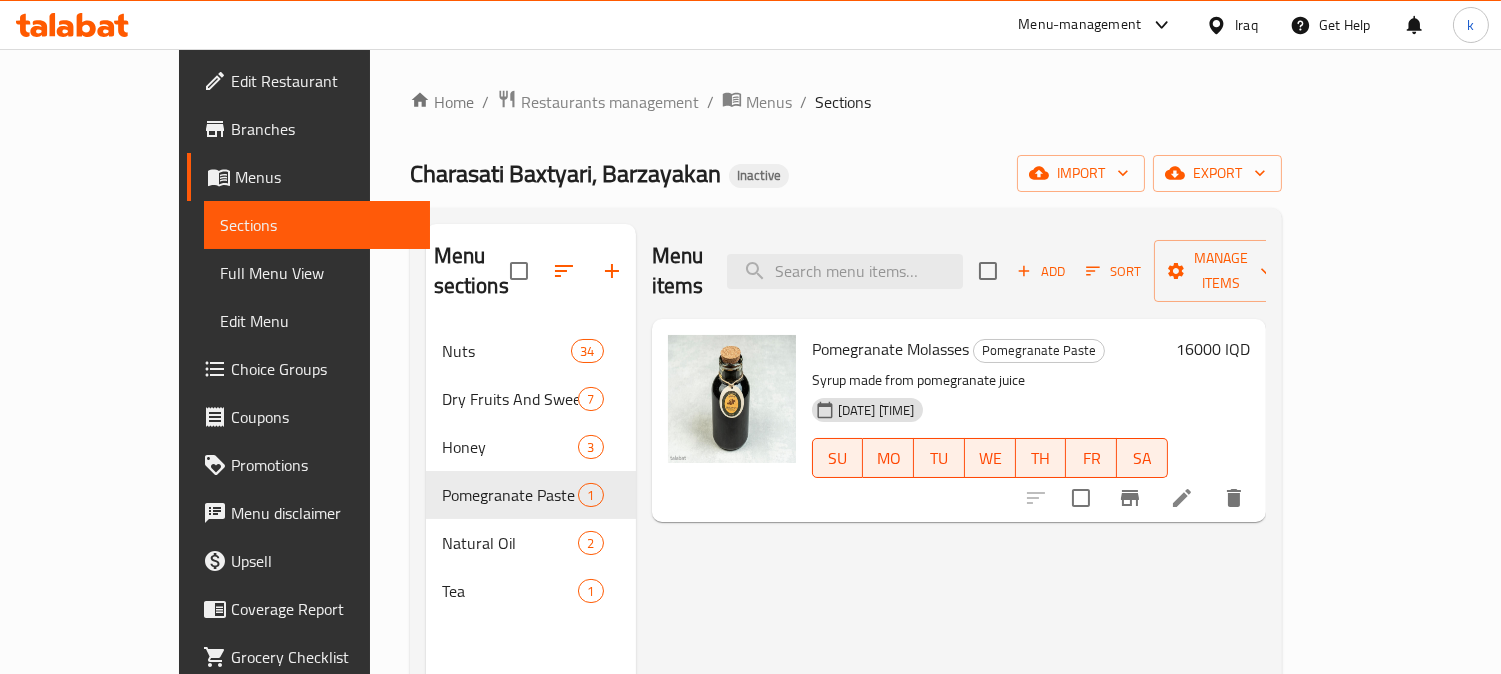 click at bounding box center [1182, 498] 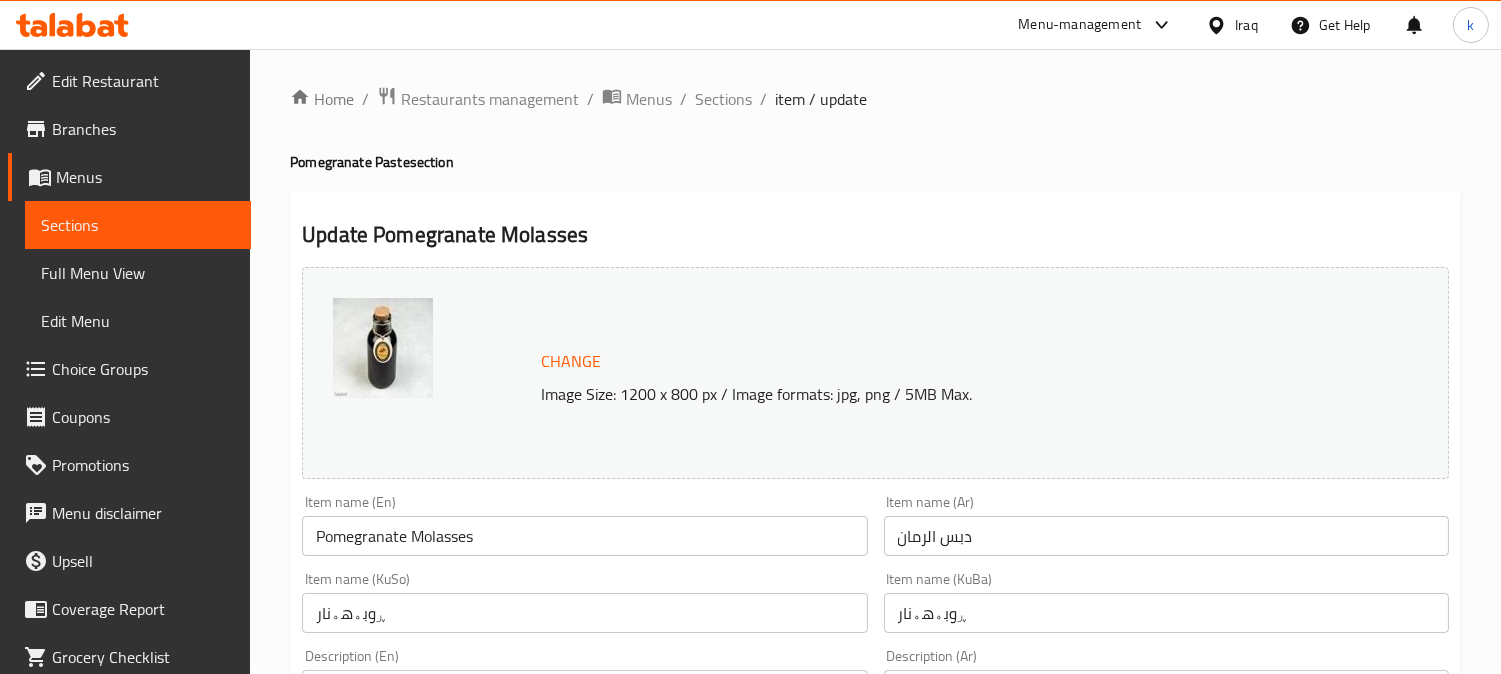 scroll, scrollTop: 370, scrollLeft: 0, axis: vertical 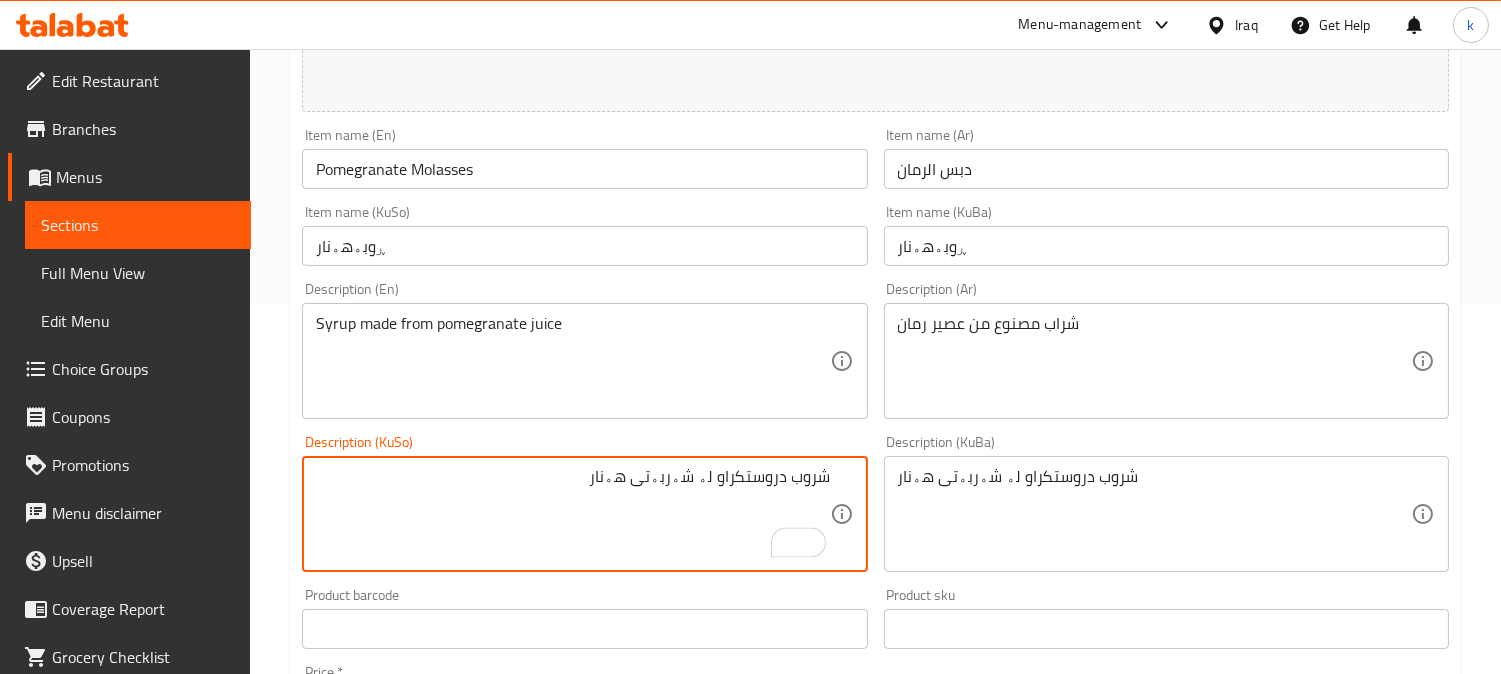 click on "شروب دروستکراو لە شەربەتی هەنار" at bounding box center (572, 514) 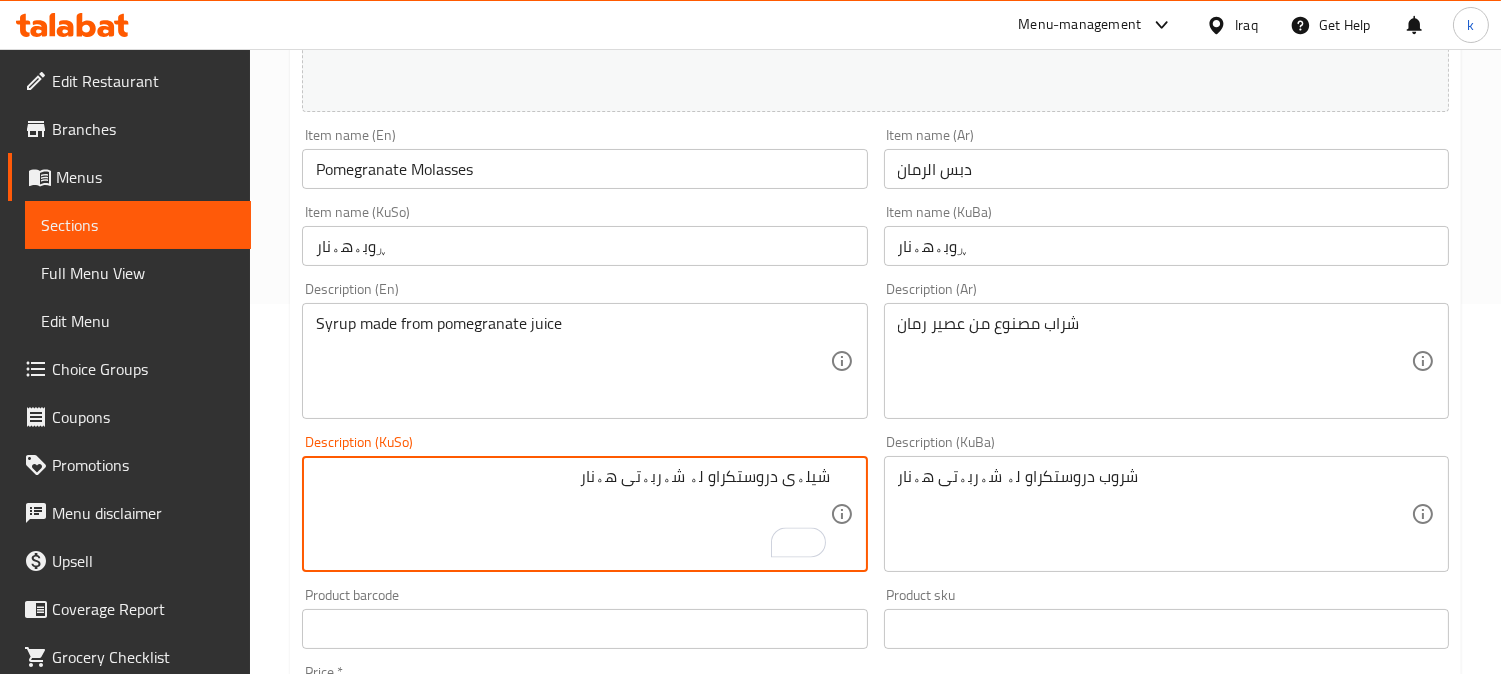 click on "شیلەی دروستکراو لە شەربەتی هەنار" at bounding box center [572, 514] 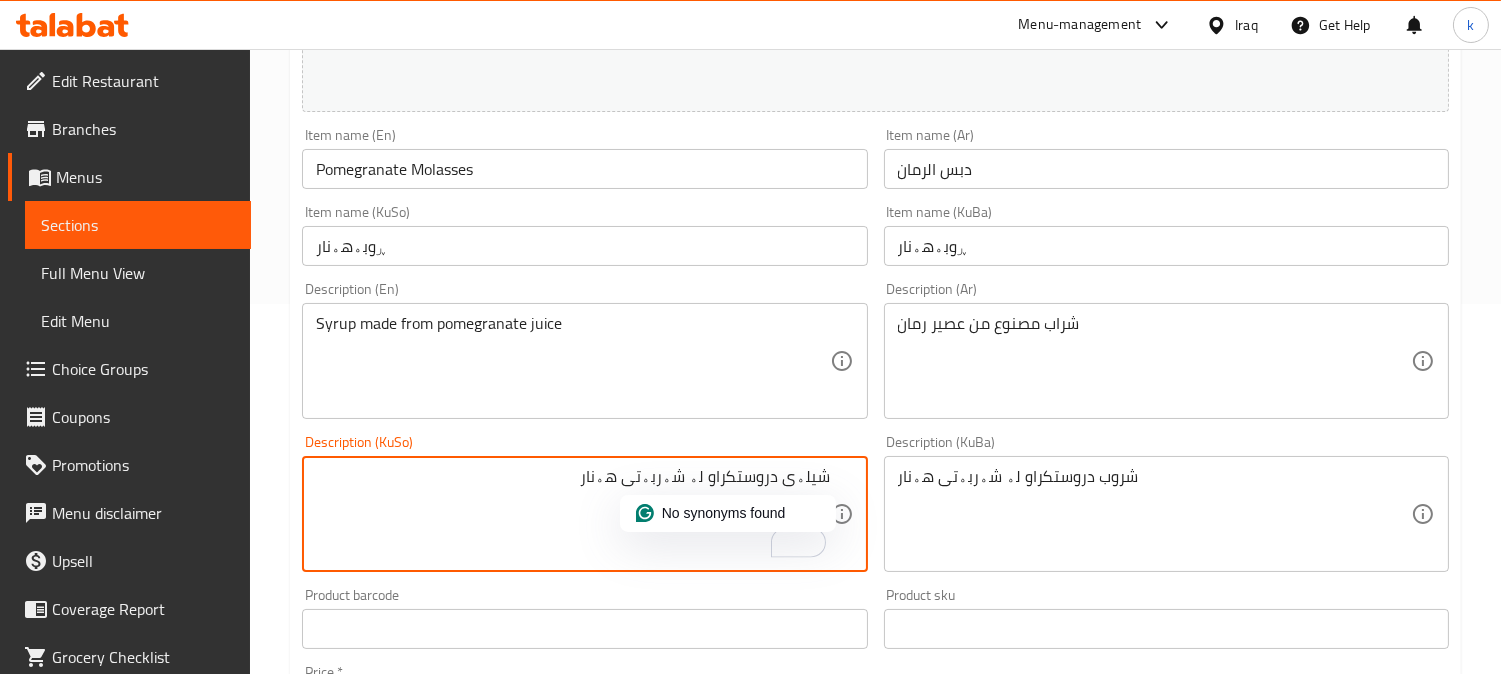 type on "شیلەی دروستکراو لە شەربەتی هەنار" 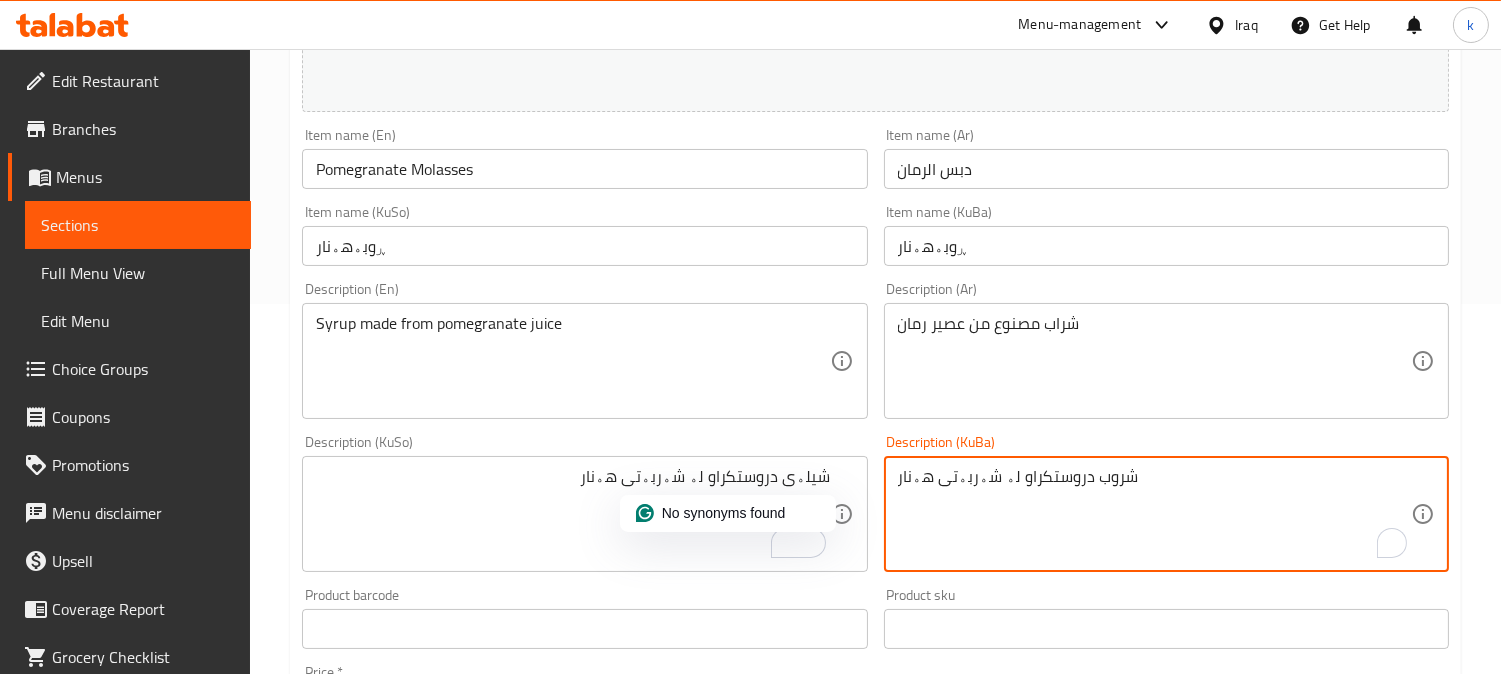 click on "شروب دروستکراو لە شەربەتی هەنار" at bounding box center [1154, 514] 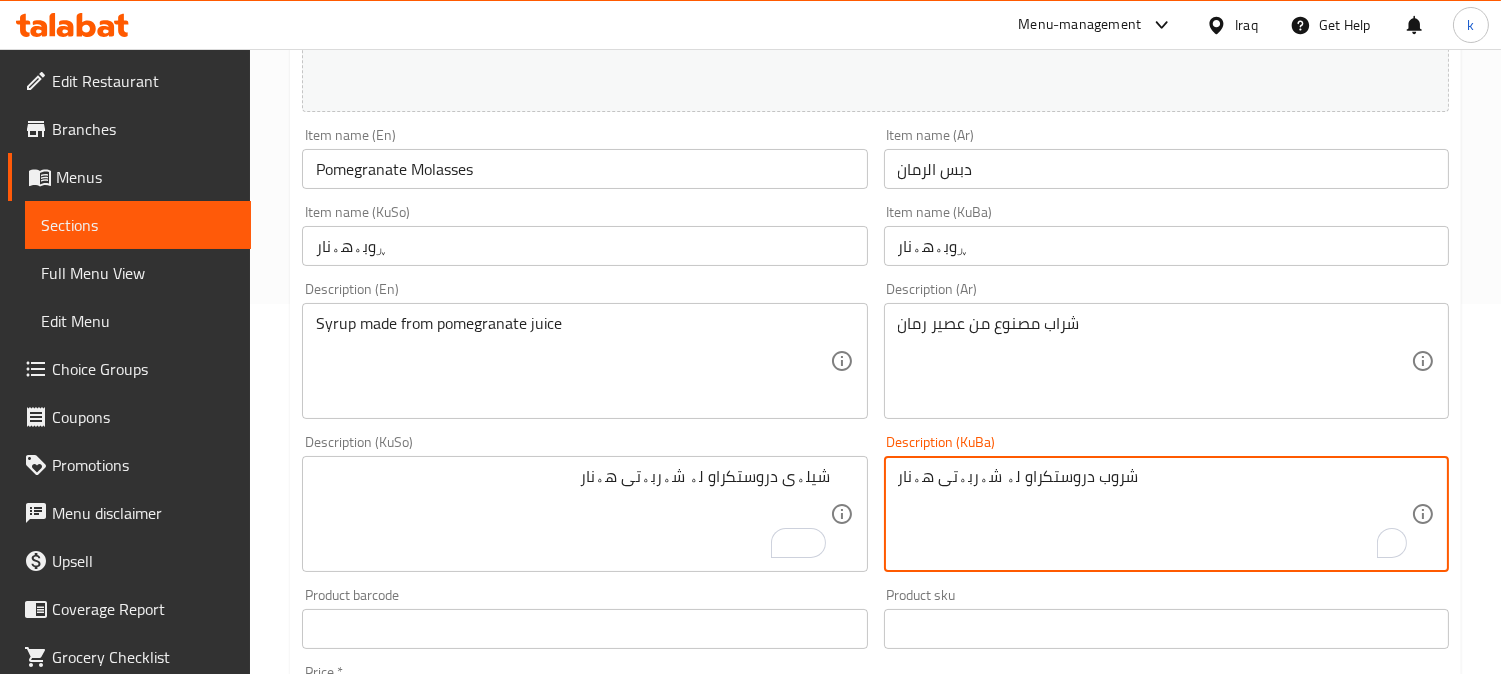 click on "شروب دروستکراو لە شەربەتی هەنار" at bounding box center (1154, 514) 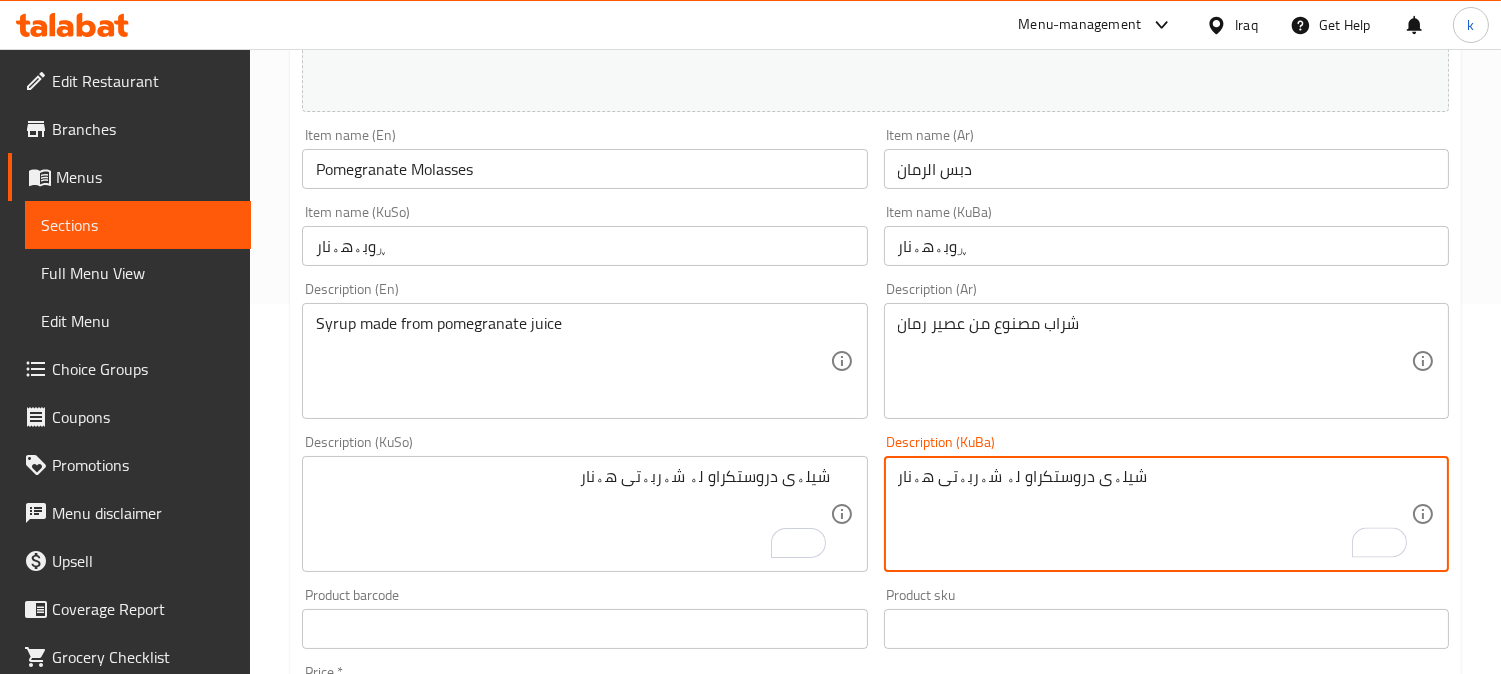 type on "شیلەی دروستکراو لە شەربەتی هەنار" 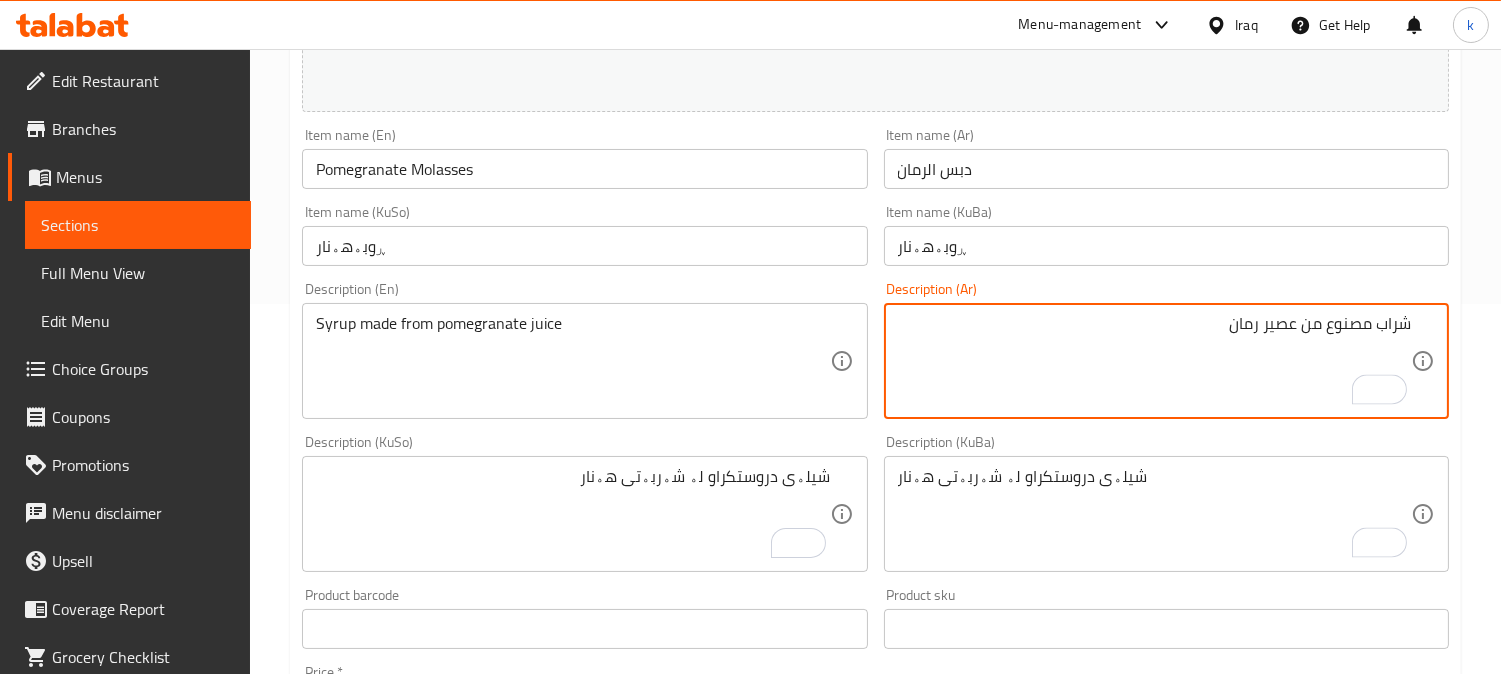click on "شراب مصنوع من عصير رمان" at bounding box center (1154, 361) 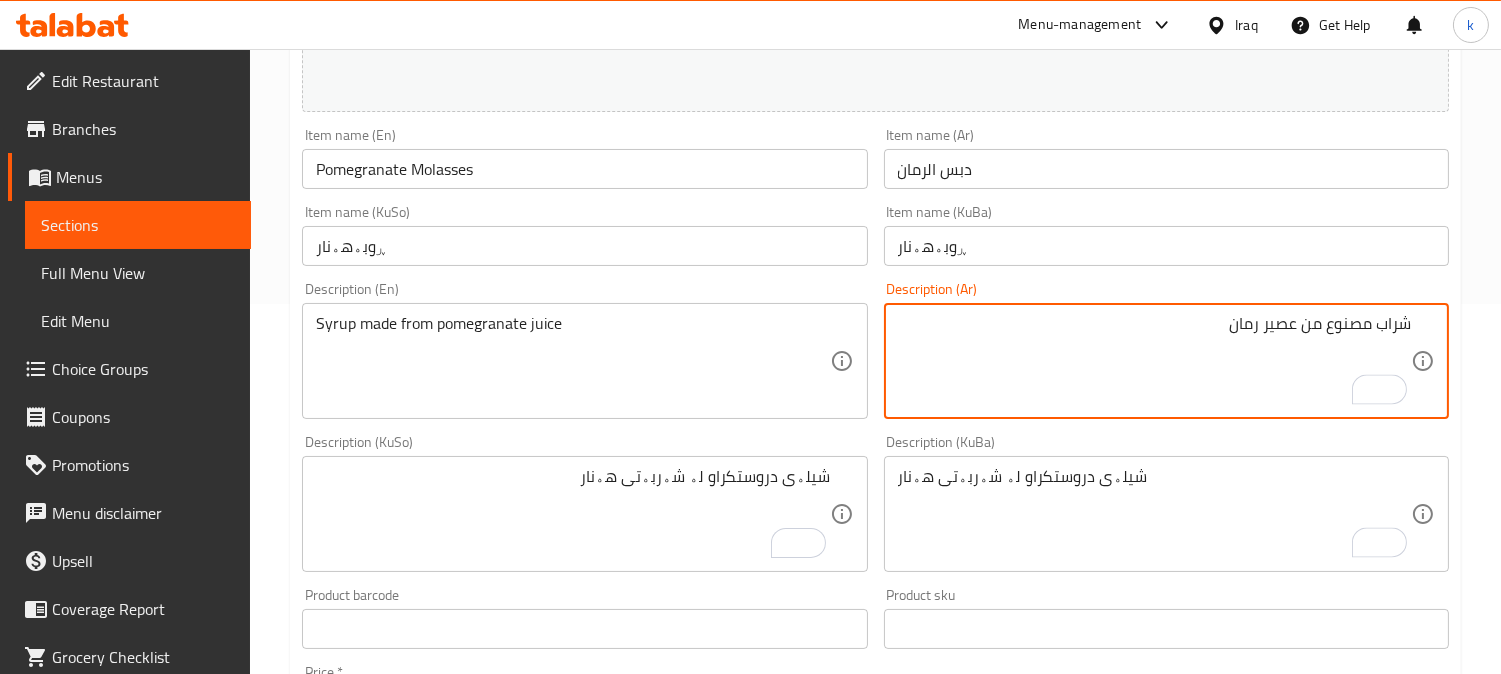 click on "شراب مصنوع من عصير رمان" at bounding box center (1154, 361) 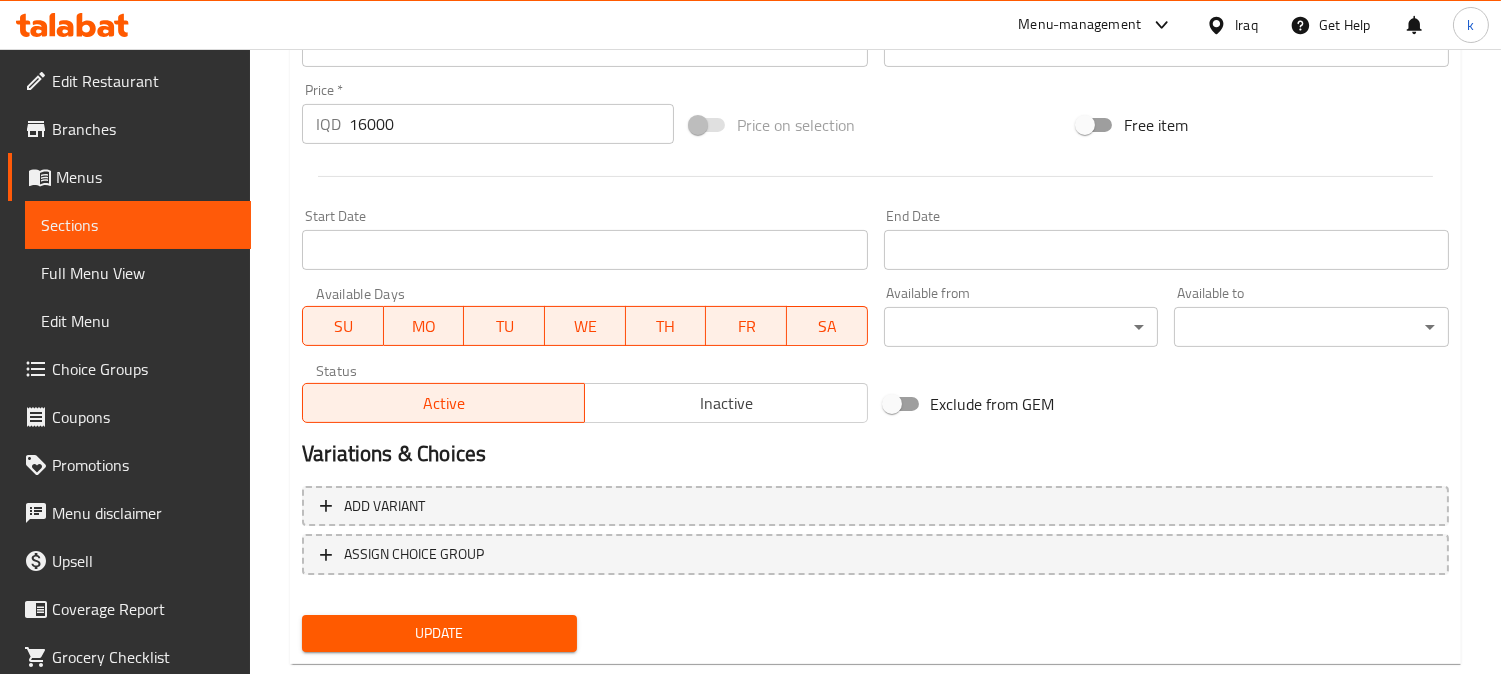 scroll, scrollTop: 994, scrollLeft: 0, axis: vertical 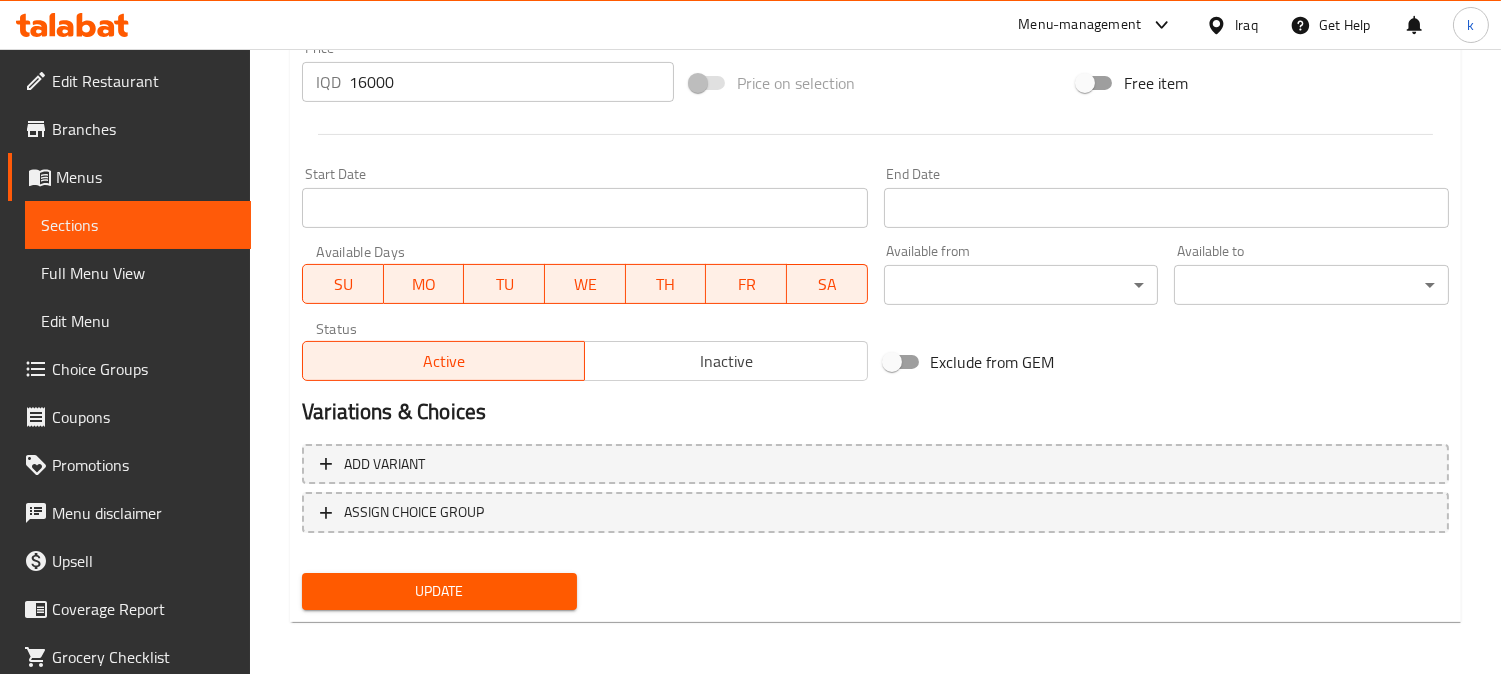 type on "سيروب مصنوع من عصير رمان" 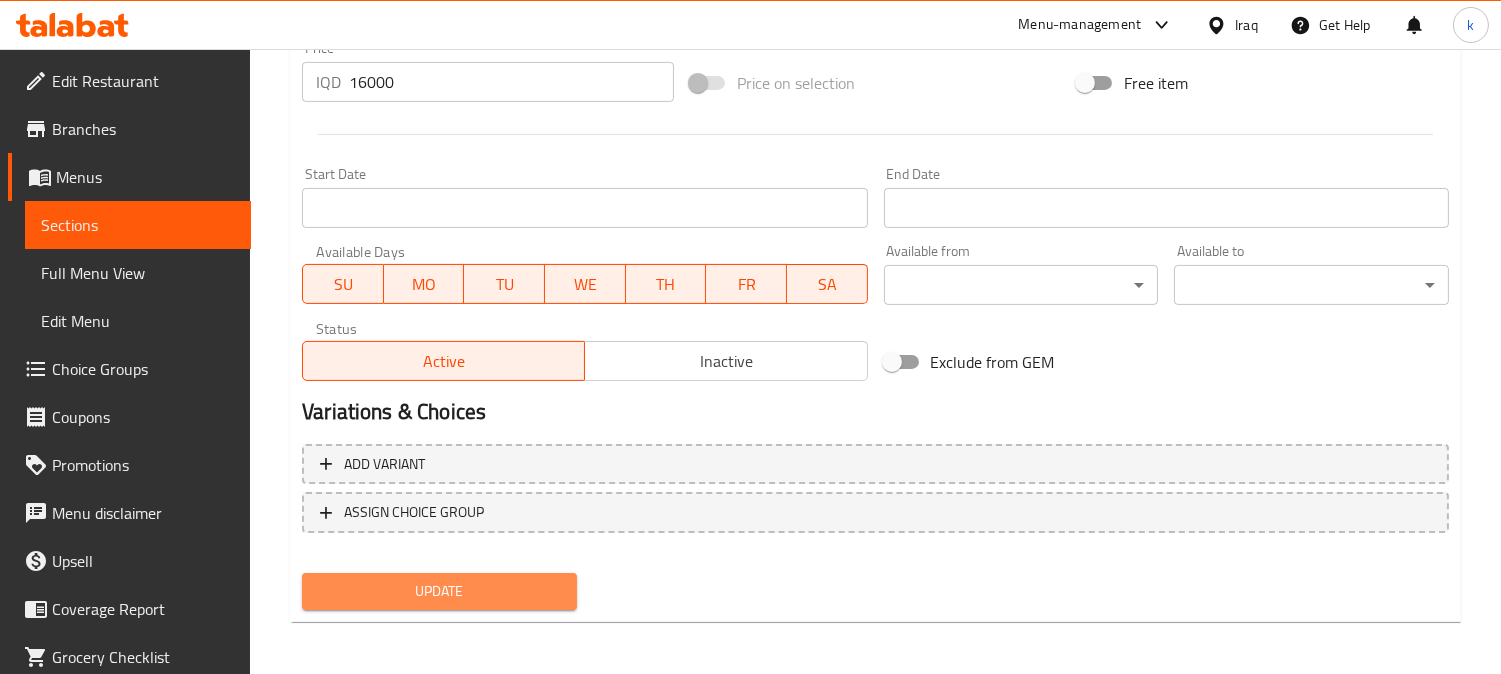 click on "Update" at bounding box center (439, 591) 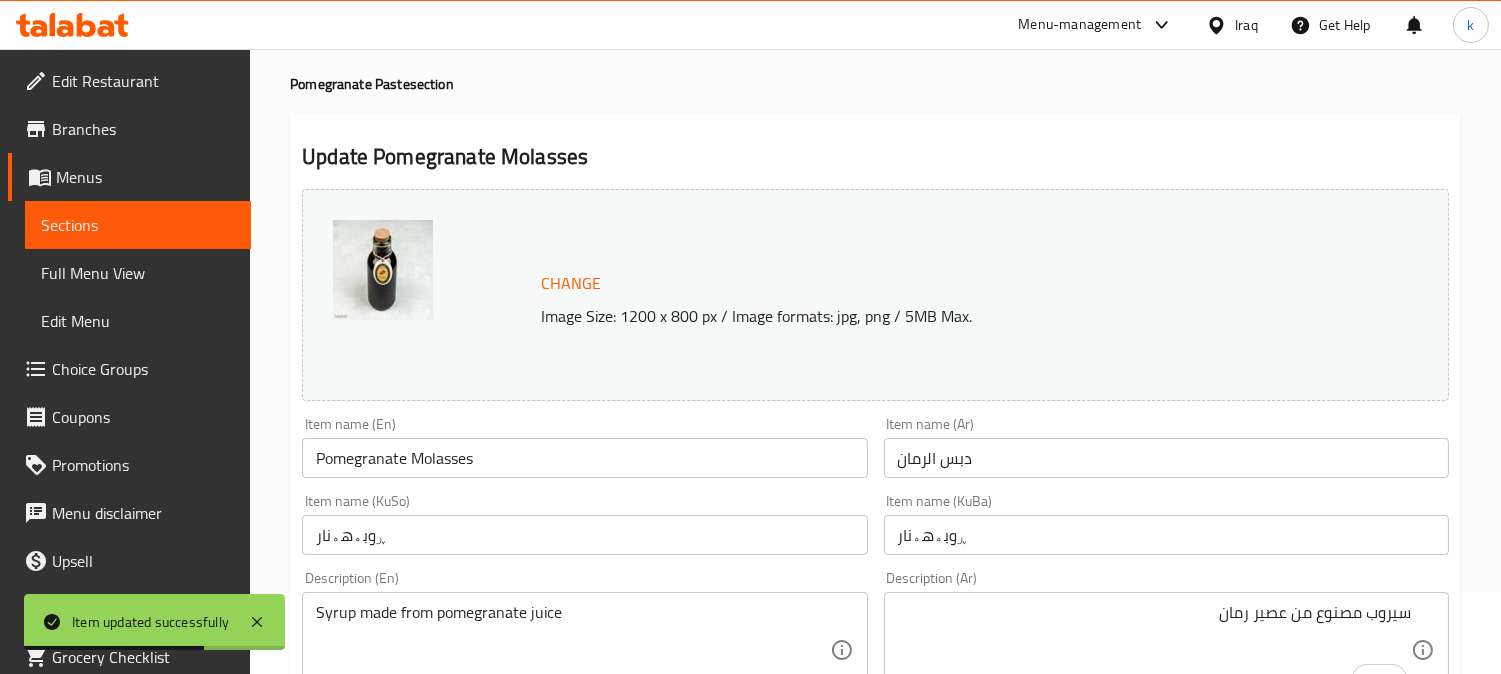scroll, scrollTop: 0, scrollLeft: 0, axis: both 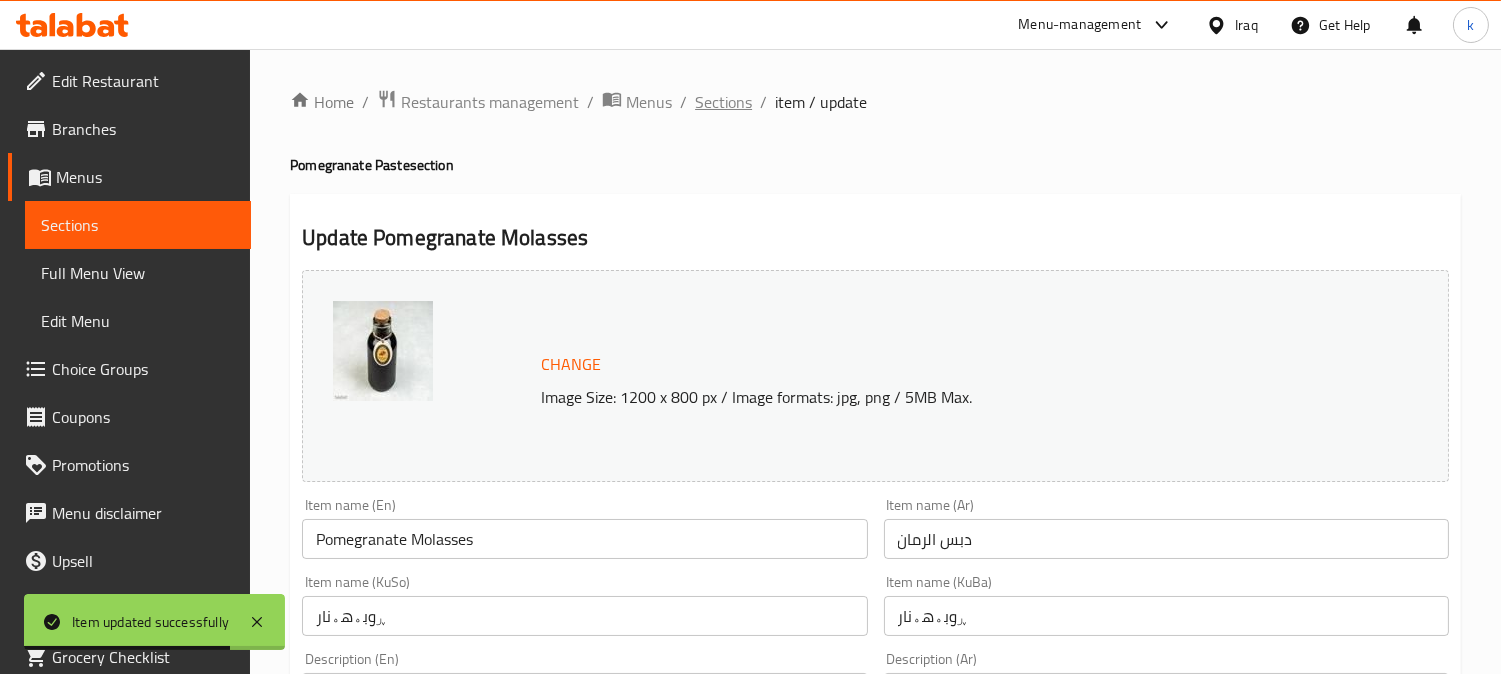 click on "Sections" at bounding box center (723, 102) 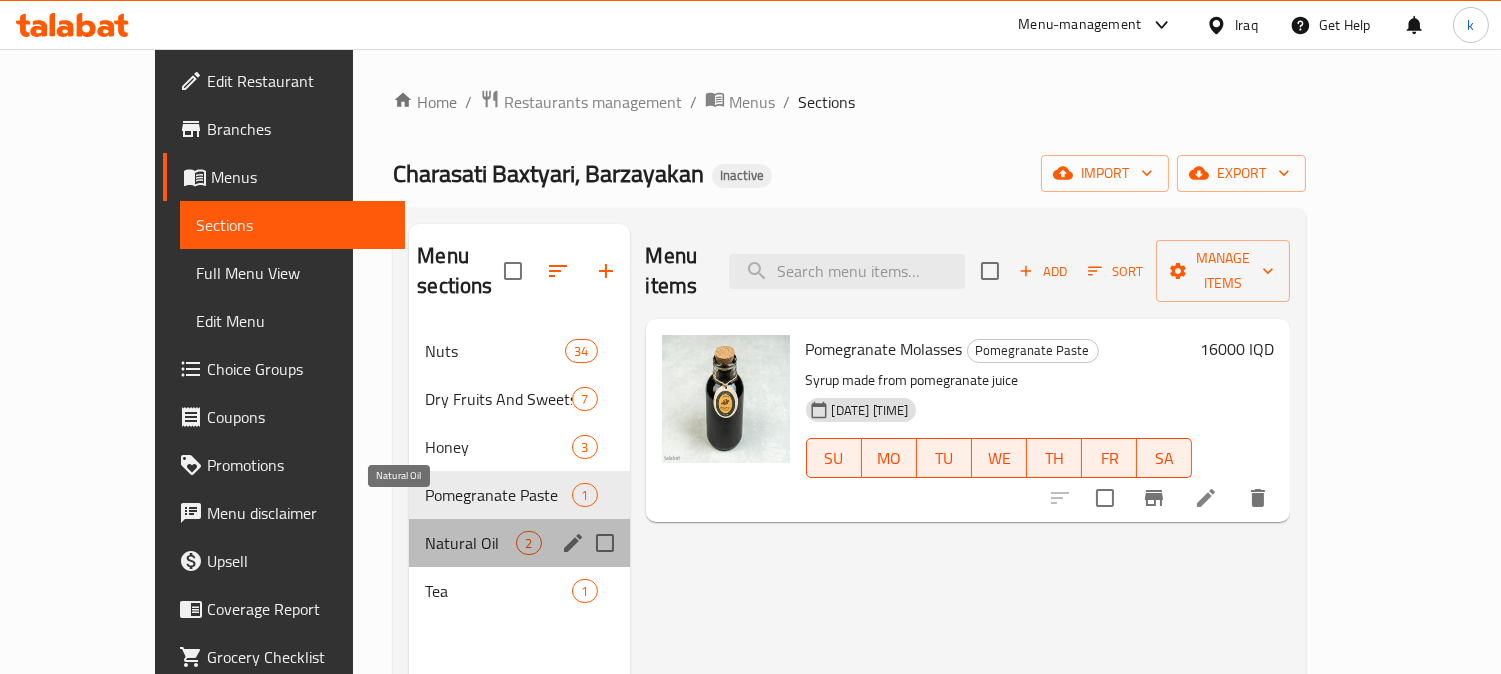 click on "Natural Oil" at bounding box center [470, 543] 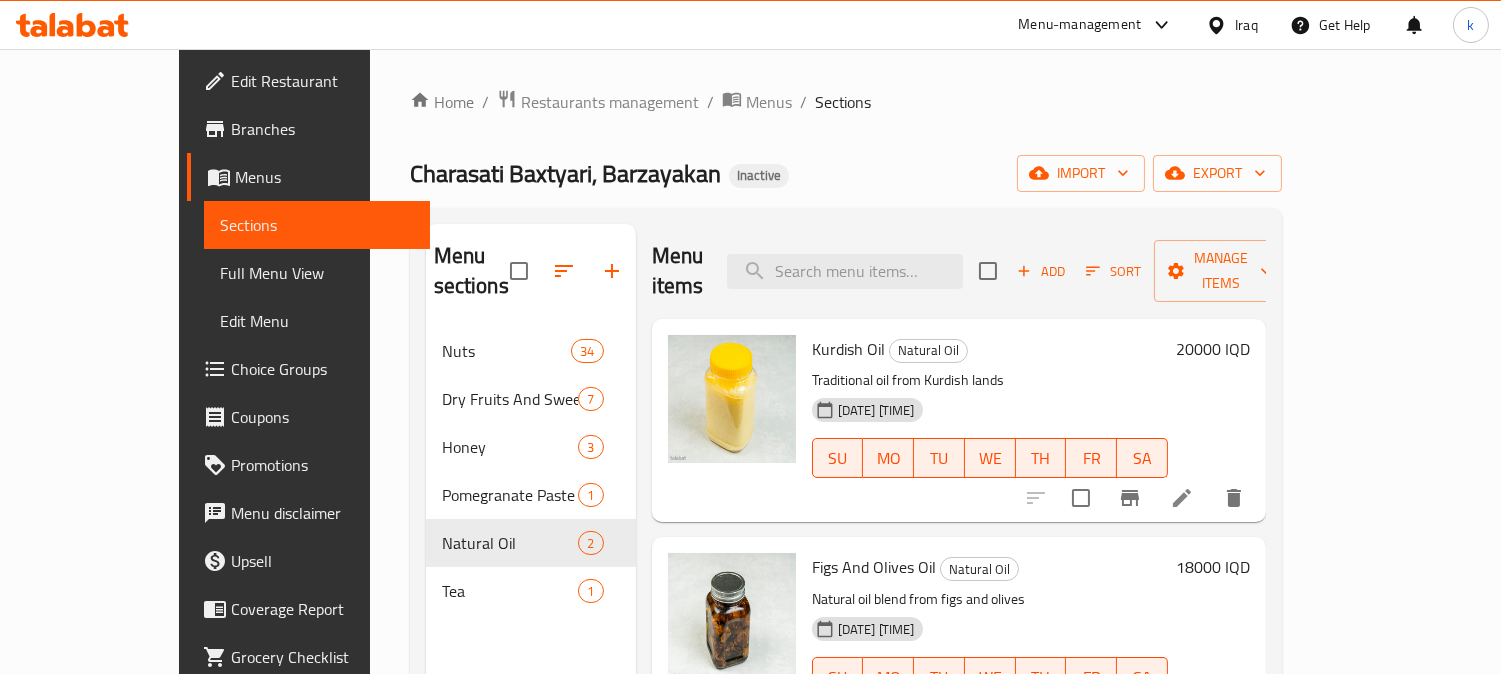 scroll, scrollTop: 185, scrollLeft: 0, axis: vertical 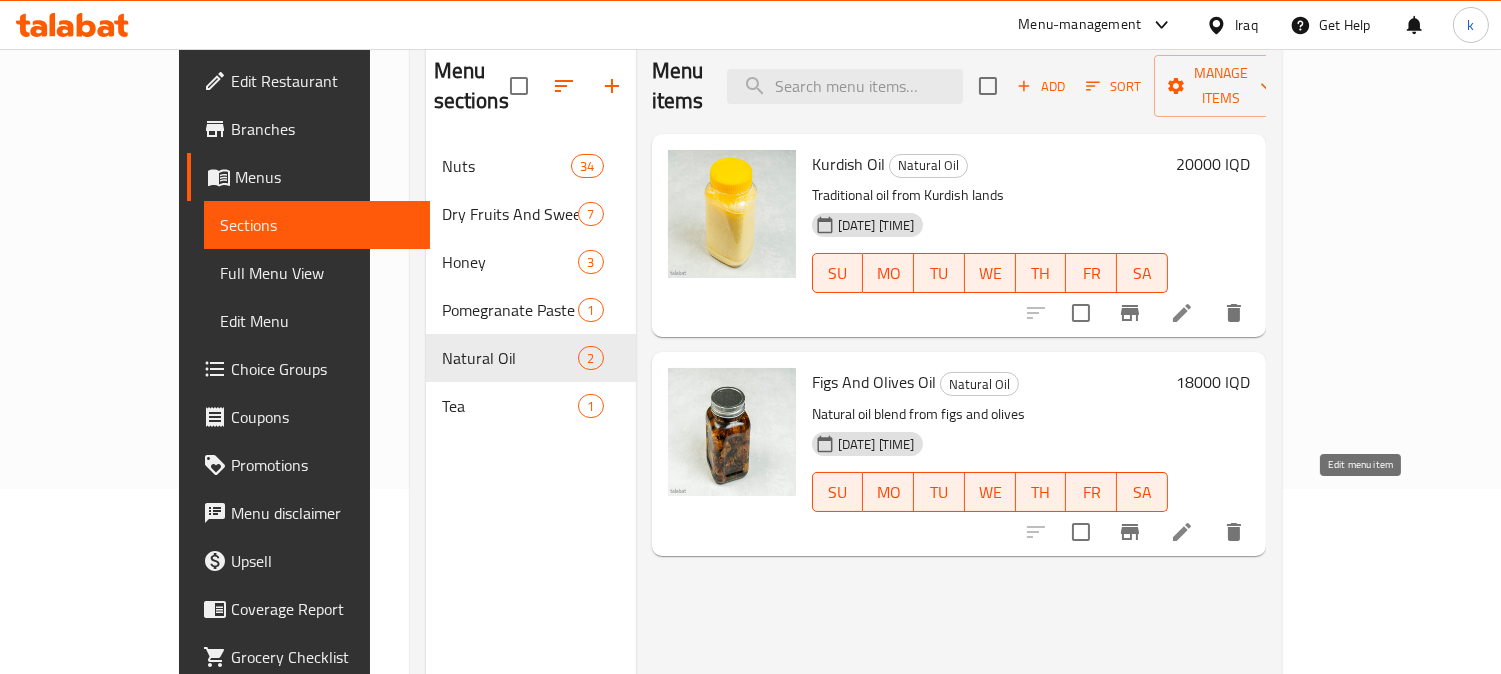 click 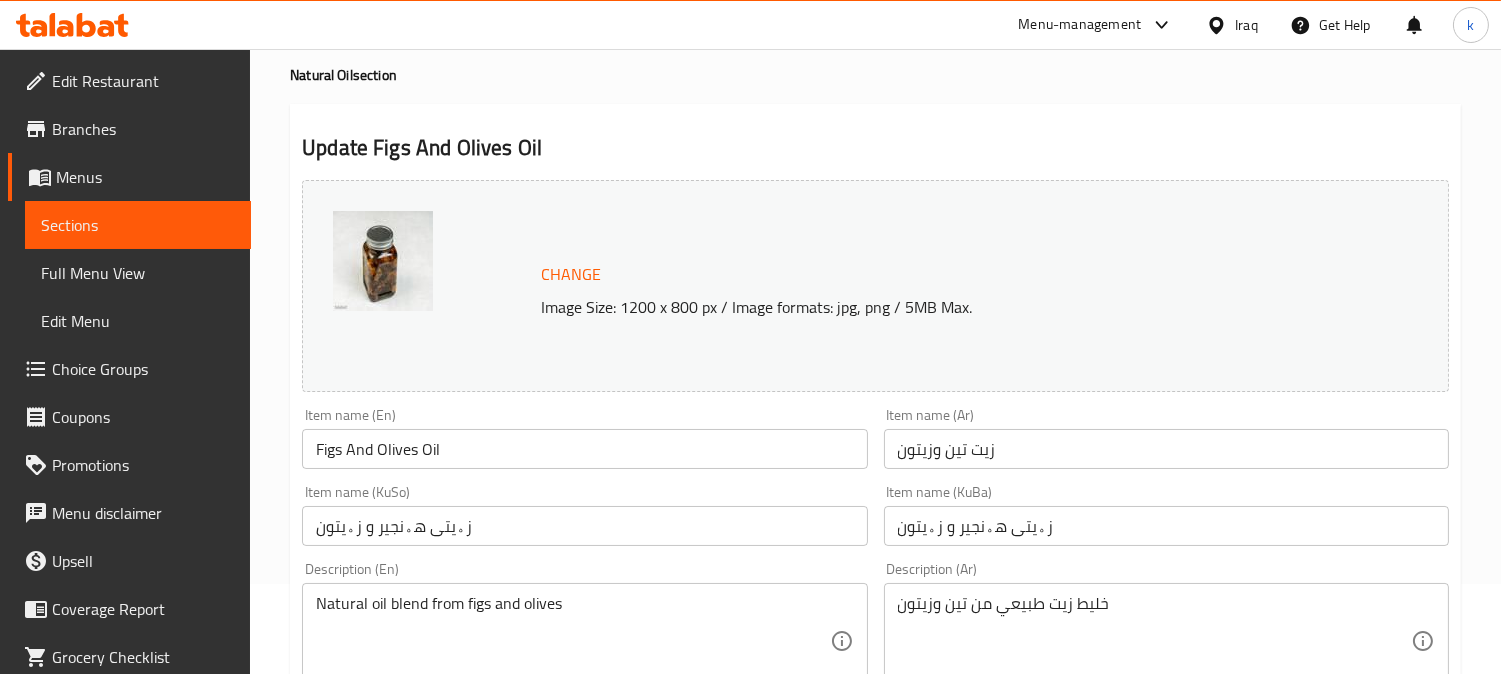 scroll, scrollTop: 0, scrollLeft: 0, axis: both 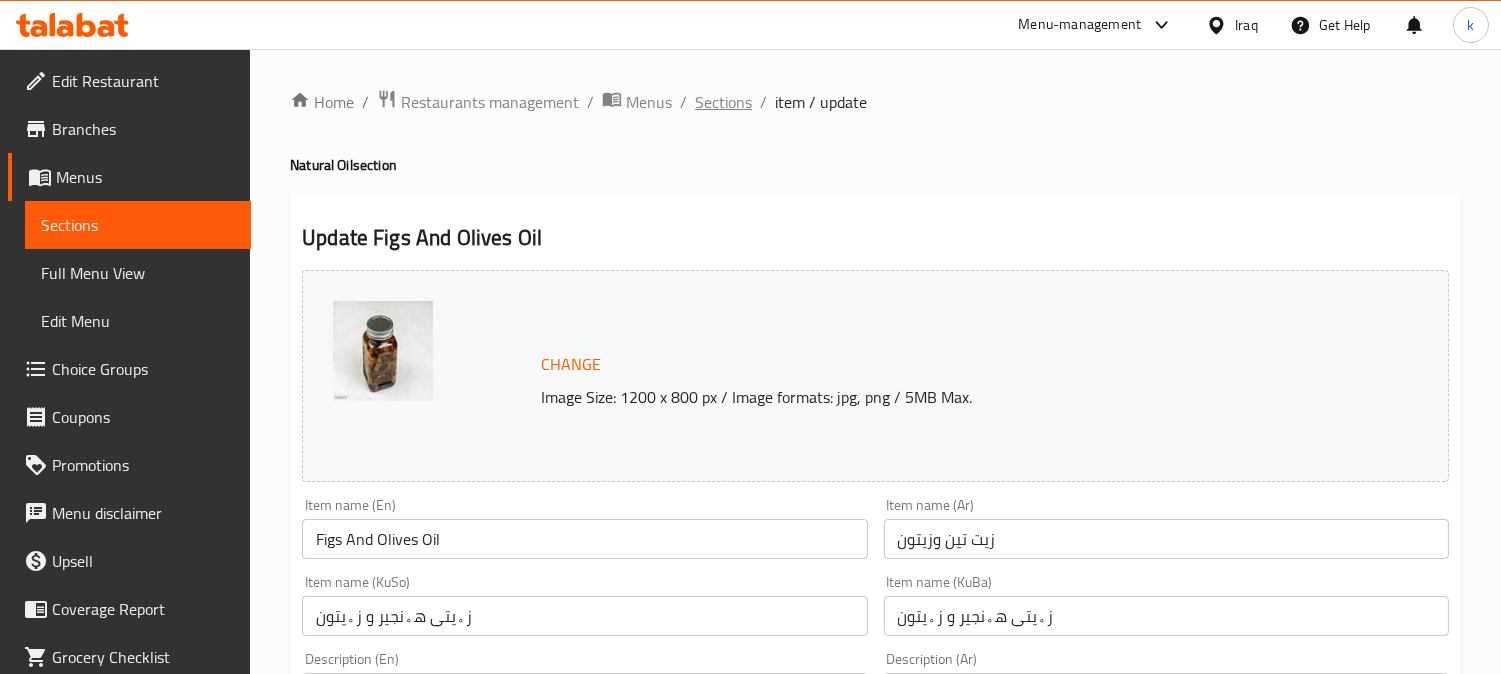 click on "Sections" at bounding box center (723, 102) 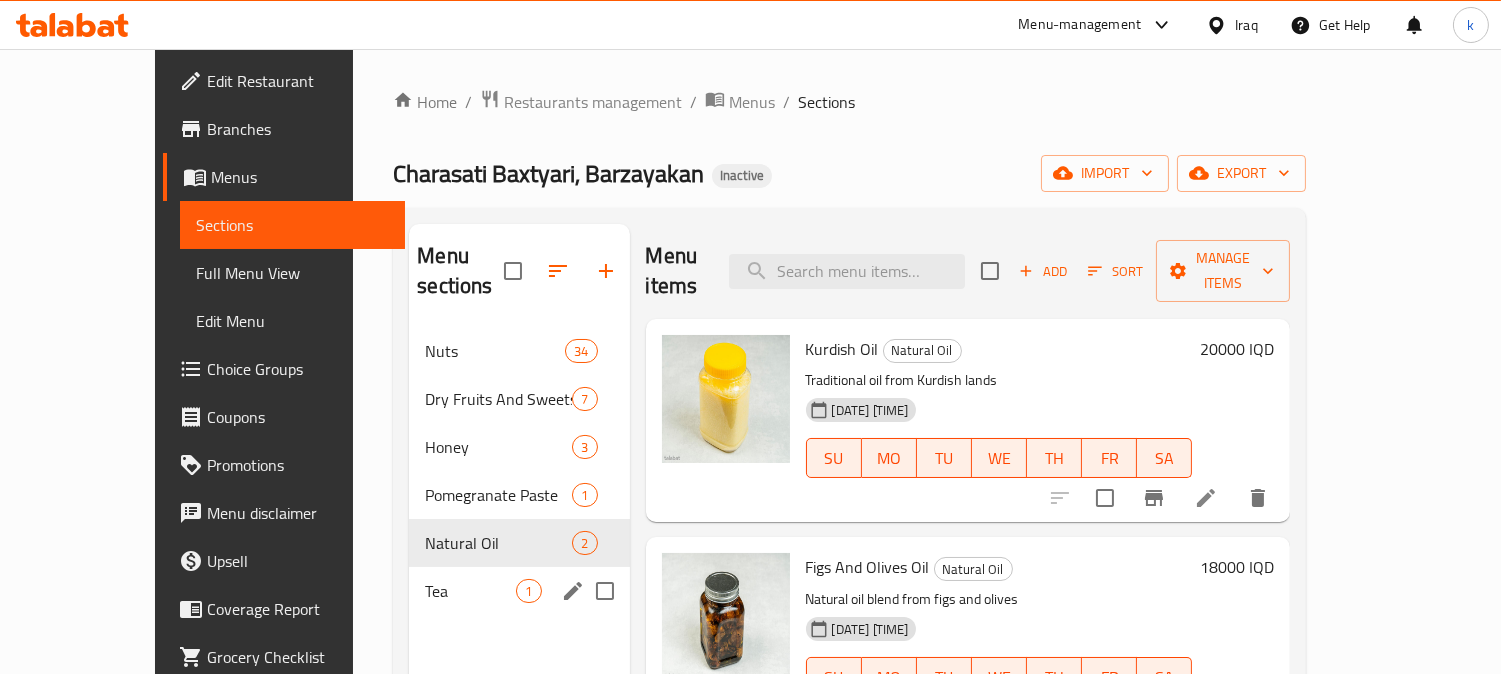 click on "Tea" at bounding box center (470, 591) 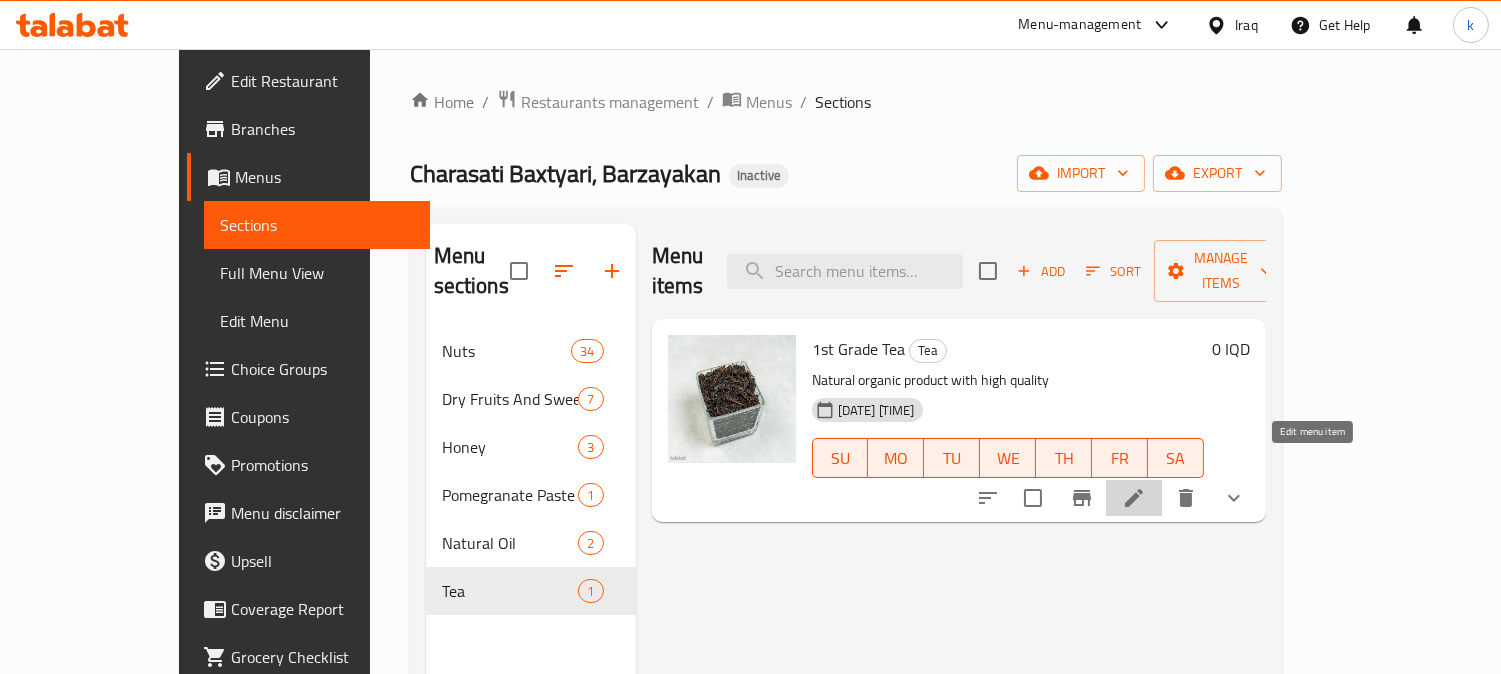 click 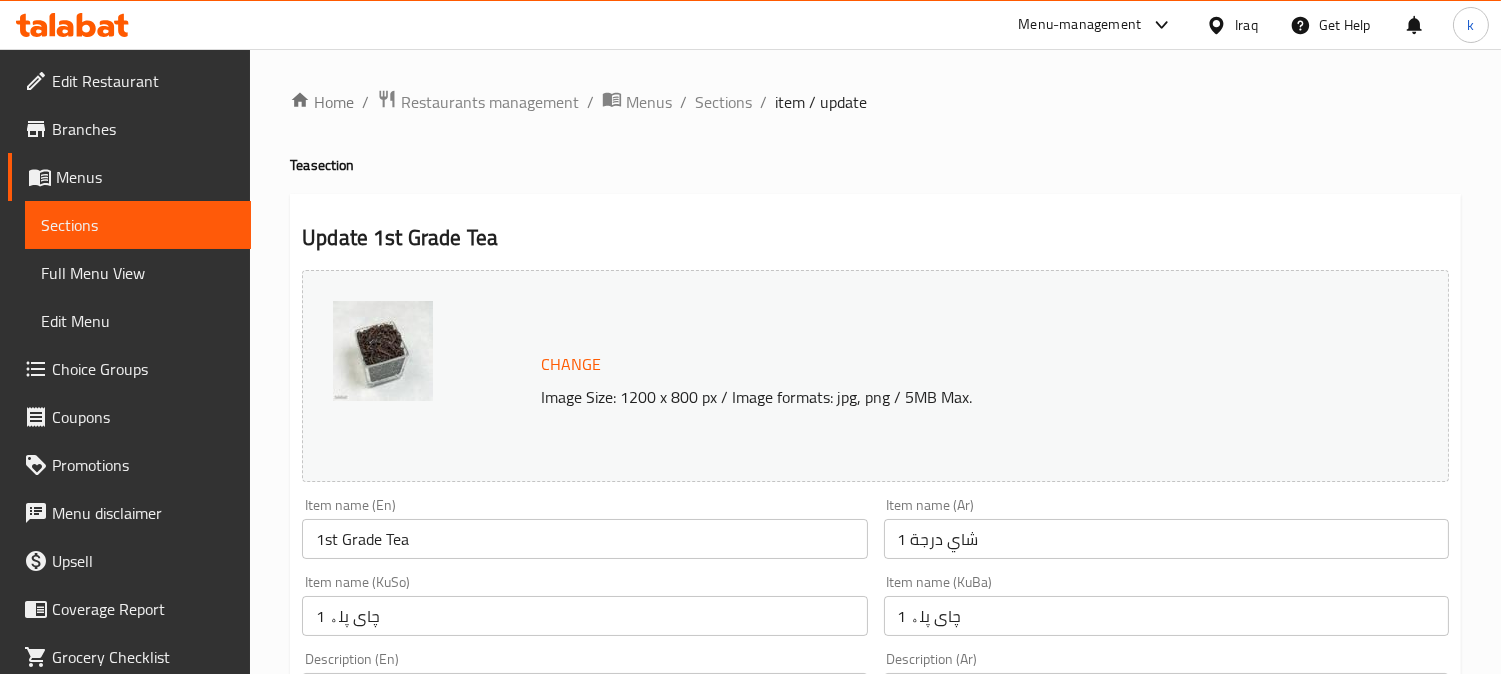 click on "1st Grade Tea" at bounding box center (584, 539) 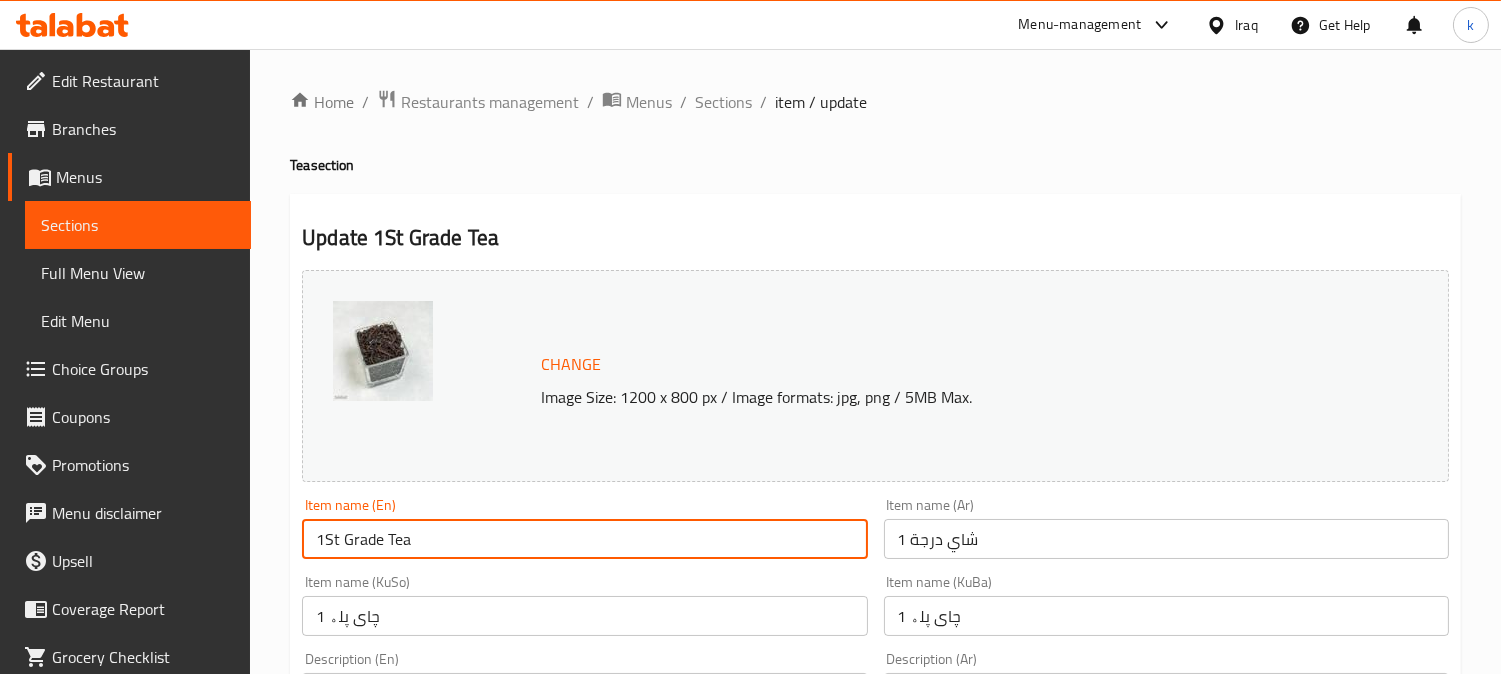 type on "1St Grade Tea" 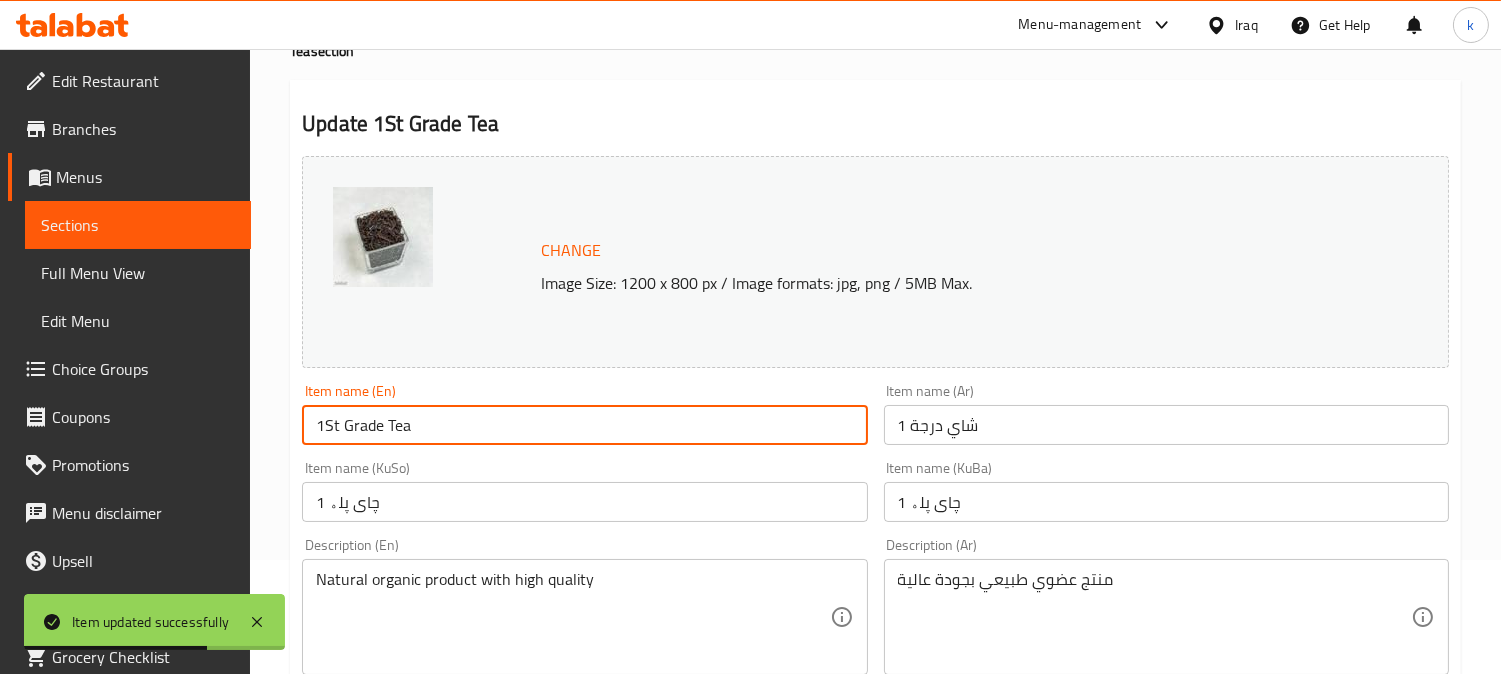 scroll, scrollTop: 0, scrollLeft: 0, axis: both 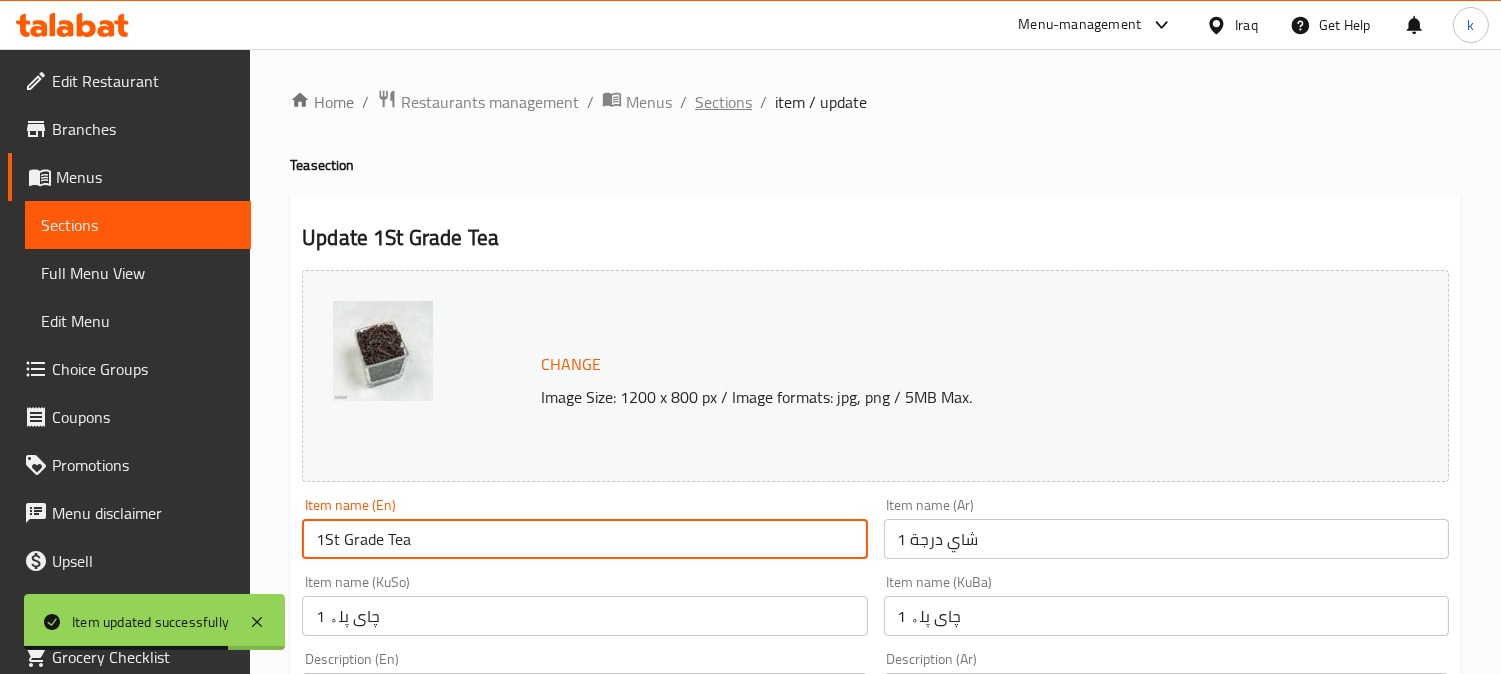 click on "Sections" at bounding box center [723, 102] 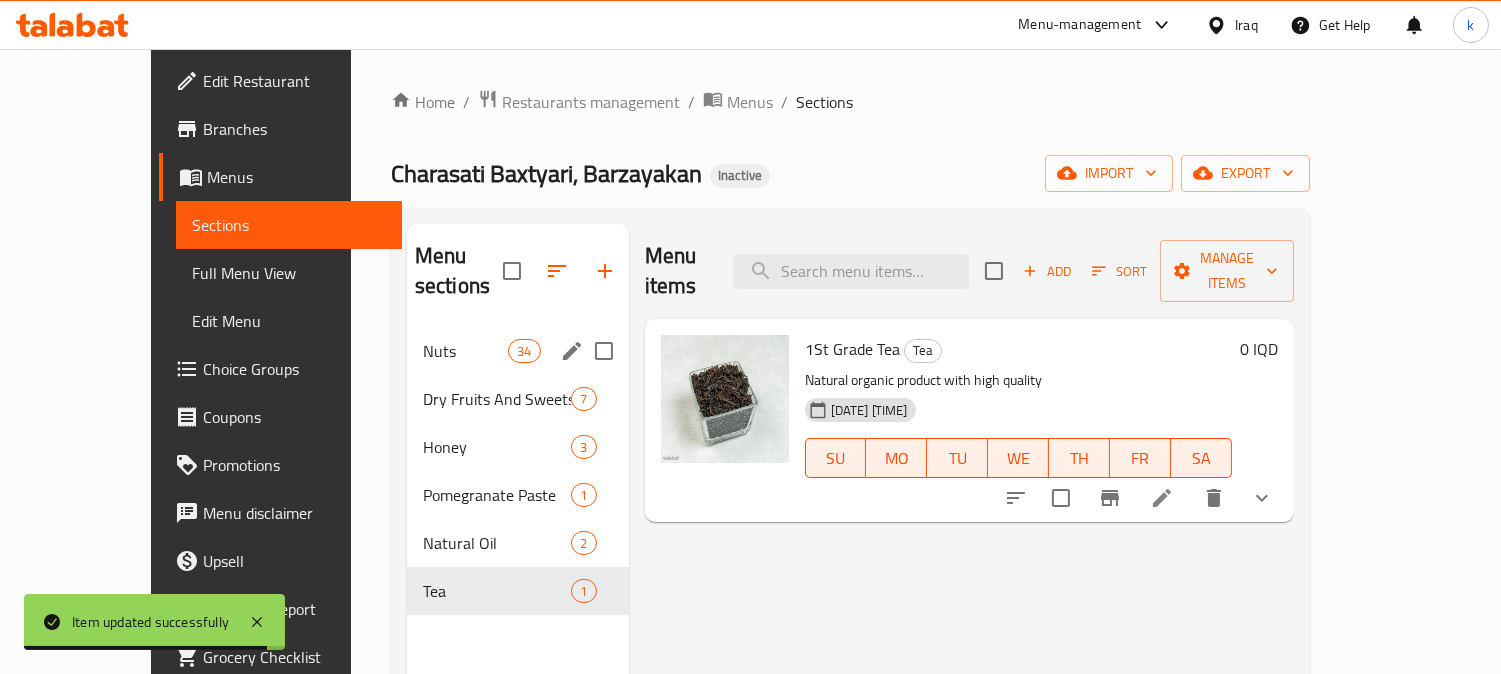click on "Nuts 34" at bounding box center [518, 351] 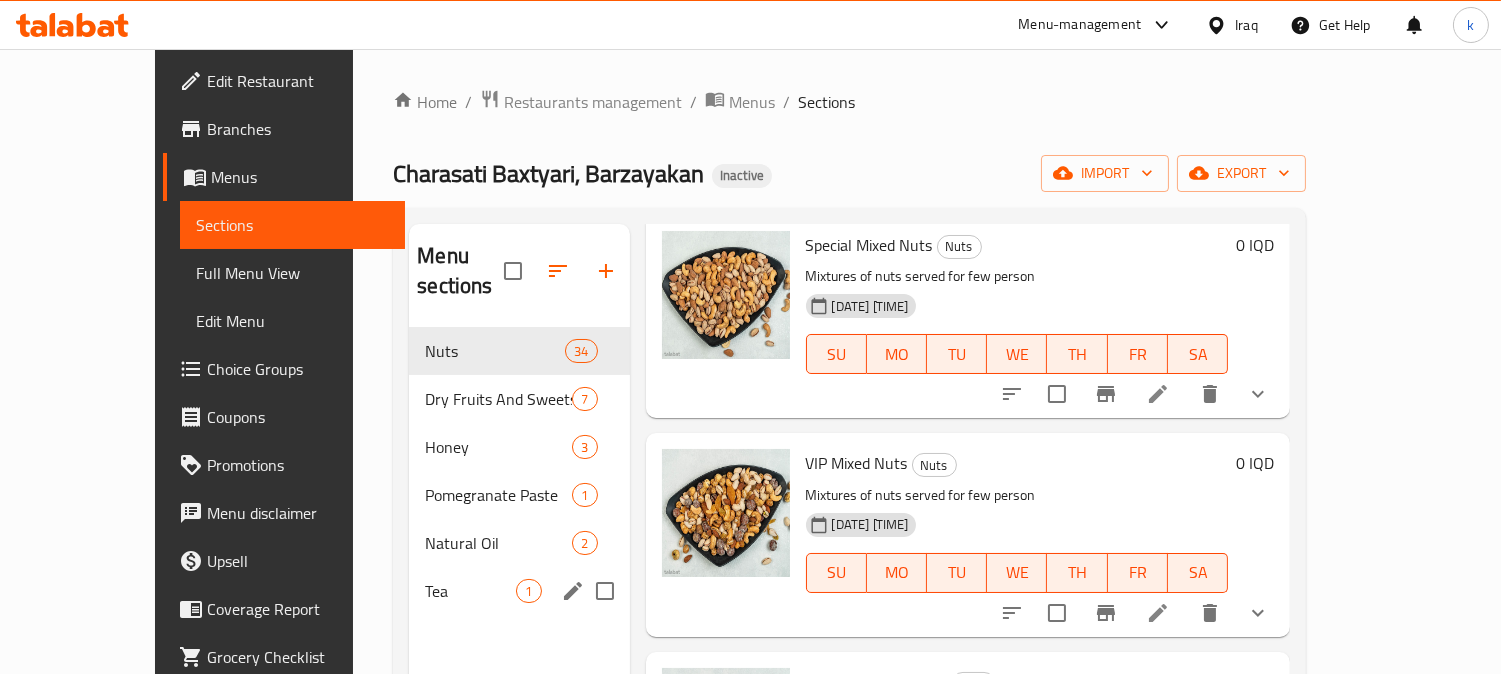 scroll, scrollTop: 2963, scrollLeft: 0, axis: vertical 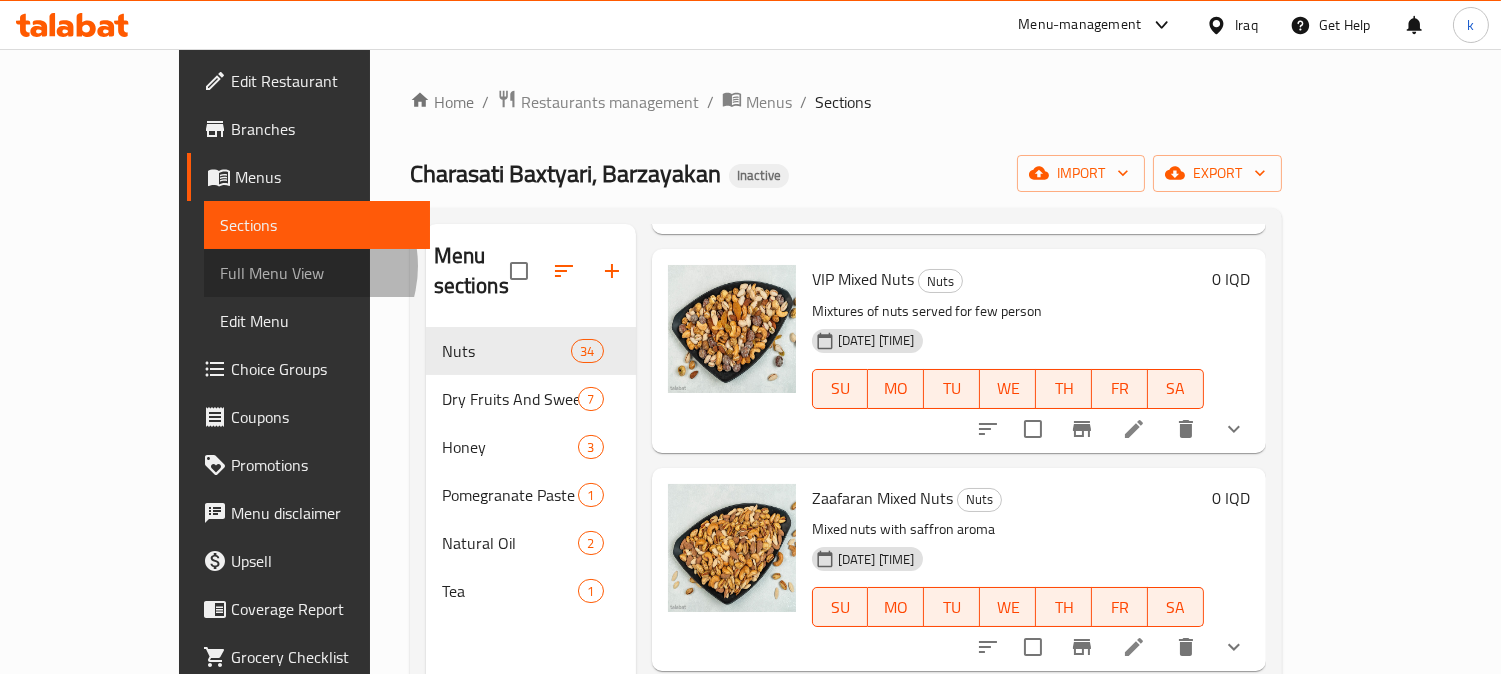 click on "Full Menu View" at bounding box center (317, 273) 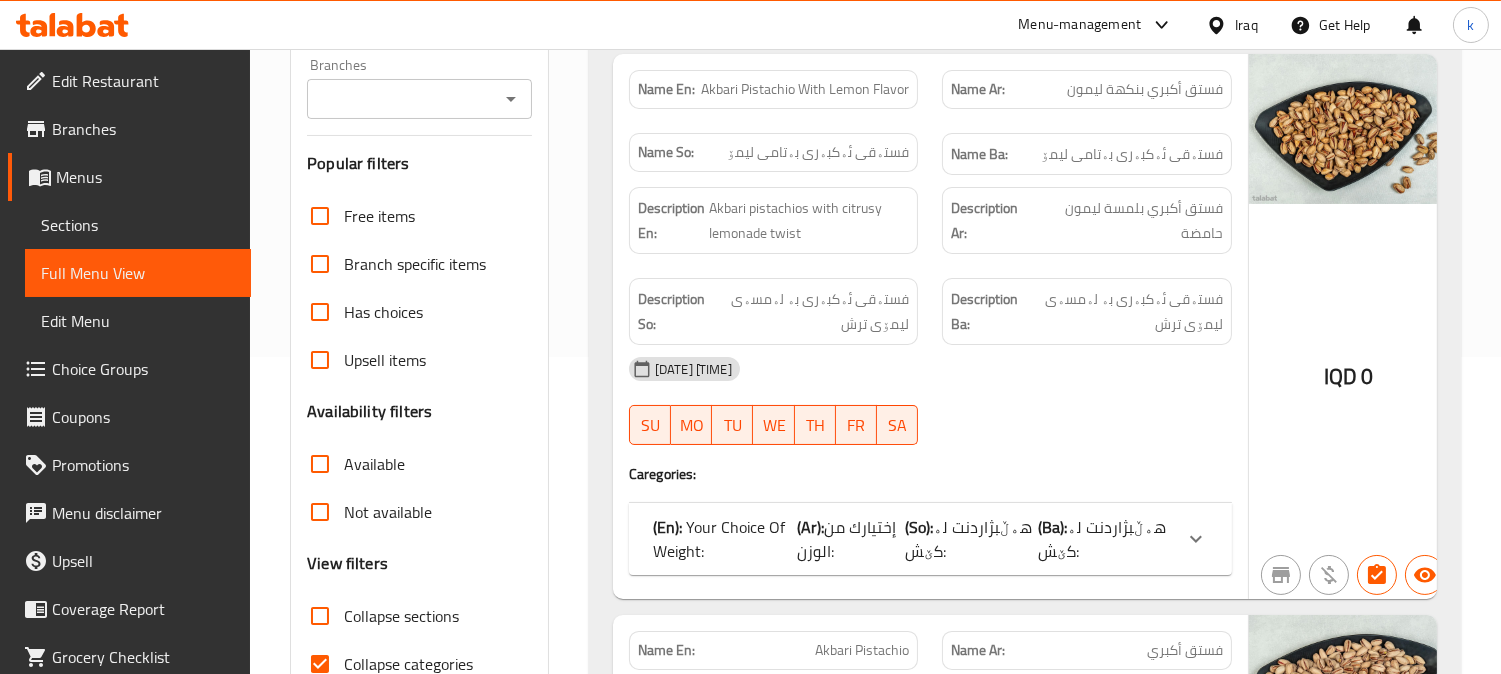 scroll, scrollTop: 370, scrollLeft: 0, axis: vertical 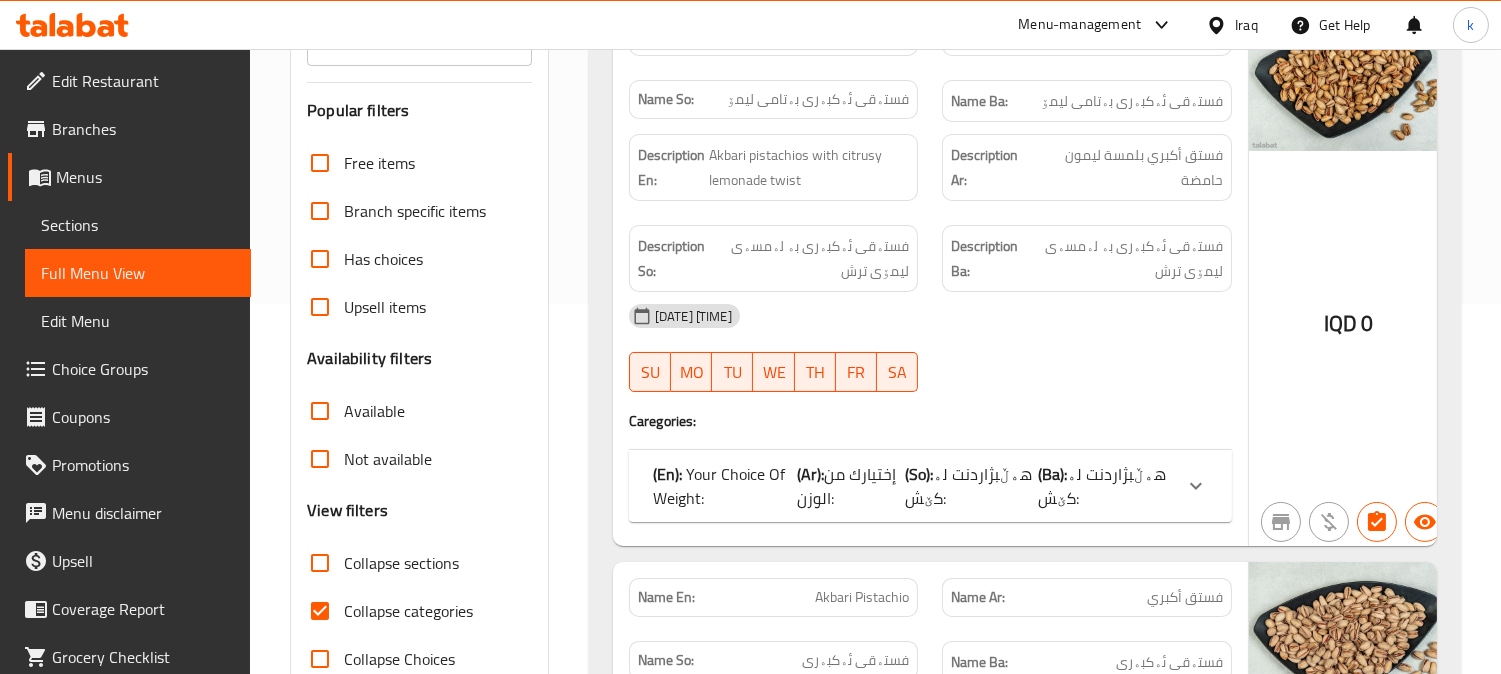 click on "Collapse categories" at bounding box center [408, 611] 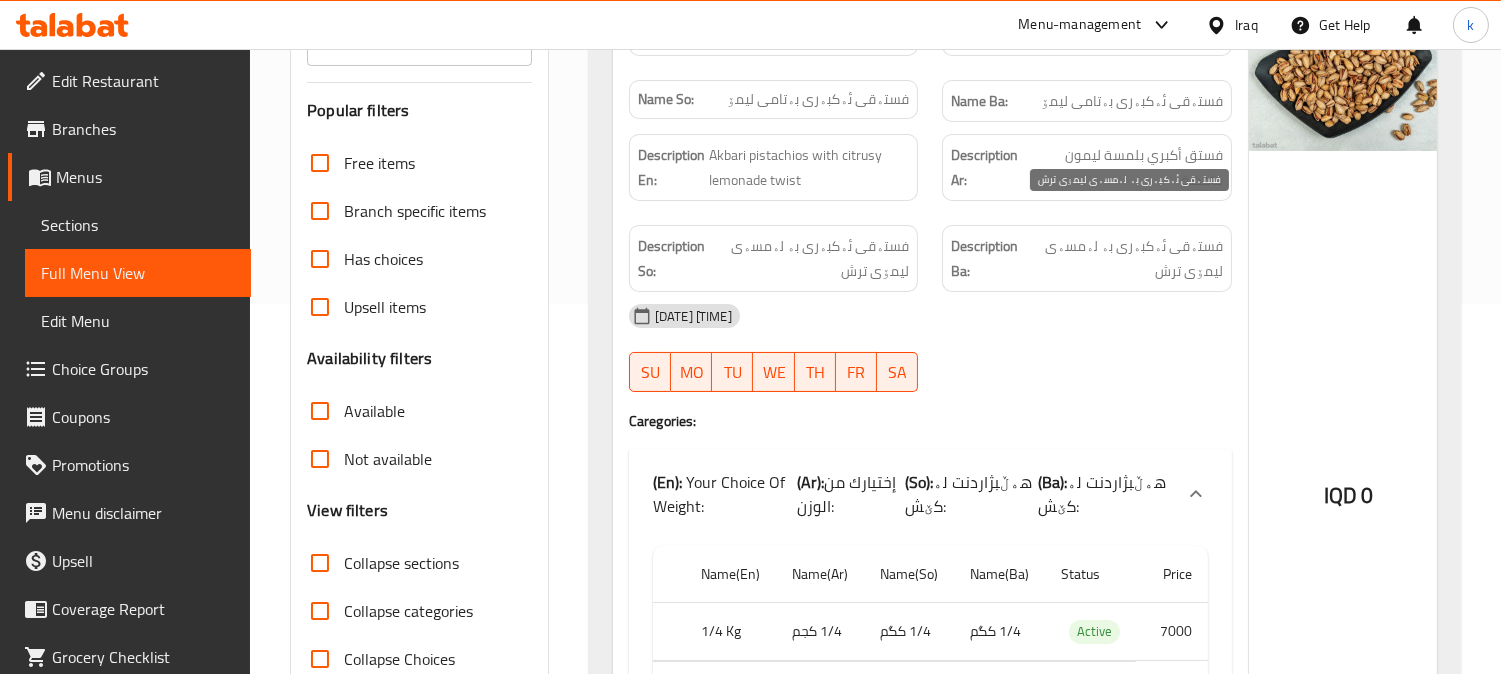 scroll, scrollTop: 555, scrollLeft: 0, axis: vertical 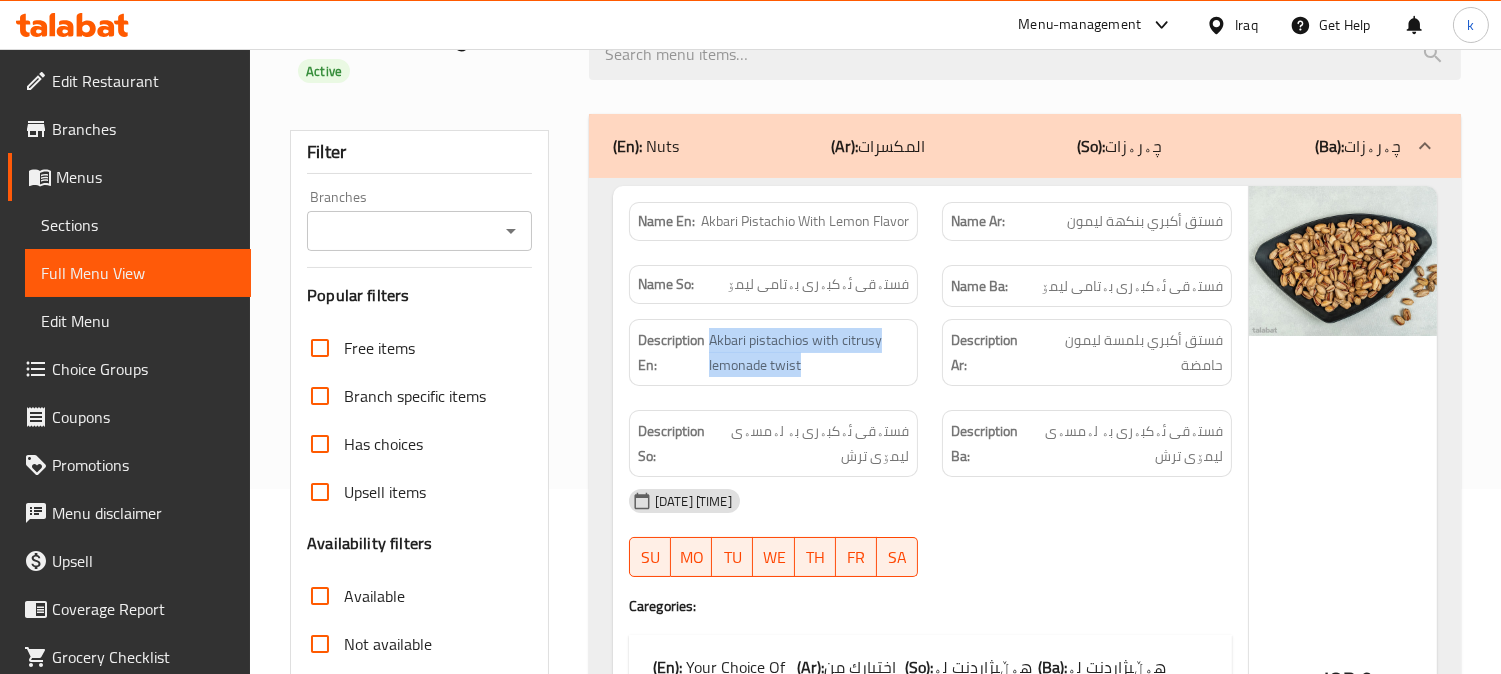drag, startPoint x: 812, startPoint y: 337, endPoint x: 706, endPoint y: 315, distance: 108.25895 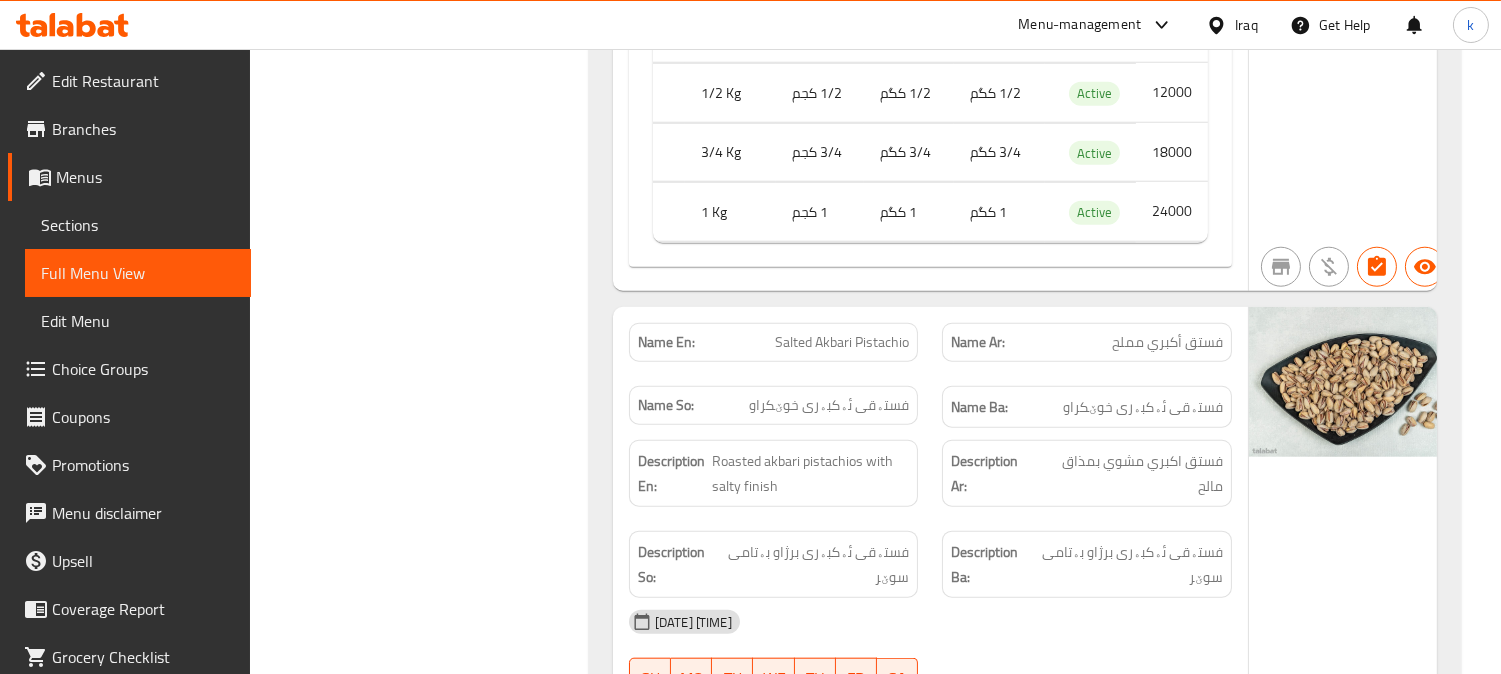 scroll, scrollTop: 3703, scrollLeft: 0, axis: vertical 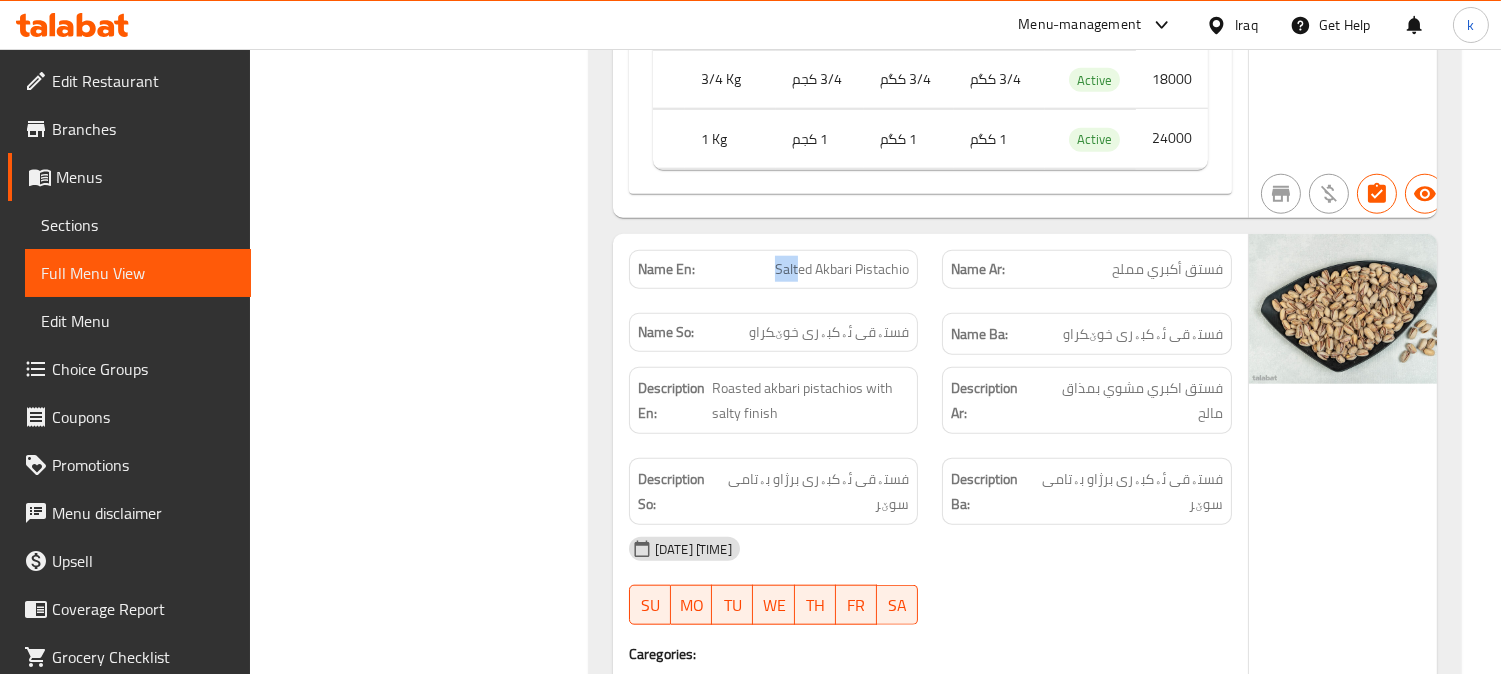 drag, startPoint x: 774, startPoint y: 242, endPoint x: 928, endPoint y: 242, distance: 154 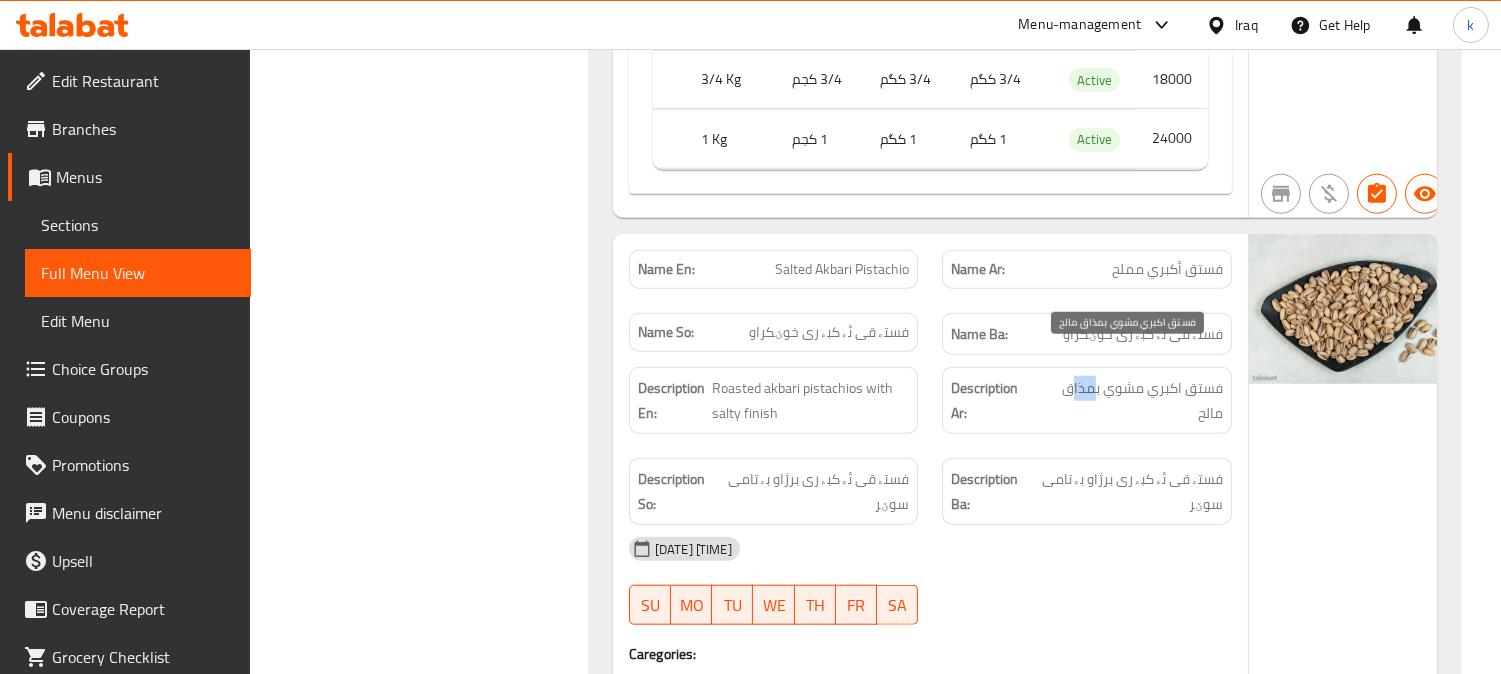 drag, startPoint x: 1088, startPoint y: 358, endPoint x: 1075, endPoint y: 378, distance: 23.853722 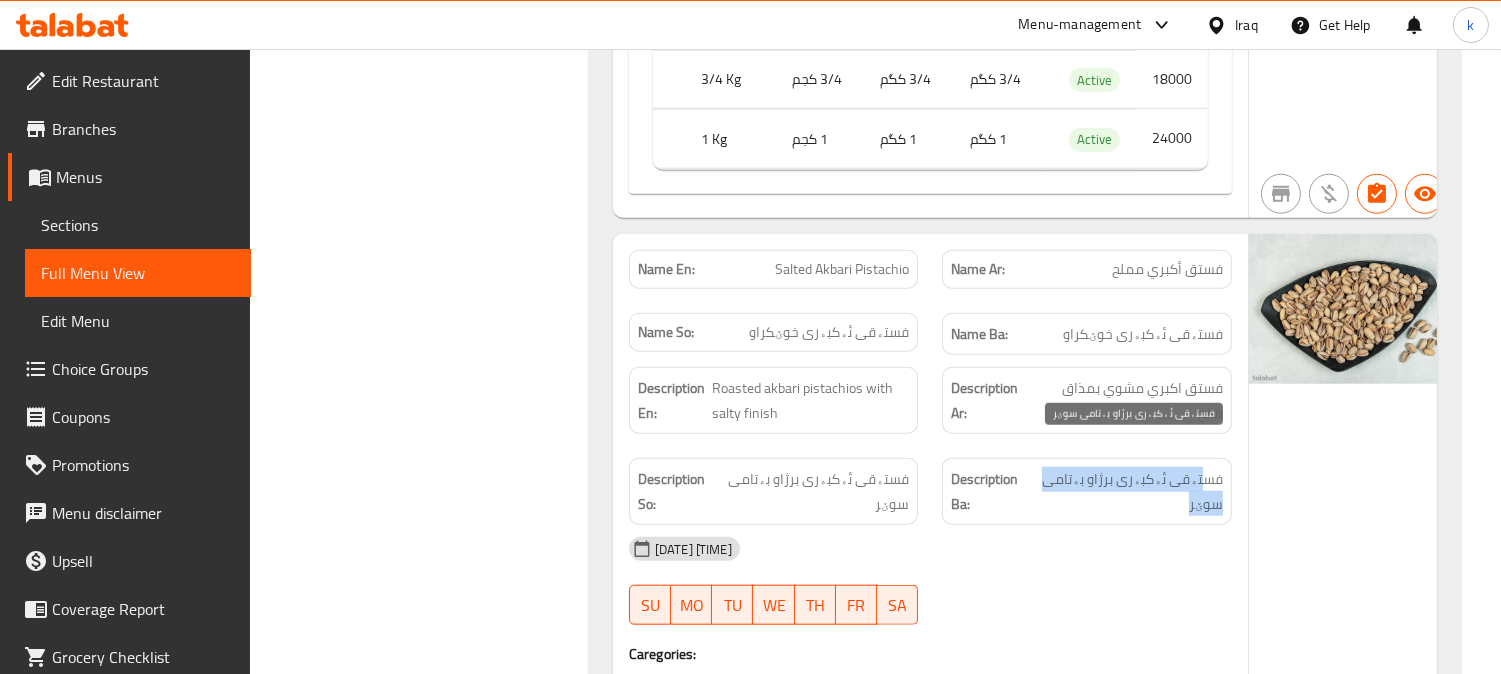 drag, startPoint x: 1162, startPoint y: 460, endPoint x: 1135, endPoint y: 463, distance: 27.166155 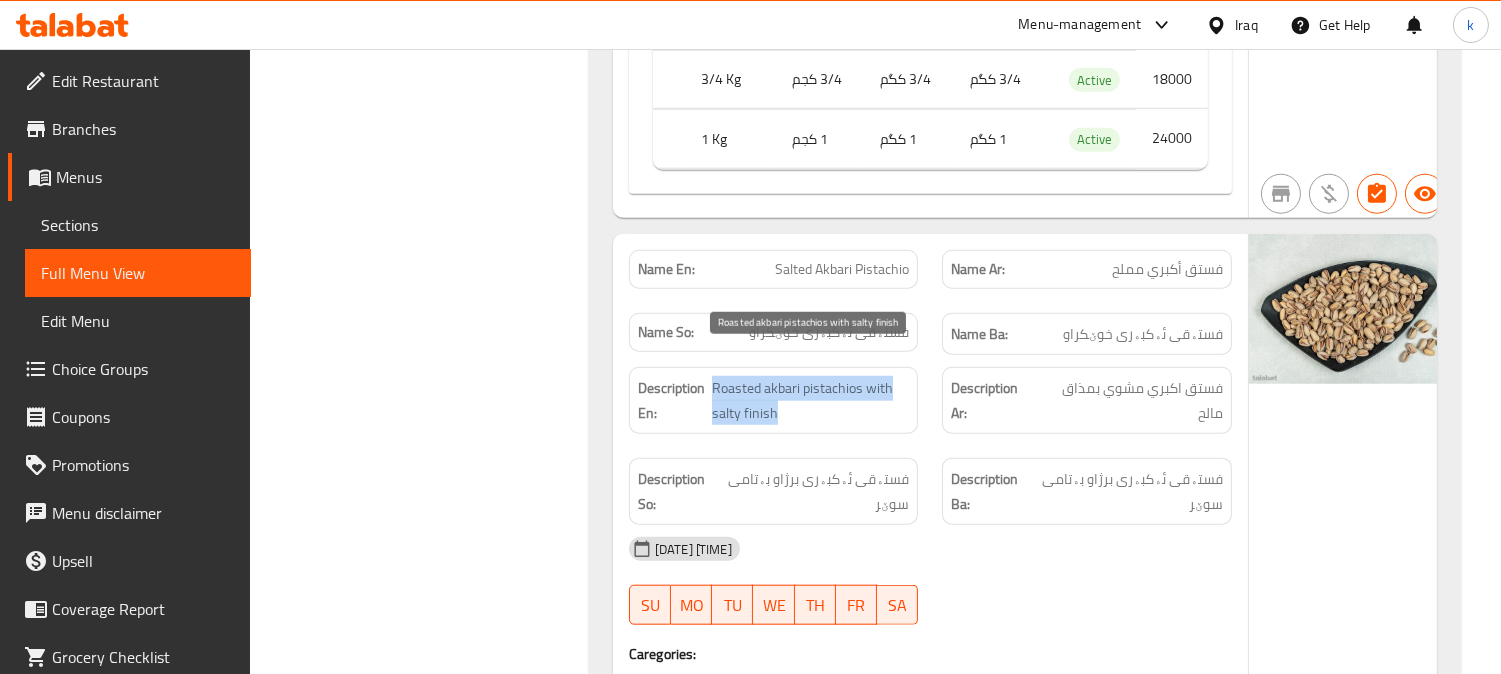 drag, startPoint x: 714, startPoint y: 358, endPoint x: 792, endPoint y: 375, distance: 79.83107 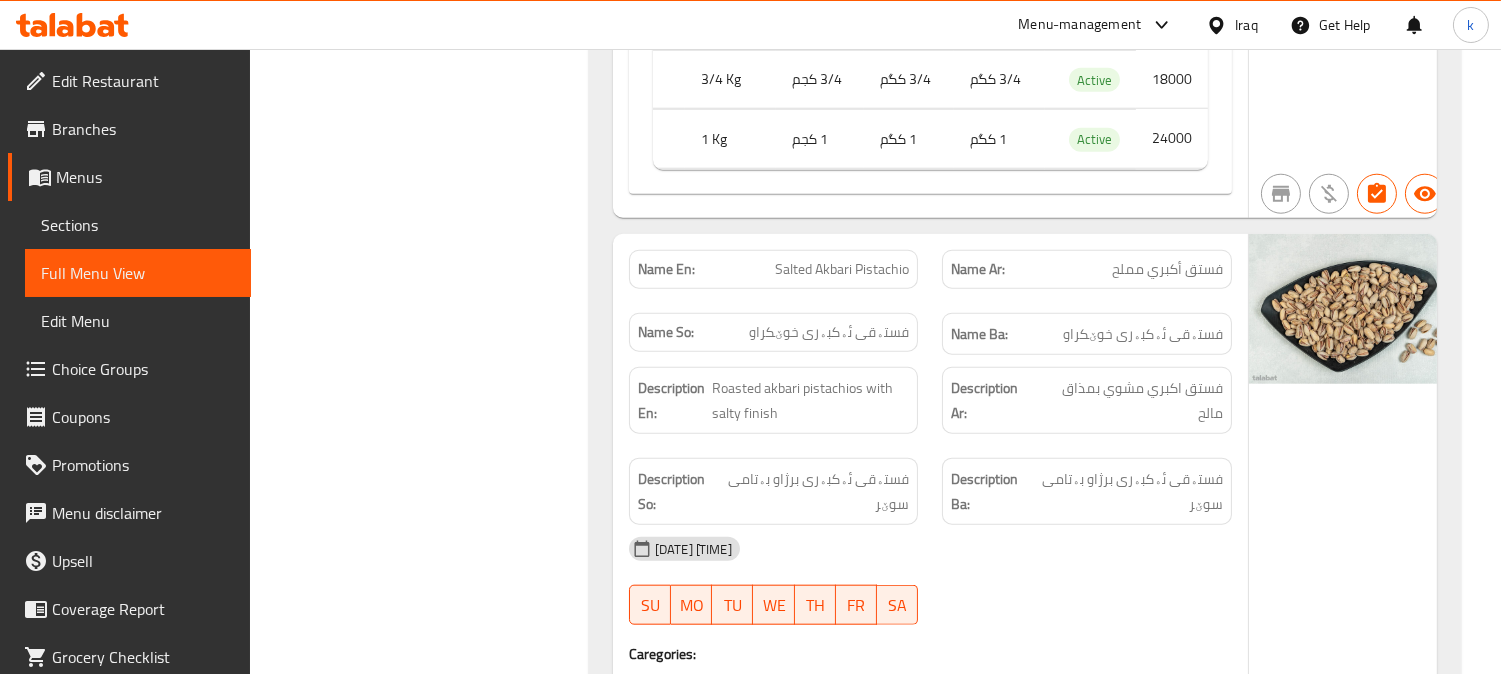 click on "Salted Akbari Pistachio" at bounding box center [842, 269] 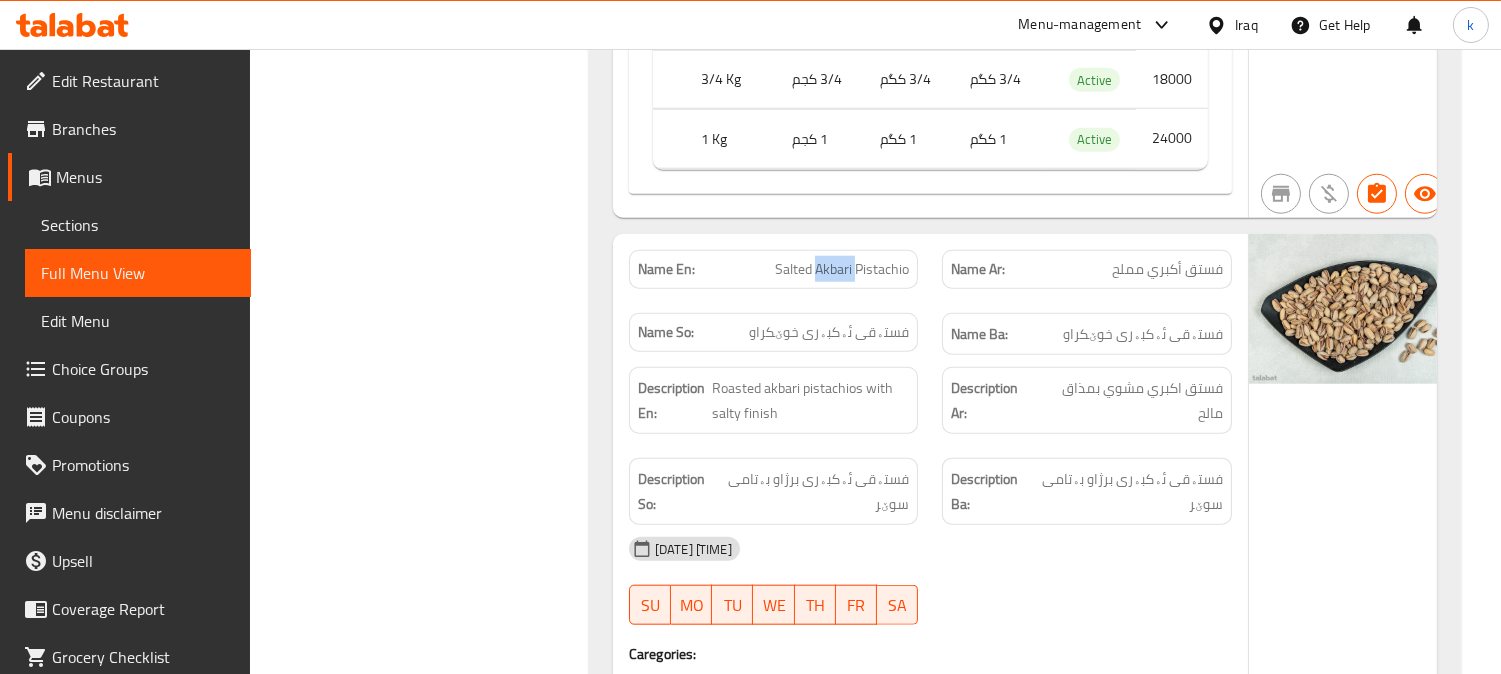 click on "Salted Akbari Pistachio" at bounding box center (842, 269) 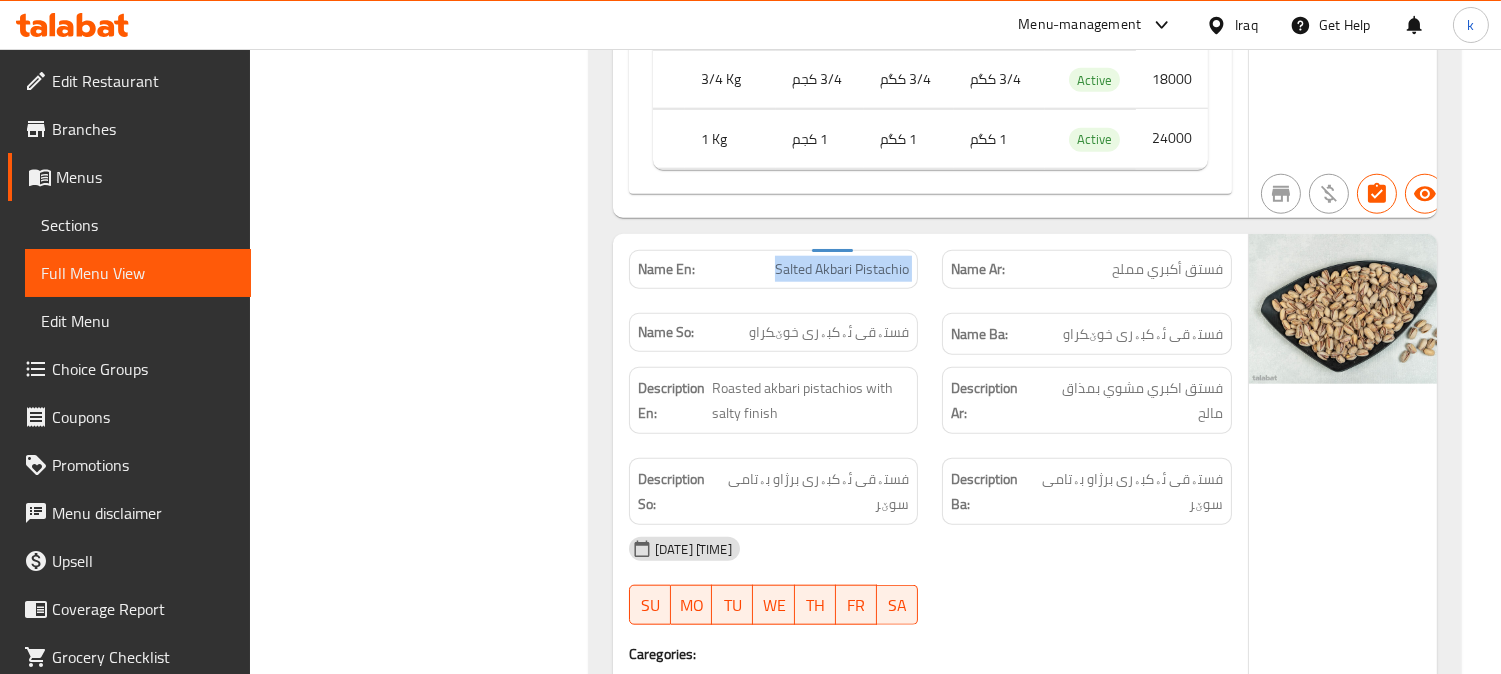 click on "Salted Akbari Pistachio" at bounding box center (842, 269) 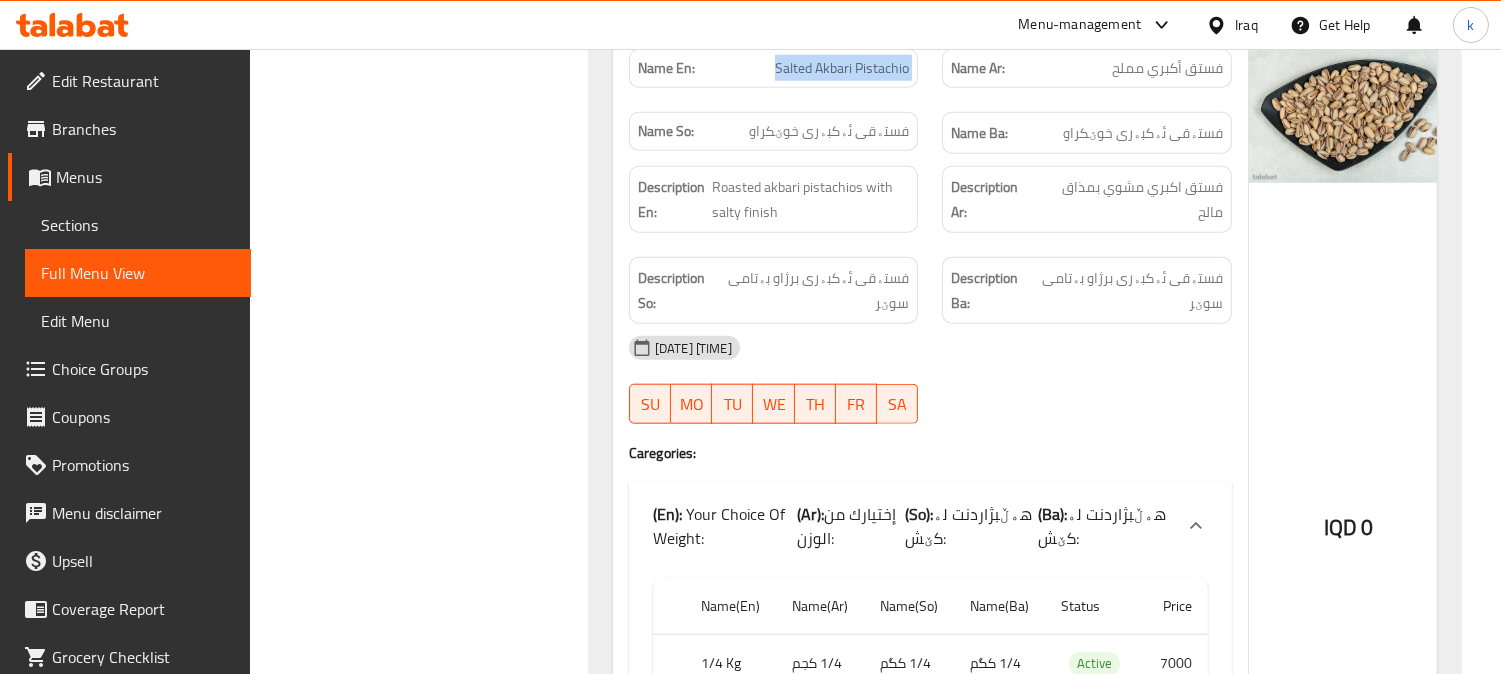 scroll, scrollTop: 4074, scrollLeft: 0, axis: vertical 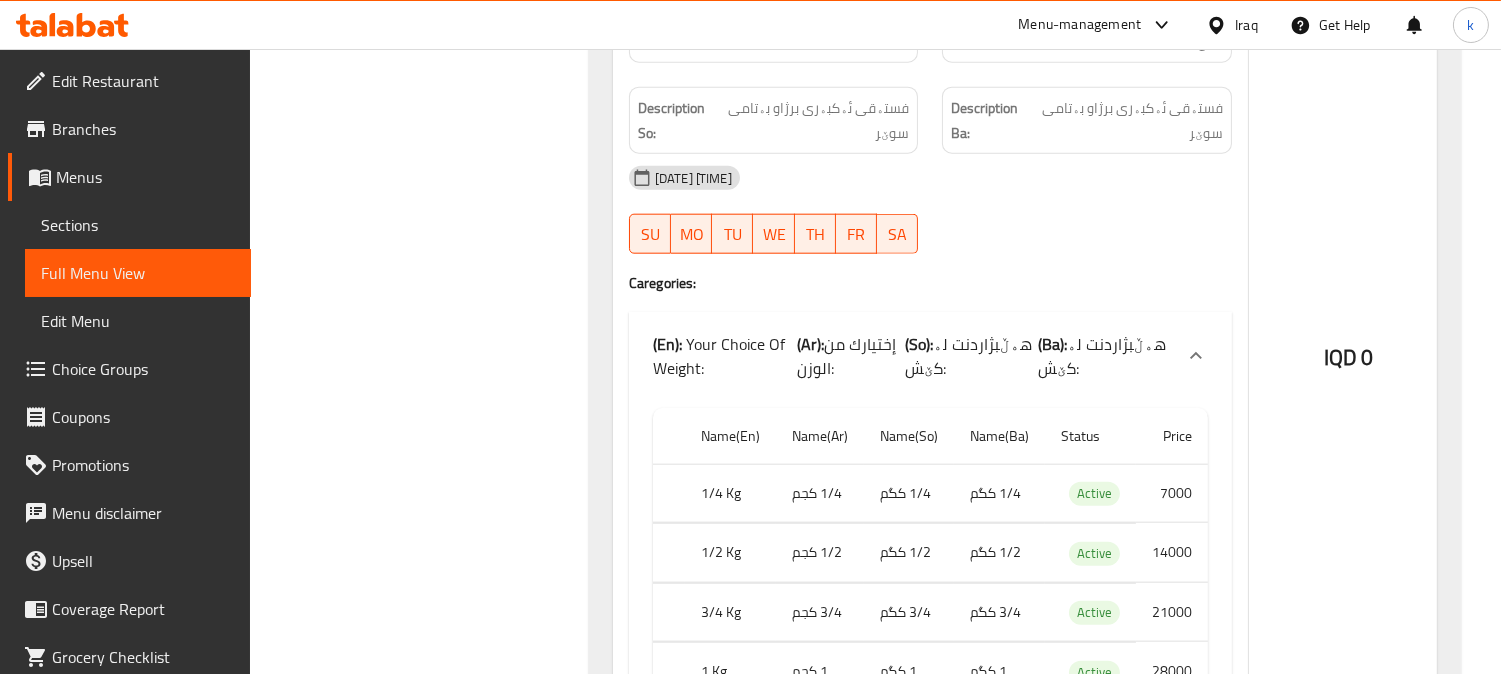 click on "(En):   Your Choice Of Weight: (Ar): إختيارك من الوزن: (So): هەڵبژاردنت لە کێش: (Ba): هەڵبژاردنت لە کێش:" at bounding box center (930, -3210) 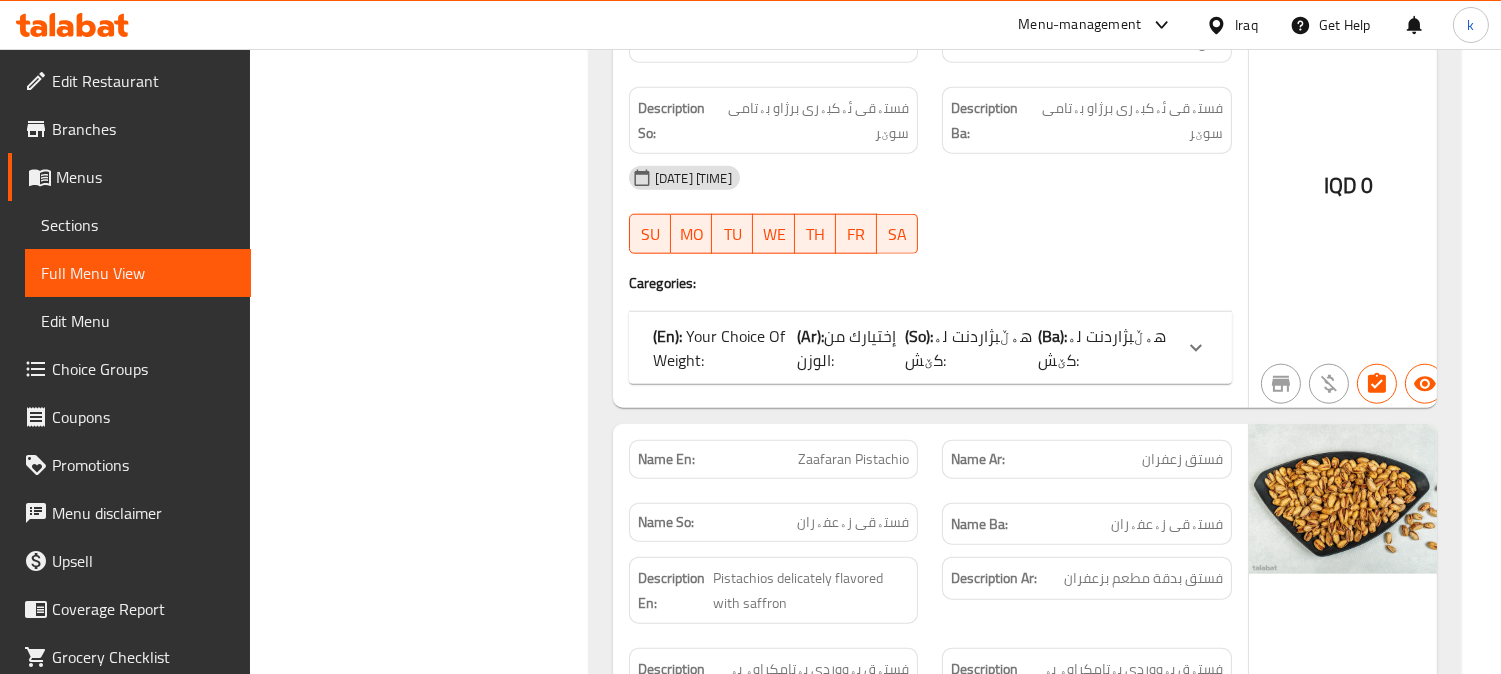 click on "(Ba):" at bounding box center (1052, -3222) 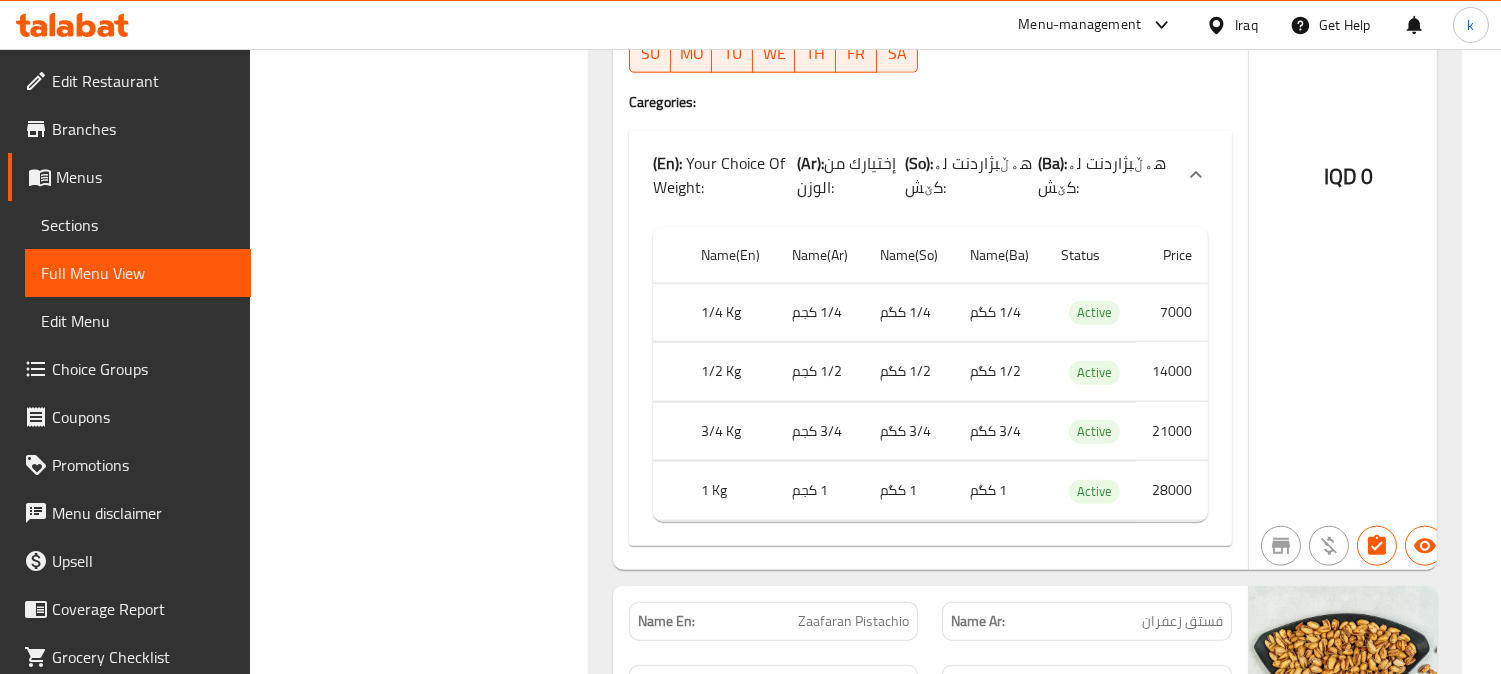 scroll, scrollTop: 4258, scrollLeft: 0, axis: vertical 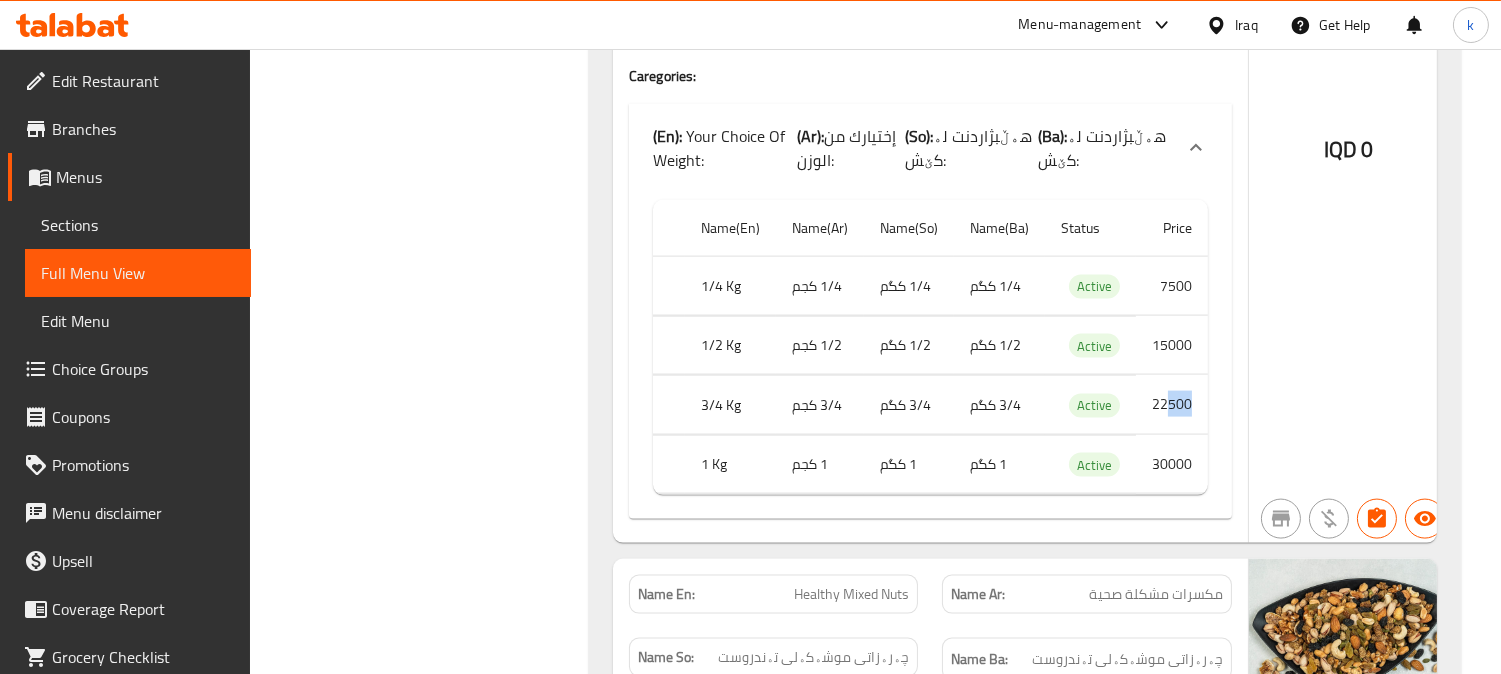 drag, startPoint x: 1184, startPoint y: 357, endPoint x: 1162, endPoint y: 362, distance: 22.561028 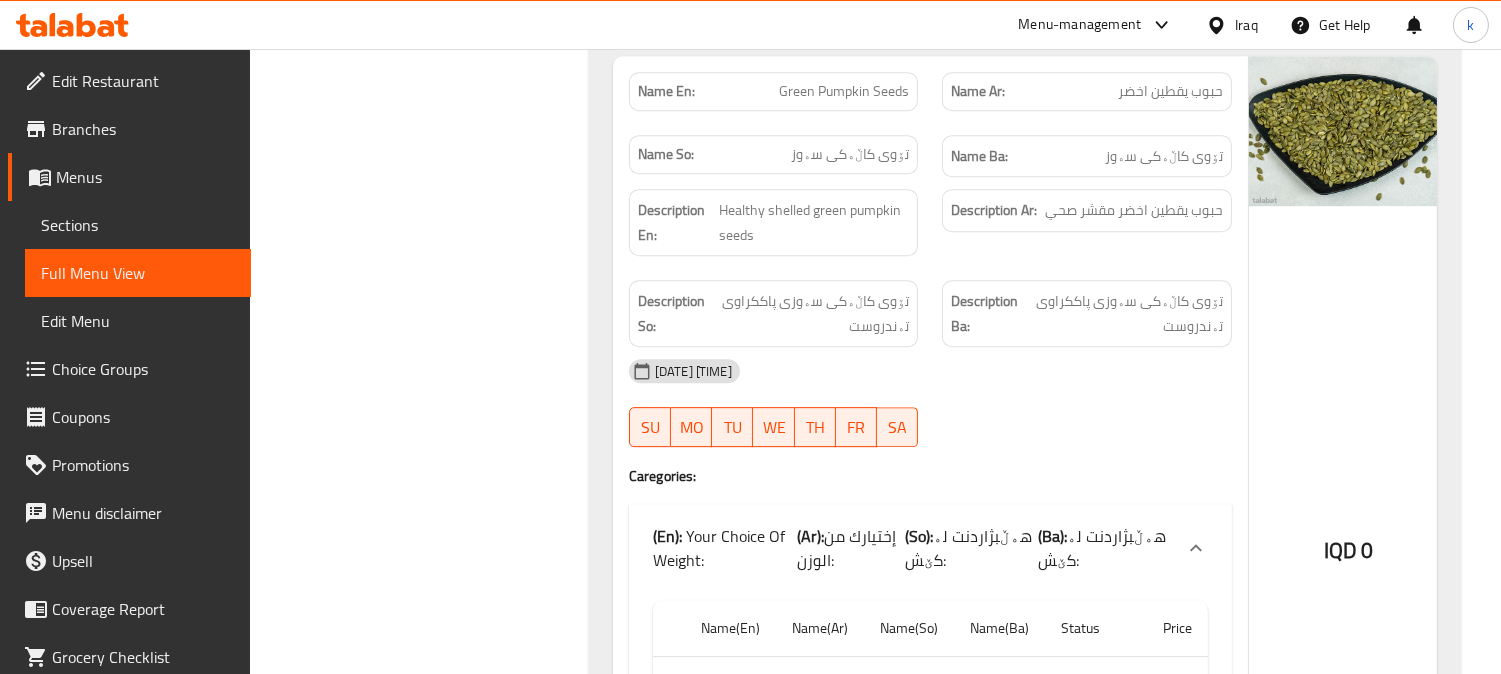 scroll, scrollTop: 10925, scrollLeft: 0, axis: vertical 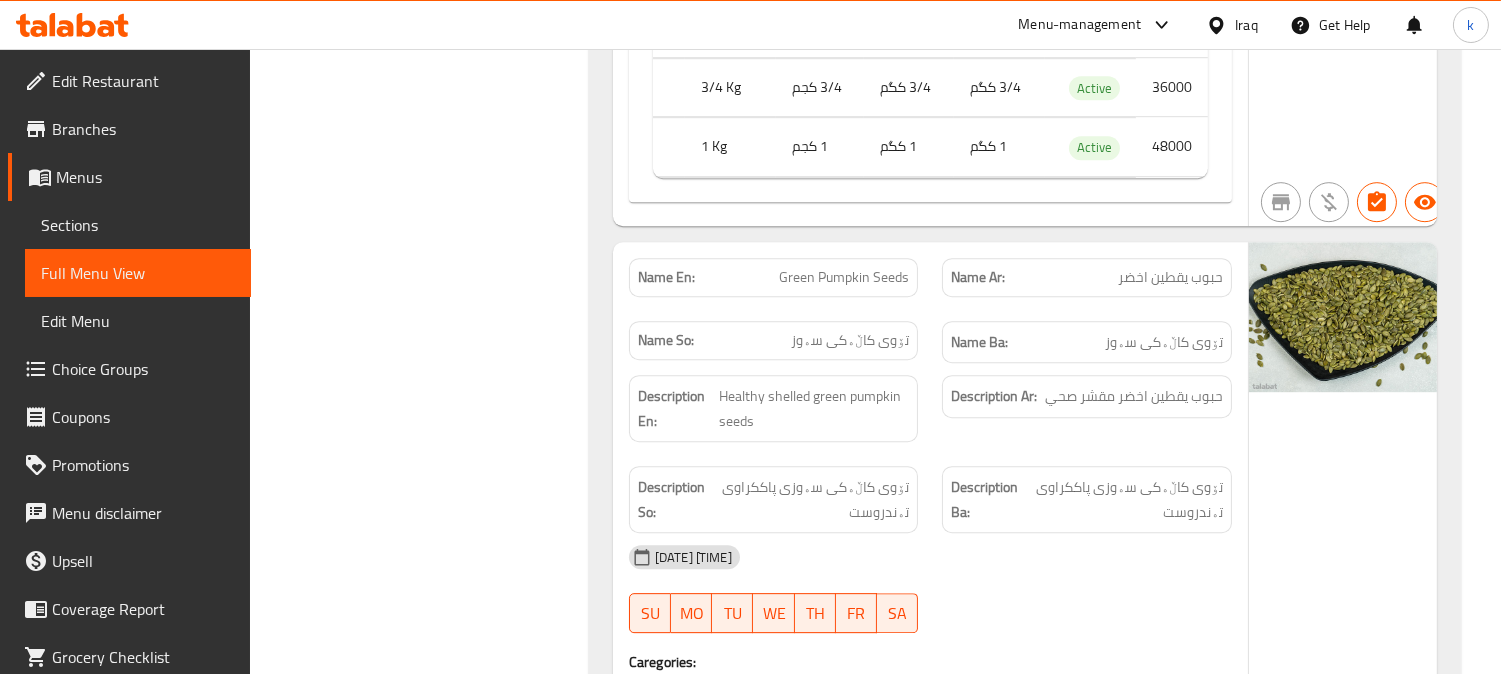 click on "Green Pumpkin Seeds" at bounding box center (844, 277) 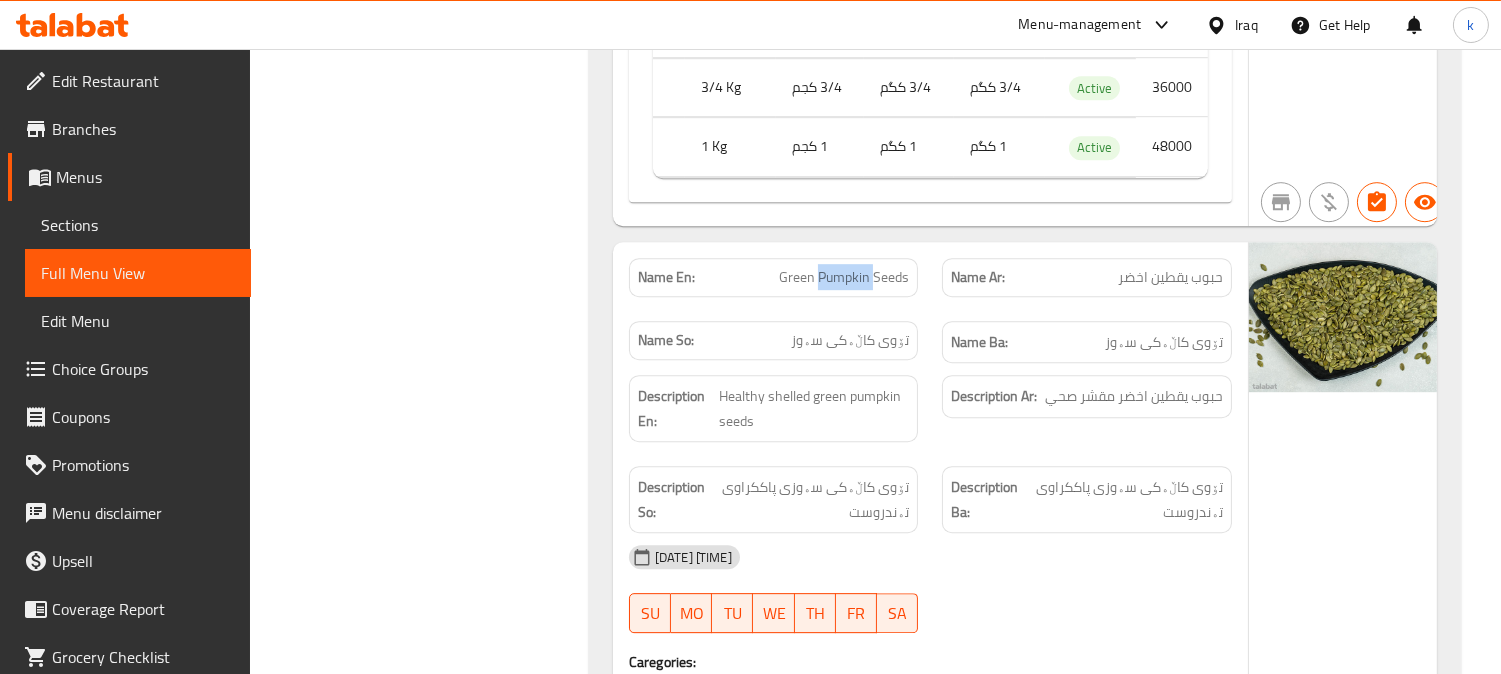 click on "Green Pumpkin Seeds" at bounding box center (844, 277) 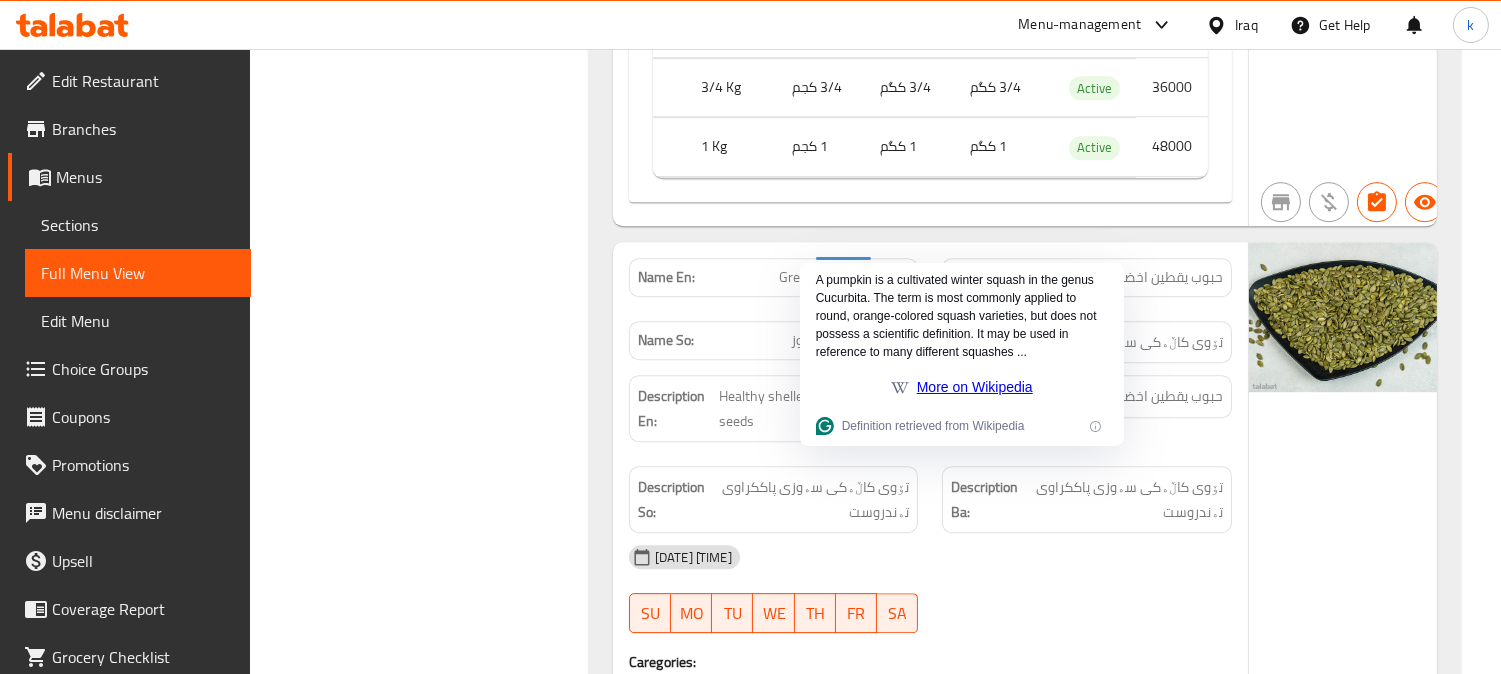 copy on "Pumpkin" 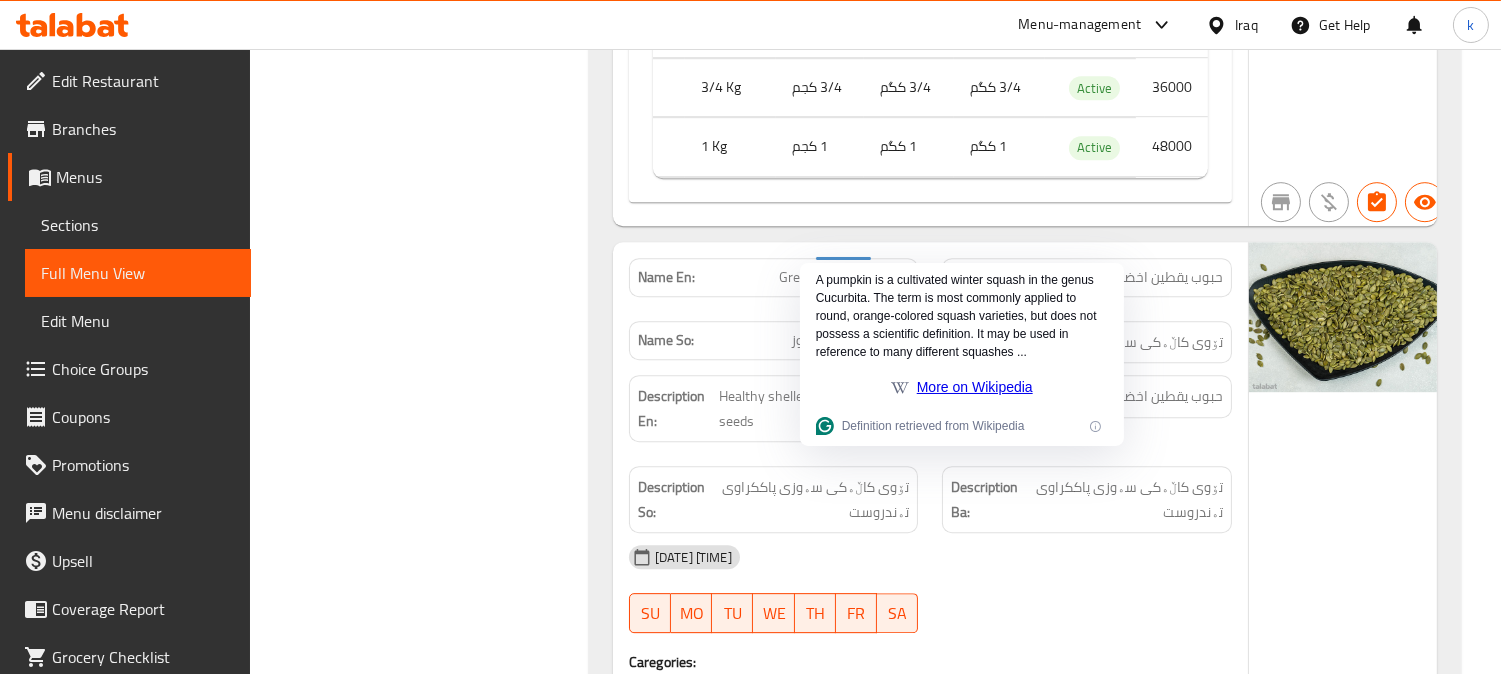 click on "Green Pumpkin Seeds" at bounding box center [844, 277] 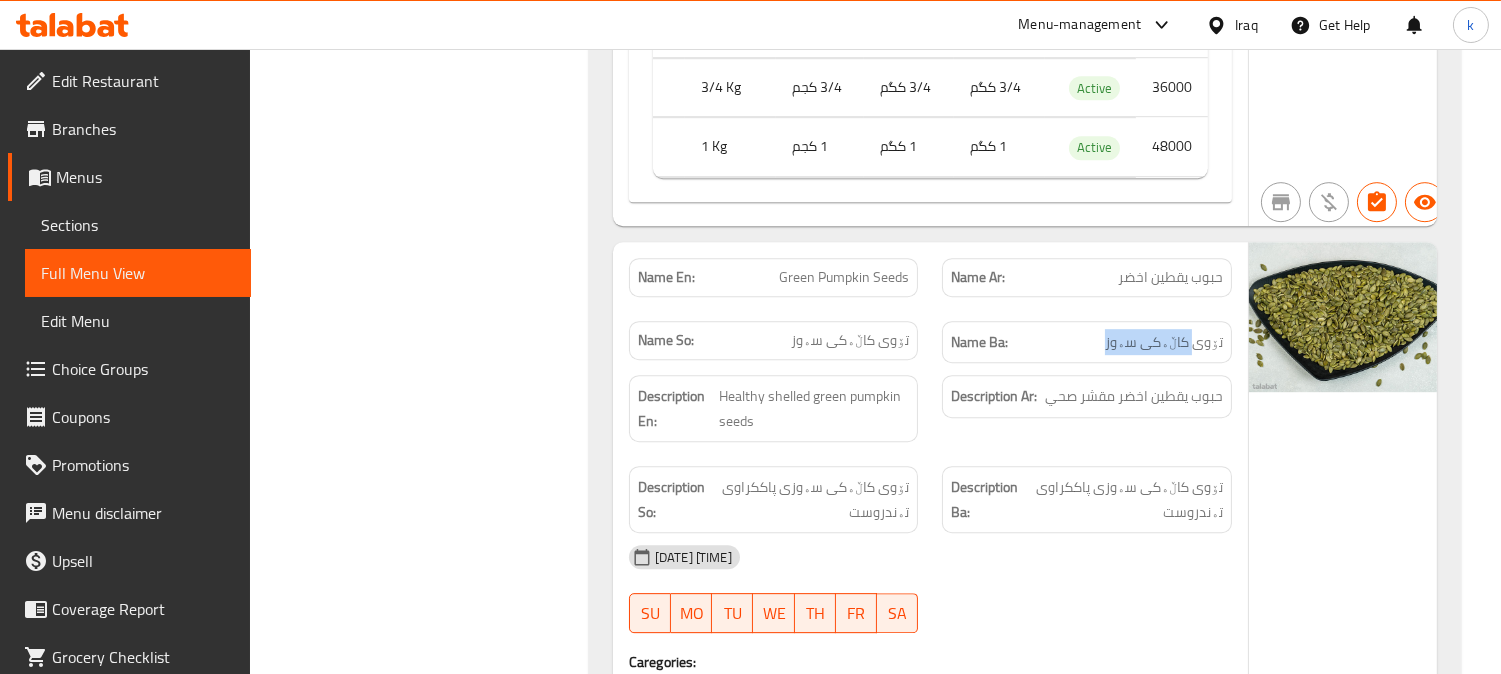 click on "Name Ba: تۆوی کاڵەکی سەوز" at bounding box center (1087, 342) 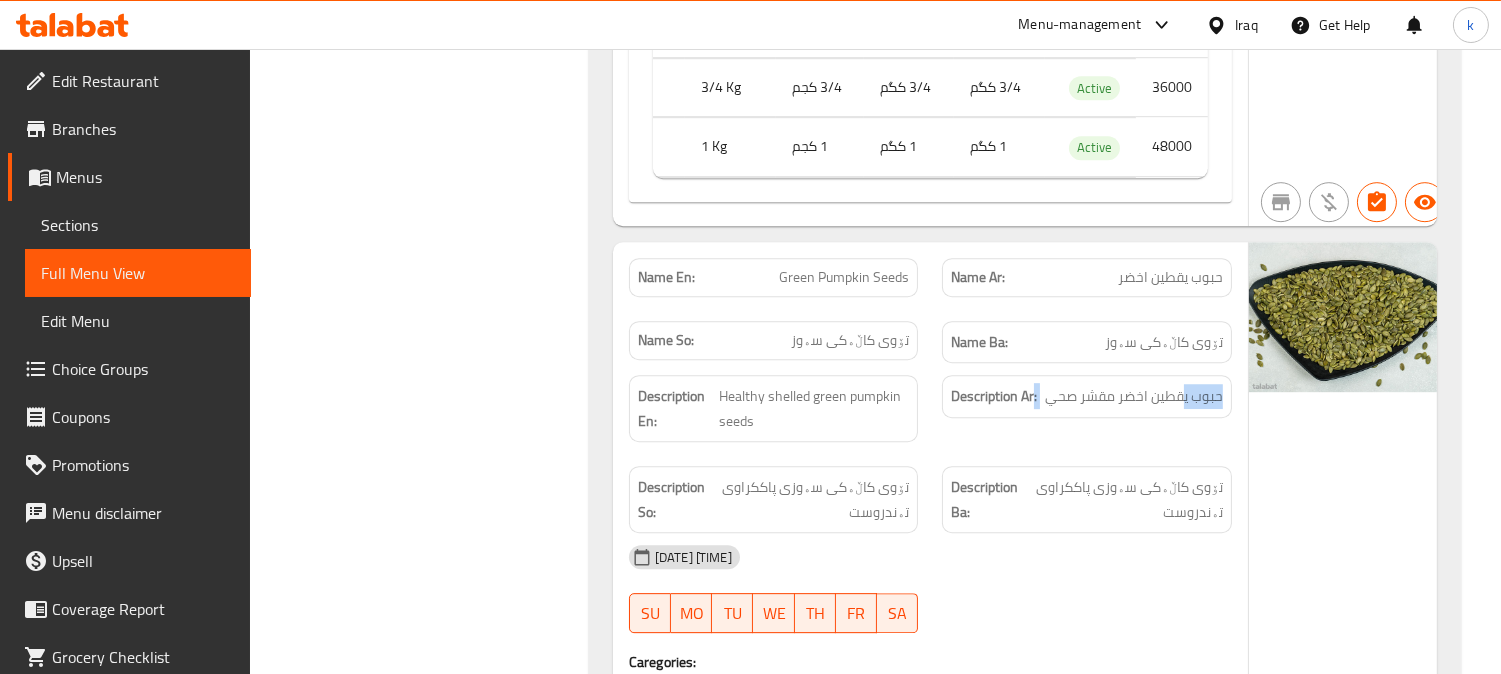 drag, startPoint x: 1171, startPoint y: 372, endPoint x: 1031, endPoint y: 370, distance: 140.01428 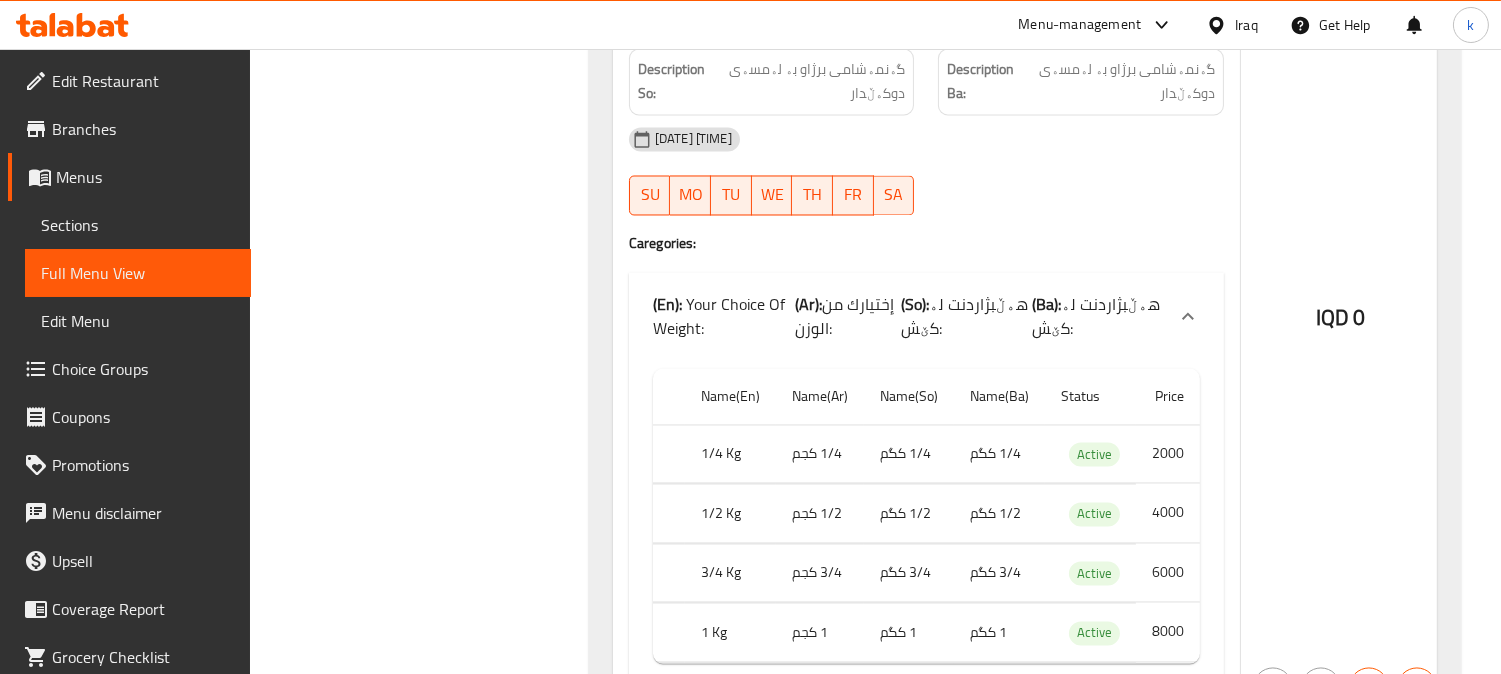 scroll, scrollTop: 20370, scrollLeft: 0, axis: vertical 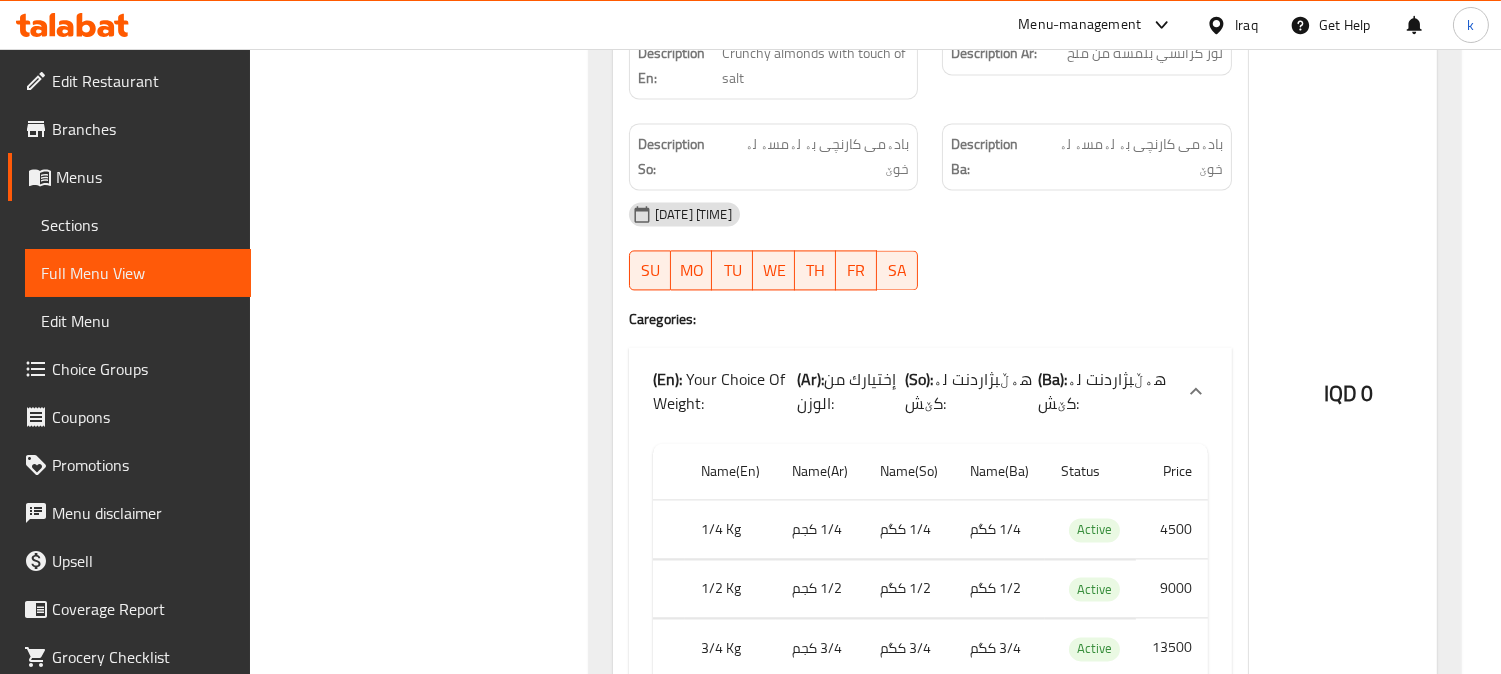 click on "Name(En) Name(Ar) Name(So) Name(Ba) Status Price 1/4 Kg 1/4 كجم 1/4 کگم 1/4 کگم Active 4500 1/2 Kg 1/2 كجم 1/2 کگم 1/2 کگم Active 9000 3/4 Kg 3/4 كجم 3/4 کگم 3/4 کگم Active 13500 1 Kg 1 كجم 1 کگم 1 کگم Active 18000" at bounding box center (930, -20040) 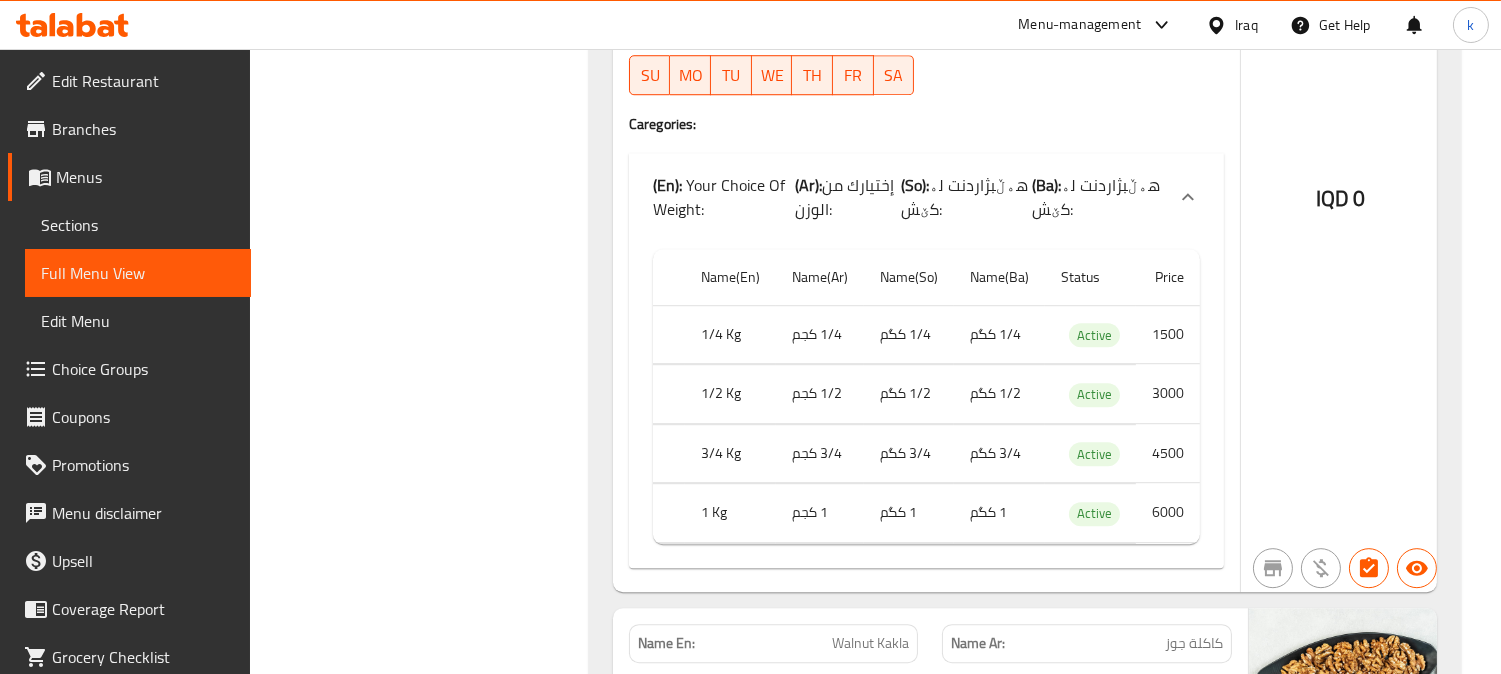 scroll, scrollTop: 24258, scrollLeft: 0, axis: vertical 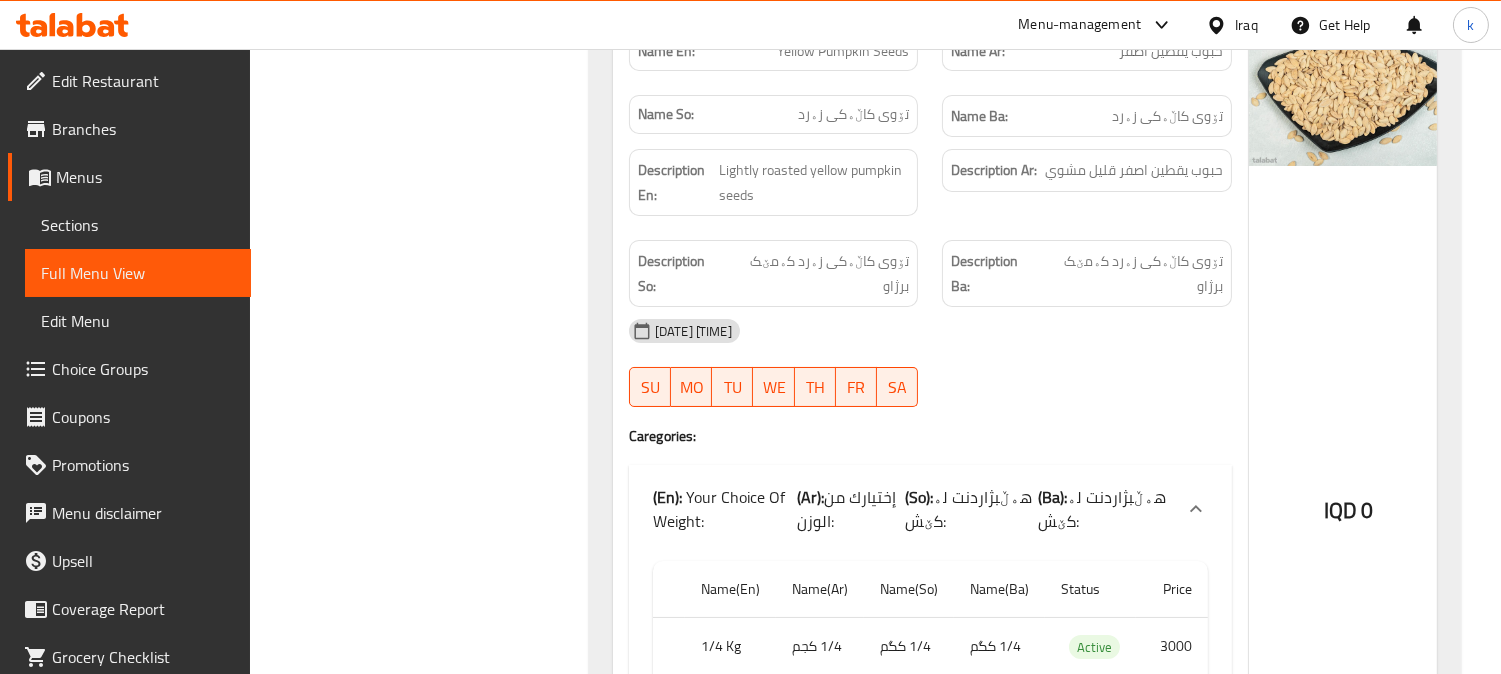 click on "Sections" at bounding box center [138, 225] 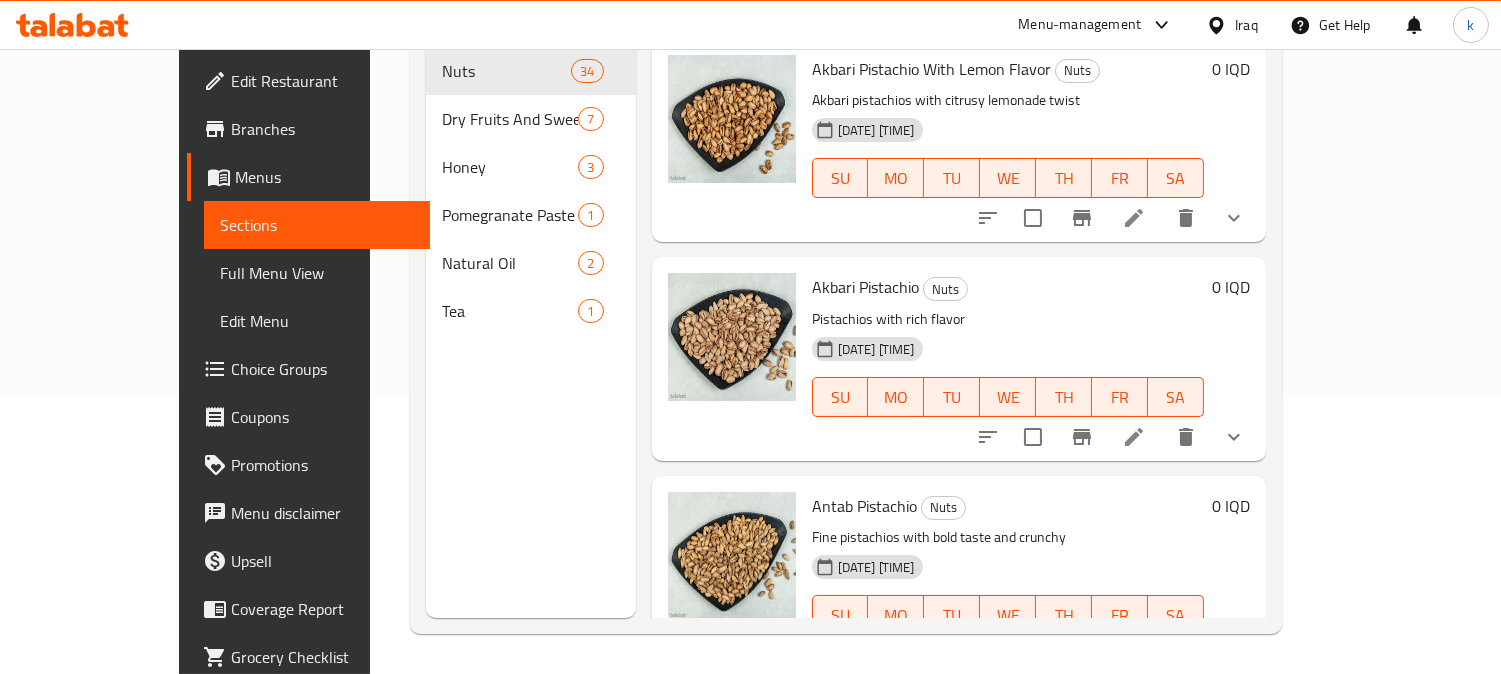 scroll, scrollTop: 280, scrollLeft: 0, axis: vertical 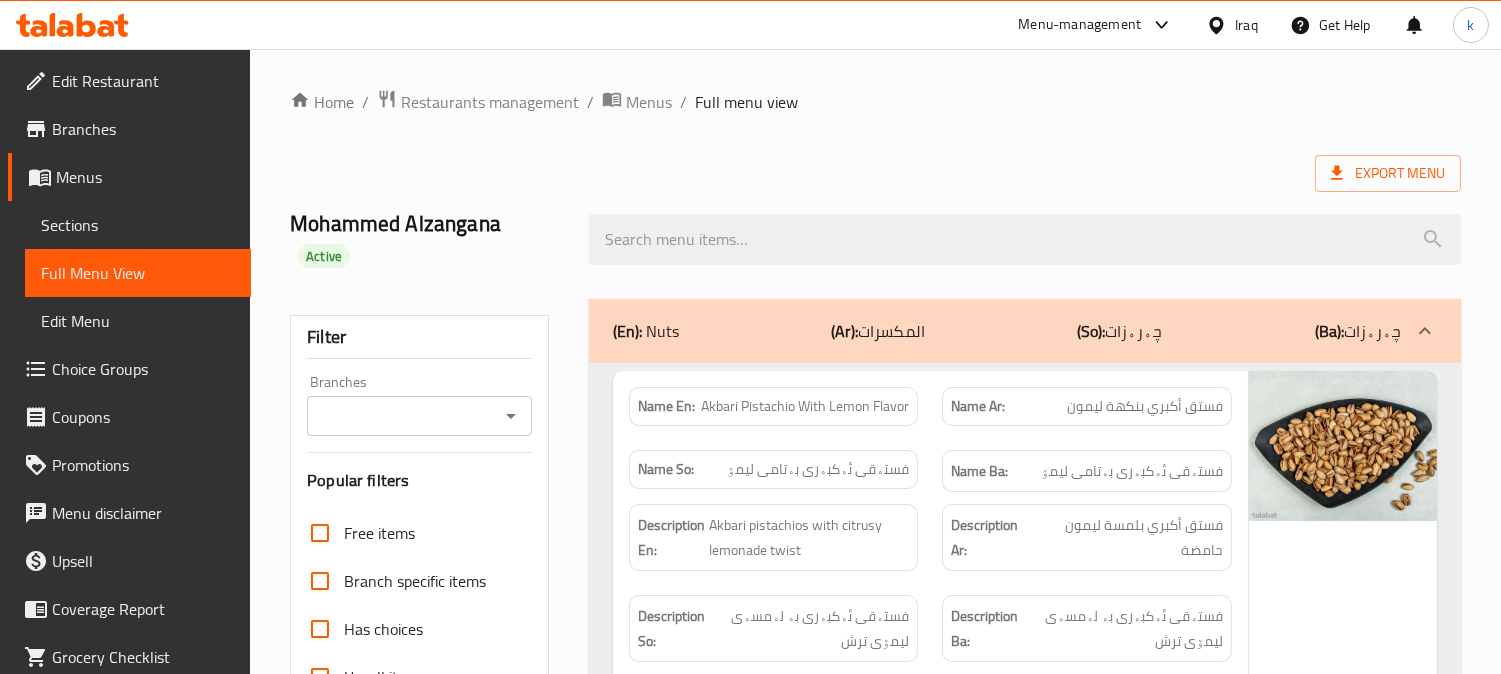 click on "Sections" at bounding box center (138, 225) 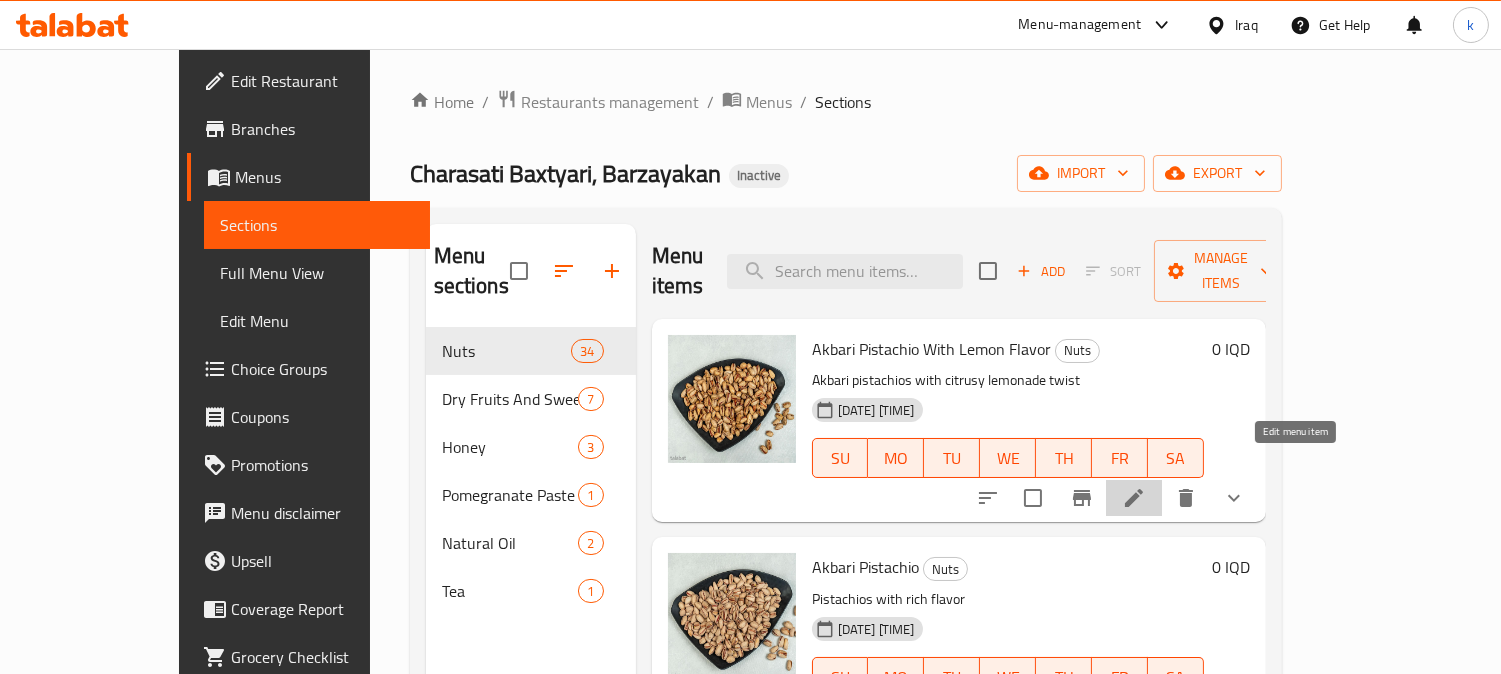 click 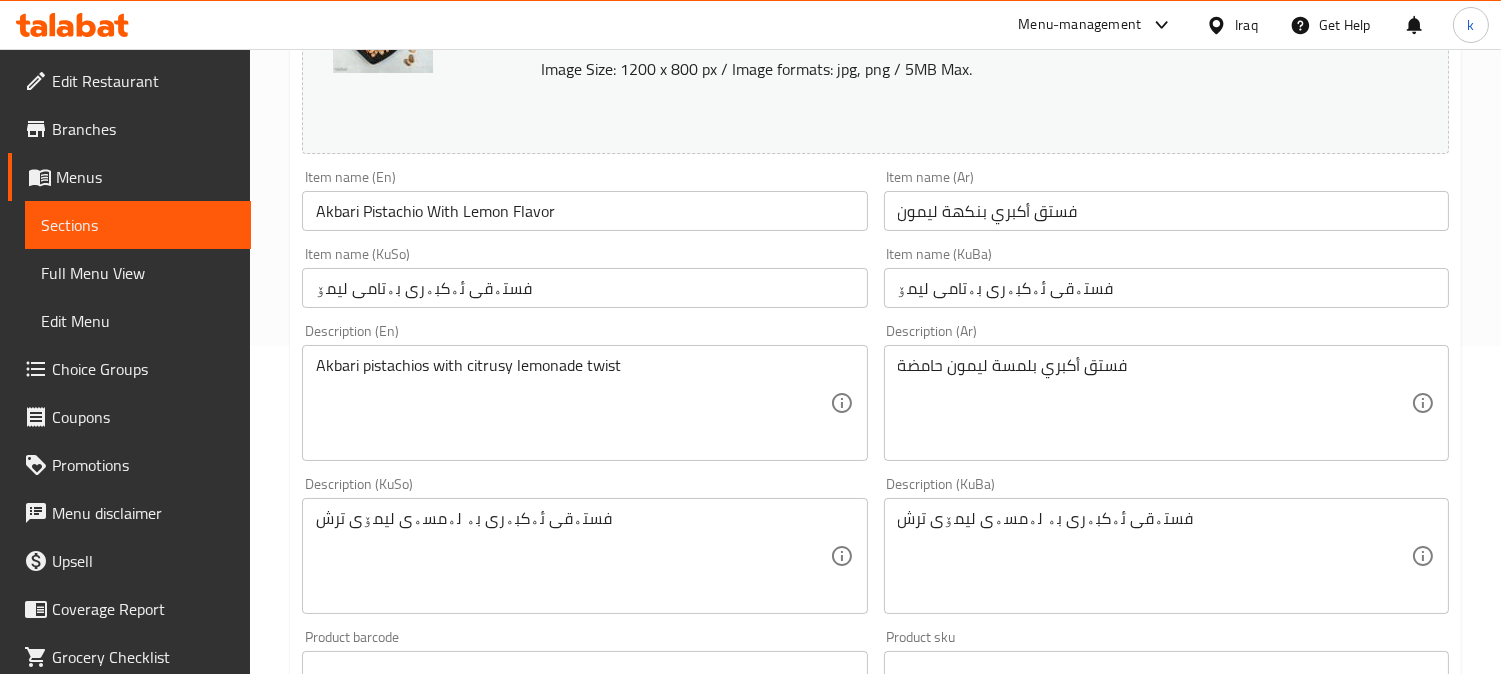 scroll, scrollTop: 370, scrollLeft: 0, axis: vertical 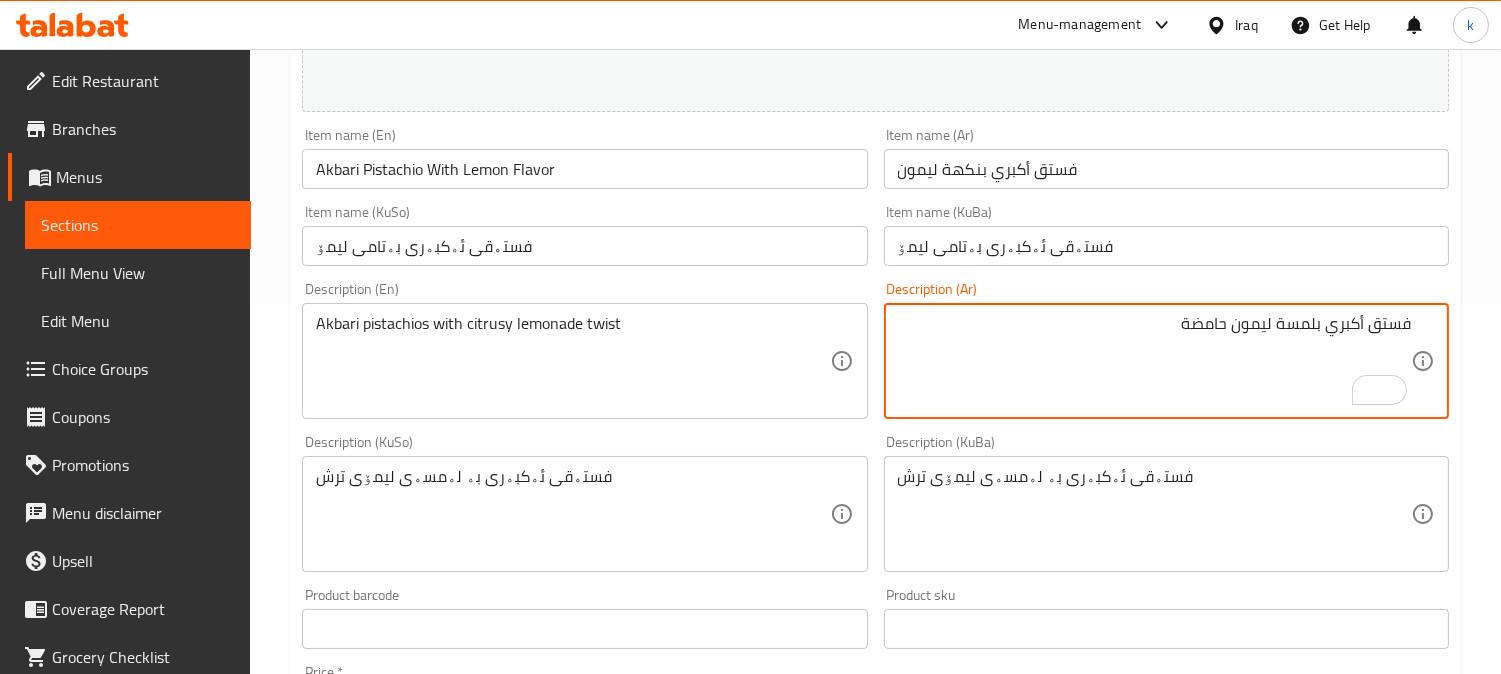 click on "فستق أكبري بلمسة ليمون حامضة" at bounding box center [1154, 361] 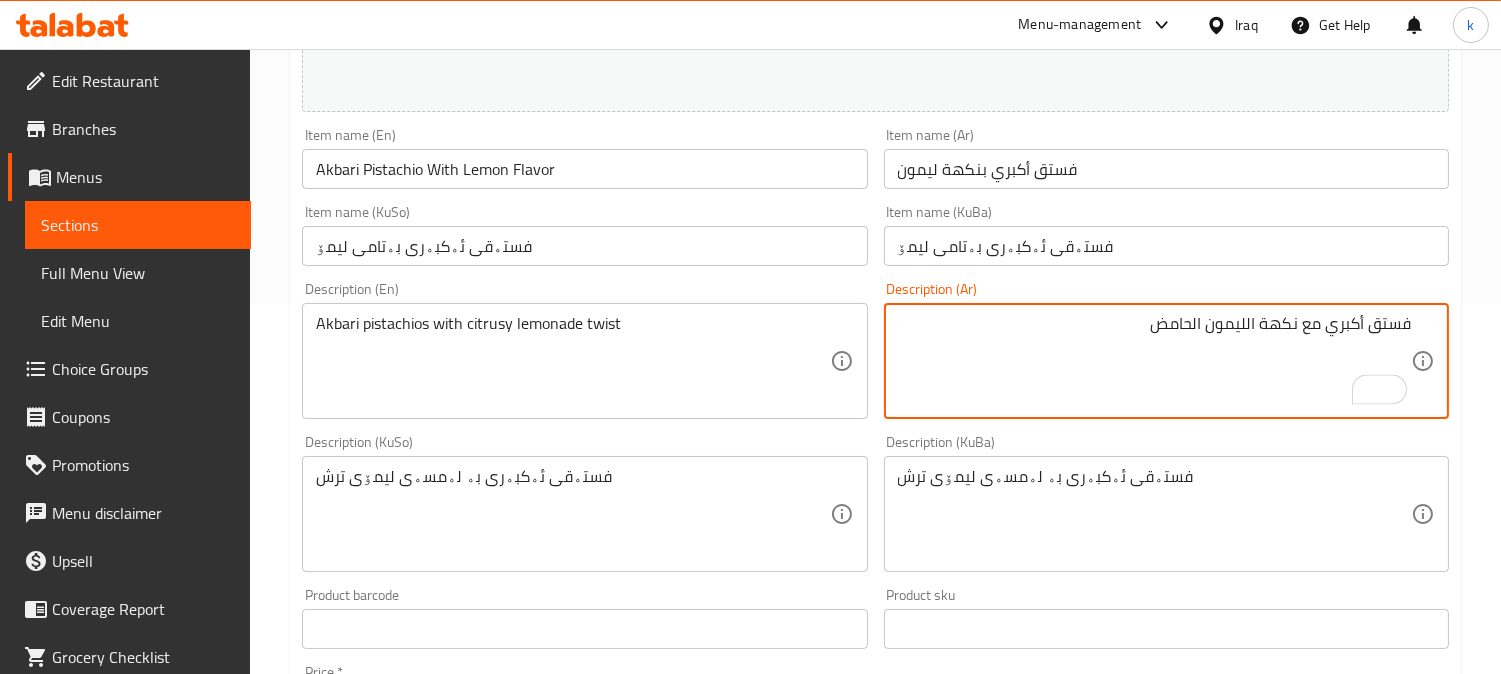 click on "فستق أكبري مع نكهة الليمون الحامض" at bounding box center [1154, 361] 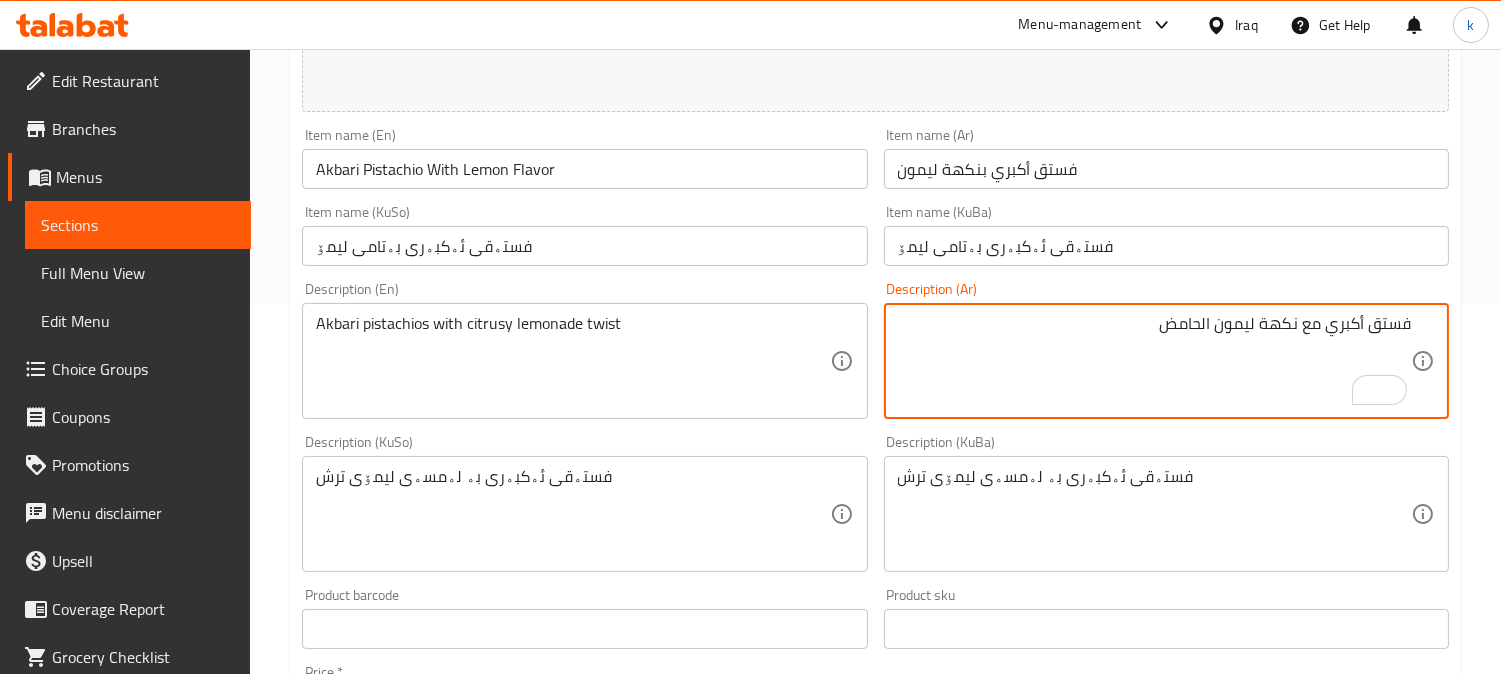 drag, startPoint x: 1252, startPoint y: 331, endPoint x: 1115, endPoint y: 335, distance: 137.05838 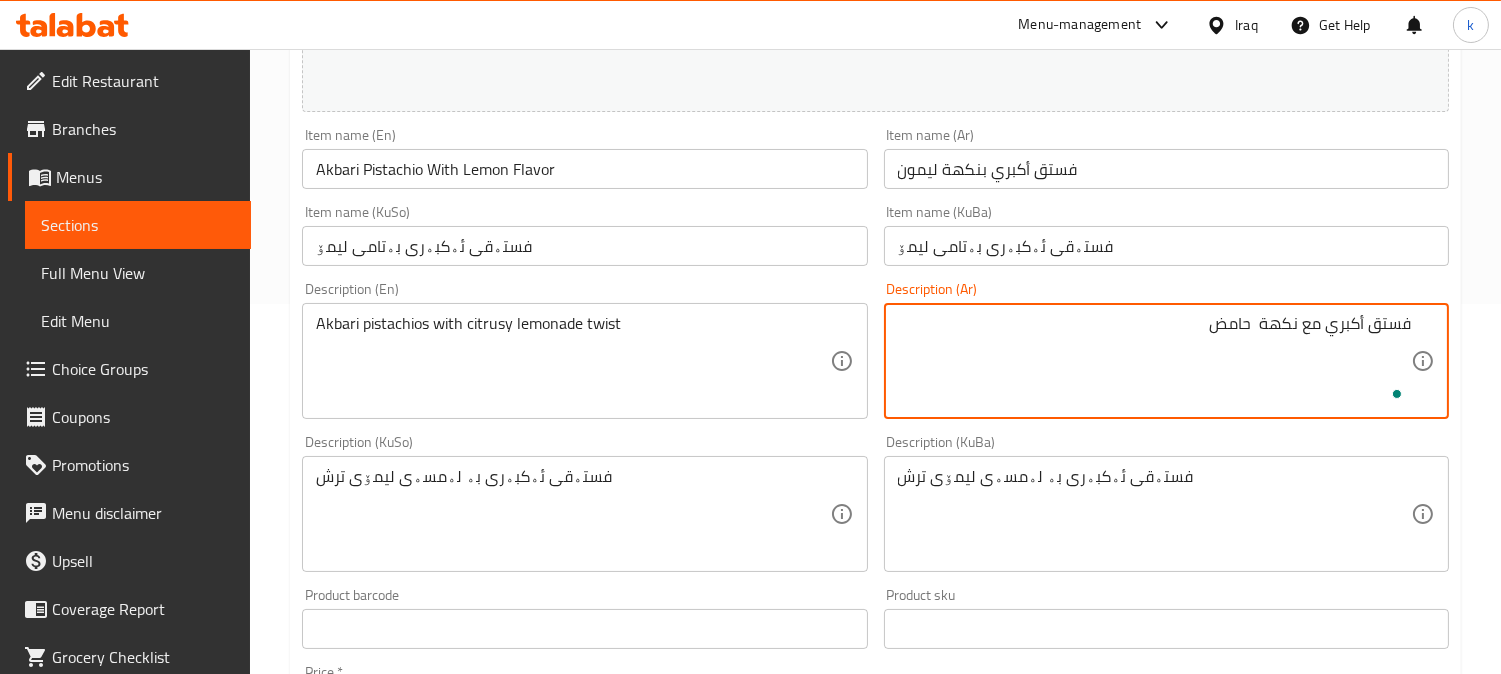 paste on "ليموناضة" 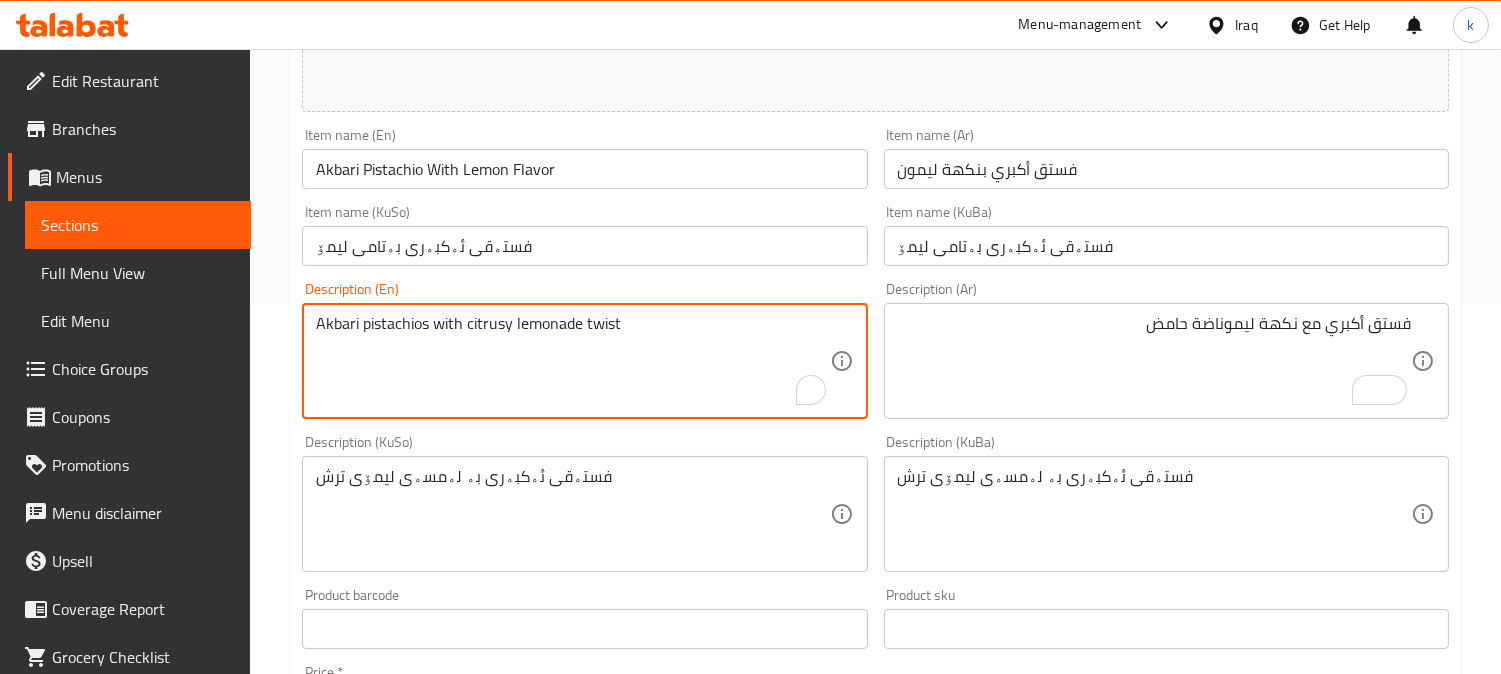 click on "Akbari pistachios with citrusy lemonade twist" at bounding box center (572, 361) 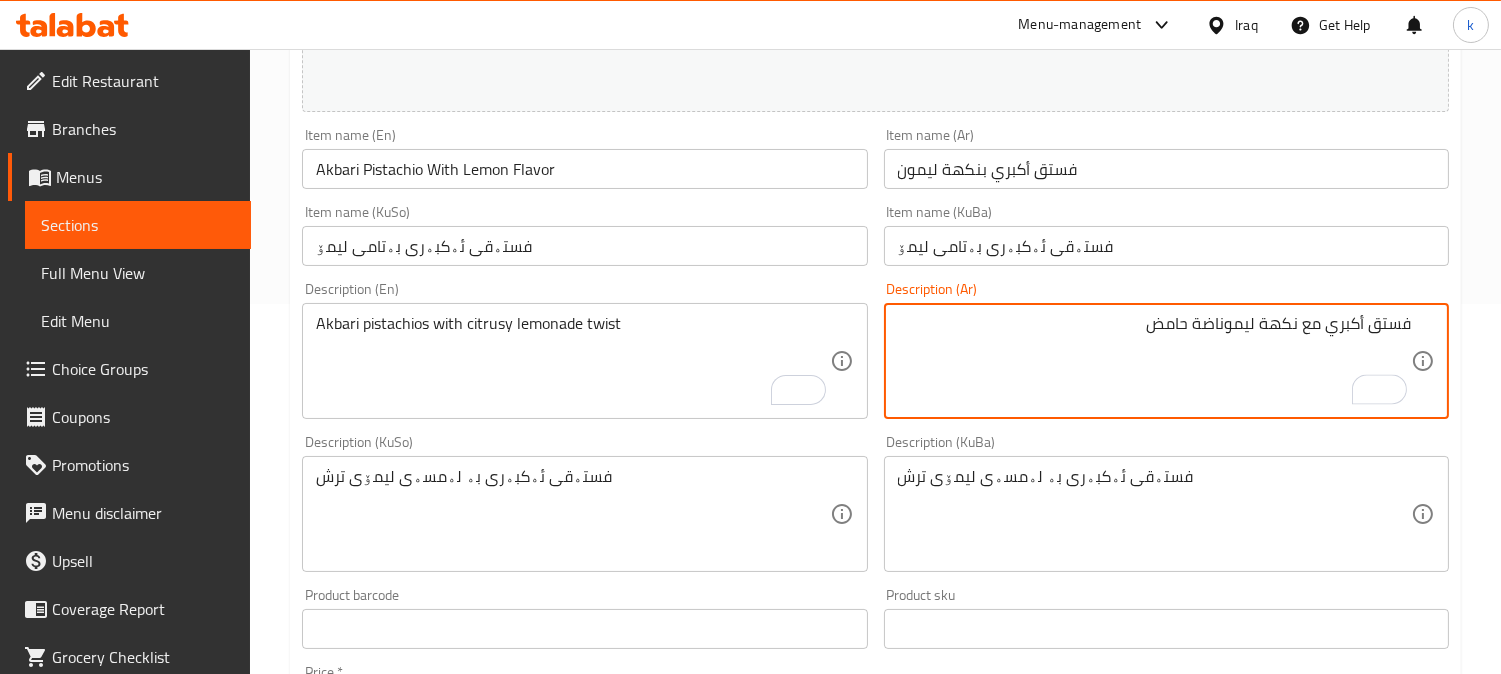 click on "فستق أكبري مع نكهة ليموناضة حامض" at bounding box center [1154, 361] 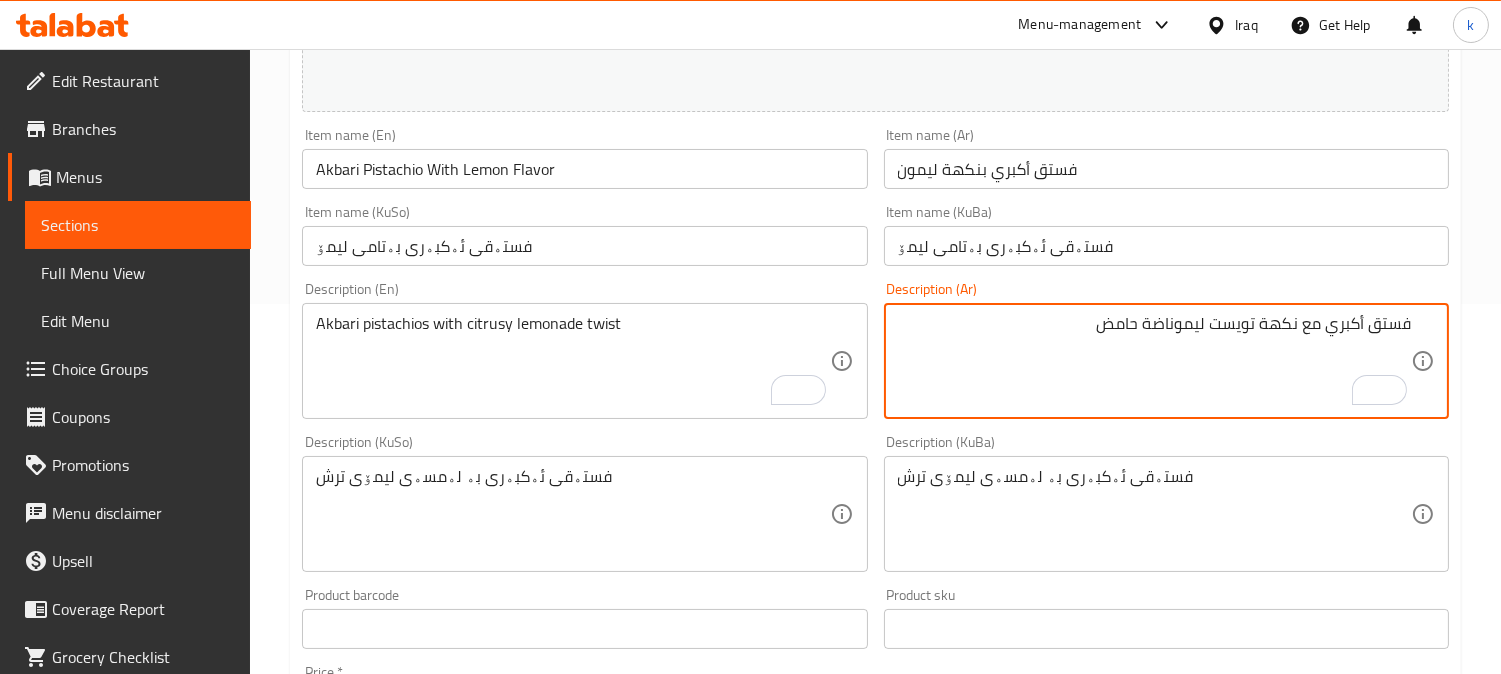 type on "فستق أكبري مع نكهة تويست ليموناضة حامض" 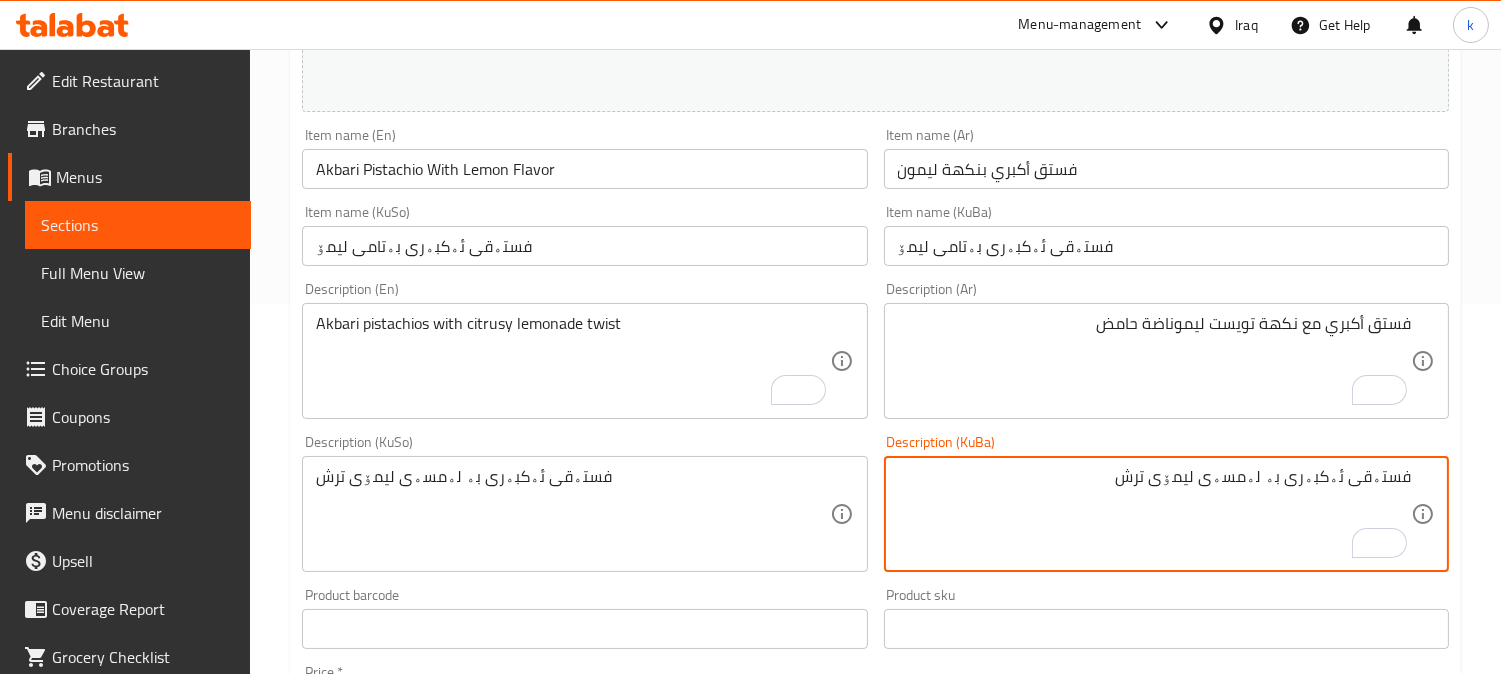 drag, startPoint x: 1290, startPoint y: 477, endPoint x: 1047, endPoint y: 471, distance: 243.07407 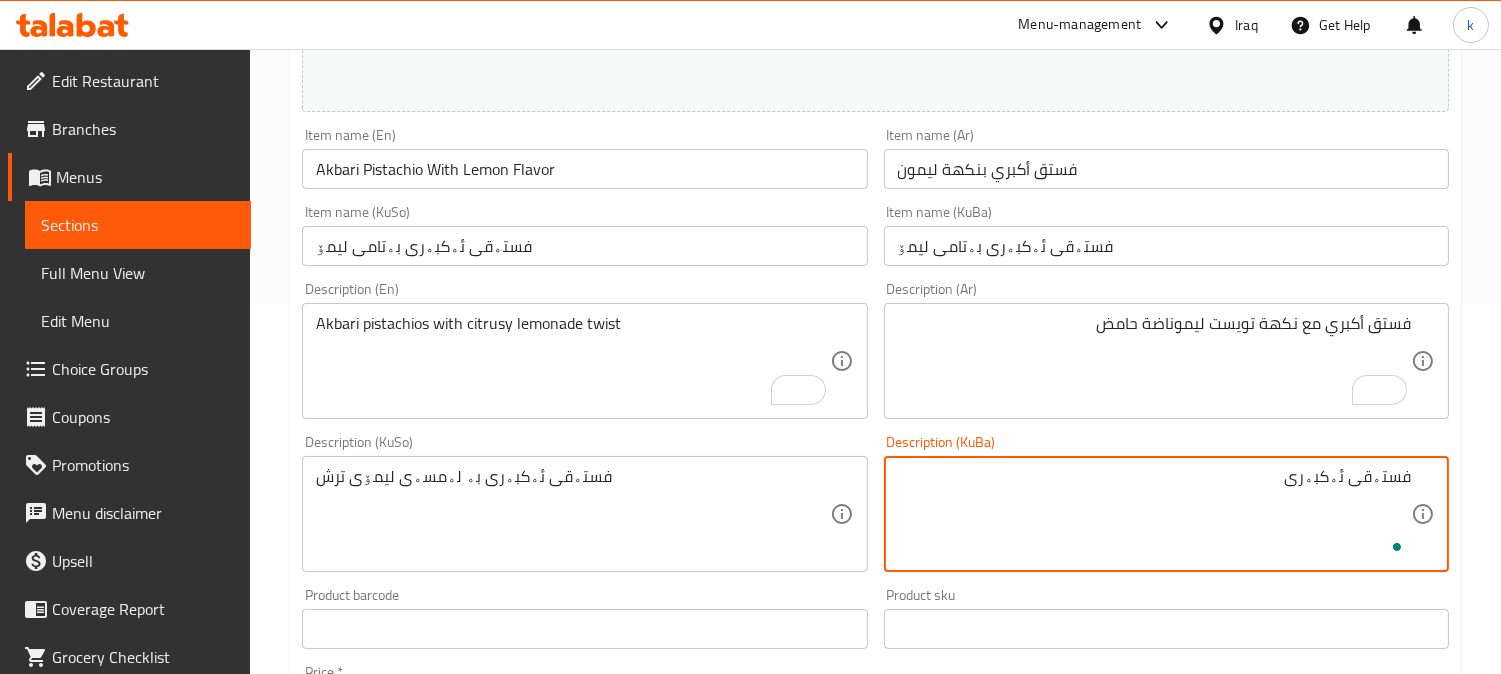 paste on "ليمۆنادە" 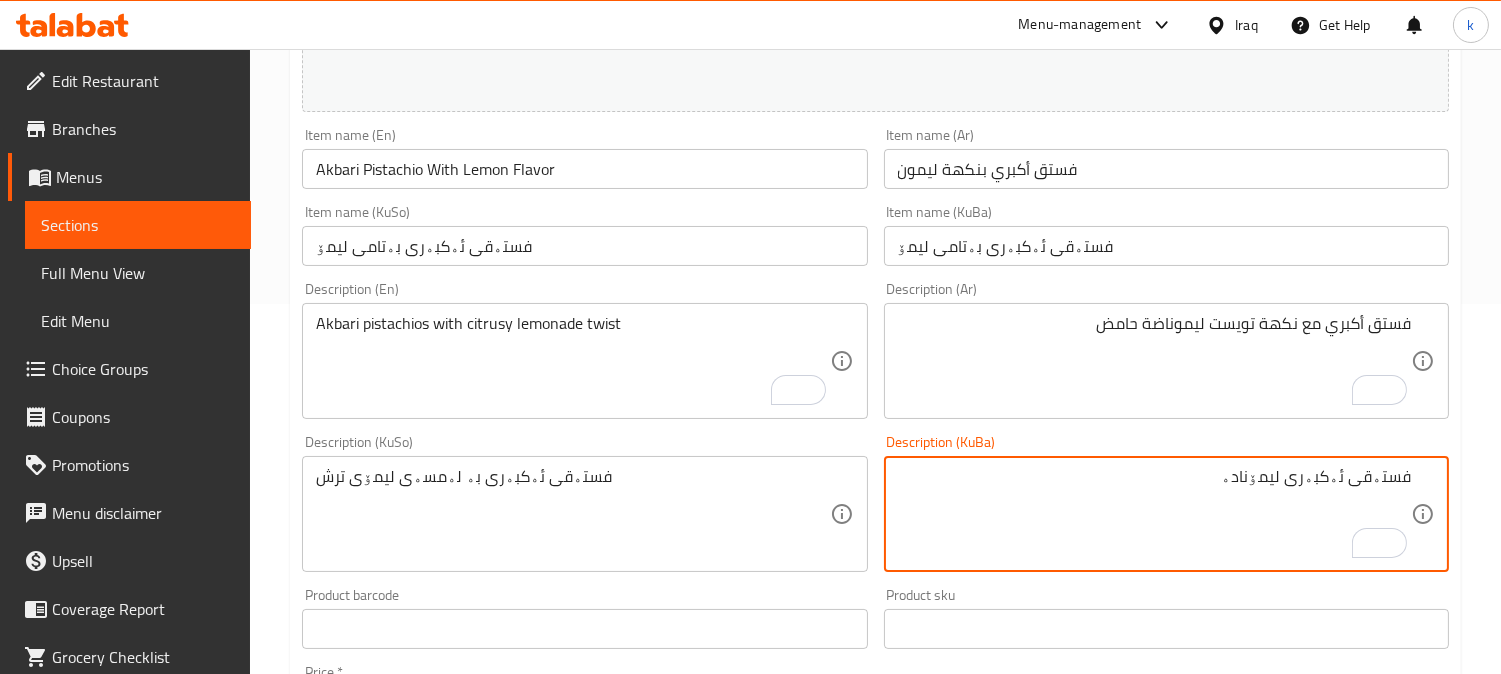 type on "فستەقی ئەکبەری ليمۆنادە" 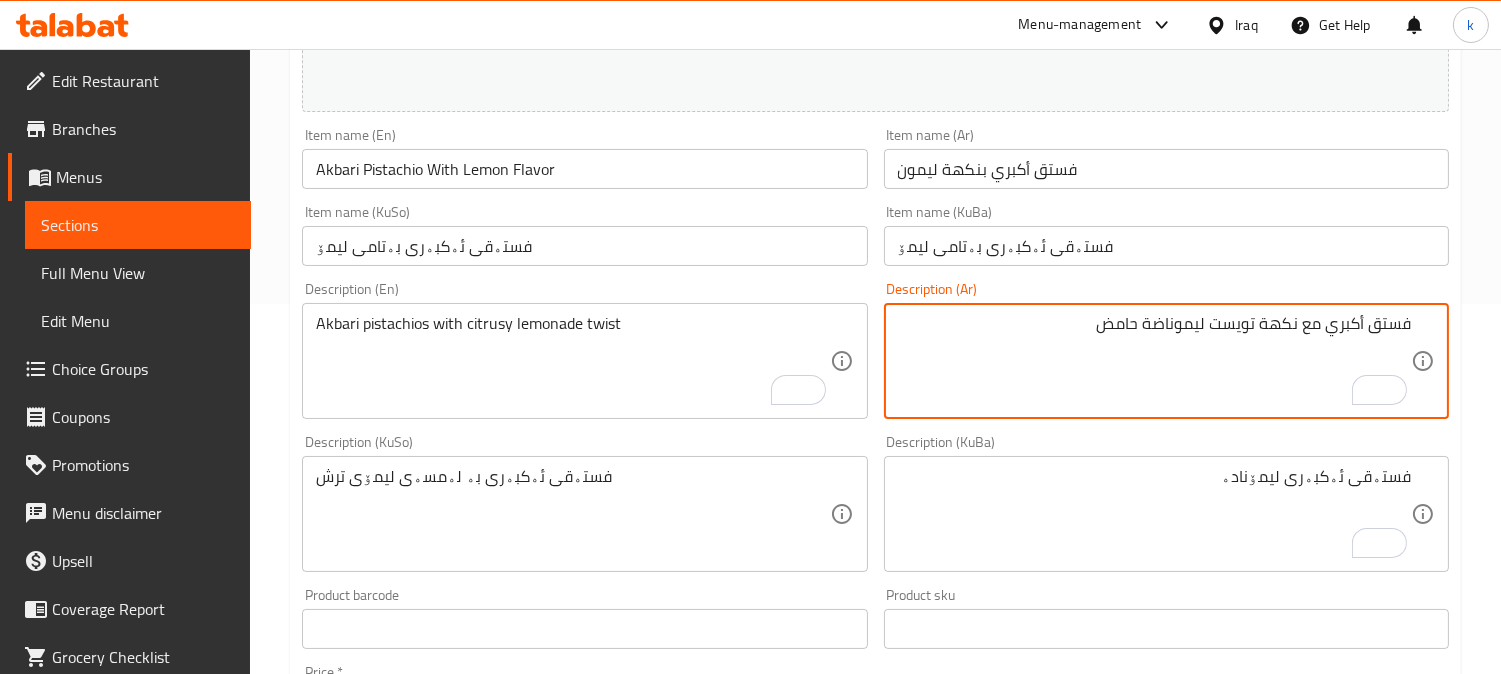 click on "فستق أكبري مع نكهة تويست ليموناضة حامض" at bounding box center [1154, 361] 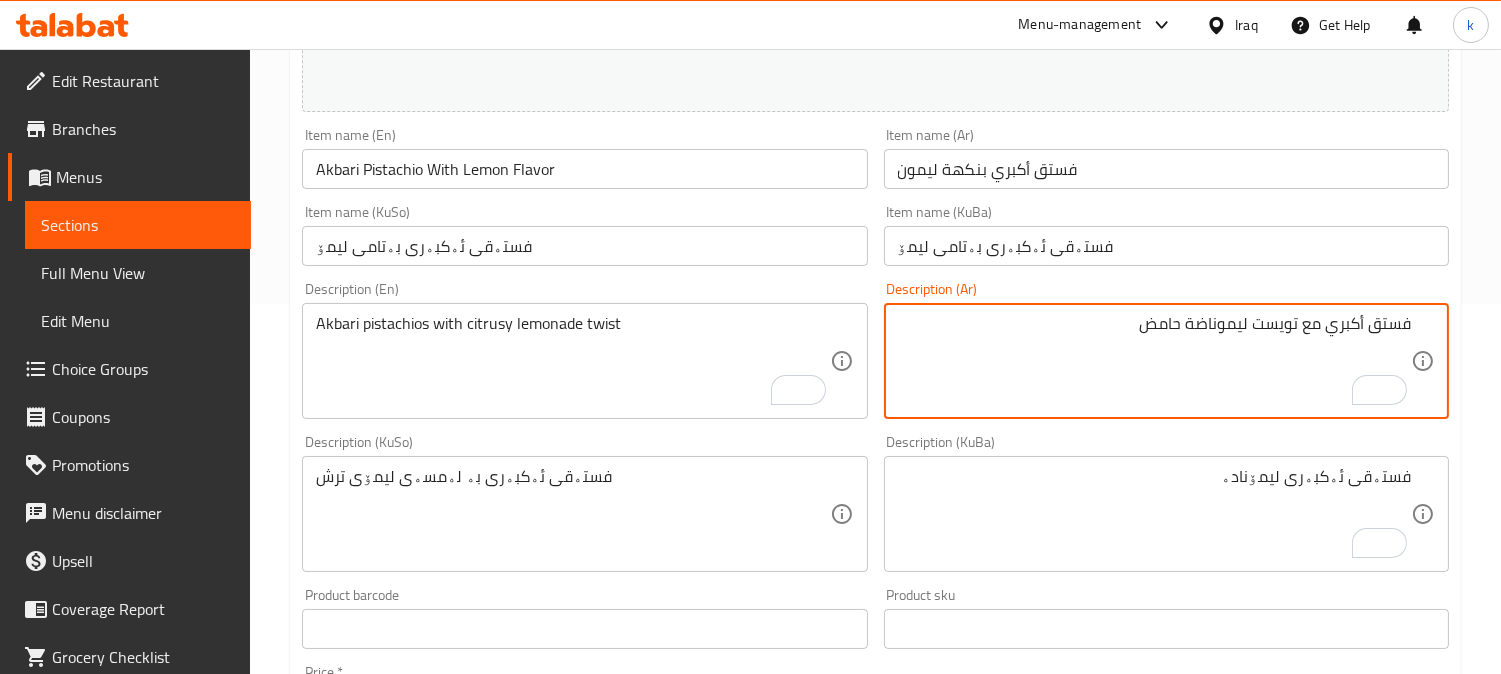 type on "فستق أكبري مع تويست ليموناضة حامض" 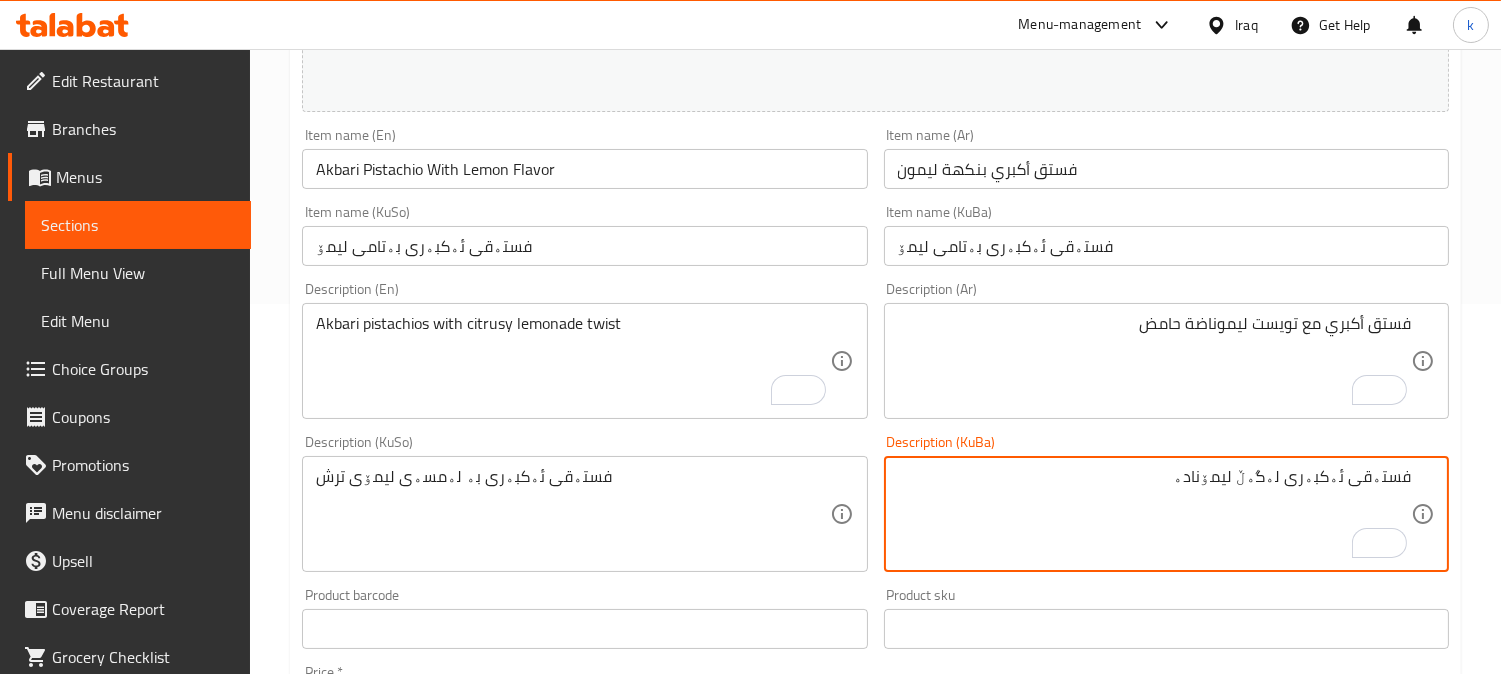 type on "فستەقی ئەکبەری لەگەڵ ليمۆنادە" 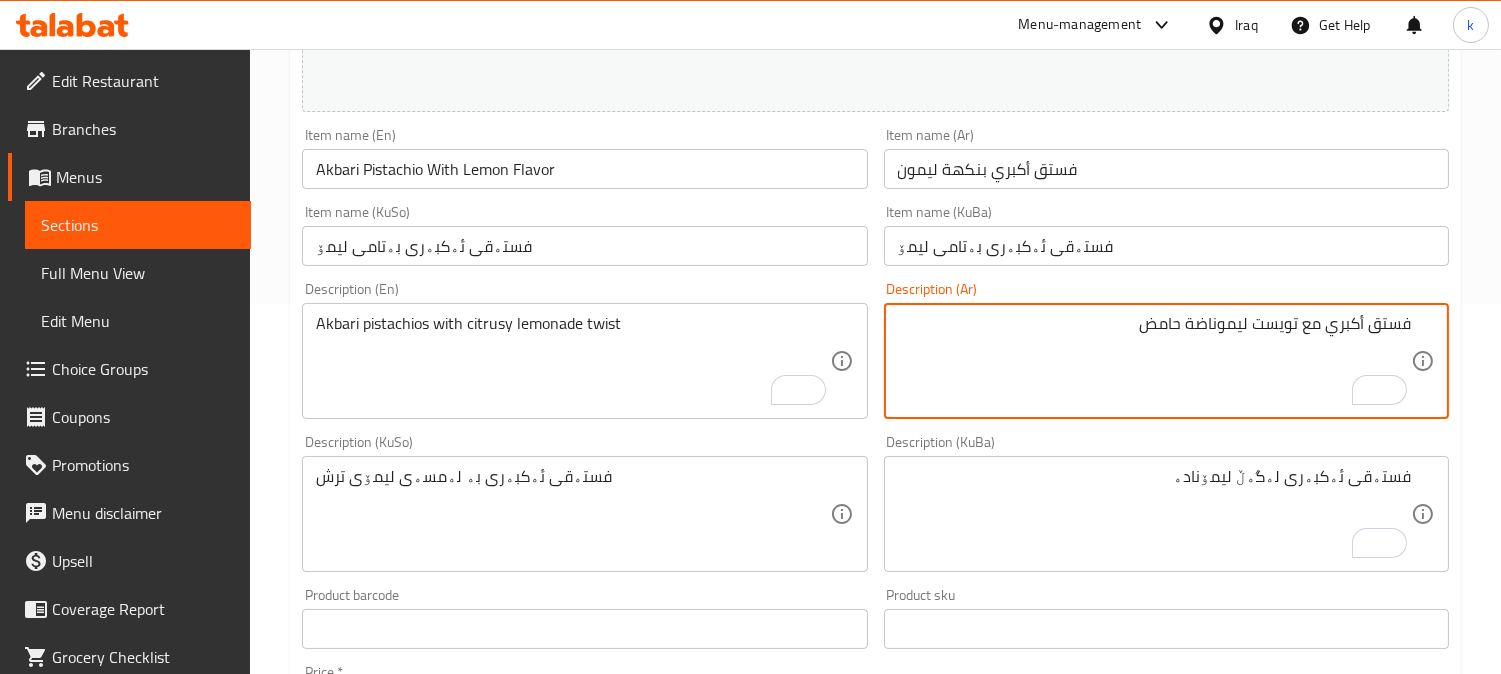 click on "فستق أكبري مع تويست ليموناضة حامض" at bounding box center (1154, 361) 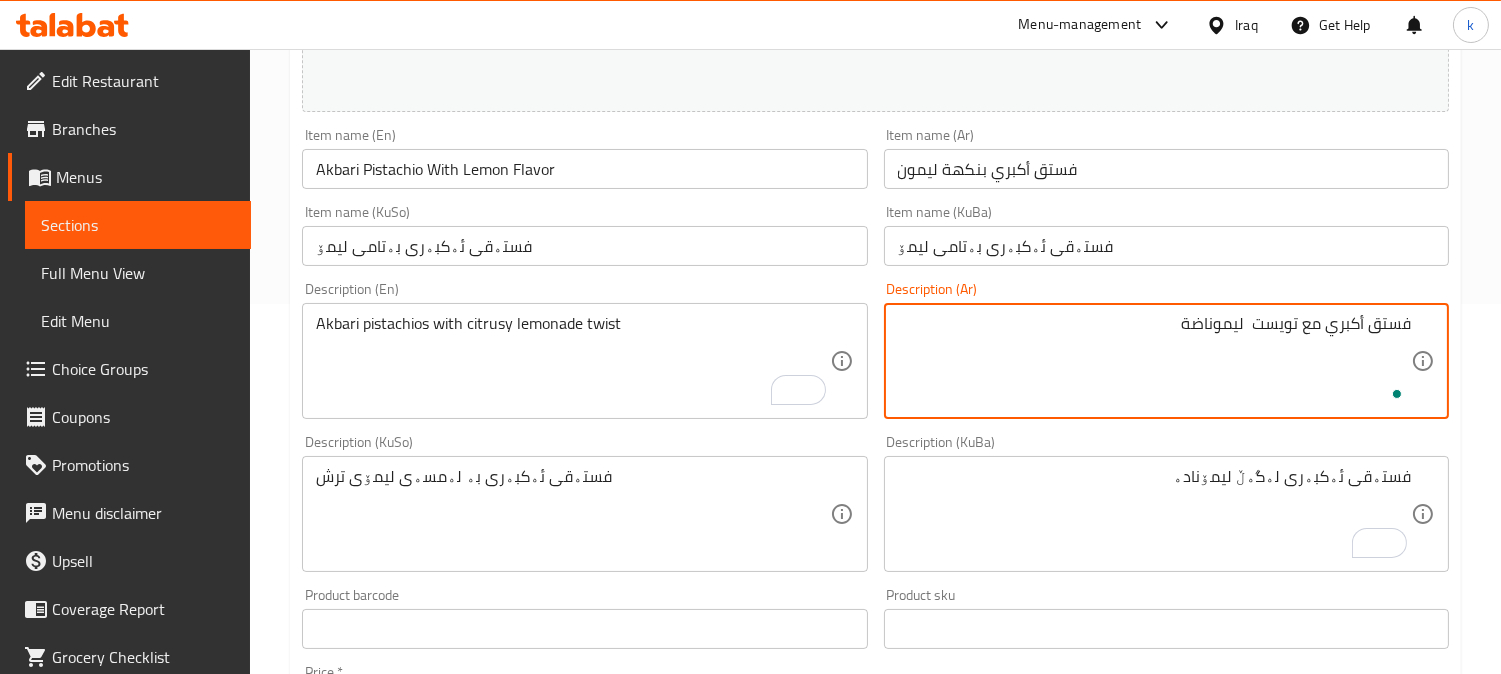 paste on "حامض" 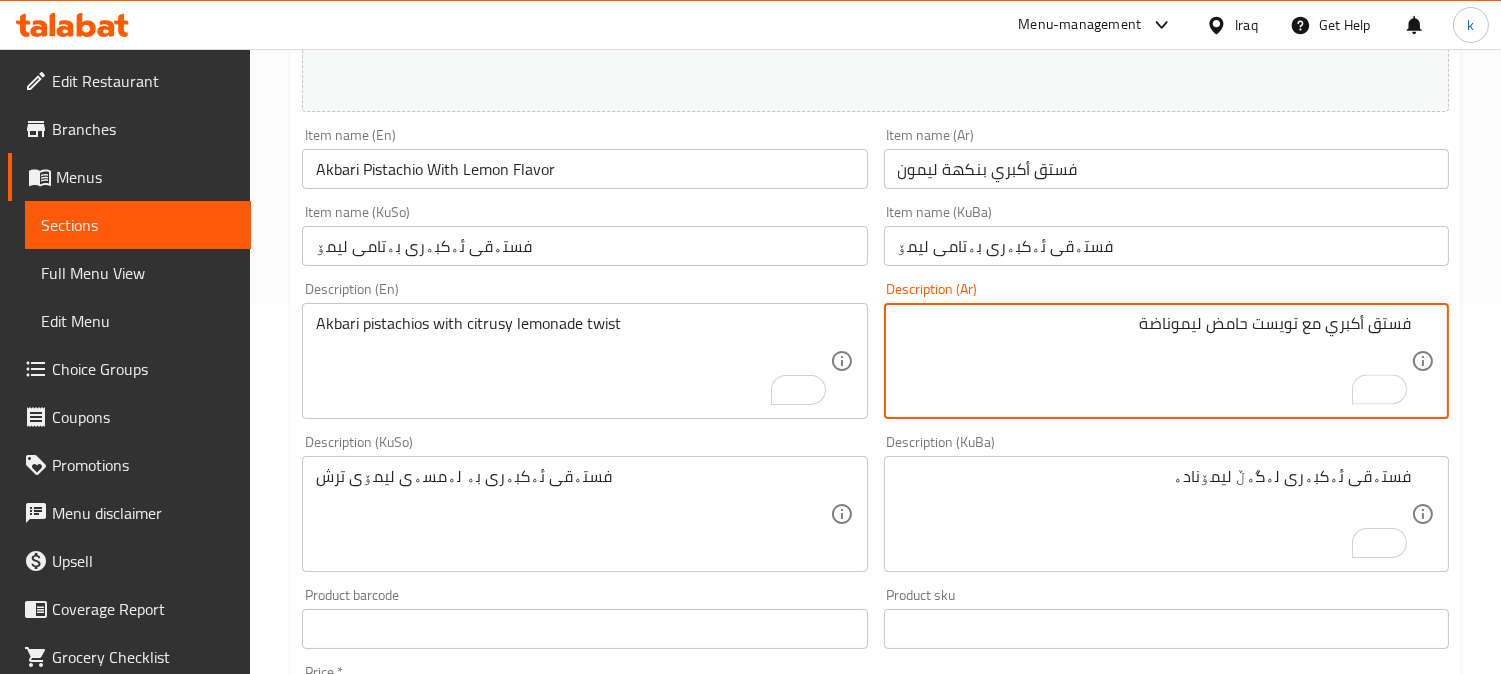 click on "فستق أكبري مع تويست حامض ليموناضة" at bounding box center (1154, 361) 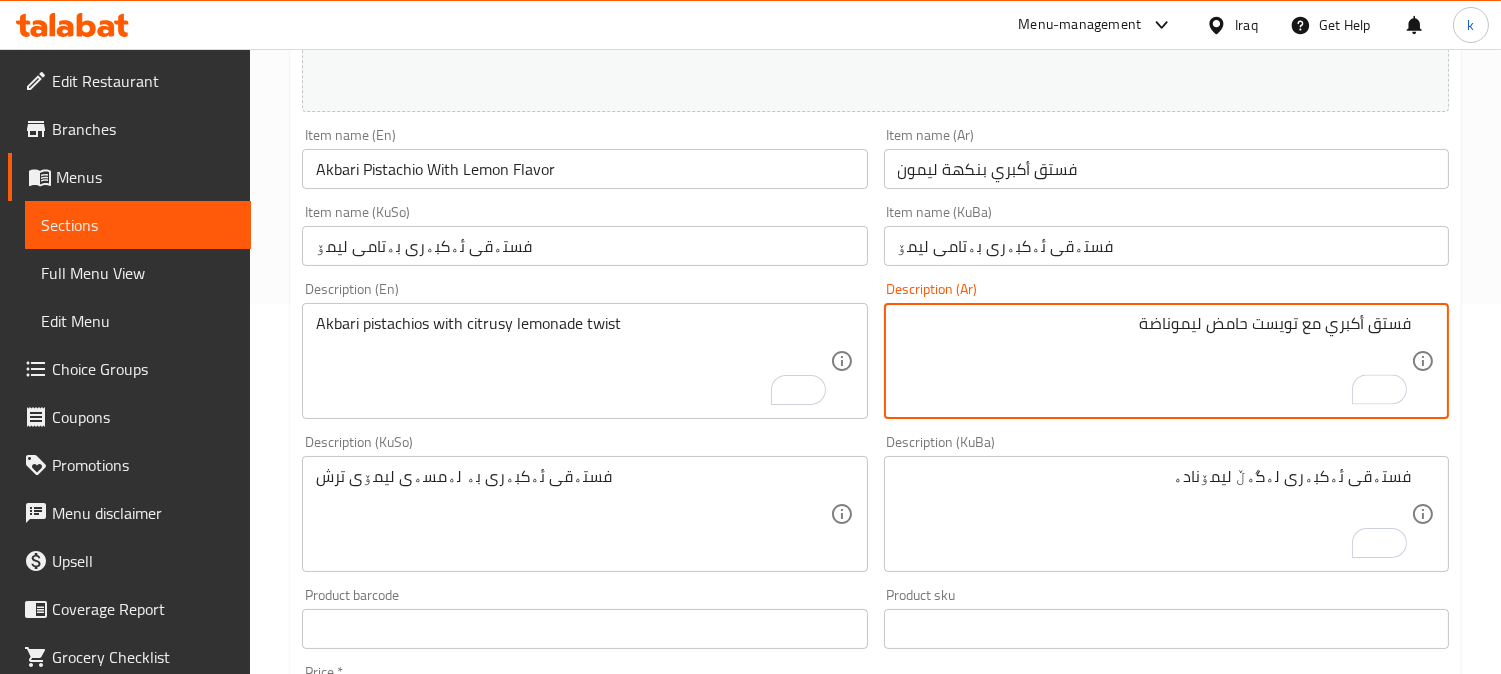 type on "فستق أكبري مع تويست حامض ليموناضة" 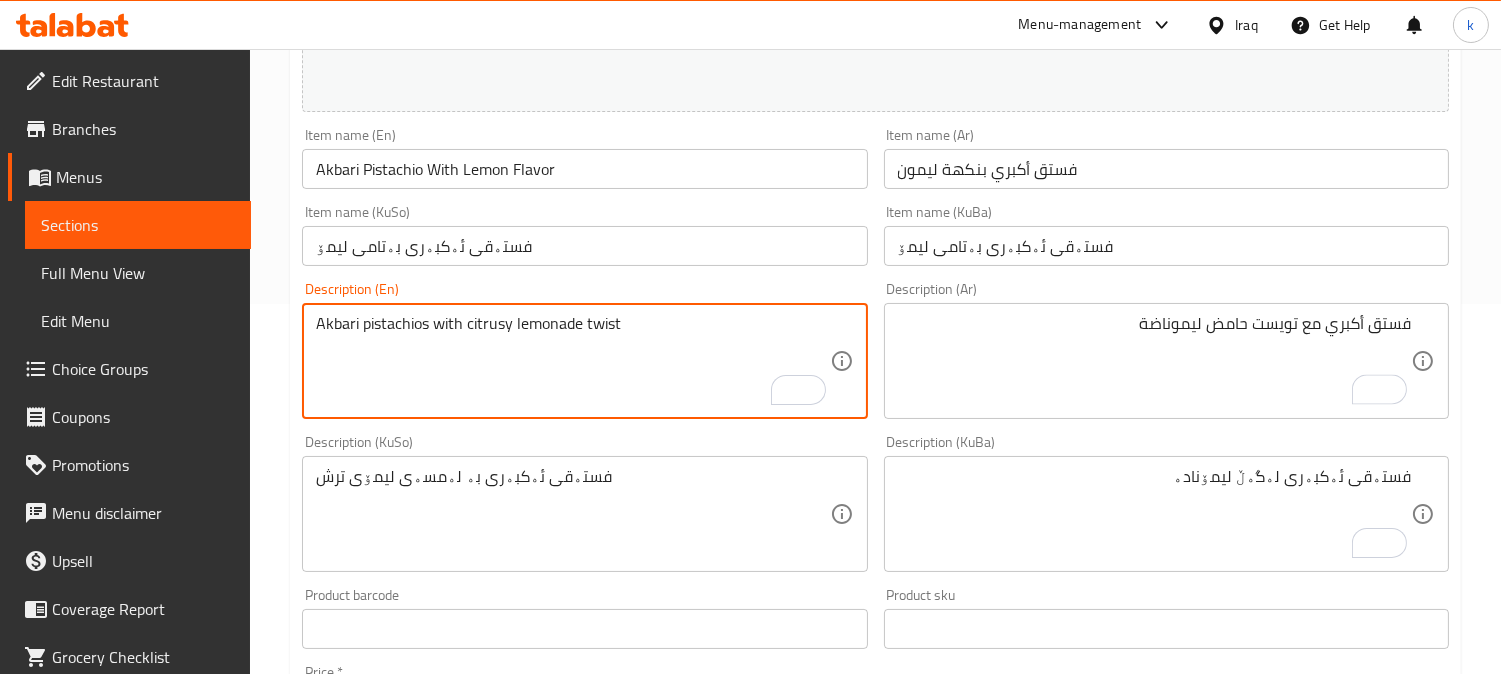 click on "Akbari pistachios with citrusy lemonade twist" at bounding box center (572, 361) 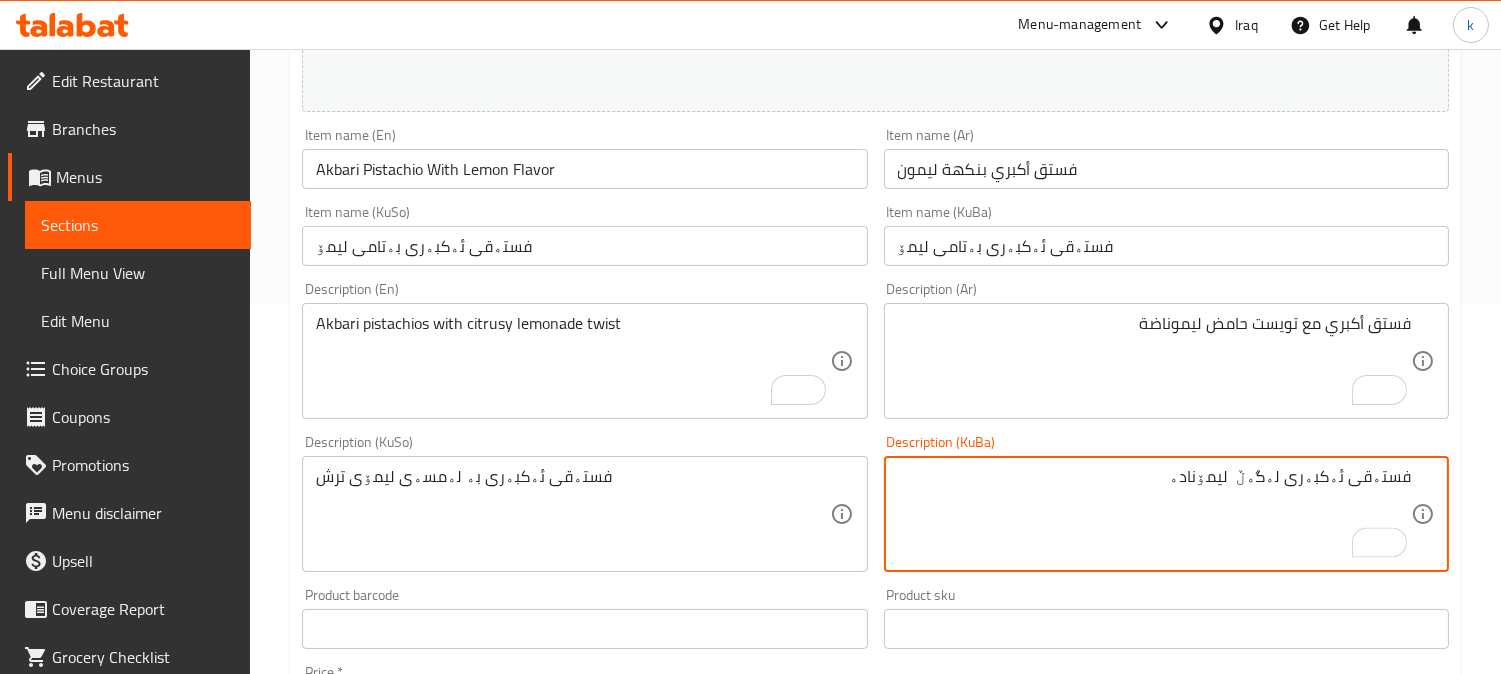 paste on "ترشەمەنی" 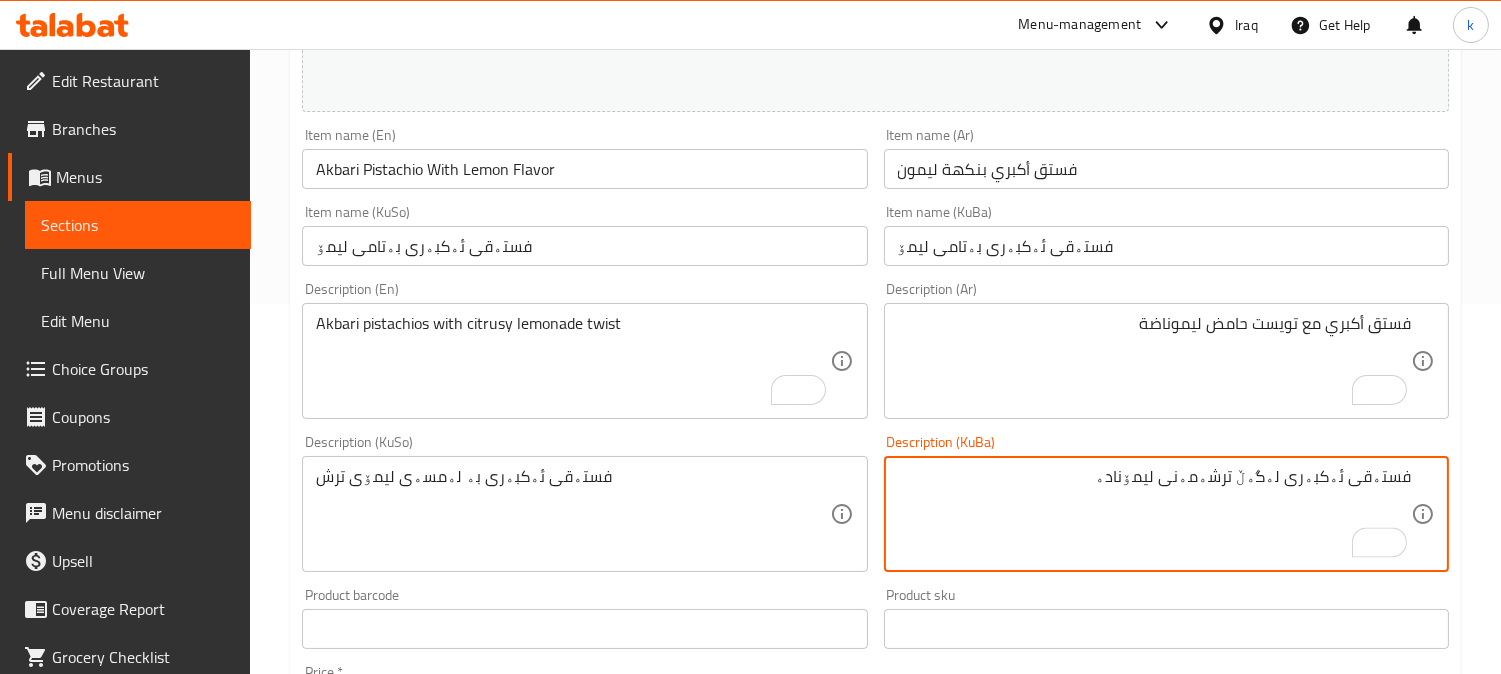 type on "فستەقی ئەکبەری لەگەڵ ترشەمەنی ليمۆنادە" 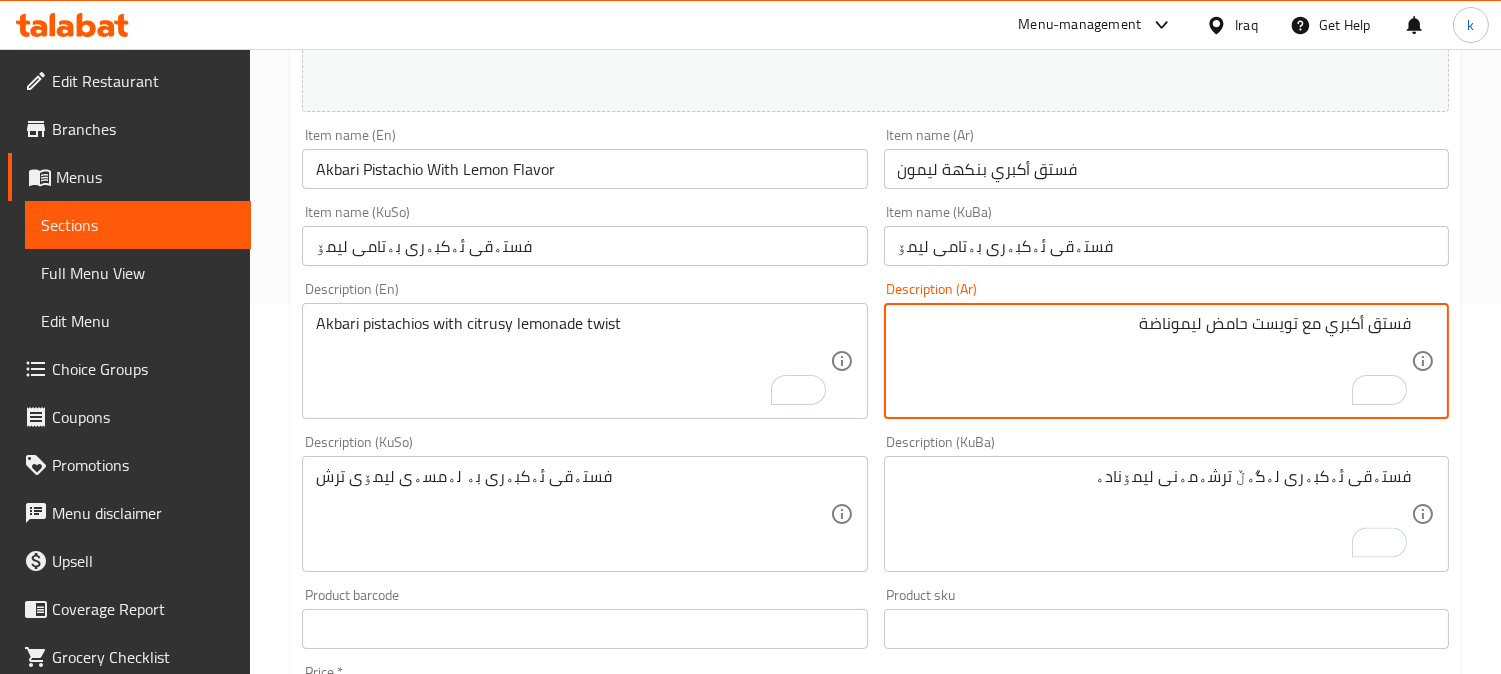 click on "فستق أكبري مع تويست حامض ليموناضة" at bounding box center (1154, 361) 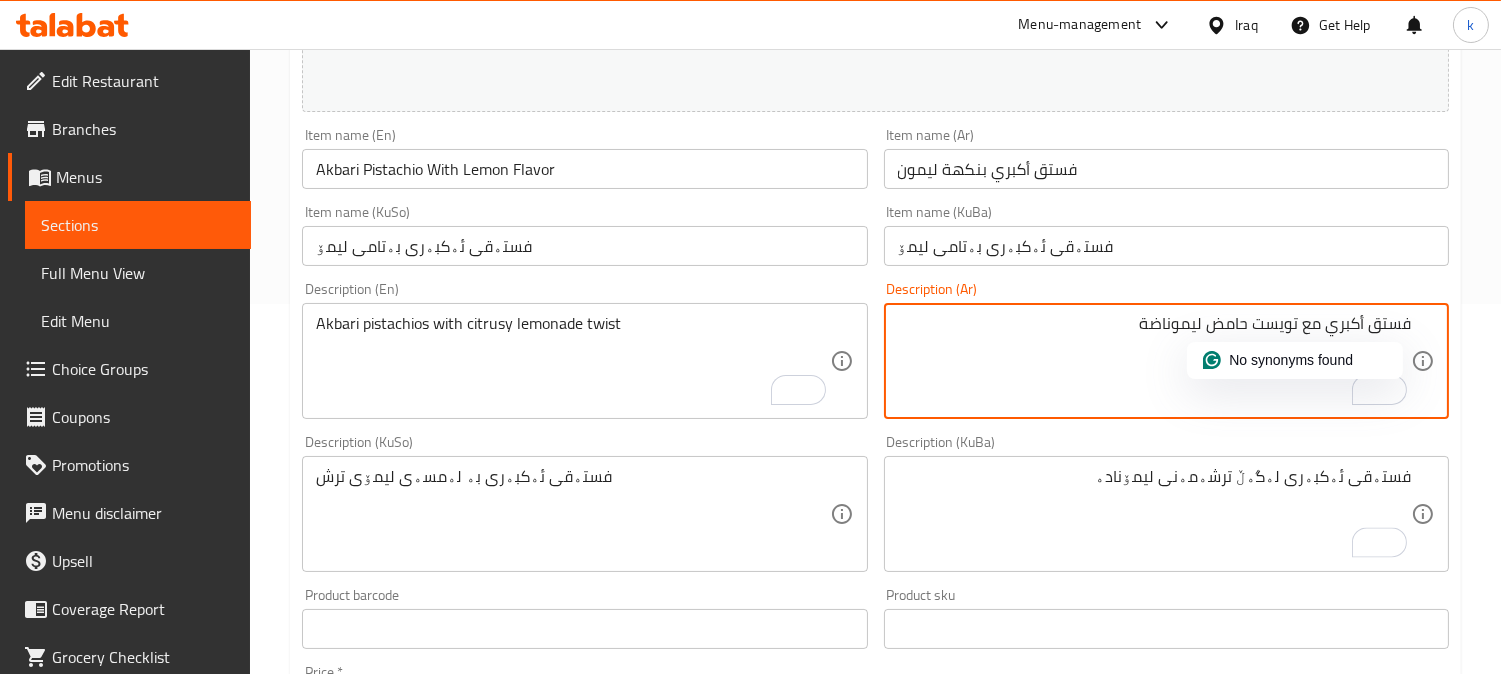 paste on "مضيات" 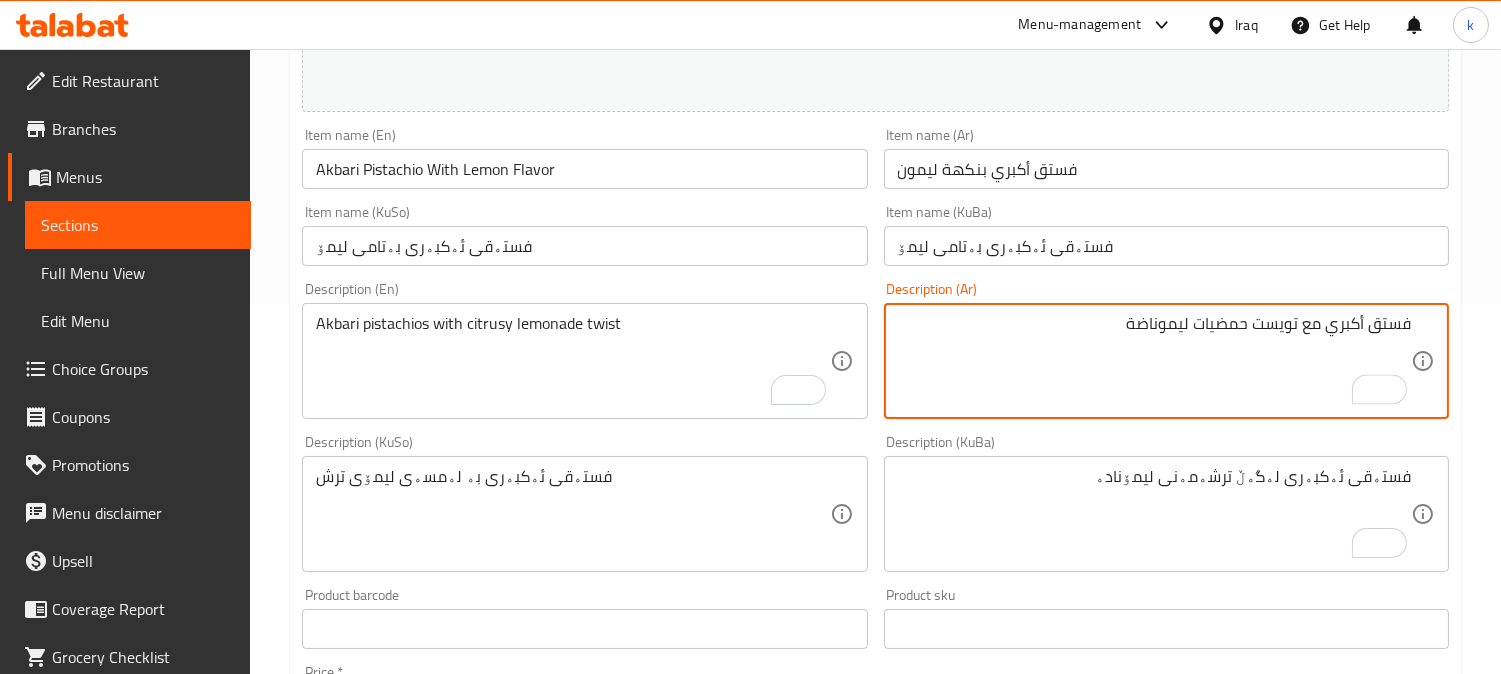 type on "فستق أكبري مع تويست حمضيات ليموناضة" 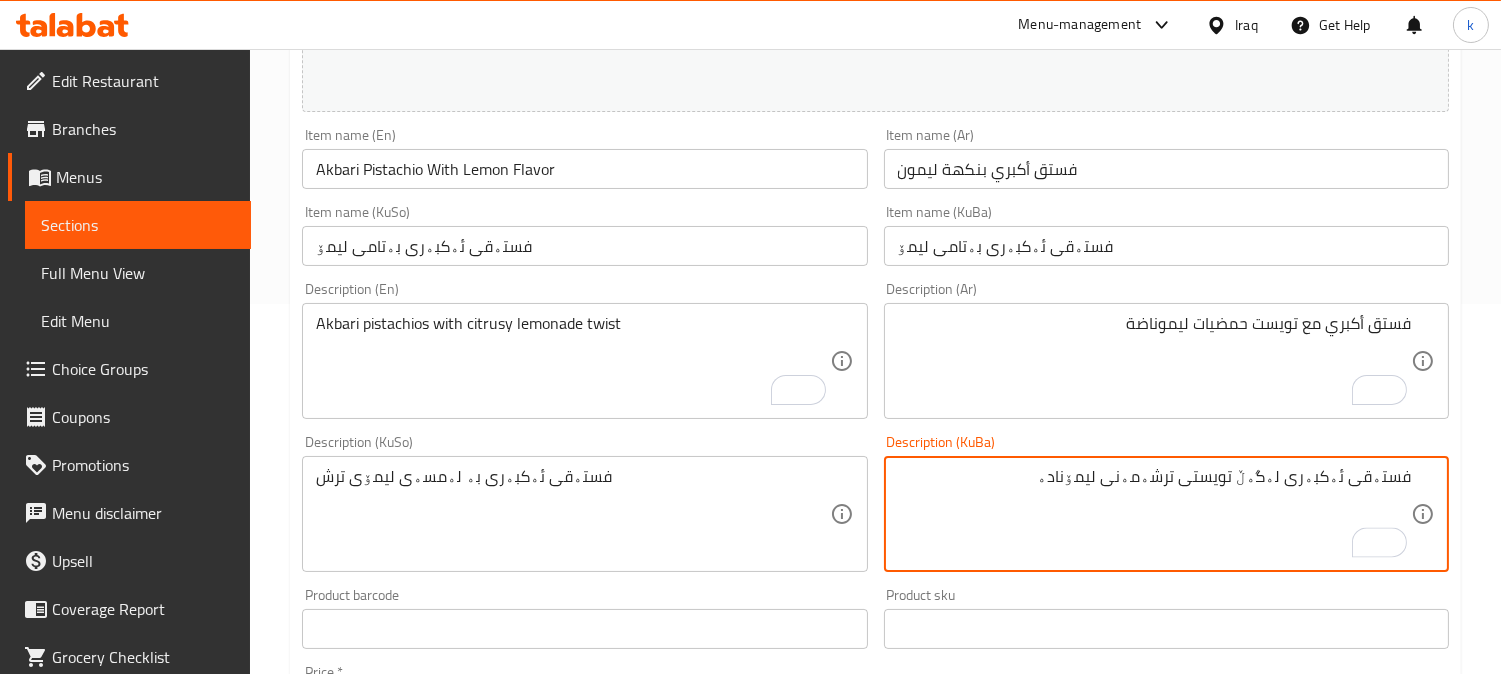 click on "فستەقی ئەکبەری لەگەڵ تویستی ترشەمەنی ليمۆنادە" at bounding box center [1154, 514] 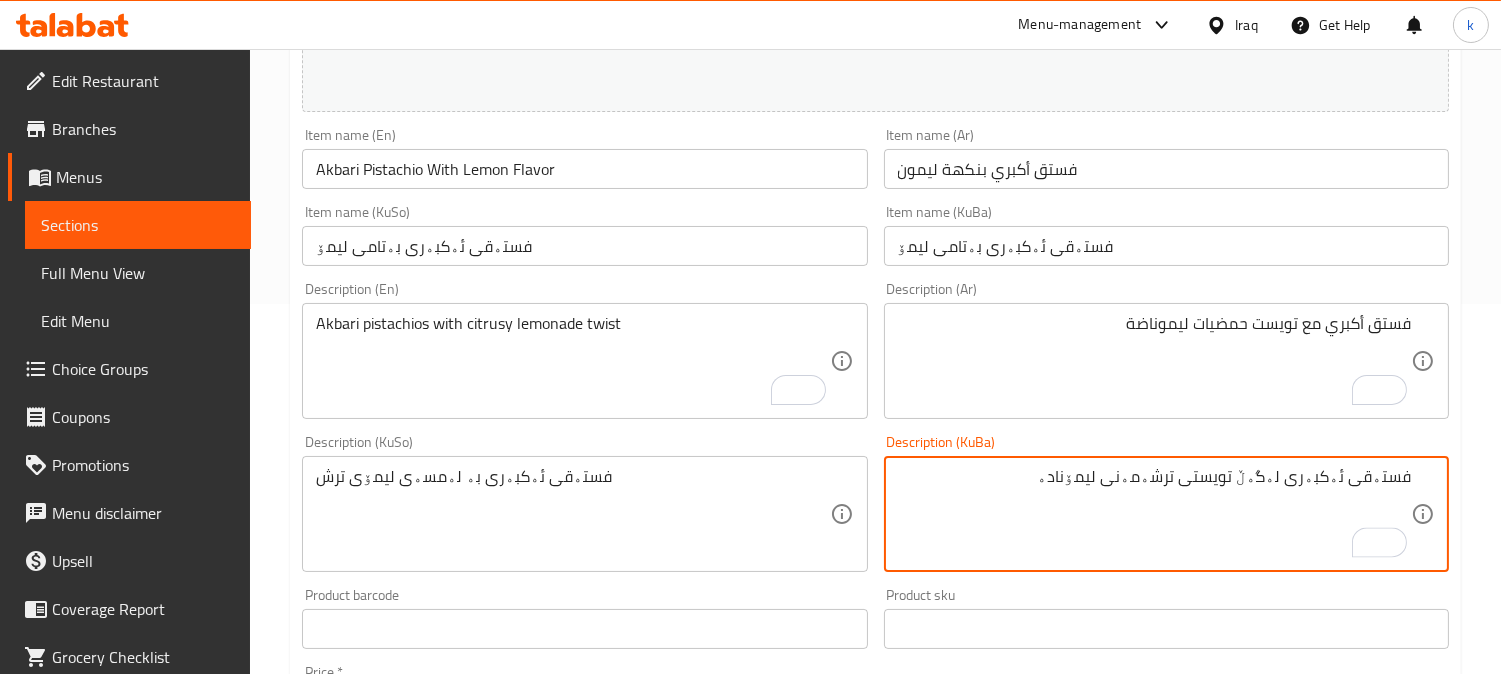 click on "فستەقی ئەکبەری لەگەڵ تویستی ترشەمەنی ليمۆنادە" at bounding box center (1154, 514) 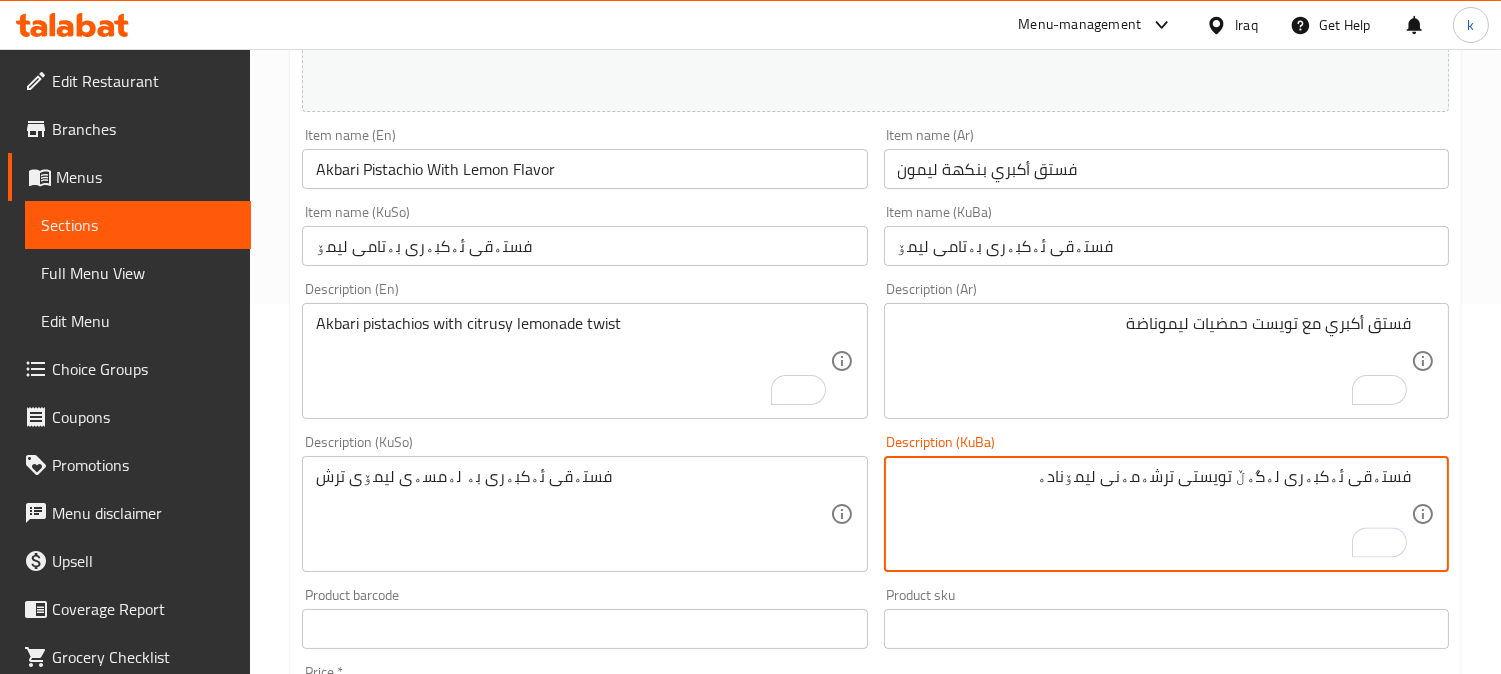 click on "فستەقی ئەکبەری لەگەڵ تویستی ترشەمەنی ليمۆنادە" at bounding box center [1154, 514] 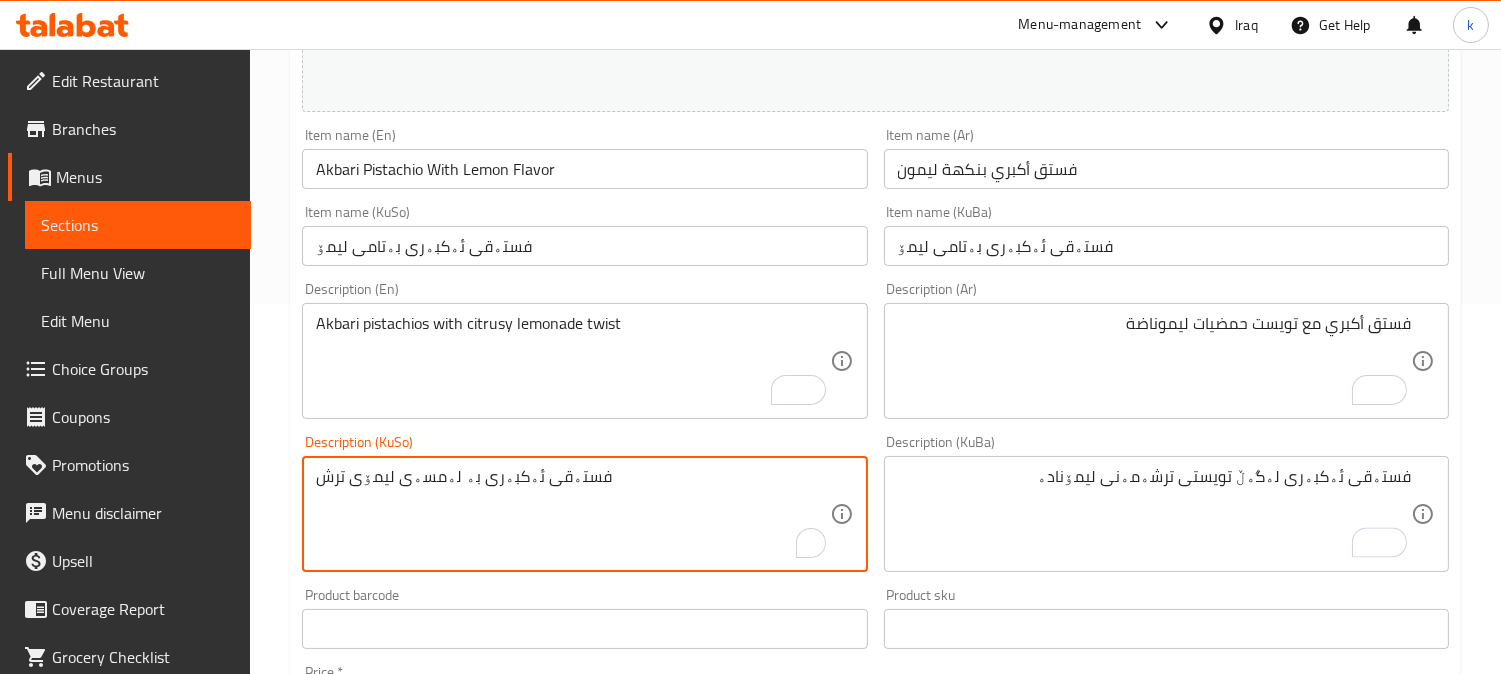 click on "فستەقی ئەکبەری بە لەمسەی لیمۆی ترش" at bounding box center (572, 514) 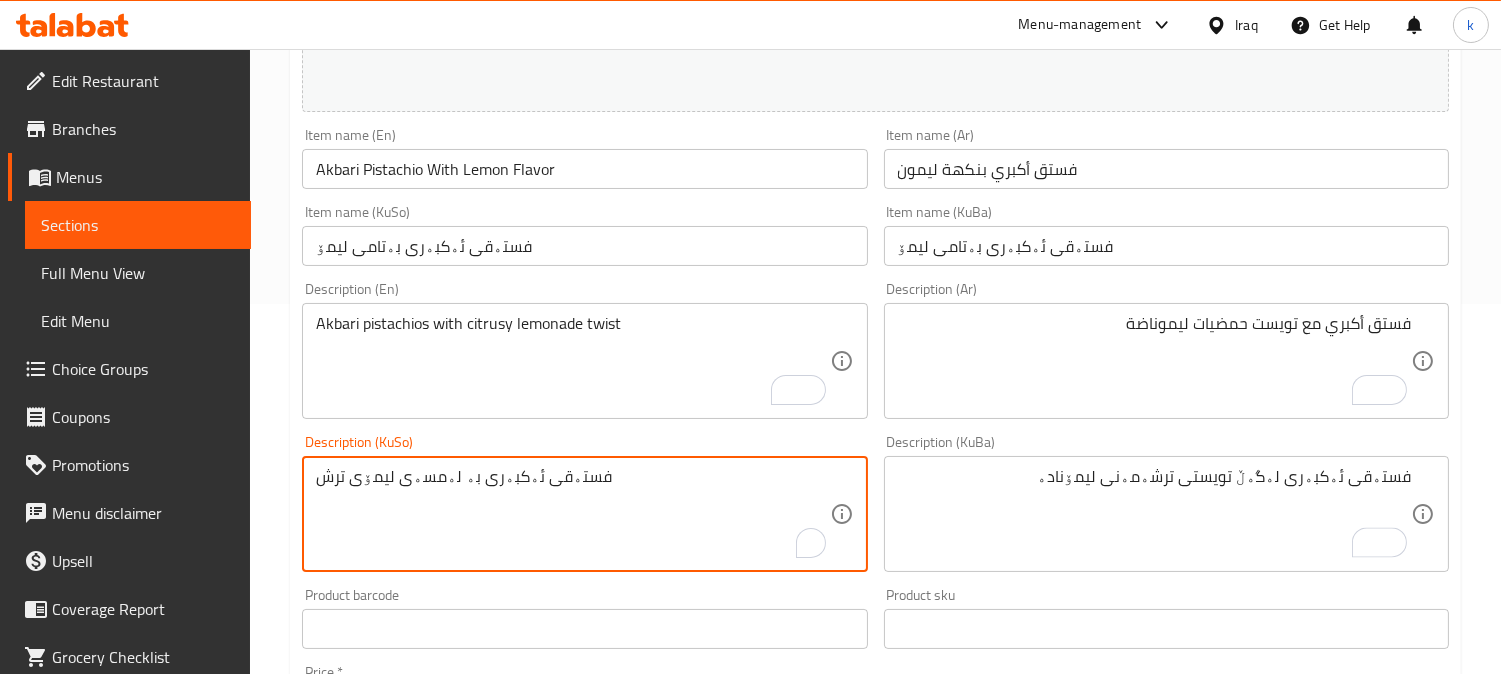 click on "فستەقی ئەکبەری بە لەمسەی لیمۆی ترش" at bounding box center (572, 514) 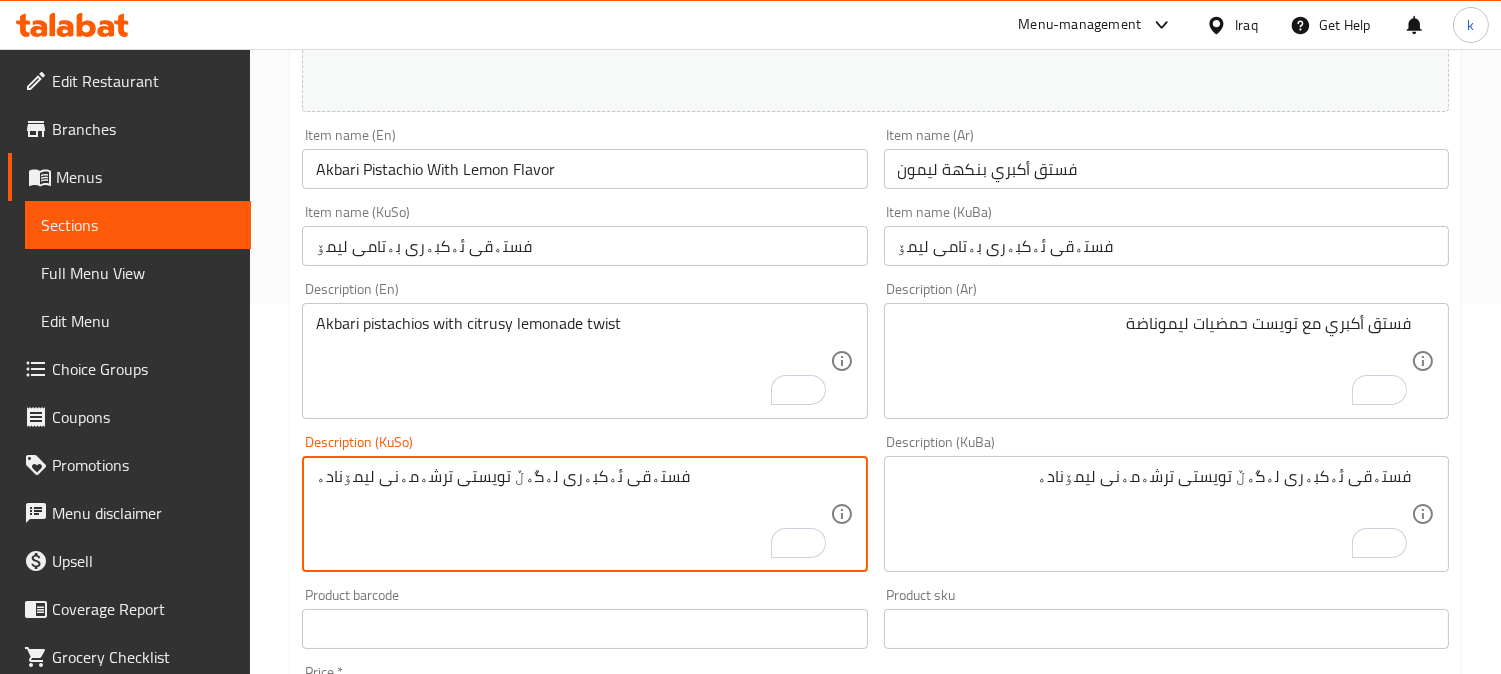 scroll, scrollTop: 1158, scrollLeft: 0, axis: vertical 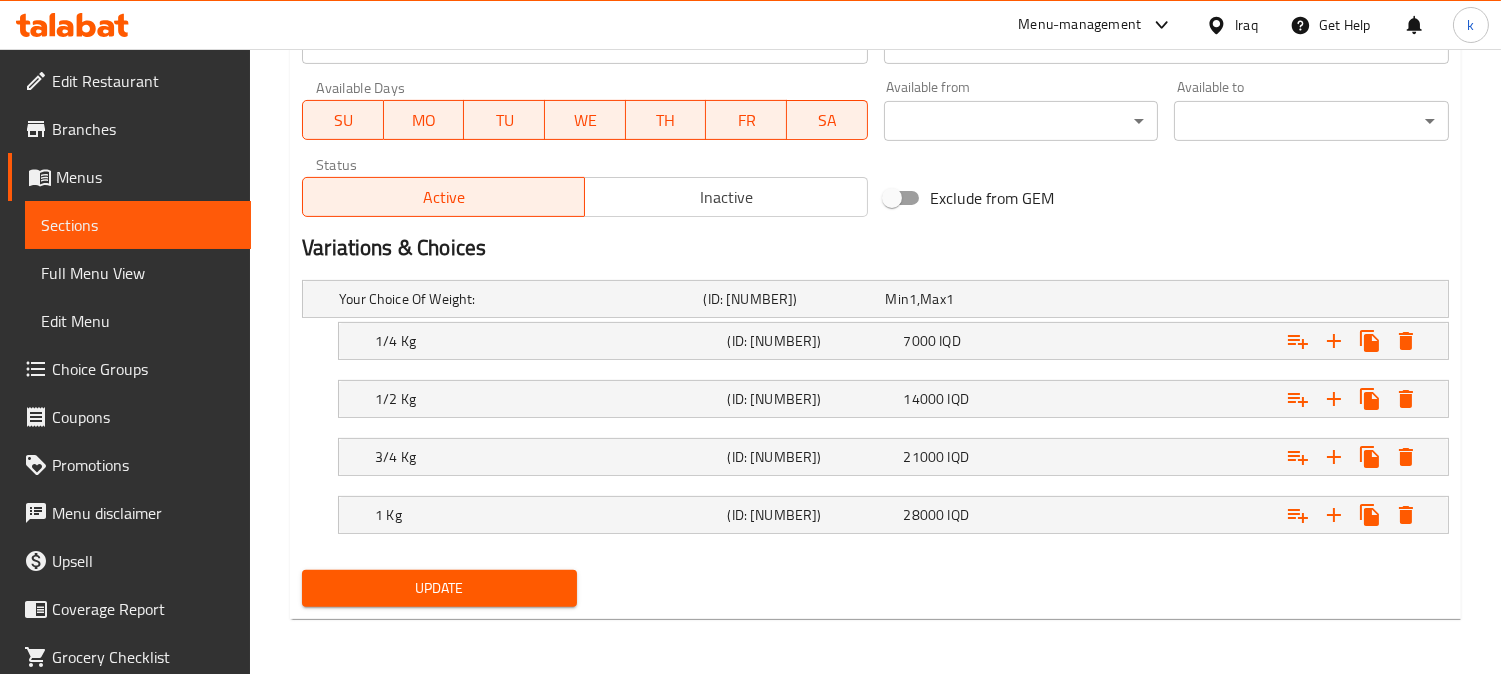 type on "فستەقی ئەکبەری لەگەڵ تویستی ترشەمەنی ليمۆنادە" 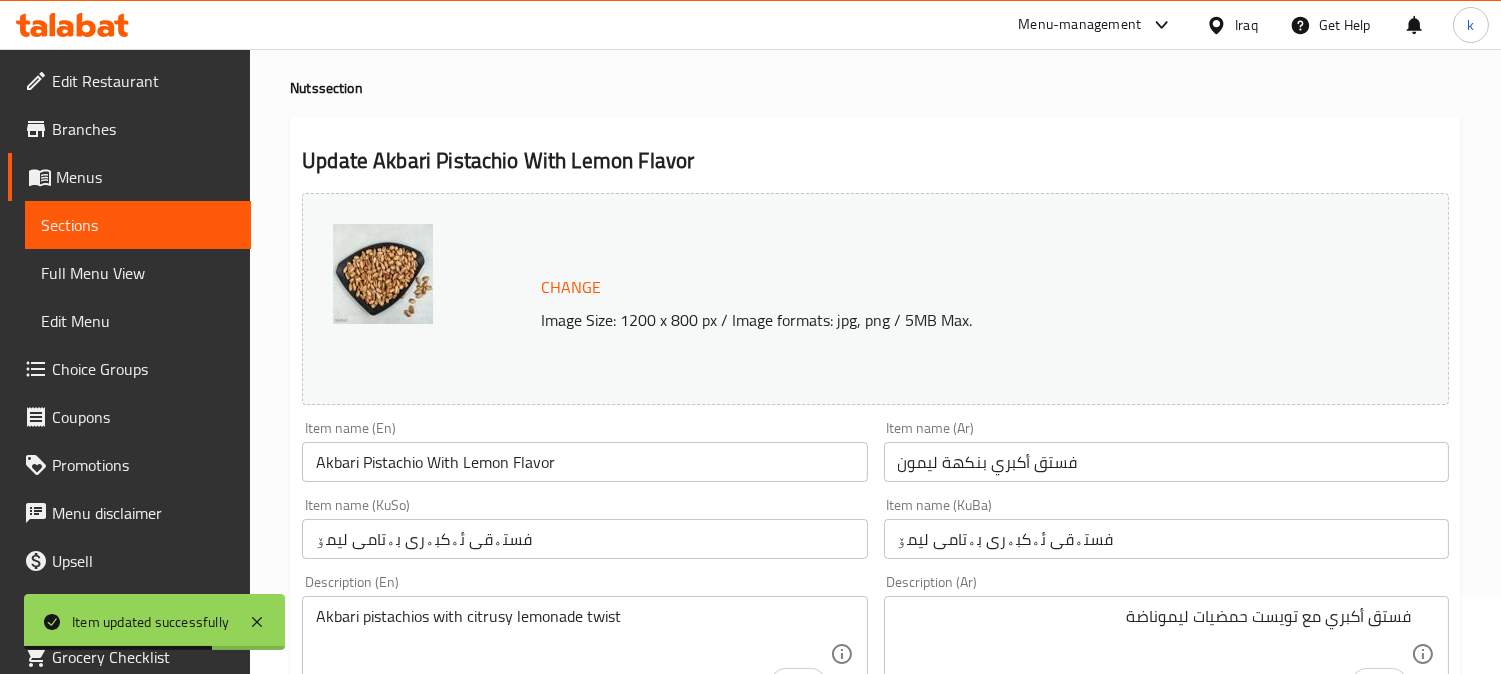 scroll, scrollTop: 0, scrollLeft: 0, axis: both 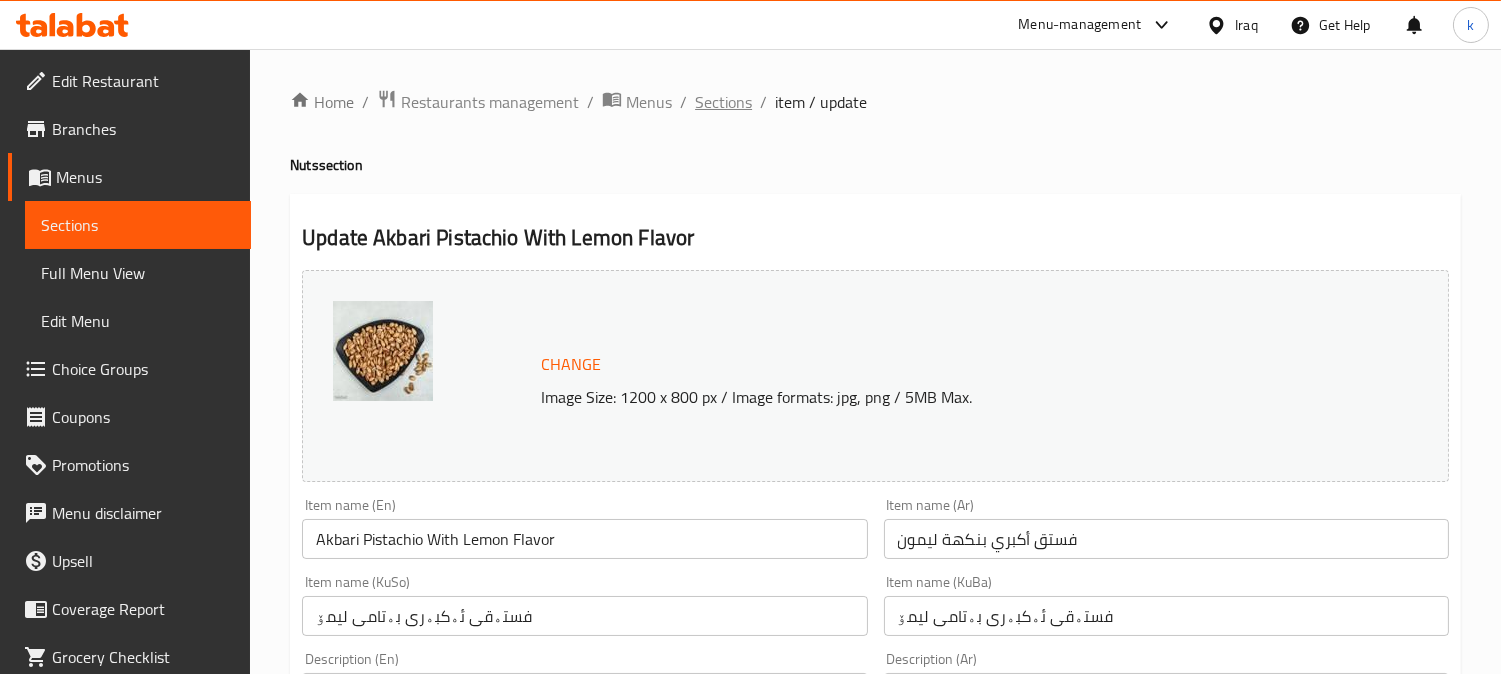 click on "Sections" at bounding box center [723, 102] 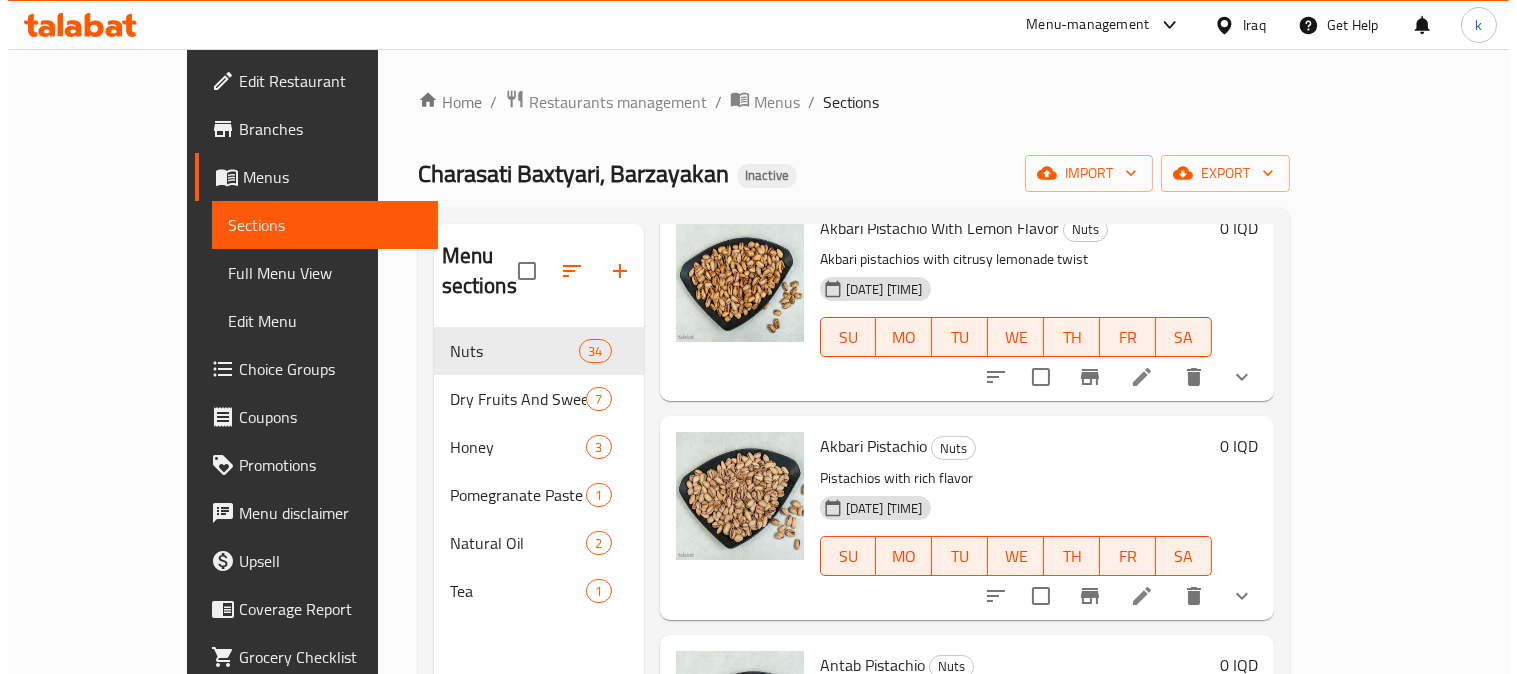 scroll, scrollTop: 185, scrollLeft: 0, axis: vertical 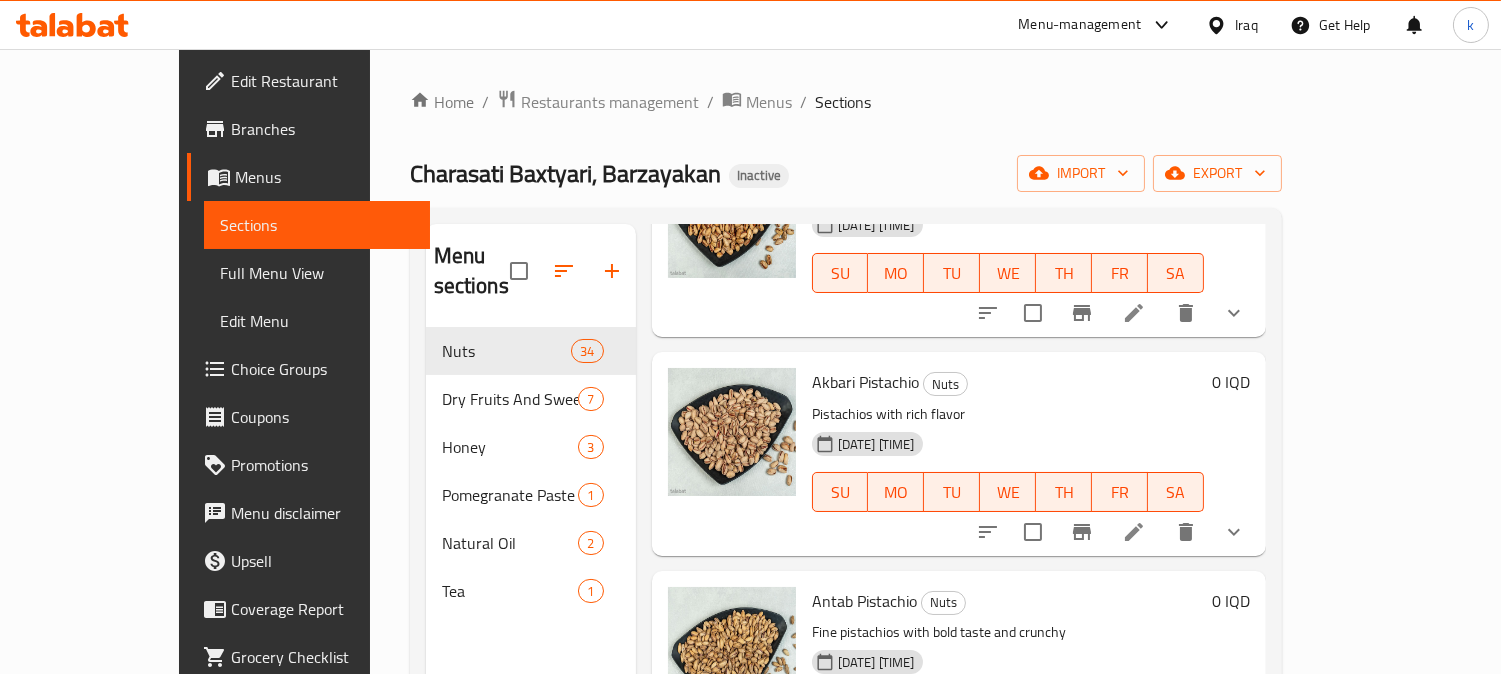 click 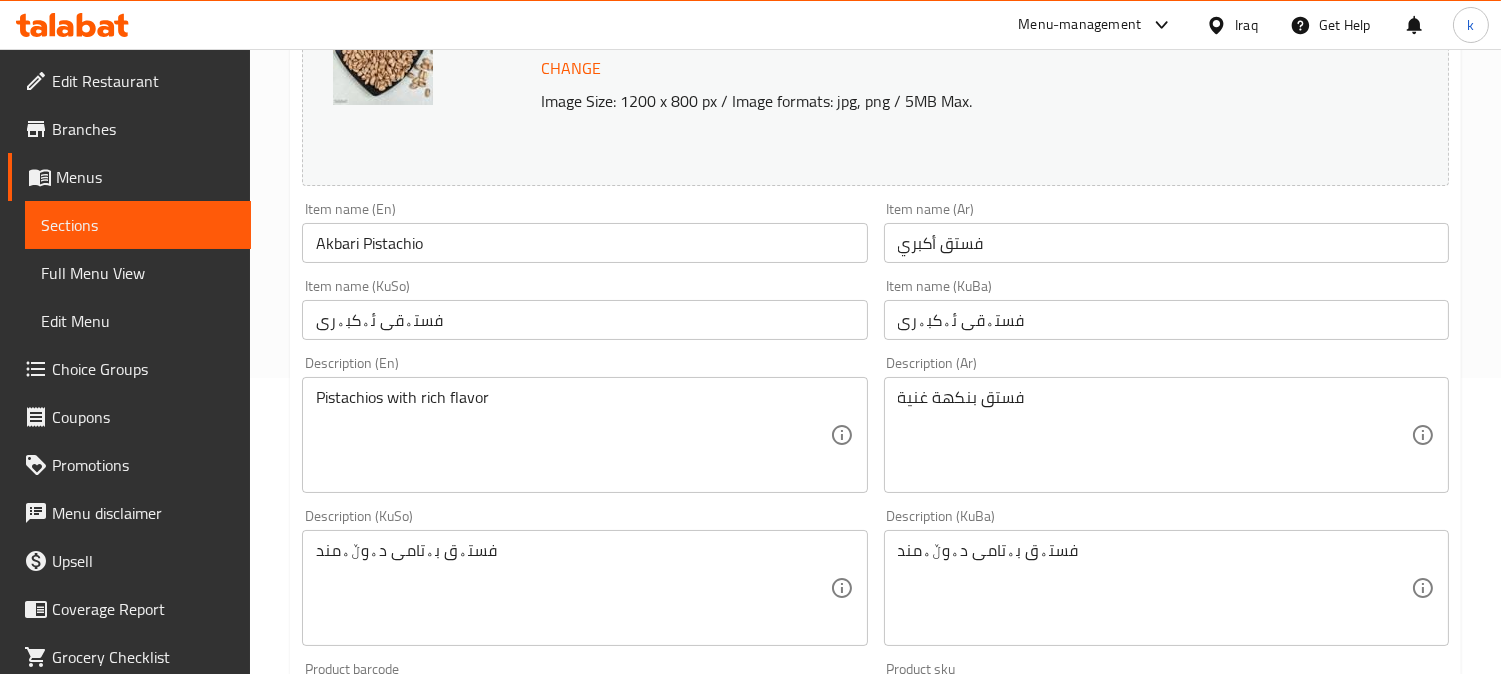scroll, scrollTop: 370, scrollLeft: 0, axis: vertical 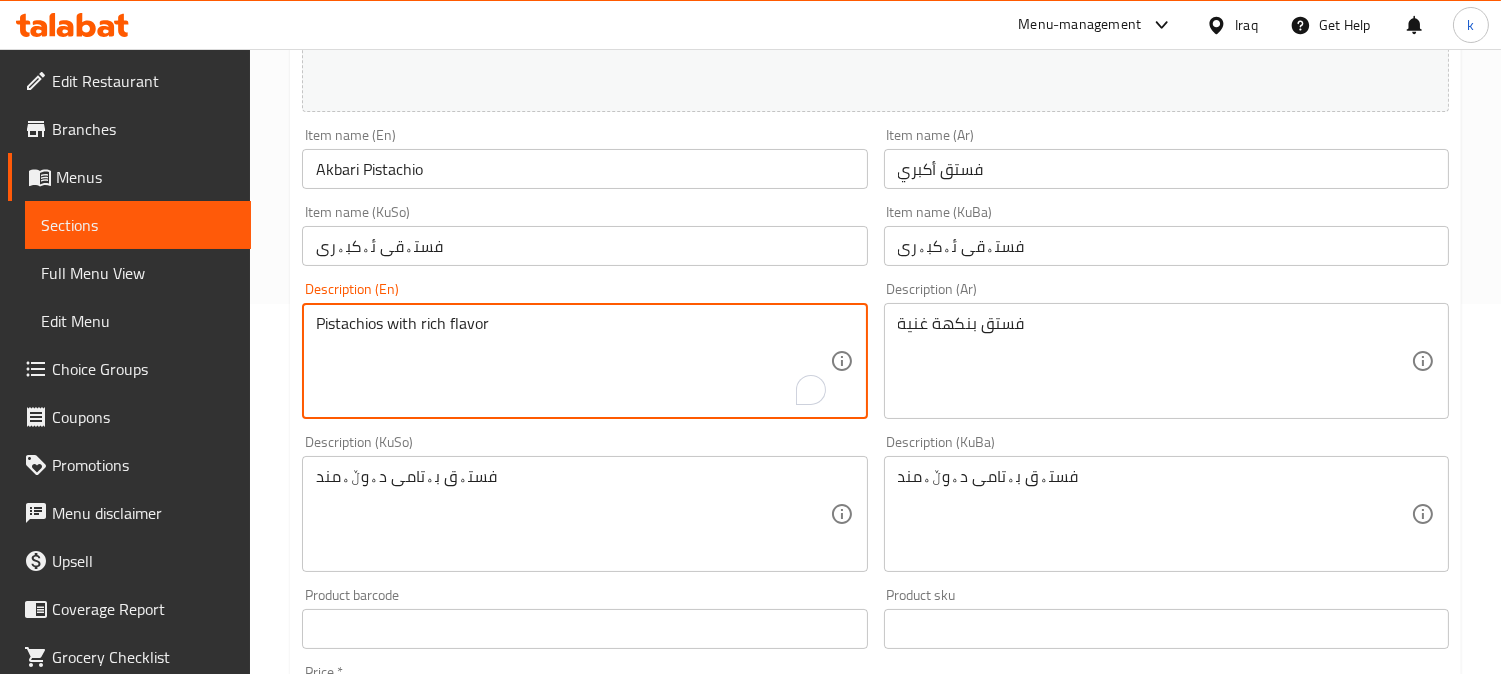 drag, startPoint x: 444, startPoint y: 326, endPoint x: 390, endPoint y: 320, distance: 54.33231 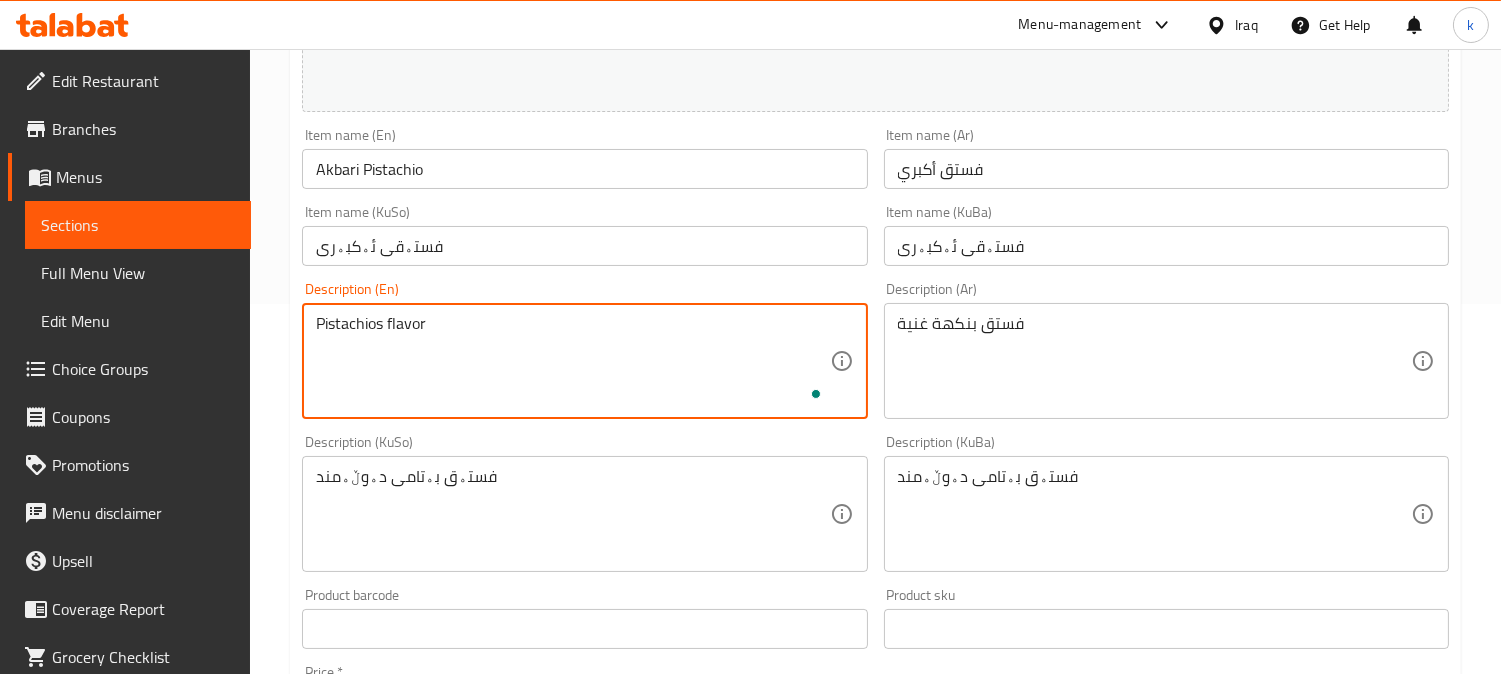 type on "Pistachios flavor" 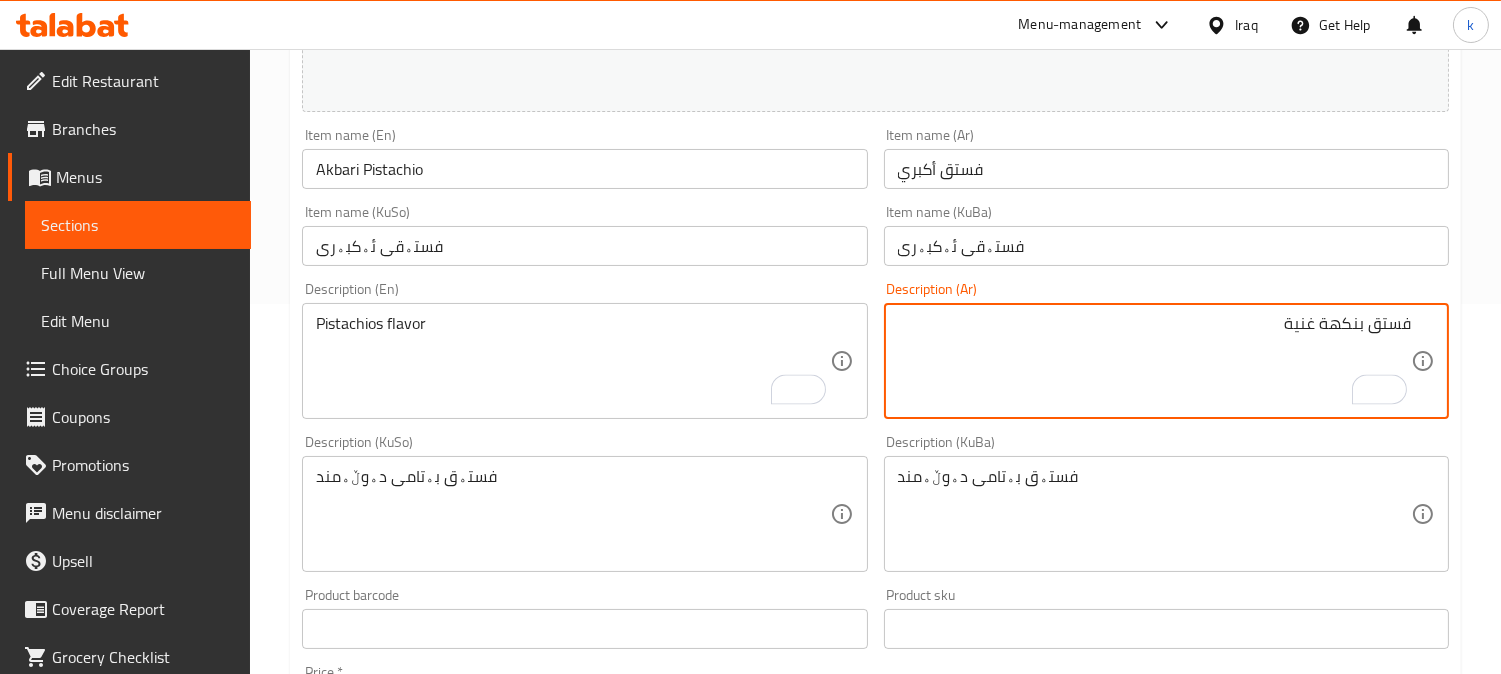 click on "فستق بنكهة غنية" at bounding box center [1154, 361] 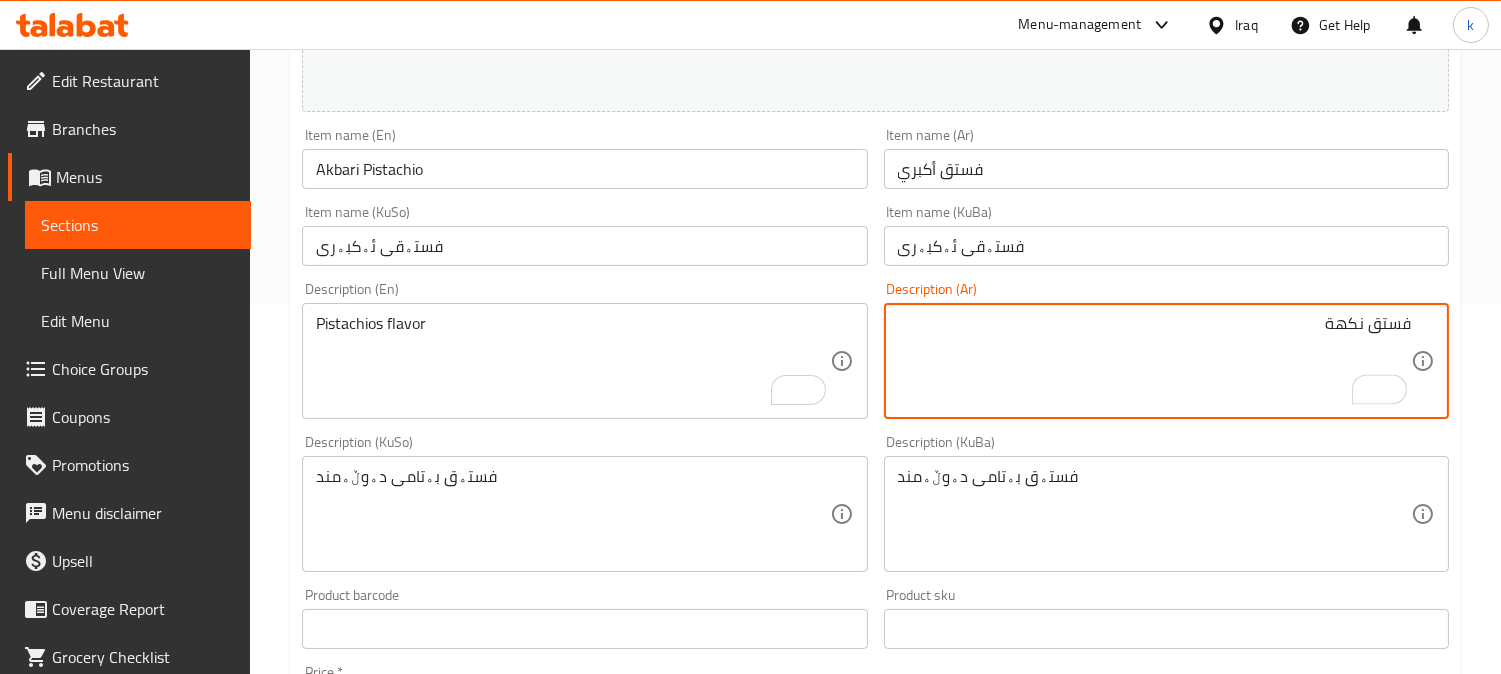 click on "فستق نكهة" at bounding box center (1154, 361) 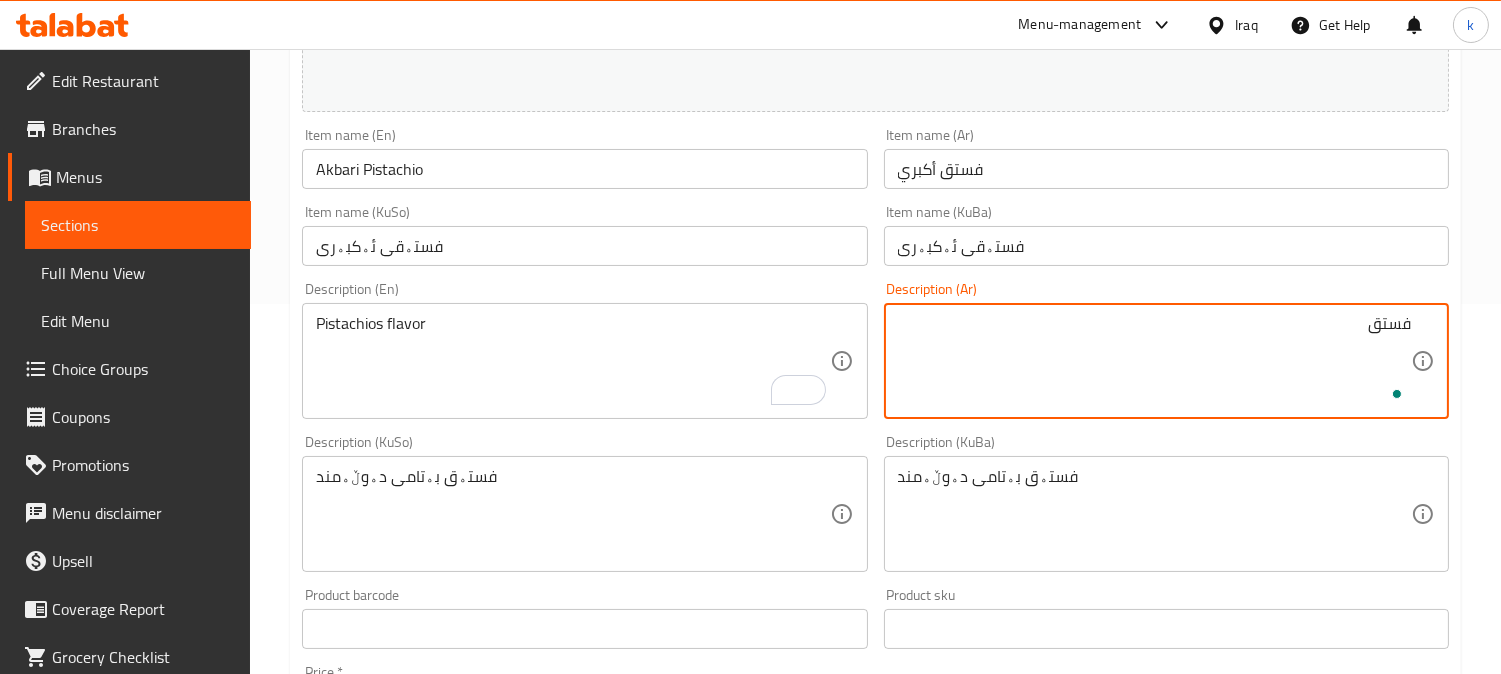 paste on "نكهة" 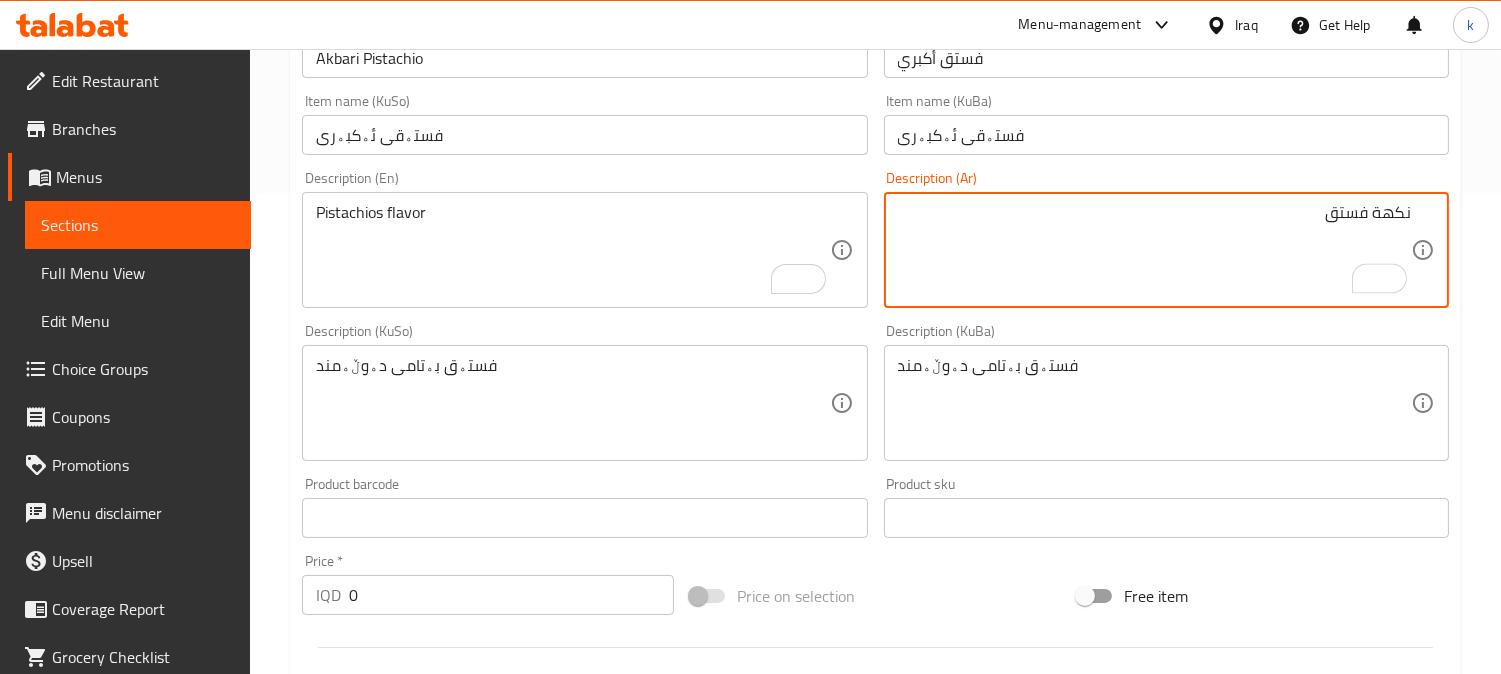 scroll, scrollTop: 555, scrollLeft: 0, axis: vertical 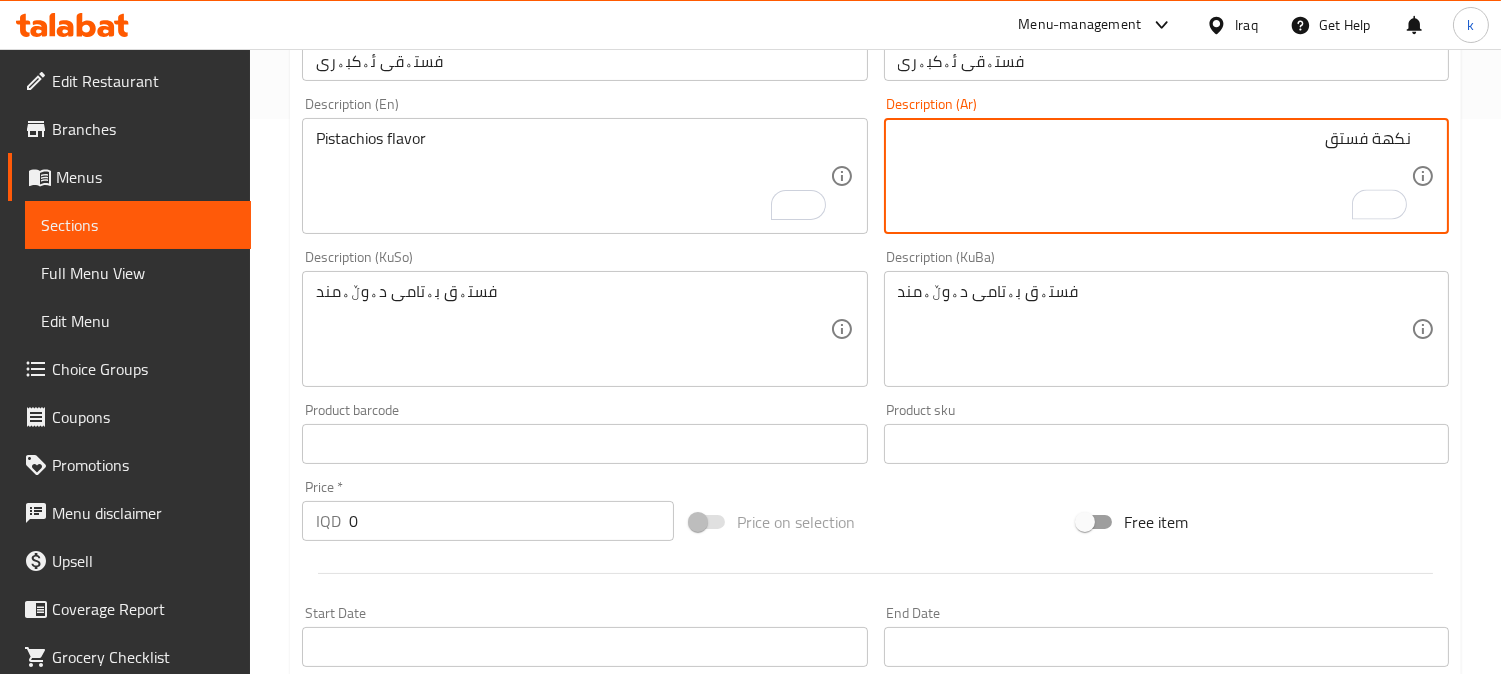type on "نكهة فستق" 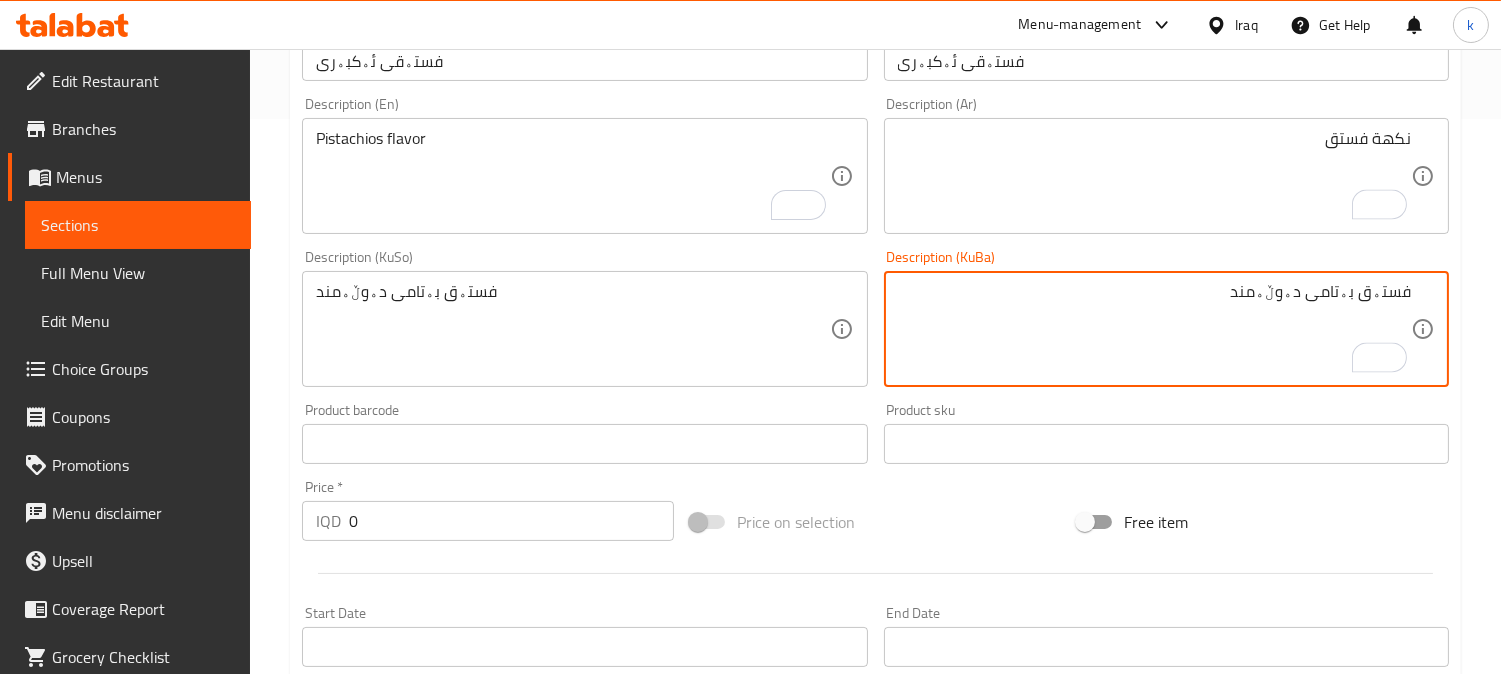 drag, startPoint x: 1361, startPoint y: 295, endPoint x: 1043, endPoint y: 301, distance: 318.0566 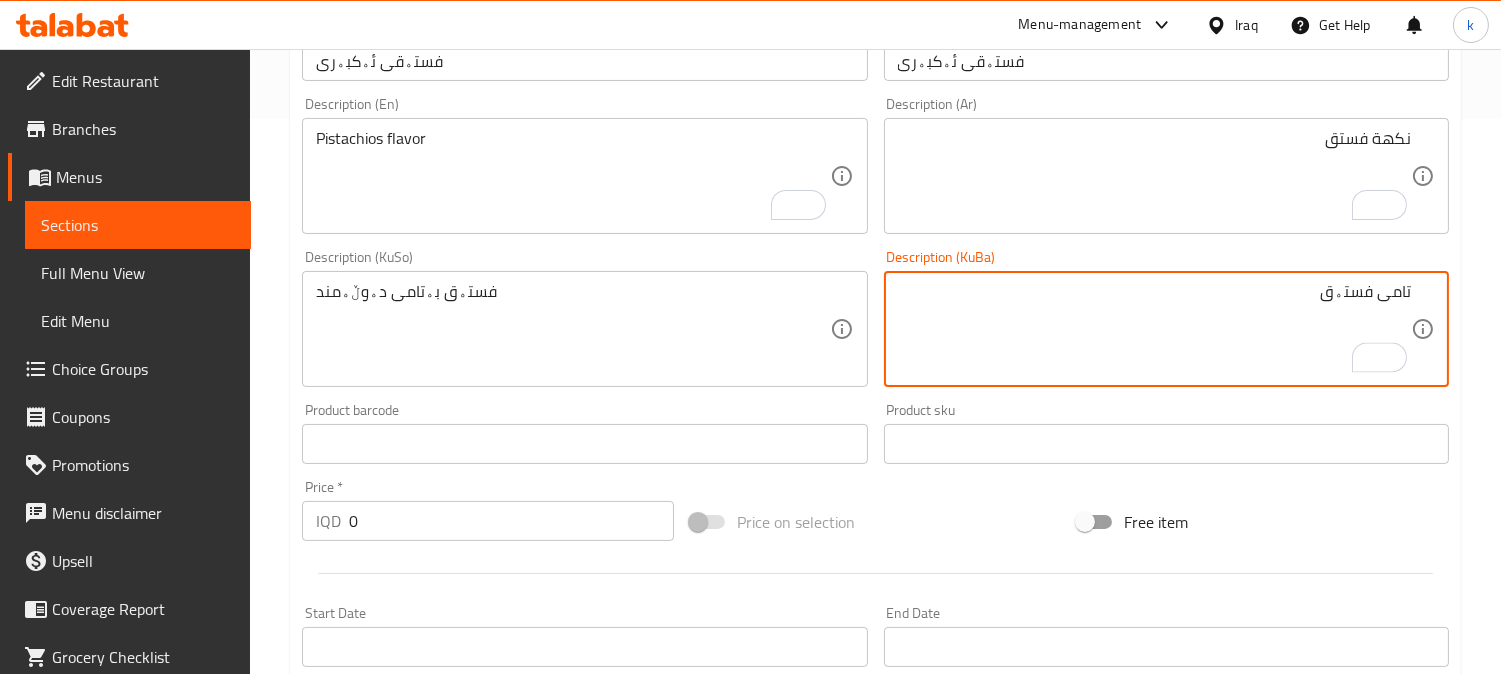click on "تامی فستەق" at bounding box center (1154, 329) 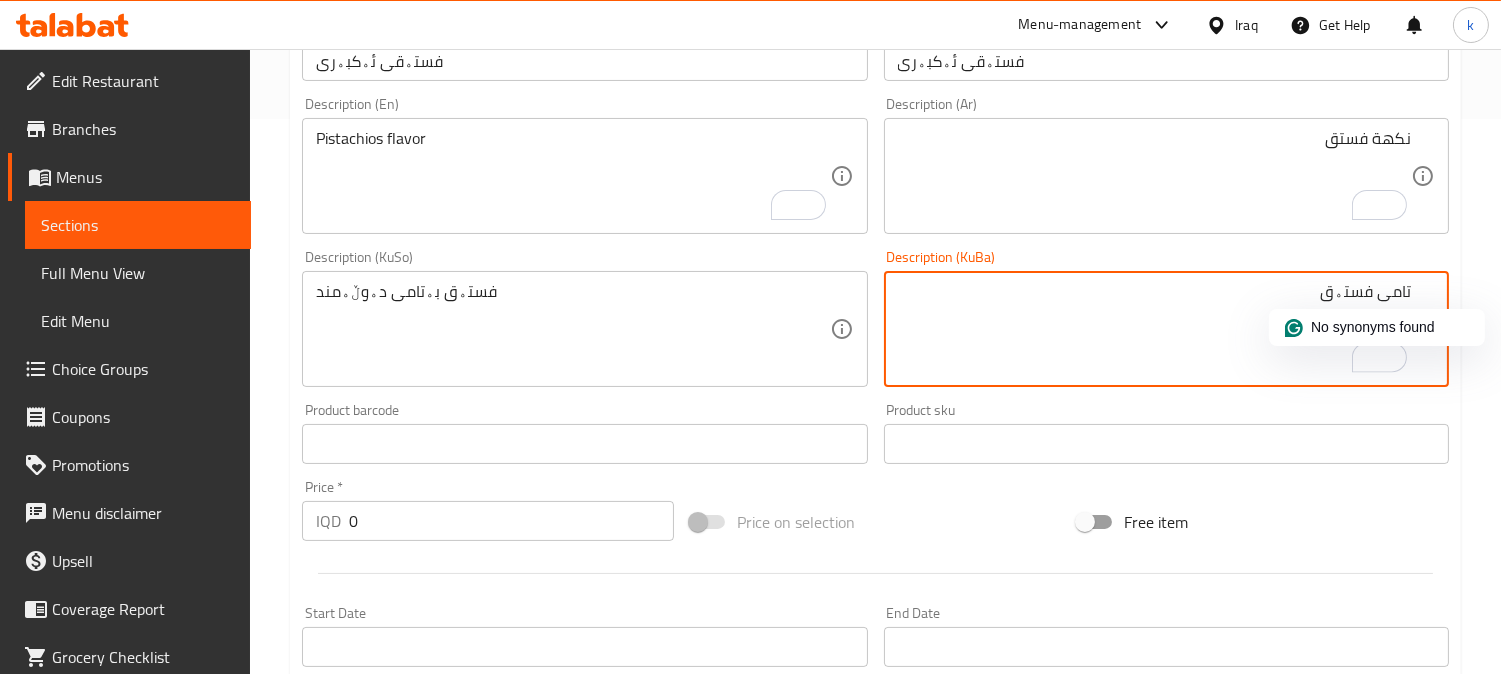 click on "No synonyms found" 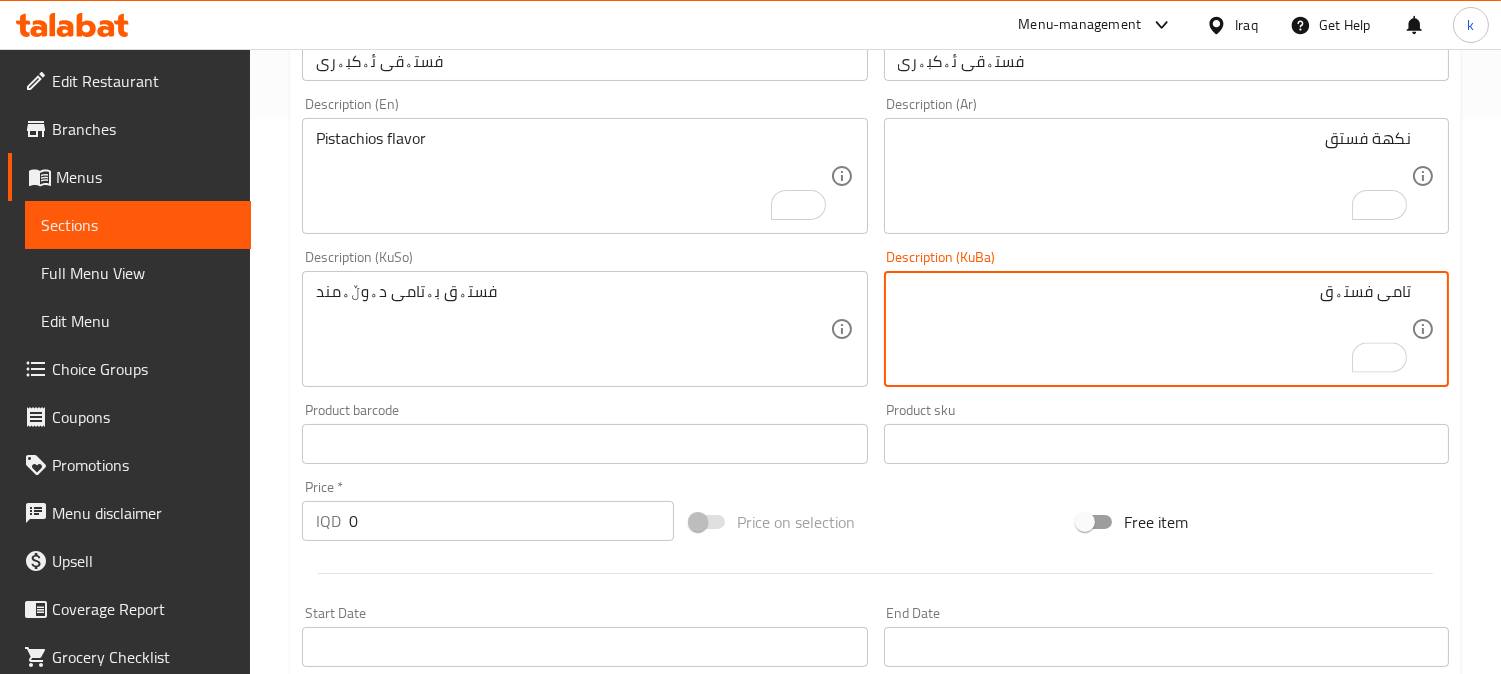 click on "تامی فستەق" at bounding box center [1154, 329] 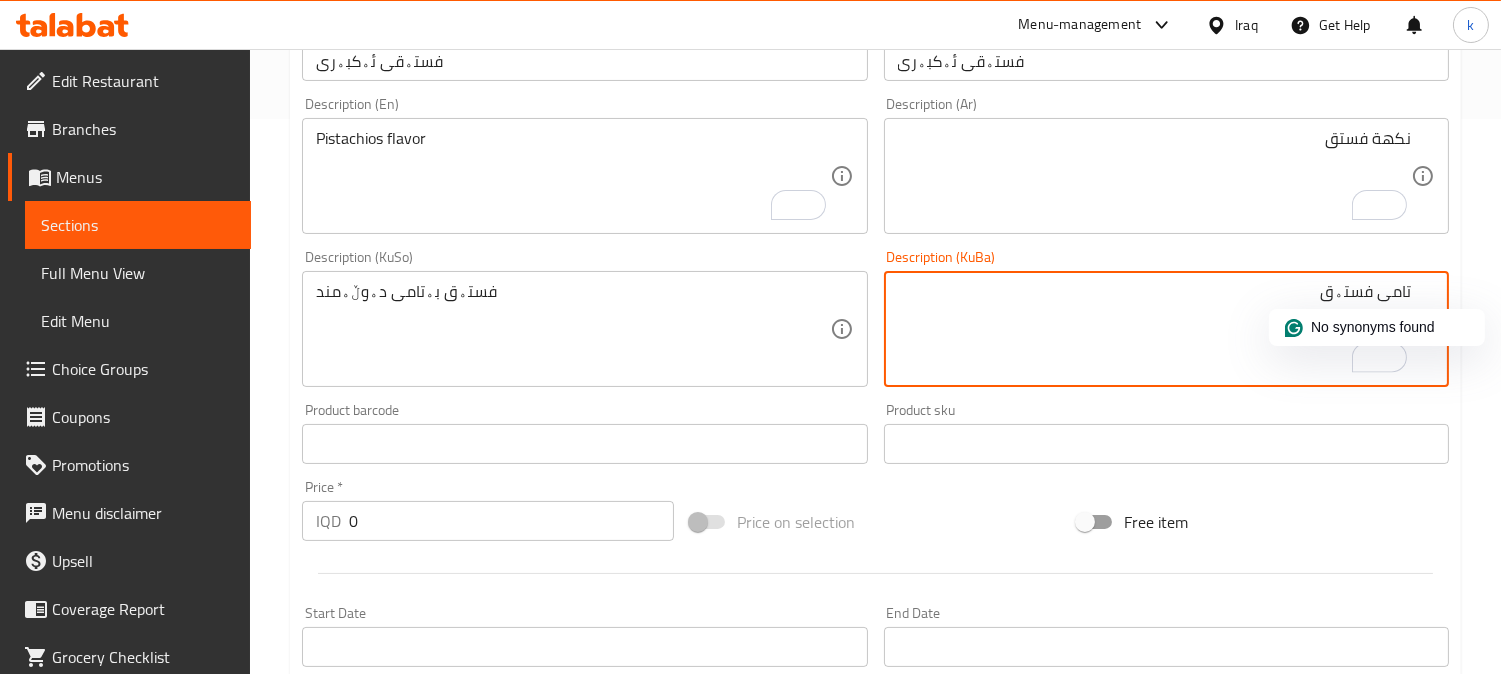 type on "تامی فستەق" 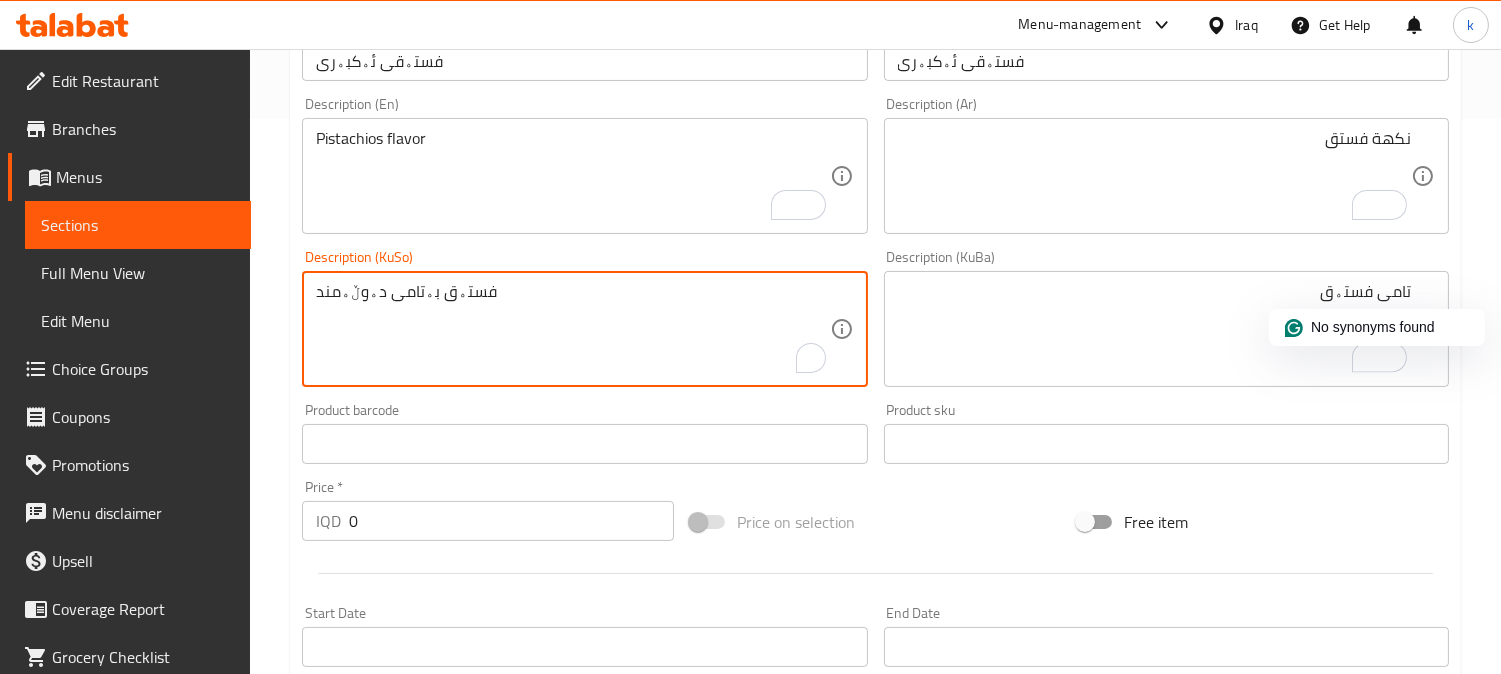 click on "فستەق بەتامی دەوڵەمند" at bounding box center [572, 329] 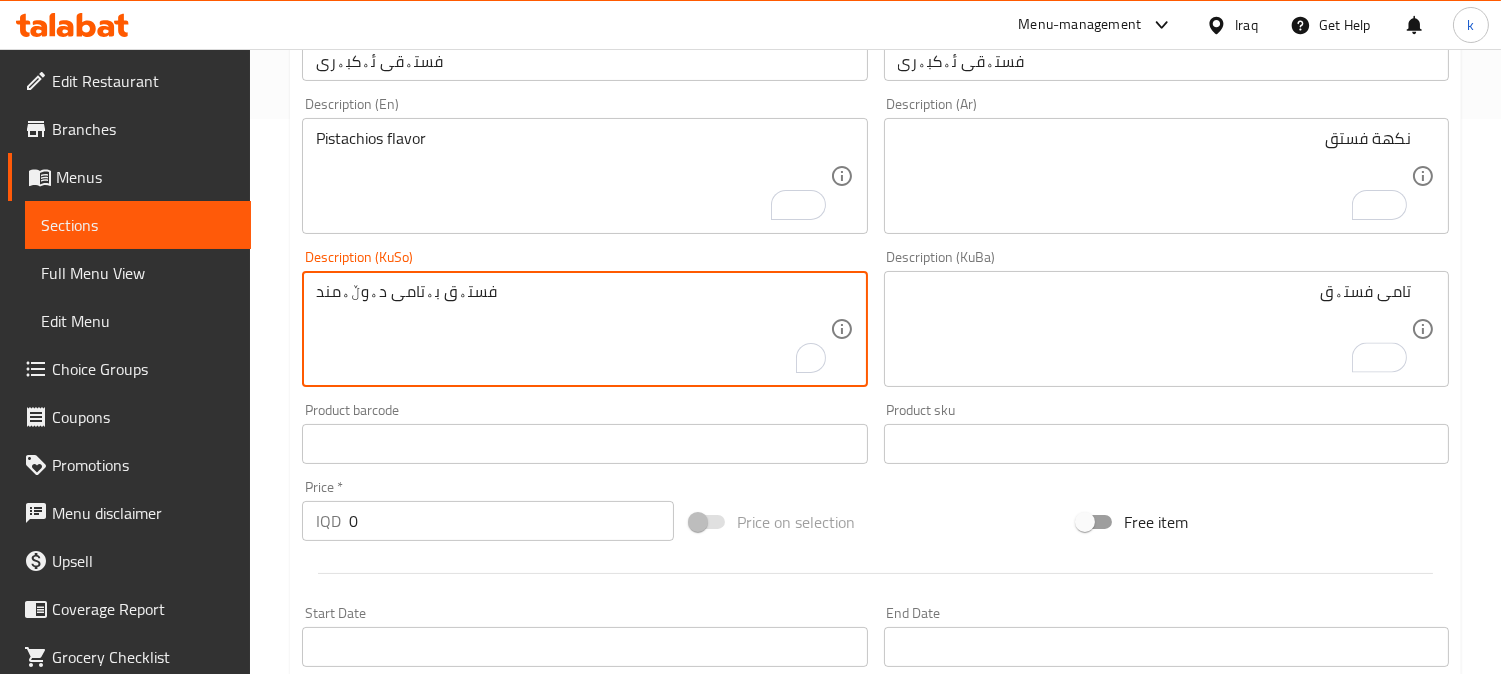 click on "فستەق بەتامی دەوڵەمند" at bounding box center [572, 329] 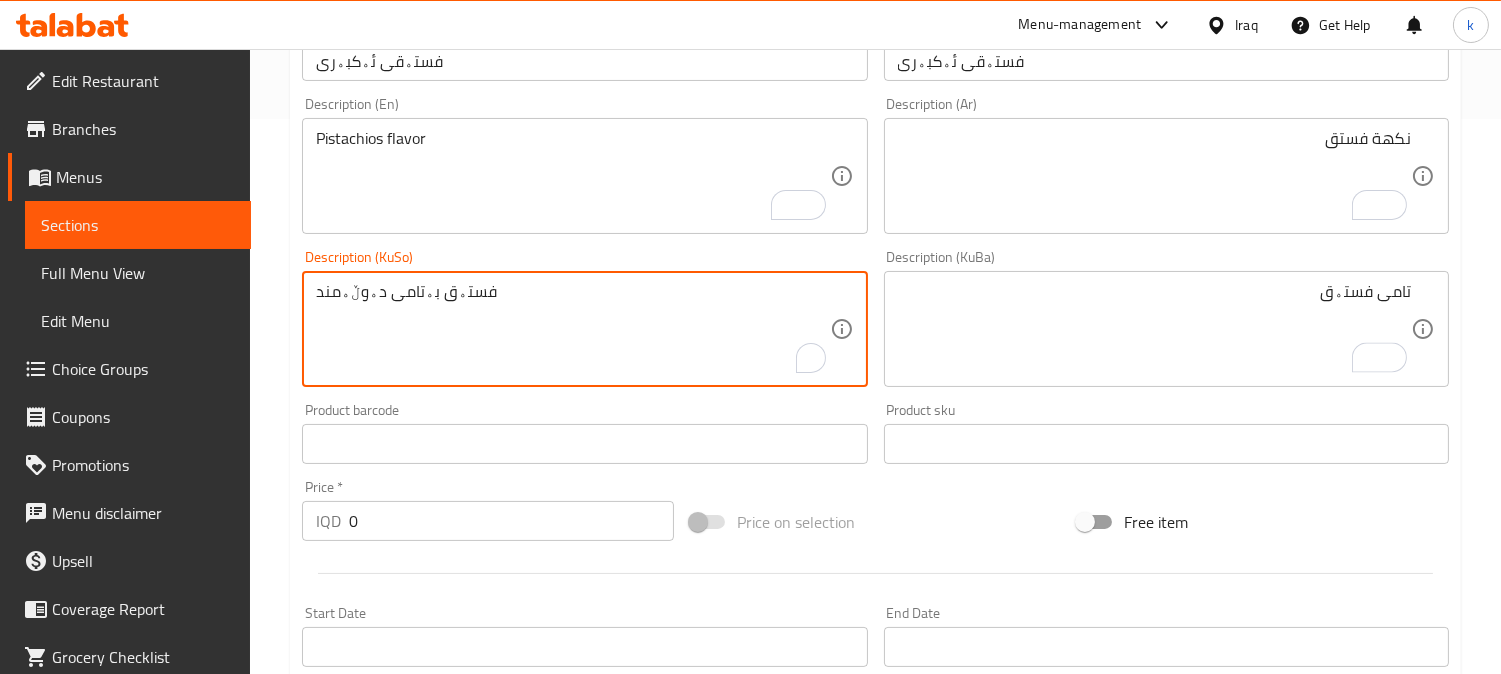 paste on "تامی فستەق" 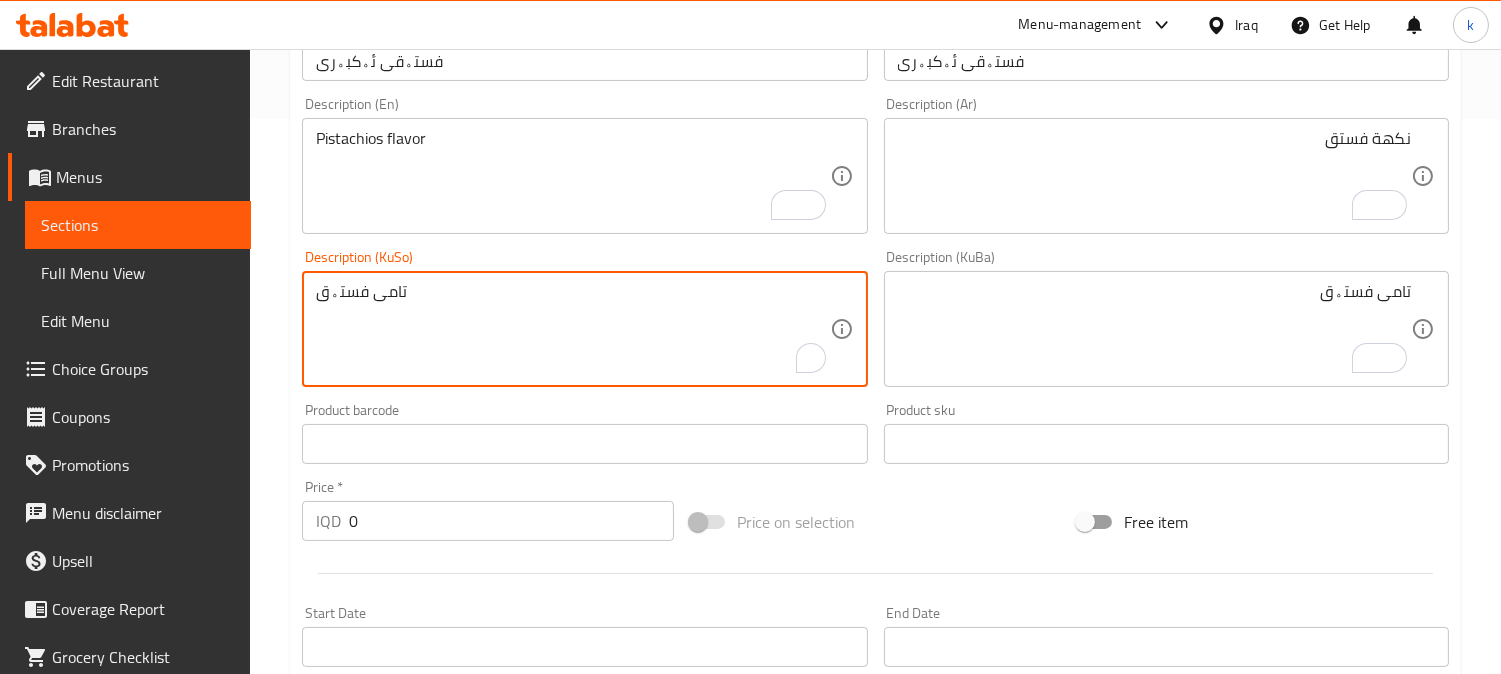 scroll, scrollTop: 1158, scrollLeft: 0, axis: vertical 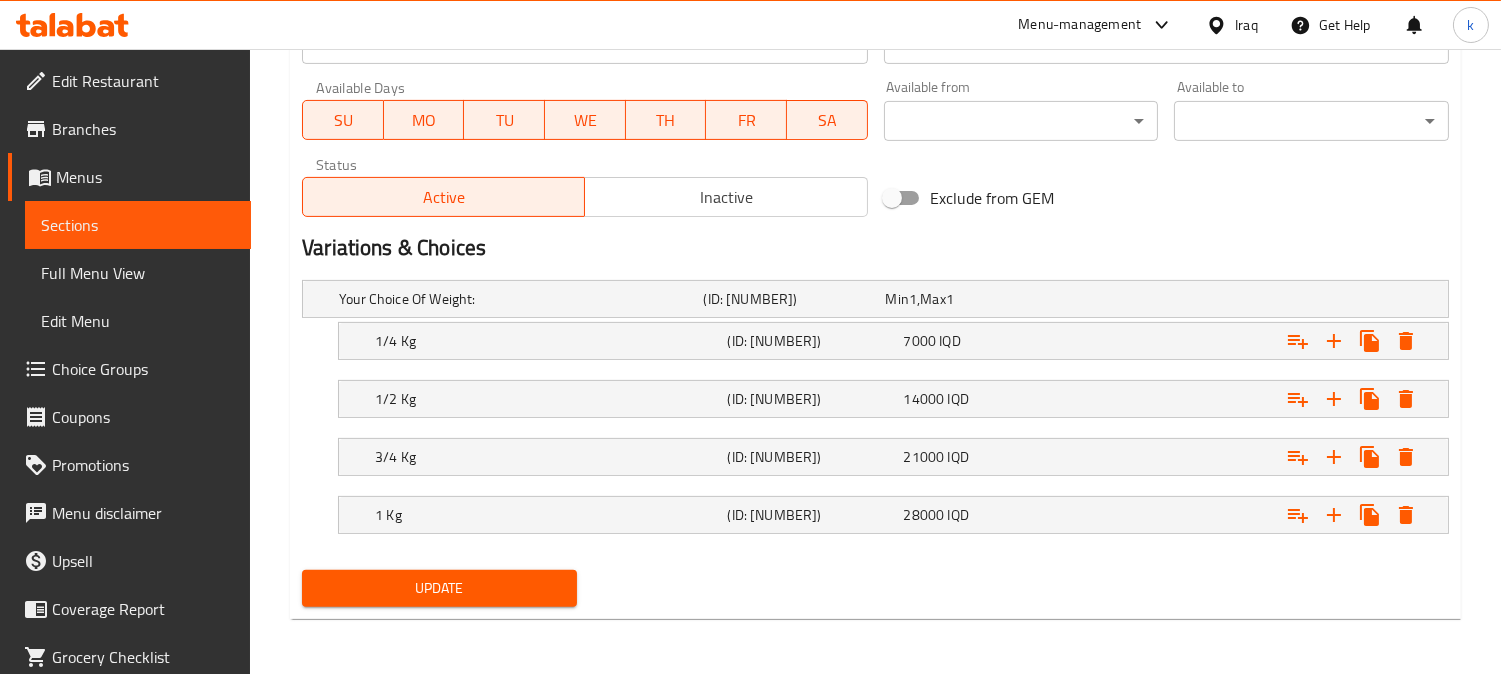 type on "تامی فستەق" 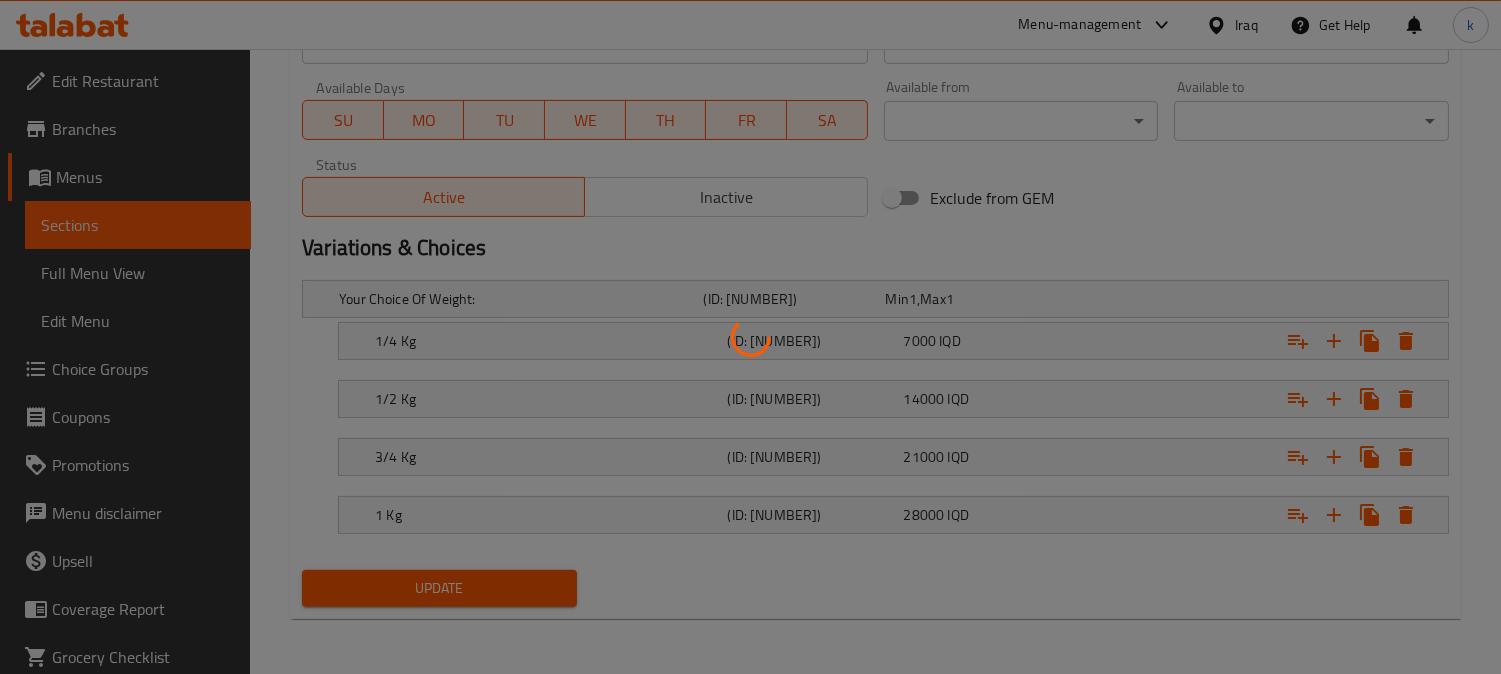 type 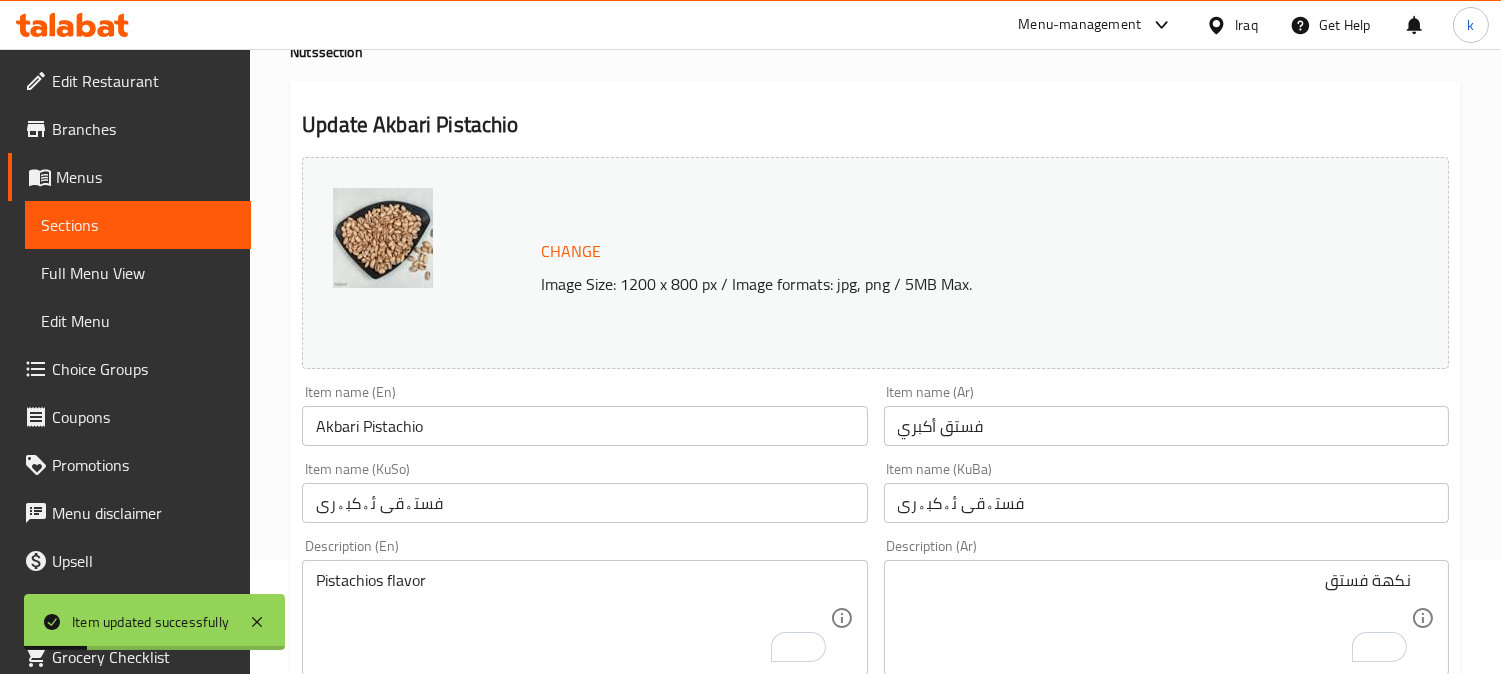 scroll, scrollTop: 0, scrollLeft: 0, axis: both 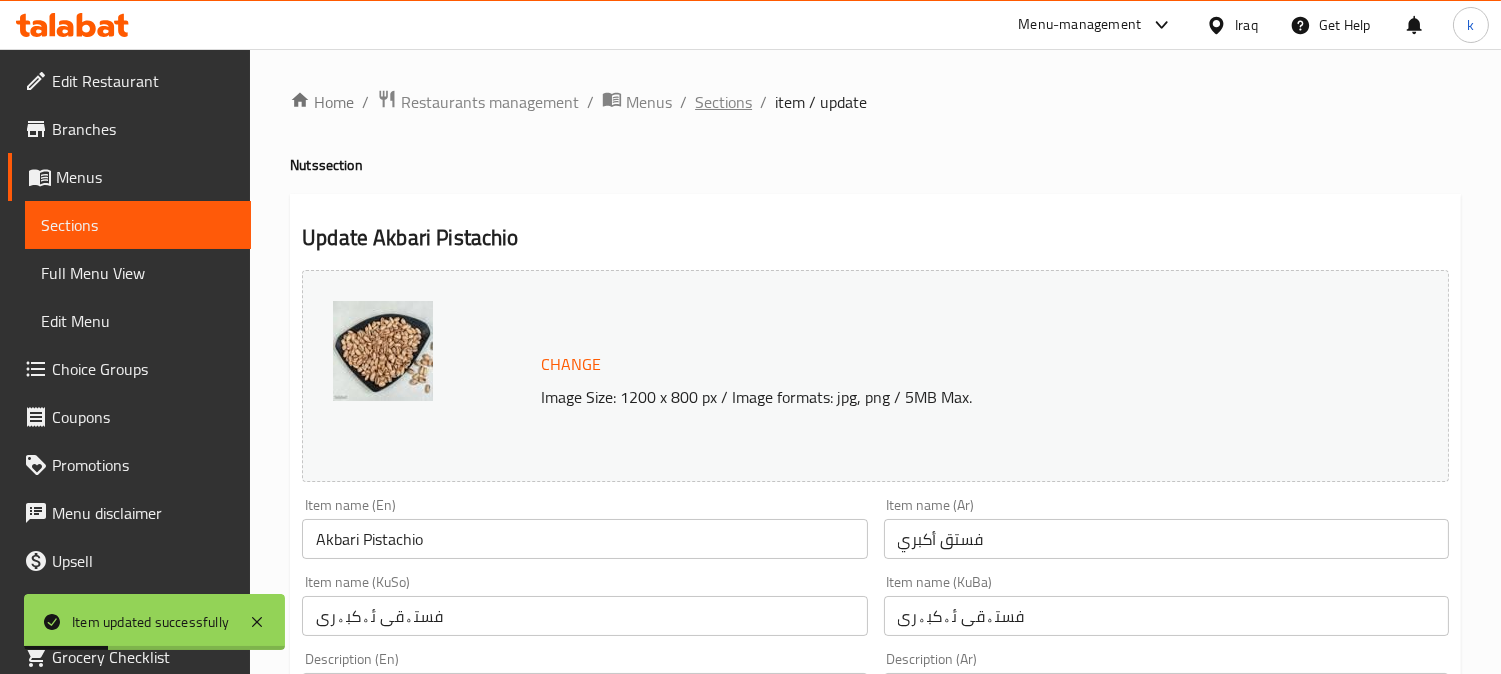 click on "Sections" at bounding box center (723, 102) 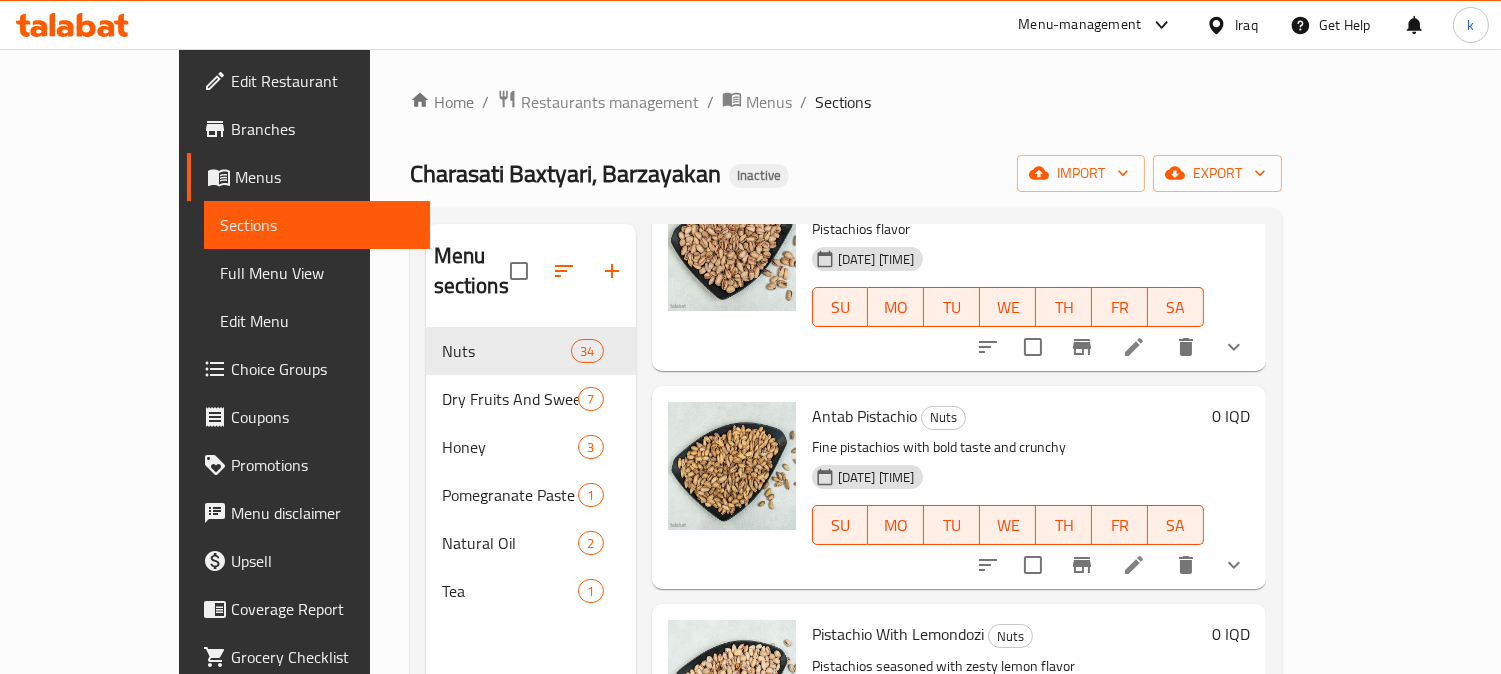 scroll, scrollTop: 0, scrollLeft: 0, axis: both 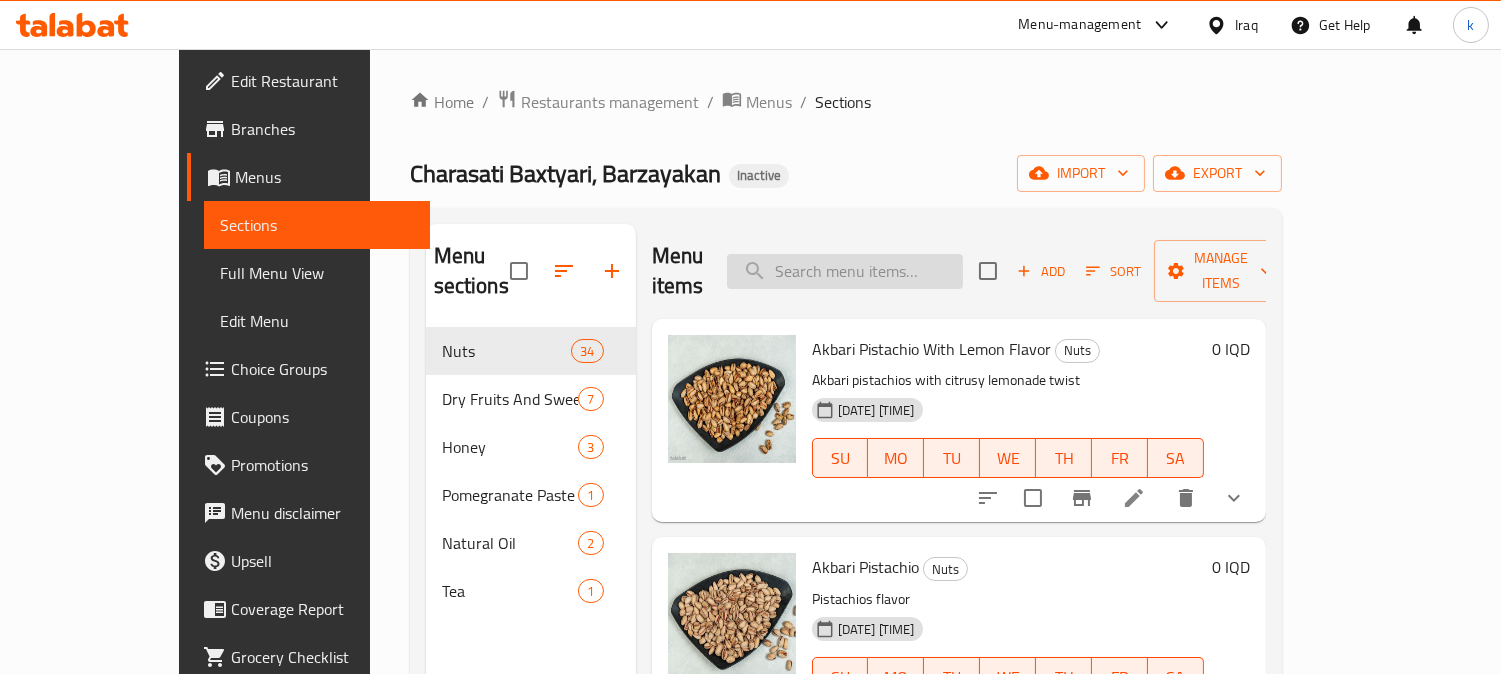 click at bounding box center (845, 271) 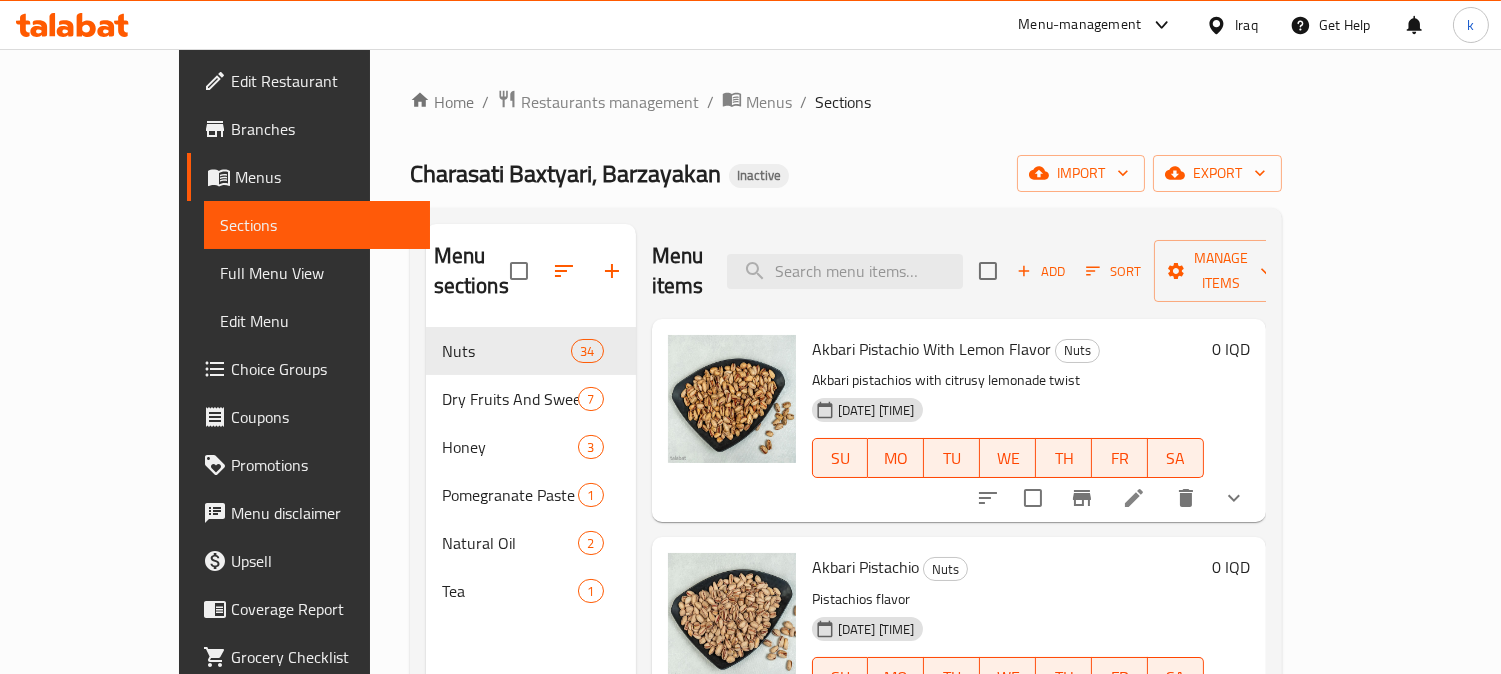 paste on "Salted Akbari Pistachio" 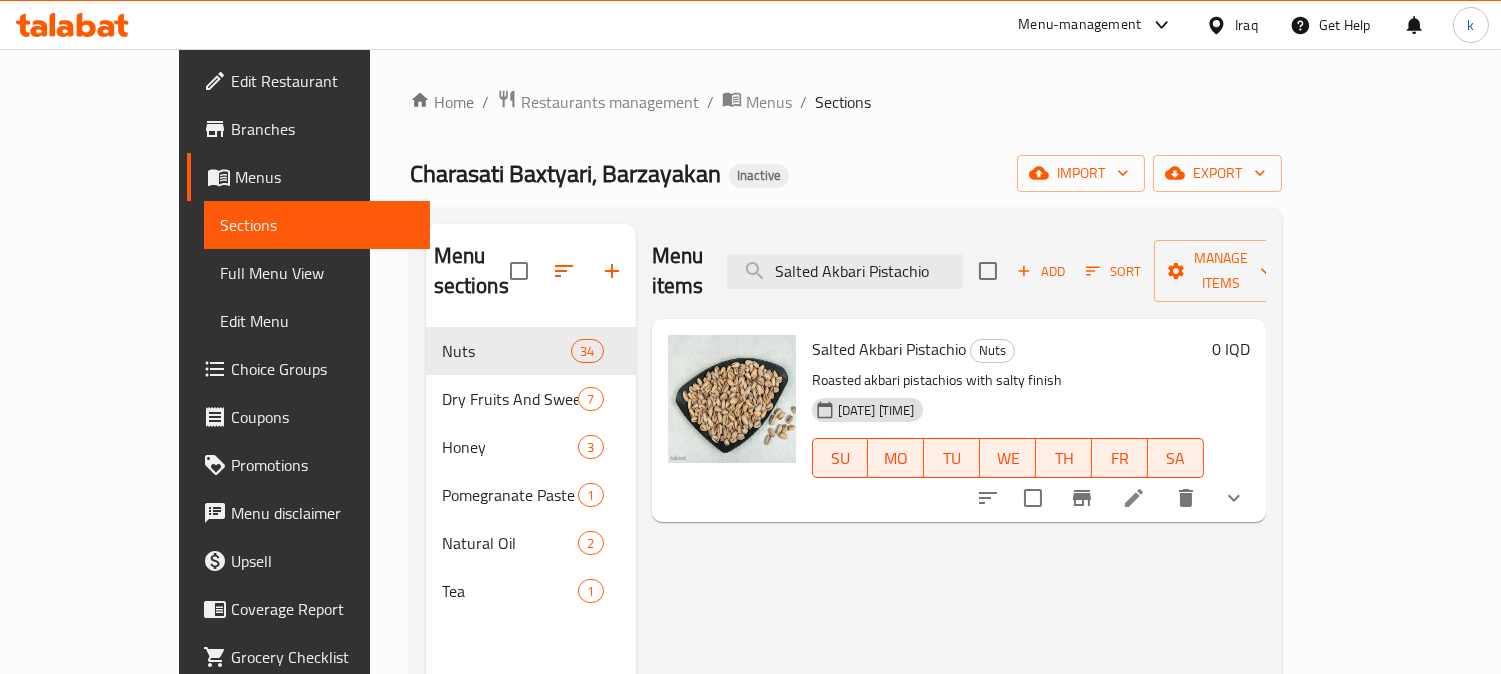type on "Salted Akbari Pistachio" 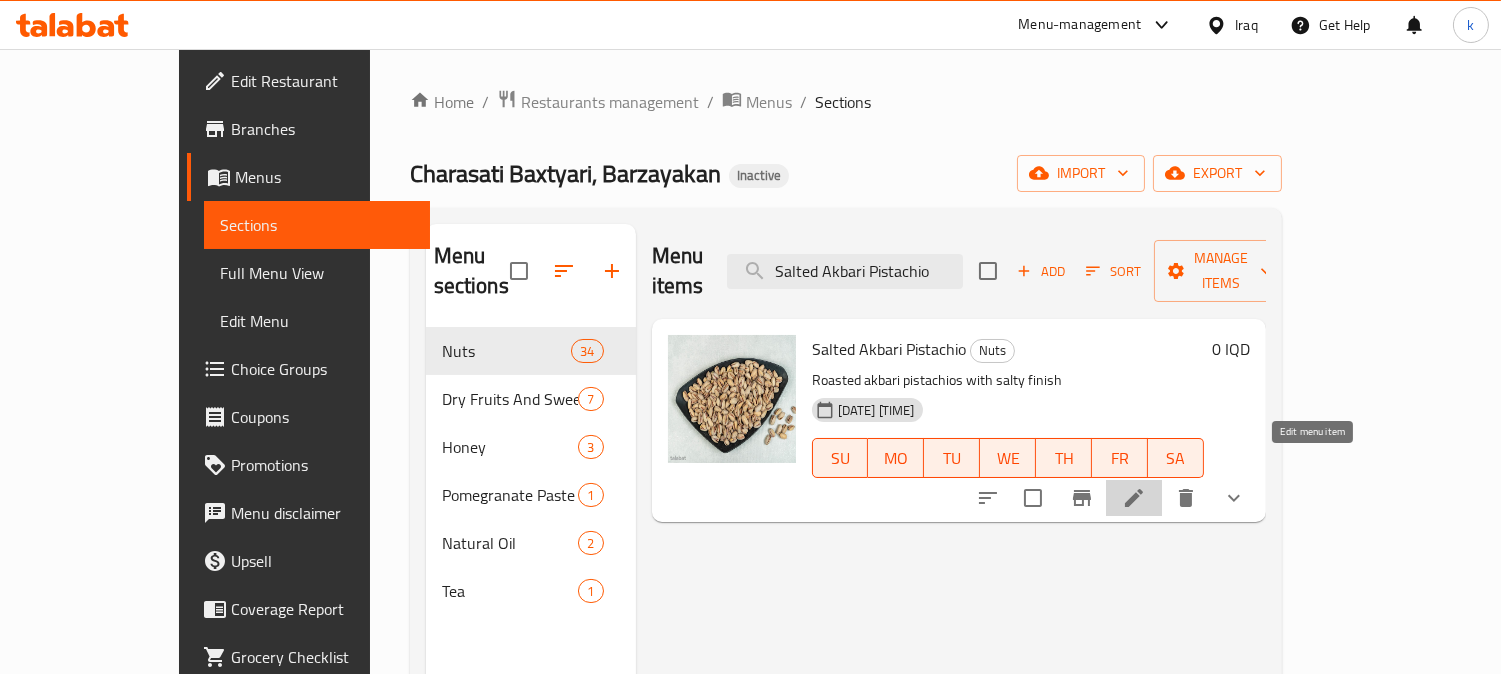 click 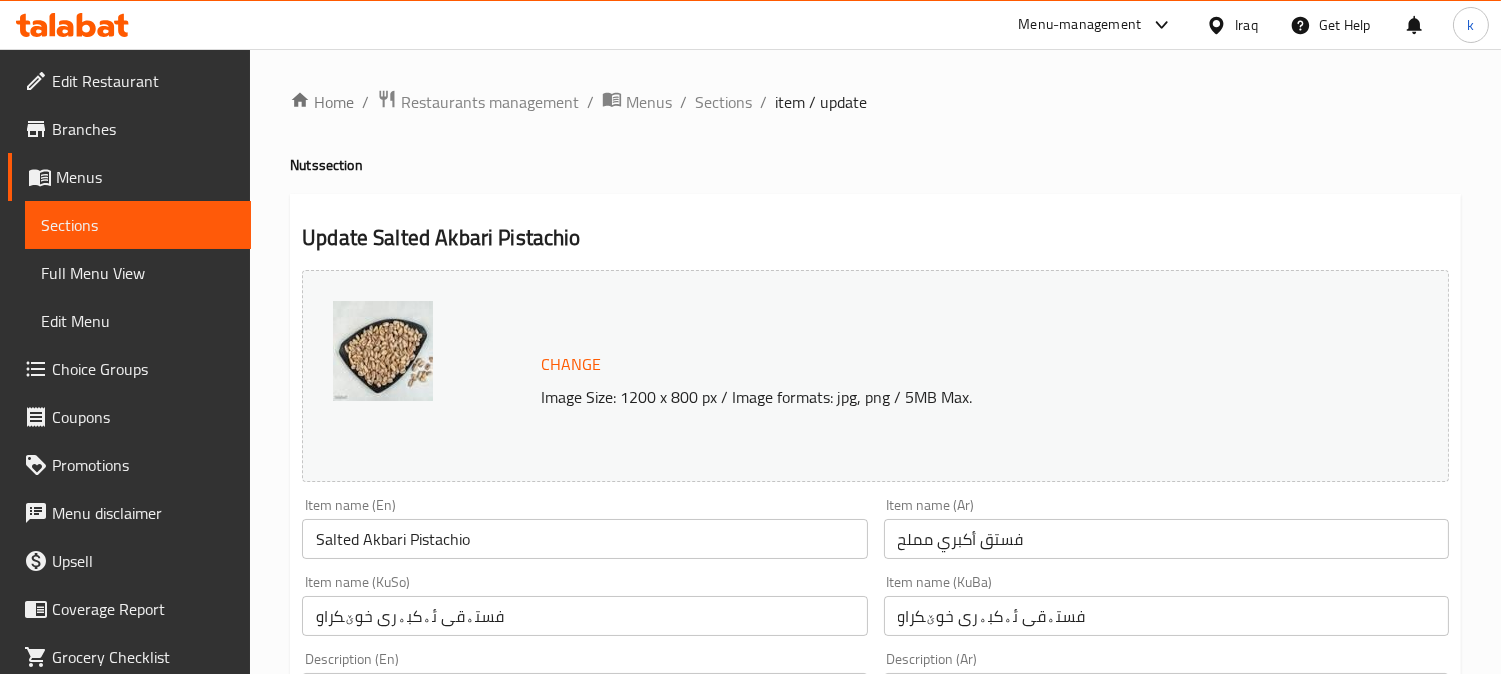scroll, scrollTop: 370, scrollLeft: 0, axis: vertical 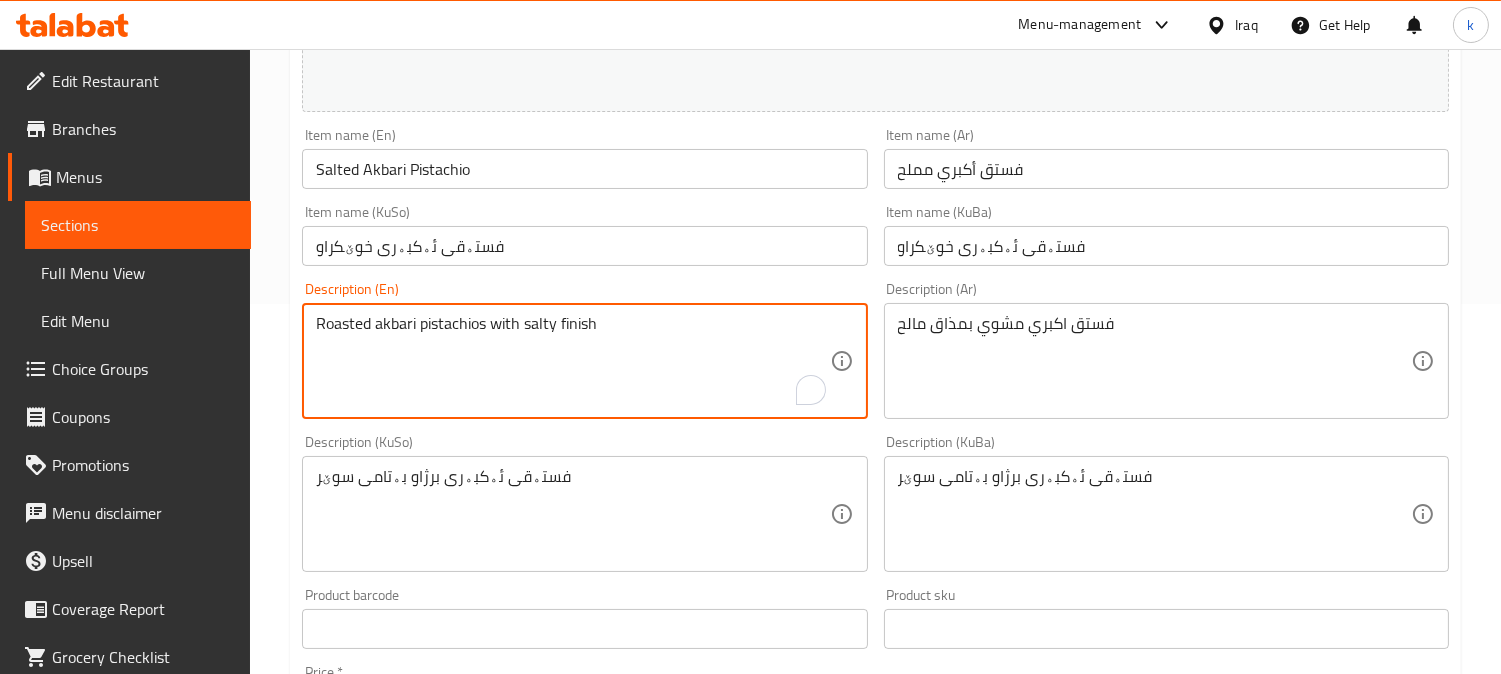 click on "Roasted akbari pistachios with salty finish" at bounding box center (572, 361) 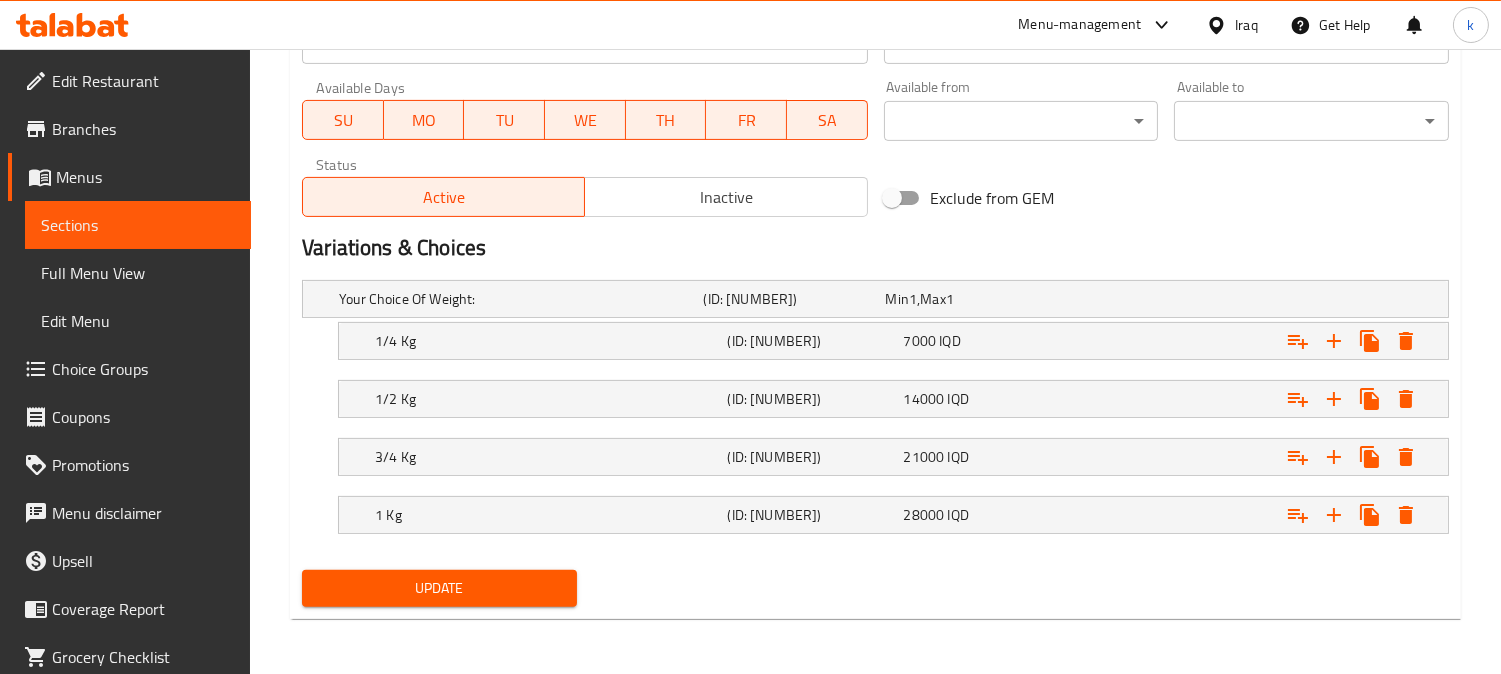 type on "Roasted akbari pistachios with salty" 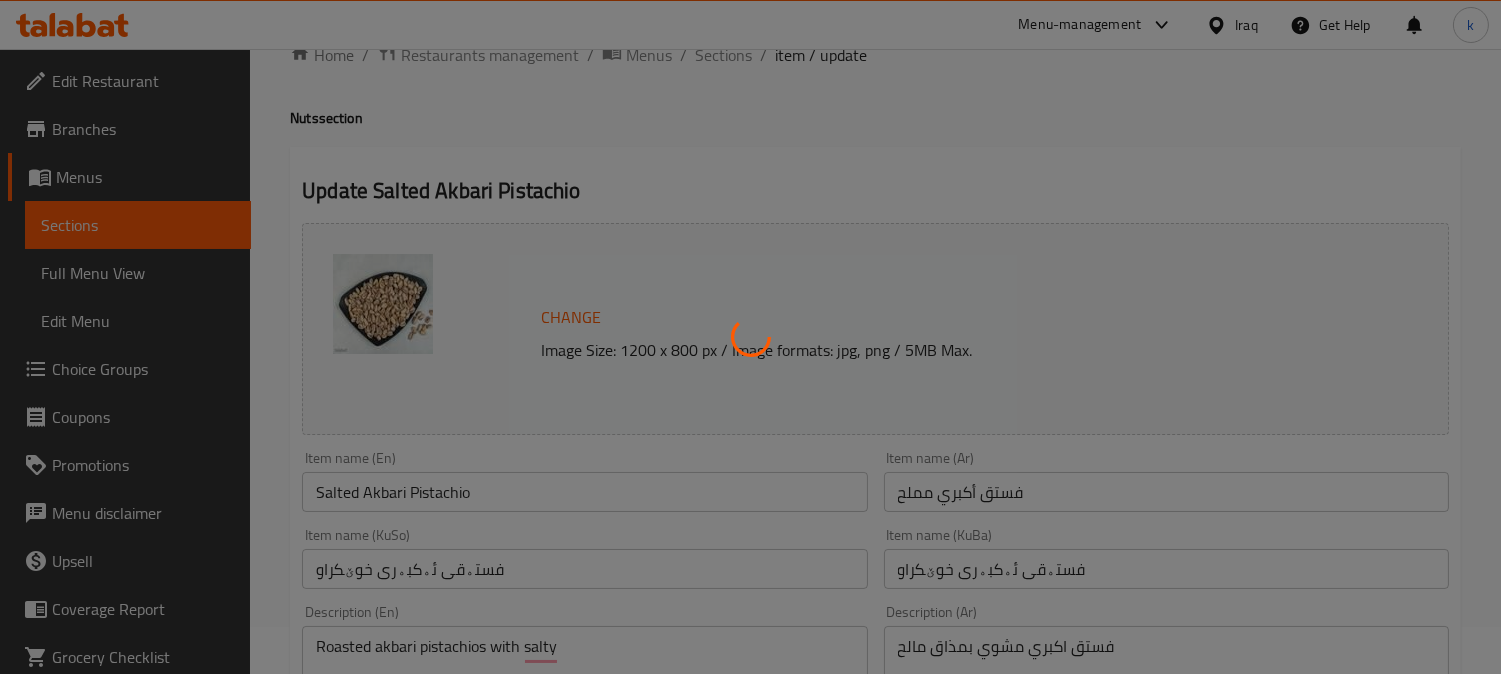 scroll, scrollTop: 0, scrollLeft: 0, axis: both 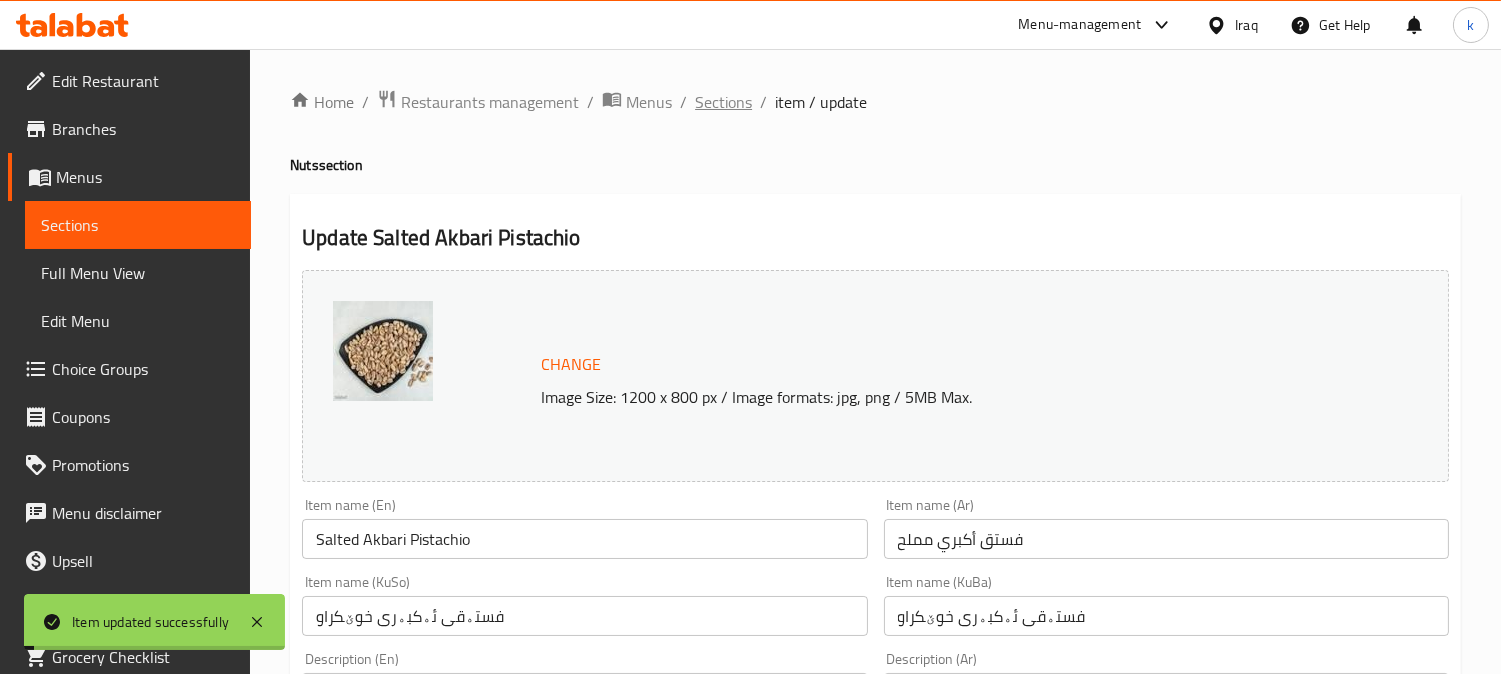 click on "Sections" at bounding box center [723, 102] 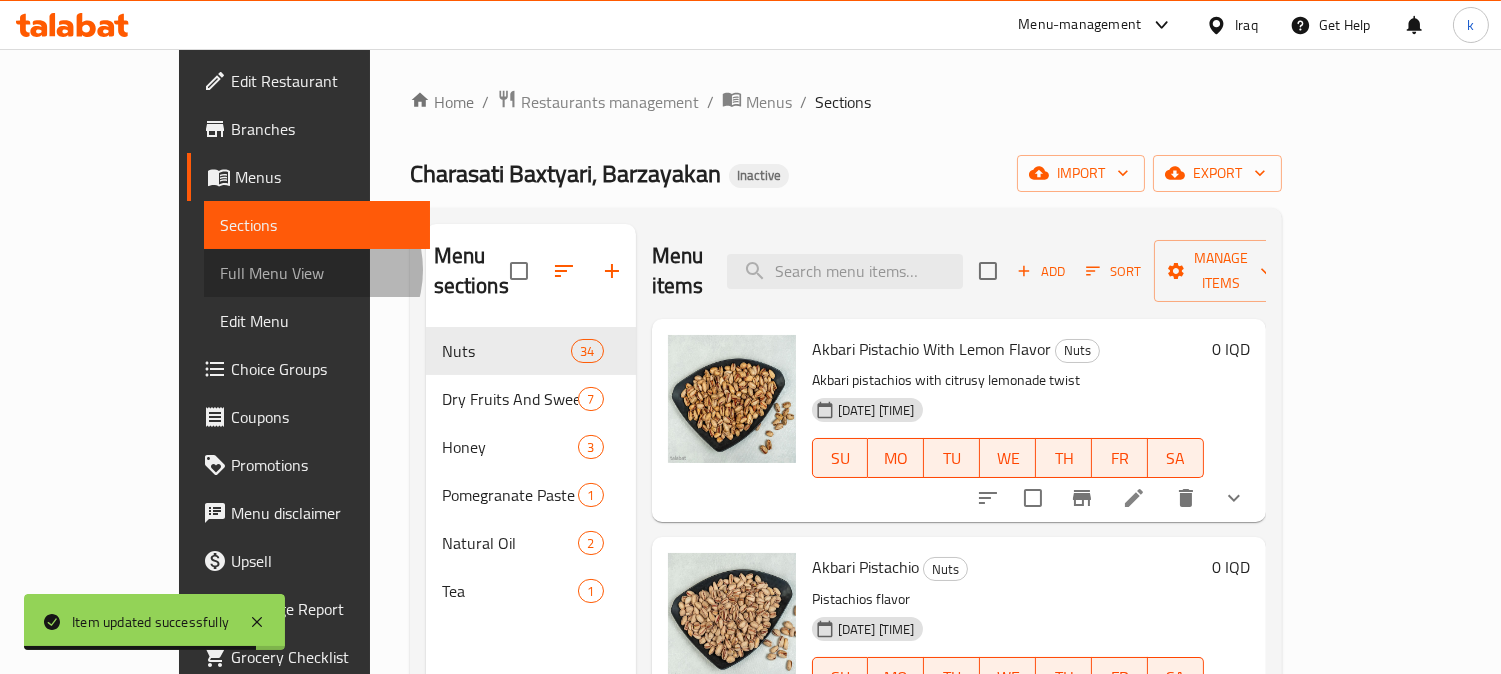 click on "Full Menu View" at bounding box center (317, 273) 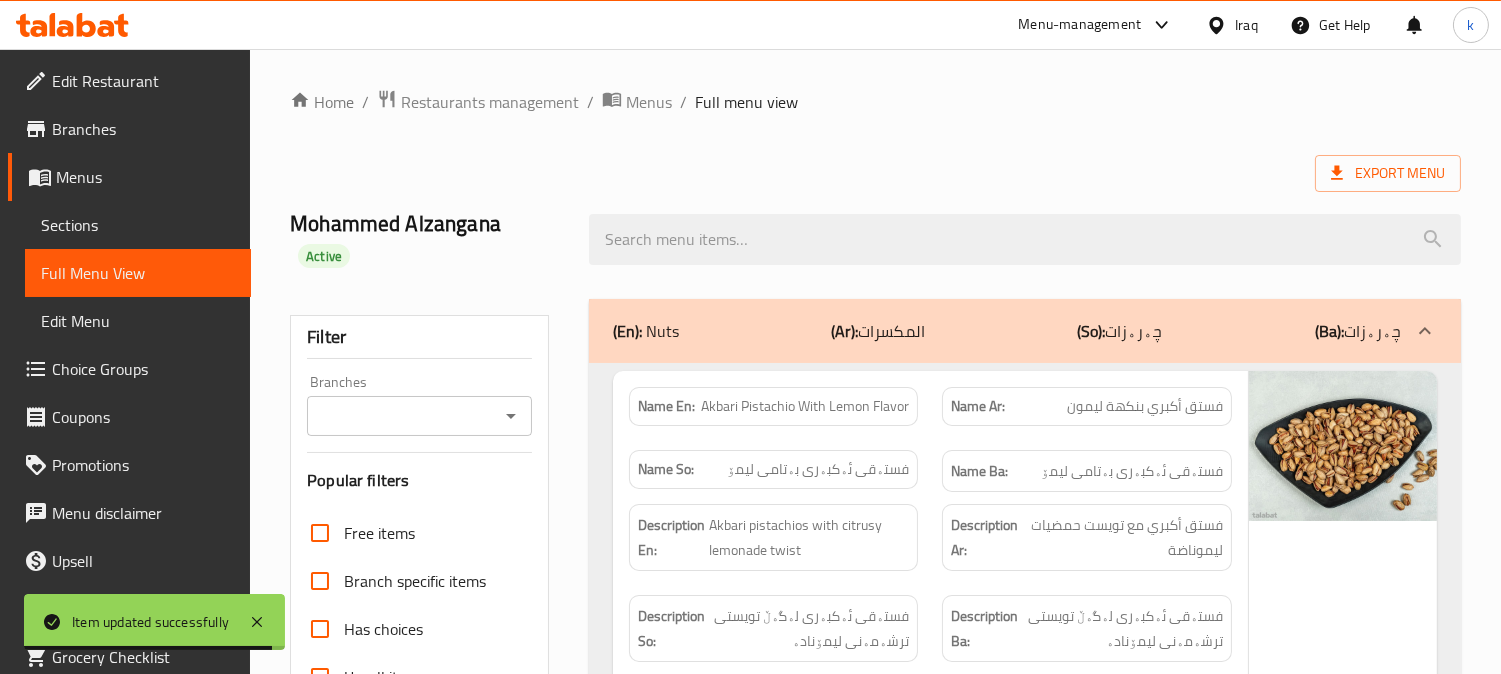 click on "Branches" at bounding box center [403, 416] 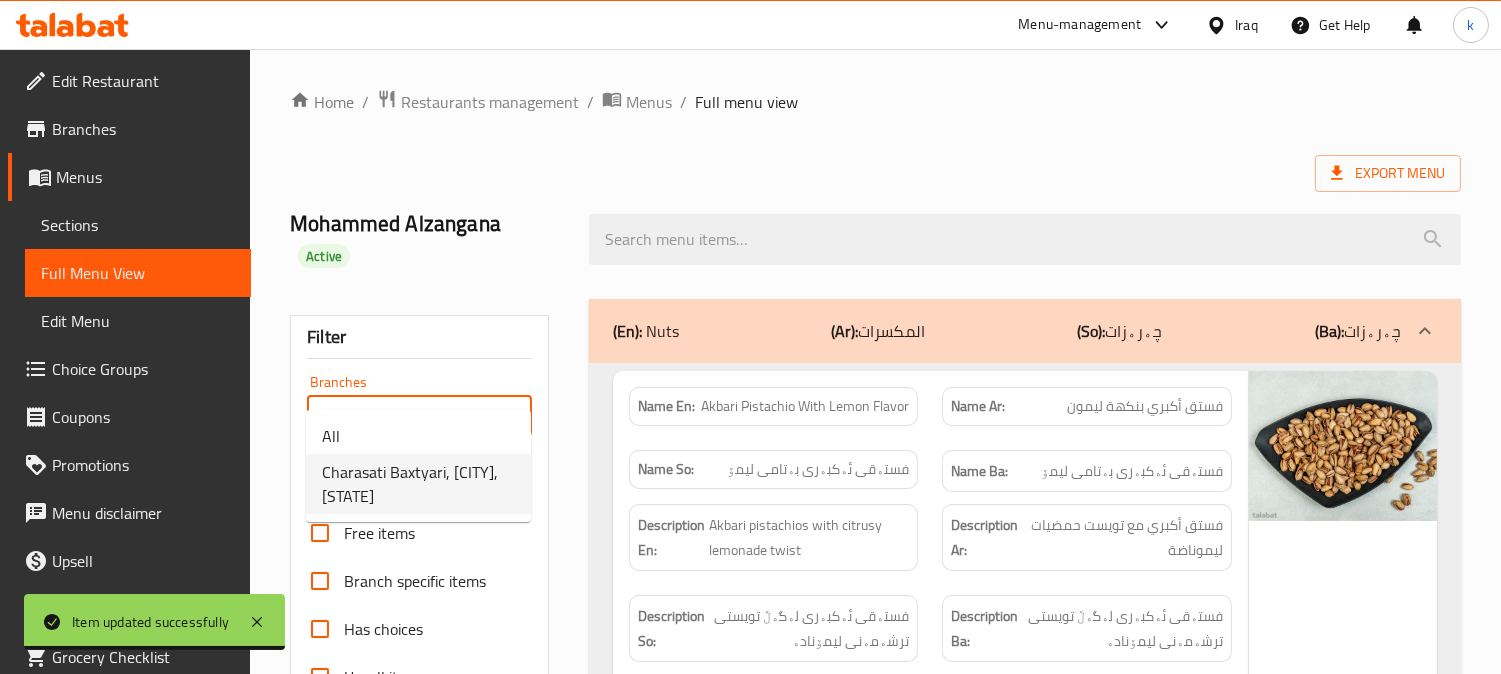 click on "Charasati Baxtyari, Barzayakan, Kurdsat" at bounding box center [418, 484] 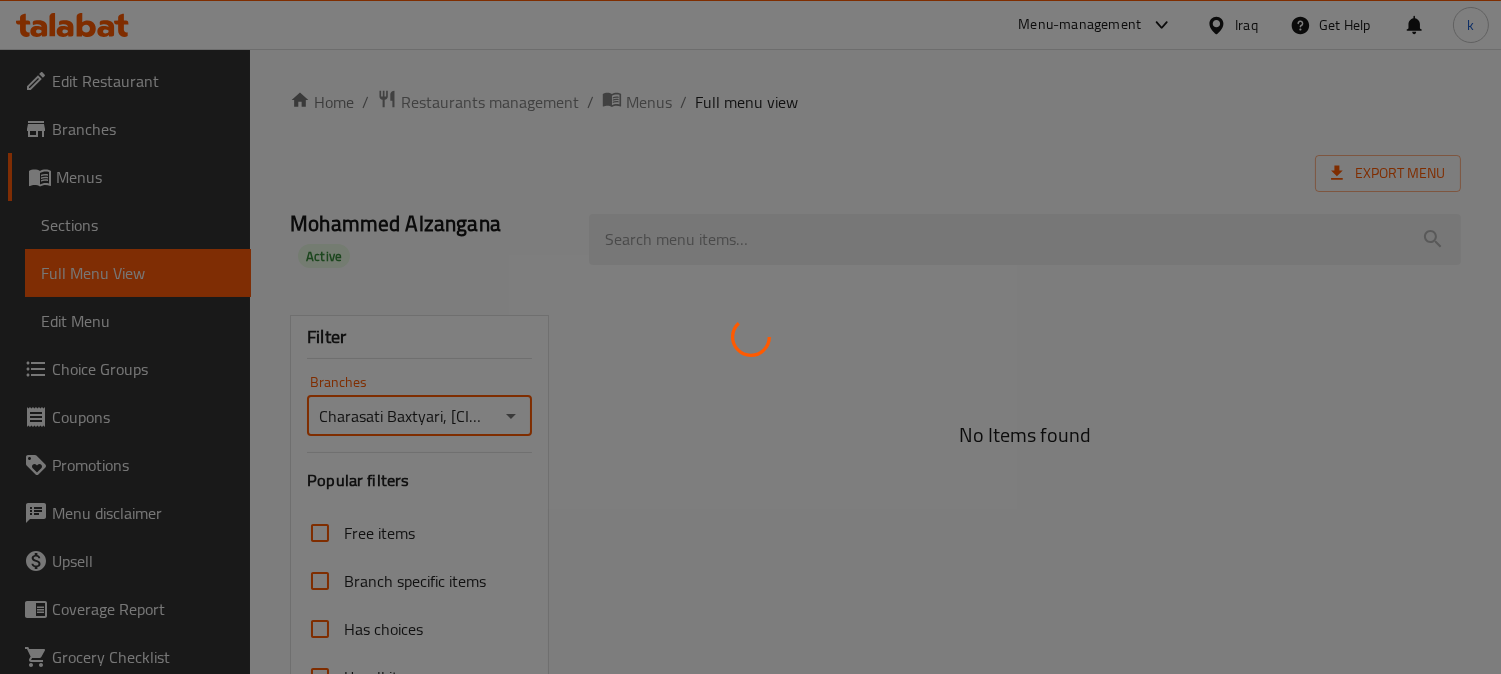 type on "Charasati Baxtyari, Barzayakan, Kurdsat" 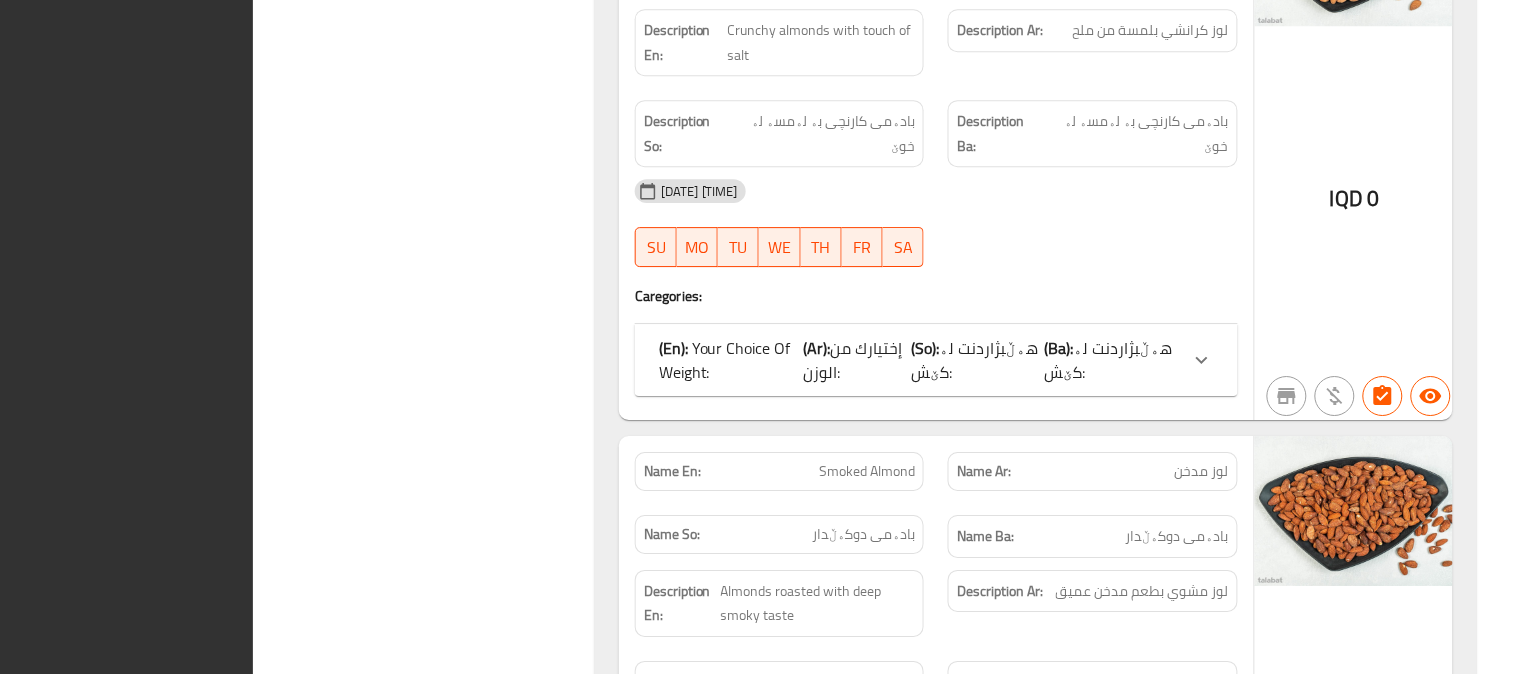 scroll, scrollTop: 13687, scrollLeft: 0, axis: vertical 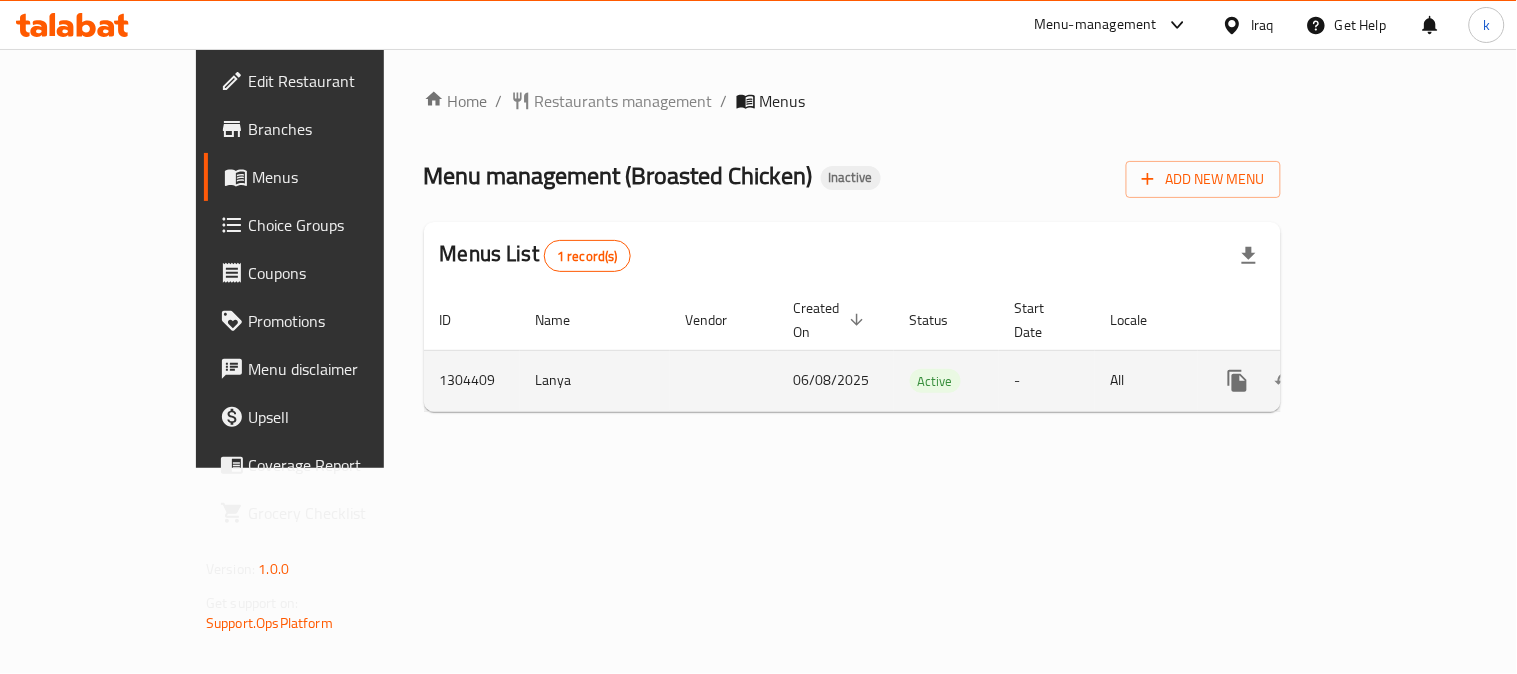 click 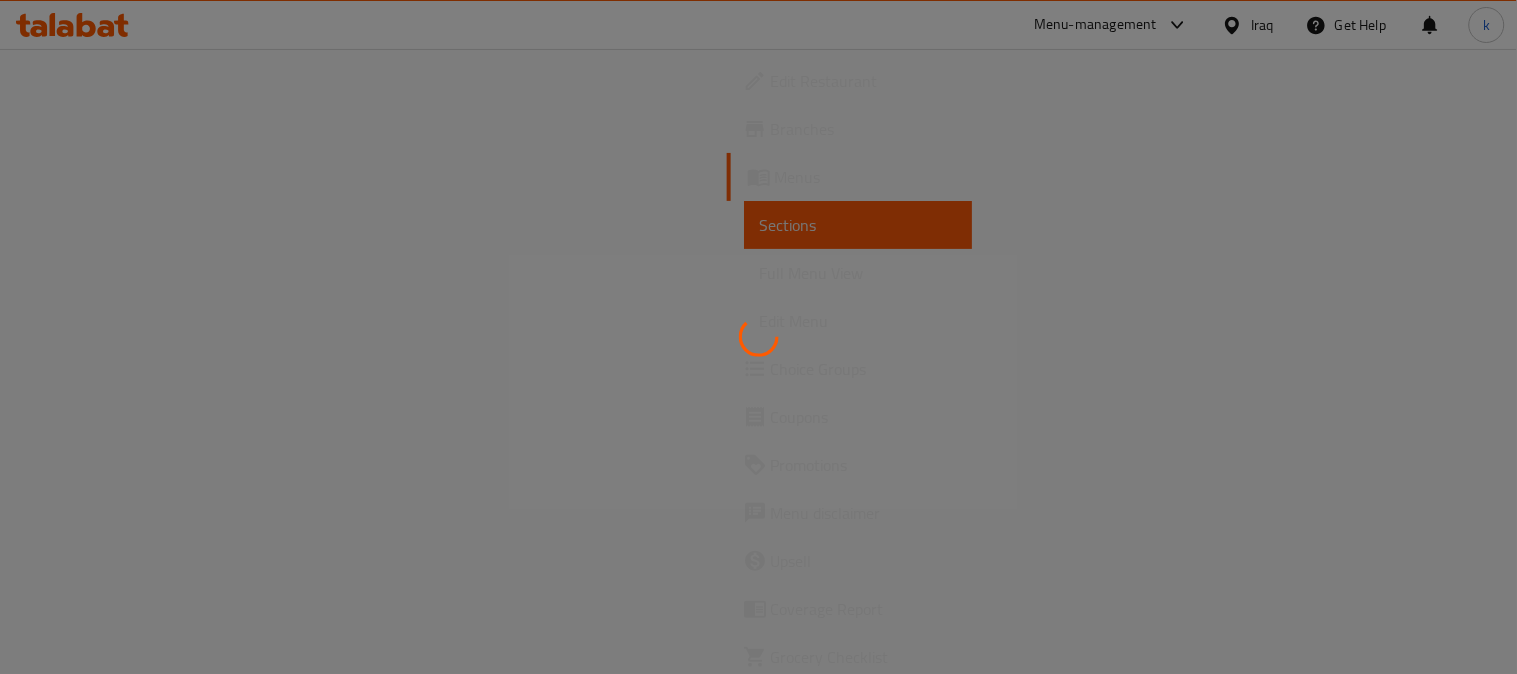 drag, startPoint x: 845, startPoint y: 673, endPoint x: 838, endPoint y: 628, distance: 45.54119 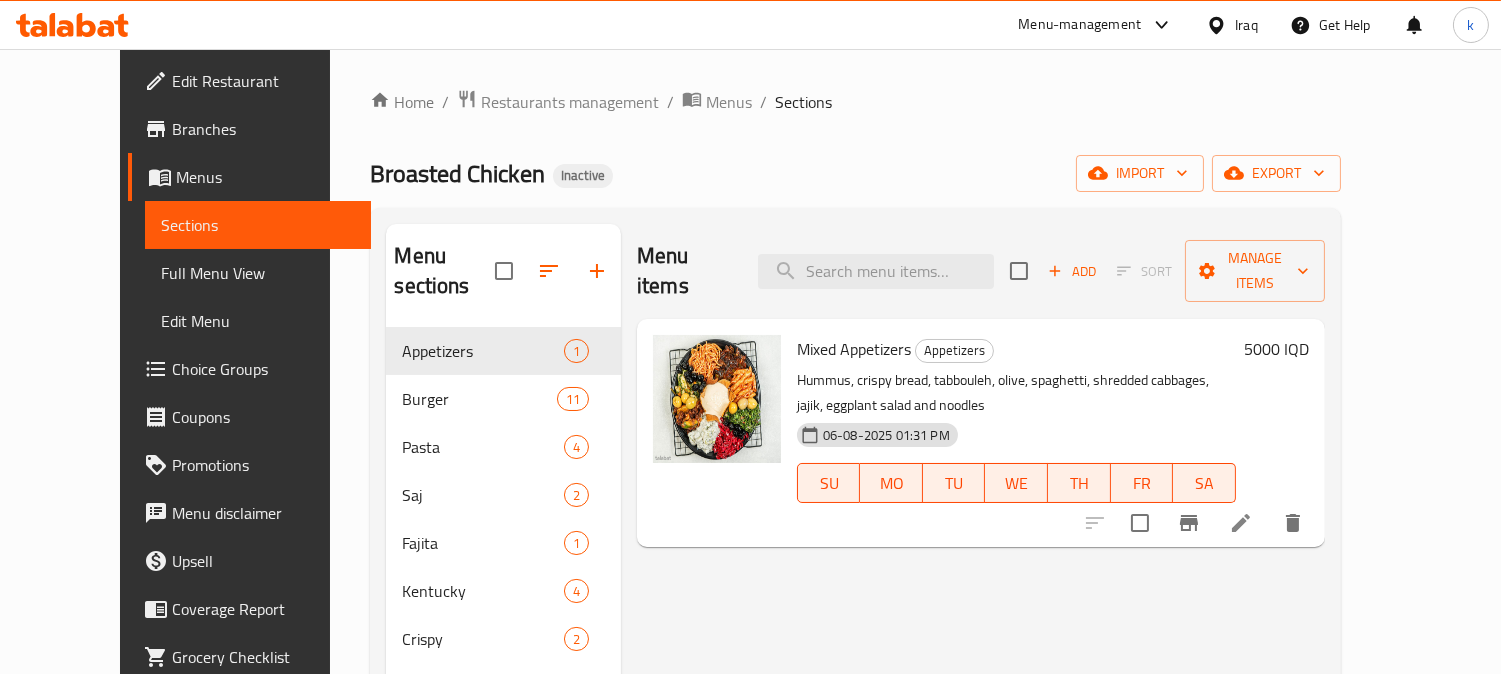 click on "Menu items Add Sort Manage items" at bounding box center [981, 271] 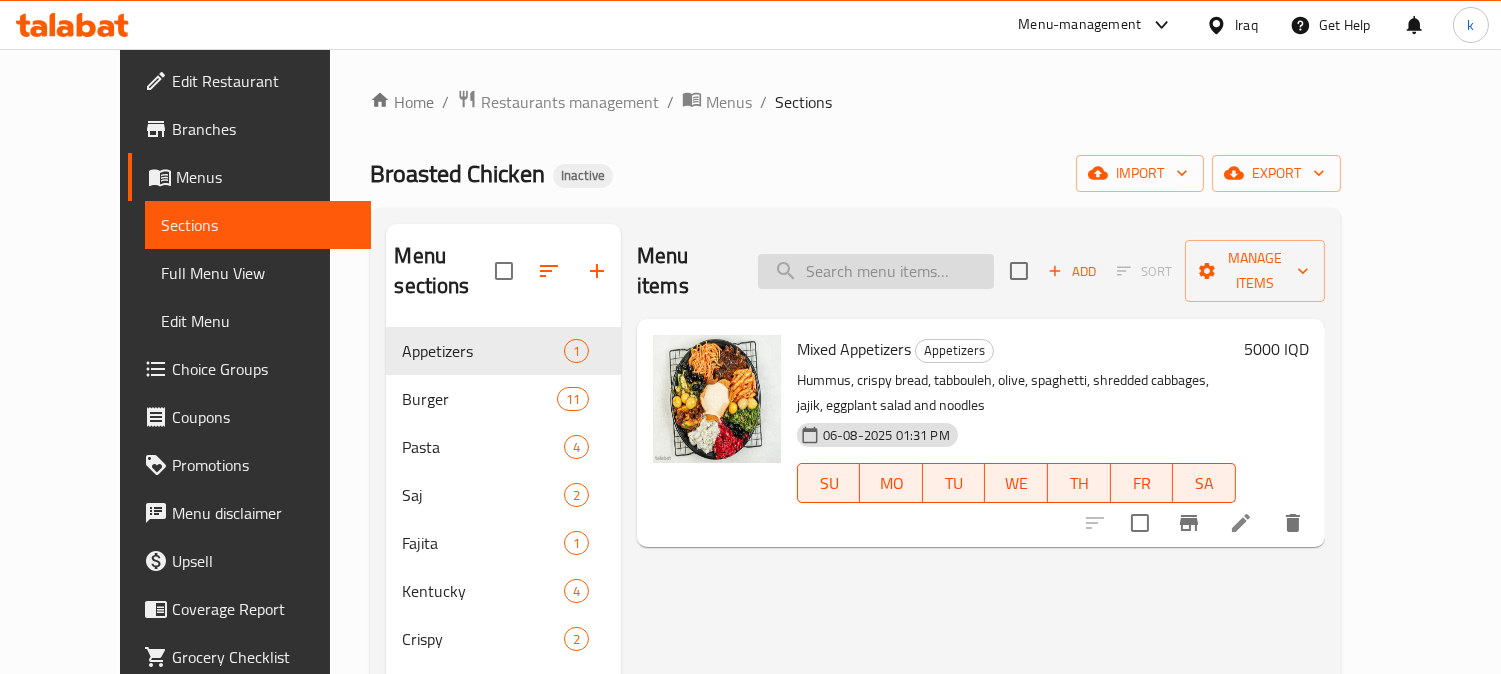 click at bounding box center [876, 271] 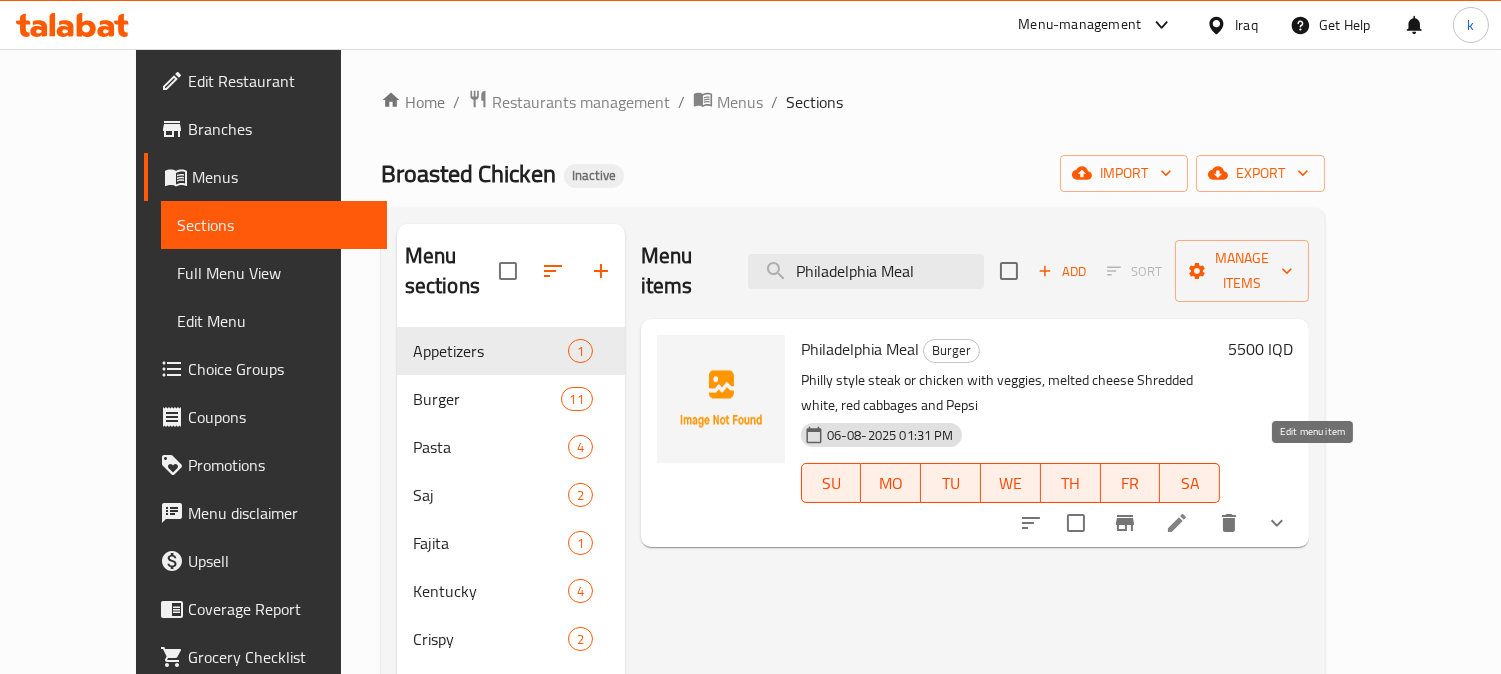 type on "Philadelphia Meal" 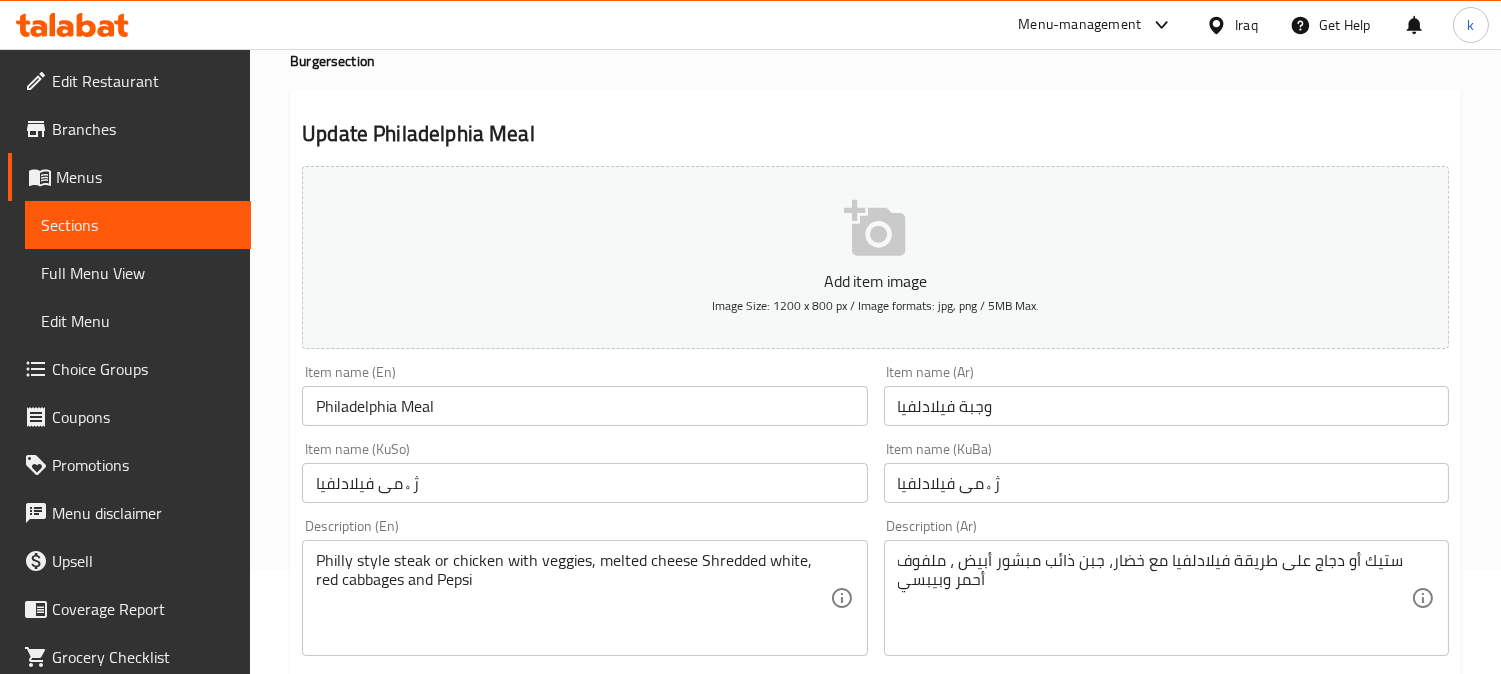 scroll, scrollTop: 185, scrollLeft: 0, axis: vertical 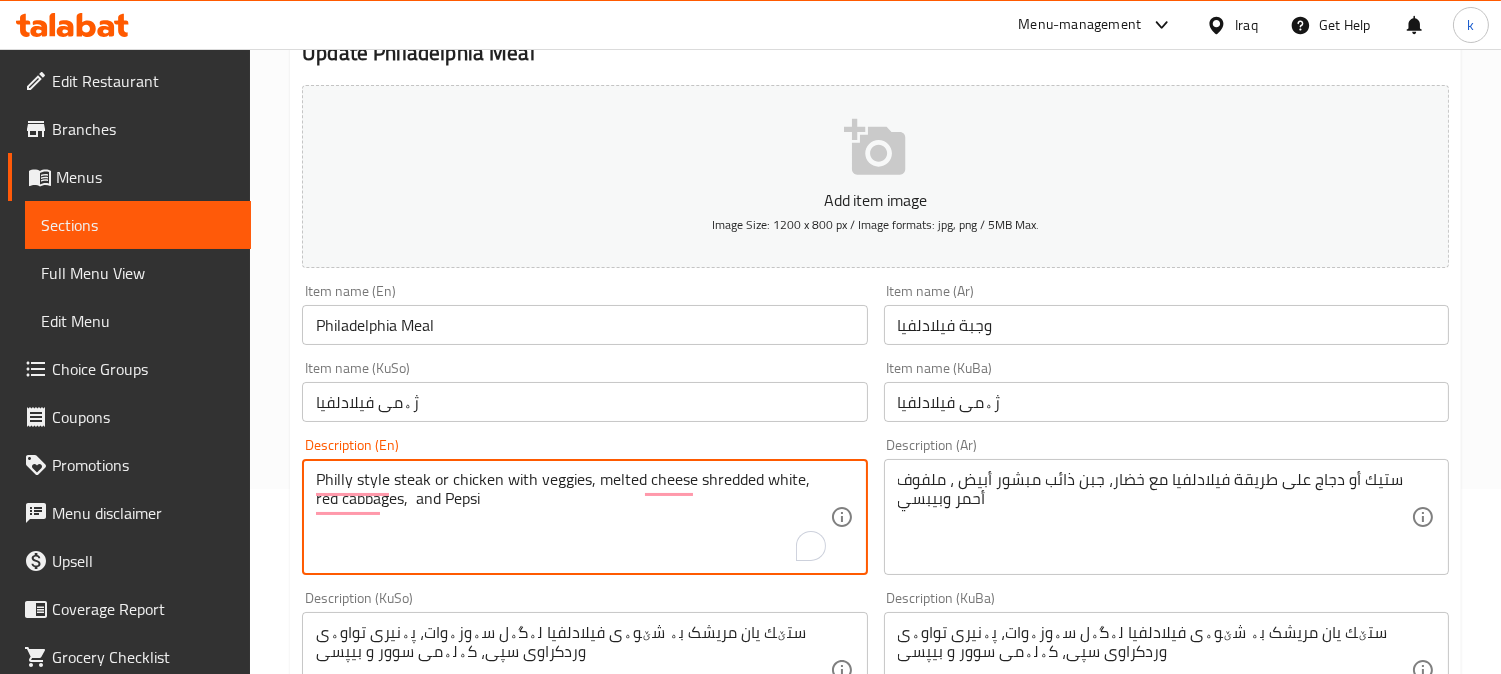 paste on "French Fries" 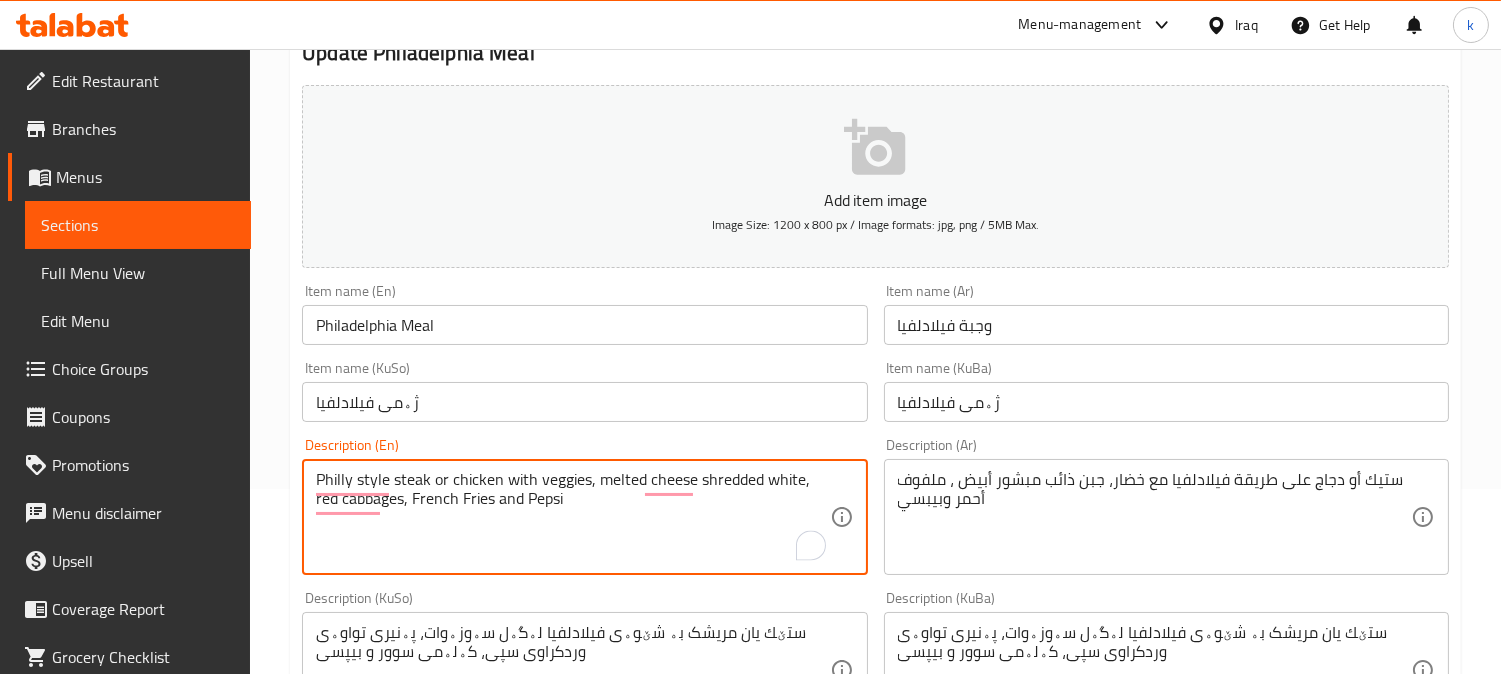 type on "Philly style steak or chicken with veggies, melted cheese shredded white, red cabbages, French Fries and Pepsi" 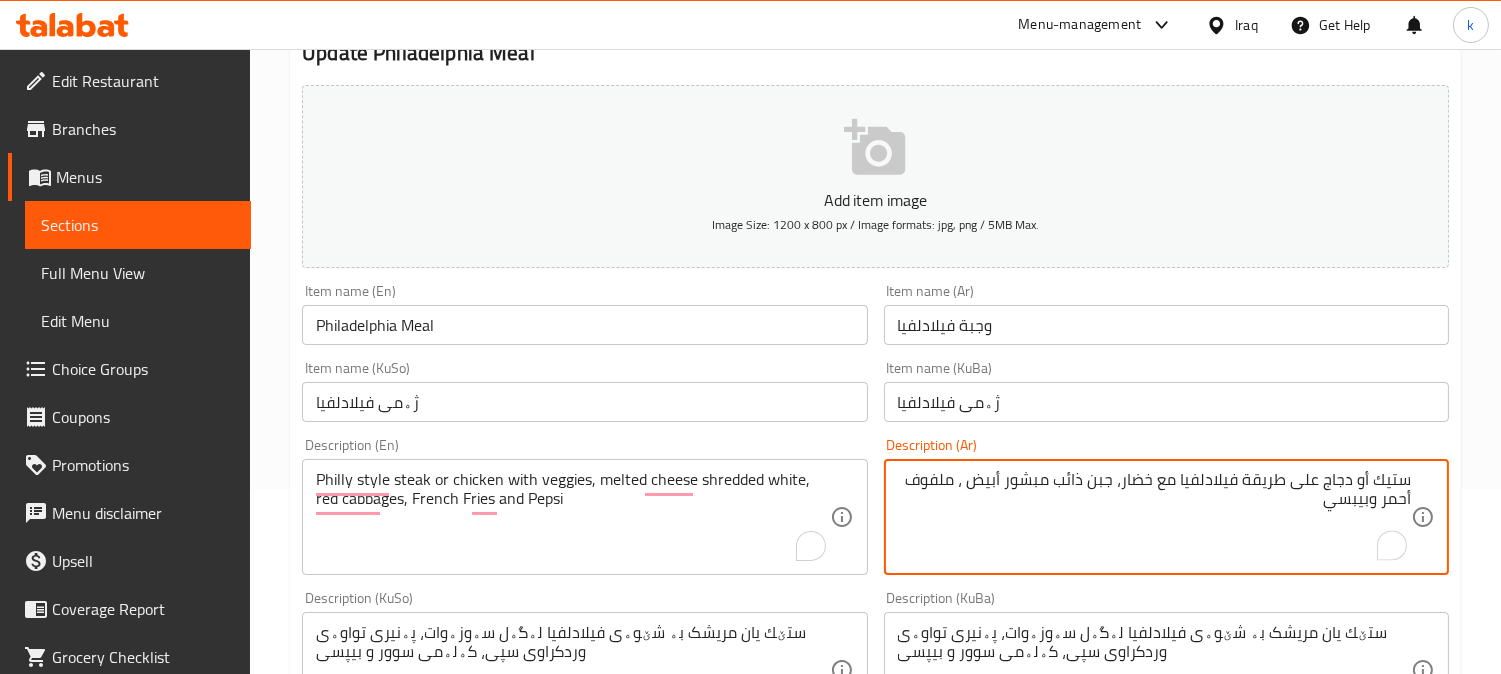 click on "ستيك أو دجاج على طريقة فيلادلفيا مع خضار، جبن ذائب مبشور أبيض ، ملفوف أحمر وبيبسي" at bounding box center [1154, 517] 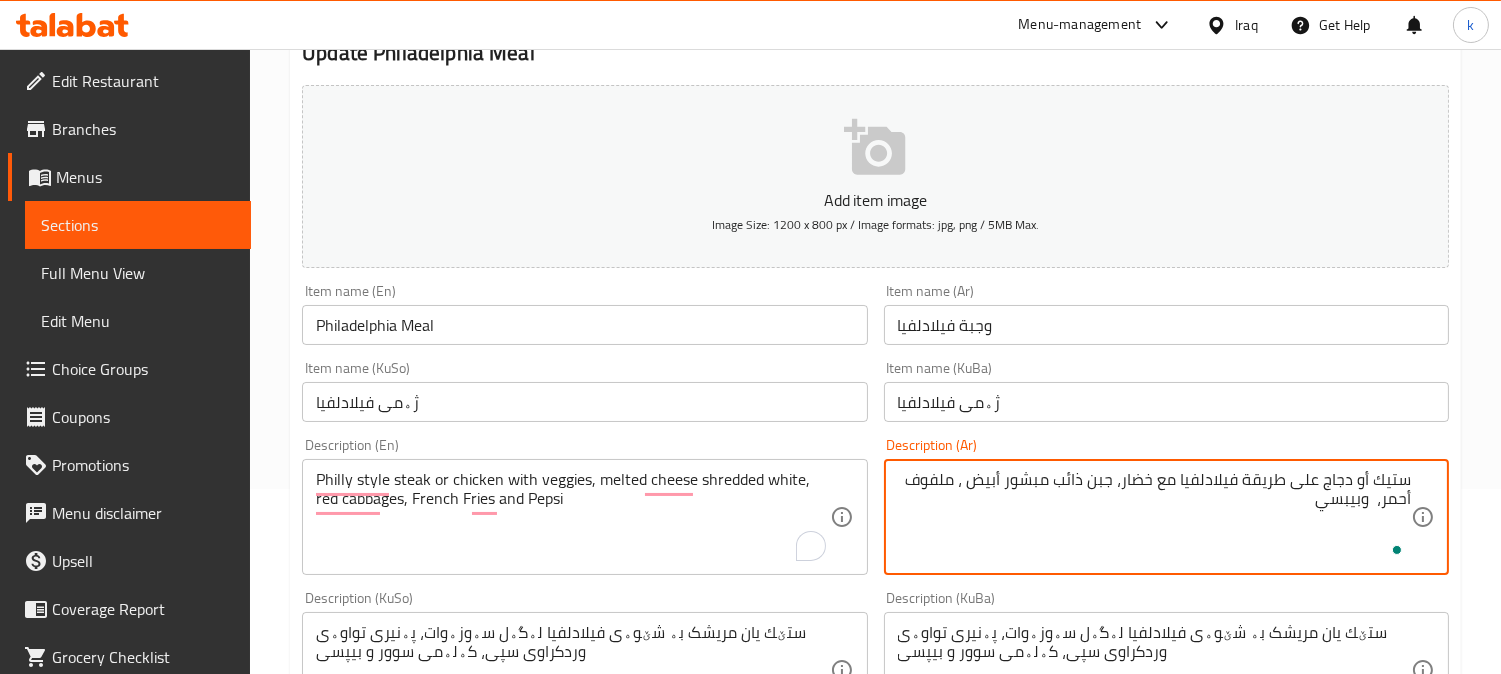 paste on "بطاطا مقلية" 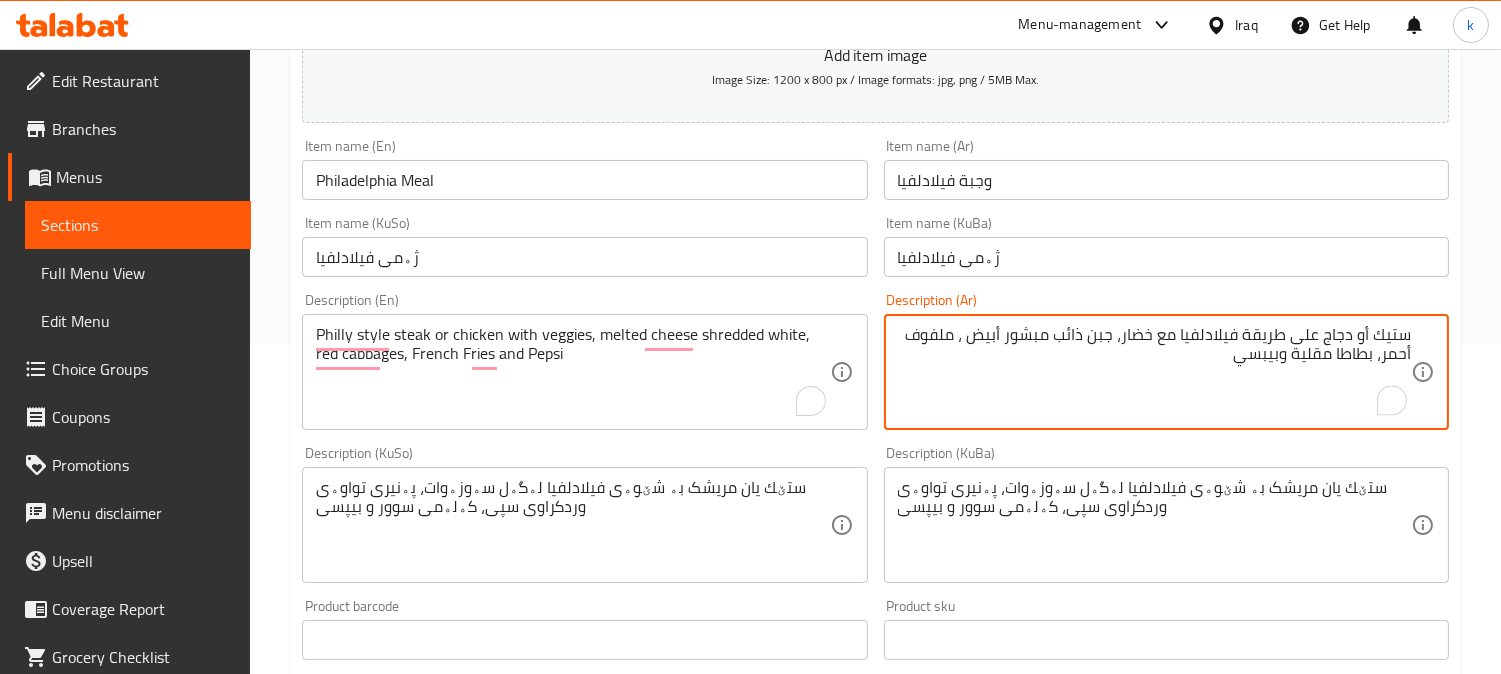 scroll, scrollTop: 370, scrollLeft: 0, axis: vertical 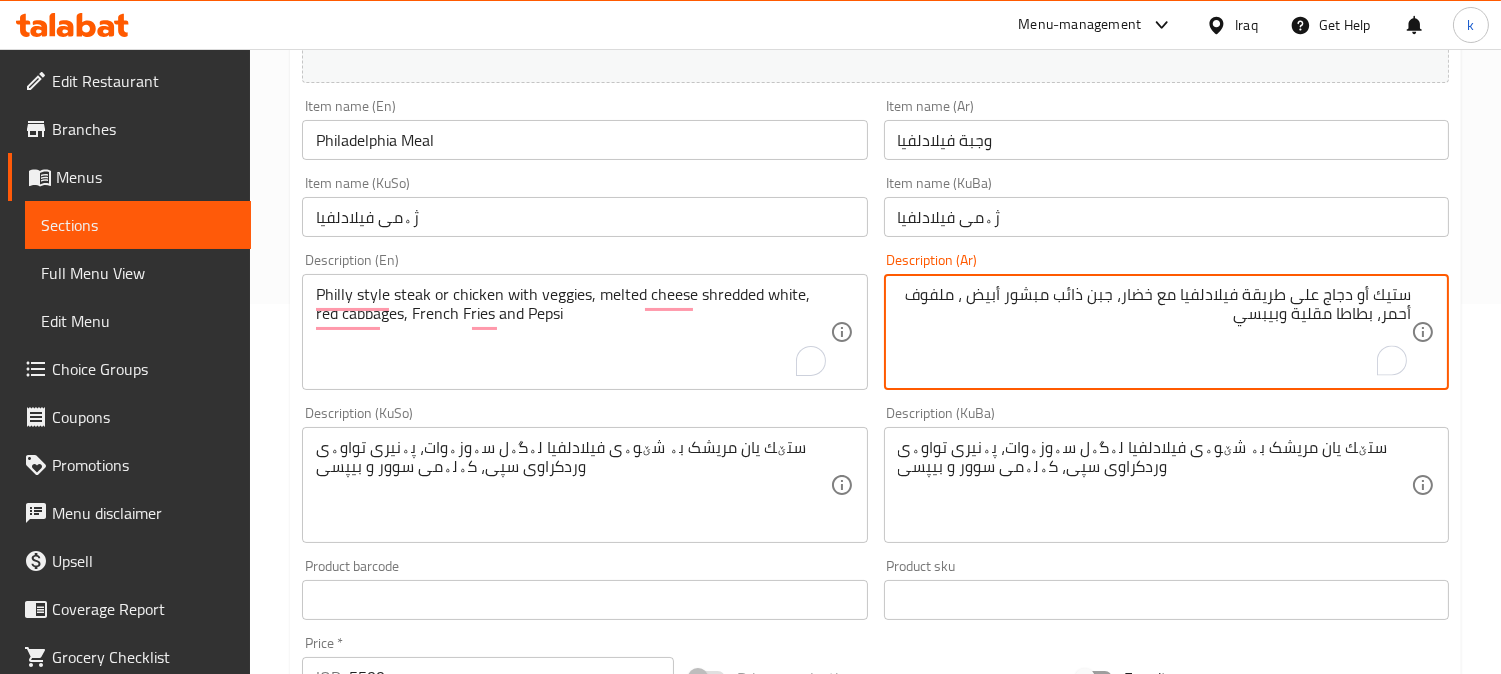 type on "ستيك أو دجاج على طريقة فيلادلفيا مع خضار، جبن ذائب مبشور أبيض ، ملفوف أحمر، بطاطا مقلية وبيبسي" 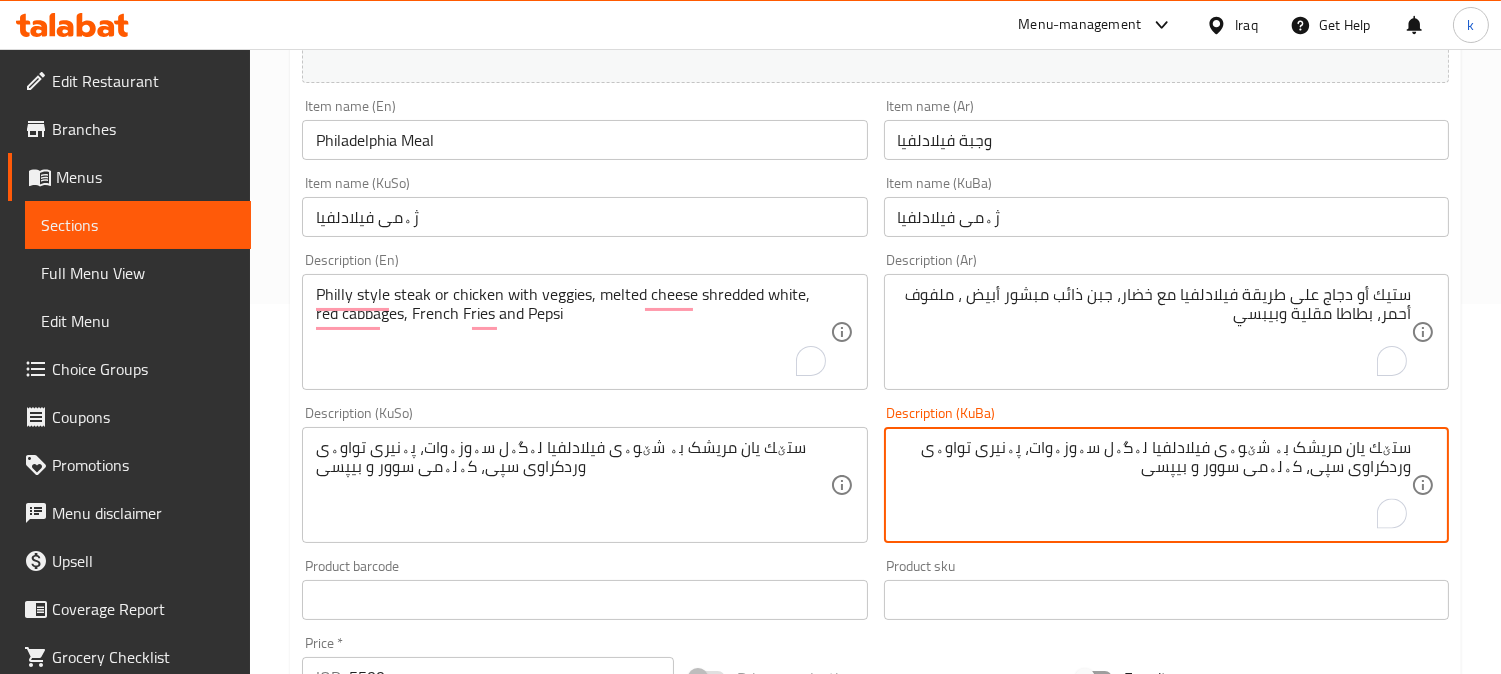 click on "ستێك یان مریشک بە شێوەی فیلادلفیا لەگەل سەوزەوات، پەنیری تواوەی وردکراوی سپی، کەلەمی سوور و بیپسی" at bounding box center (1154, 485) 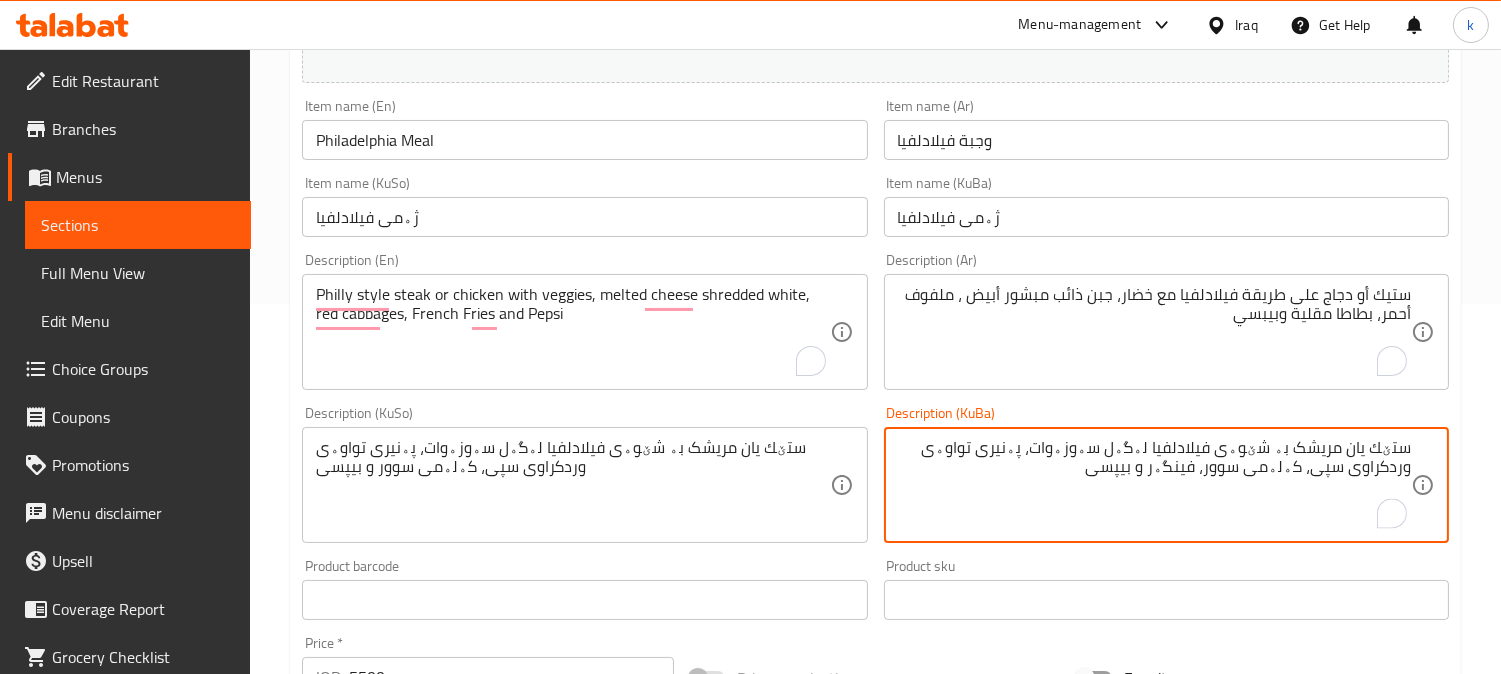 click on "ستێك یان مریشک بە شێوەی فیلادلفیا لەگەل سەوزەوات، پەنیری تواوەی وردکراوی سپی، کەلەمی سوور، فینگەر و بیپسی" at bounding box center [1154, 485] 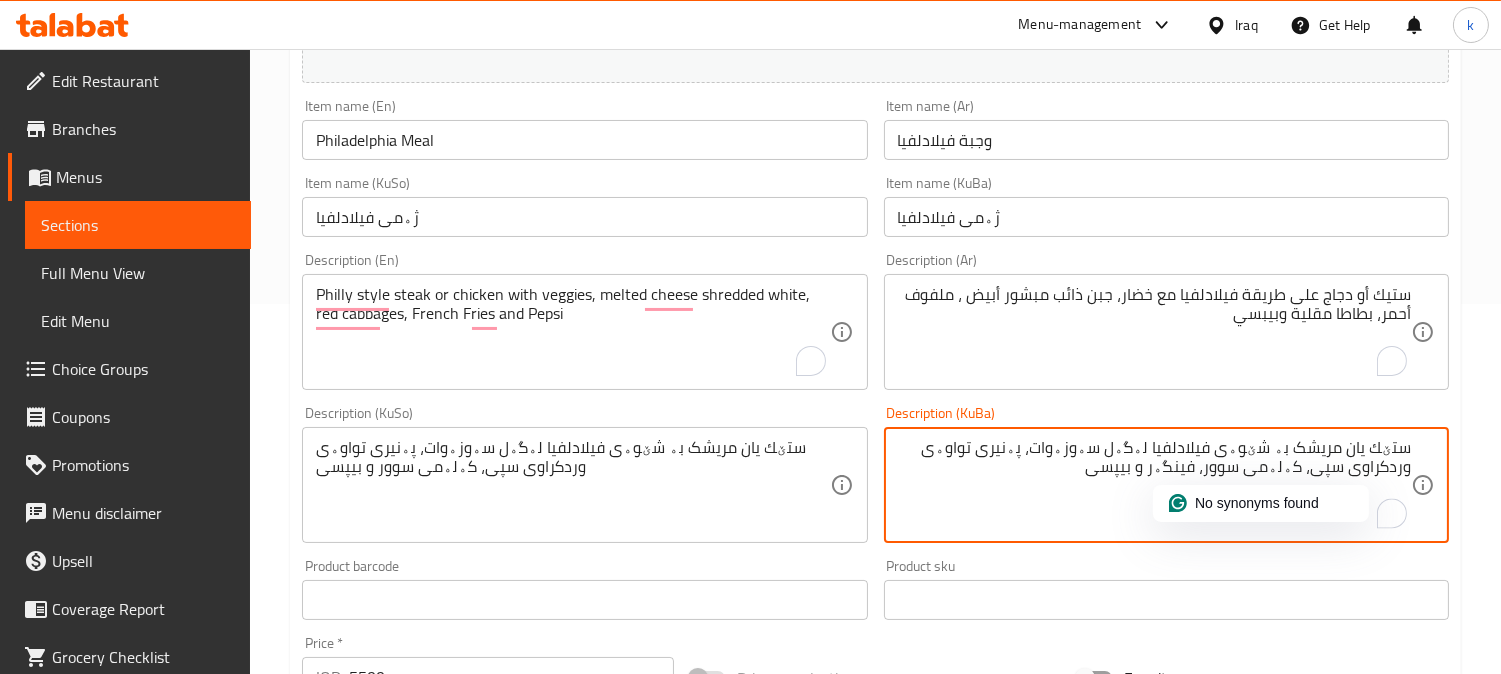 type on "ستێك یان مریشک بە شێوەی فیلادلفیا لەگەل سەوزەوات، پەنیری تواوەی وردکراوی سپی، کەلەمی سوور، فینگەر و بیپسی" 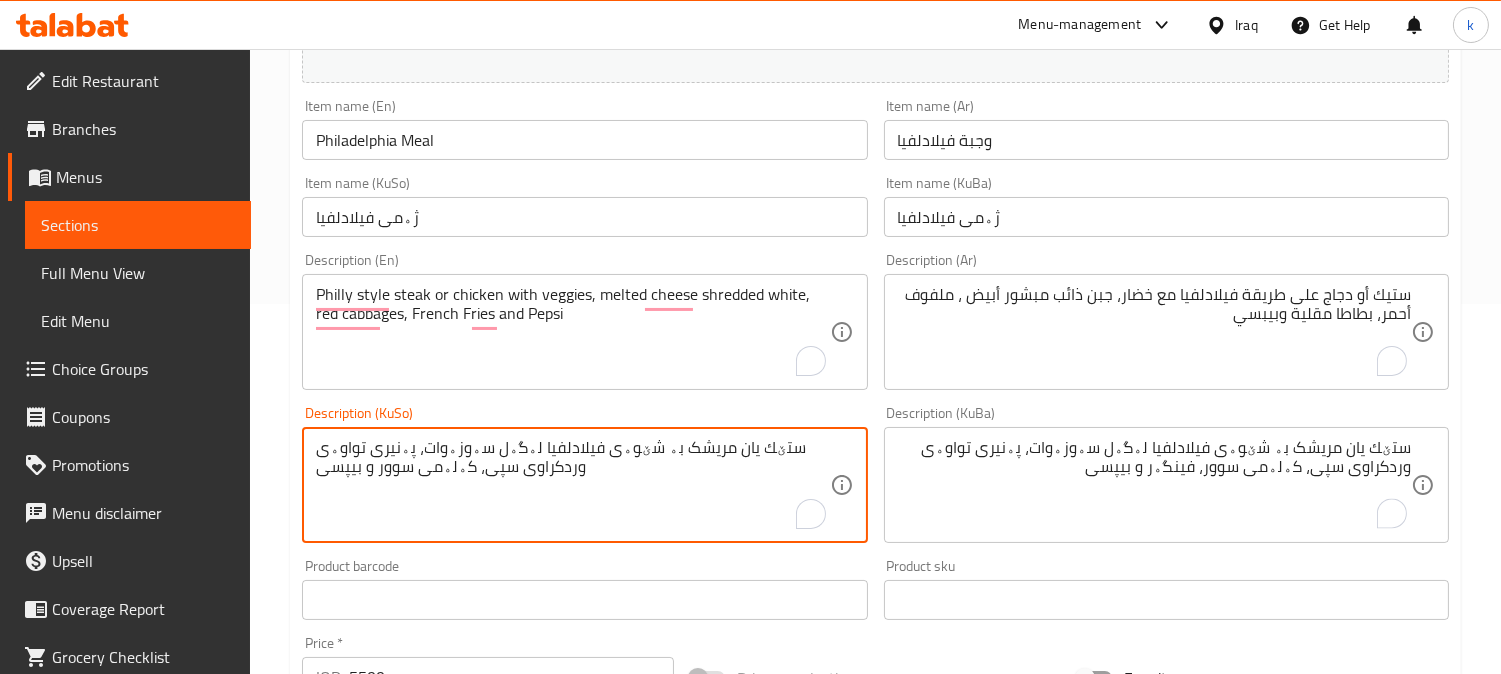click on "ستێك یان مریشک بە شێوەی فیلادلفیا لەگەل سەوزەوات، پەنیری تواوەی وردکراوی سپی، کەلەمی سوور و بیپسی" at bounding box center [572, 485] 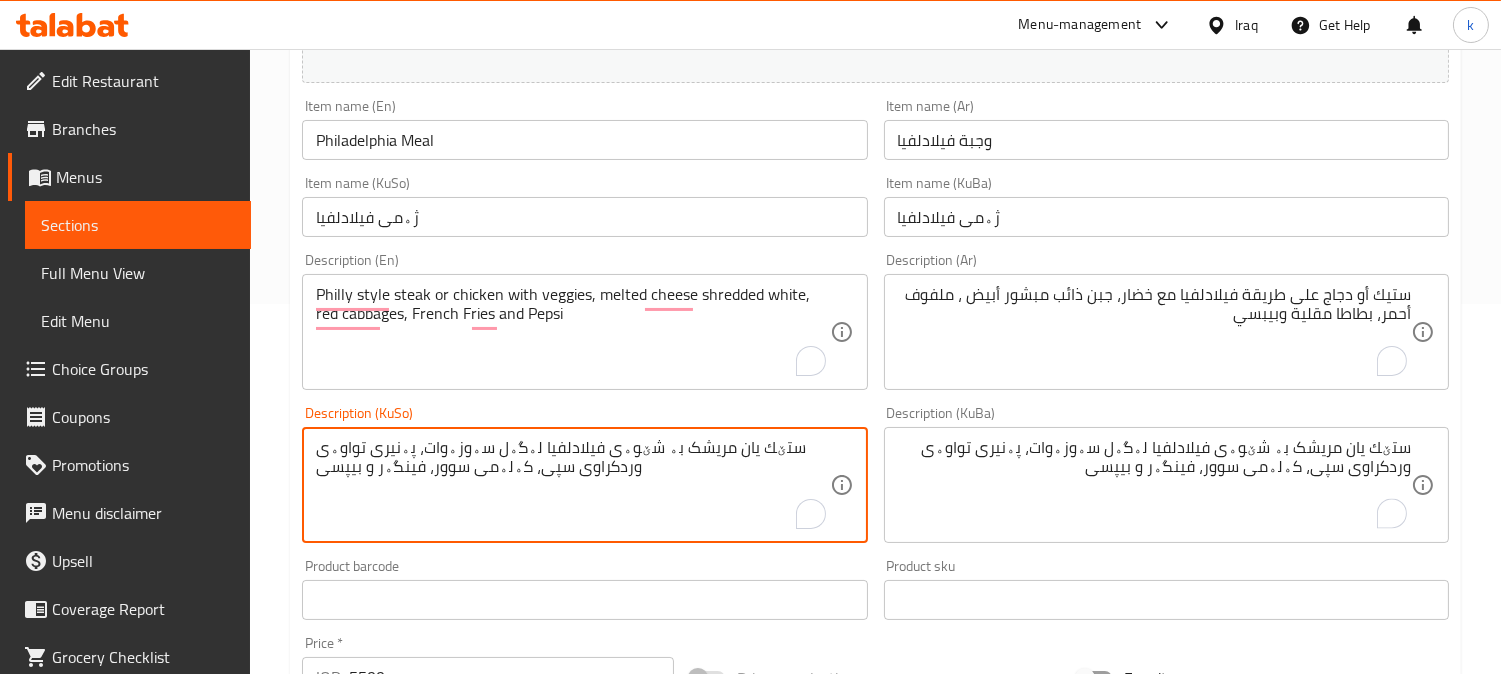 scroll, scrollTop: 1047, scrollLeft: 0, axis: vertical 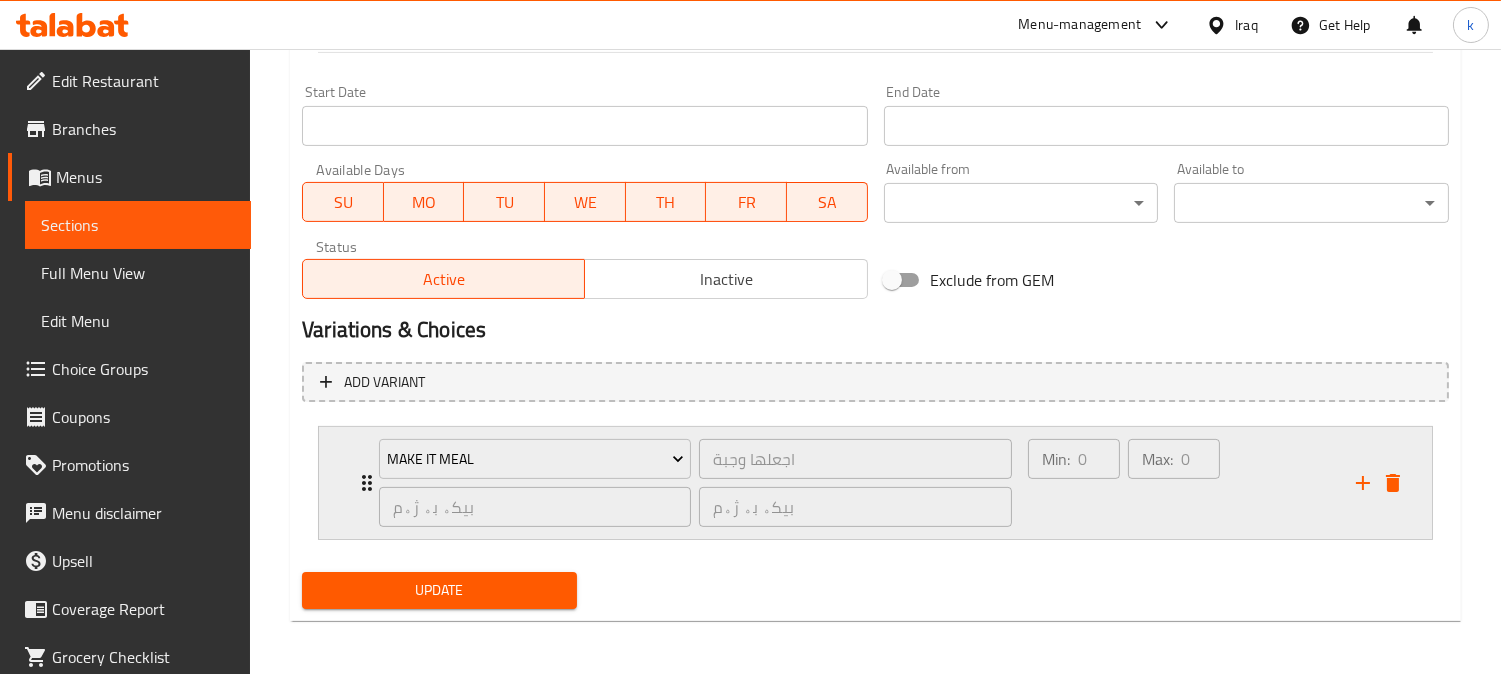click on "Max: 0 ​" at bounding box center [1174, 483] 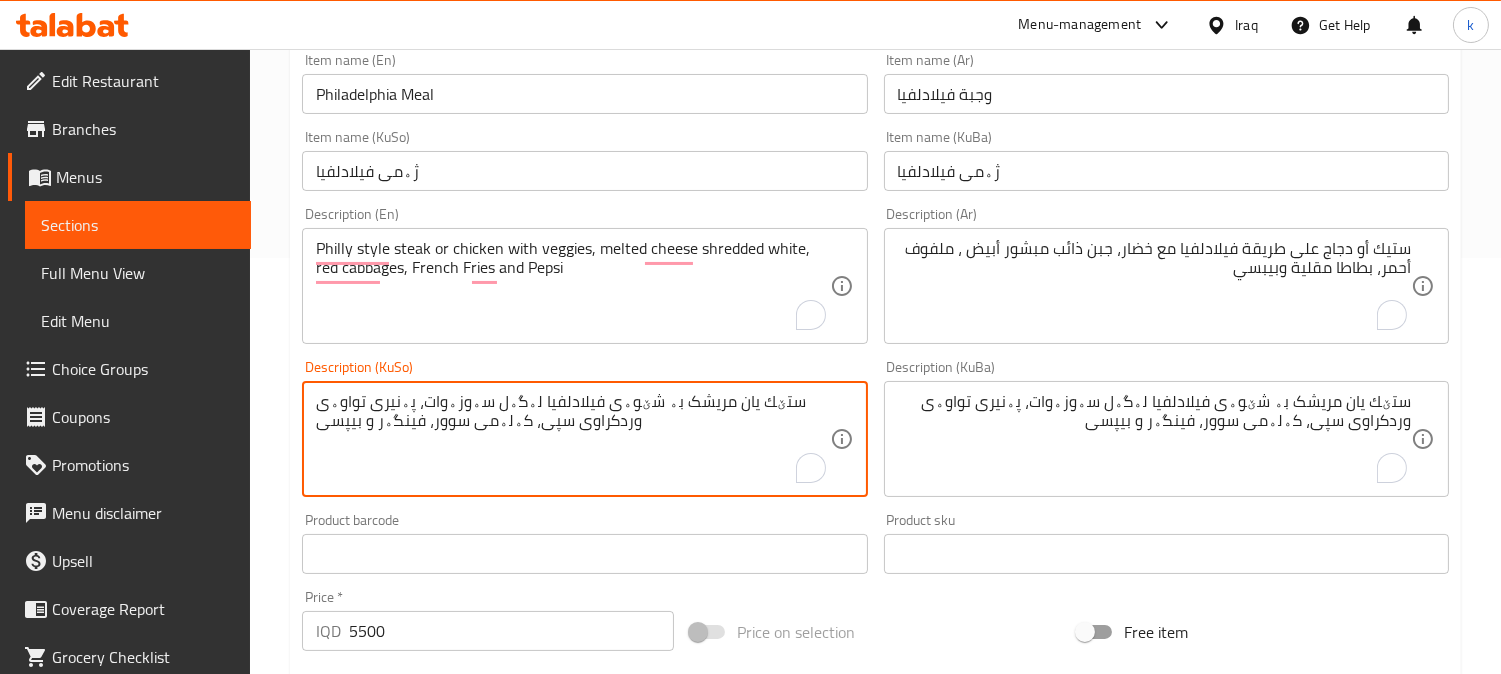 scroll, scrollTop: 1157, scrollLeft: 0, axis: vertical 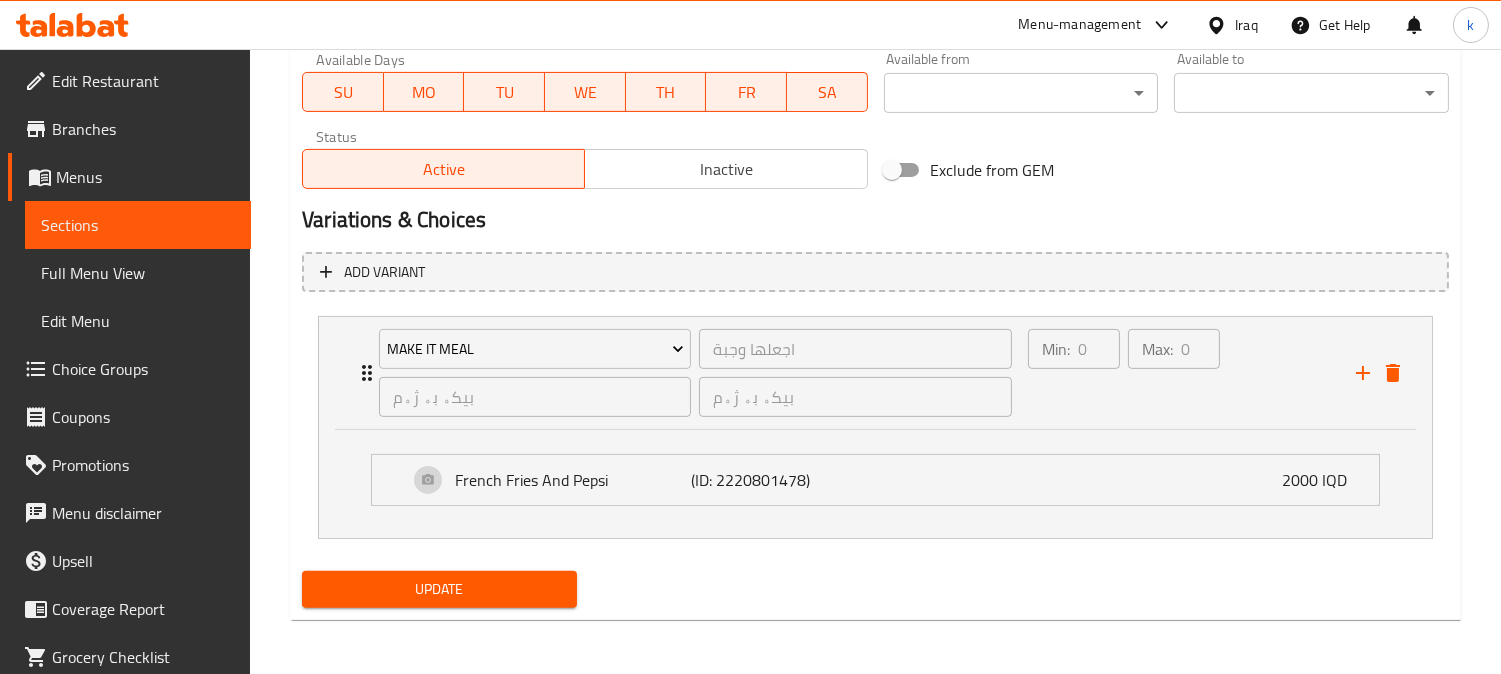 type on "ستێك یان مریشک بە شێوەی فیلادلفیا لەگەل سەوزەوات، پەنیری تواوەی وردکراوی سپی، کەلەمی سوور، فینگەر و بیپسی" 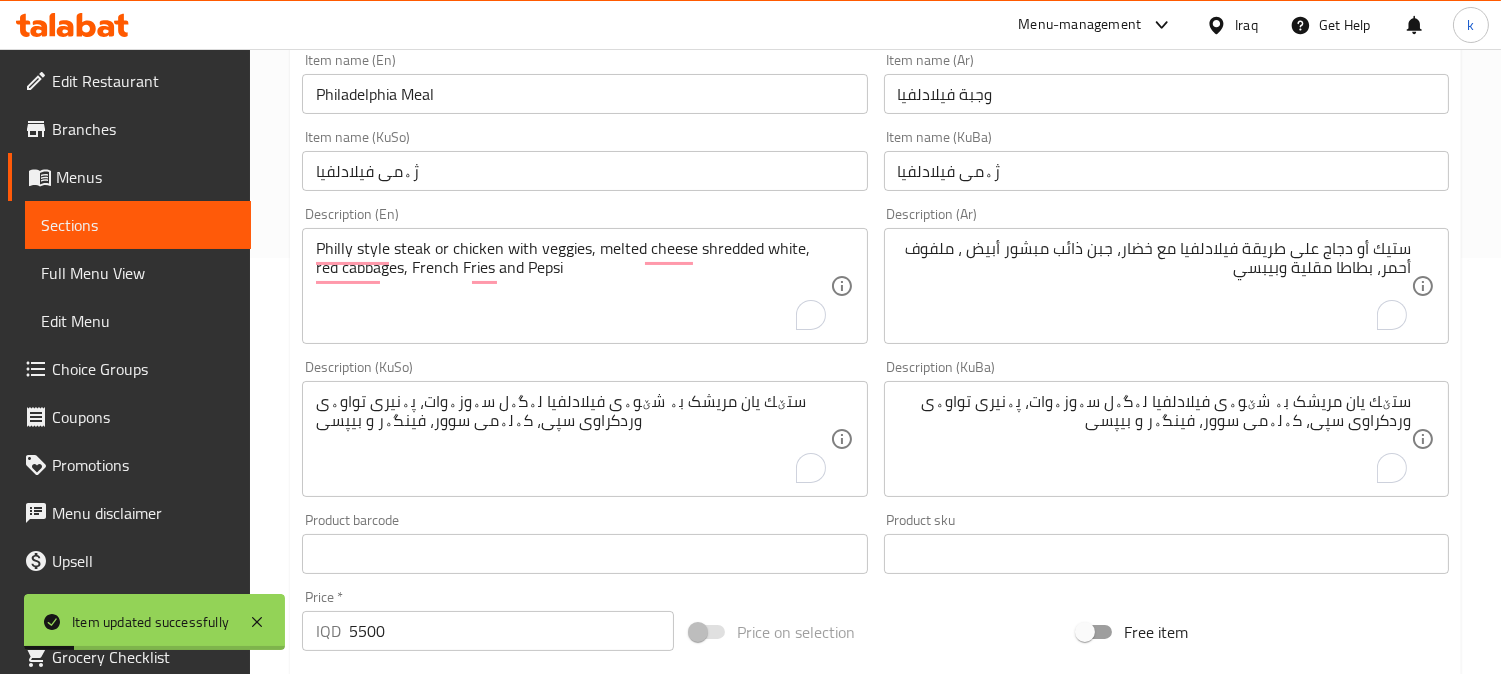 scroll, scrollTop: 0, scrollLeft: 0, axis: both 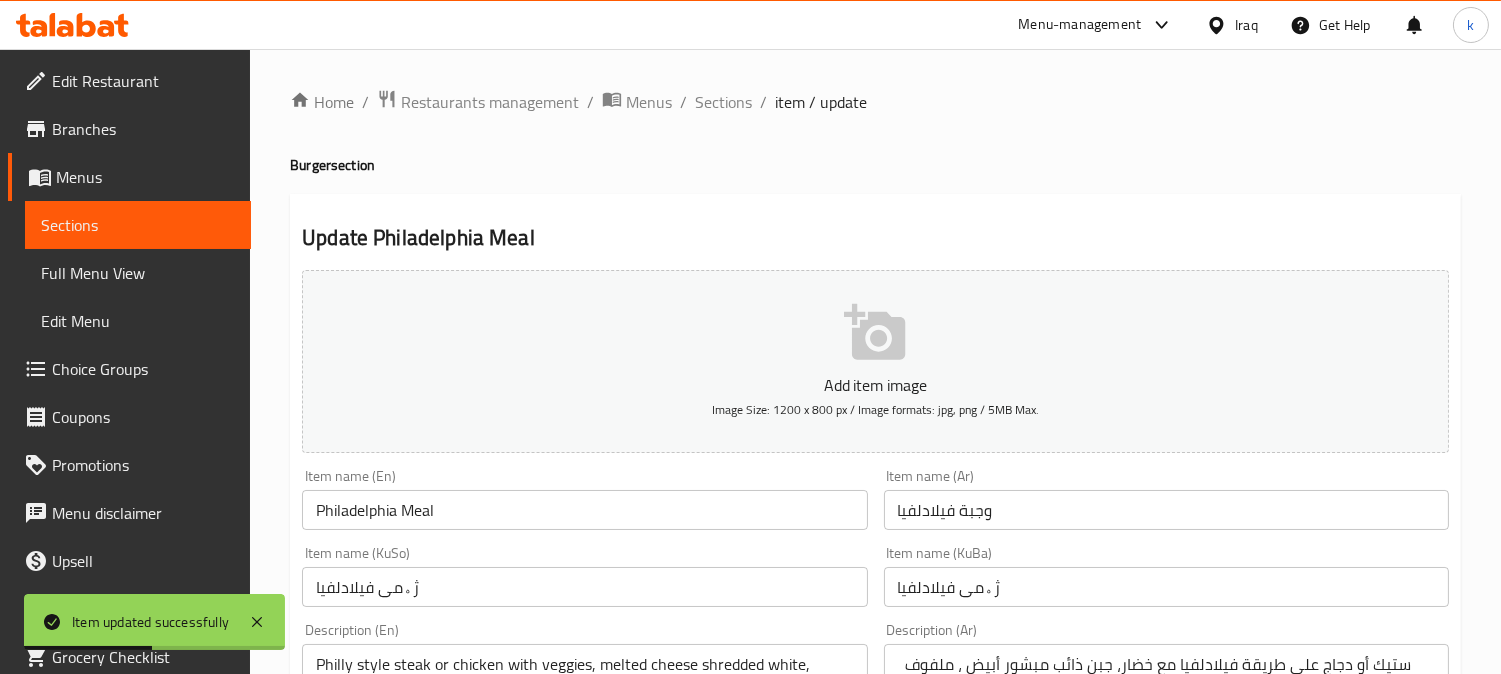 click on "وجبة فيلادلفيا" at bounding box center [1166, 510] 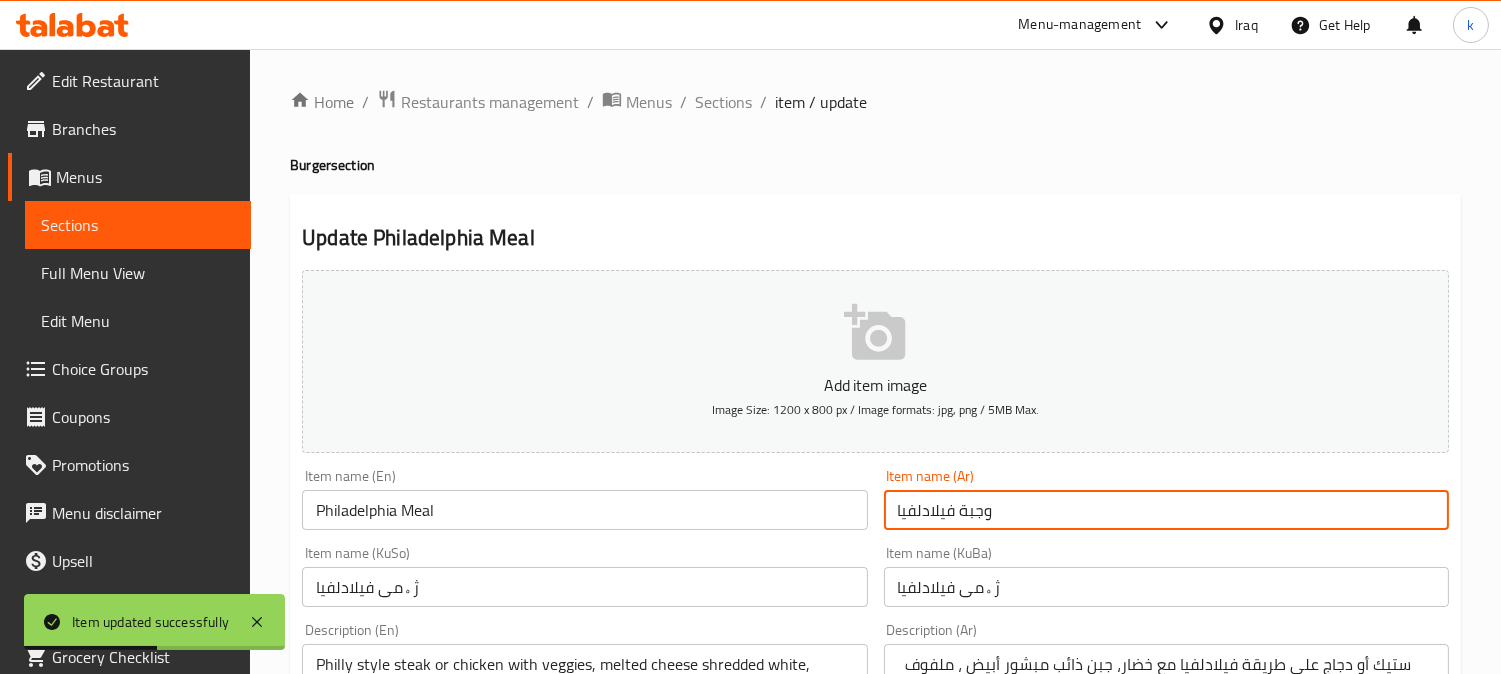 click on "وجبة فيلادلفيا" at bounding box center [1166, 510] 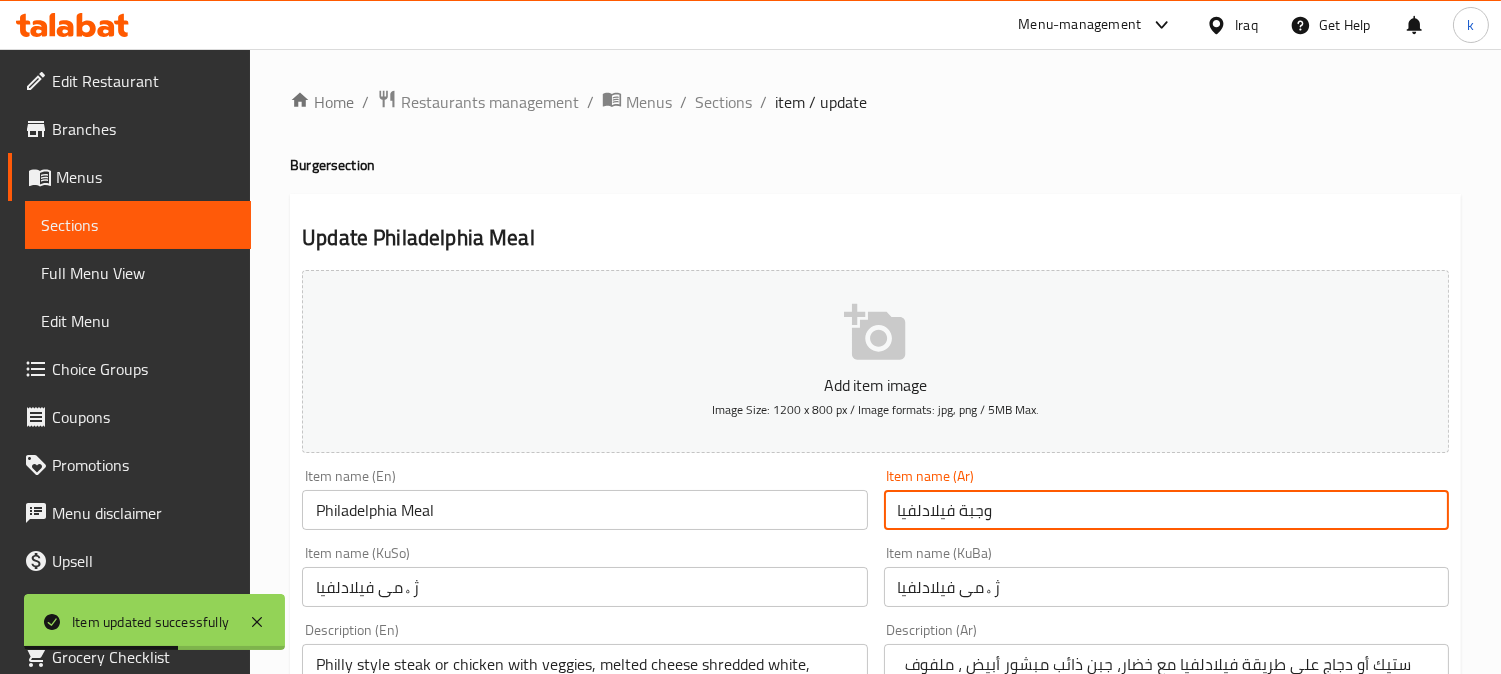 click on "Philadelphia Meal" at bounding box center (584, 510) 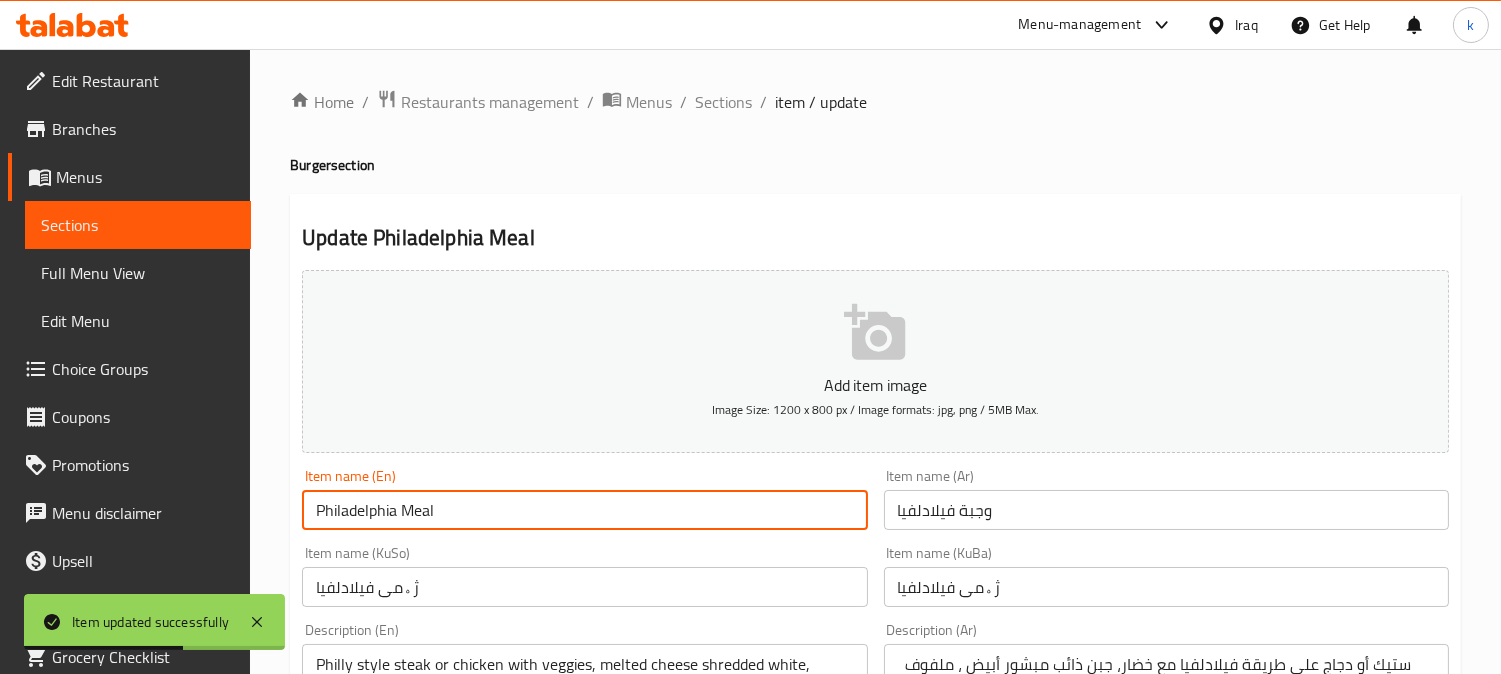 click on "Philadelphia Meal" at bounding box center (584, 510) 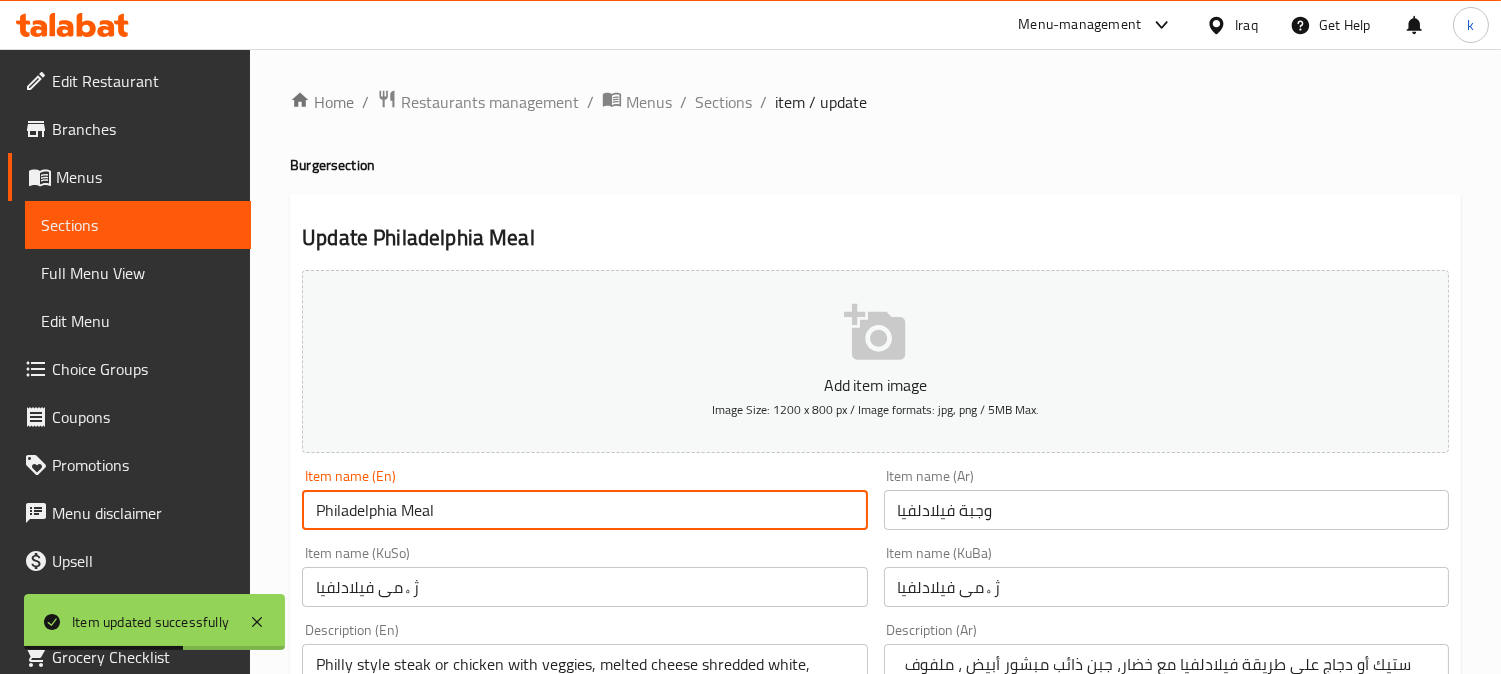 click on "Philadelphia Meal" at bounding box center (584, 510) 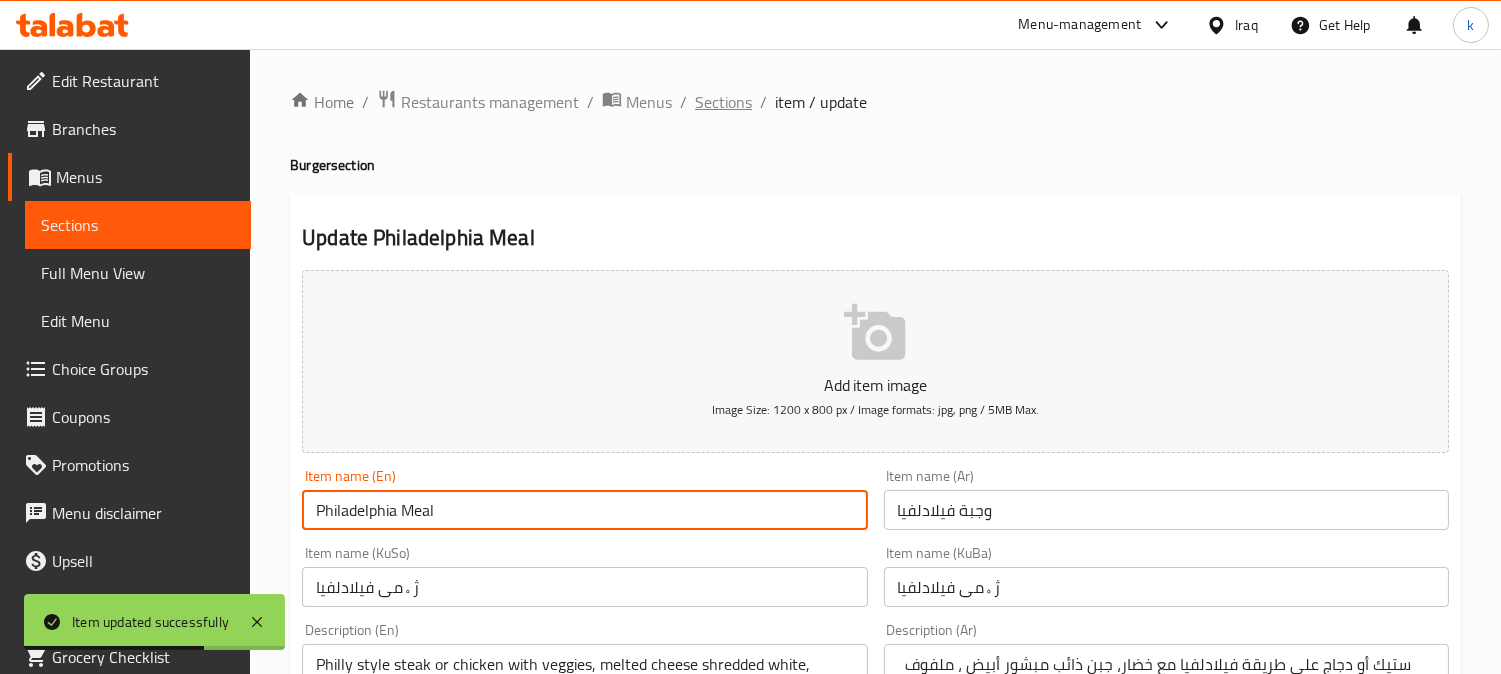 click on "Sections" at bounding box center (723, 102) 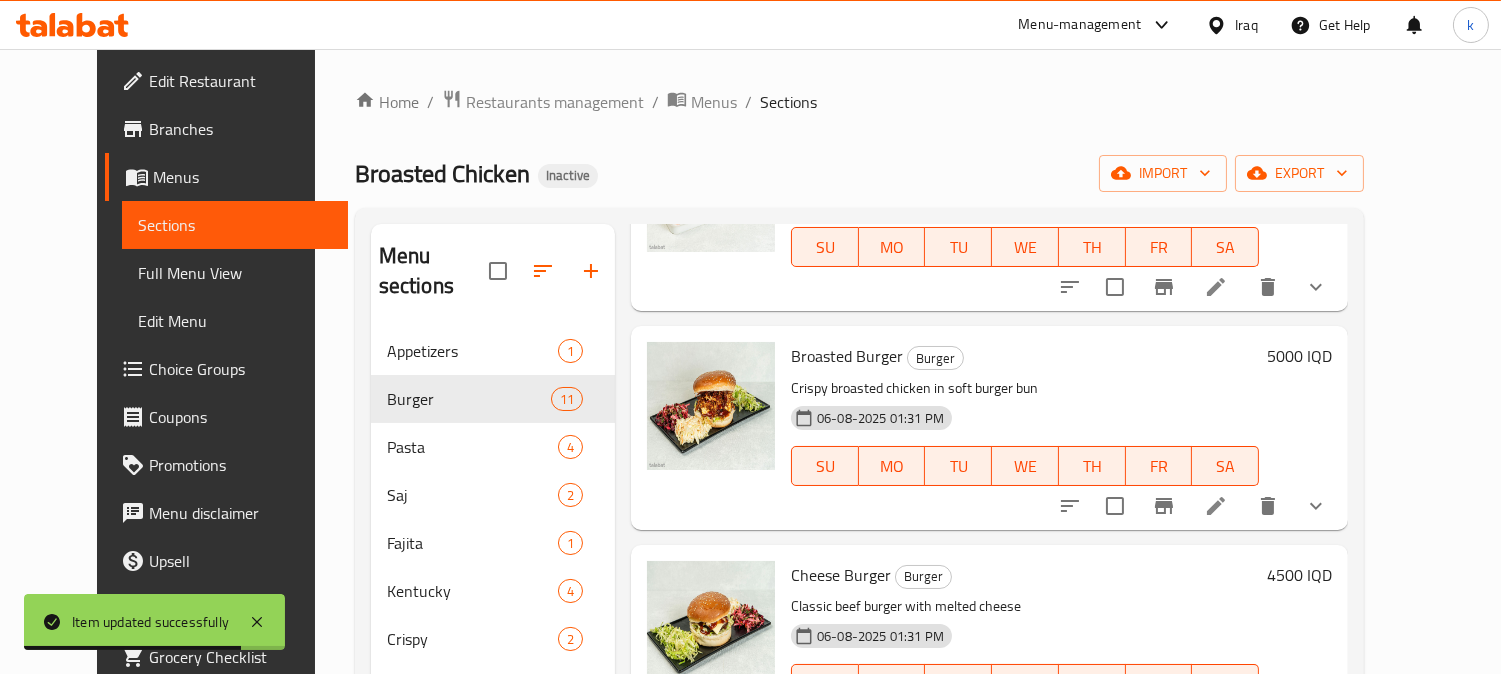 scroll, scrollTop: 0, scrollLeft: 0, axis: both 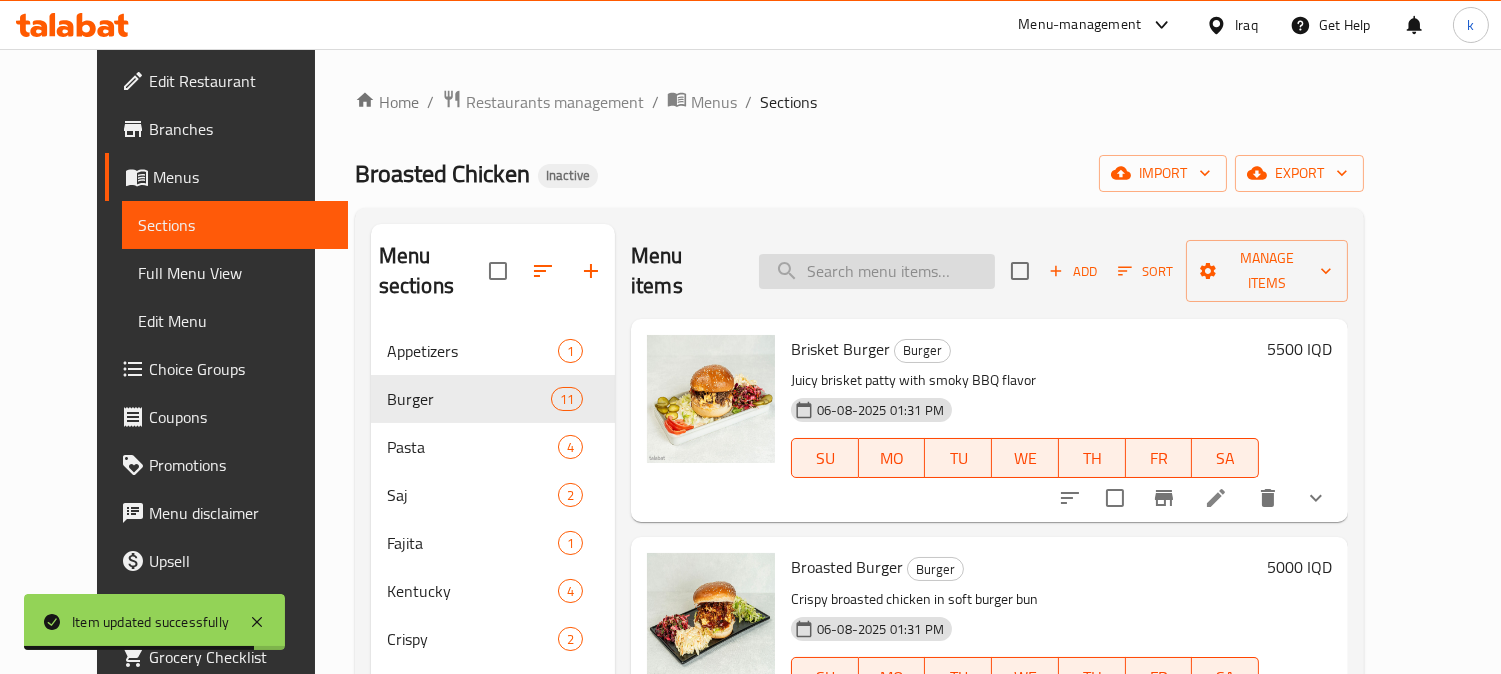 click at bounding box center [877, 271] 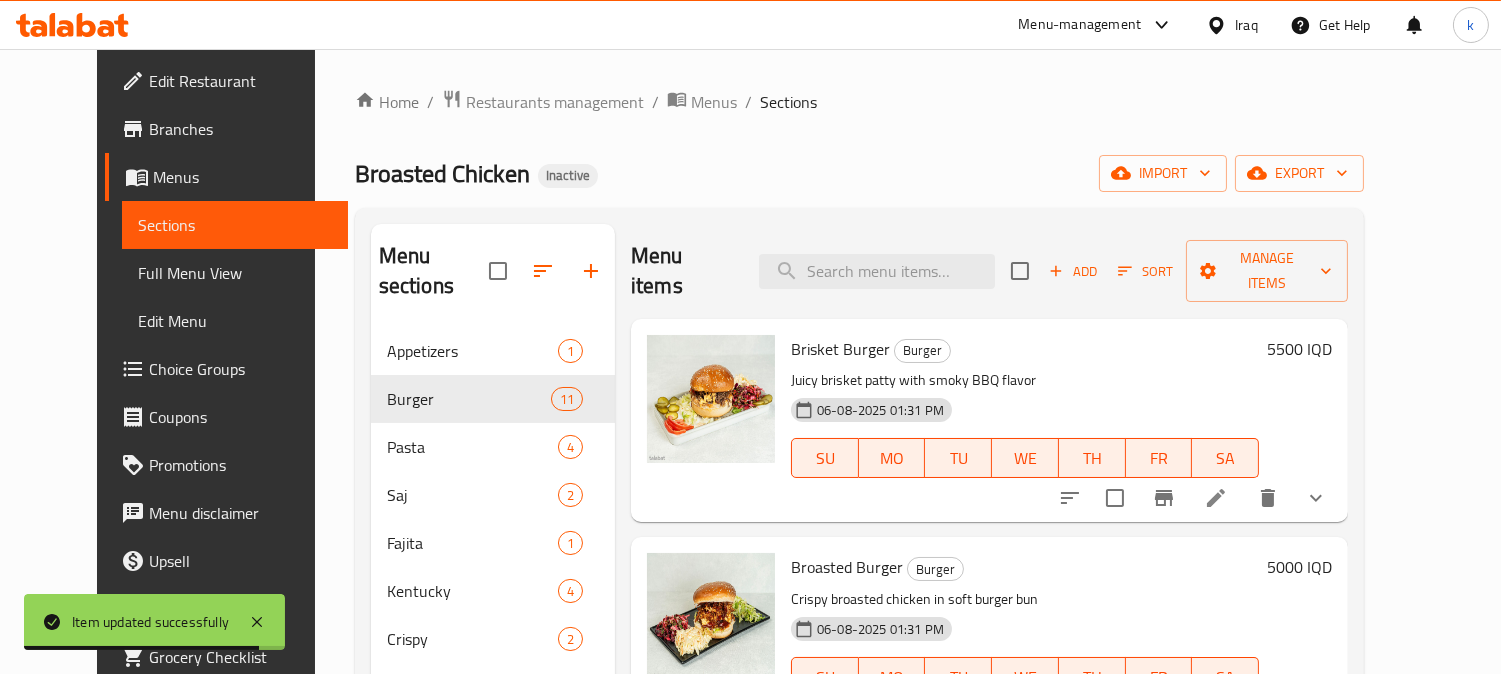 paste on "Philadelphia Meal" 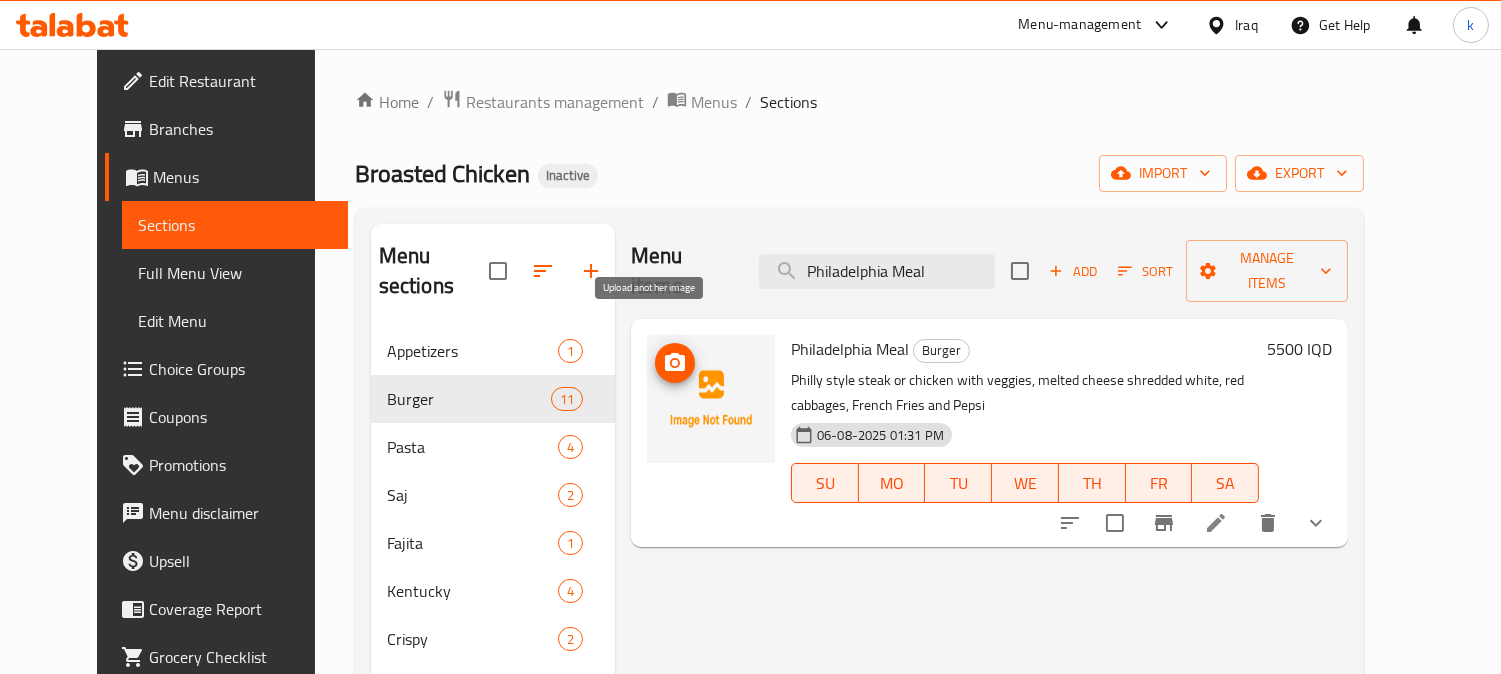 click 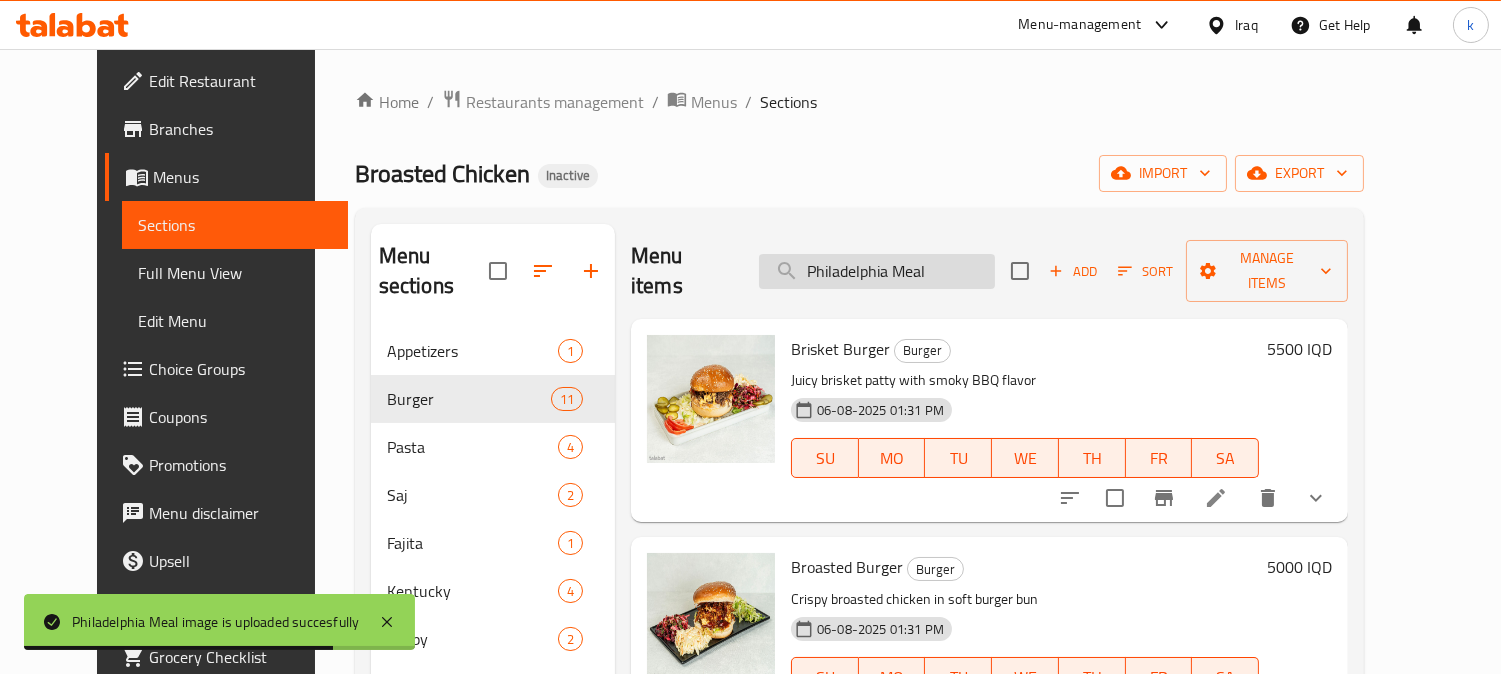 click on "Philadelphia Meal" at bounding box center [877, 271] 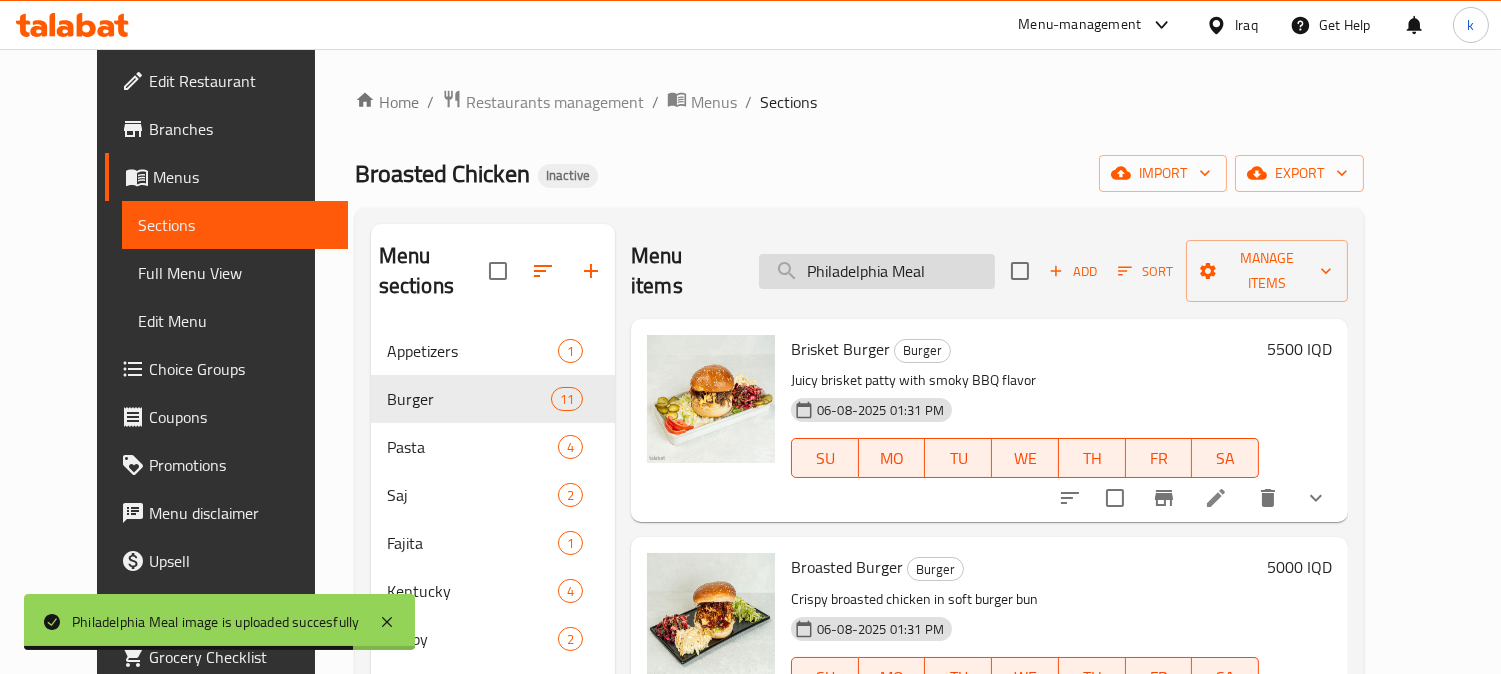click on "Philadelphia Meal" at bounding box center [877, 271] 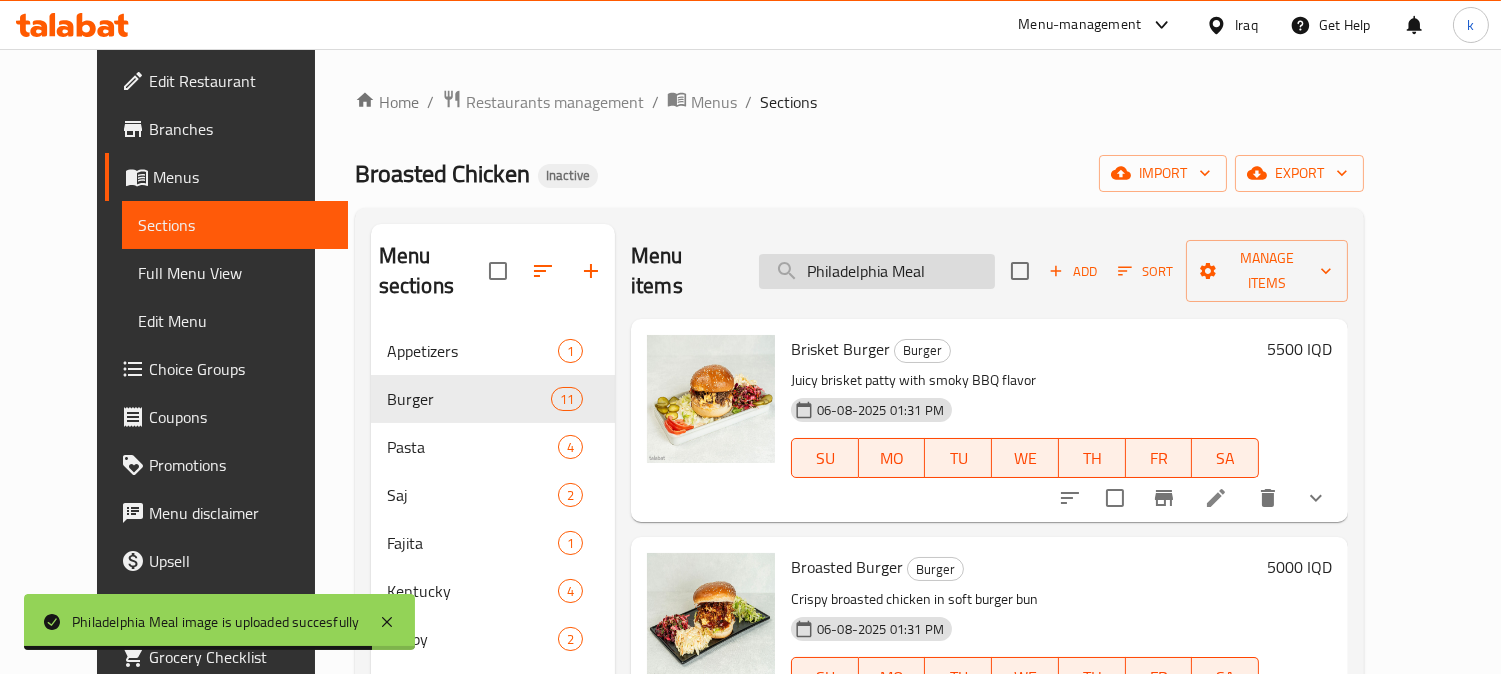 paste on "Special Crisp" 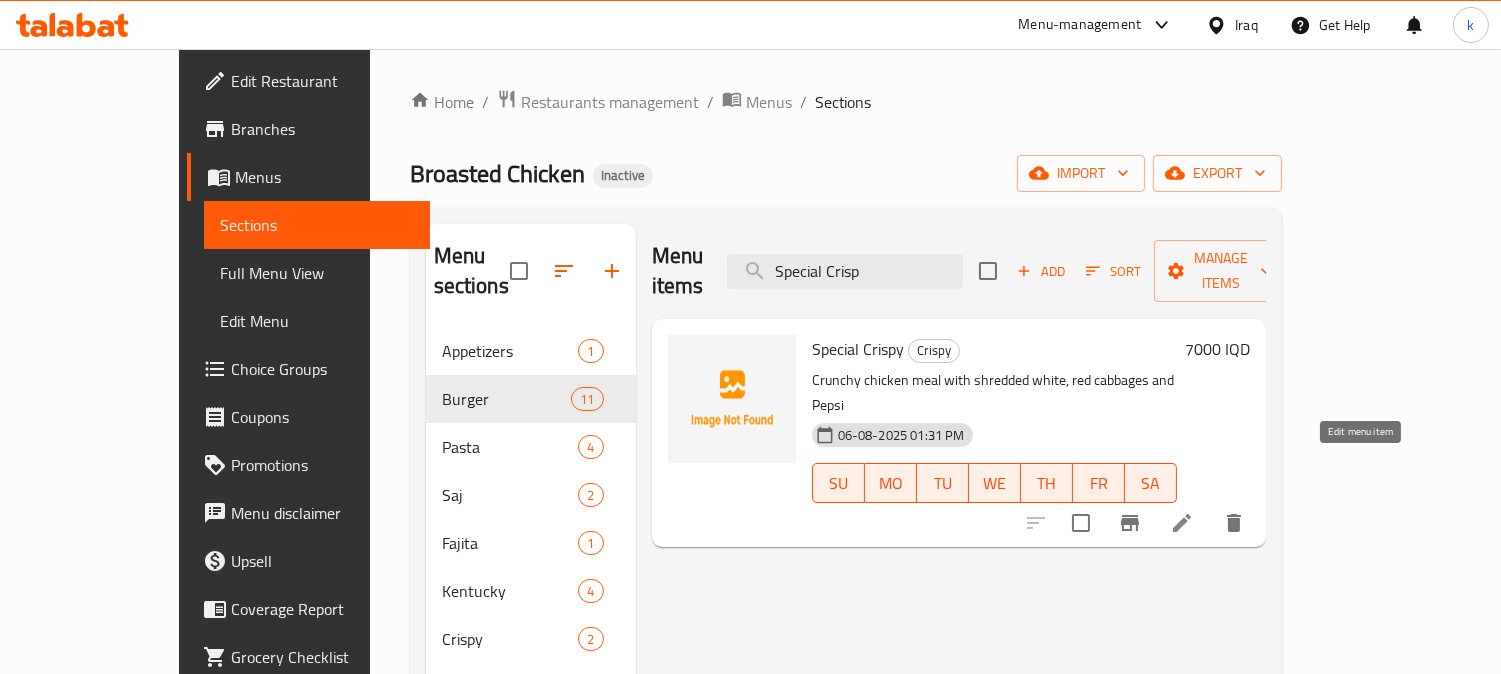 type on "Special Crisp" 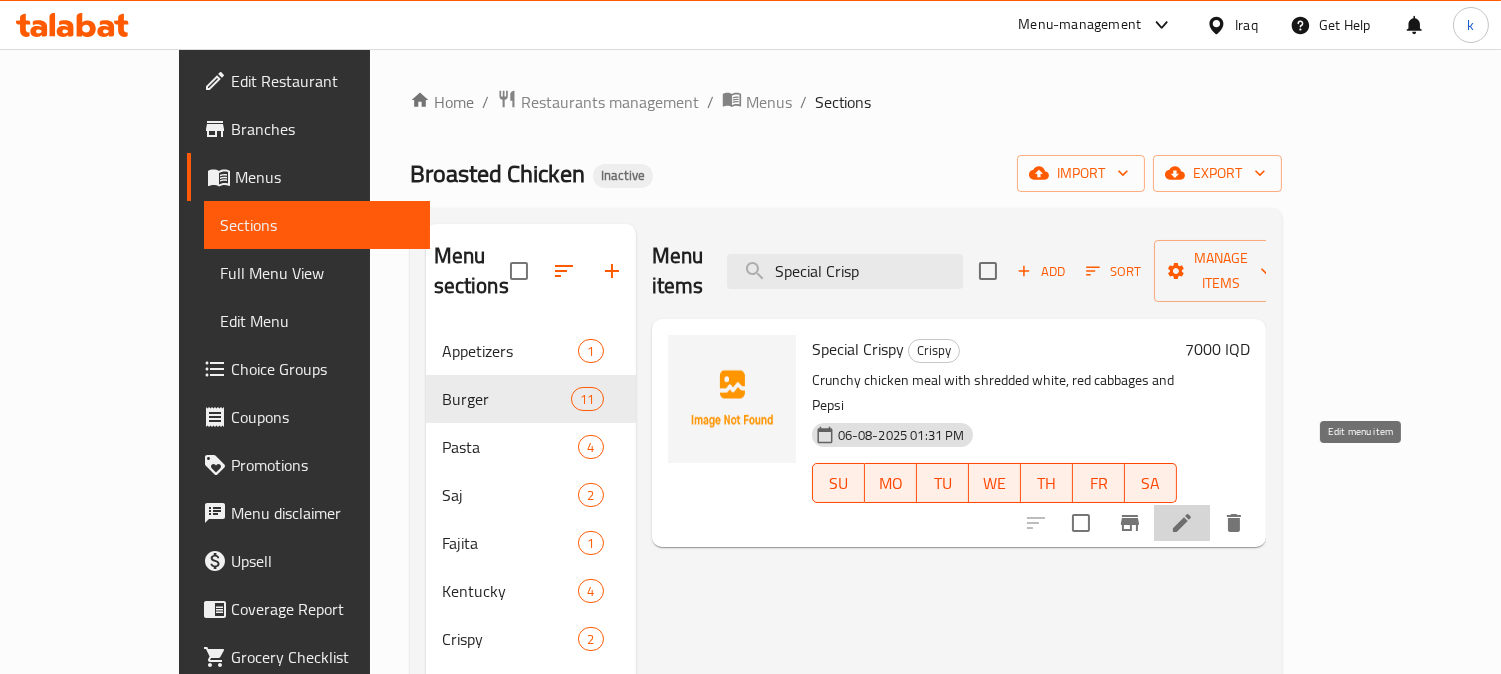 click 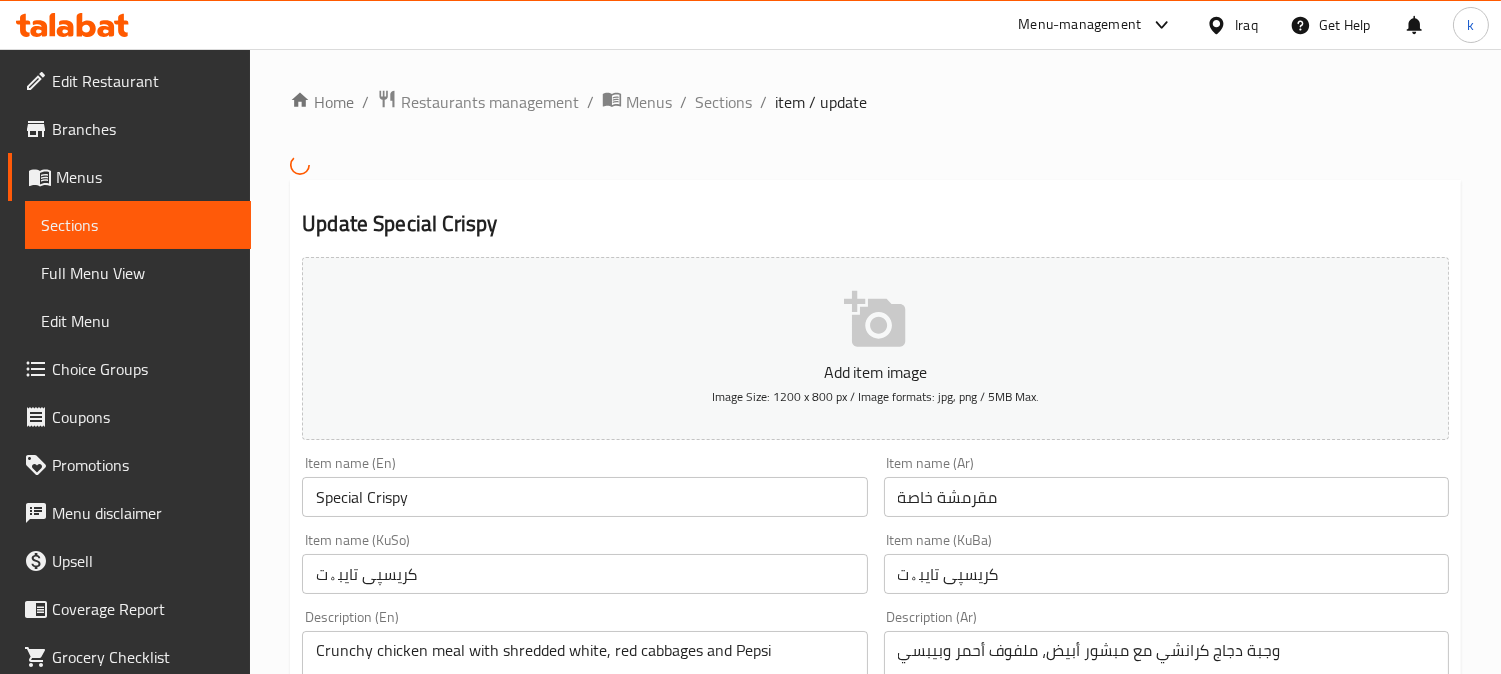 scroll, scrollTop: 185, scrollLeft: 0, axis: vertical 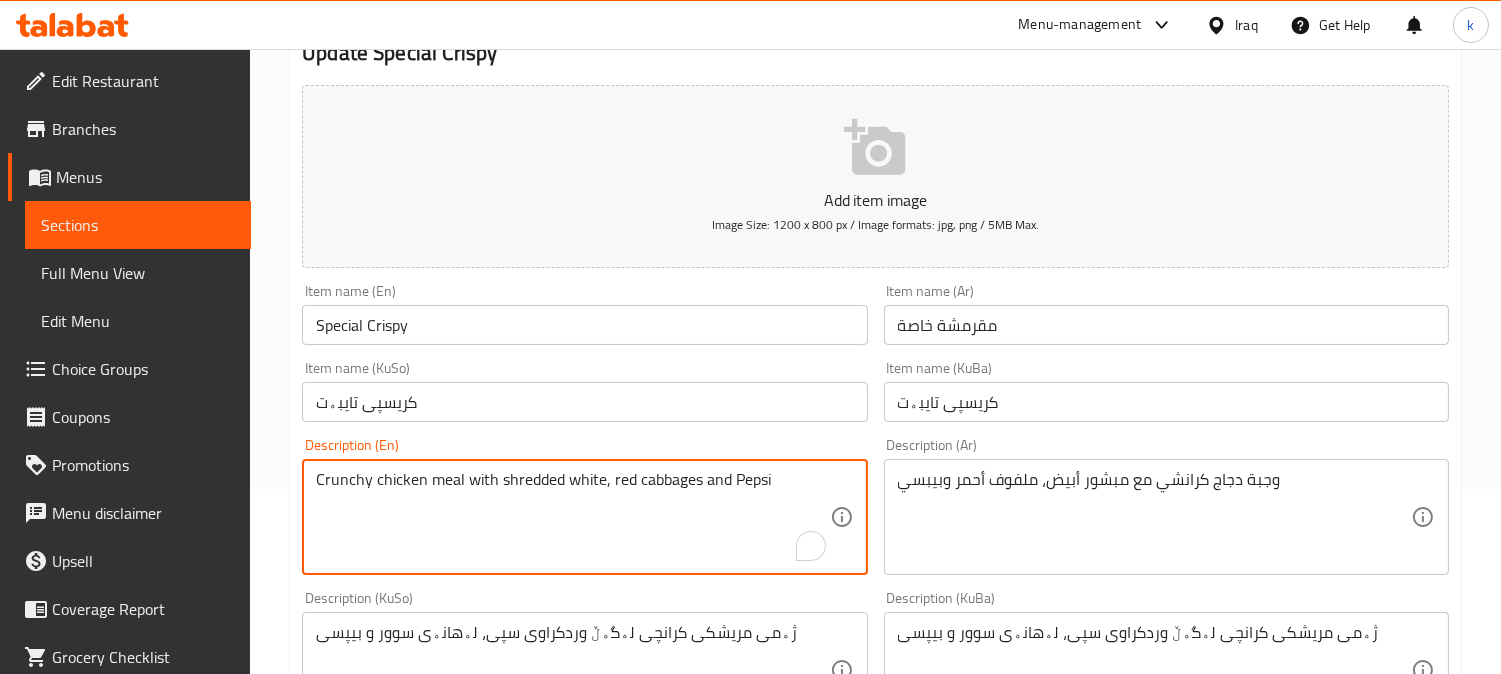 click on "Crunchy chicken meal with shredded white, red cabbages and Pepsi" at bounding box center [572, 517] 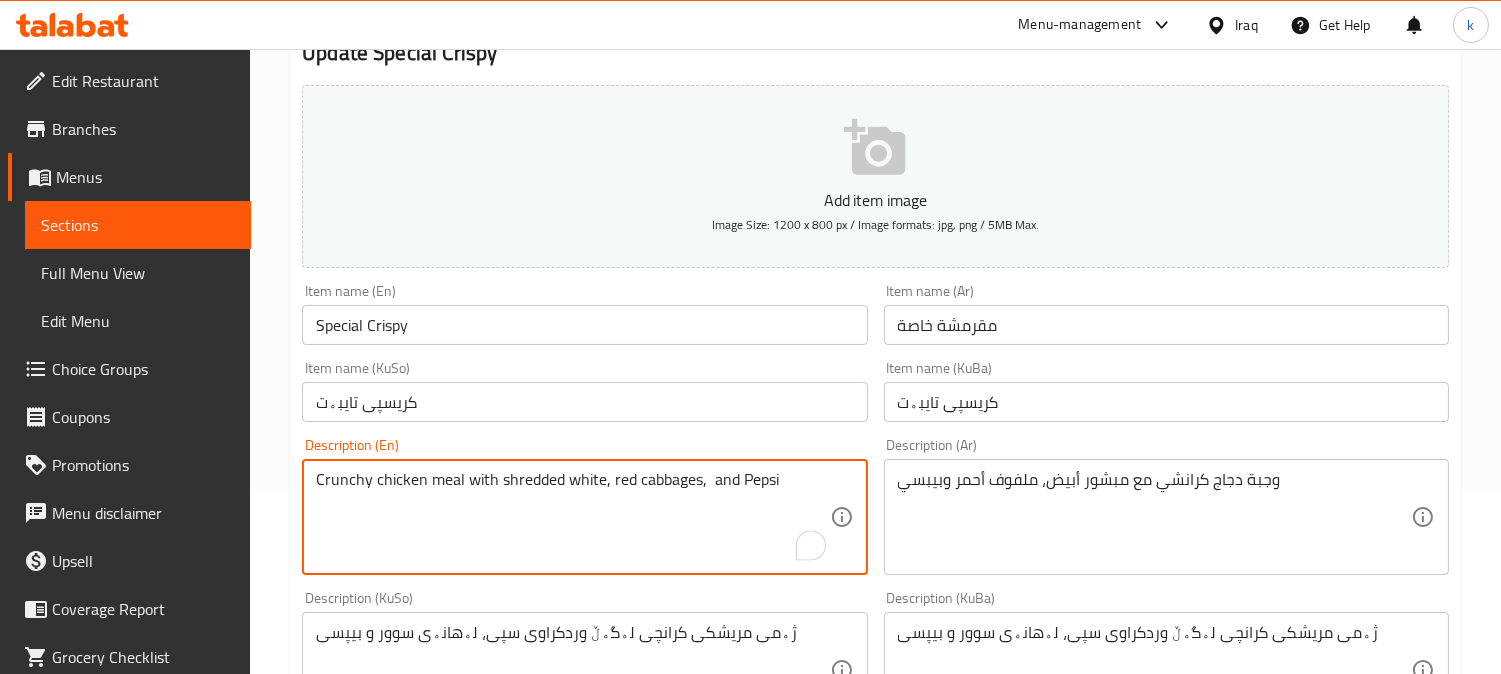 paste on "French Fries" 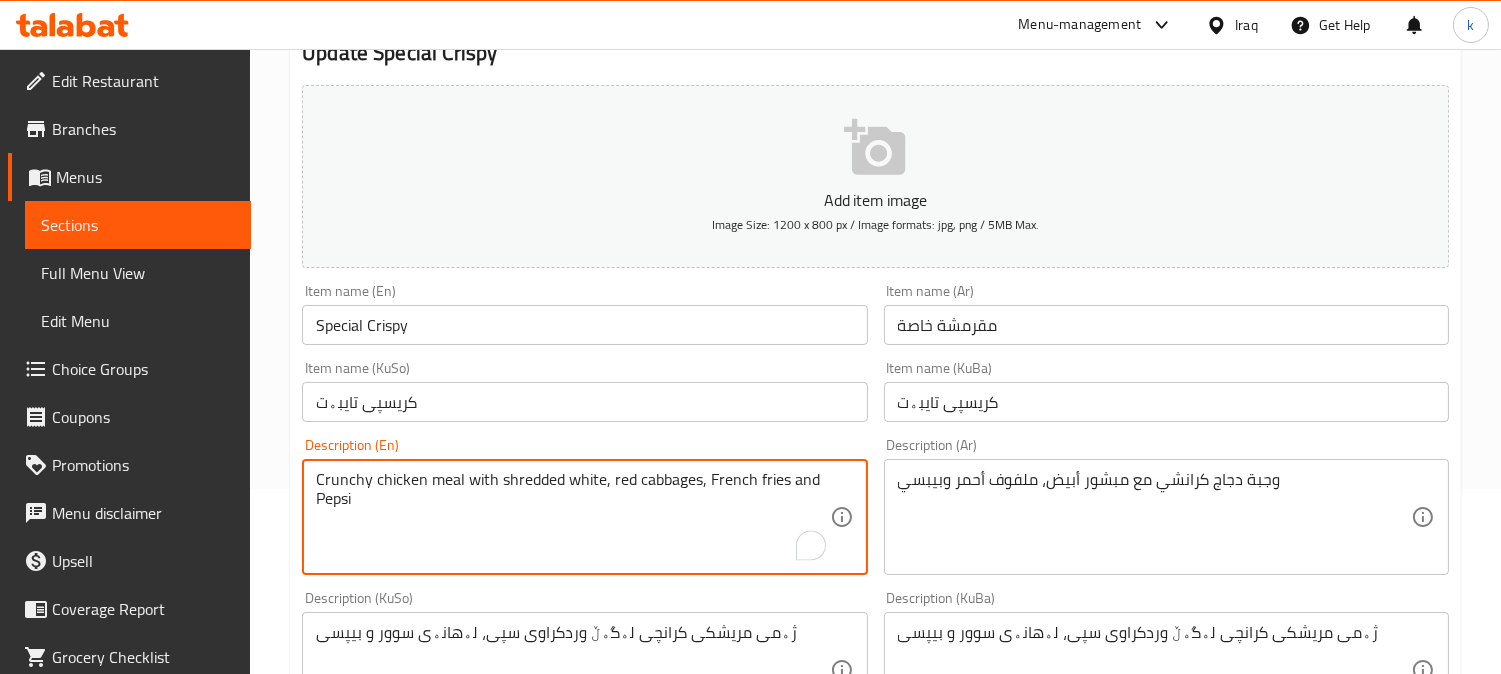 type on "Crunchy chicken meal with shredded white, red cabbages, French fries and Pepsi" 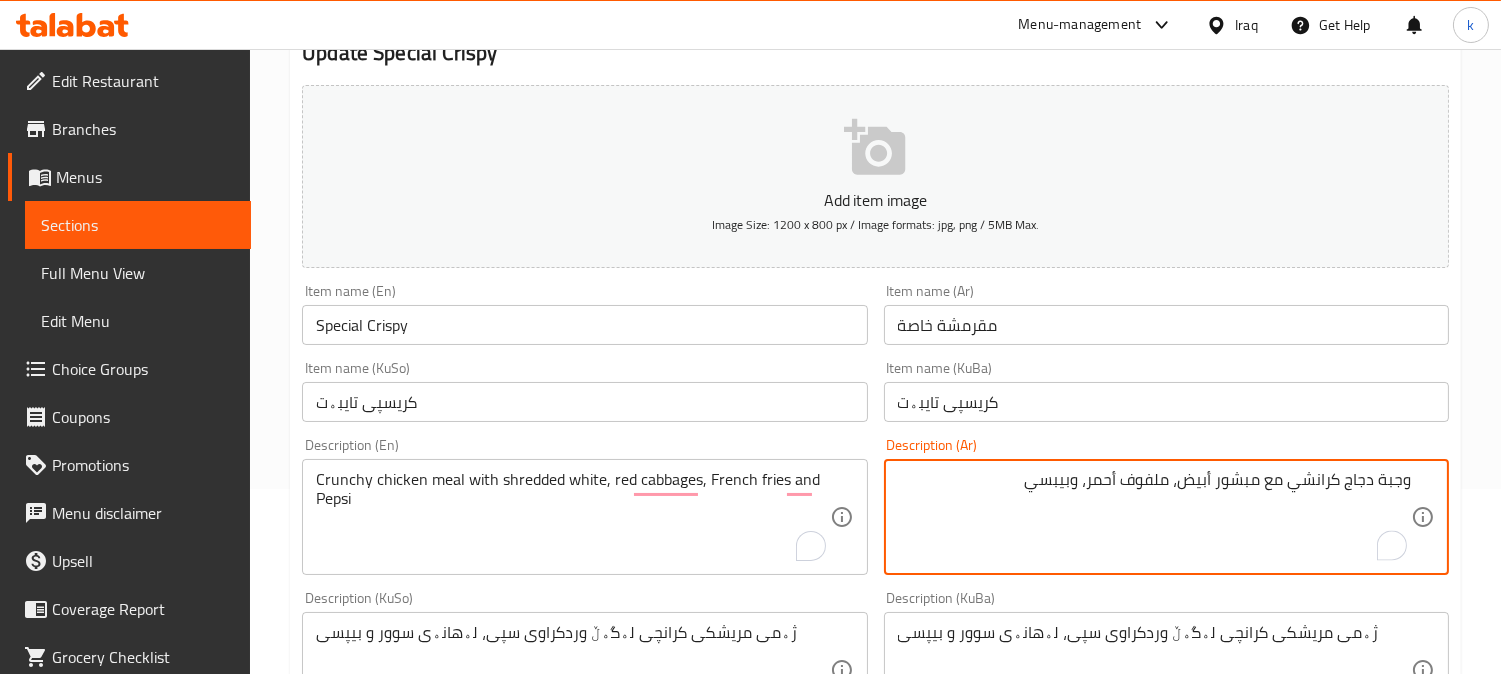 paste on "بطاطا مقلية" 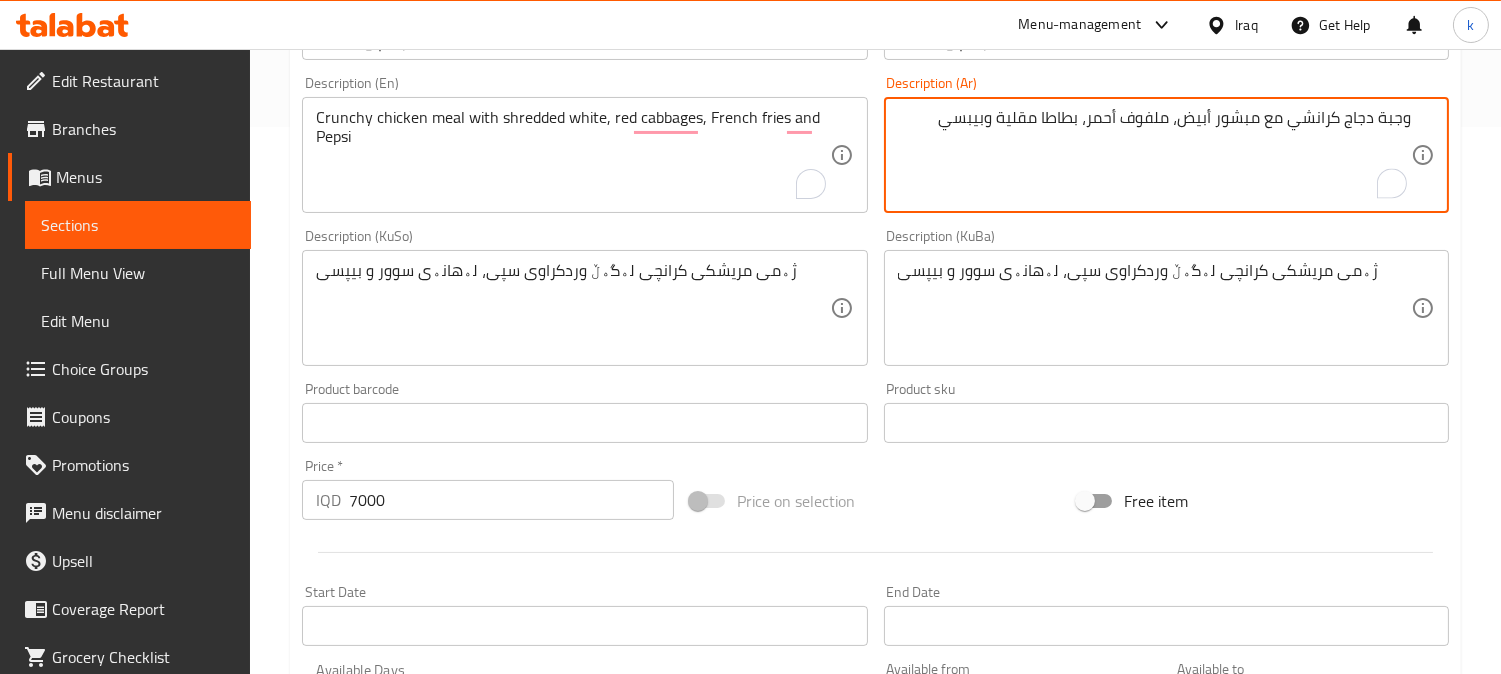 scroll, scrollTop: 555, scrollLeft: 0, axis: vertical 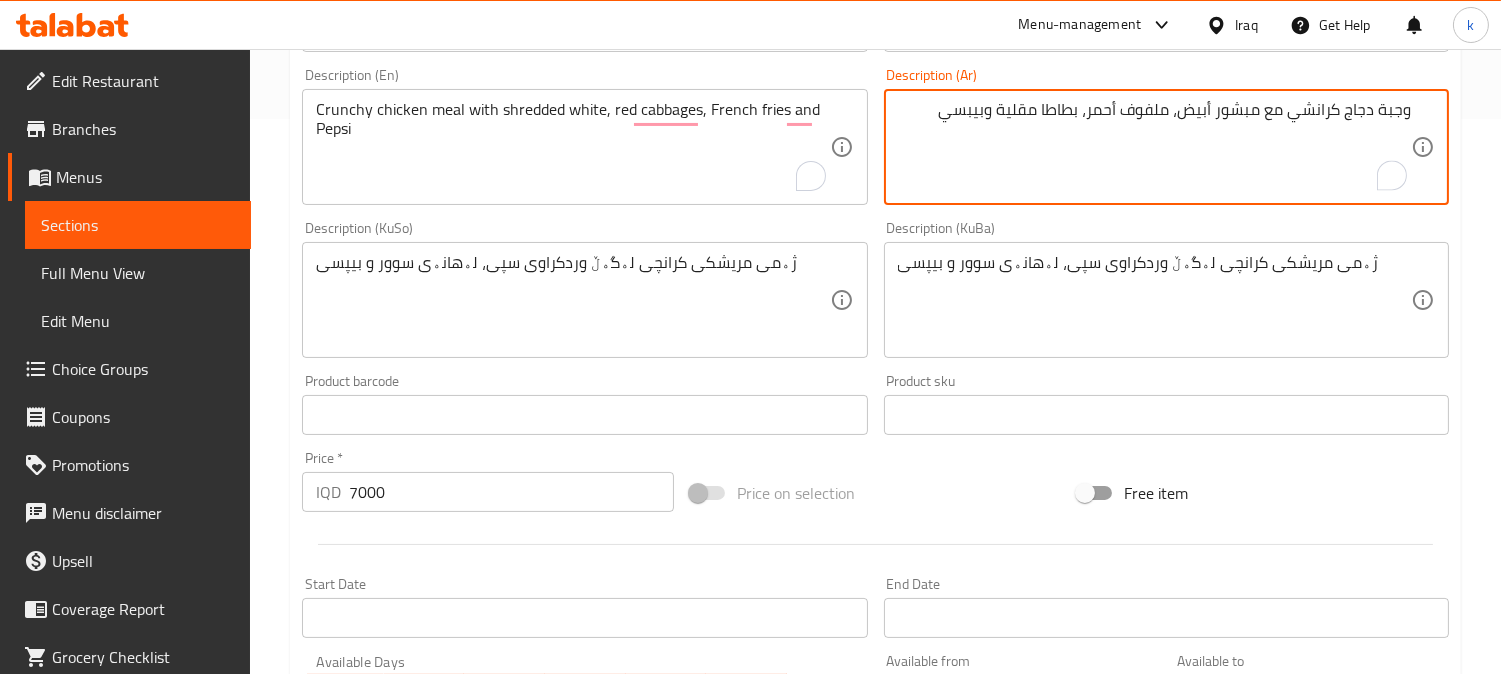 type on "وجبة دجاج كرانشي مع مبشور أبيض، ملفوف أحمر، بطاطا مقلية وبيبسي" 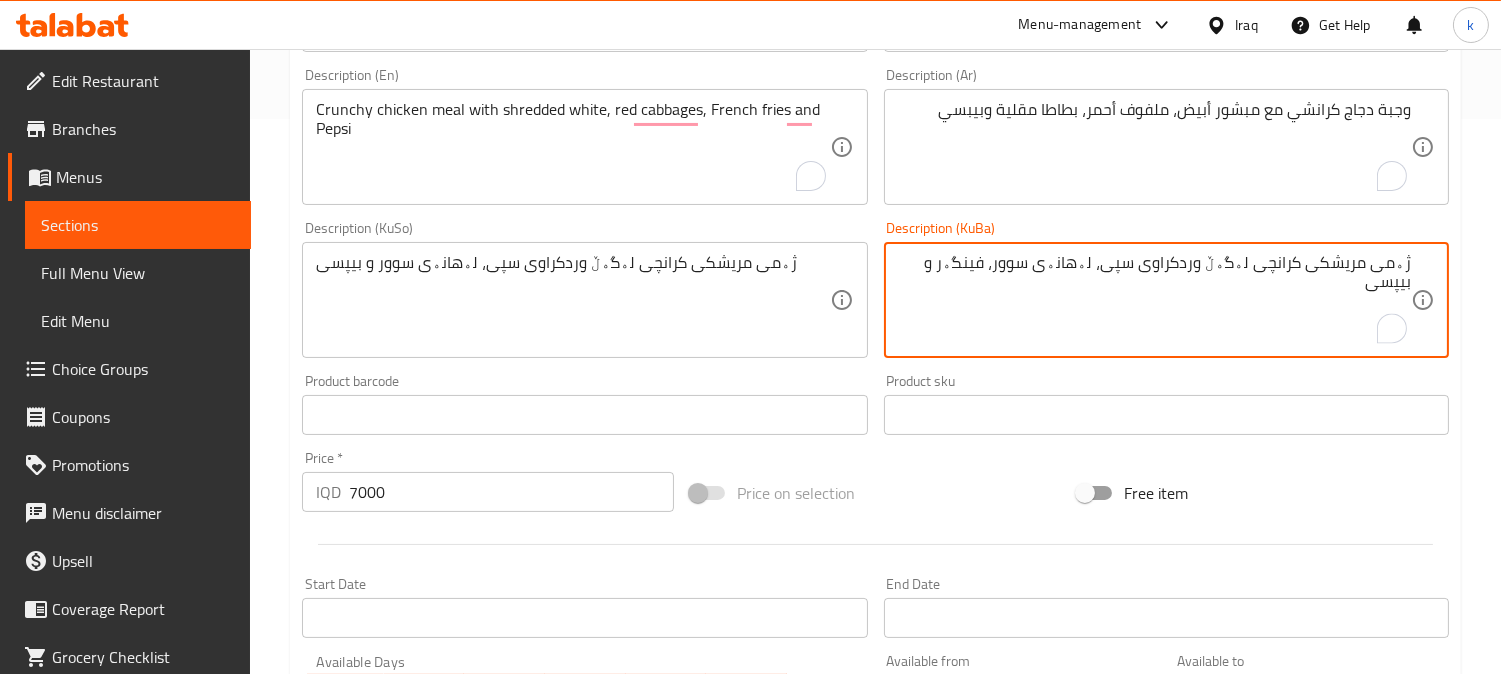 click on "ژەمی مریشکی کرانچی لەگەڵ وردکراوی سپی، لەهانەی سوور، فینگەر و بیپسی" at bounding box center [1154, 300] 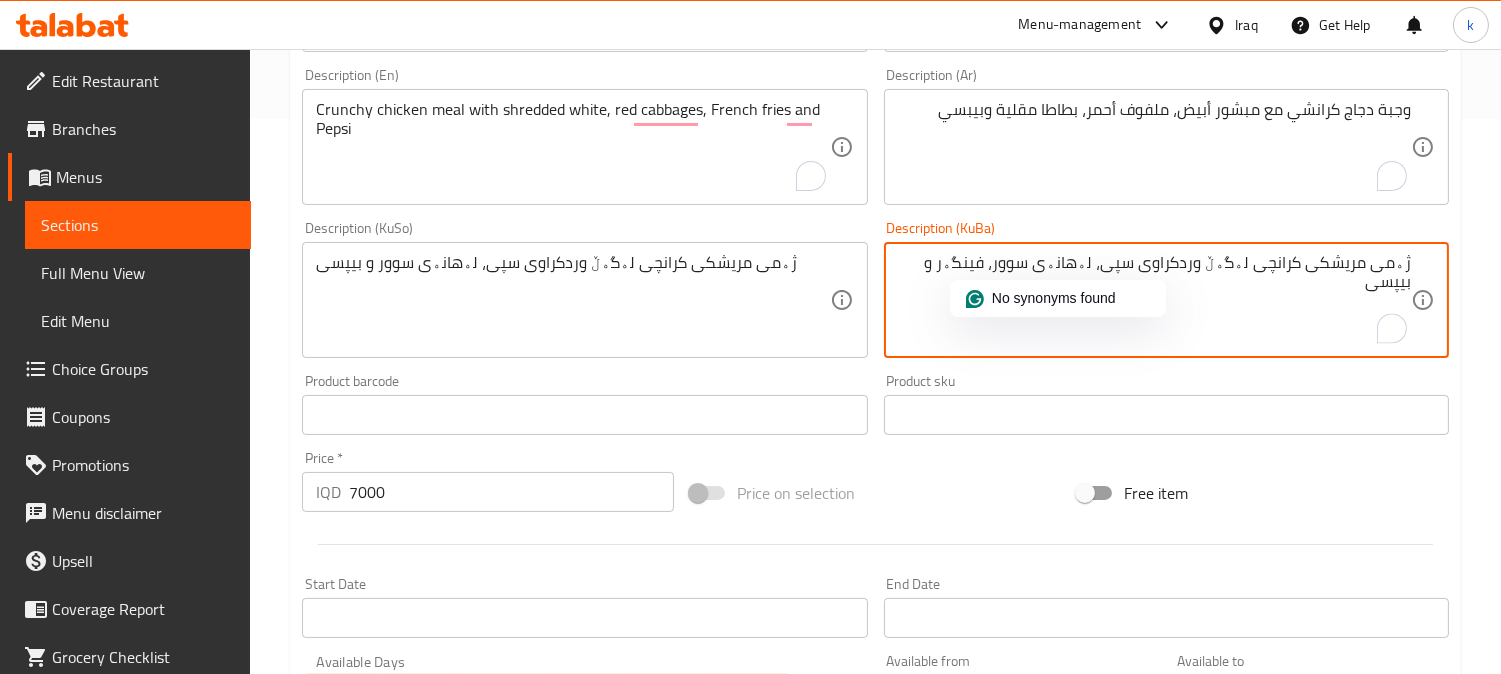 type on "ژەمی مریشکی کرانچی لەگەڵ وردکراوی سپی، لەهانەی سوور، فینگەر و بیپسی" 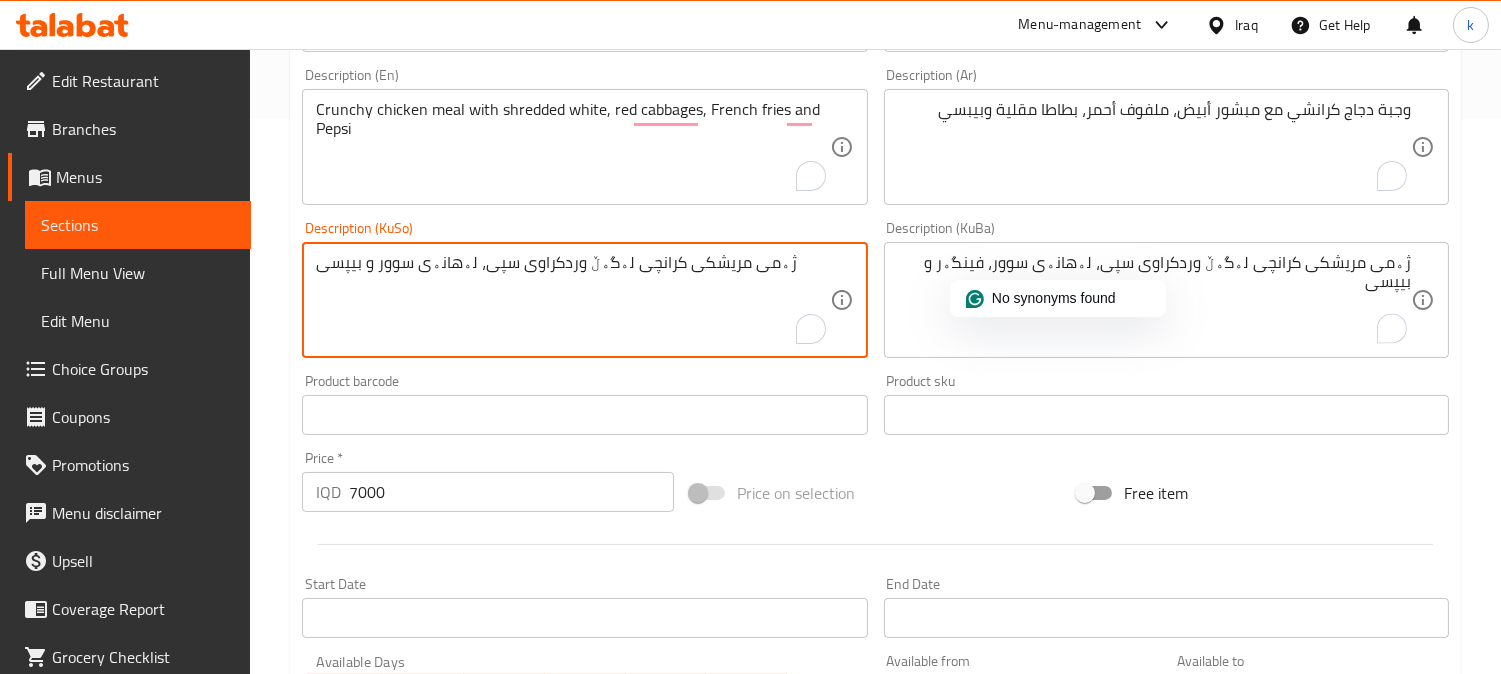 click on "ژەمی مریشکی کرانچی لەگەڵ وردکراوی سپی، لەهانەی سوور و بیپسی" at bounding box center [572, 300] 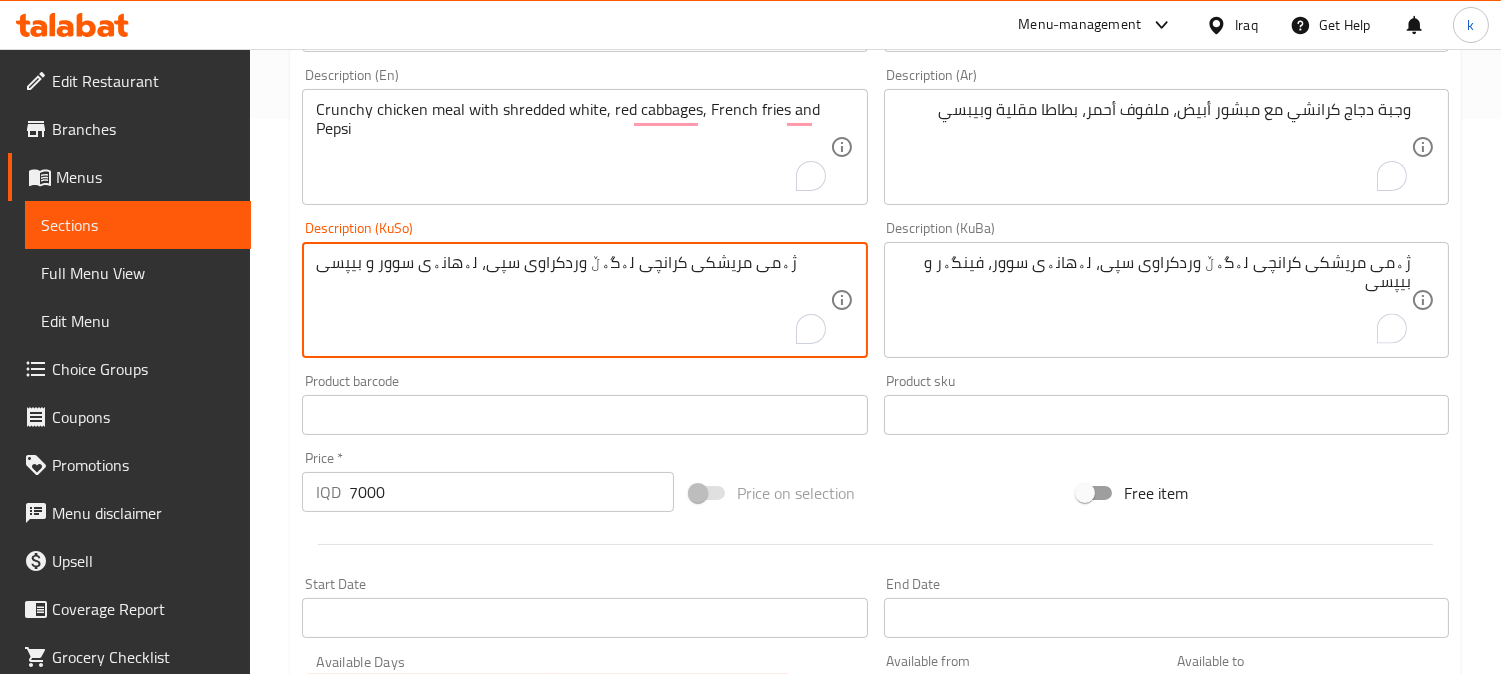 paste on "، فینگەر" 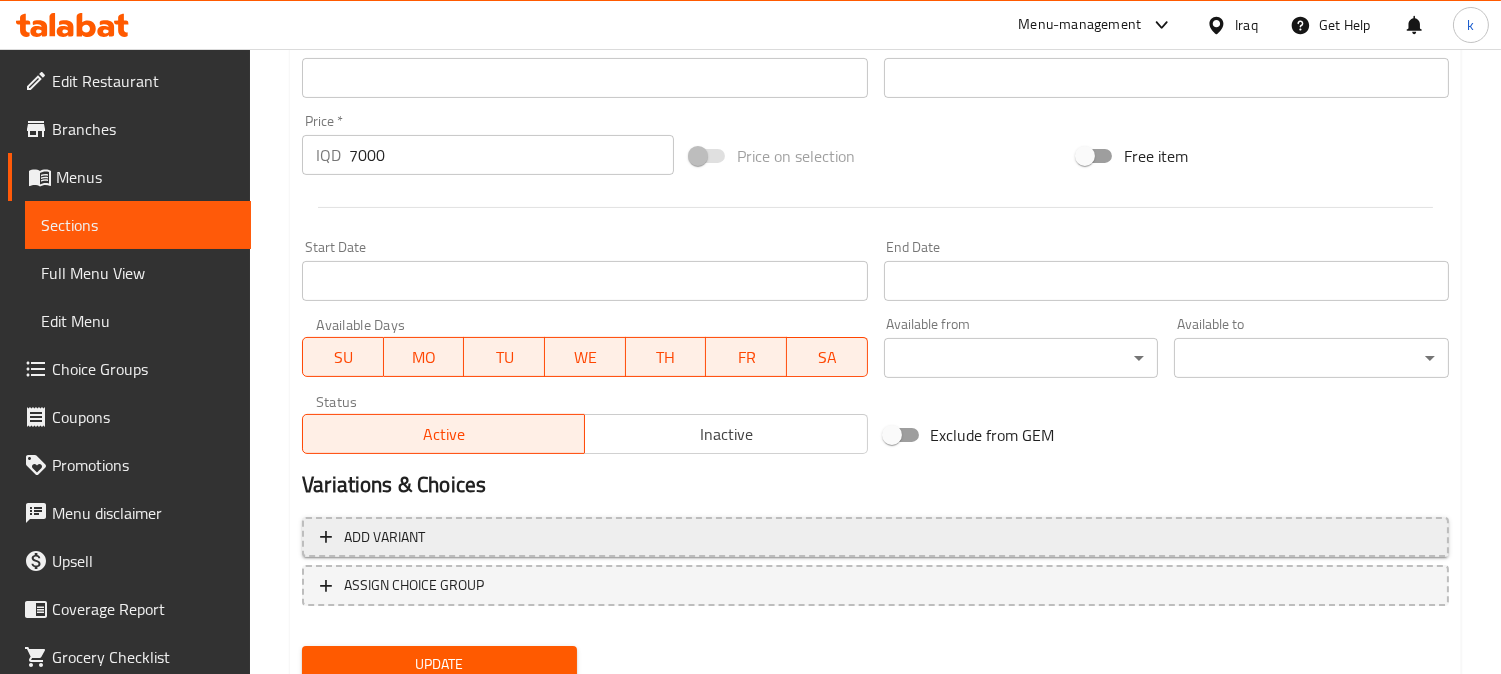 scroll, scrollTop: 965, scrollLeft: 0, axis: vertical 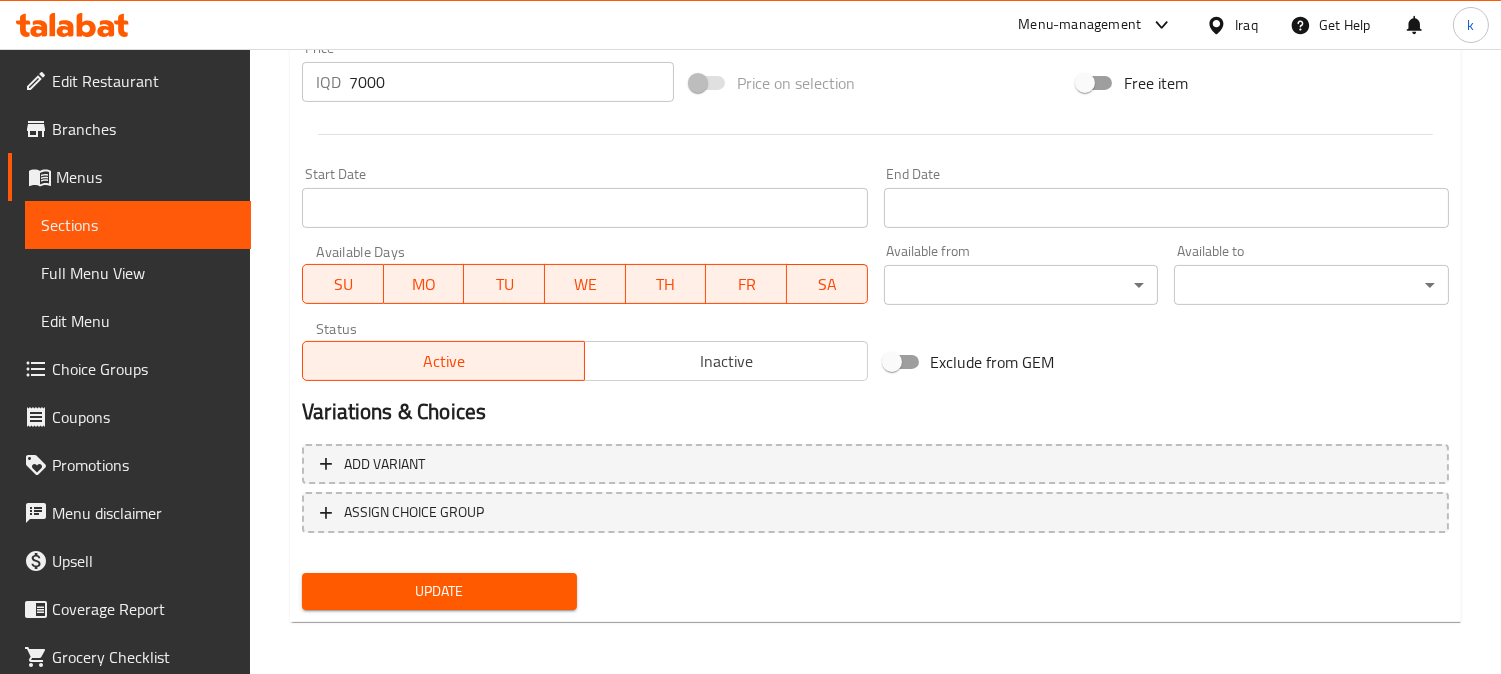 type on "ژەمی مریشکی کرانچی لەگەڵ وردکراوی سپی، لەهانەی سوور، فینگەر و بیپسی" 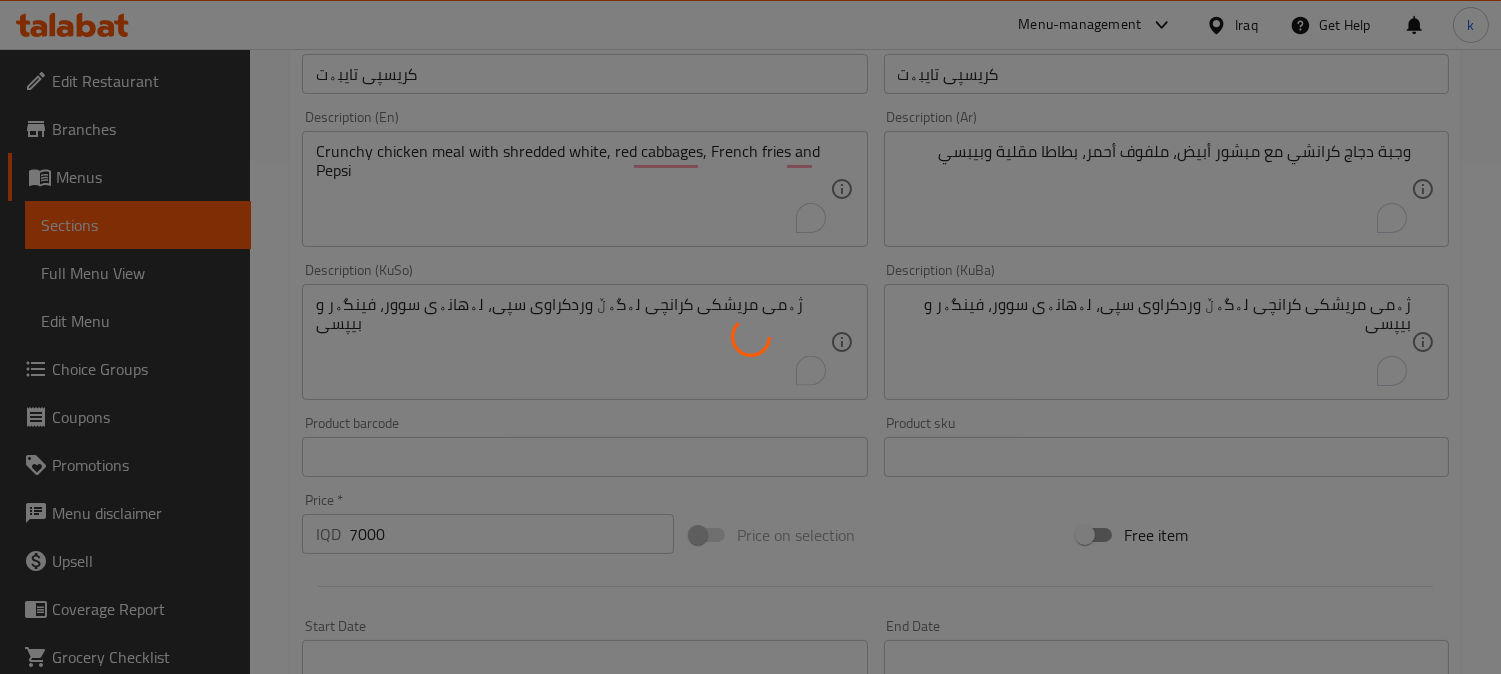 scroll, scrollTop: 224, scrollLeft: 0, axis: vertical 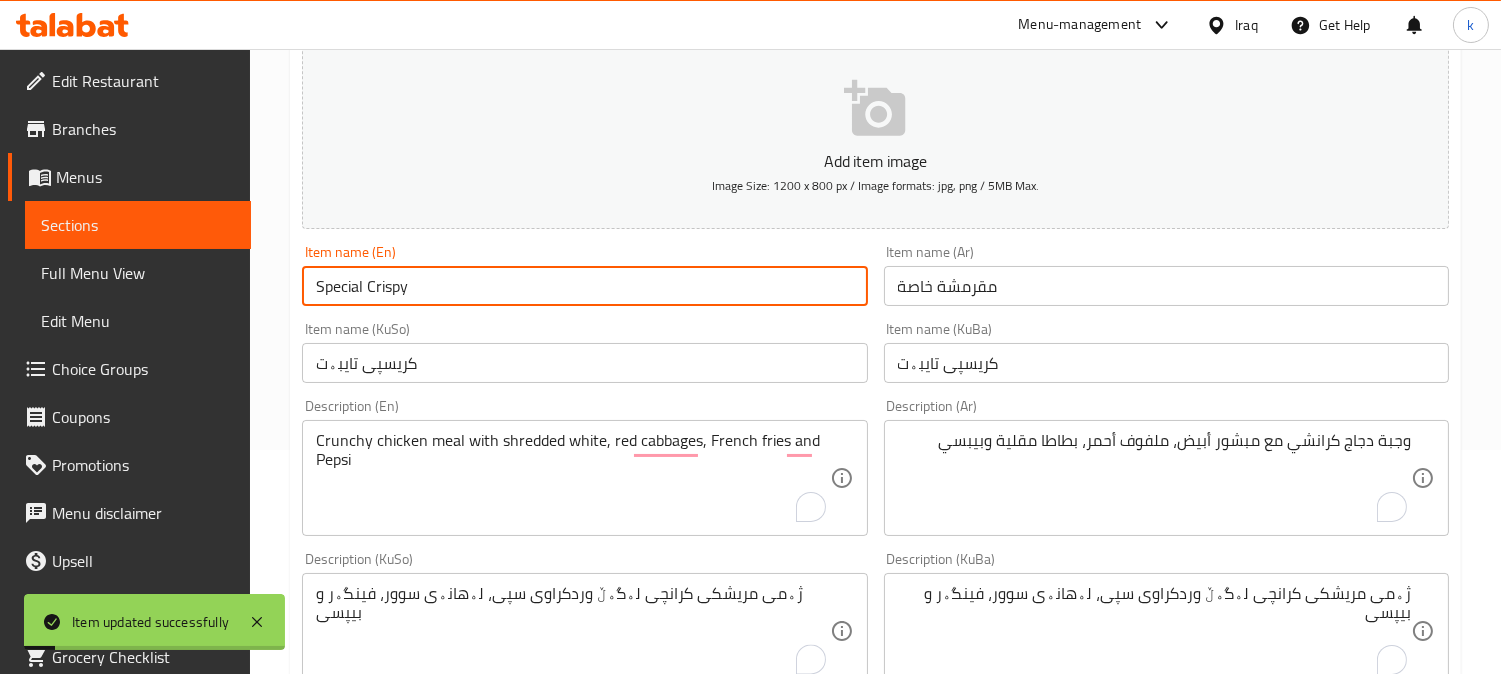 click on "Special Crispy" at bounding box center [584, 286] 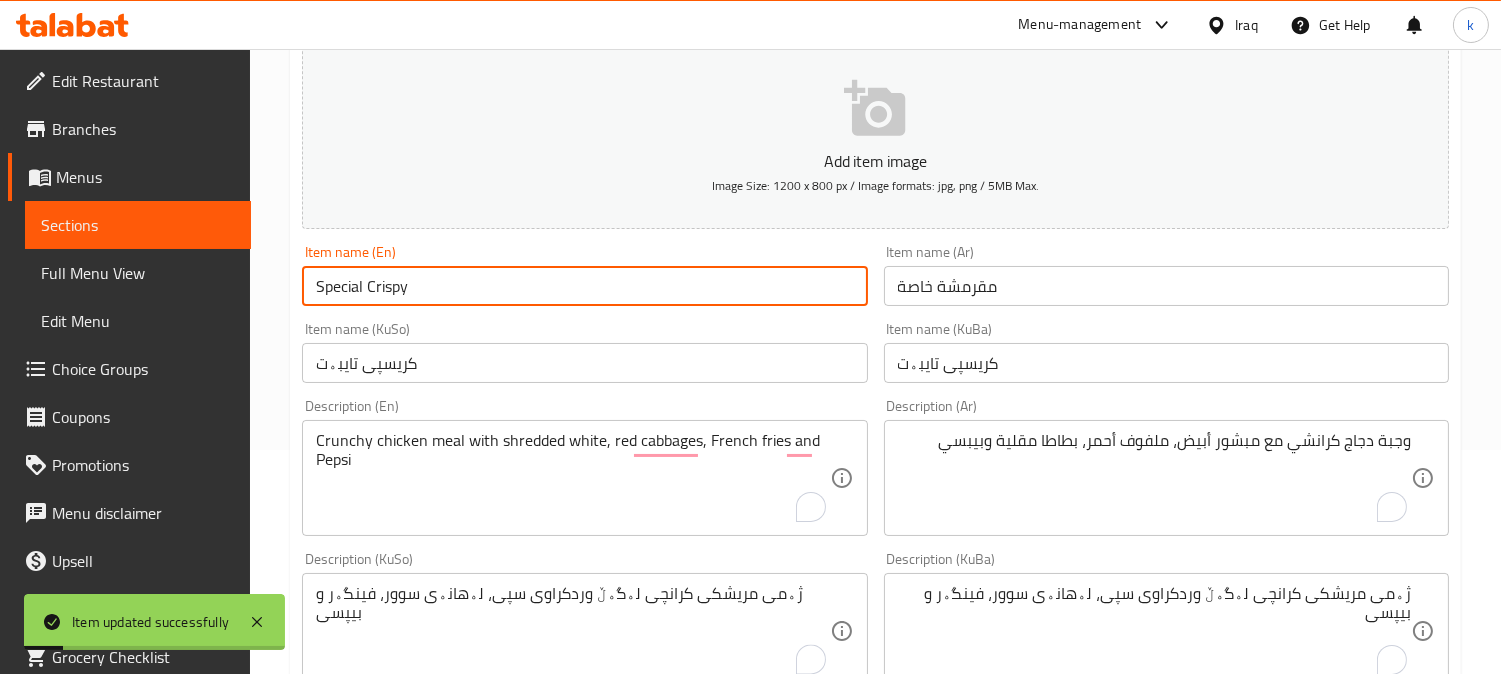 click on "Special Crispy" at bounding box center (584, 286) 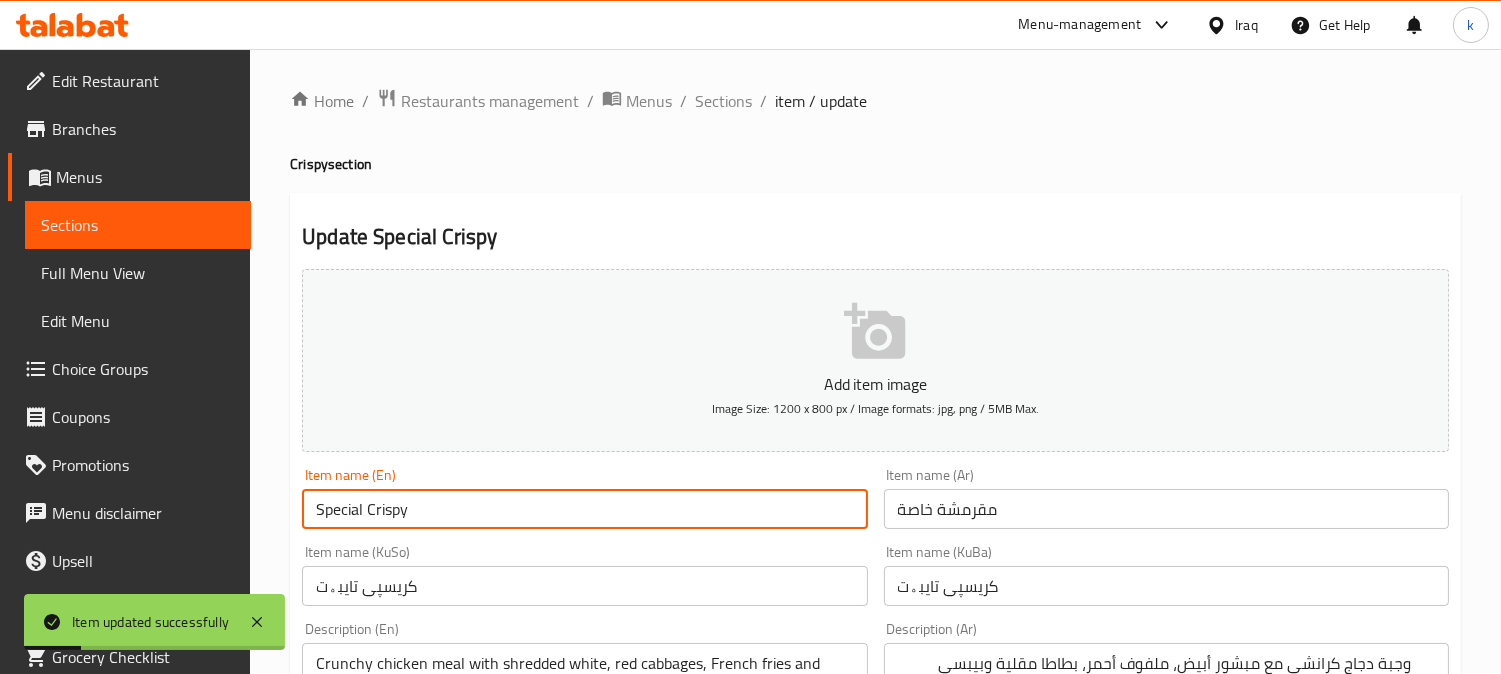 scroll, scrollTop: 0, scrollLeft: 0, axis: both 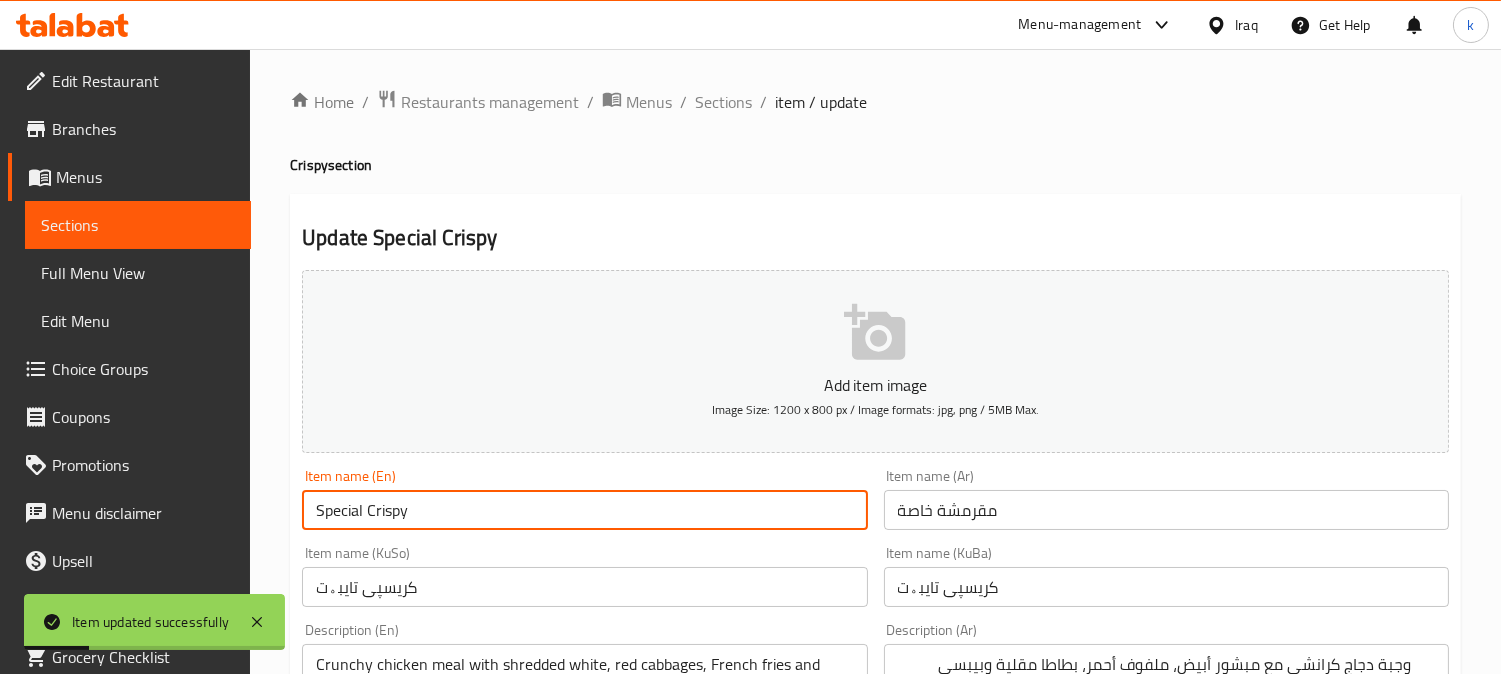 click on "Home / Restaurants management / Menus / Sections / item / update Crispy   section Update Special Crispy Add item image Image Size: 1200 x 800 px / Image formats: jpg, png / 5MB Max. Item name (En) Special Crispy Item name (En) Item name (Ar) مقرمشة خاصة Item name (Ar) Item name (KuSo) کریسپی تایبەت Item name (KuSo) Item name (KuBa) کریسپی تایبەت Item name (KuBa) Description (En) Crunchy chicken meal with shredded white, red cabbages, French fries and Pepsi Description (En) Description (Ar) وجبة دجاج كرانشي مع مبشور أبيض، ملفوف أحمر، بطاطا مقلية وبيبسي Description (Ar) Description (KuSo) ژەمی مریشکی کرانچی لەگەڵ وردکراوی سپی، لەهانەی سوور، فینگەر و بیپسی Description (KuSo) Description (KuBa) ژەمی مریشکی کرانچی لەگەڵ وردکراوی سپی، لەهانەی سوور، فینگەر و بیپسی Description (KuBa) Product barcode Product barcode Price" at bounding box center [875, 846] 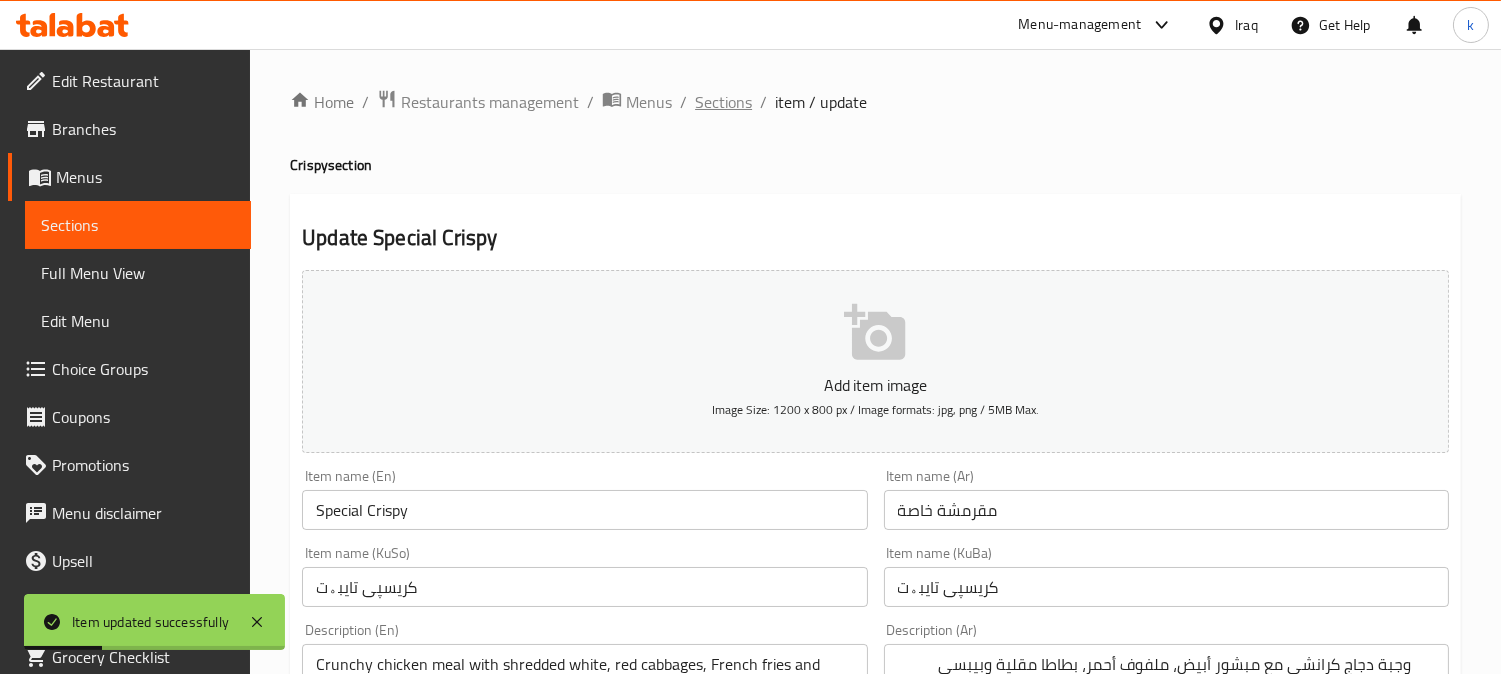 click on "Sections" at bounding box center [723, 102] 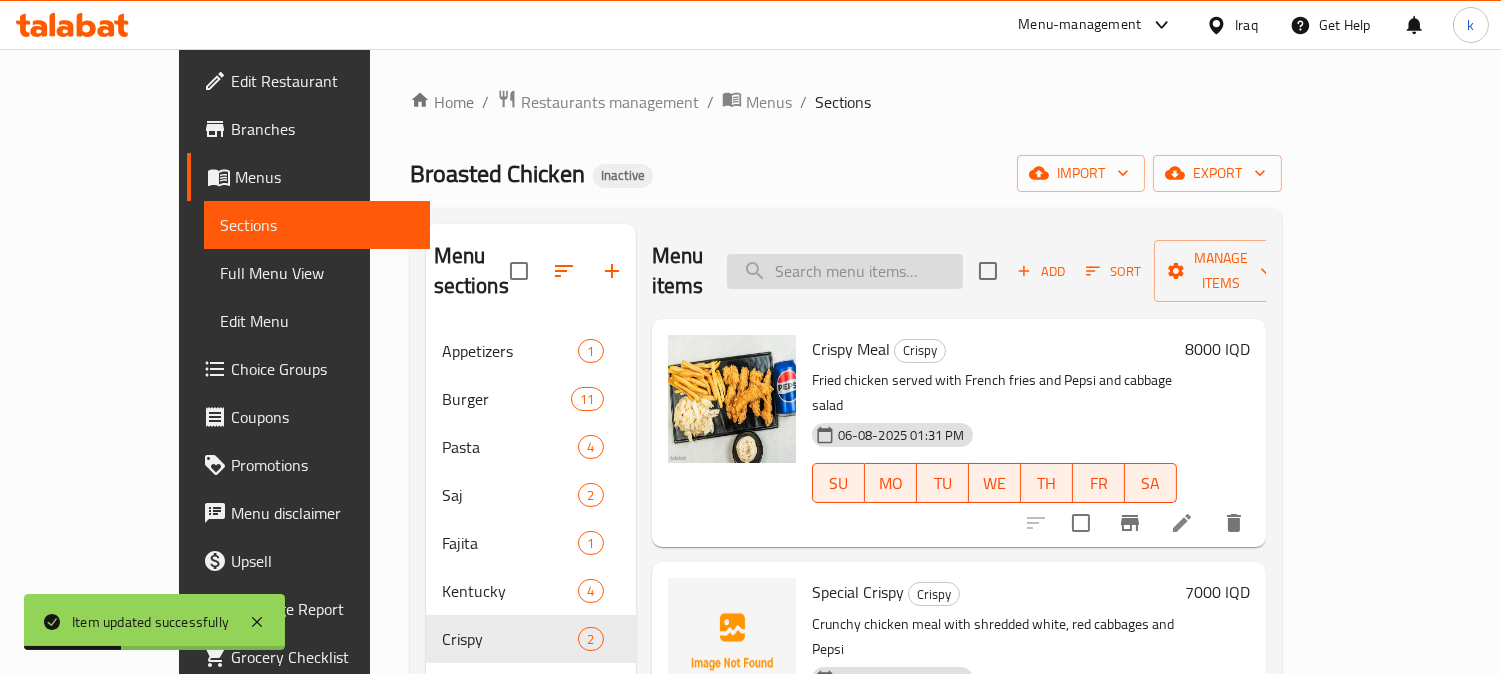 click at bounding box center [845, 271] 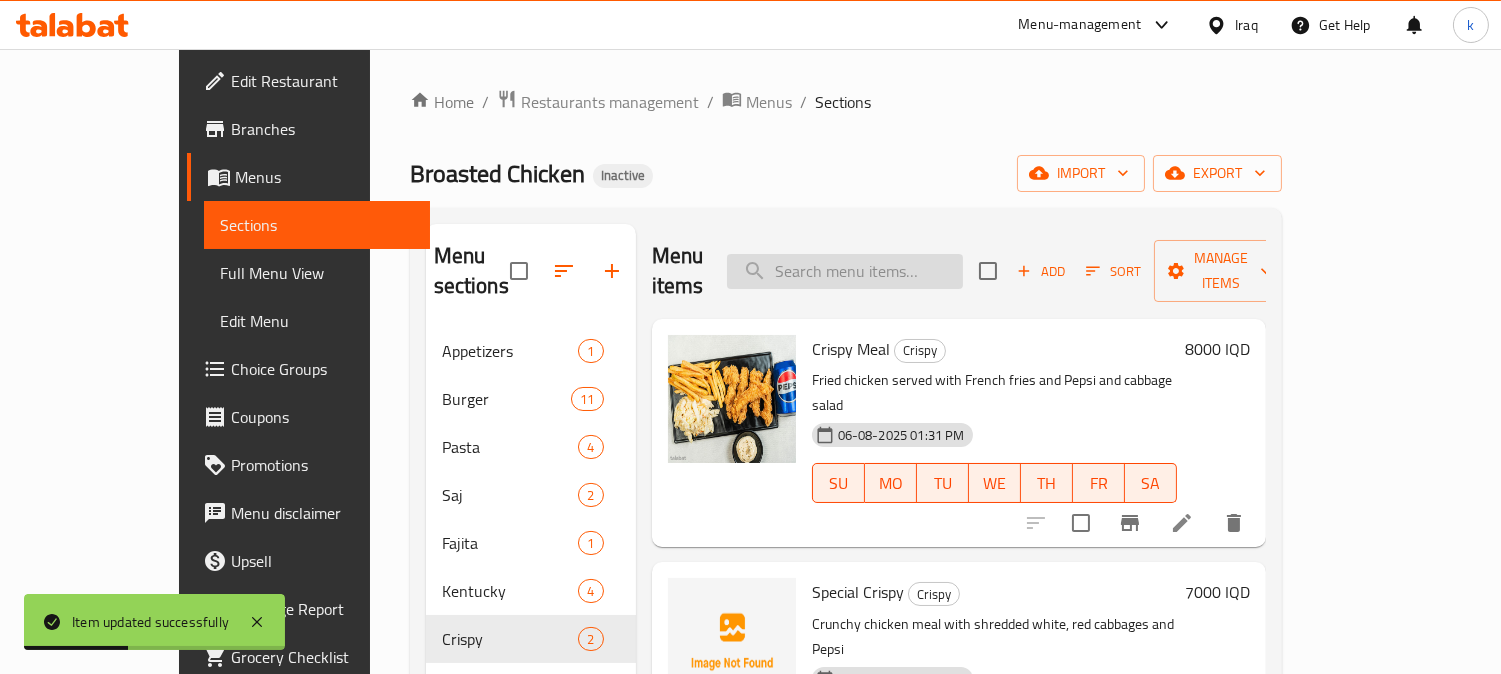 paste on "Special Crispy" 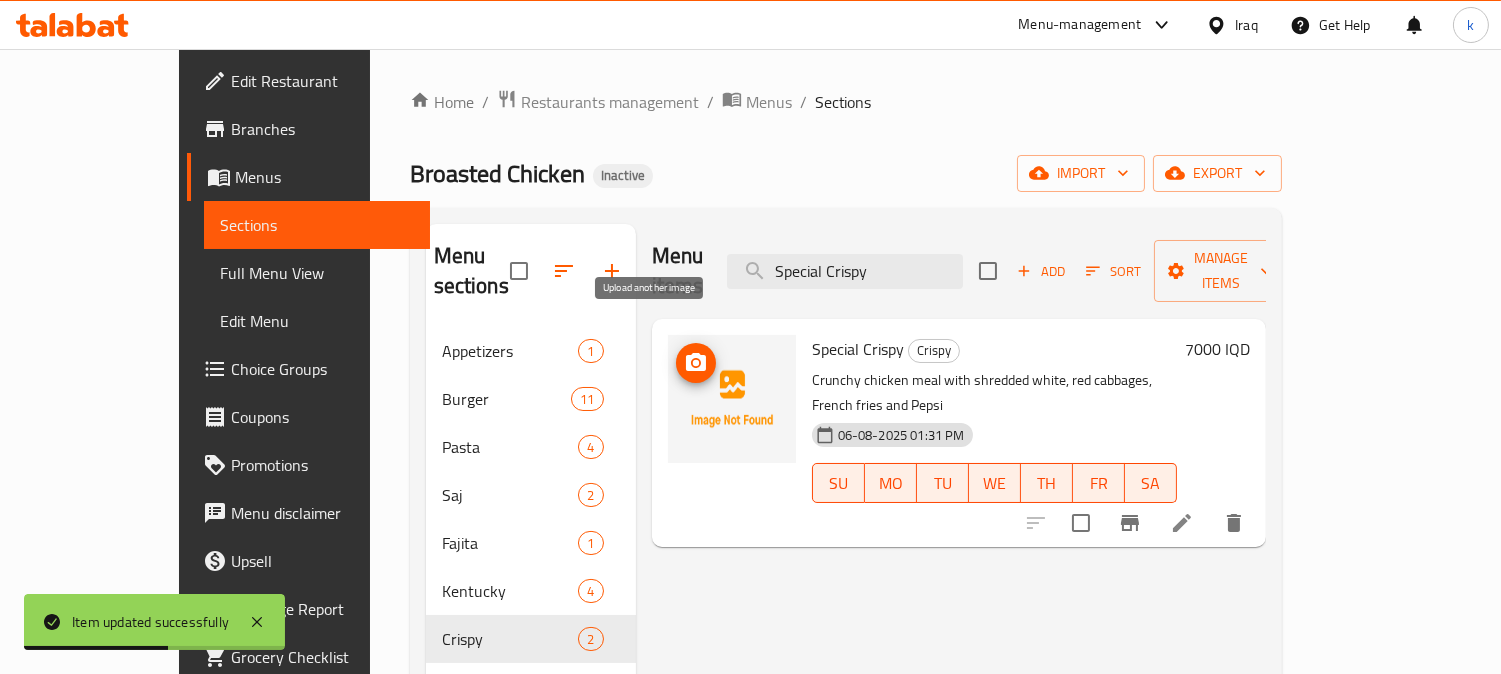 click at bounding box center [696, 363] 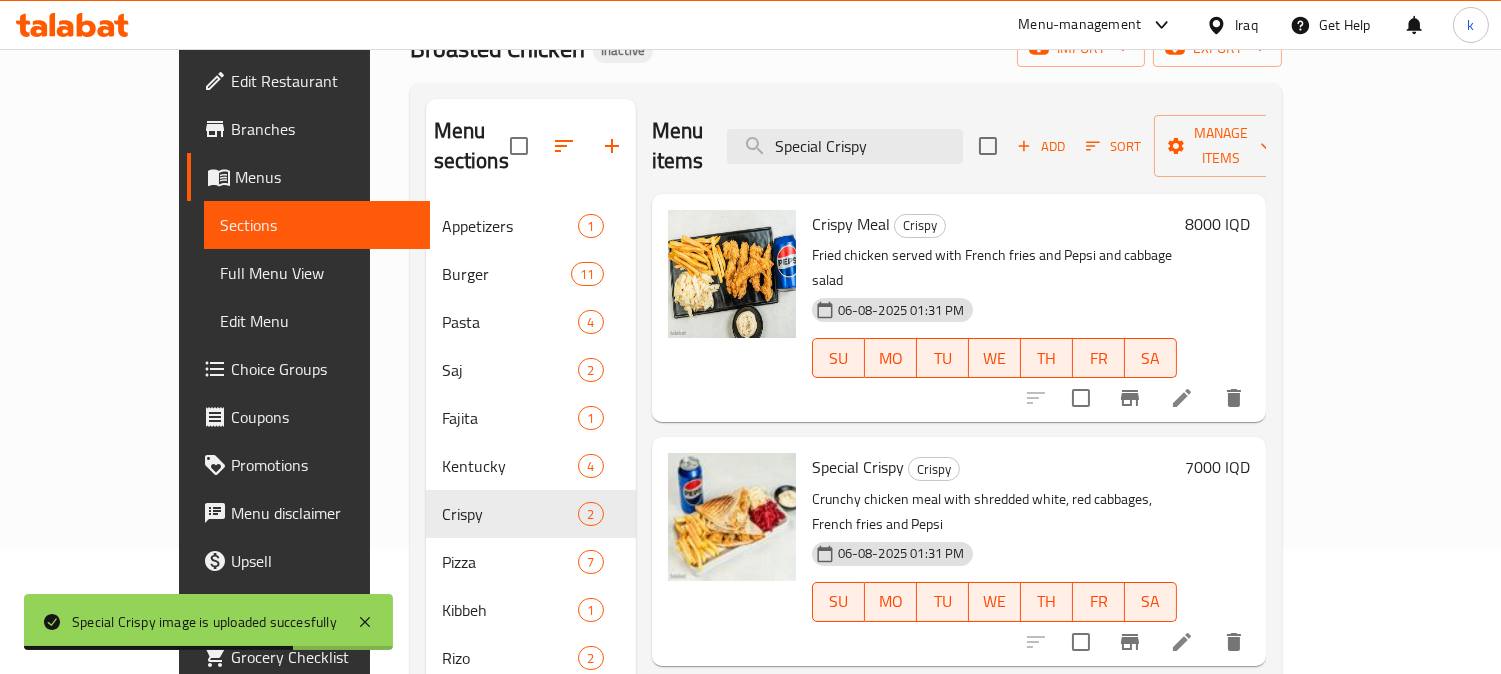 scroll, scrollTop: 0, scrollLeft: 0, axis: both 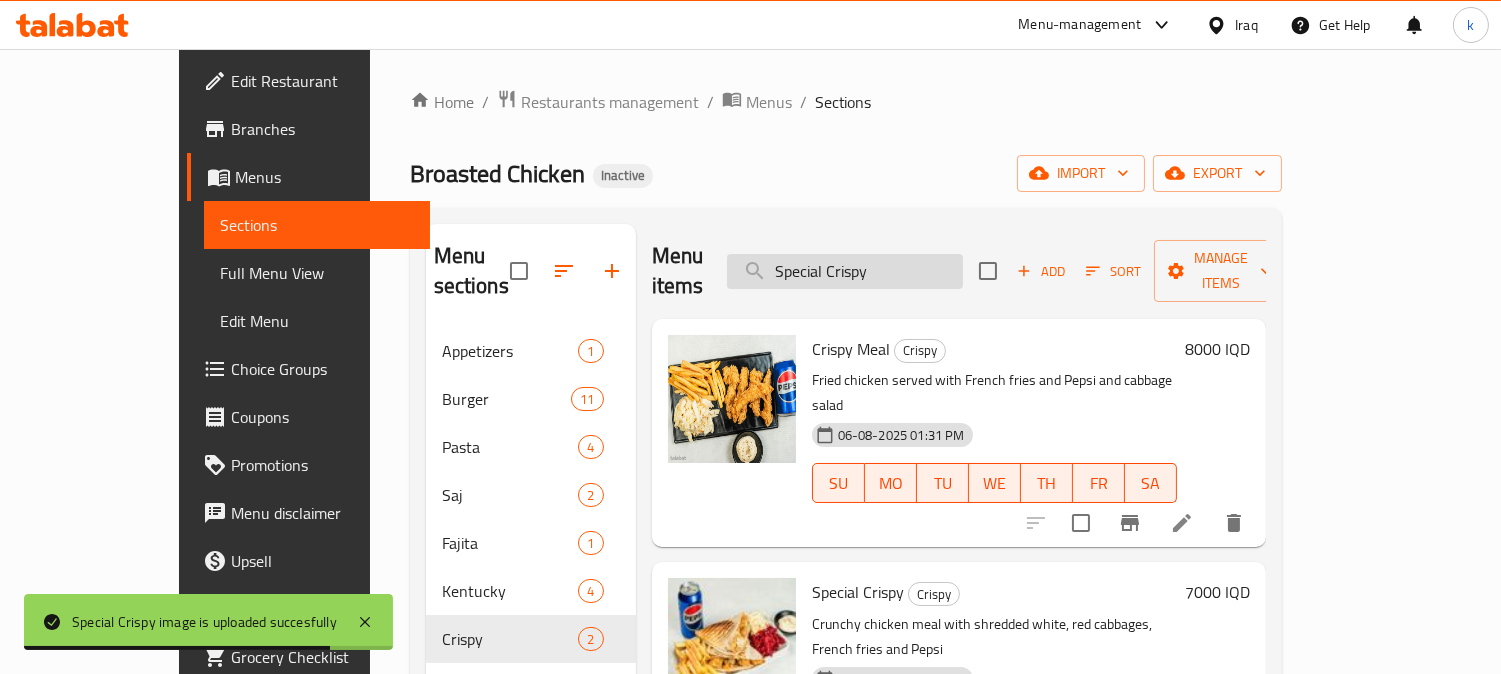 click on "Special Crispy" at bounding box center [845, 271] 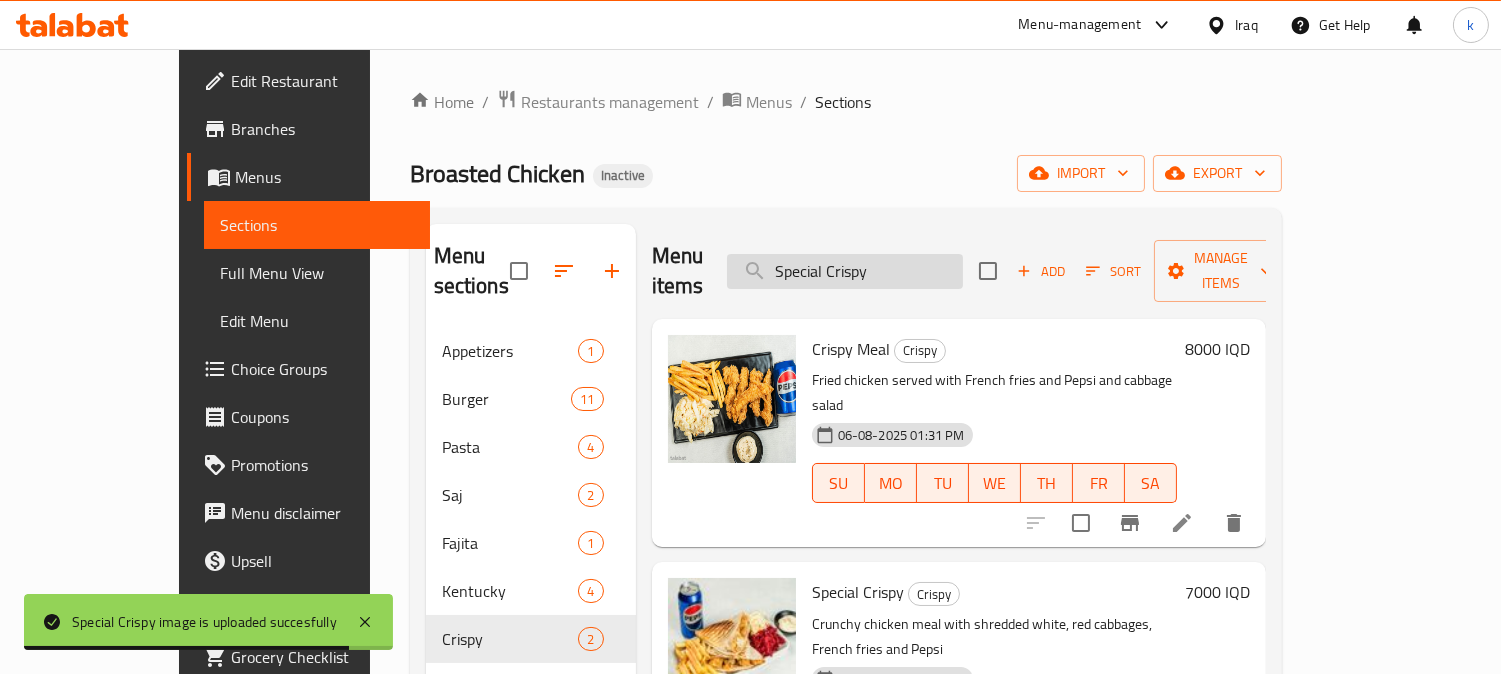 click on "Special Crispy" at bounding box center (845, 271) 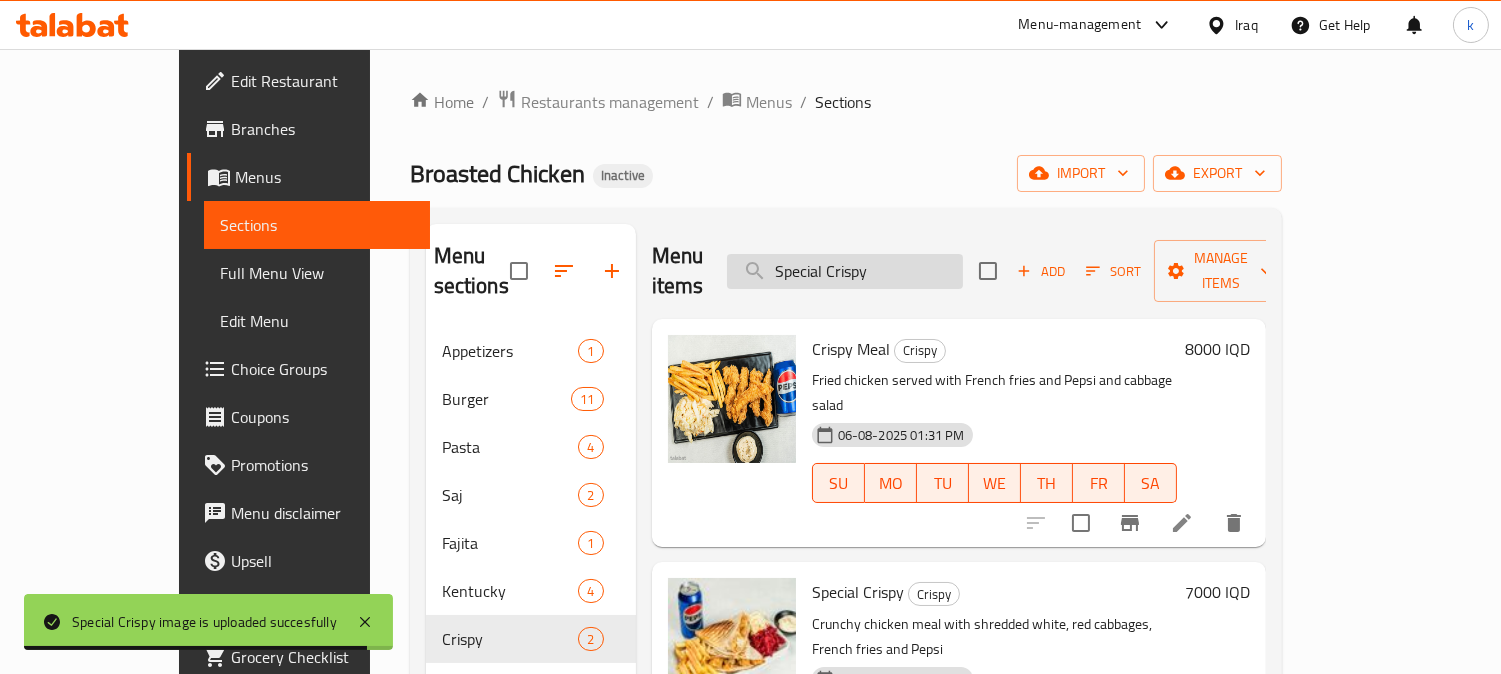 paste on "Nugget Roll" 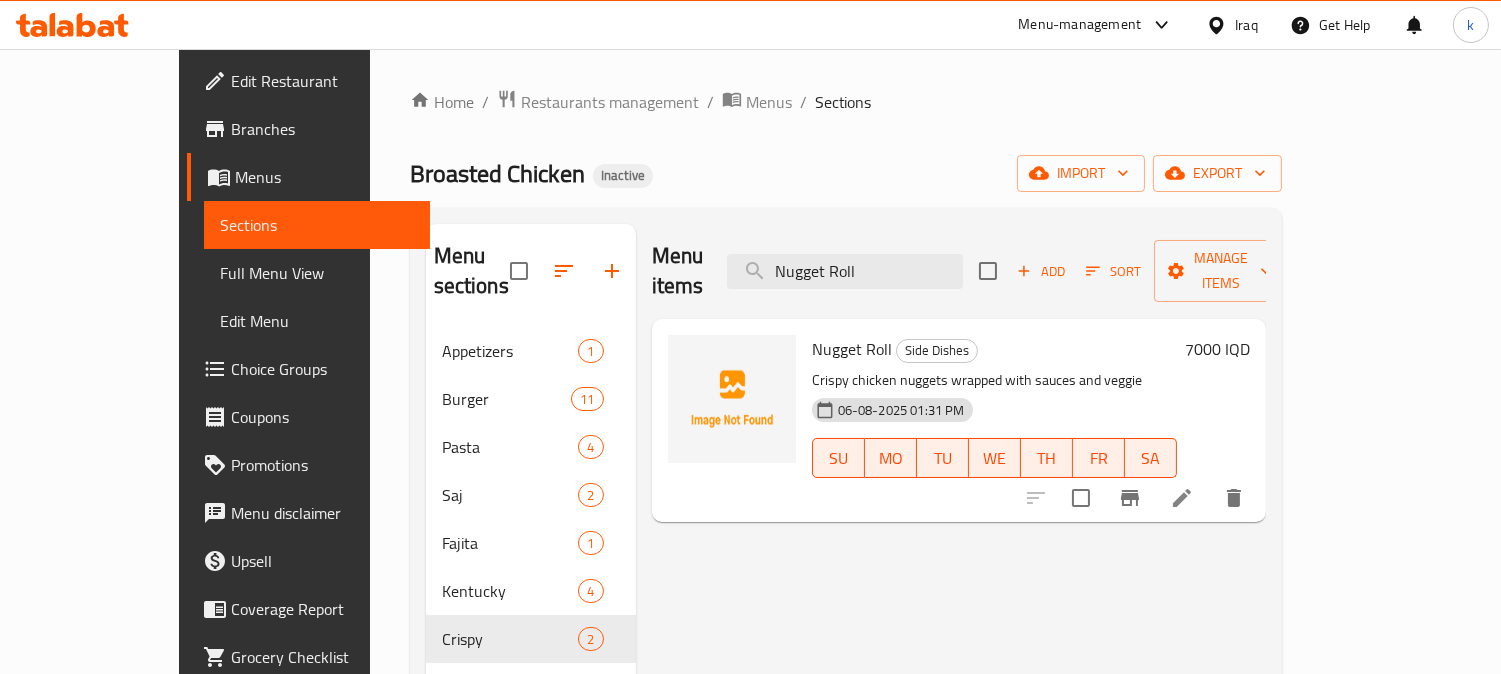 type on "Nugget Roll" 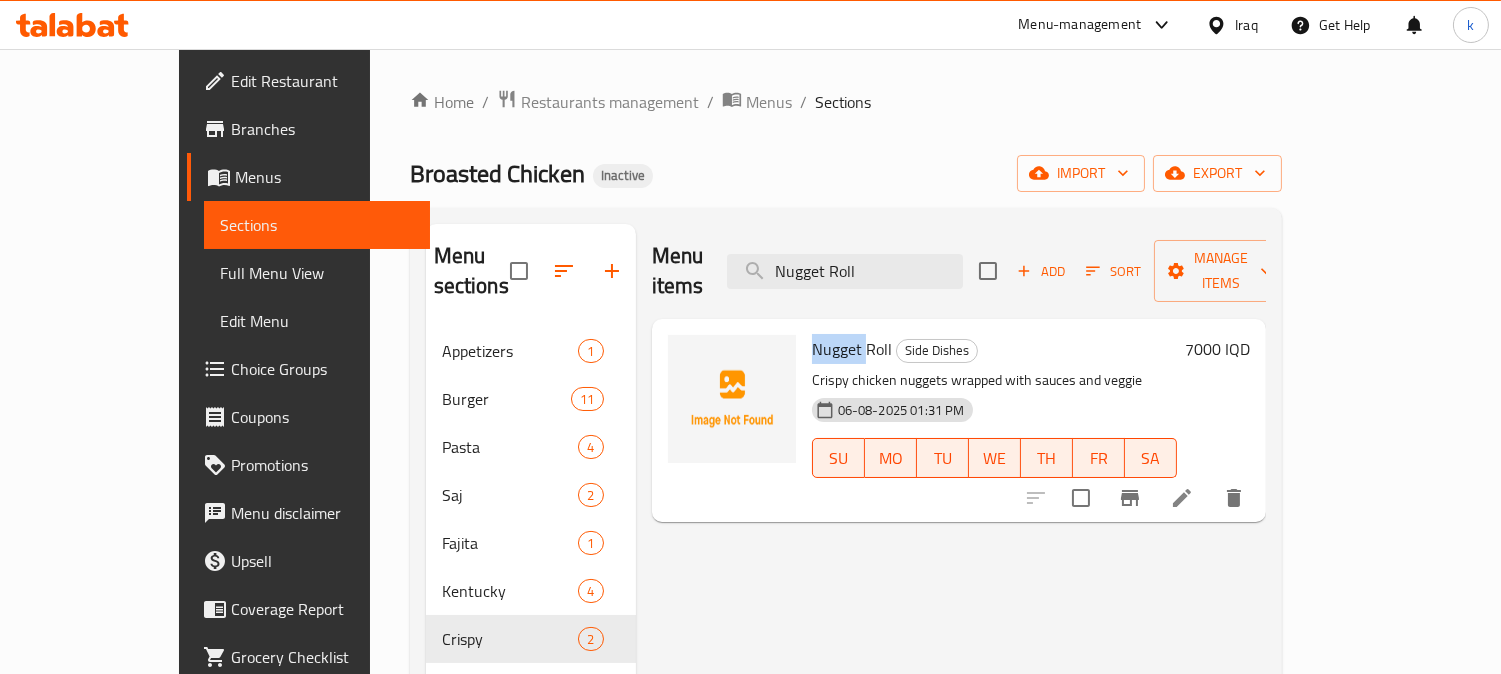 click on "Nugget Roll" at bounding box center [852, 349] 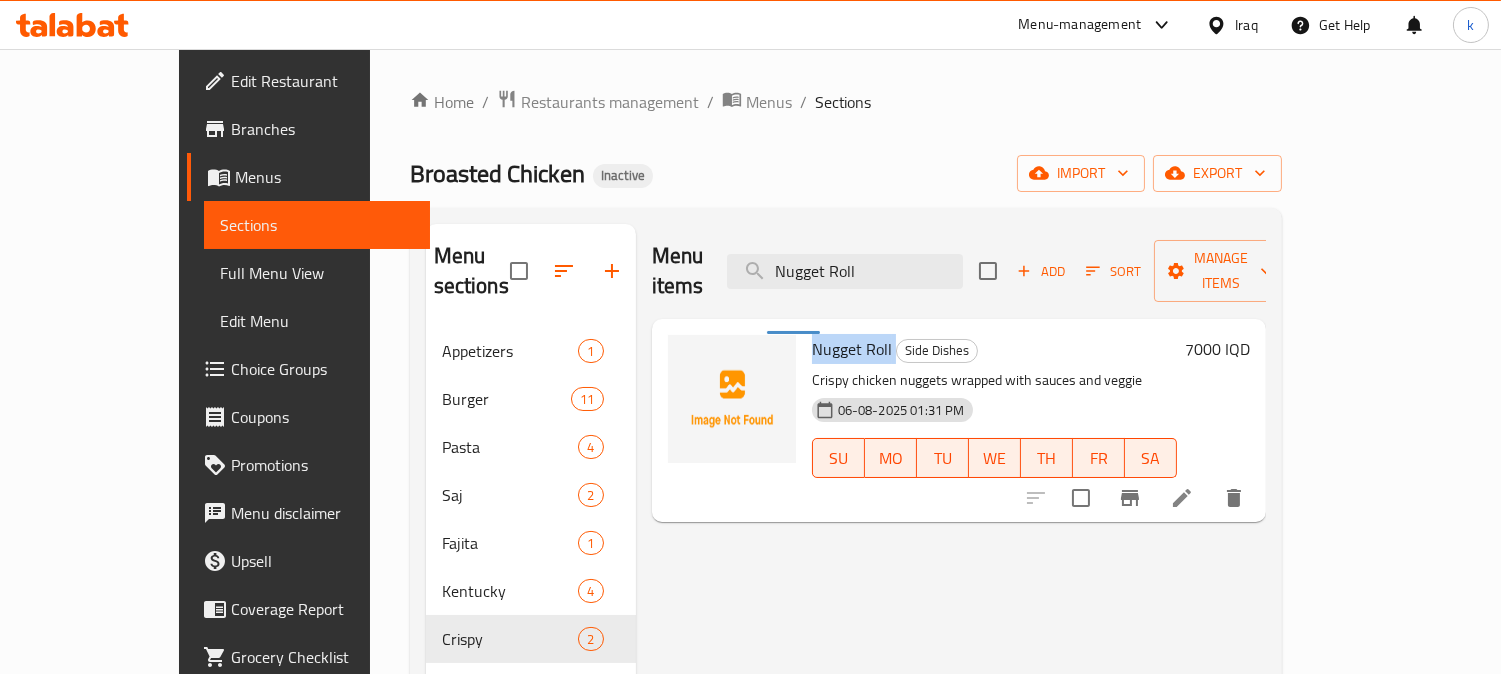 click on "Nugget Roll" at bounding box center (852, 349) 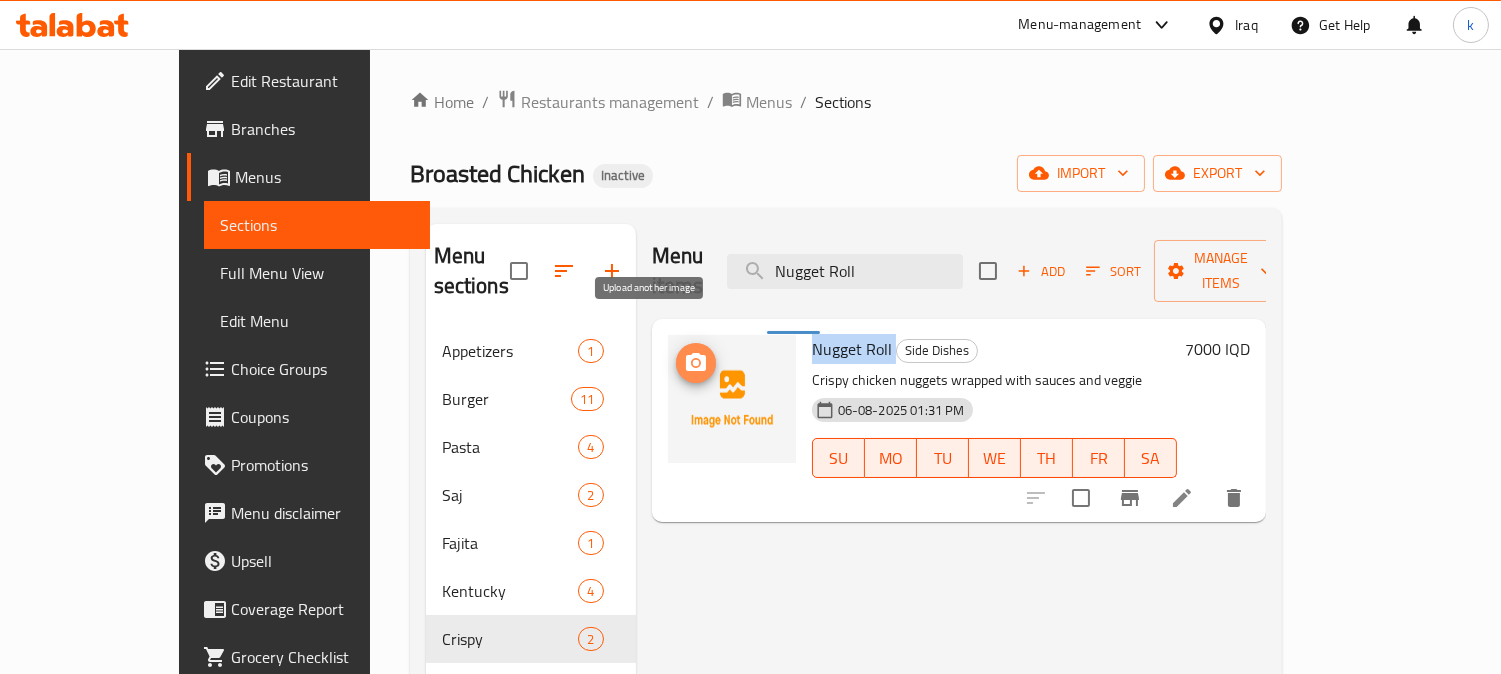 click 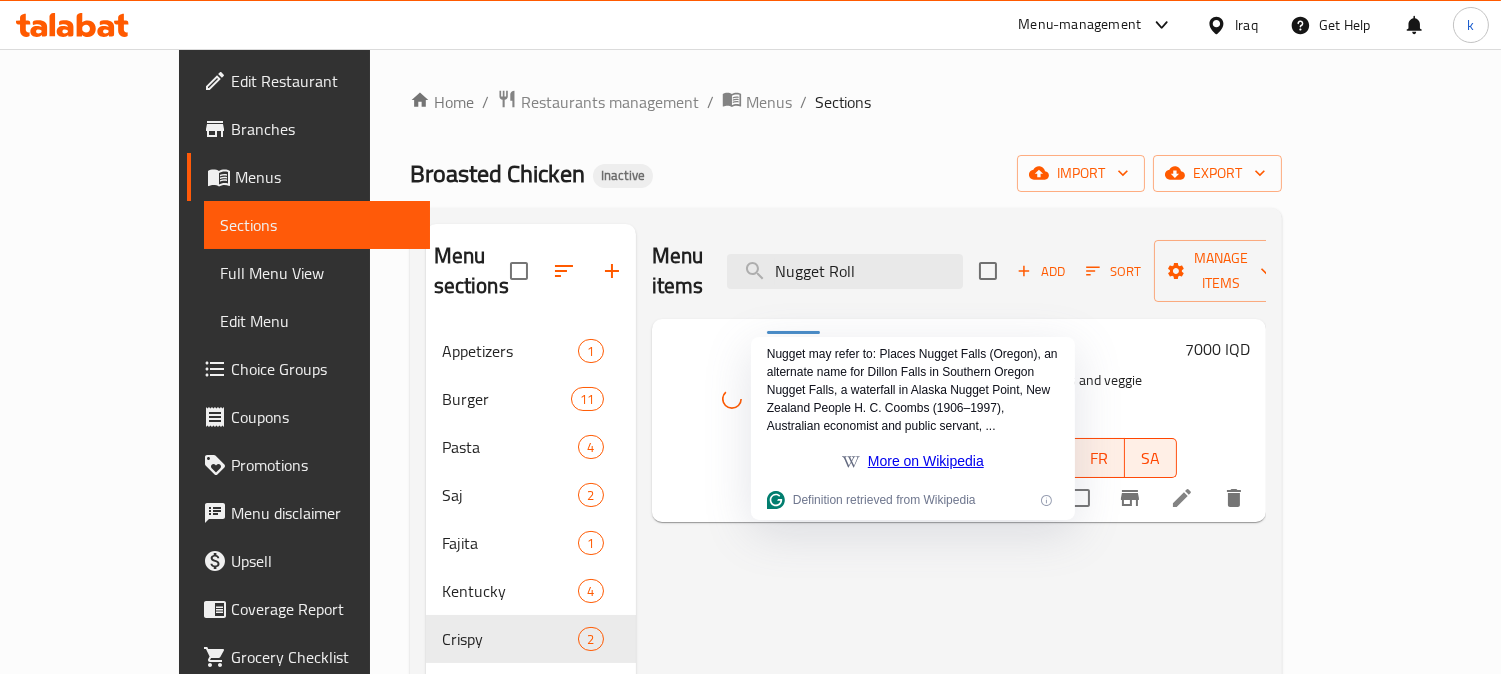 click on "Menu items Nugget Roll Add Sort Manage items Nugget Roll   Side Dishes Crispy chicken nuggets wrapped with sauces and veggie 06-08-2025 01:31 PM SU MO TU WE TH FR SA 7000   IQD" at bounding box center [951, 591] 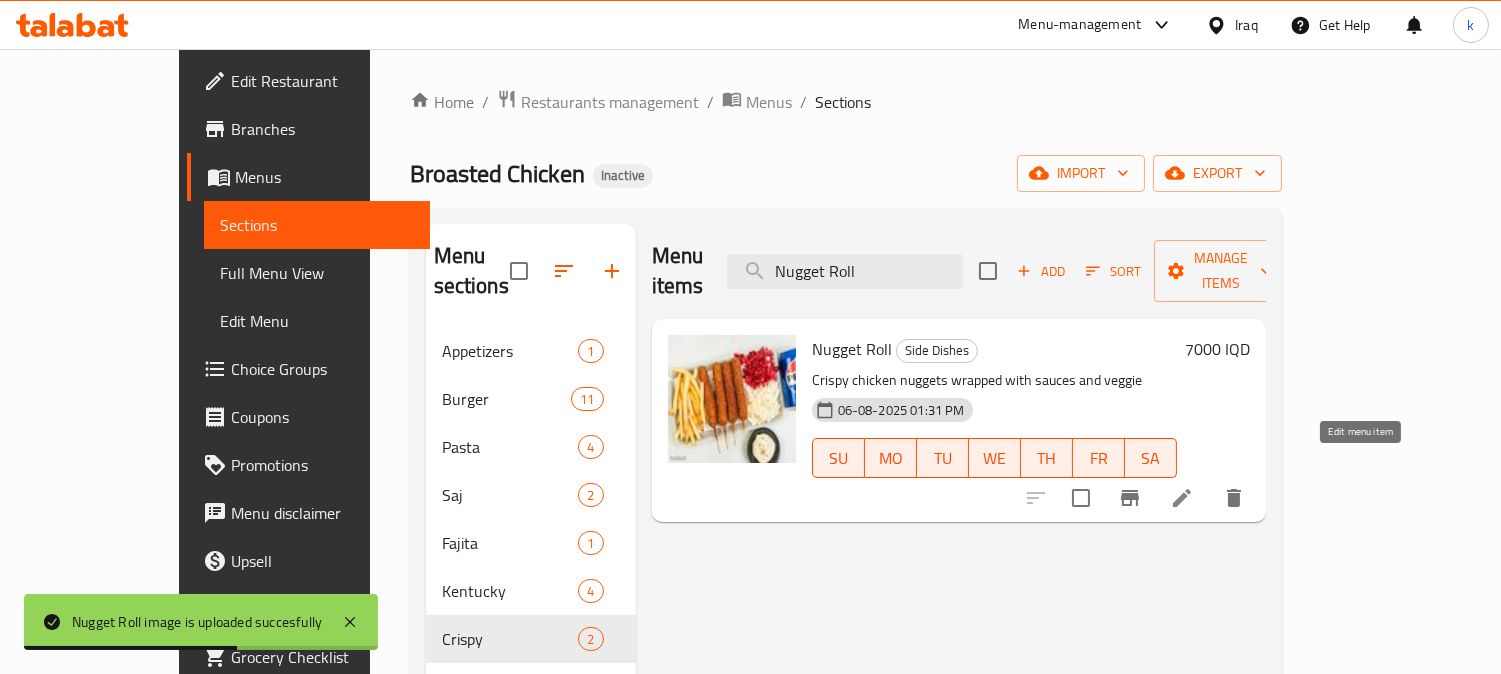 click 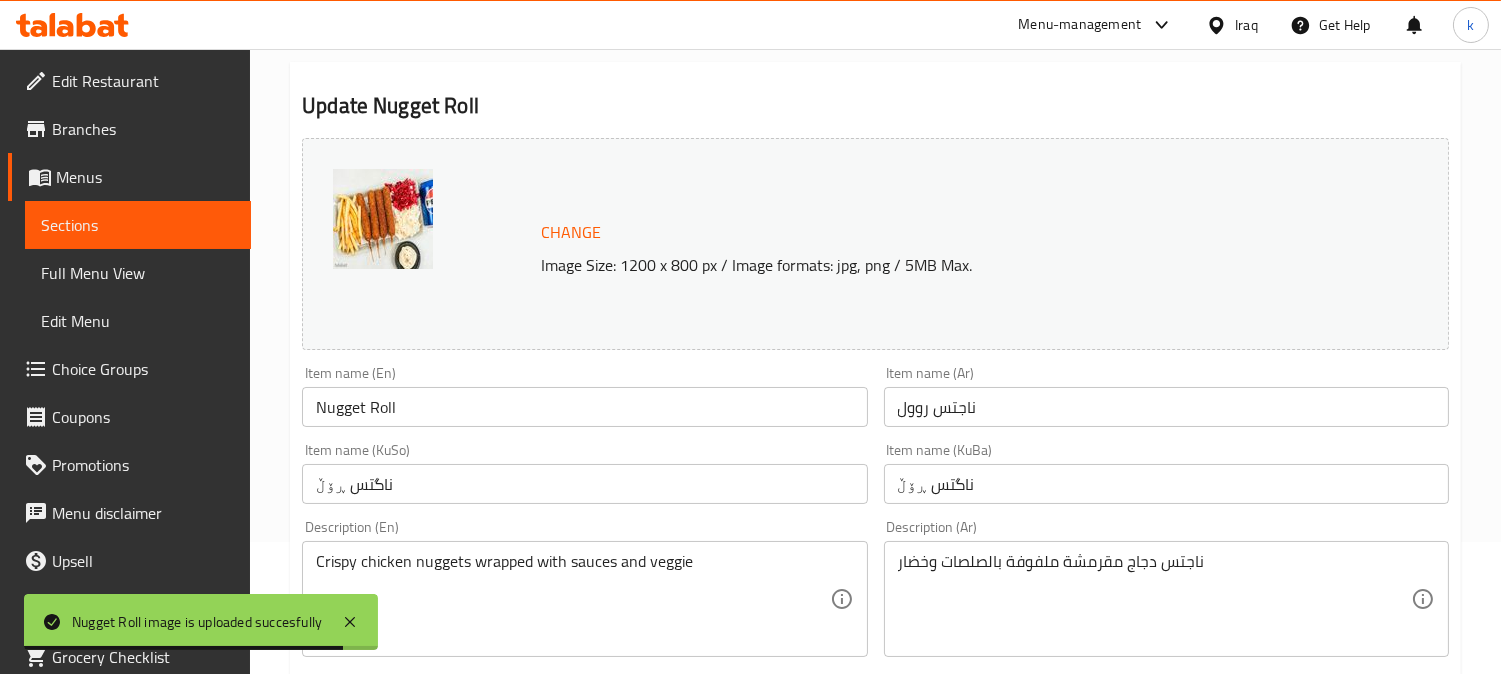 scroll, scrollTop: 185, scrollLeft: 0, axis: vertical 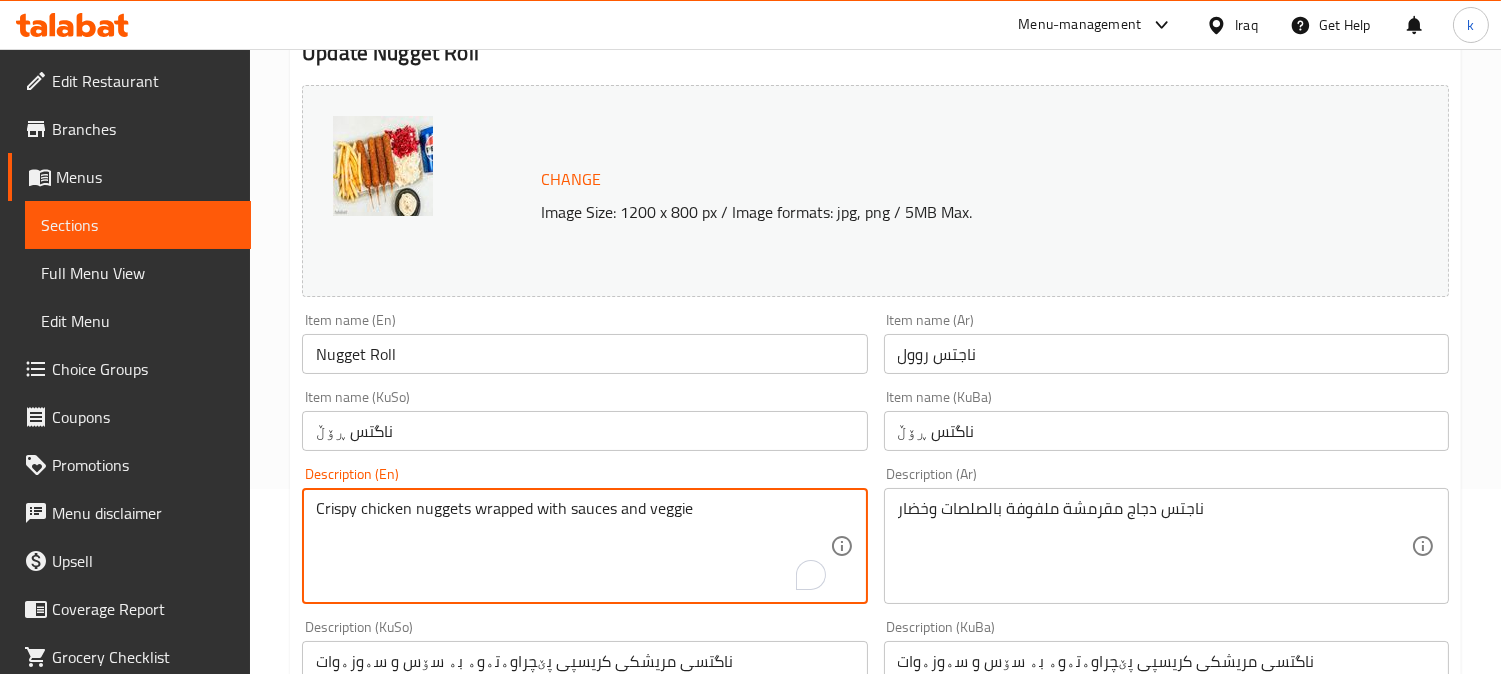 click on "Crispy chicken nuggets wrapped with sauces and veggie" at bounding box center (572, 546) 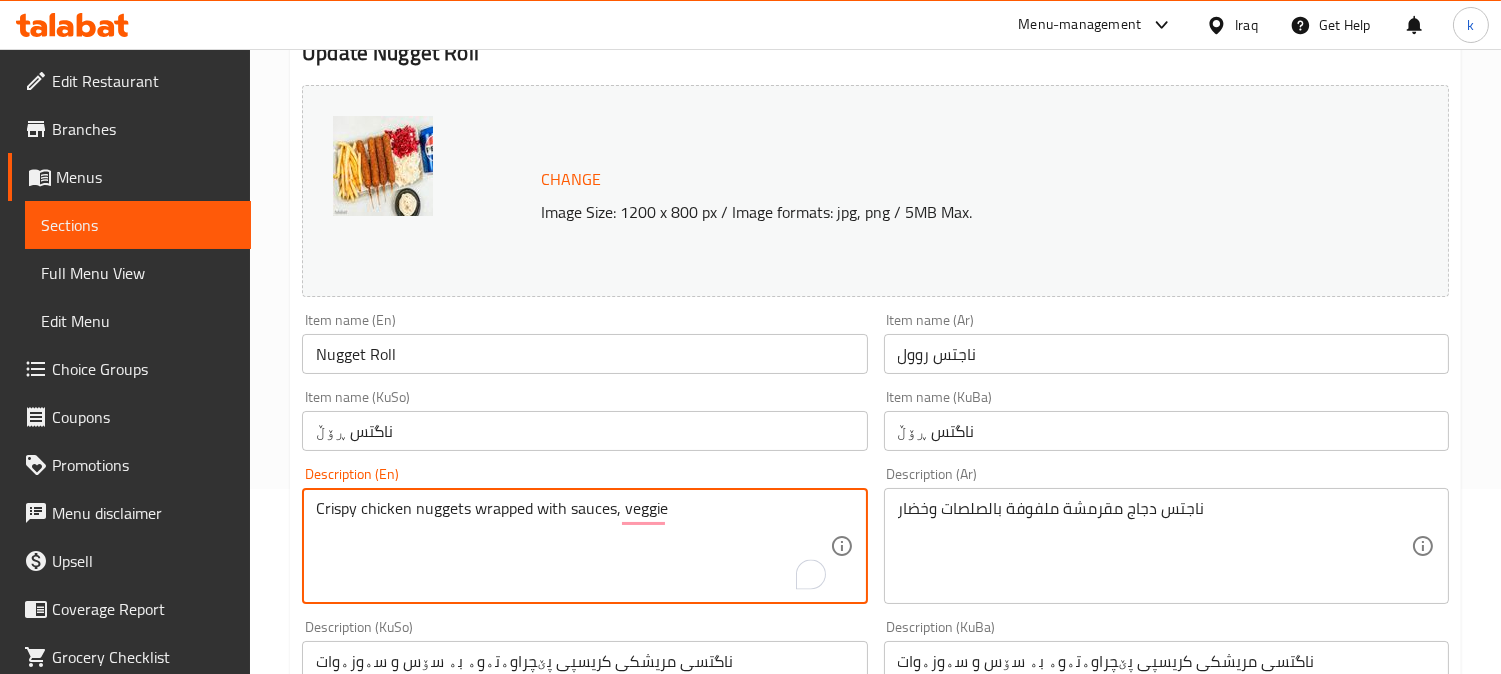 click on "Crispy chicken nuggets wrapped with sauces, veggie" at bounding box center (572, 546) 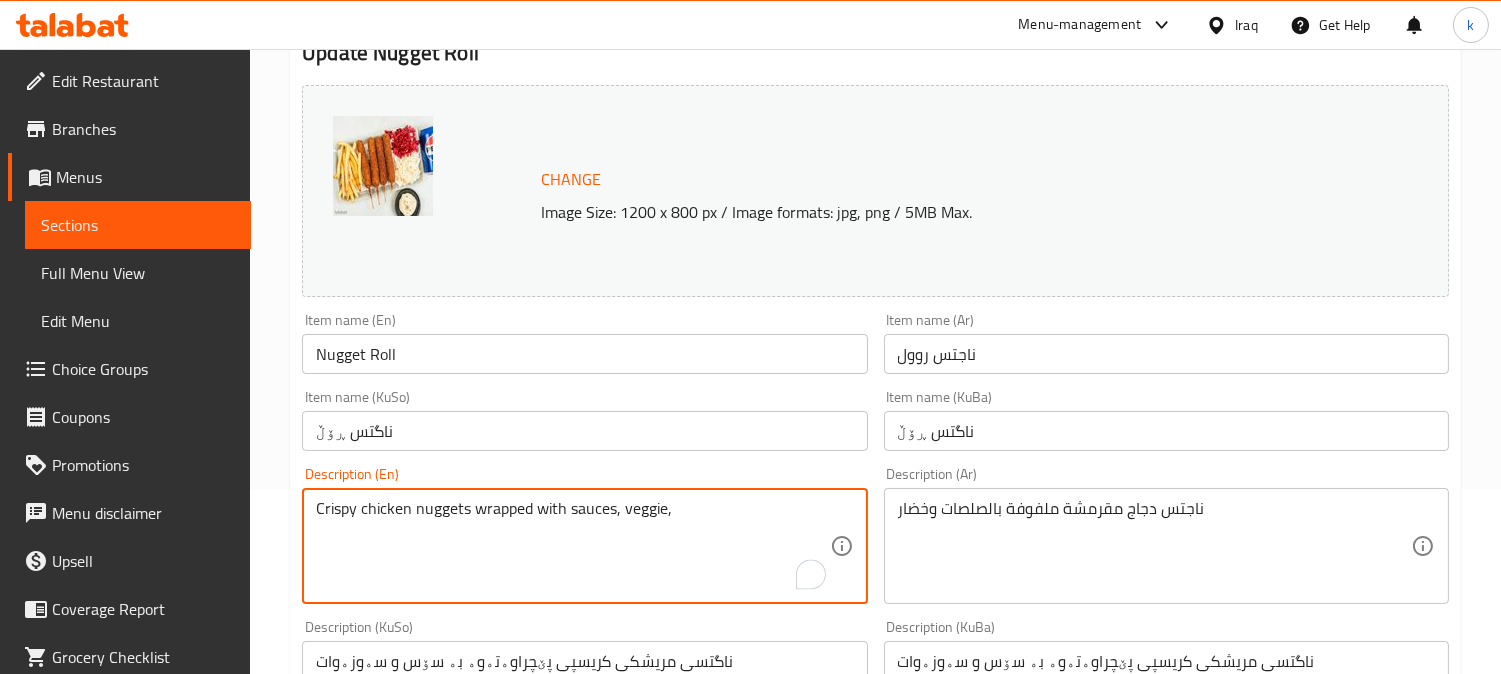 paste on "French Fries , Pepsi" 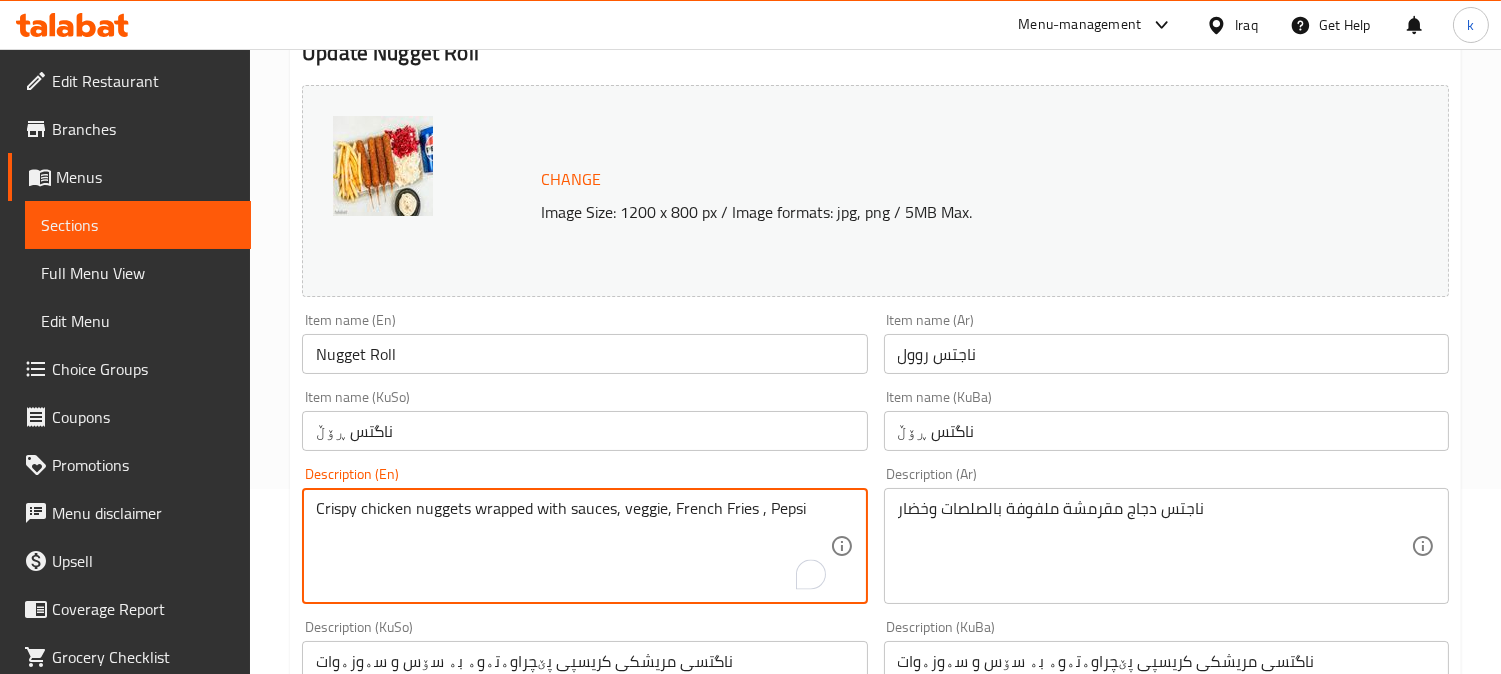 click on "Crispy chicken nuggets wrapped with sauces, veggie, French Fries , Pepsi" at bounding box center (572, 546) 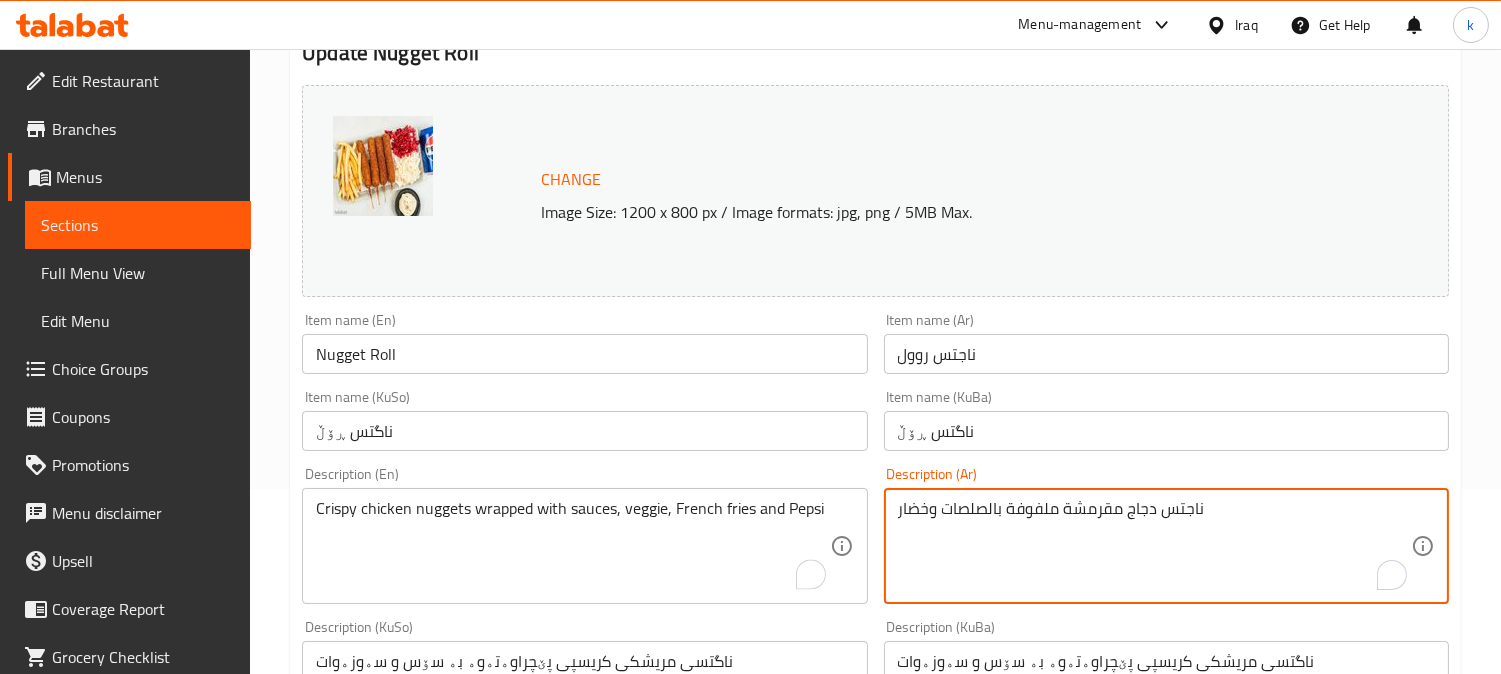 drag, startPoint x: 930, startPoint y: 510, endPoint x: 887, endPoint y: 507, distance: 43.104523 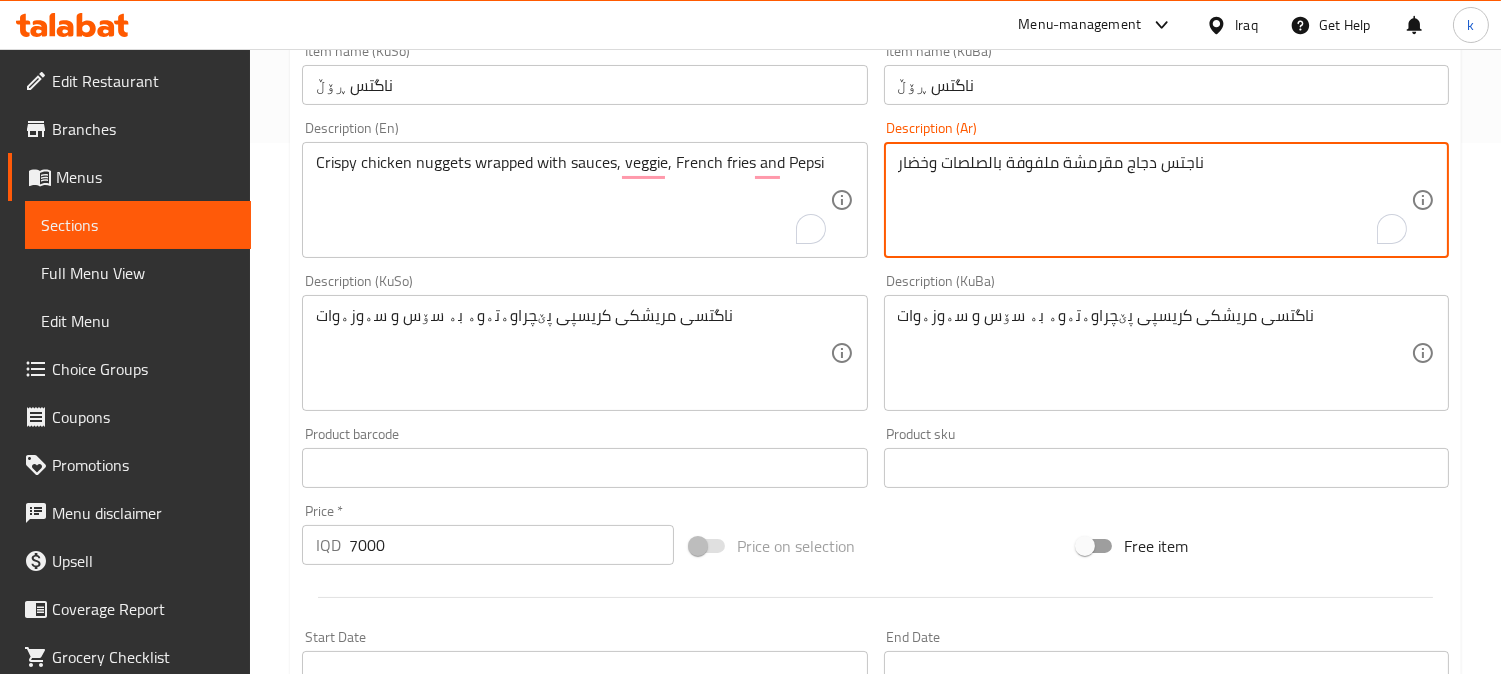 scroll, scrollTop: 555, scrollLeft: 0, axis: vertical 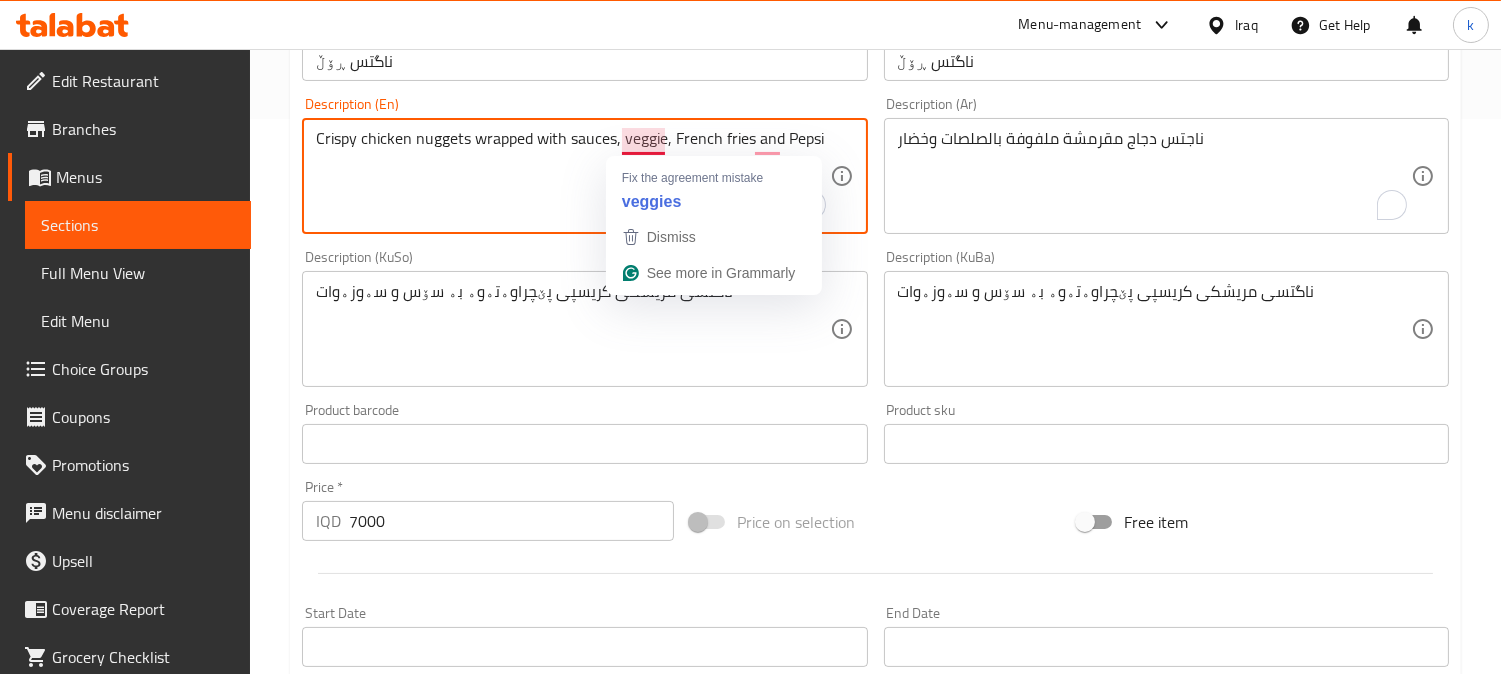 click on "Crispy chicken nuggets wrapped with sauces, veggie, French fries and Pepsi" at bounding box center (572, 176) 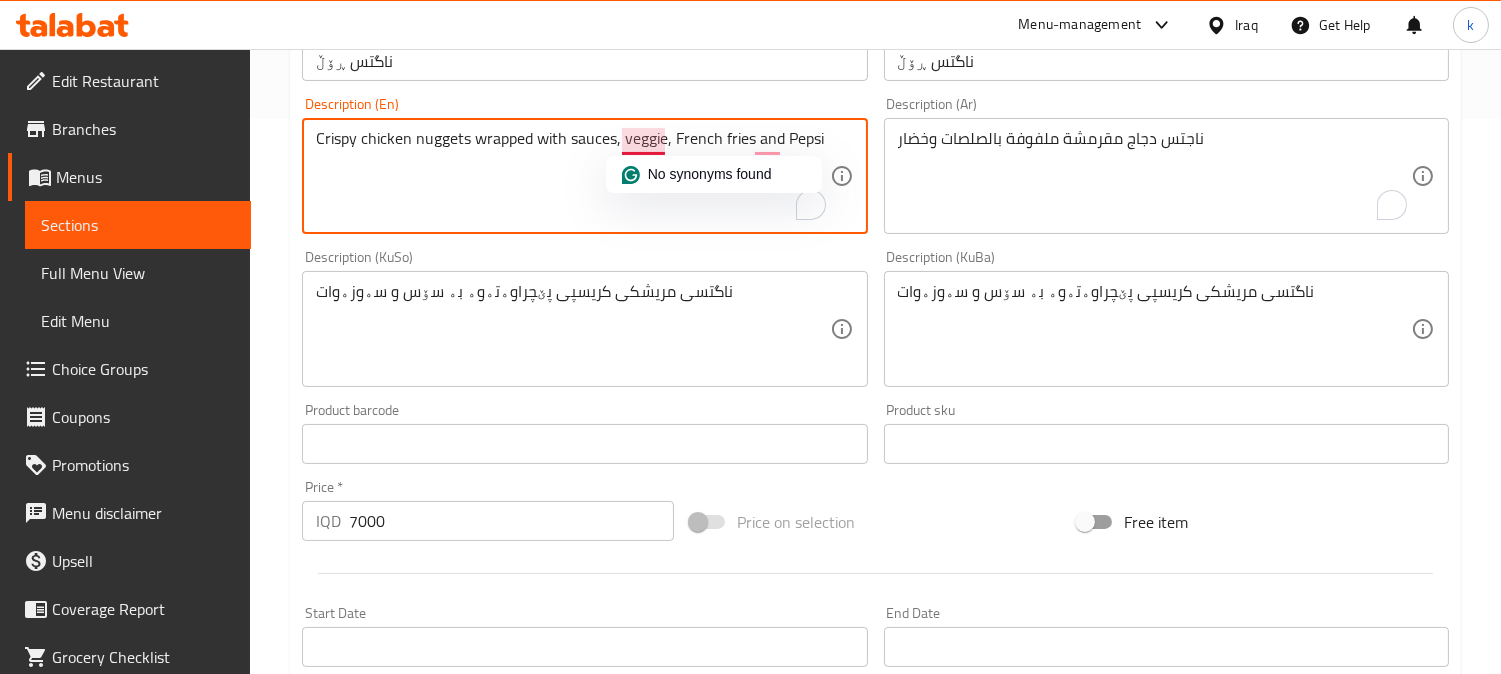 paste on "etabl" 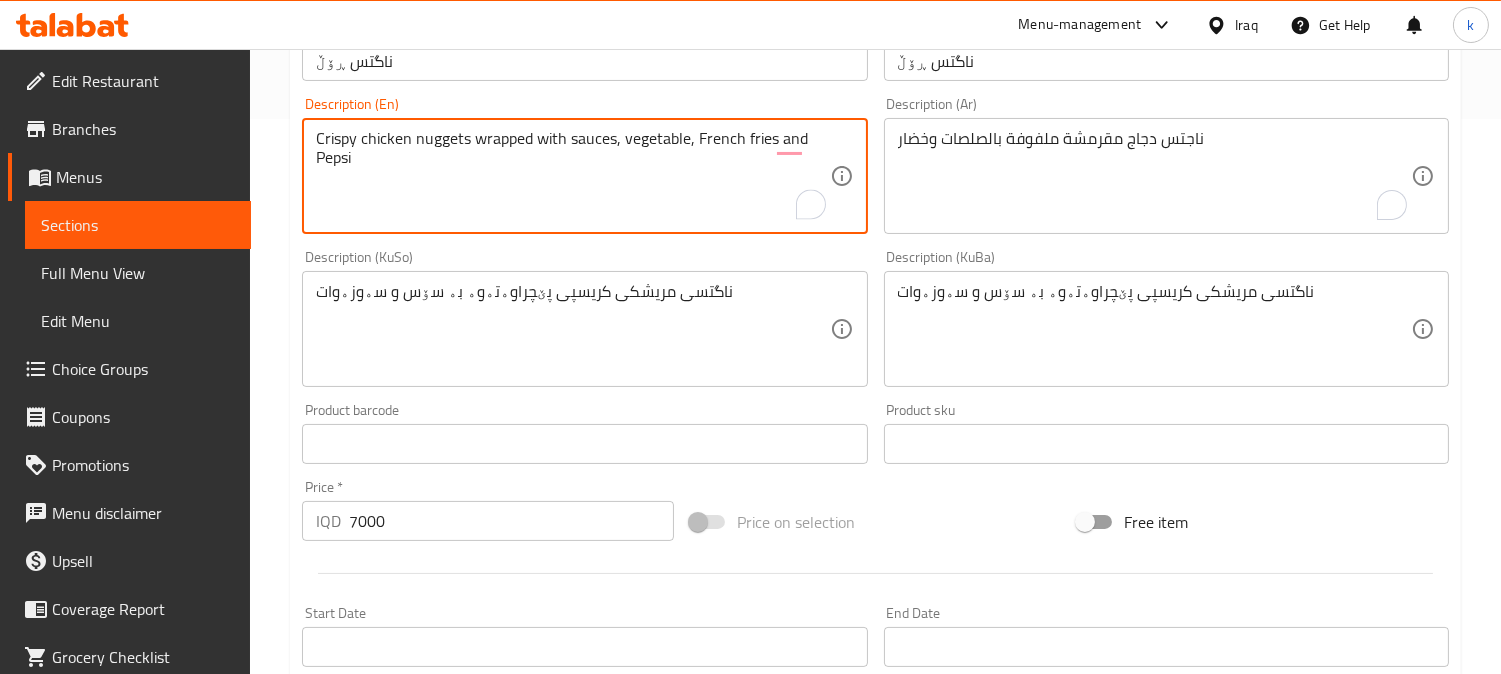 click on "Crispy chicken nuggets wrapped with sauces, vegetable, French fries and Pepsi" at bounding box center (572, 176) 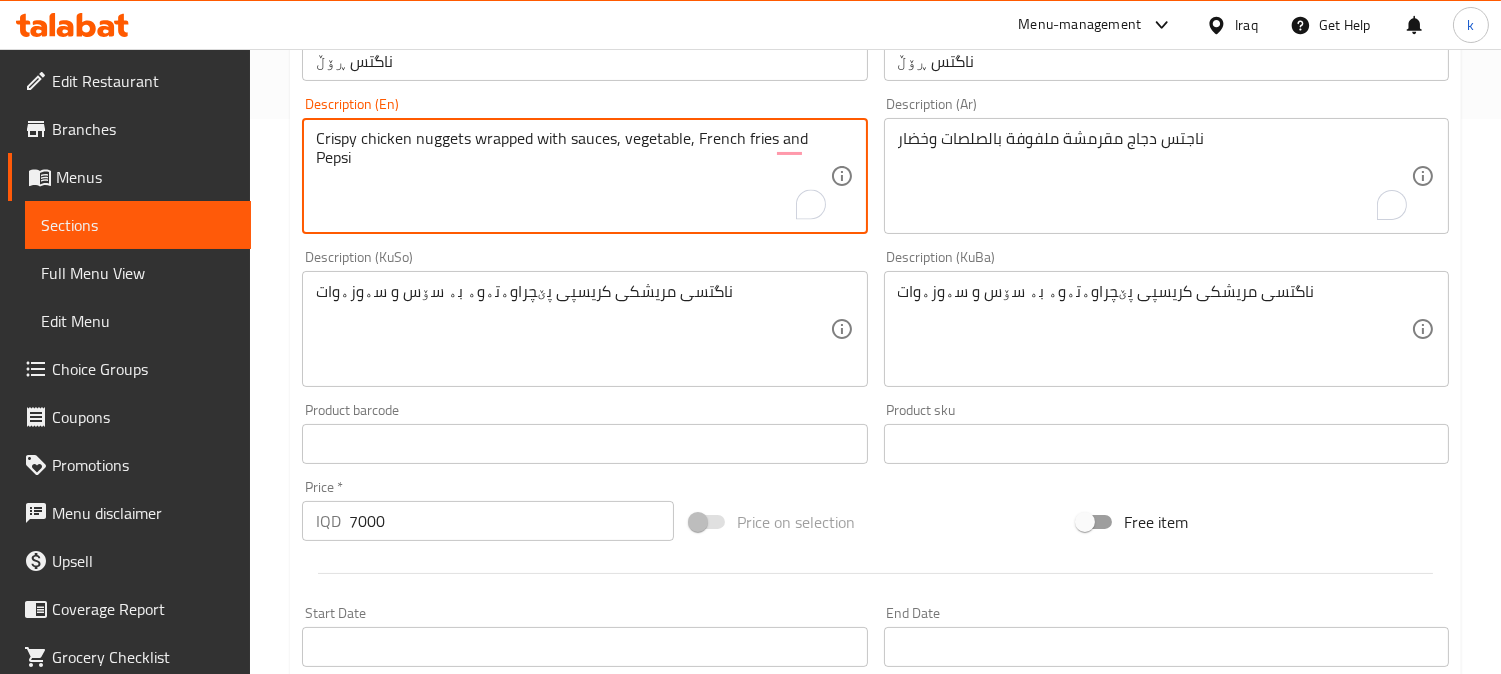 type on "Crispy chicken nuggets wrapped with sauces, vegetable, French fries and Pepsi" 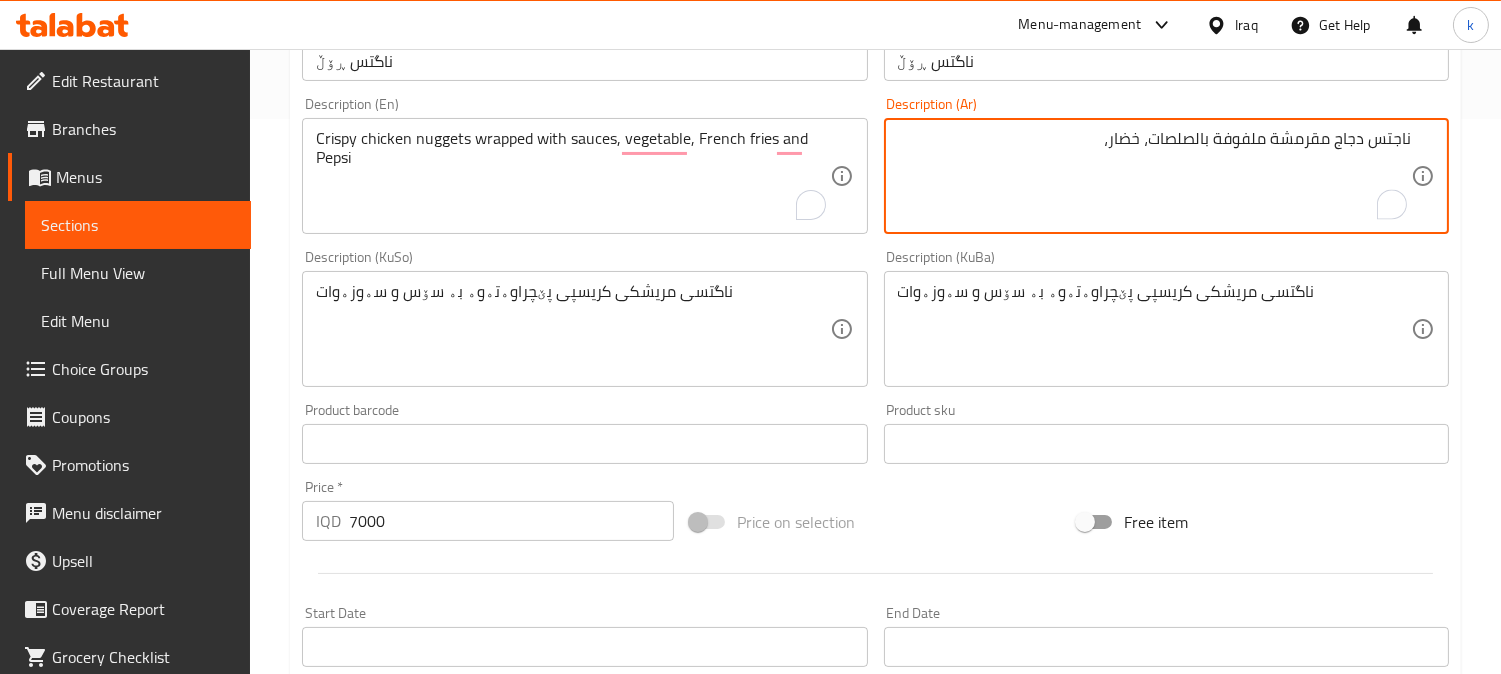 type on "ناجتس دجاج مقرمشة ملفوفة بالصلصات، خضار،" 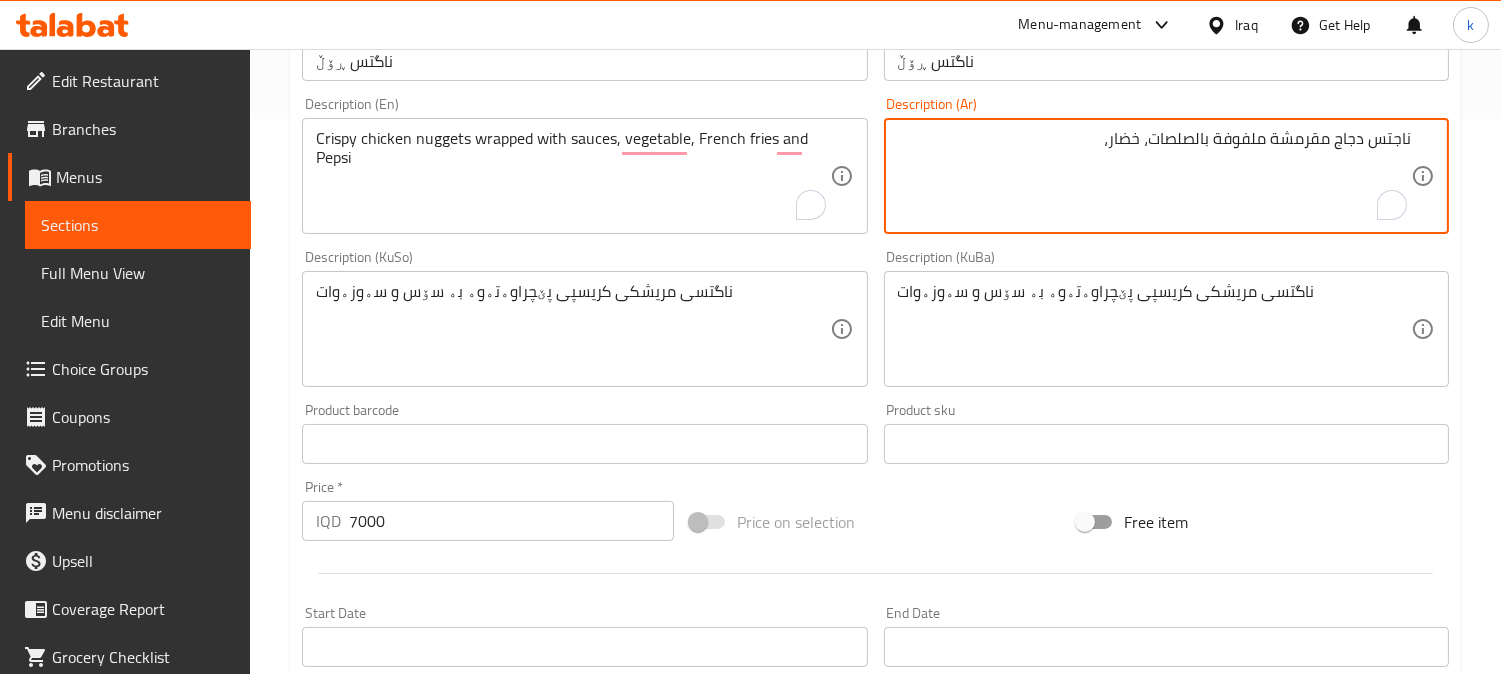 scroll, scrollTop: 0, scrollLeft: 0, axis: both 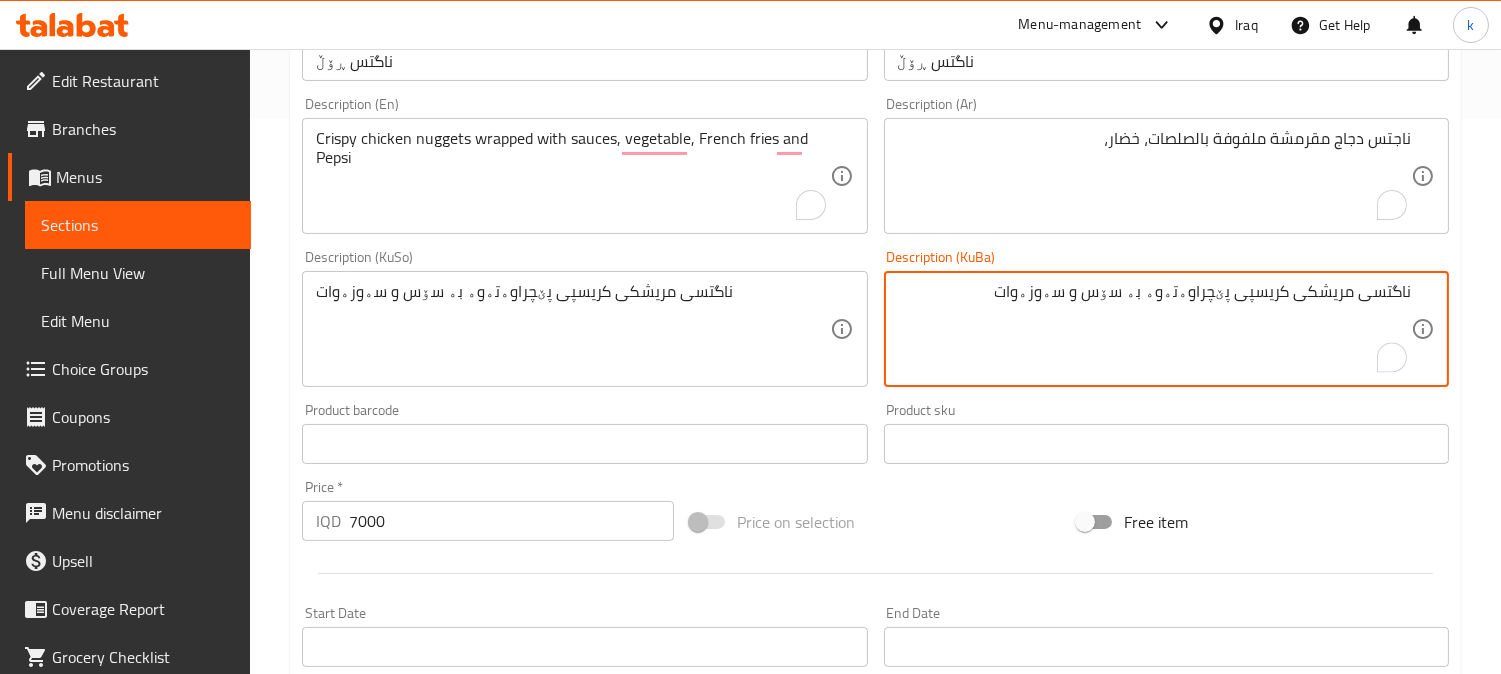 click on "ناگتسی مریشکی کریسپی پێچراوەتەوە بە سۆس و سەوزەوات" at bounding box center [1154, 329] 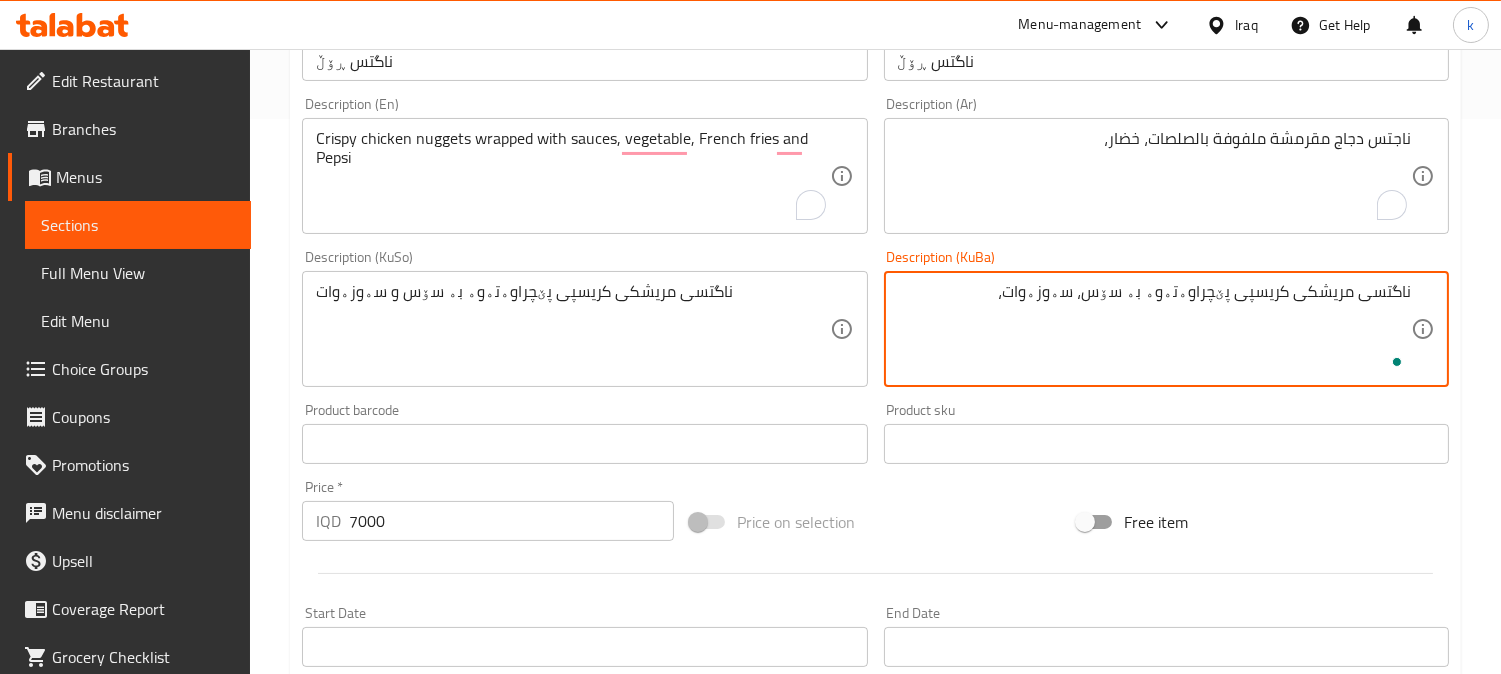 paste on "فینگەر و بیپسی" 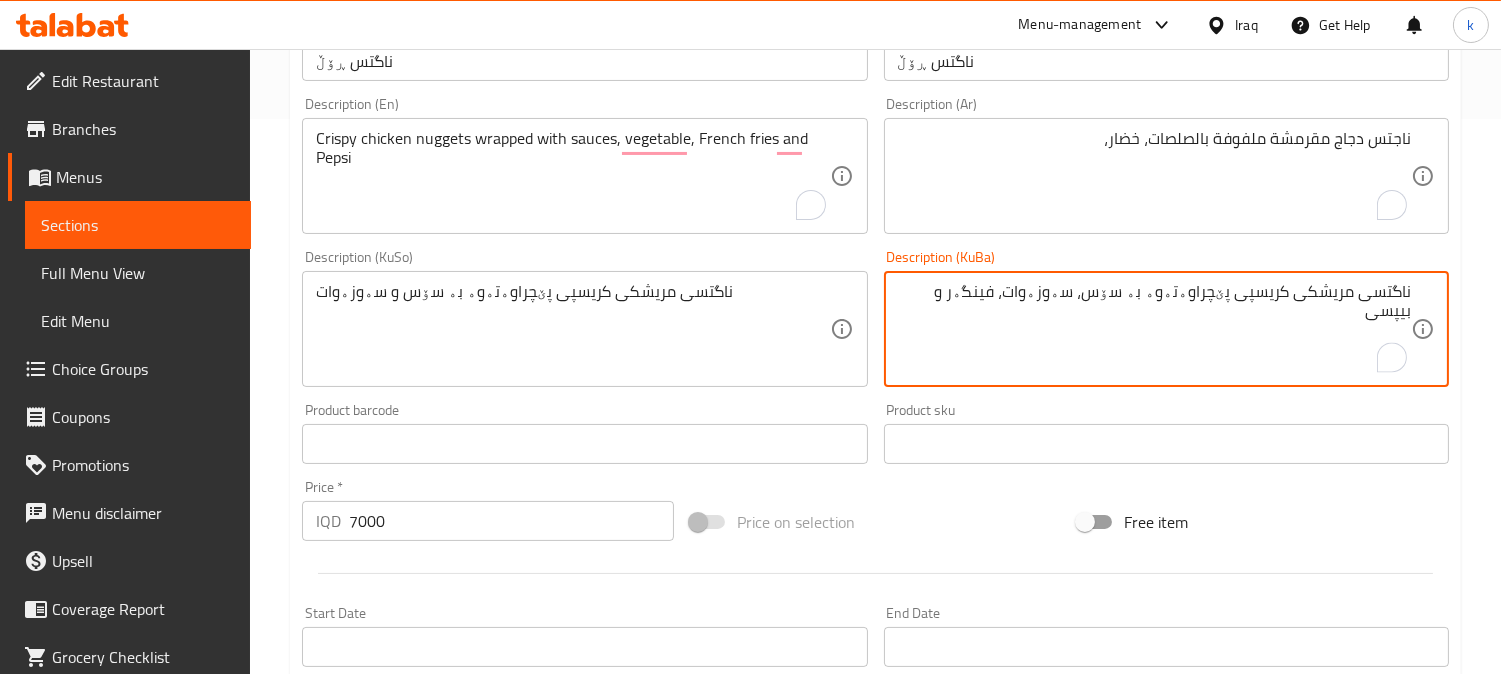 type on "ناگتسی مریشکی کریسپی پێچراوەتەوە بە سۆس، سەوزەوات، فینگەر و بیپسی" 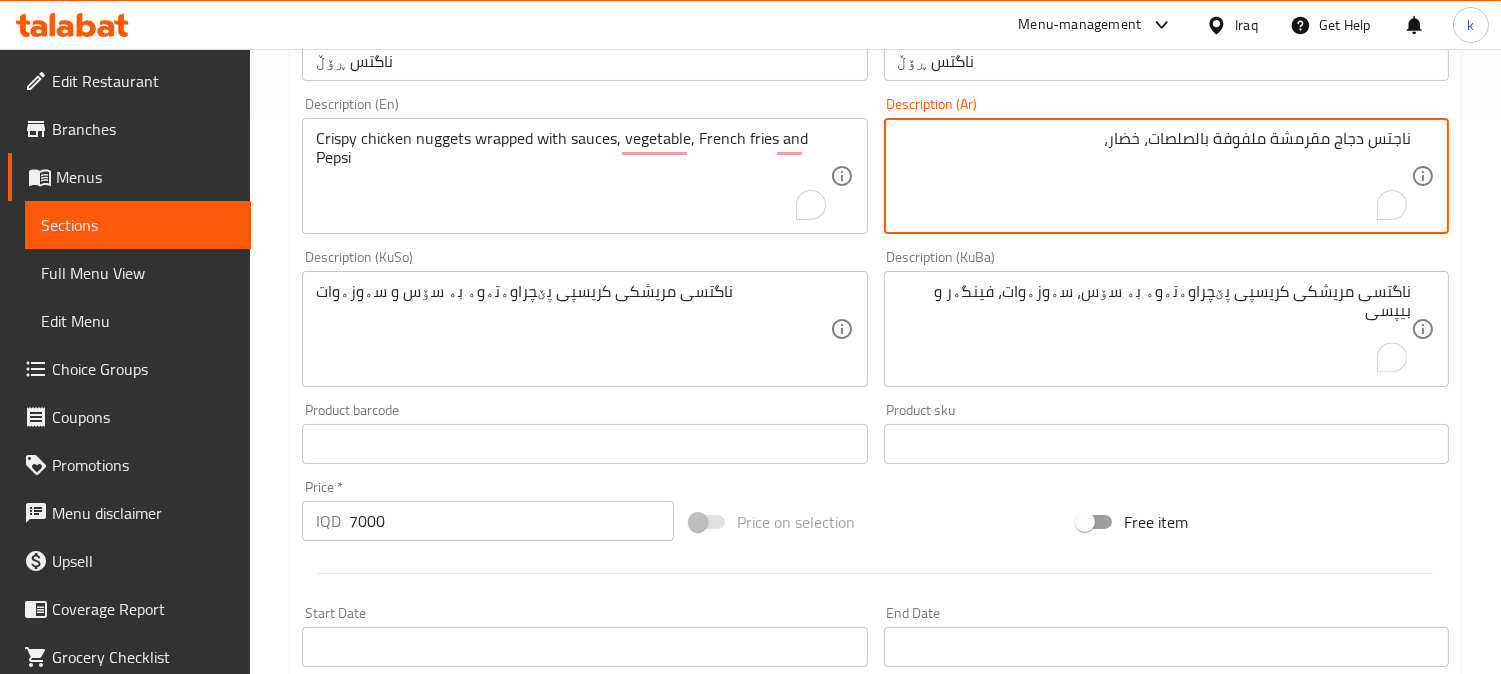paste on "بطاطس مقلية وبيبسي" 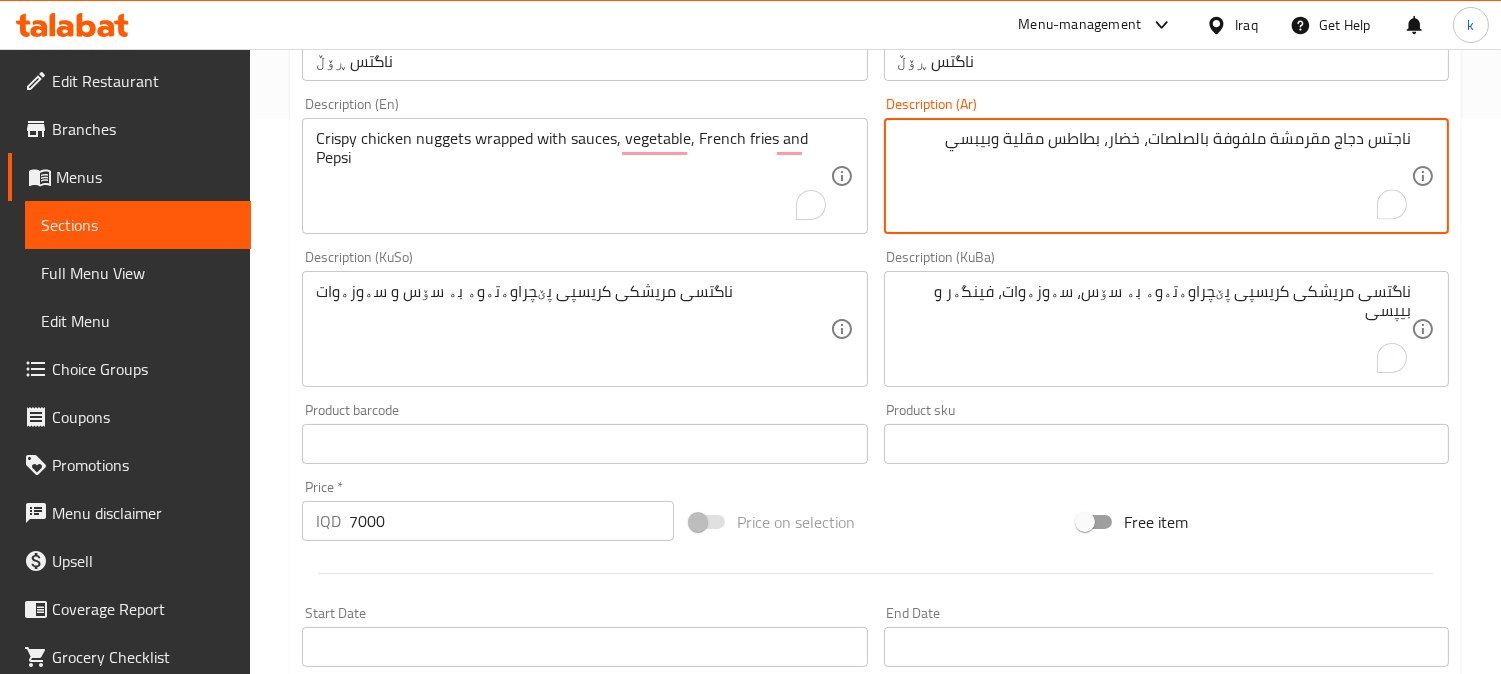 click on "ناجتس دجاج مقرمشة ملفوفة بالصلصات، خضار، بطاطس مقلية وبيبسي" at bounding box center (1154, 176) 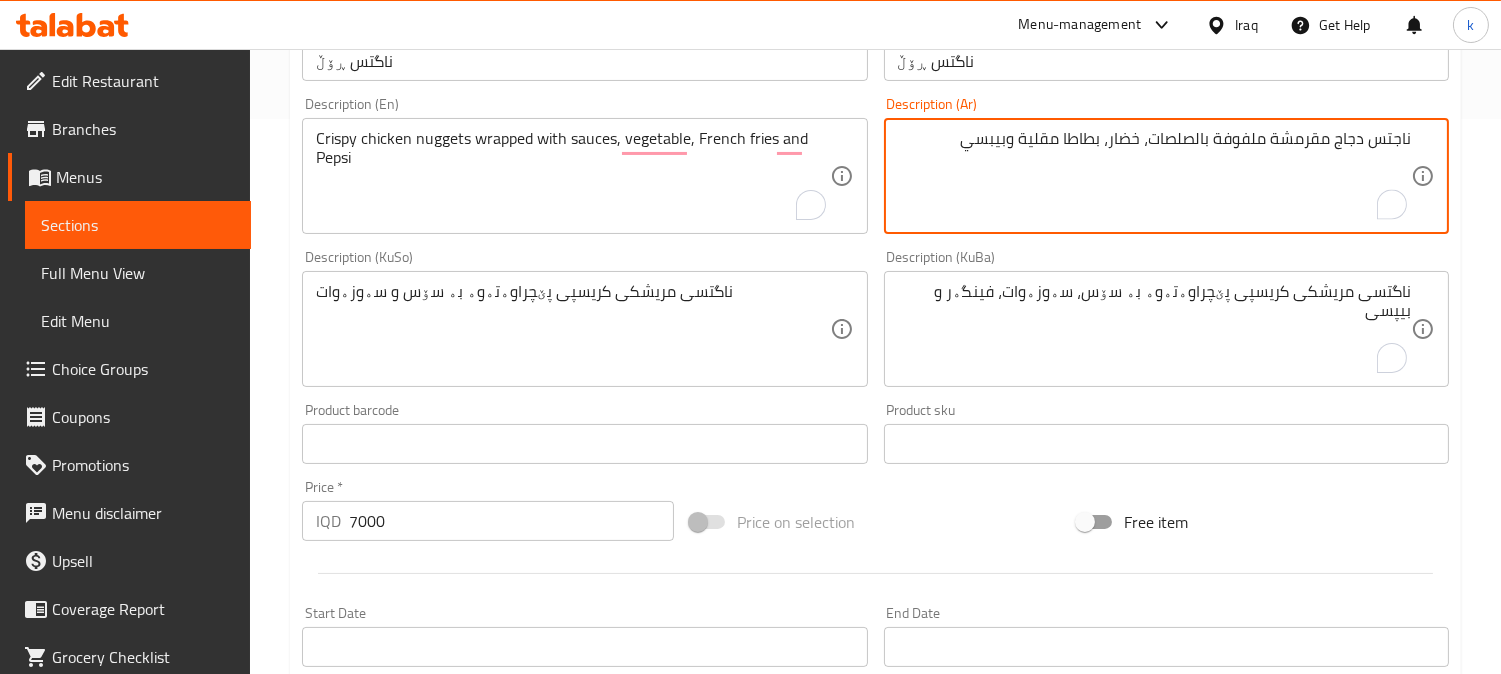 type on "ناجتس دجاج مقرمشة ملفوفة بالصلصات، خضار، بطاطا مقلية وبيبسي" 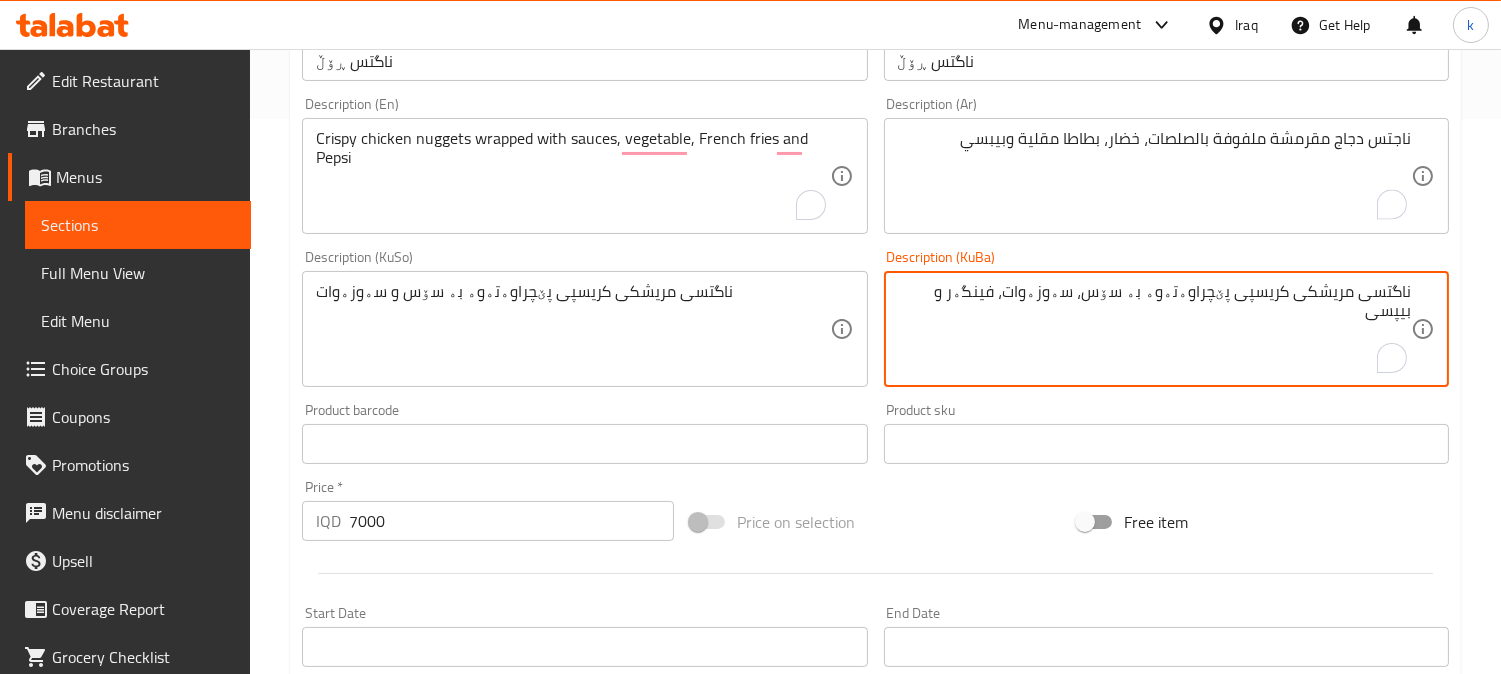 click on "ناگتسی مریشکی کریسپی پێچراوەتەوە بە سۆس، سەوزەوات، فینگەر و بیپسی" at bounding box center (1154, 329) 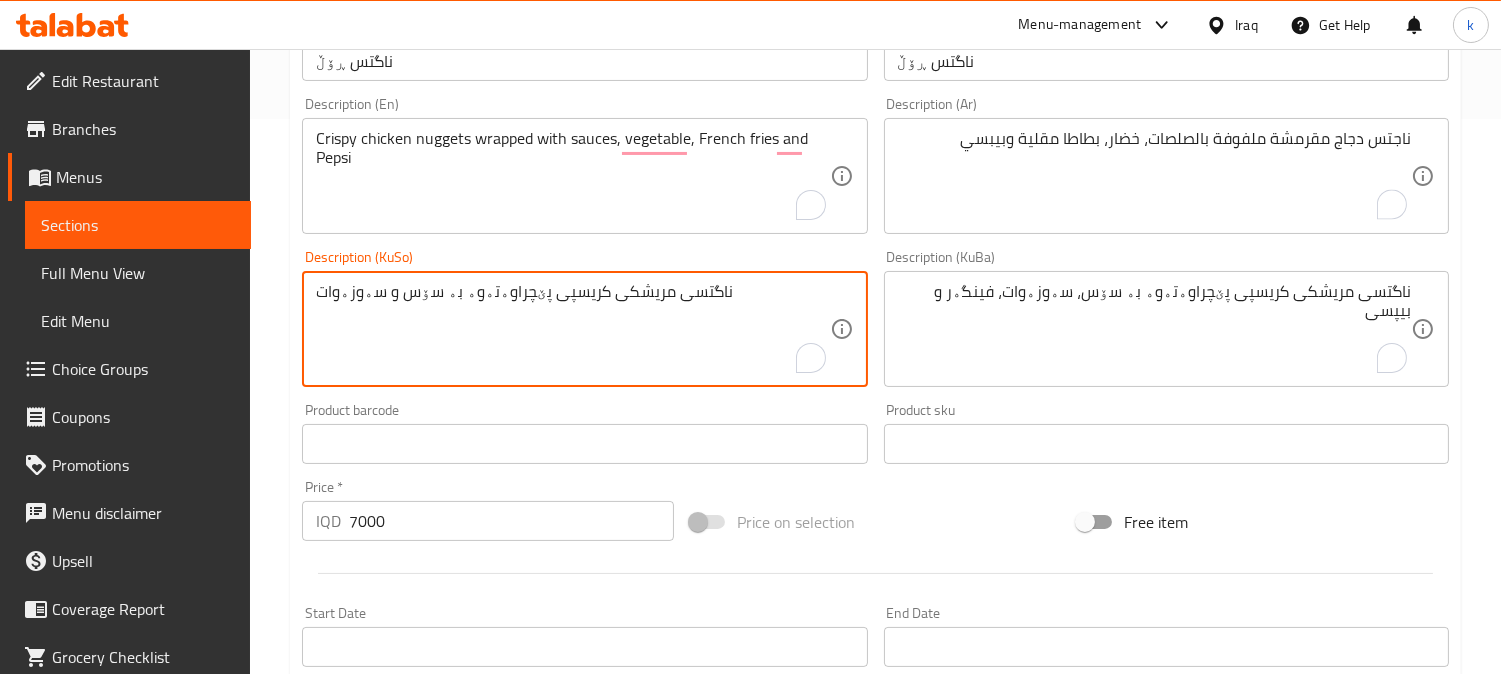 click on "ناگتسی مریشکی کریسپی پێچراوەتەوە بە سۆس و سەوزەوات" at bounding box center [572, 329] 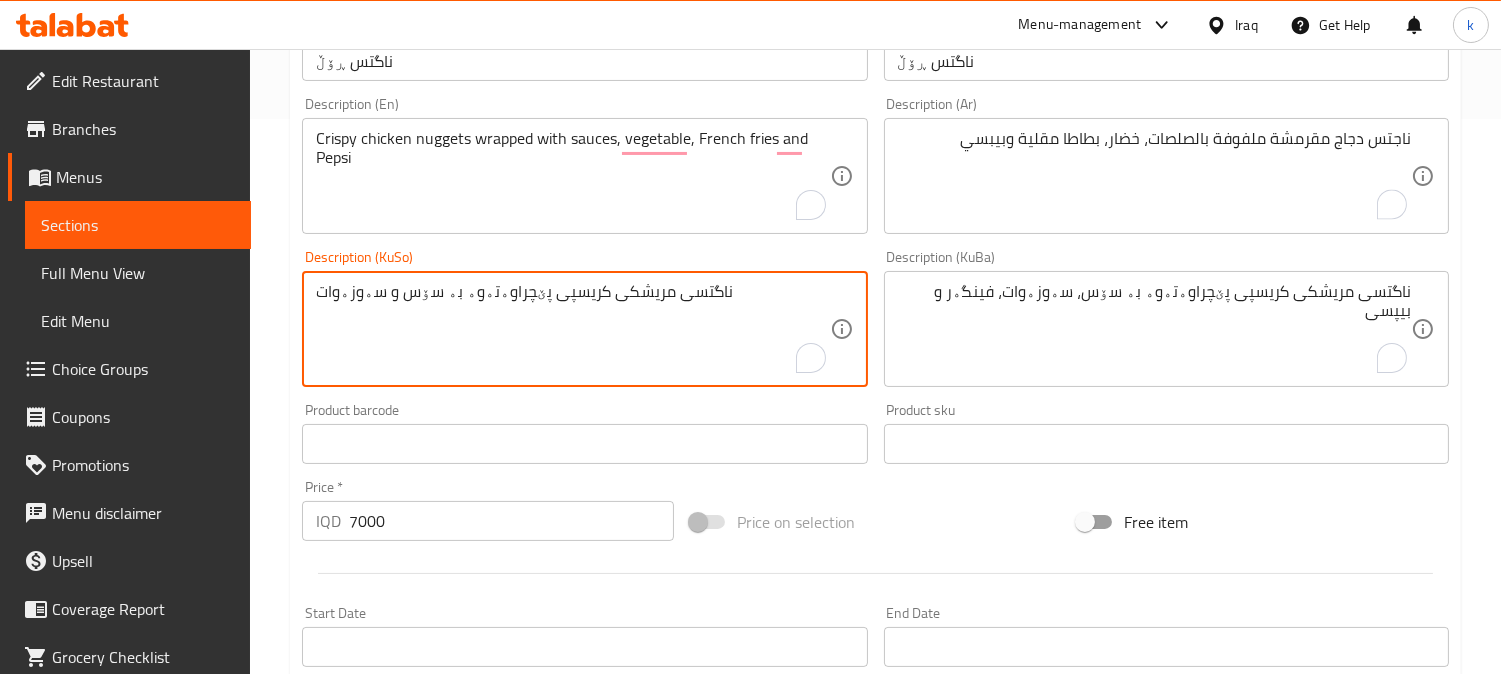 paste on "، سەوزەوات، فینگەر و بیپسی" 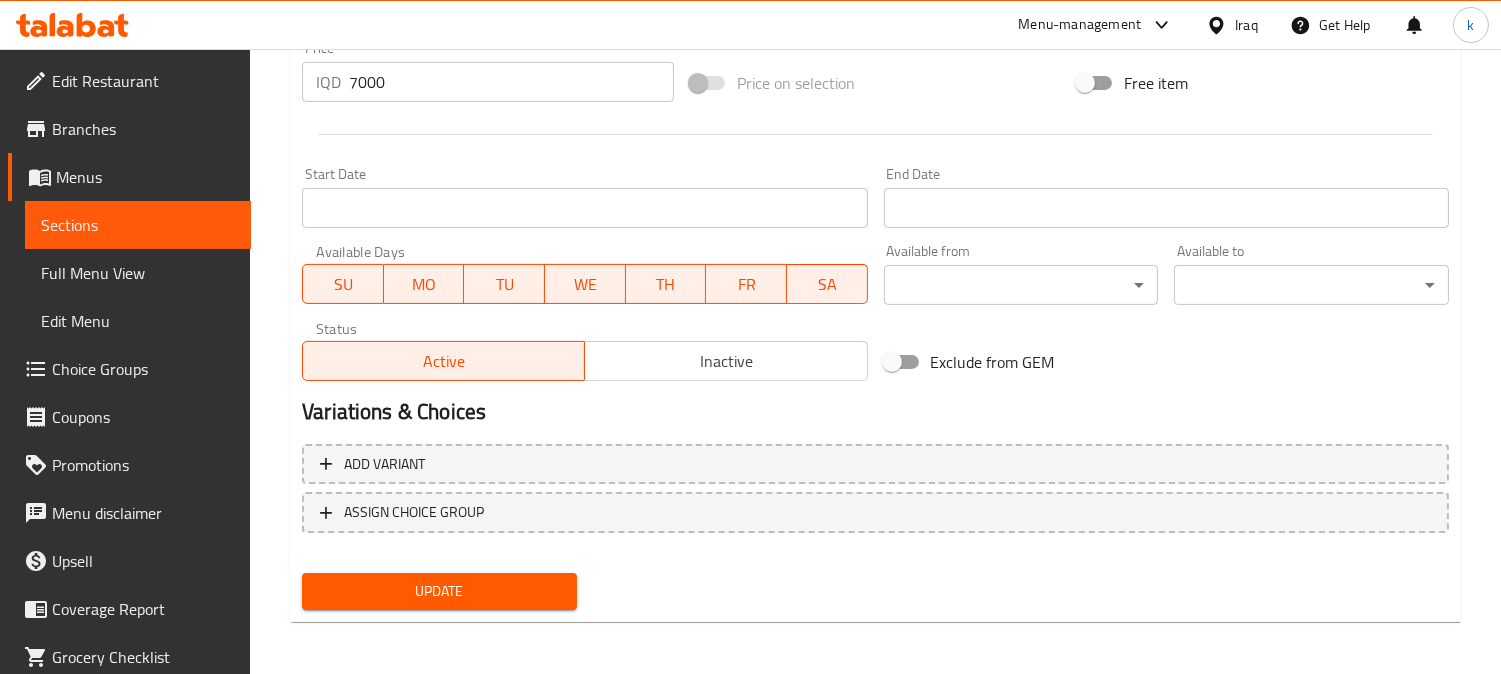 type on "ناگتسی مریشکی کریسپی پێچراوەتەوە بە سۆس، سەوزەوات، فینگەر و بیپسی" 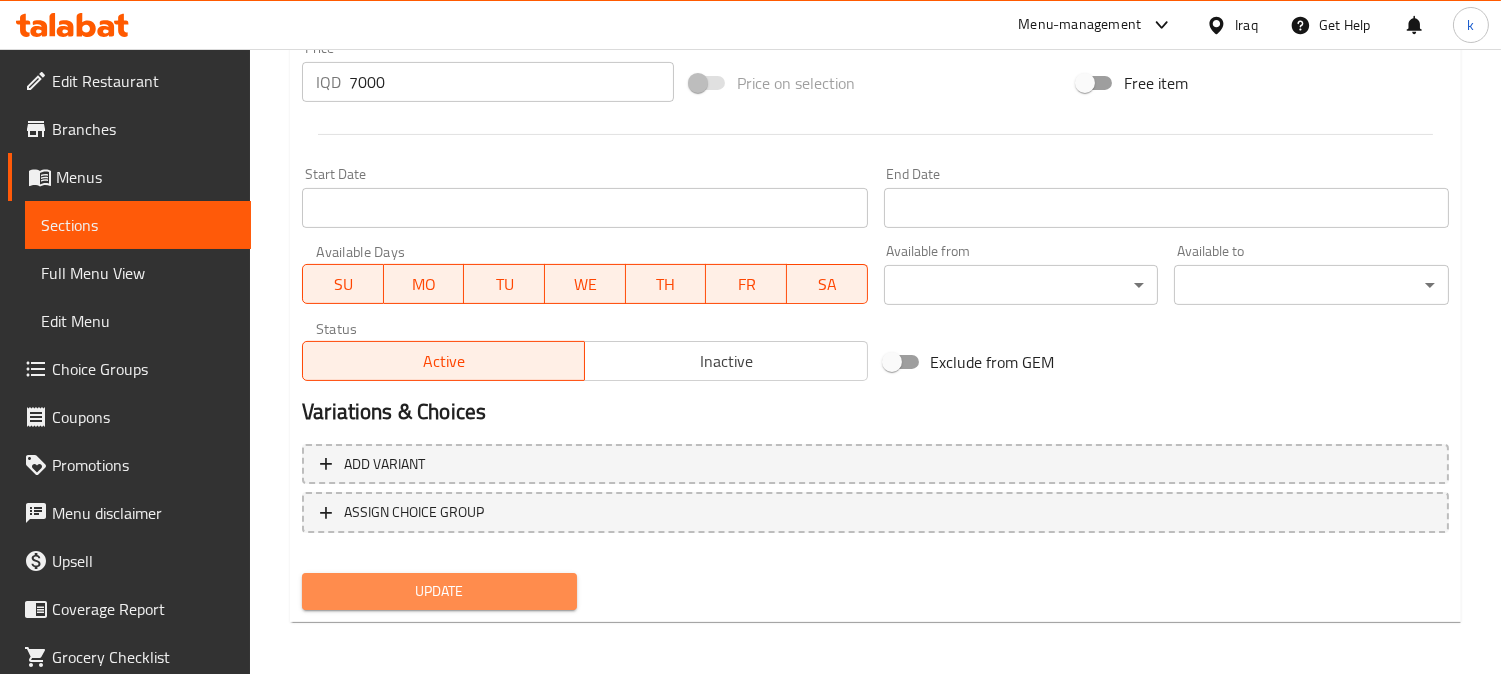 click on "Update" at bounding box center [439, 591] 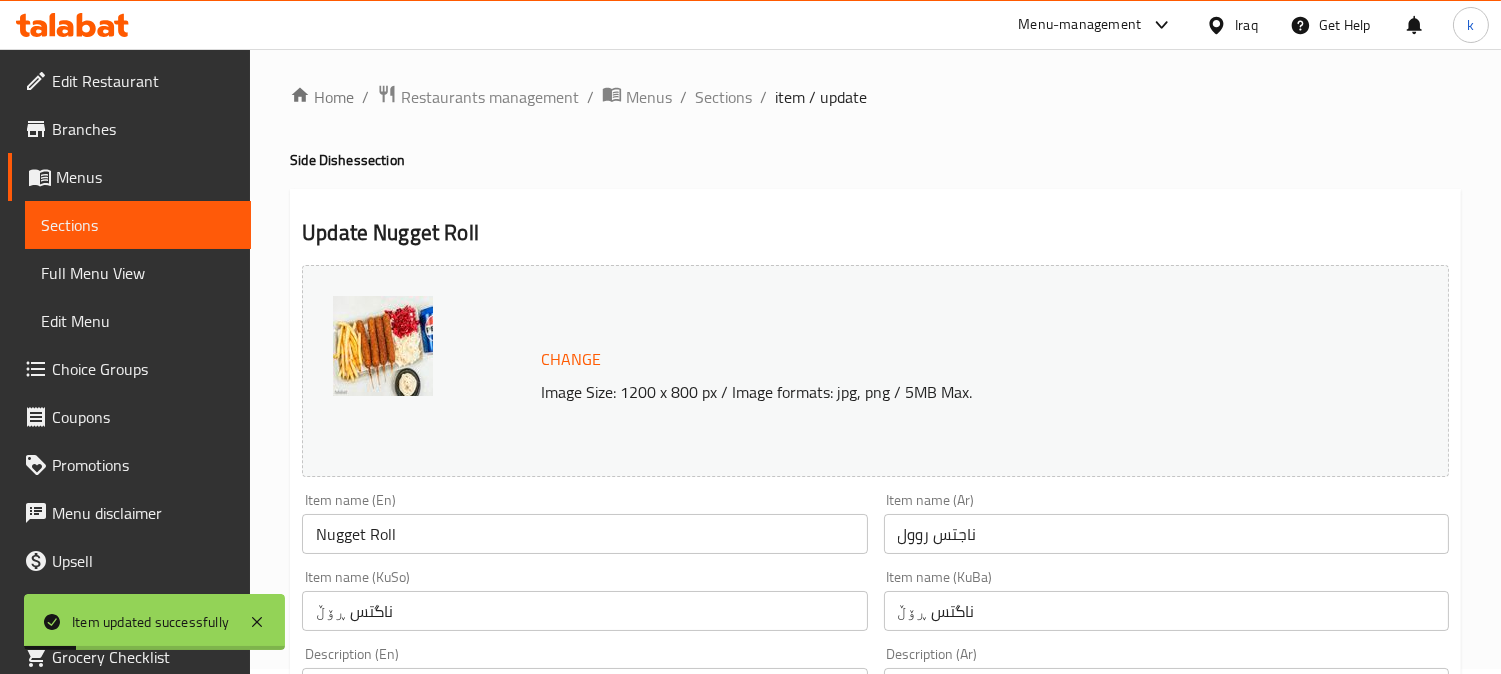 scroll, scrollTop: 0, scrollLeft: 0, axis: both 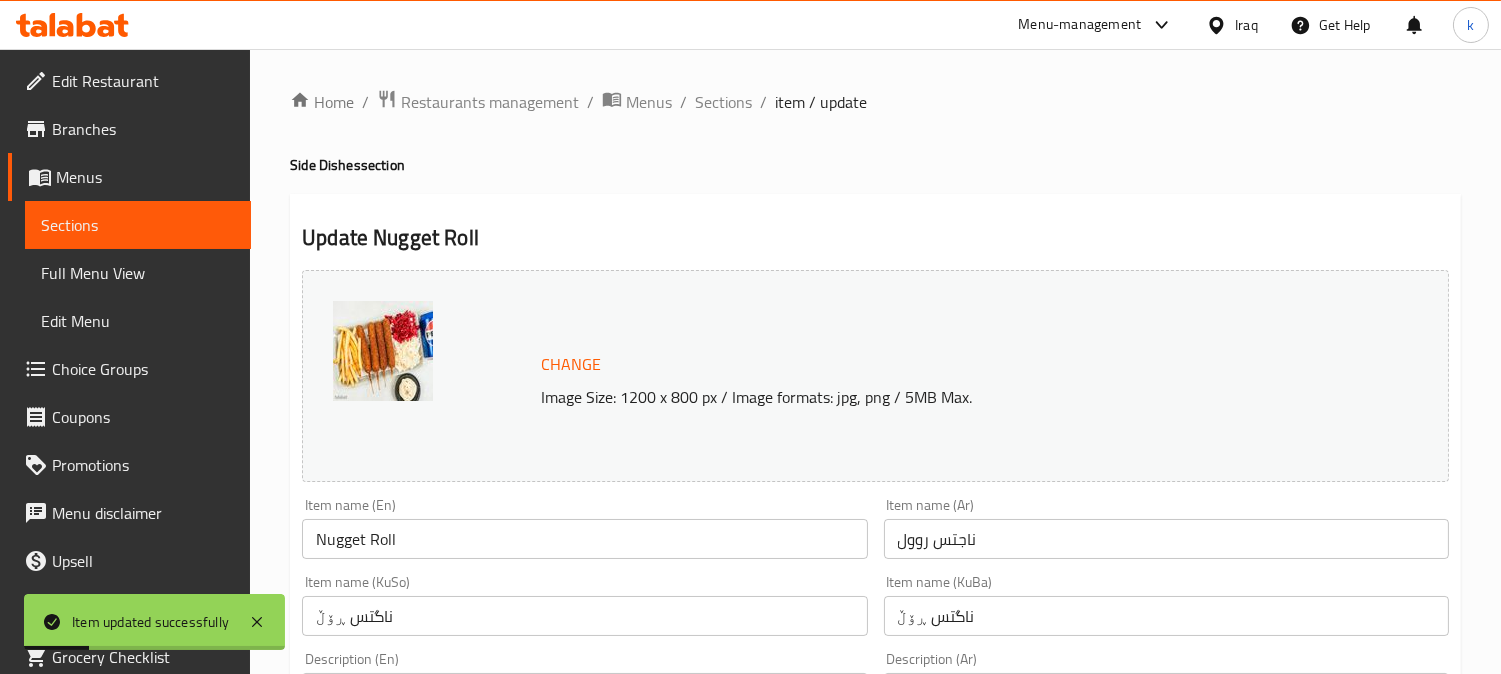 click on "Home / Restaurants management / Menus / Sections / item / update Side Dishes  section Update Nugget Roll Change Image Size: 1200 x 800 px / Image formats: jpg, png / 5MB Max. Item name (En) Nugget Roll Item name (En) Item name (Ar) ناجتس روول Item name (Ar) Item name (KuSo) ناگتس ڕۆڵ Item name (KuSo) Item name (KuBa) ناگتس ڕۆڵ Item name (KuBa) Description (En) Crispy chicken nuggets wrapped with sauces, vegetable, French fries and Pepsi Description (En) Description (Ar) ناجتس دجاج مقرمشة ملفوفة بالصلصات، خضار، بطاطا مقلية وبيبسي Description (Ar) Description (KuSo) ناگتسی مریشکی کریسپی پێچراوەتەوە بە سۆس، سەوزەوات، فینگەر و بیپسی  Description (KuSo) Description (KuBa) ناگتسی مریشکی کریسپی پێچراوەتەوە بە سۆس، سەوزەوات، فینگەر و بیپسی  Description (KuBa) Product barcode Product barcode Product sku Product sku Price   * IQD SU" at bounding box center [875, 860] 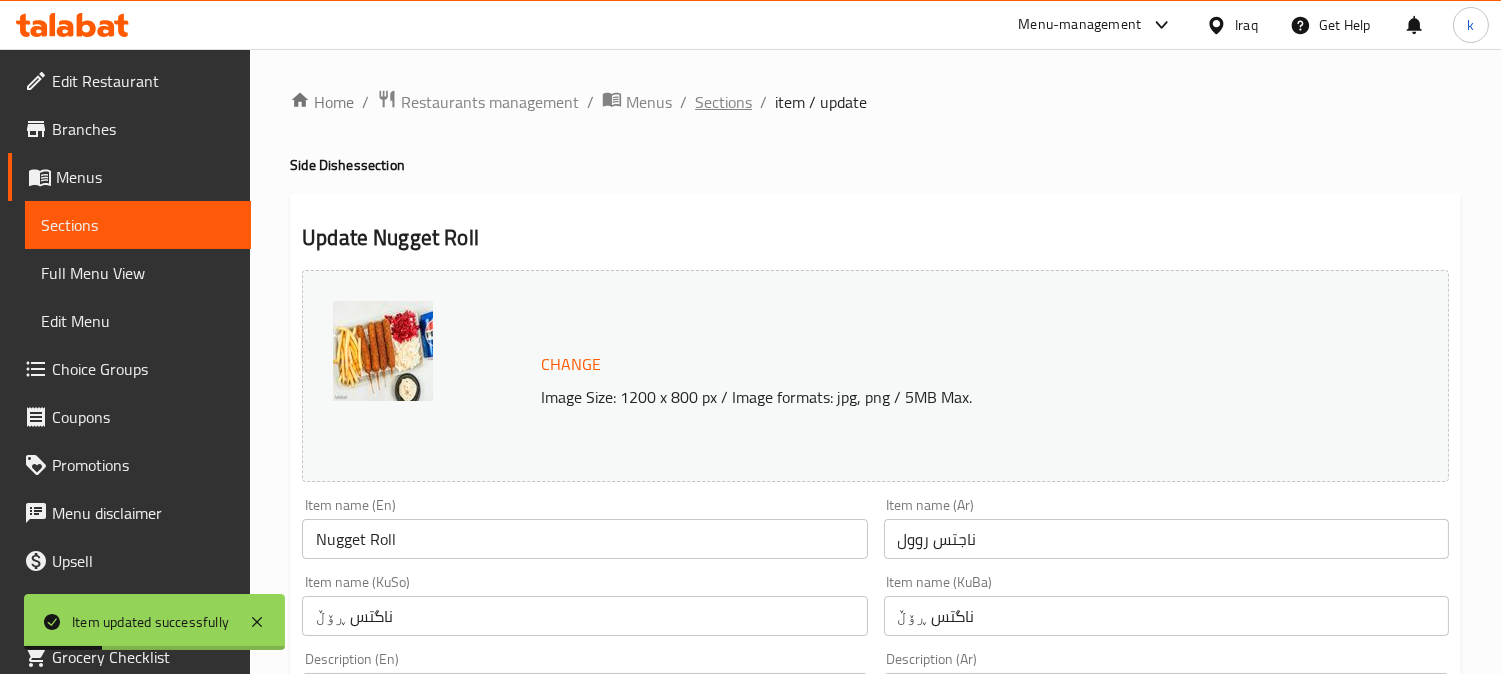 click on "Sections" at bounding box center (723, 102) 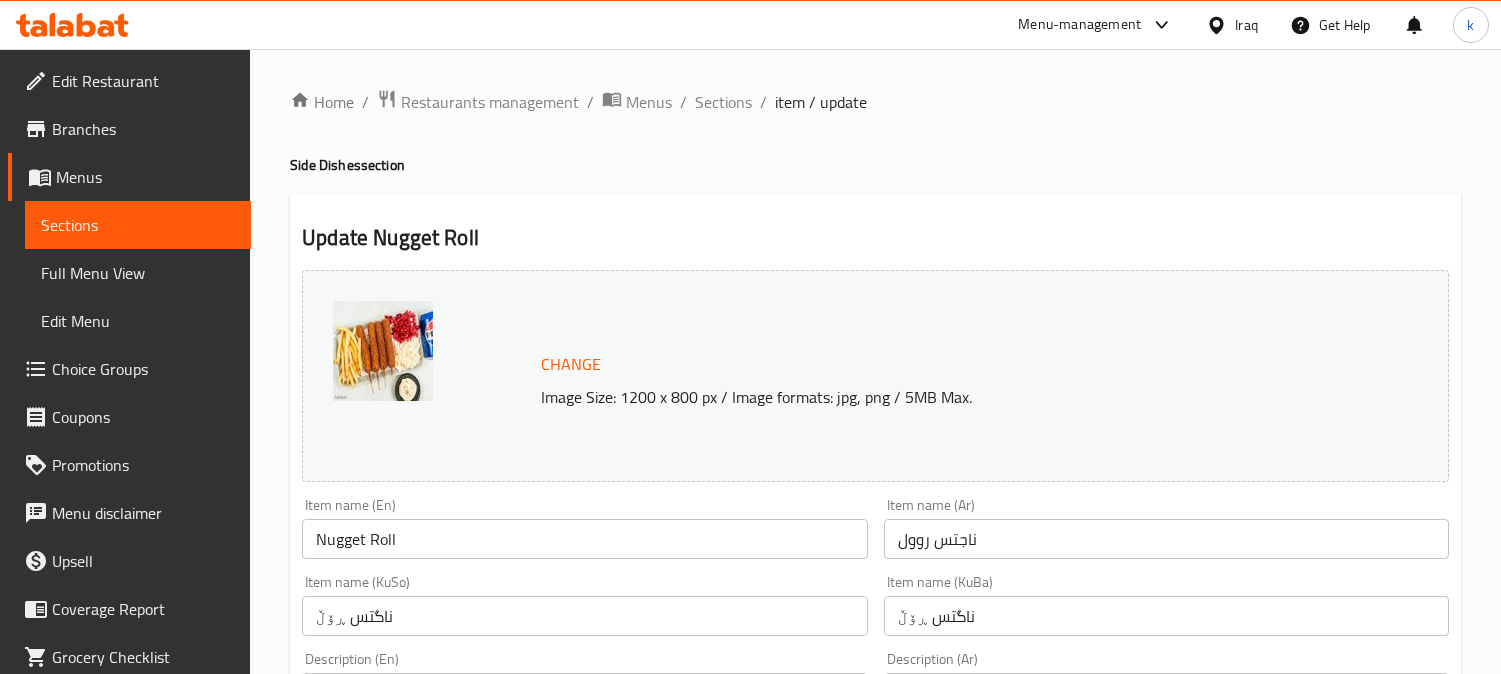 scroll, scrollTop: 0, scrollLeft: 0, axis: both 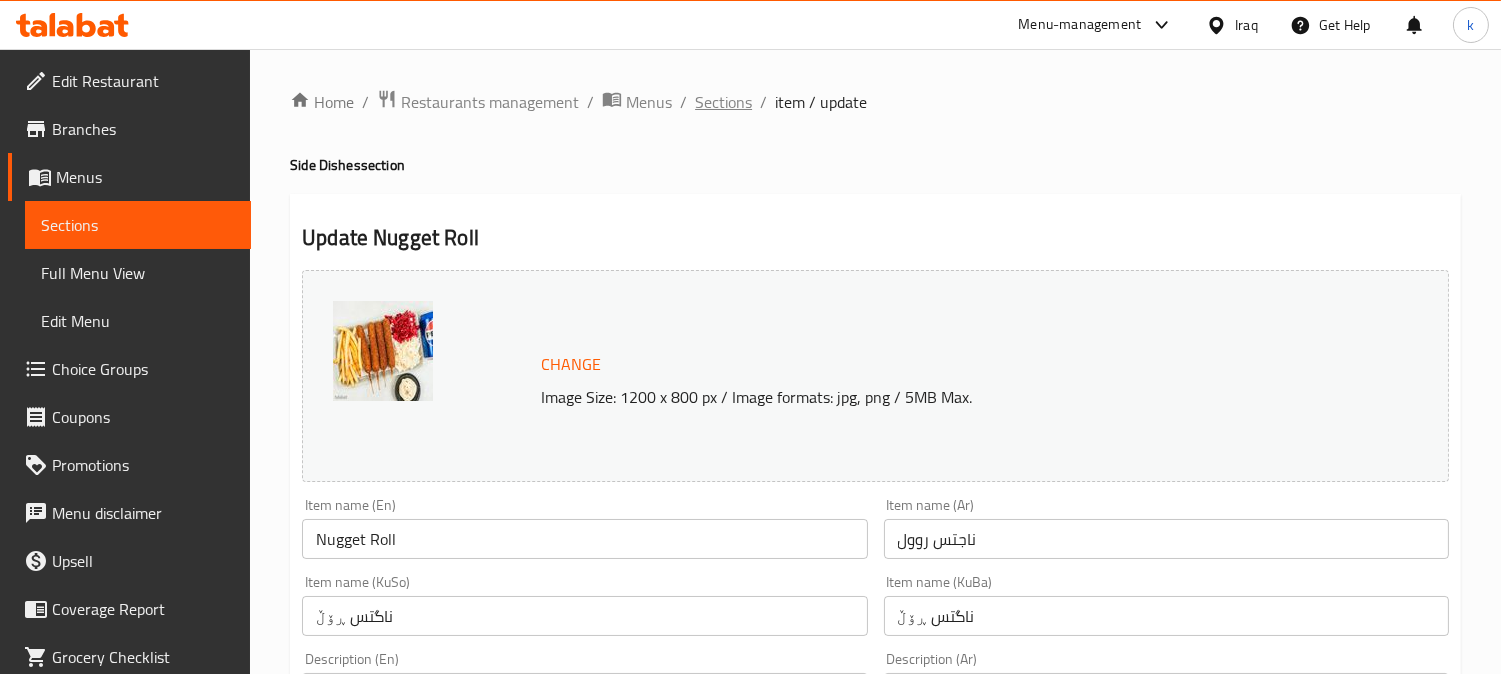 click on "Sections" at bounding box center (723, 102) 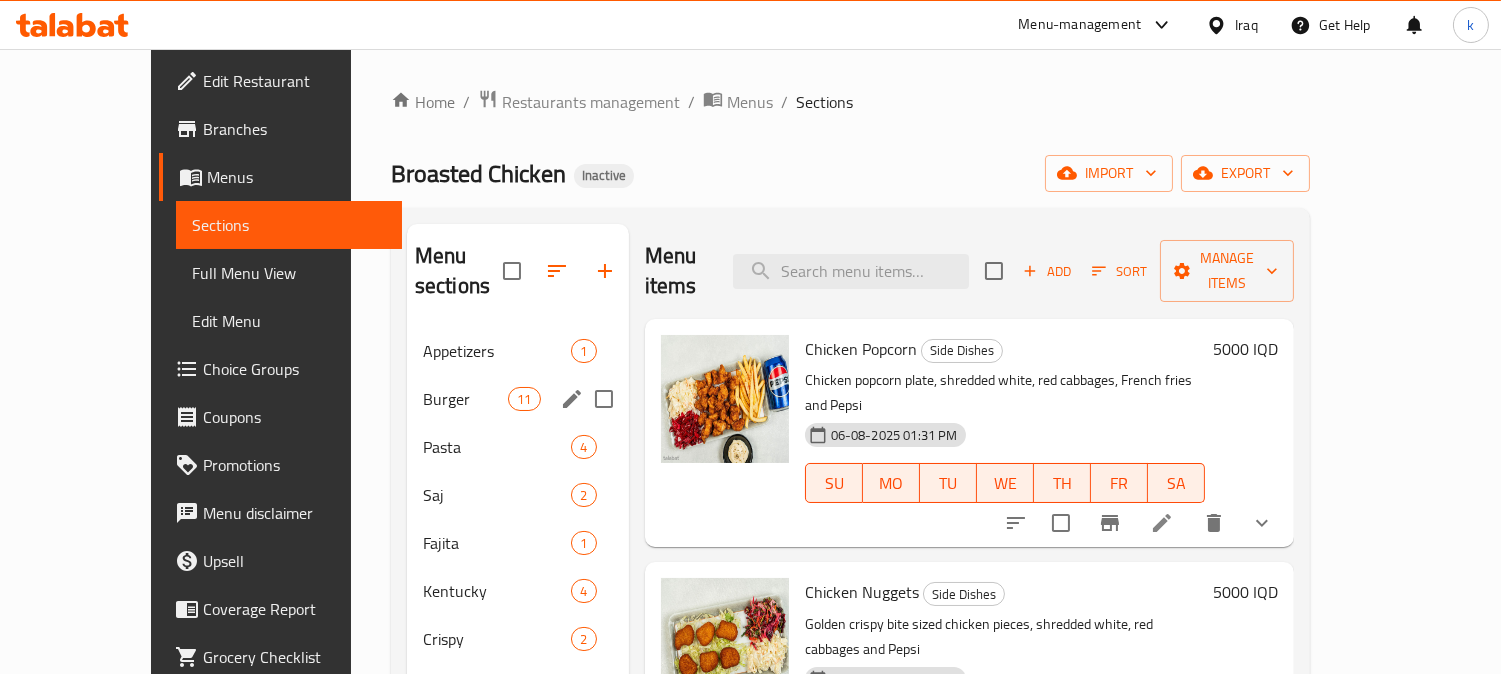 click on "Burger" at bounding box center (465, 399) 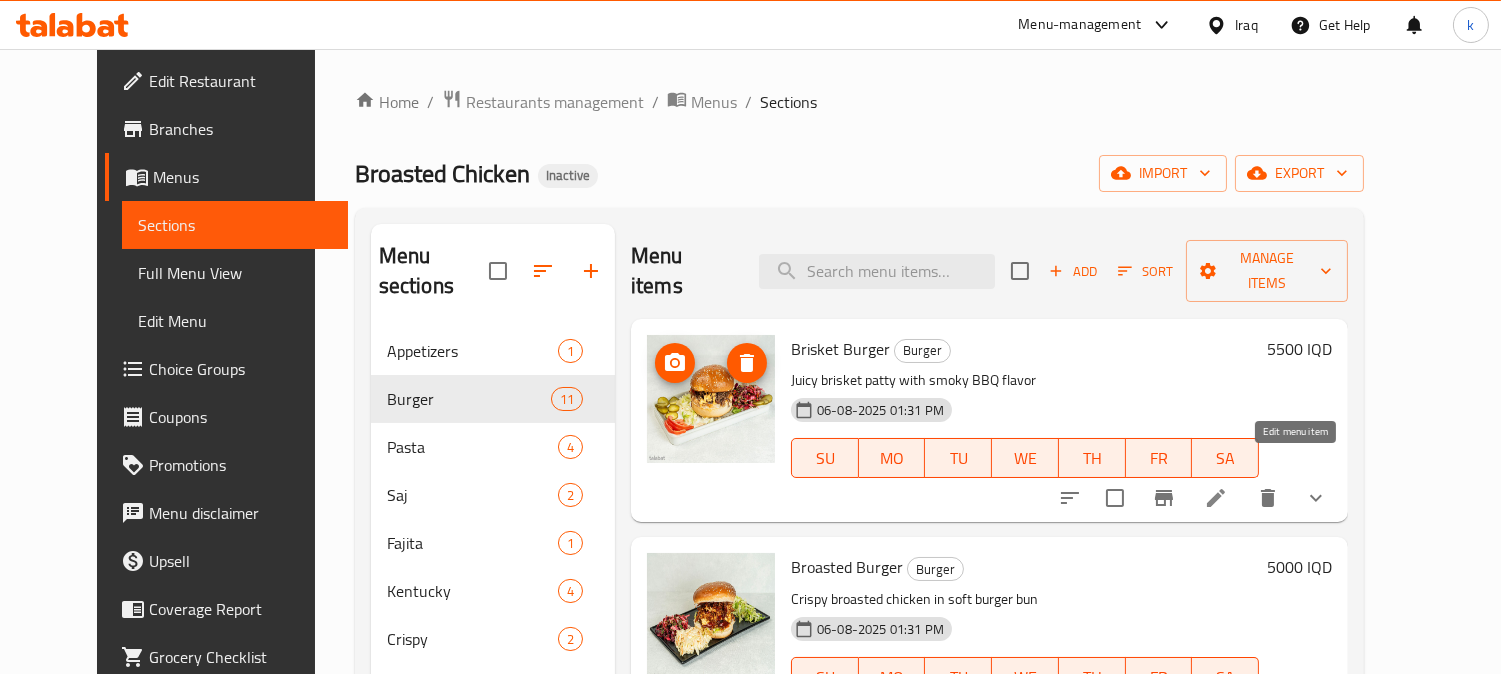 click 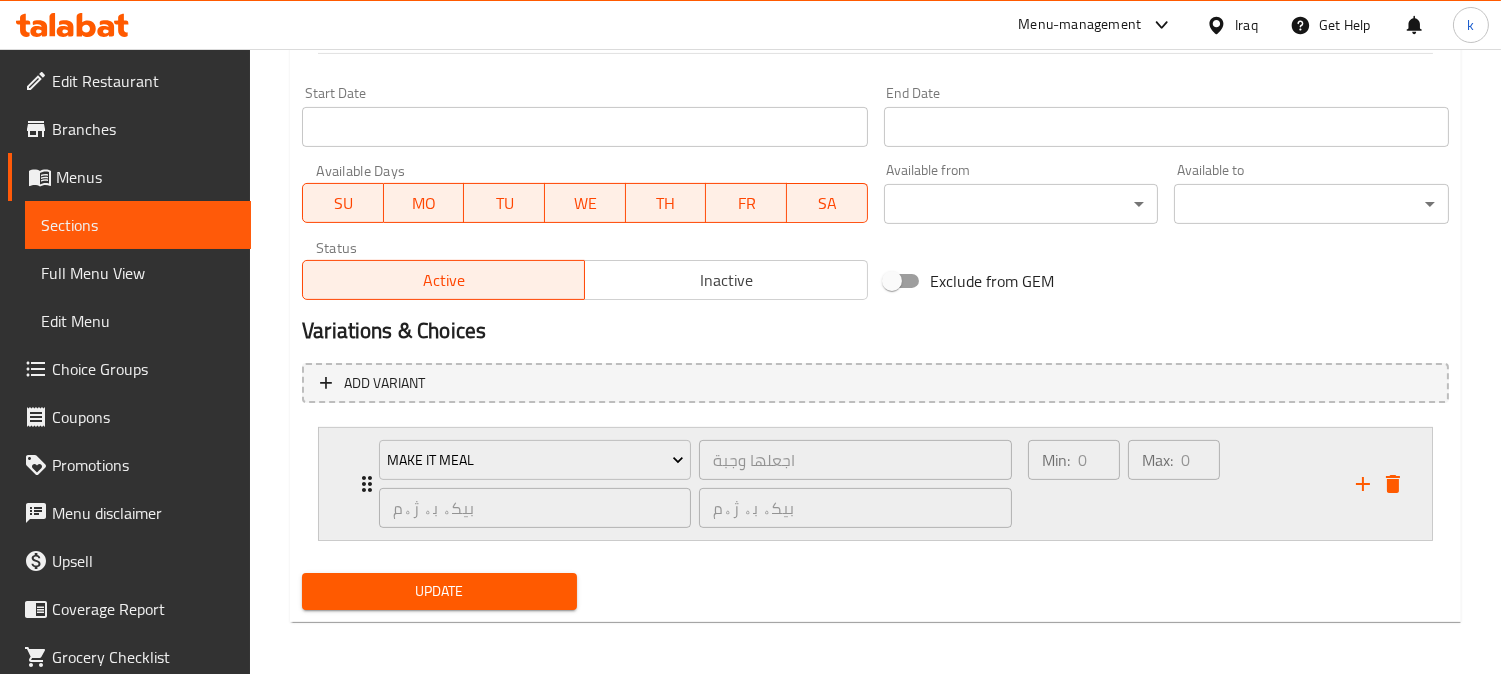 scroll, scrollTop: 1076, scrollLeft: 0, axis: vertical 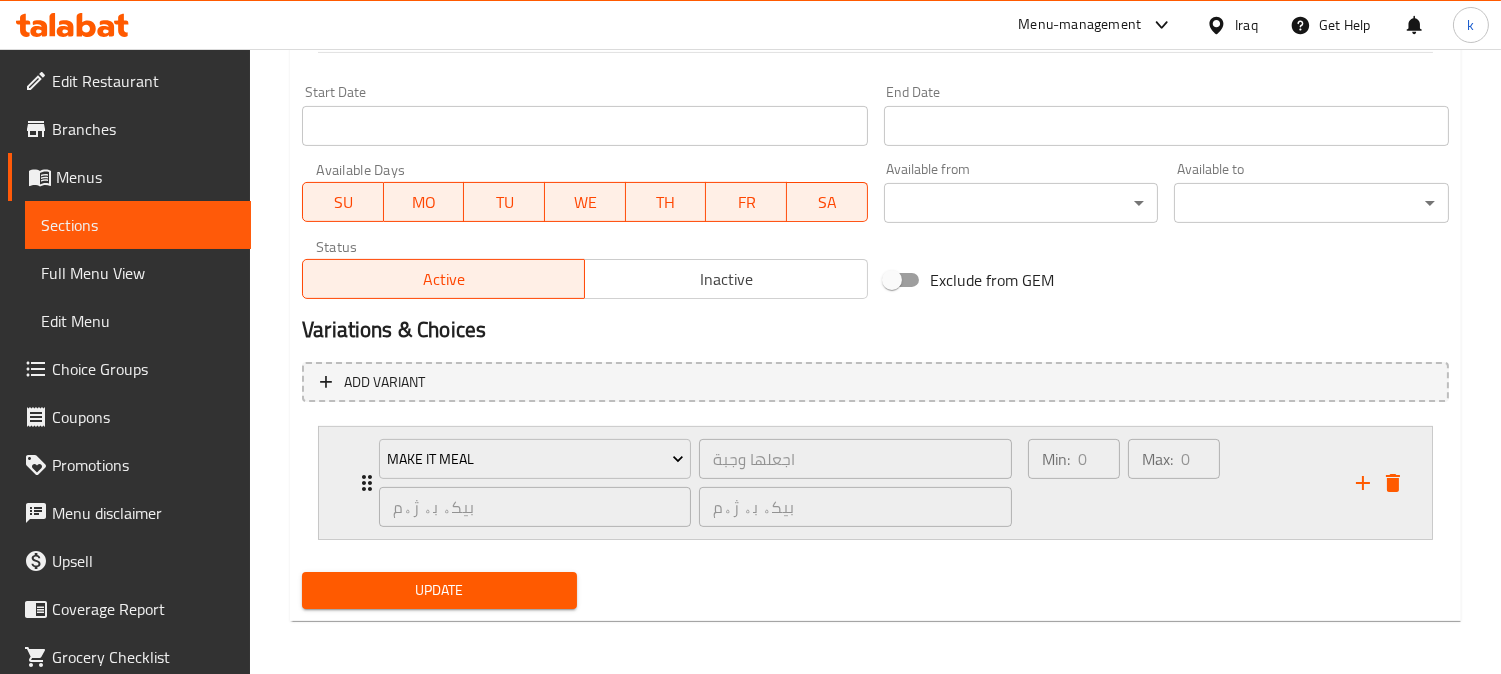 click on "Min: 0 ​" at bounding box center [1074, 483] 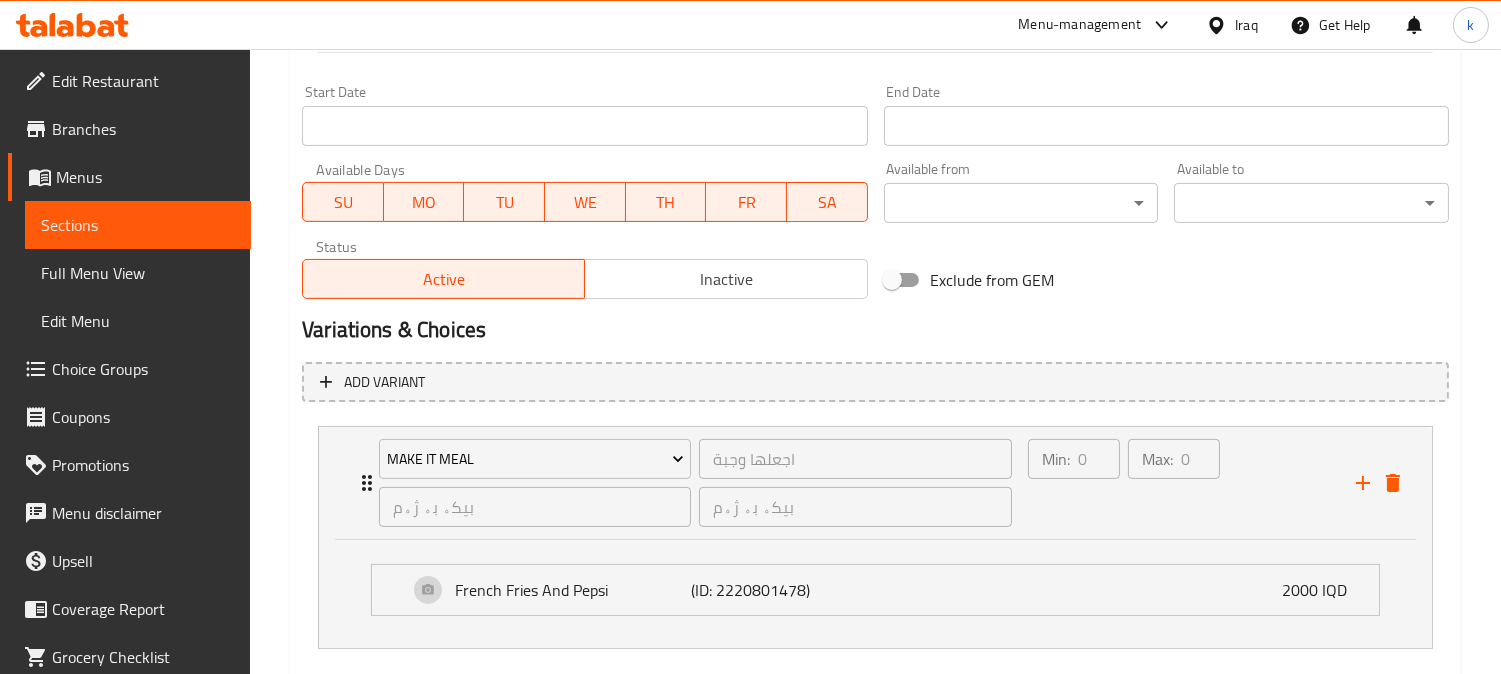 scroll, scrollTop: 1185, scrollLeft: 0, axis: vertical 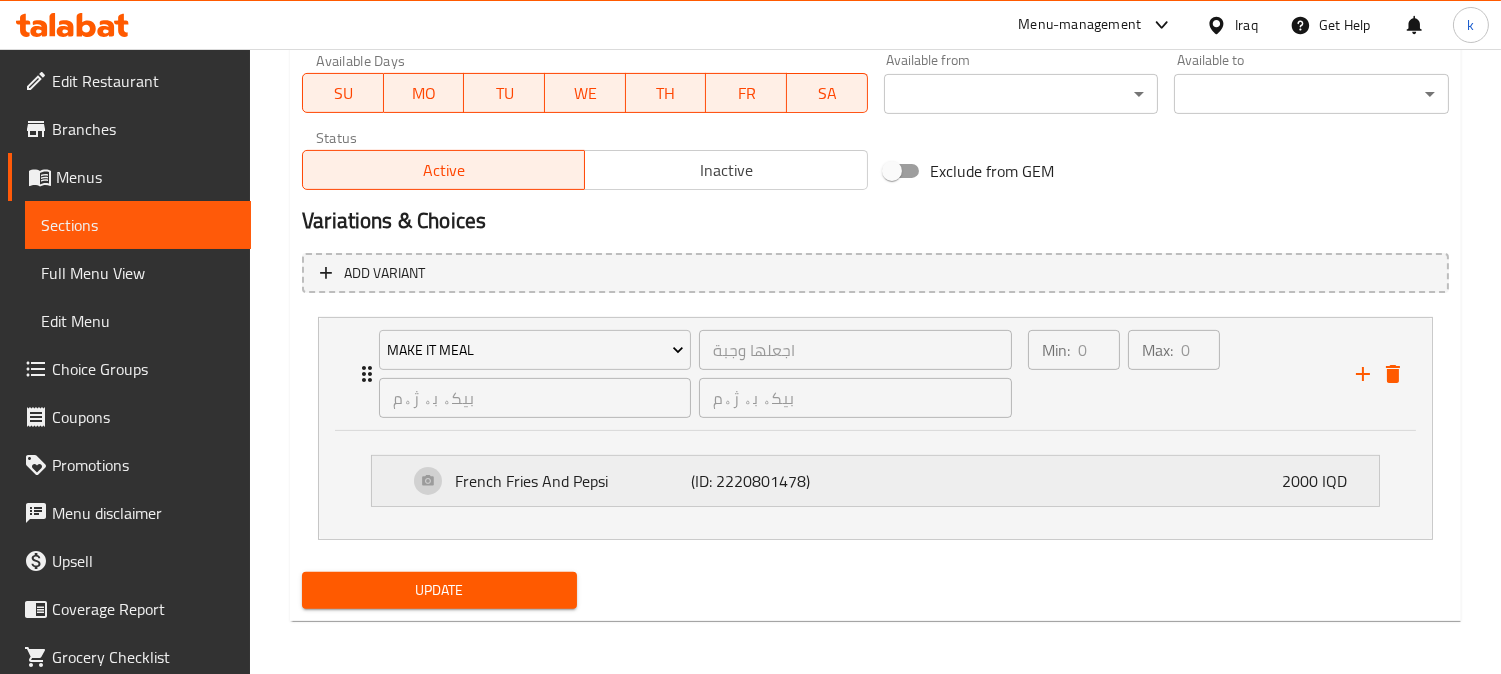 click on "French Fries And Pepsi  (ID: [NUMBER]) 2000 IQD" at bounding box center [881, 481] 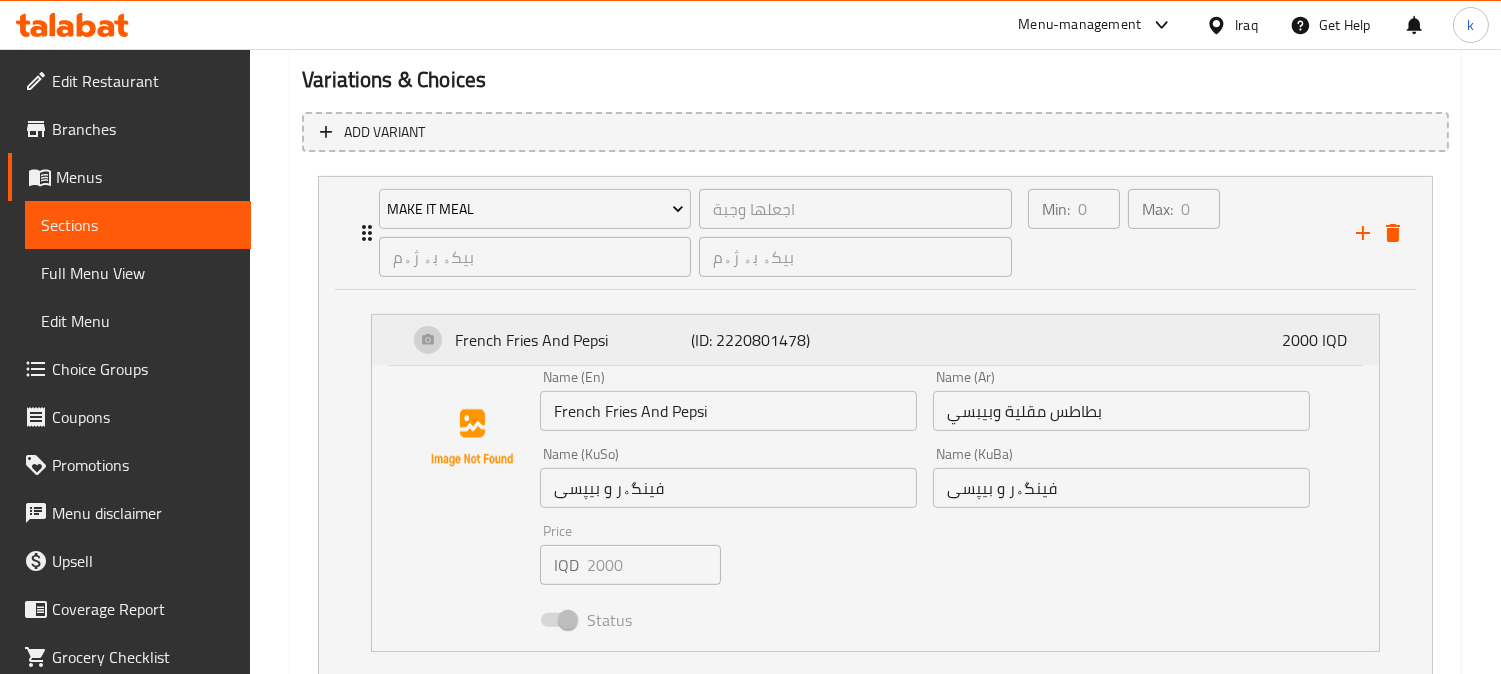 scroll, scrollTop: 1471, scrollLeft: 0, axis: vertical 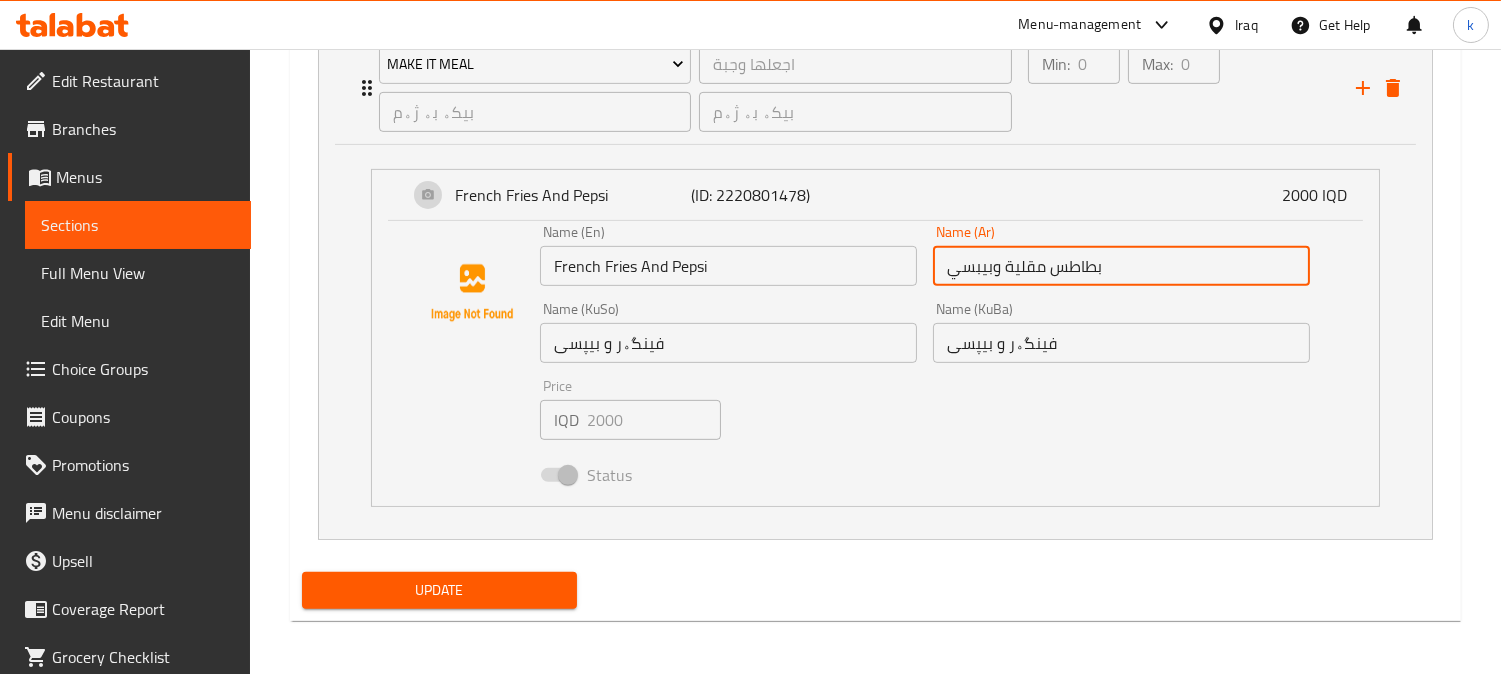 drag, startPoint x: 1131, startPoint y: 270, endPoint x: 948, endPoint y: 261, distance: 183.22118 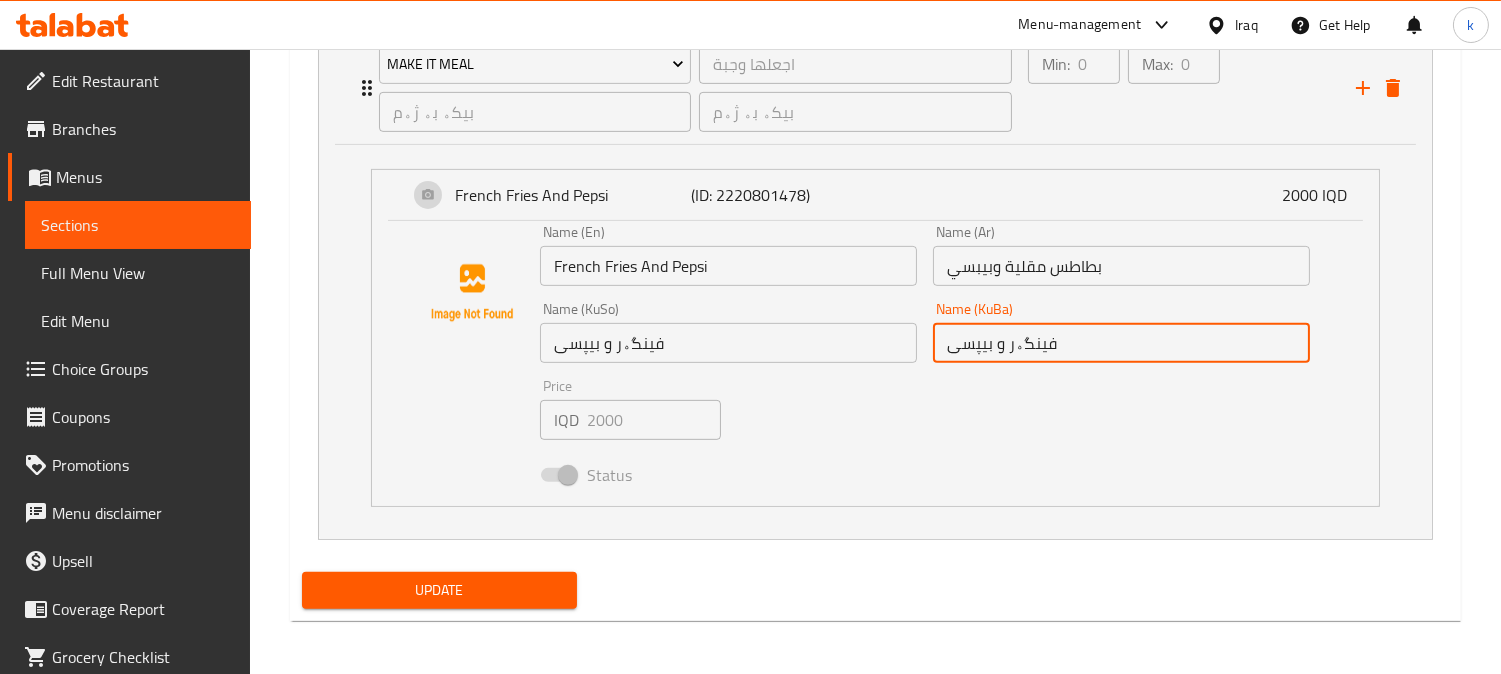 drag, startPoint x: 894, startPoint y: 342, endPoint x: 854, endPoint y: 342, distance: 40 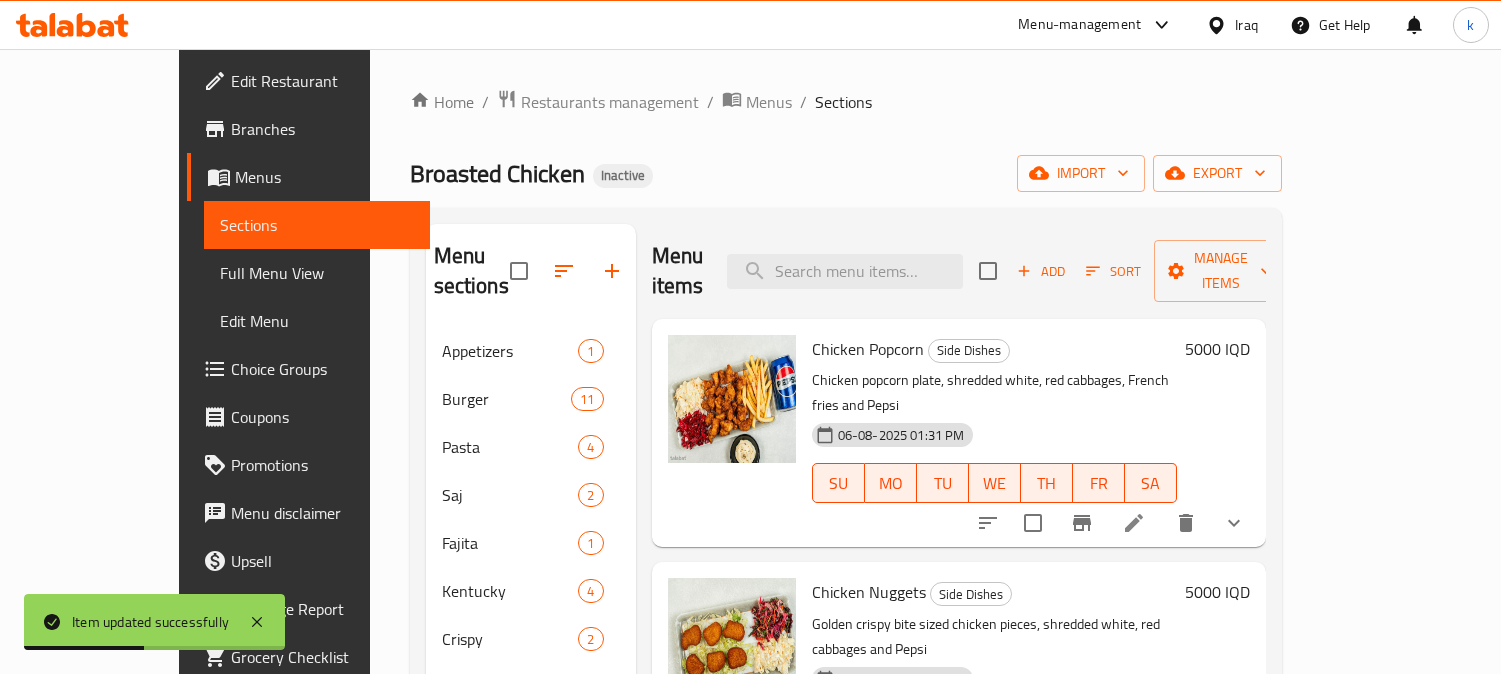 scroll, scrollTop: 0, scrollLeft: 0, axis: both 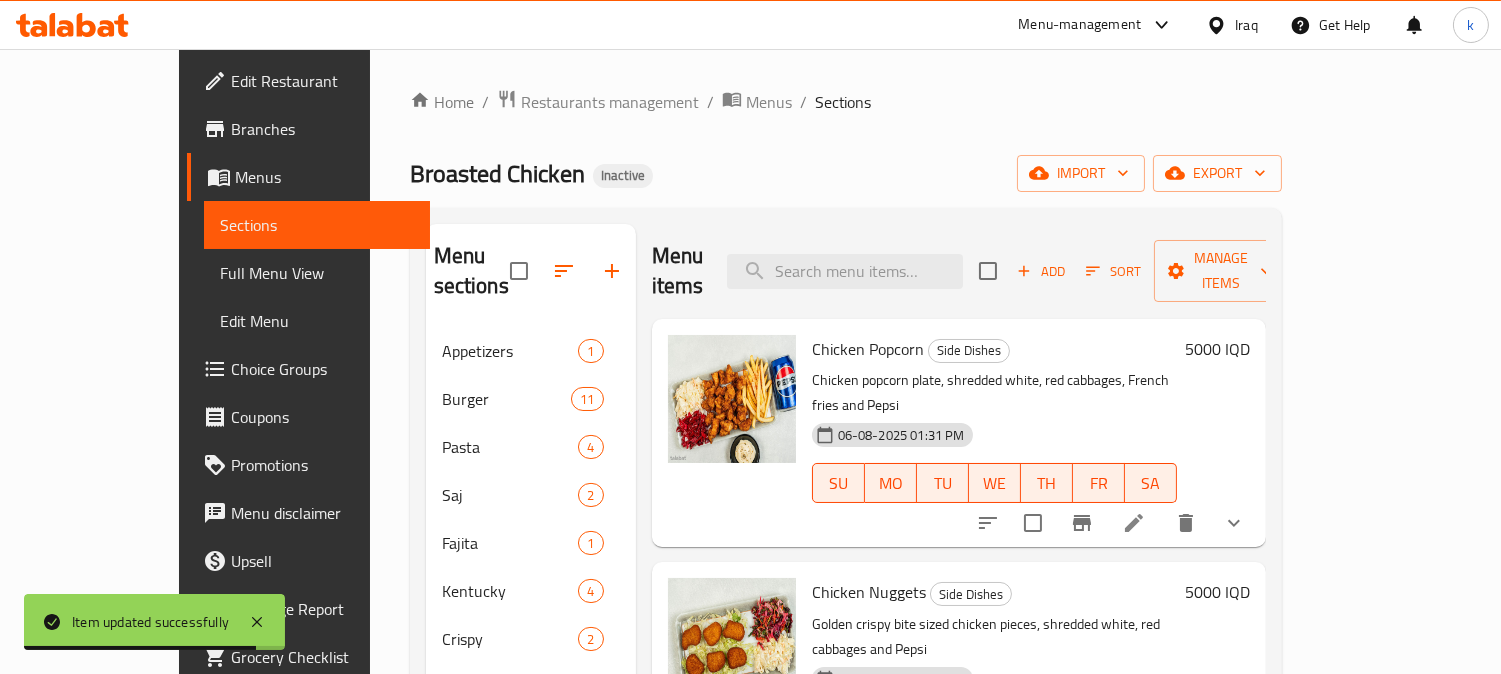 click on "Branches" at bounding box center [322, 129] 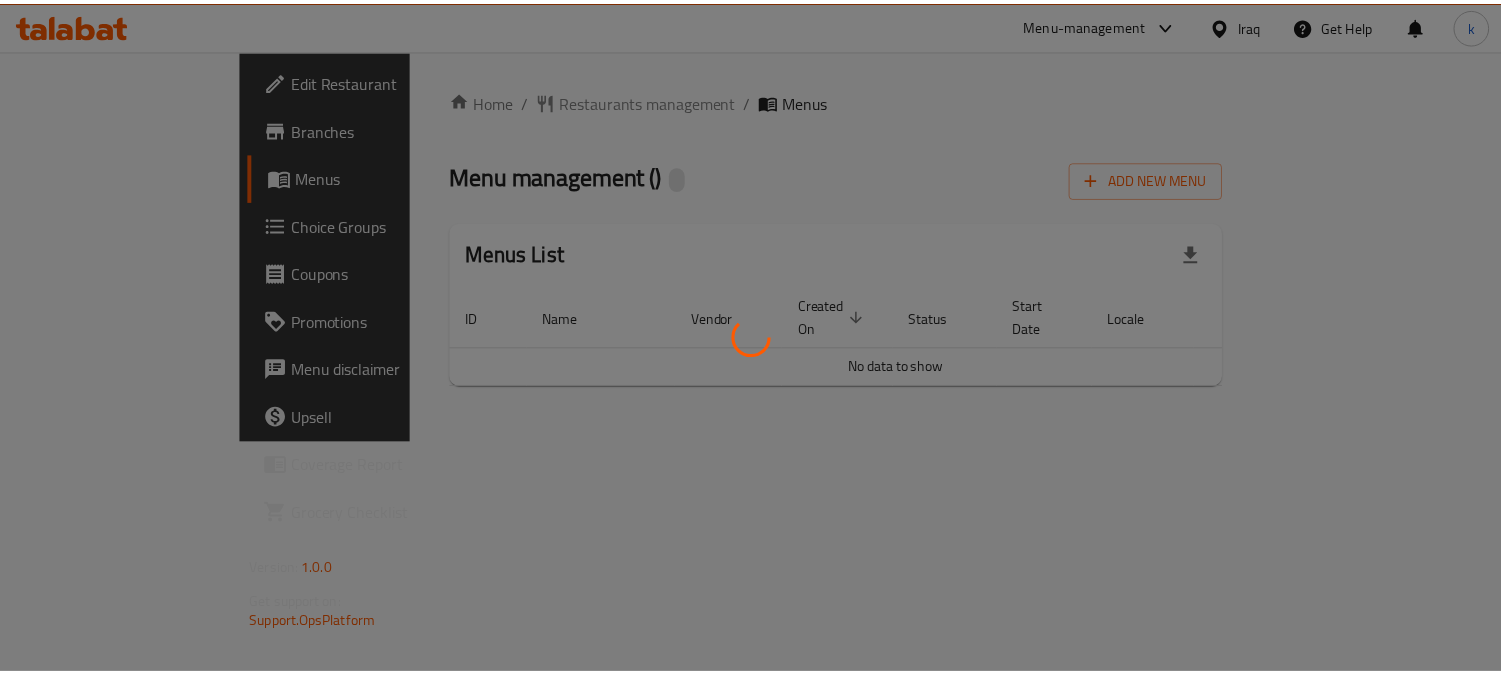 scroll, scrollTop: 0, scrollLeft: 0, axis: both 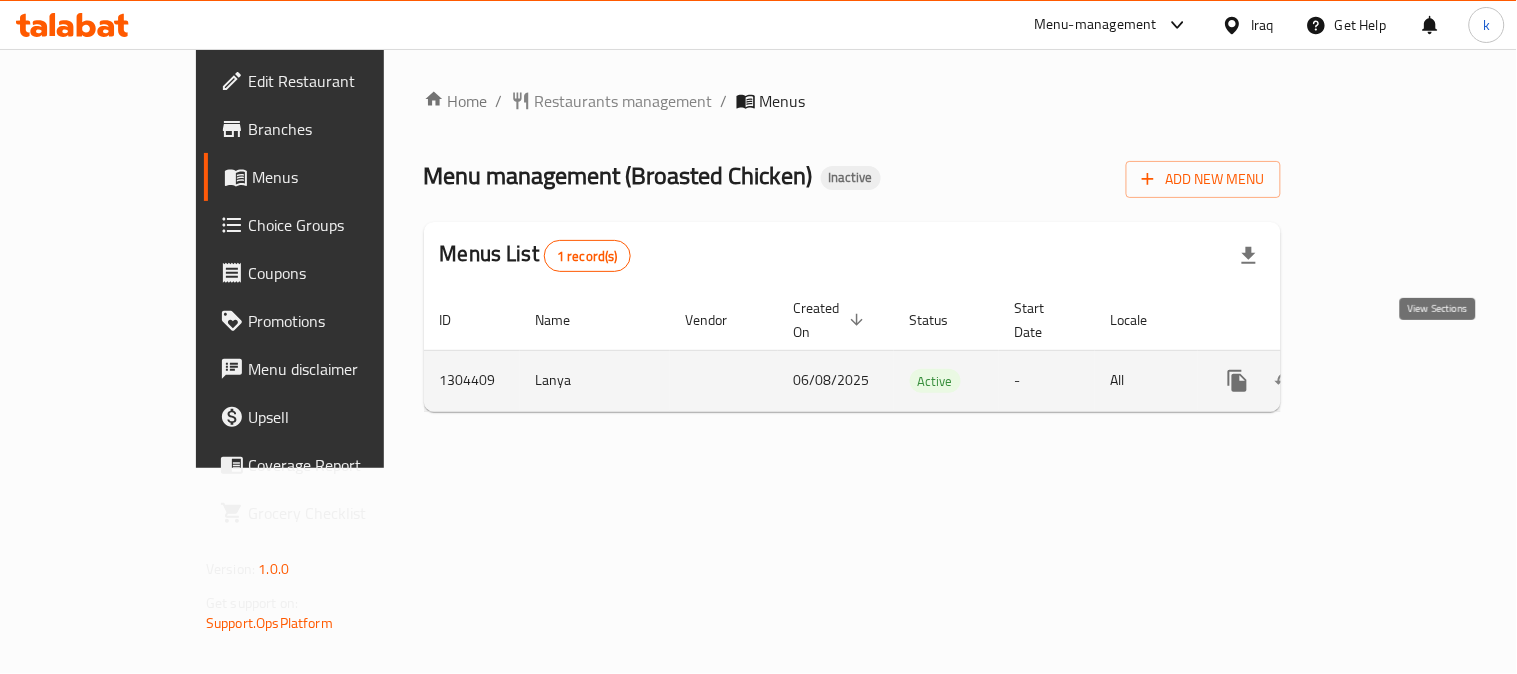 click 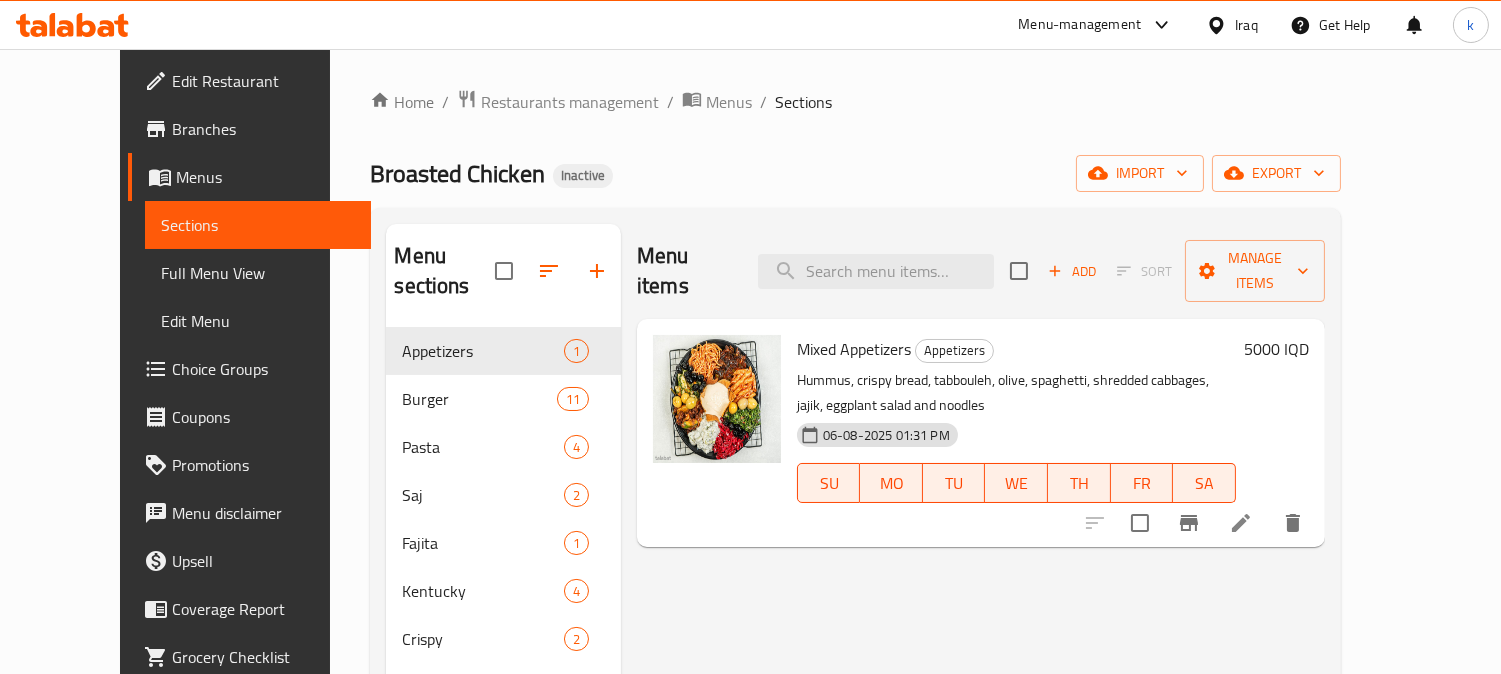 click on "Full Menu View" at bounding box center (258, 273) 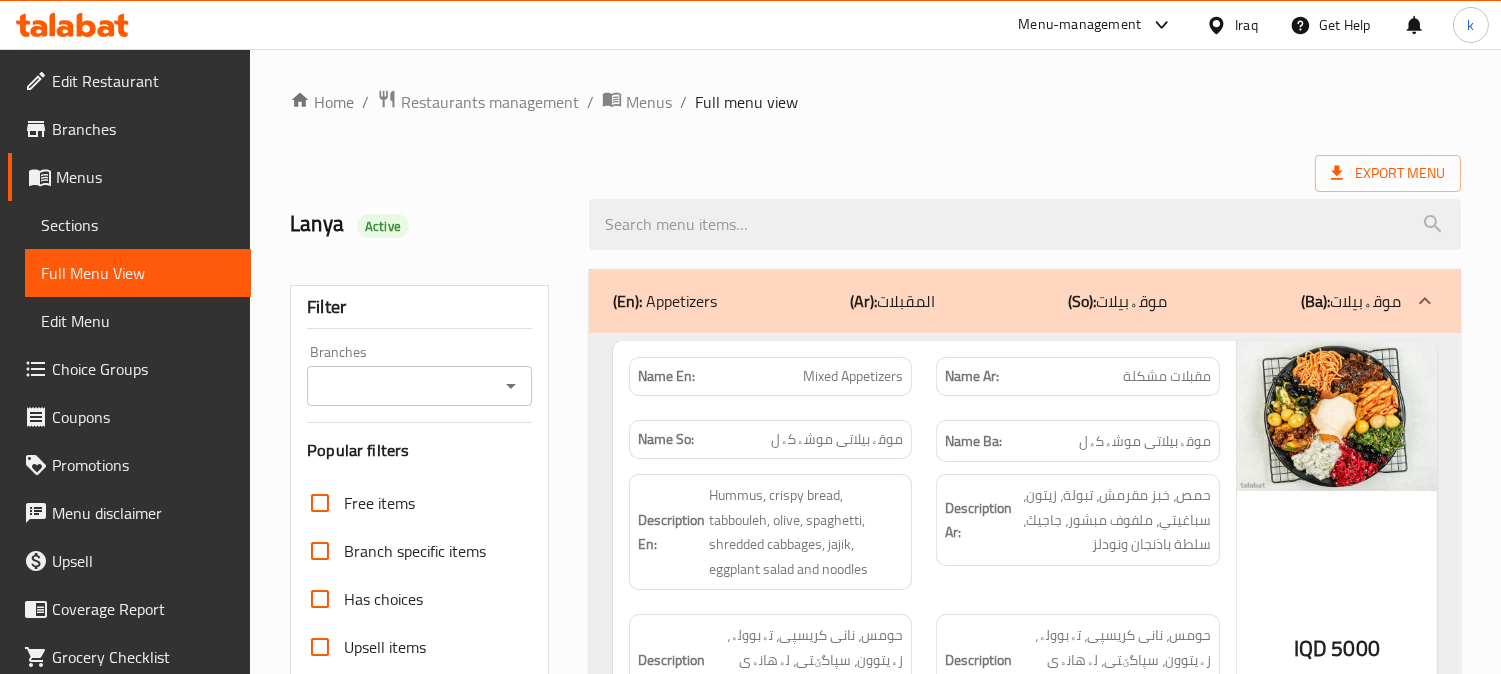 click on "Branches" at bounding box center [403, 386] 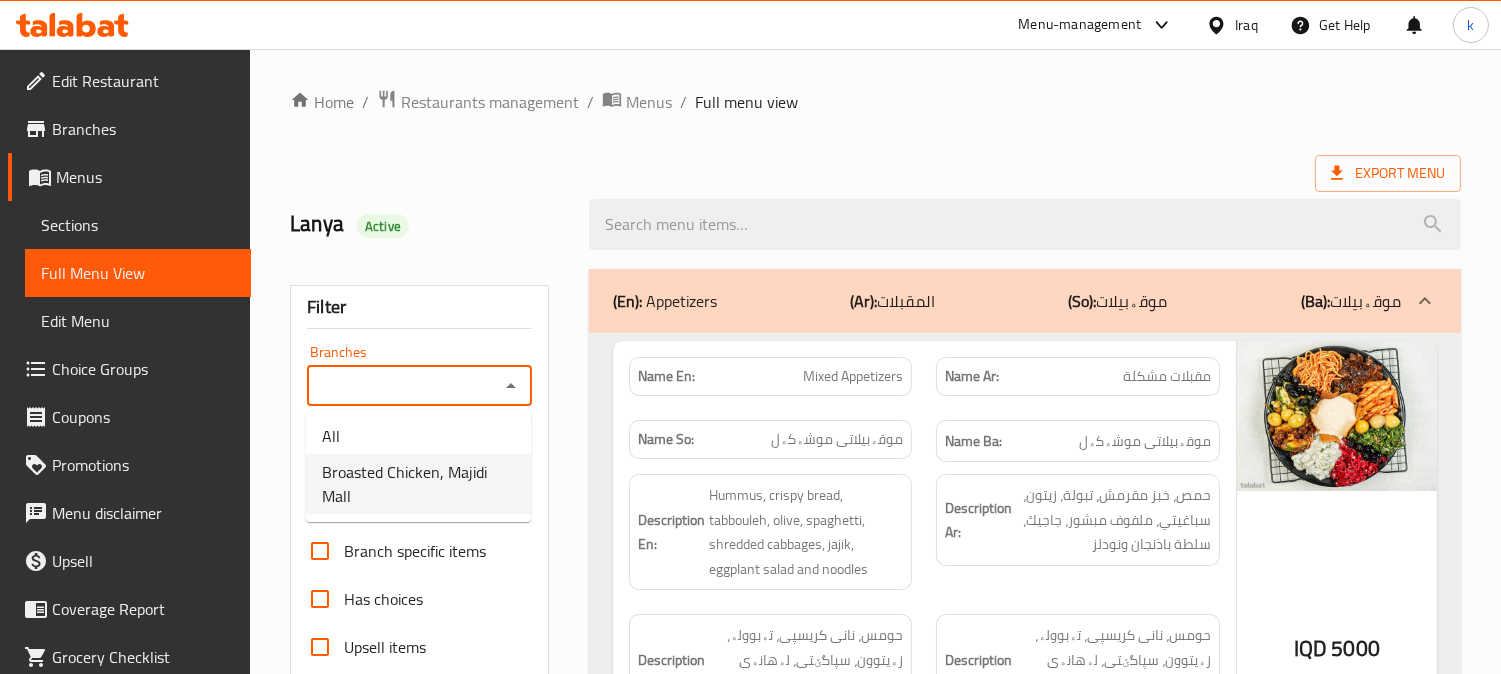 click on "Broasted Chicken, Majidi Mall" at bounding box center (418, 484) 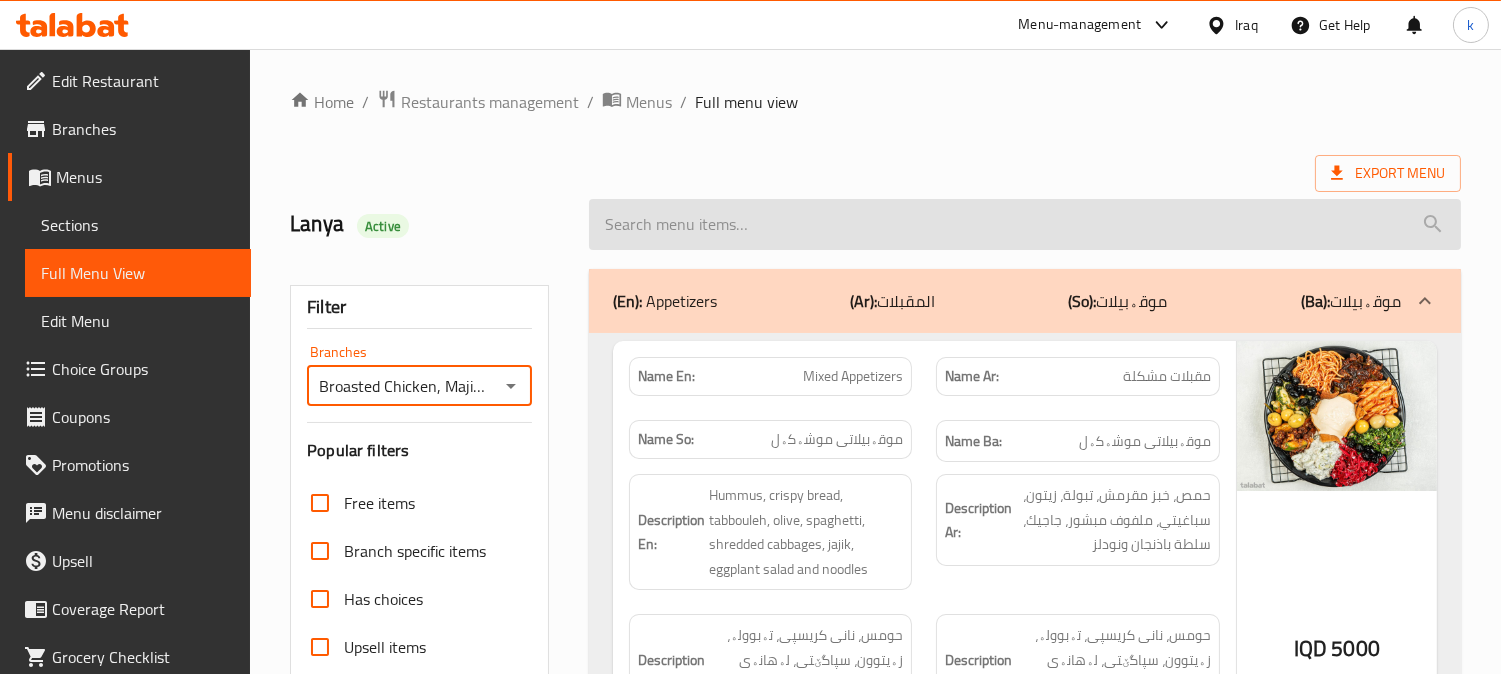 click at bounding box center [1025, 224] 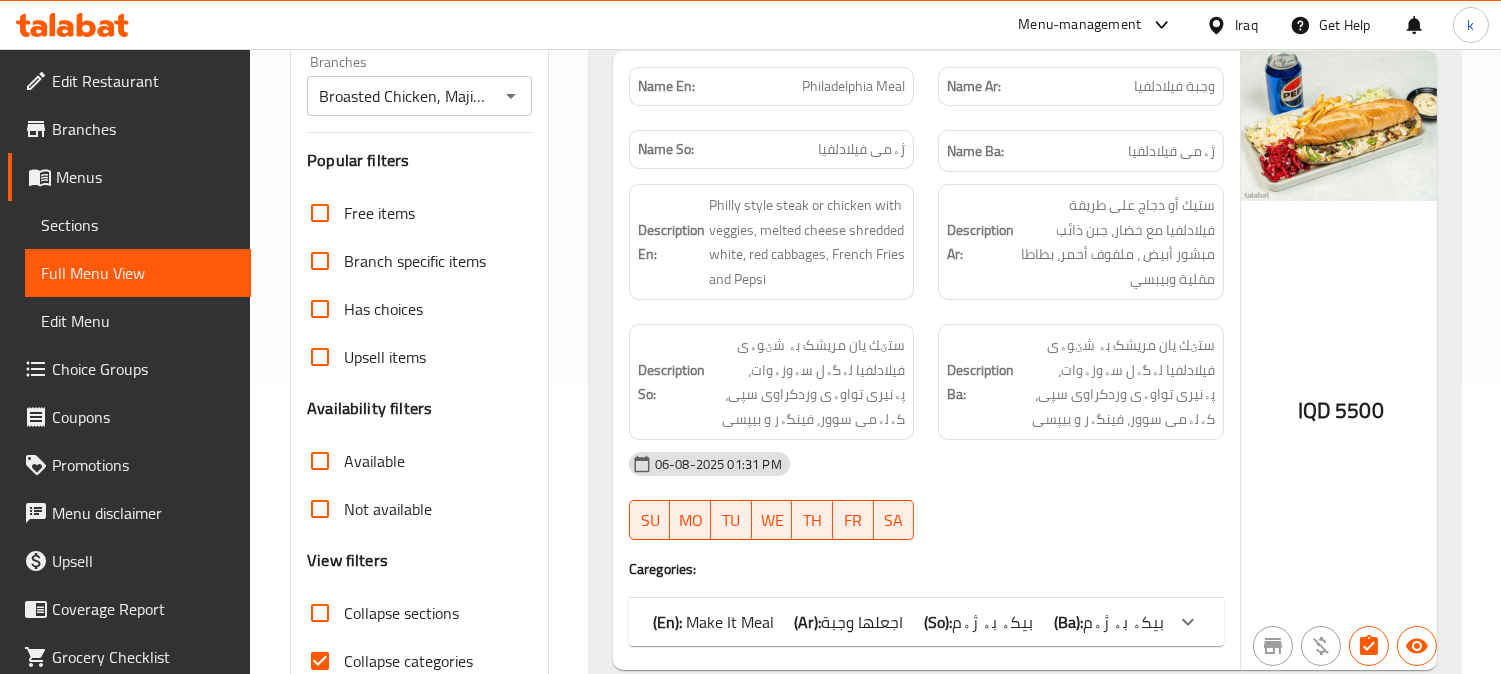 scroll, scrollTop: 390, scrollLeft: 0, axis: vertical 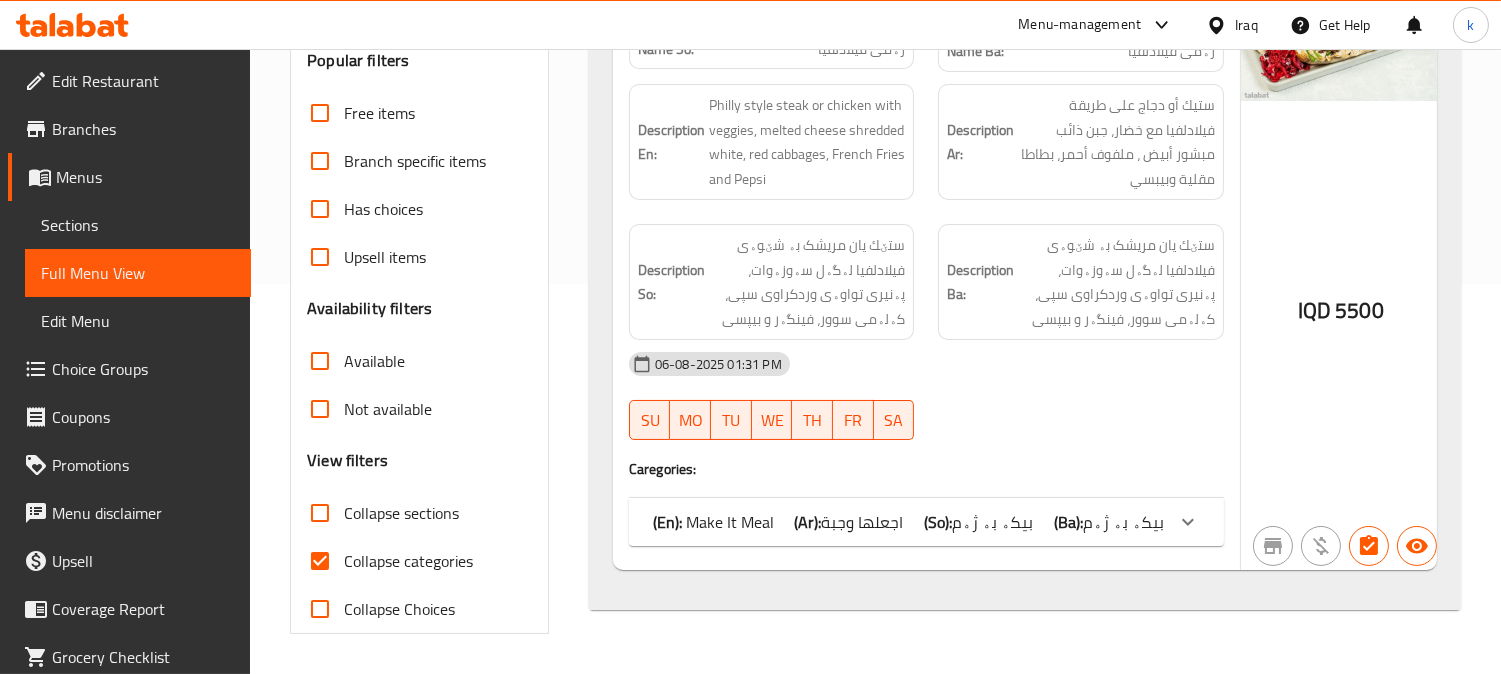 click on "بیکە بە ژەم" at bounding box center [992, 522] 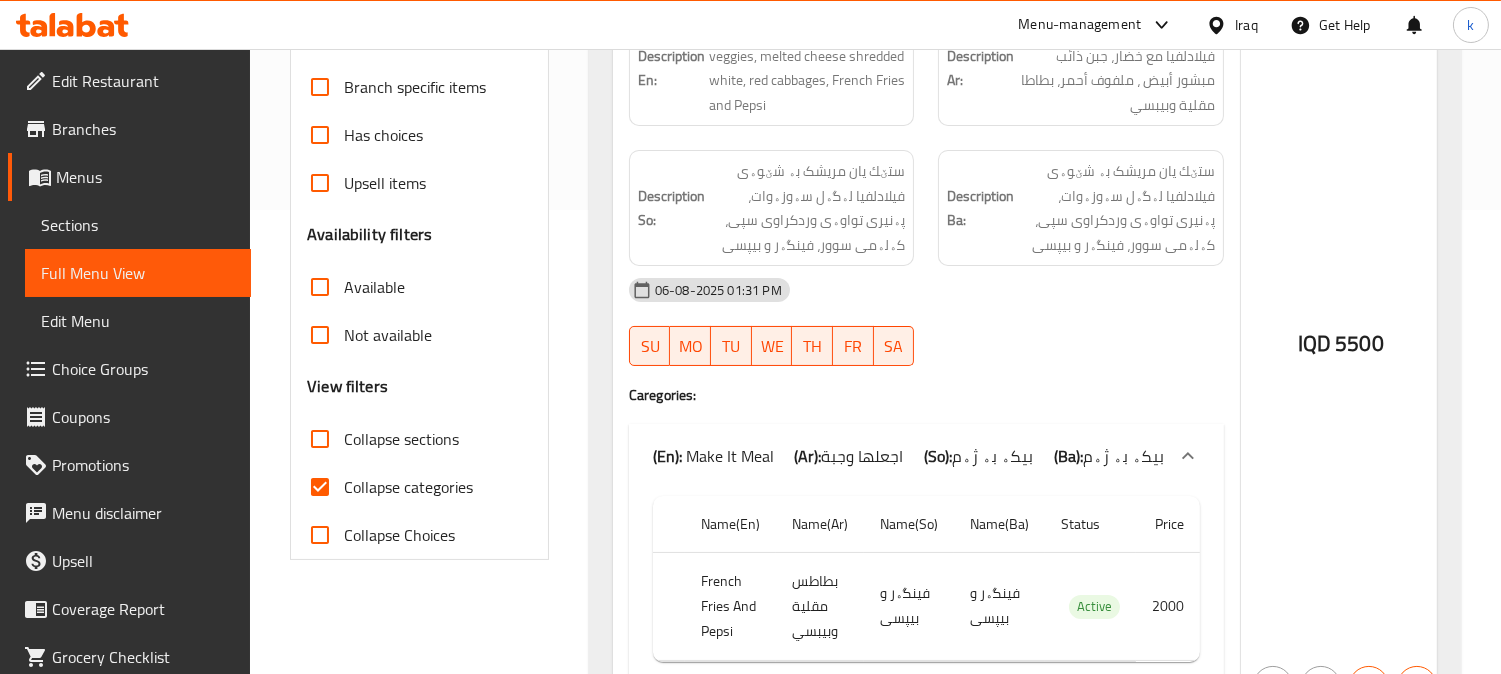 scroll, scrollTop: 390, scrollLeft: 0, axis: vertical 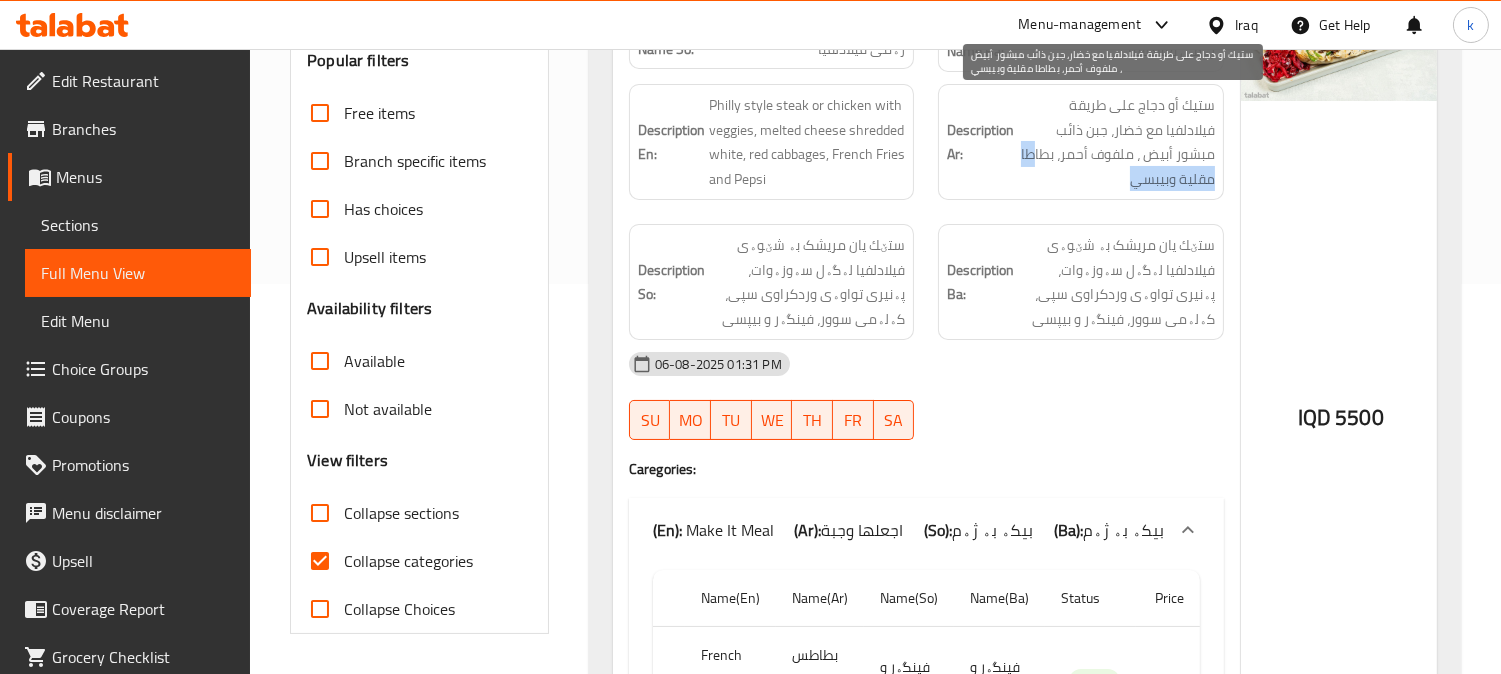 drag, startPoint x: 1033, startPoint y: 152, endPoint x: 1025, endPoint y: 185, distance: 33.955853 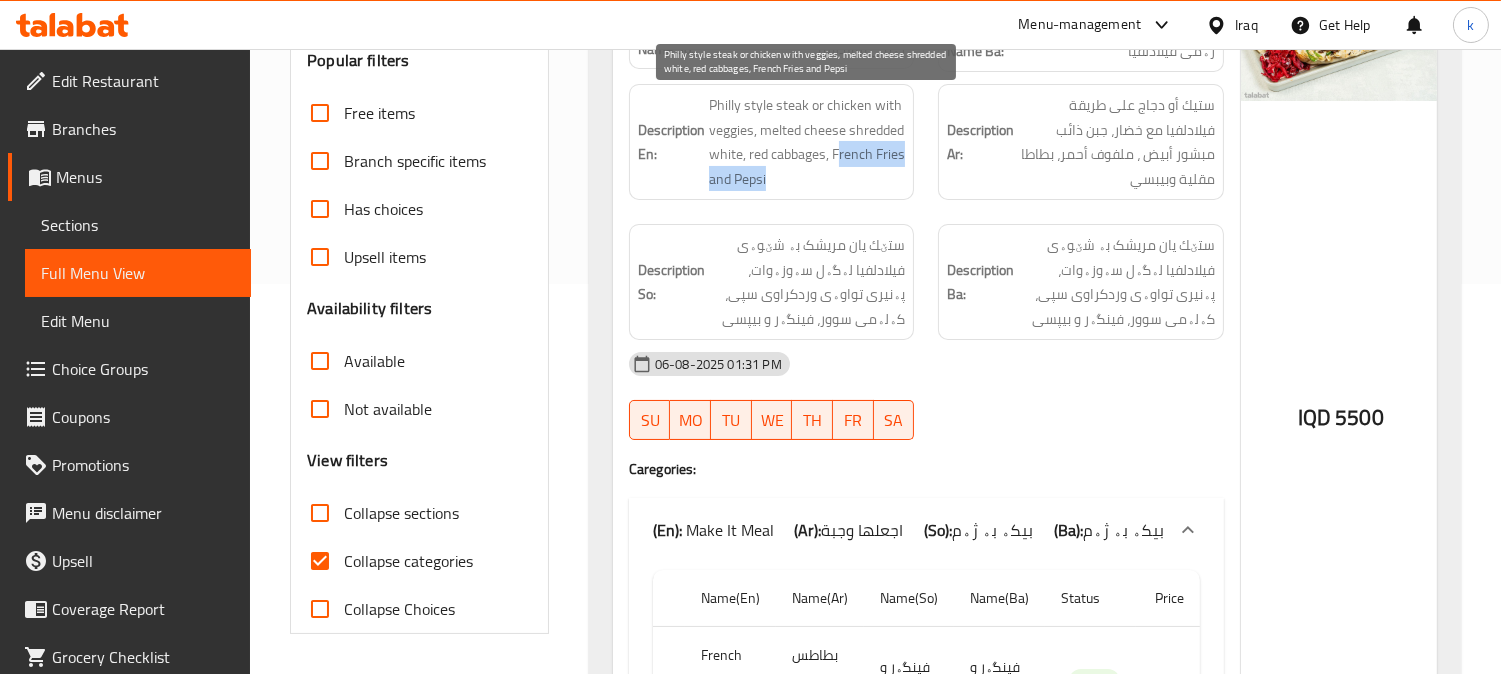 drag, startPoint x: 840, startPoint y: 152, endPoint x: 863, endPoint y: 190, distance: 44.418465 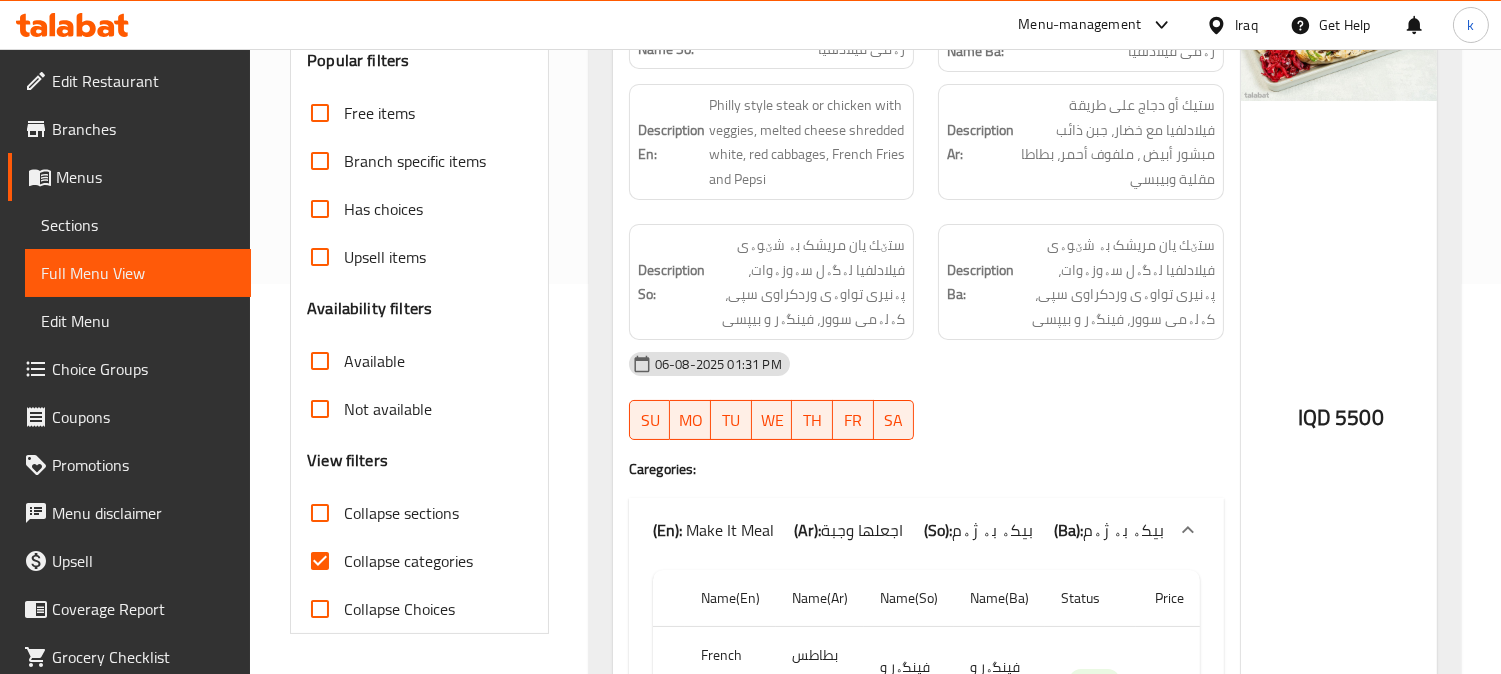 click on "06-08-2025 01:31 PM" at bounding box center [926, 364] 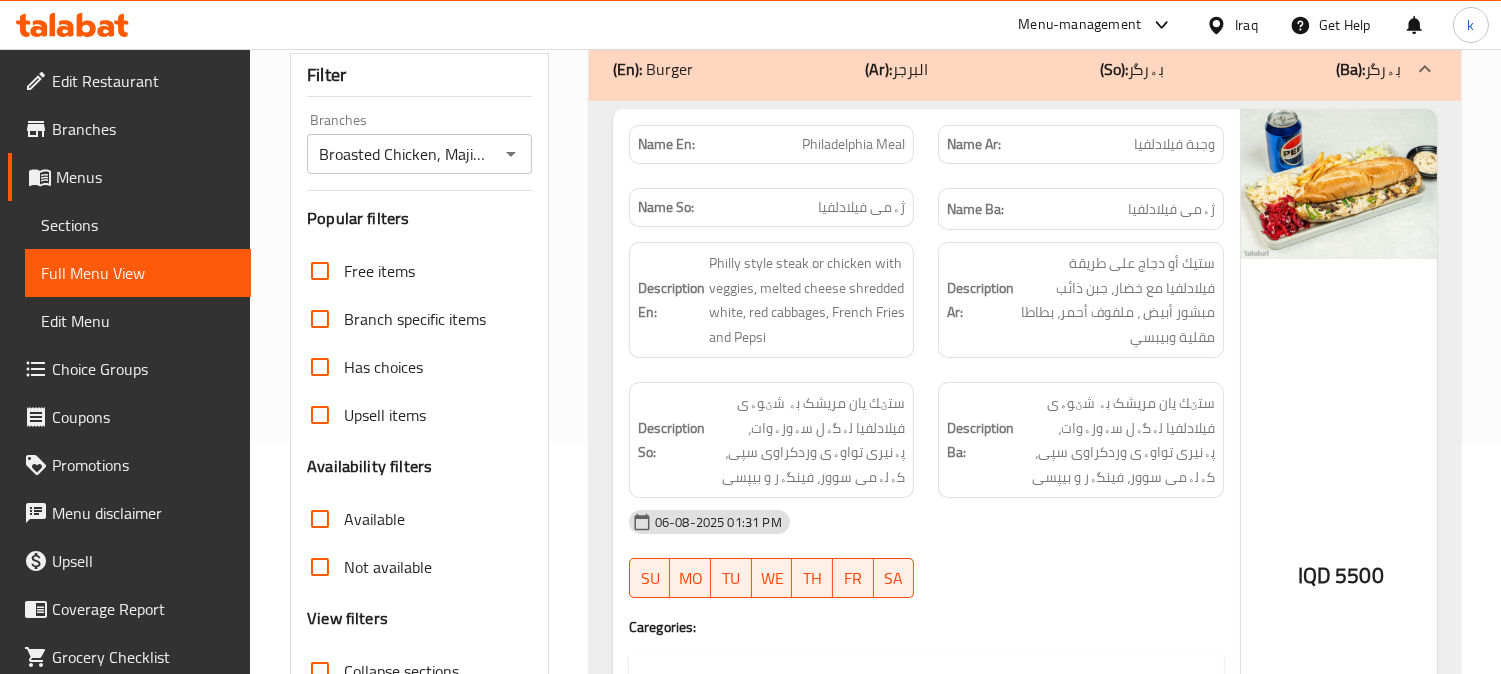 scroll, scrollTop: 24, scrollLeft: 0, axis: vertical 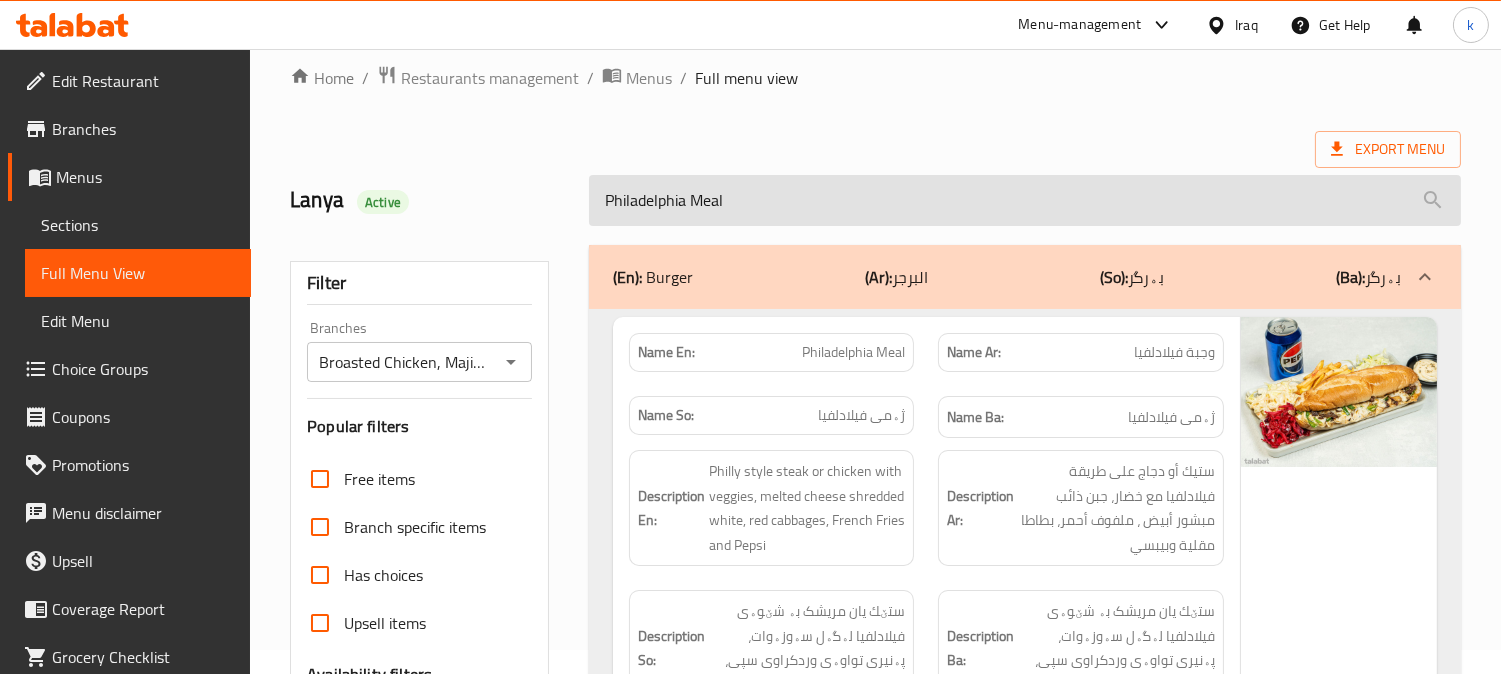 click on "Philadelphia Meal" at bounding box center (1025, 200) 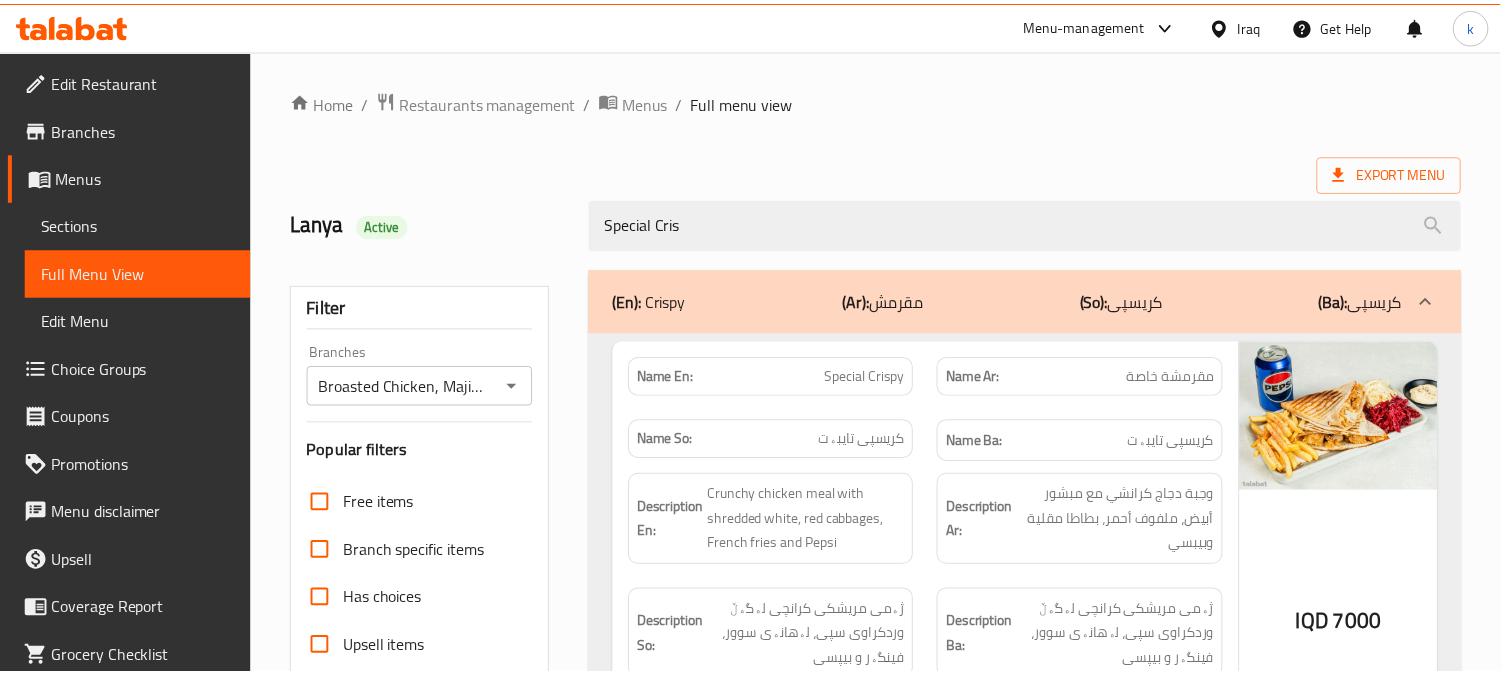 scroll, scrollTop: 390, scrollLeft: 0, axis: vertical 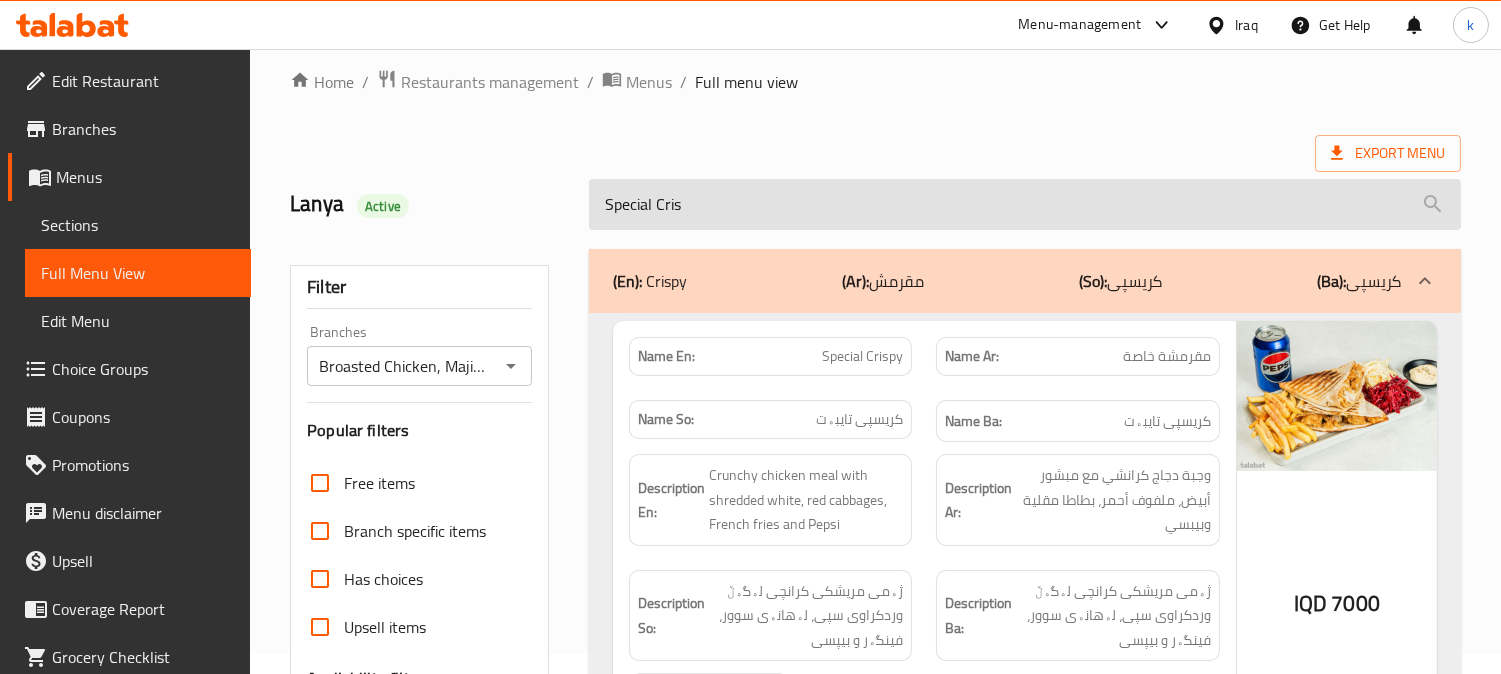 click on "Special Cris" at bounding box center (1025, 204) 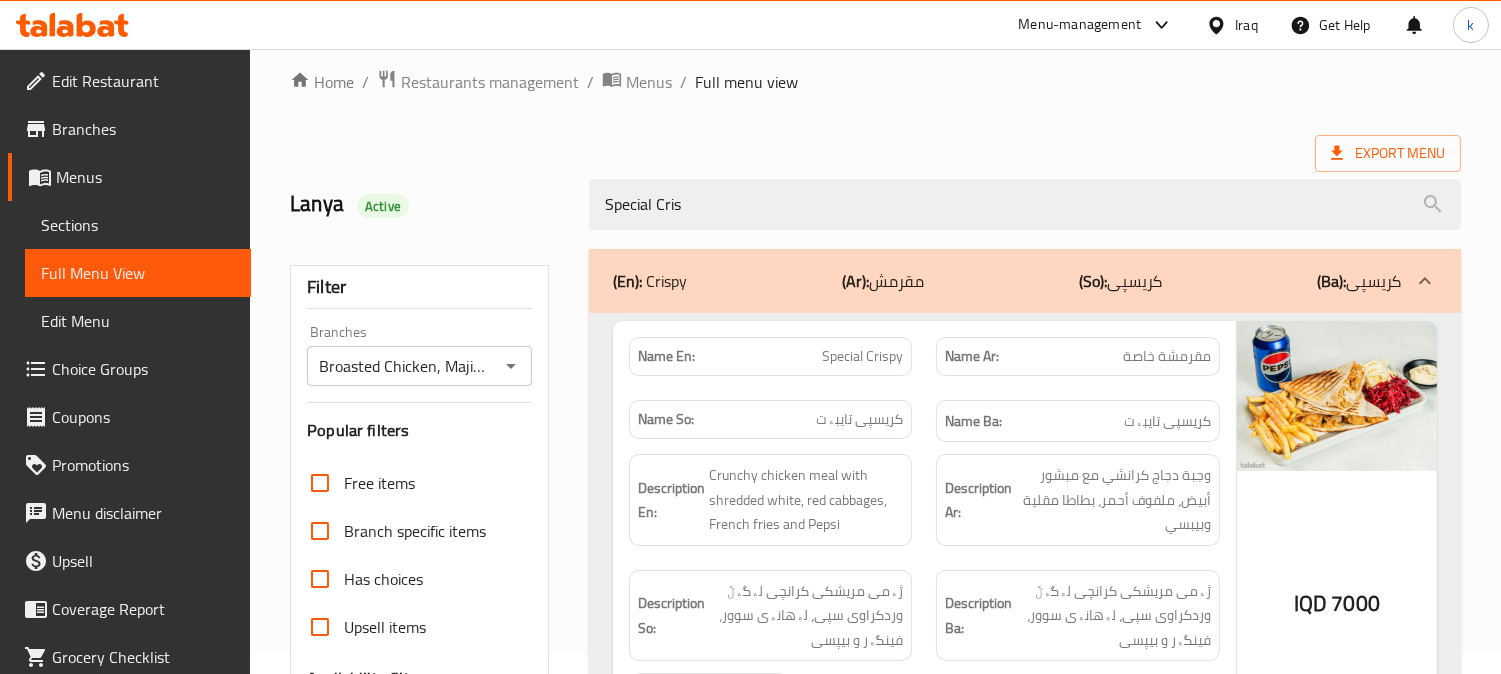 paste on "Nugget Roll" 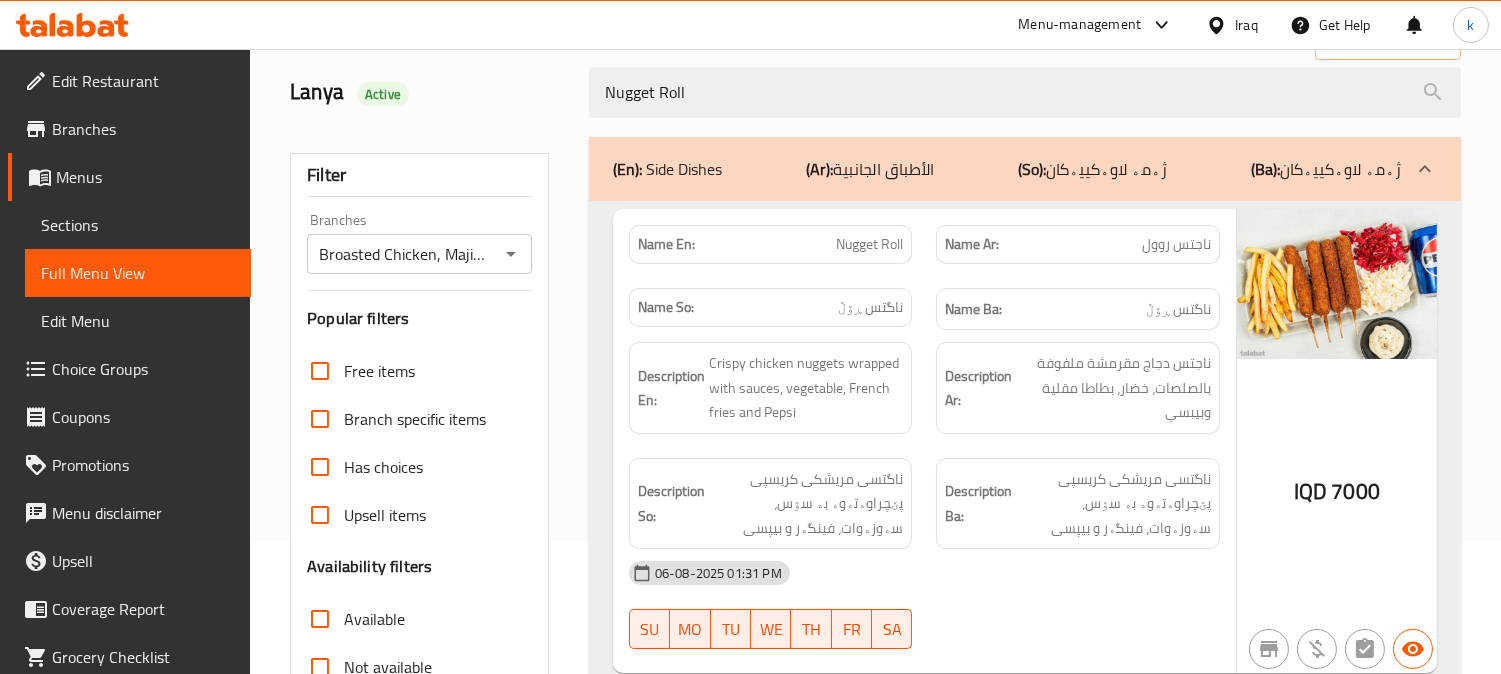 scroll, scrollTop: 204, scrollLeft: 0, axis: vertical 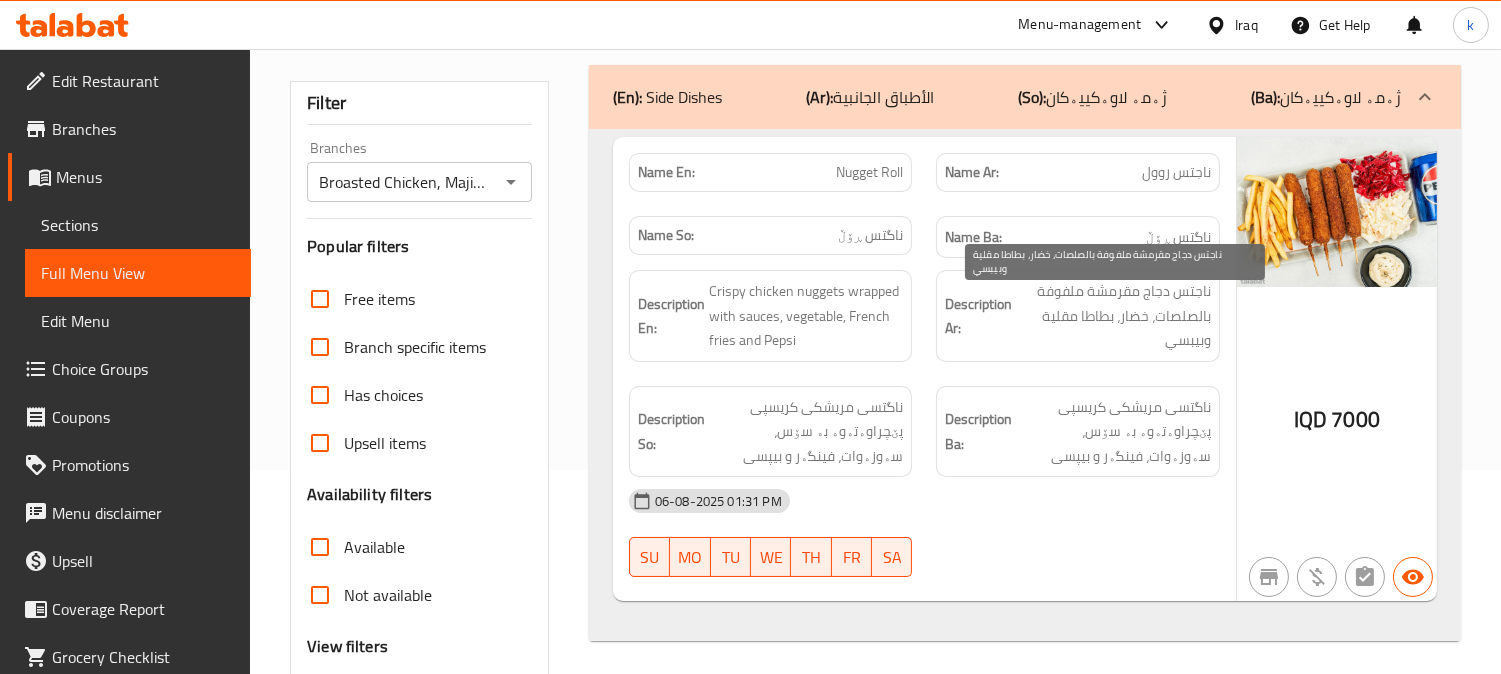 type on "Nugget Roll" 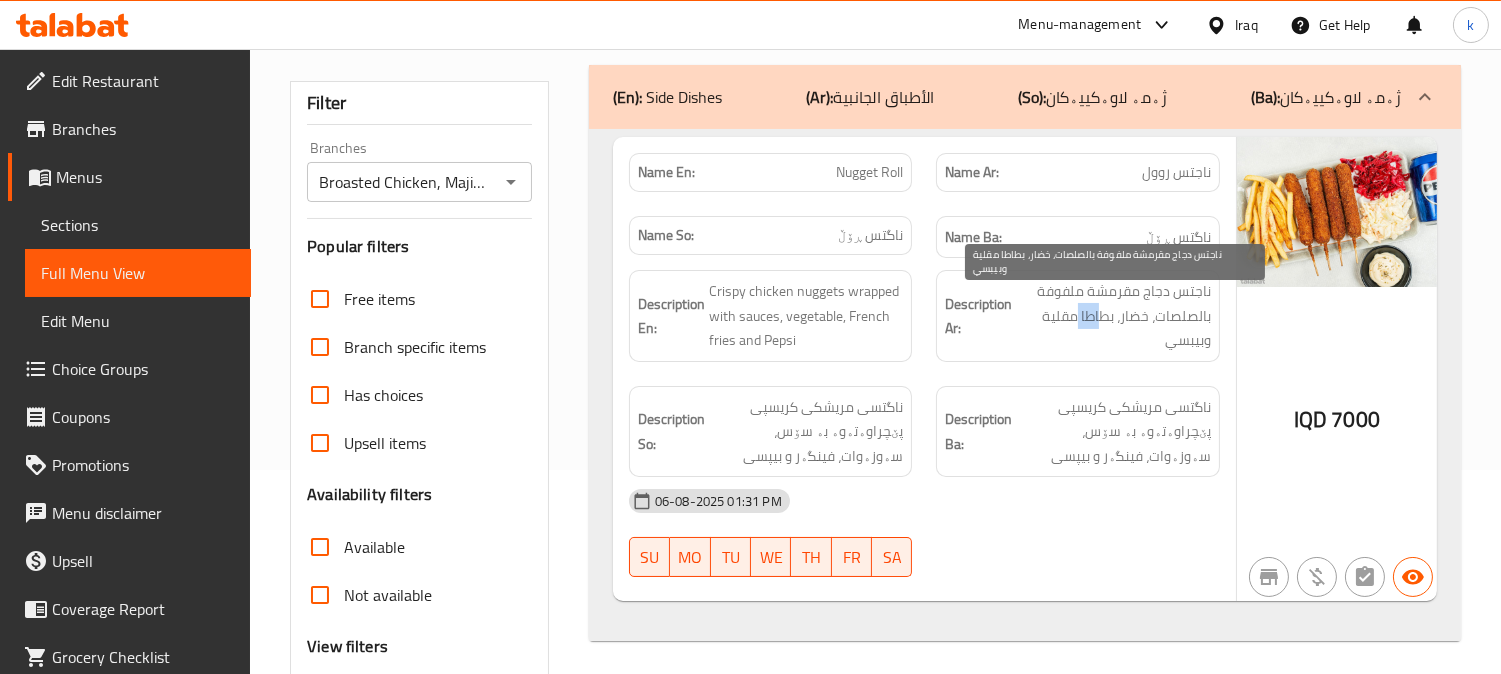 drag, startPoint x: 1105, startPoint y: 320, endPoint x: 1063, endPoint y: 321, distance: 42.0119 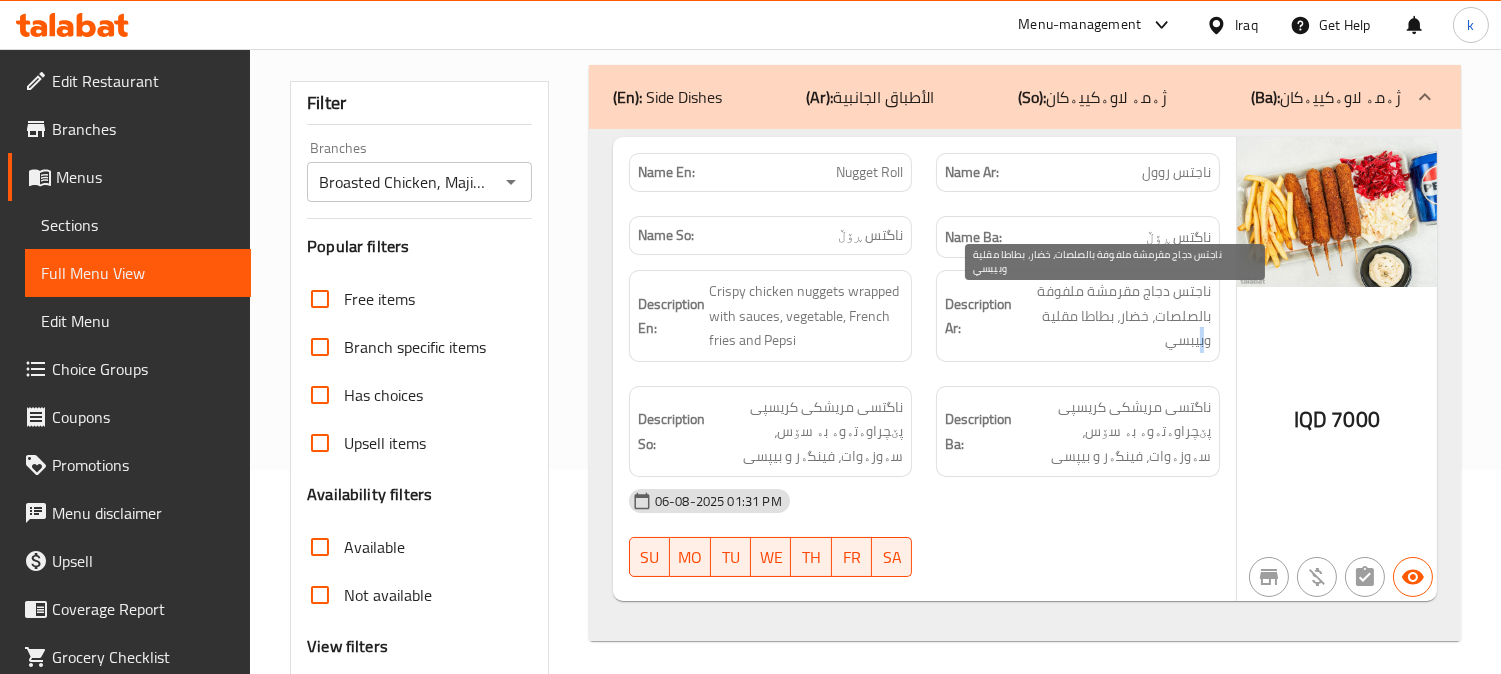 drag, startPoint x: 1203, startPoint y: 343, endPoint x: 1171, endPoint y: 343, distance: 32 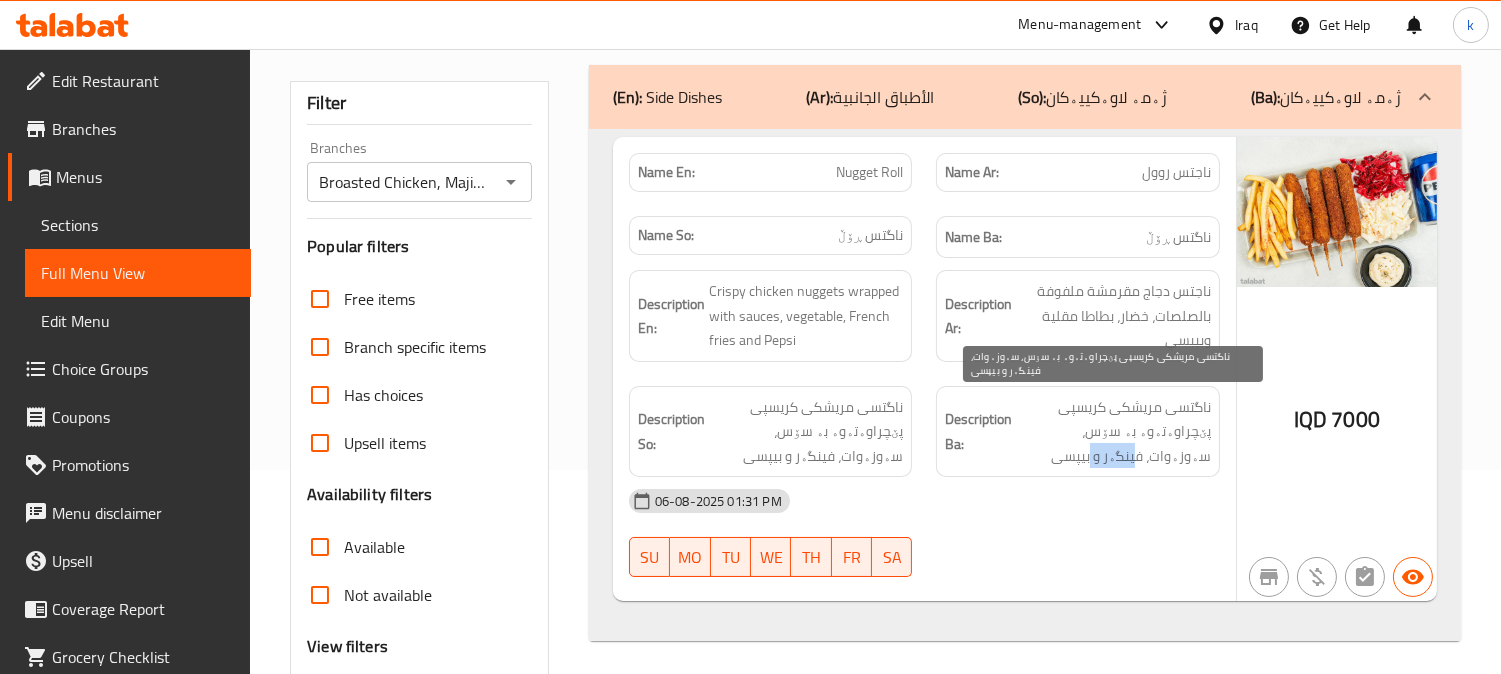 drag, startPoint x: 1198, startPoint y: 455, endPoint x: 1083, endPoint y: 454, distance: 115.00435 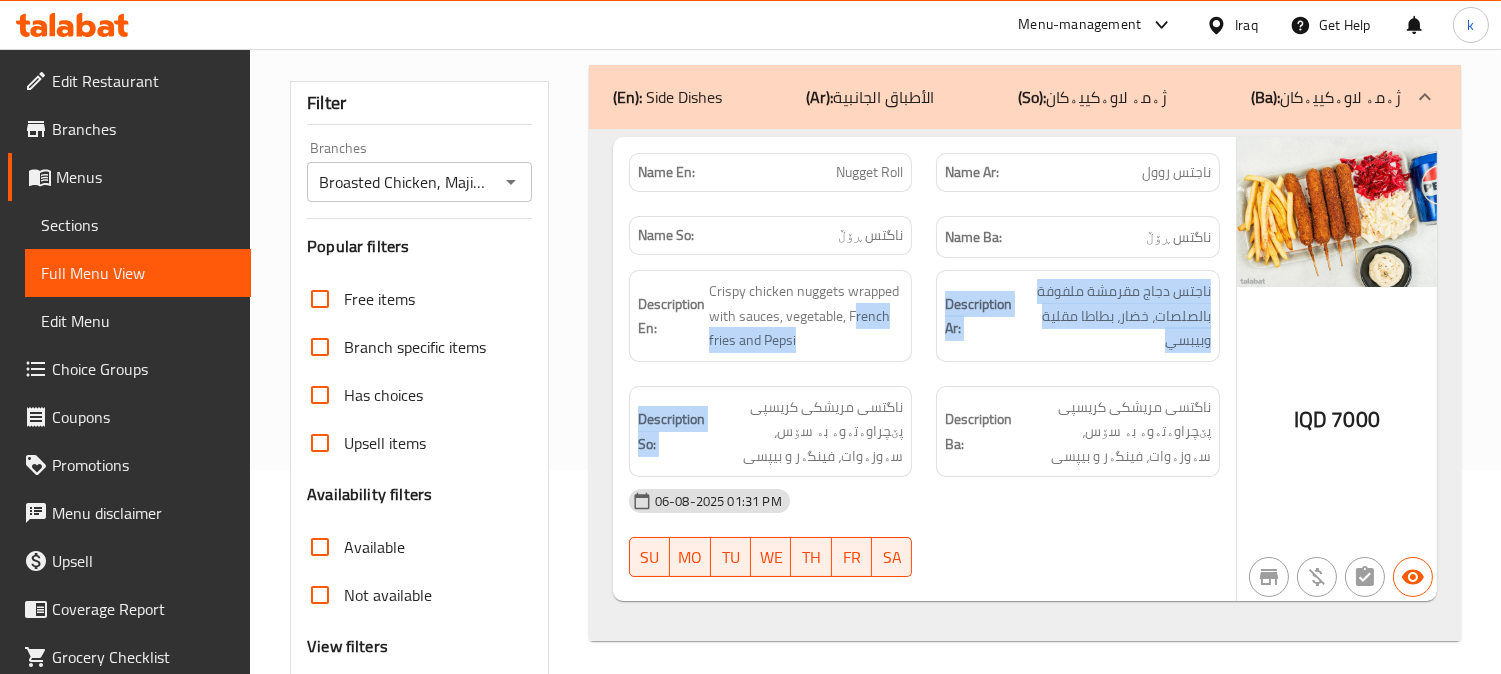 drag, startPoint x: 853, startPoint y: 317, endPoint x: 915, endPoint y: 402, distance: 105.20931 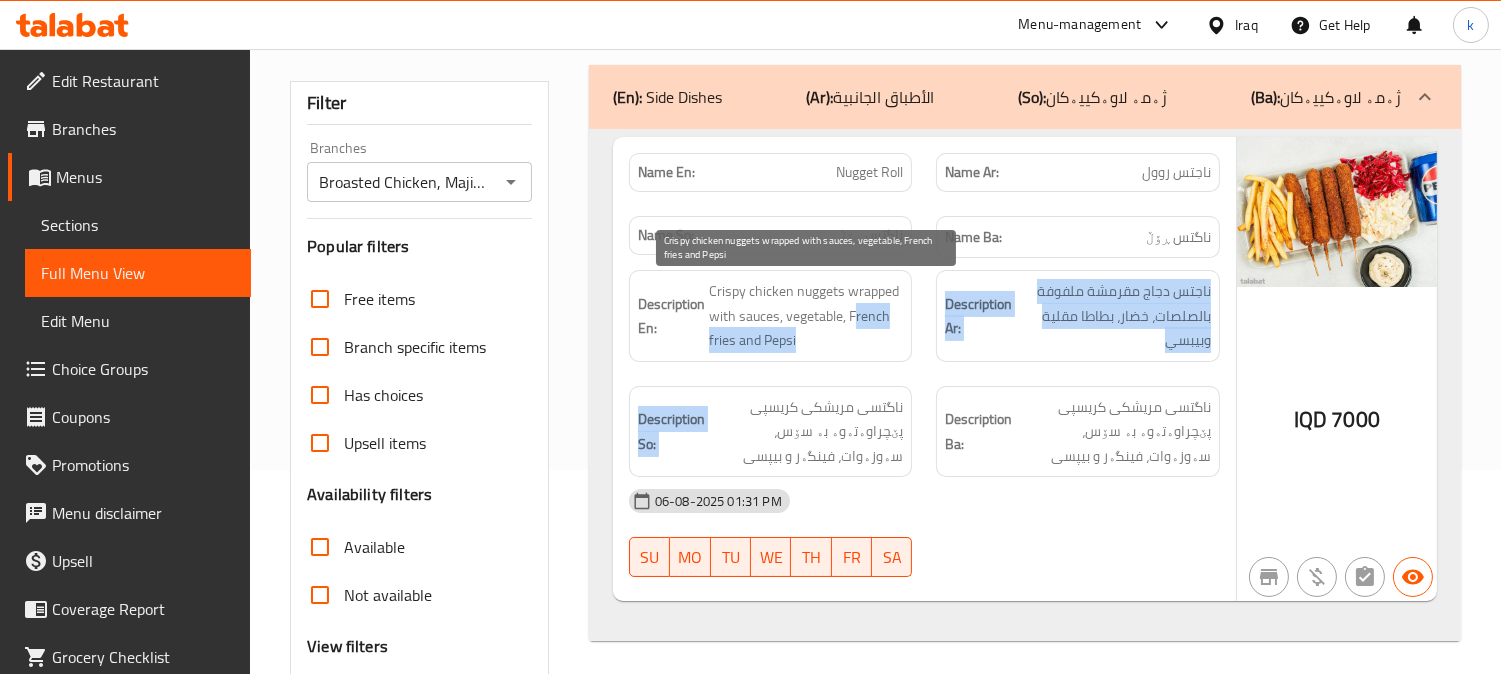 click on "Crispy chicken nuggets wrapped with sauces, vegetable, French fries and Pepsi" at bounding box center (806, 316) 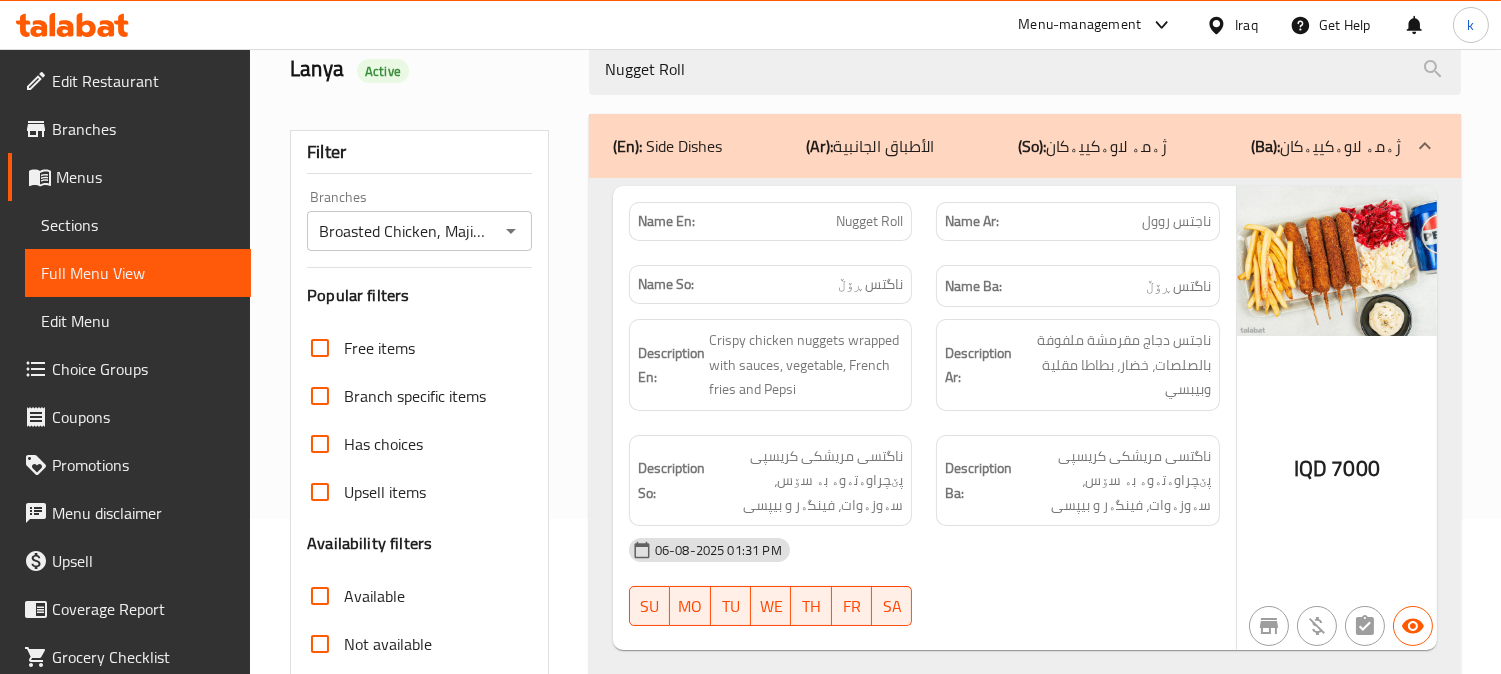 scroll, scrollTop: 0, scrollLeft: 0, axis: both 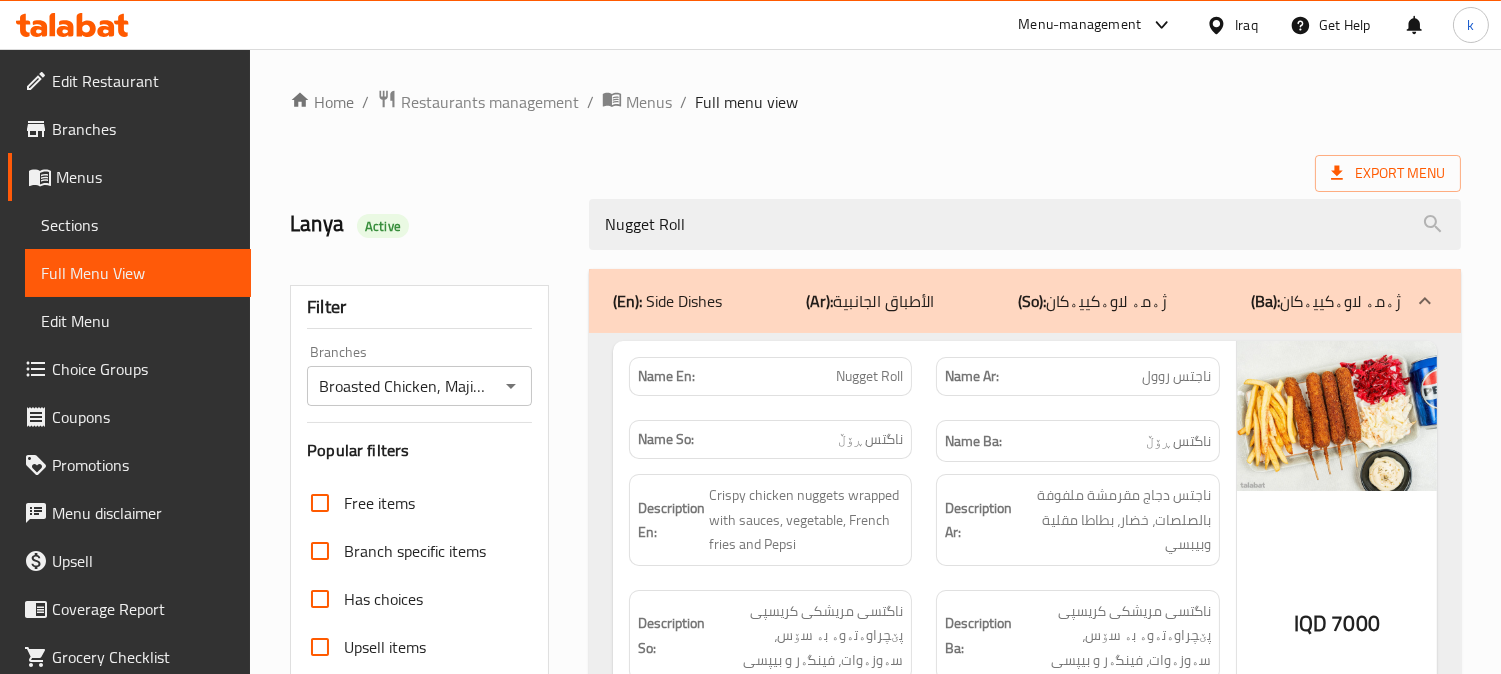 click on "Home / Restaurants management / Menus / Full menu view Export Menu Lanya Active Nugget Roll Filter Branches Broasted Chicken, Majidi Mall Branches Popular filters Free items Branch specific items Has choices Upsell items Availability filters Available Not available View filters Collapse sections Collapse categories Collapse Choices (En): Side Dishes (Ar): الأطباق الجانبية (So): ژەمە لاوەکییەکان (Ba): ژەمە لاوەکییەکان Name En: Nugget Roll Name Ar: ناجتس روول Name So: ناگتس ڕۆڵ Name Ba: ناگتس ڕۆڵ Description En: Crispy chicken nuggets wrapped with sauces, vegetable, French fries and Pepsi Description Ar: ناجتس دجاج مقرمشة ملفوفة بالصلصات، خضار، بطاطا مقلية وبيبسي Description So: ناگتسی مریشکی کریسپی پێچراوەتەوە بە سۆس، سەوزەوات، فینگەر و بیپسی Description Ba: 06-08-2025 01:31 PM SU MO TU WE TH FR SA IQD 7000" at bounding box center (875, 556) 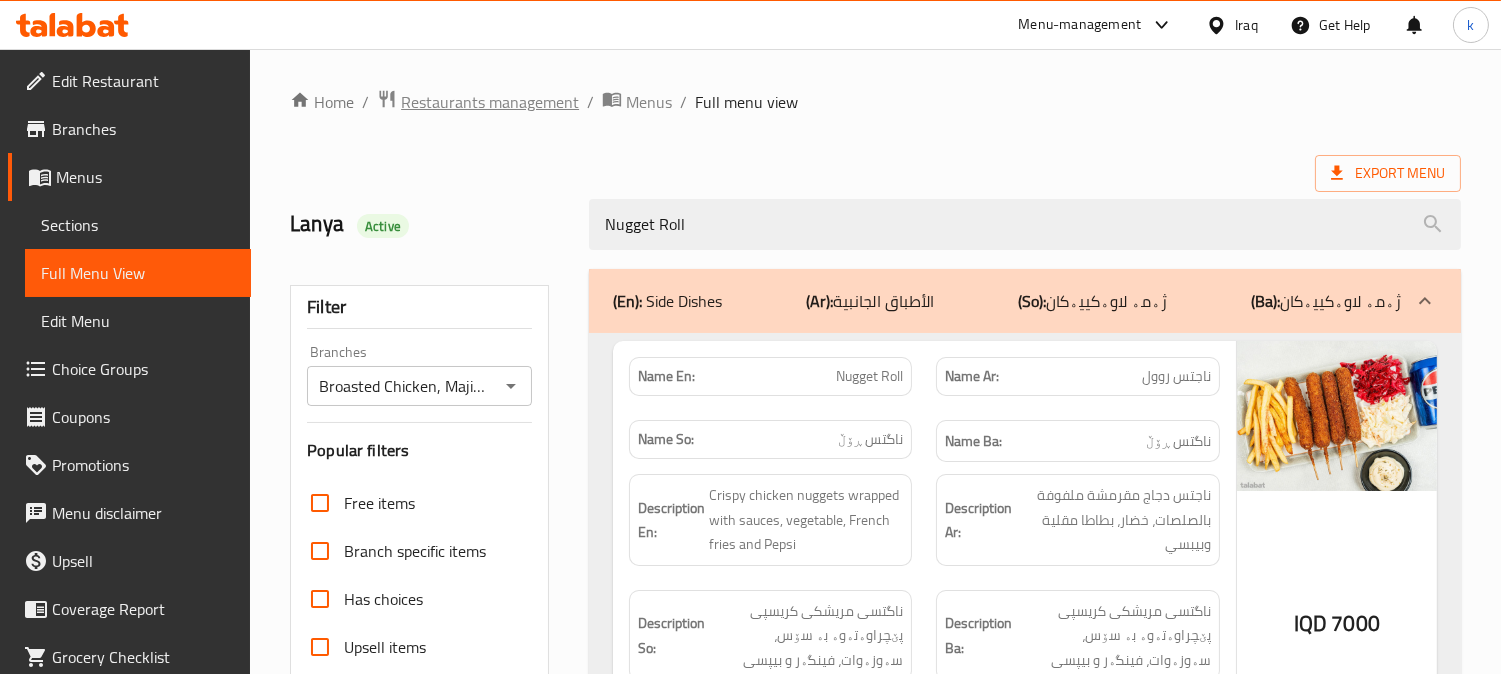 click on "Restaurants management" at bounding box center (490, 102) 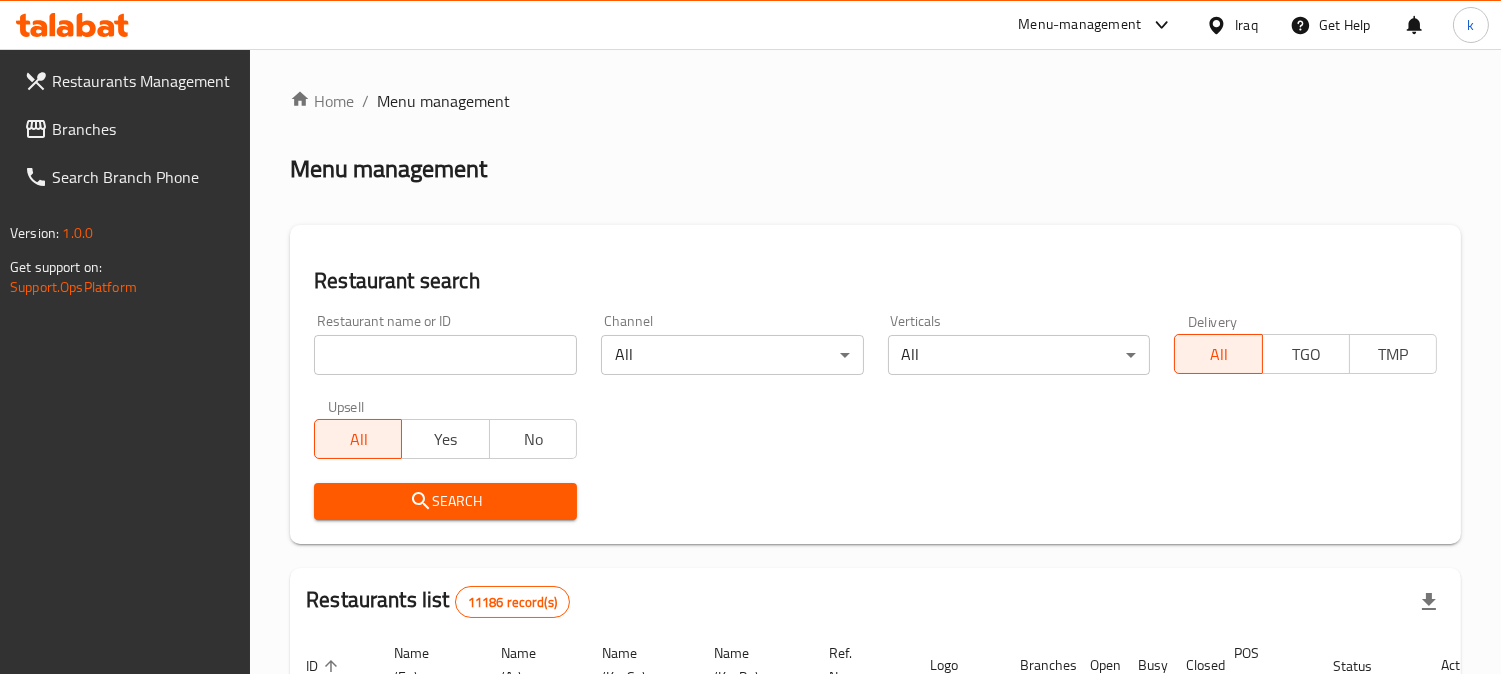 drag, startPoint x: 388, startPoint y: 347, endPoint x: 428, endPoint y: 372, distance: 47.169907 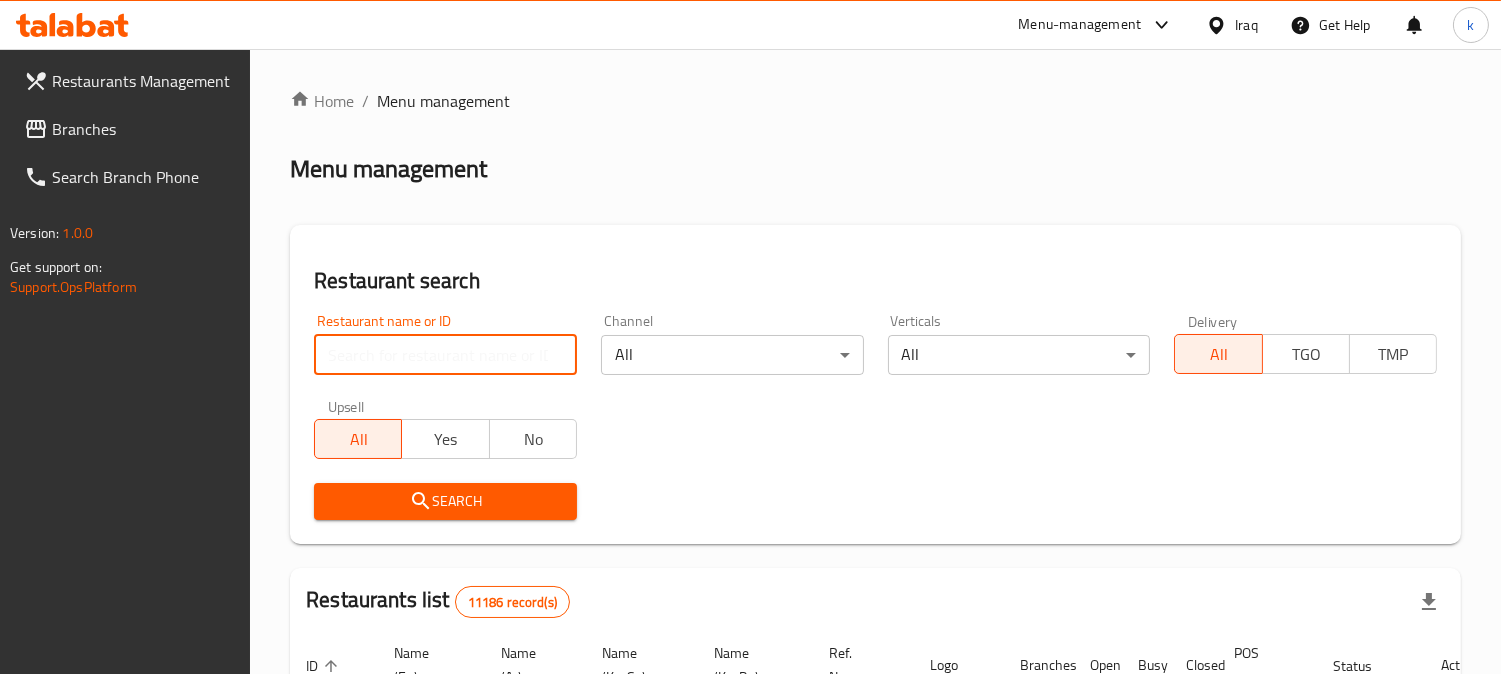 paste on "Helem" 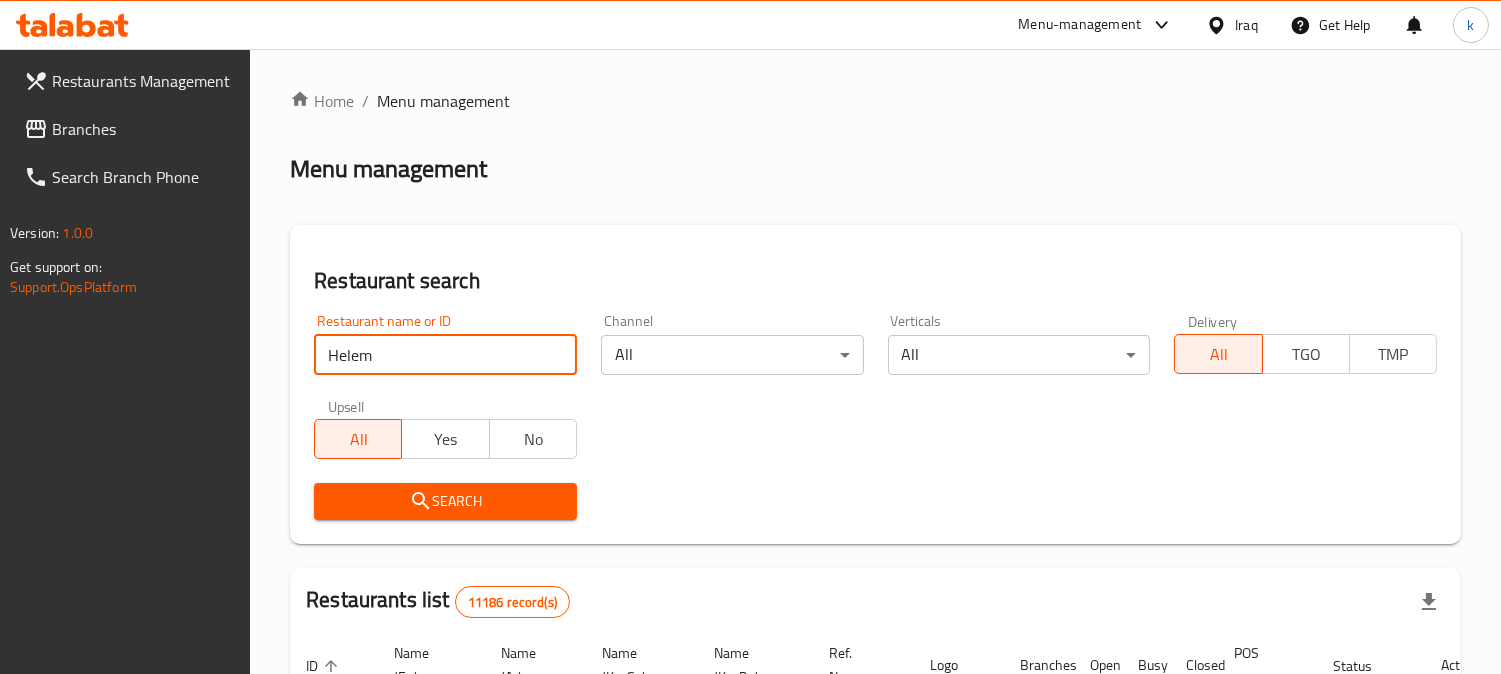 type on "Helem" 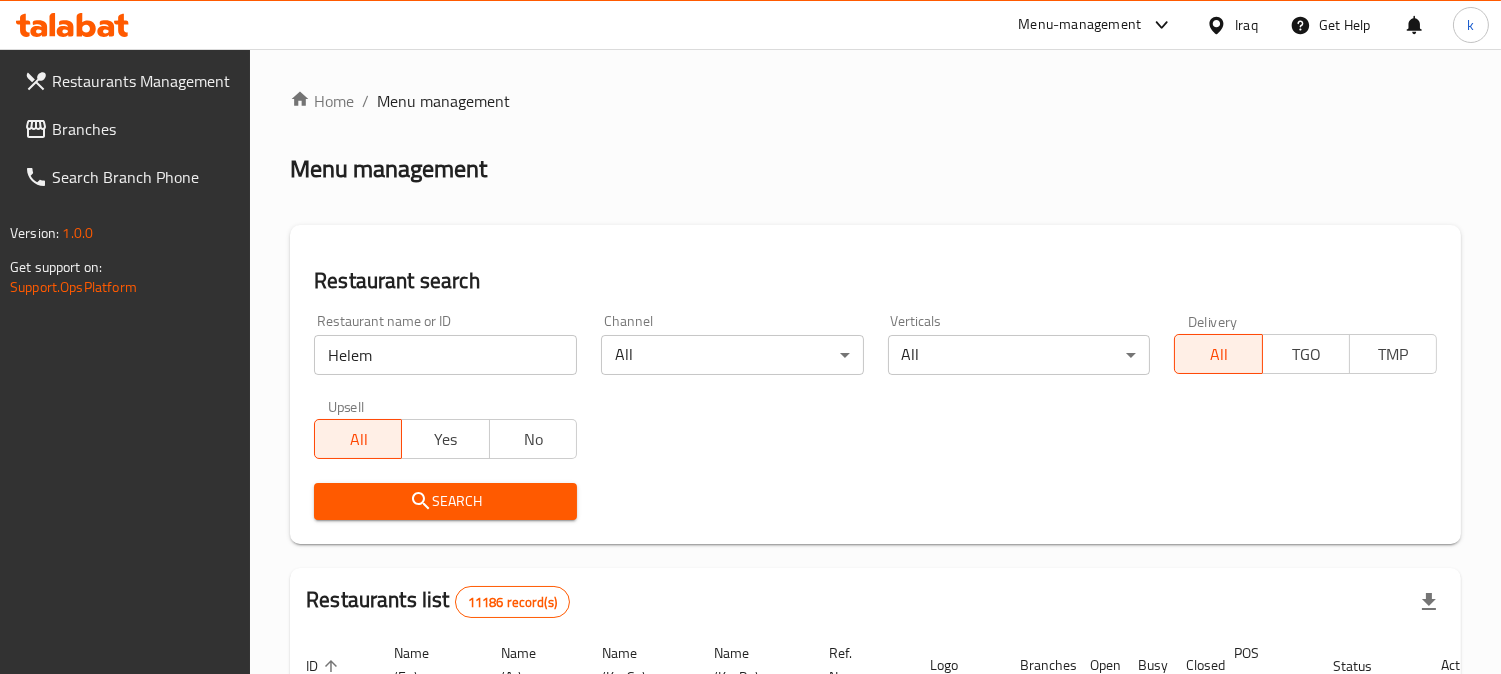 click on "Search" at bounding box center (445, 501) 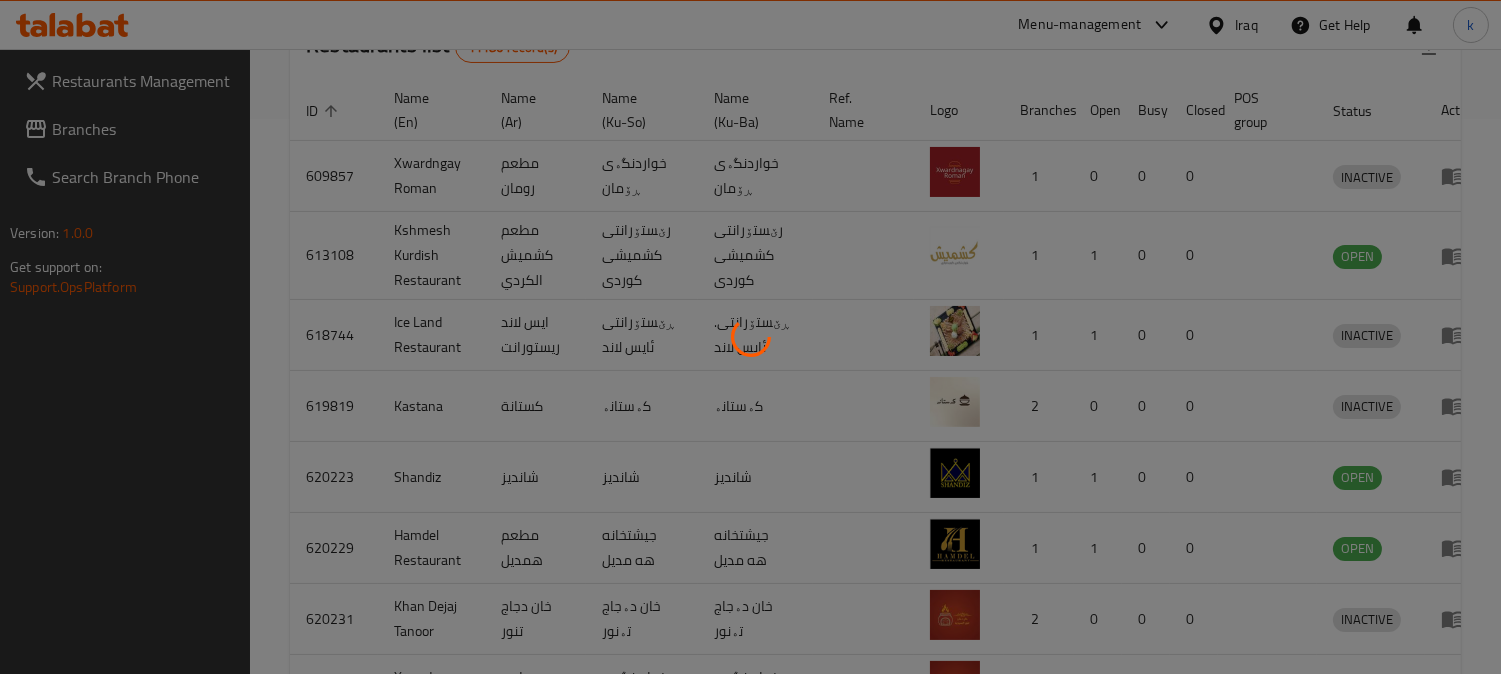 scroll, scrollTop: 242, scrollLeft: 0, axis: vertical 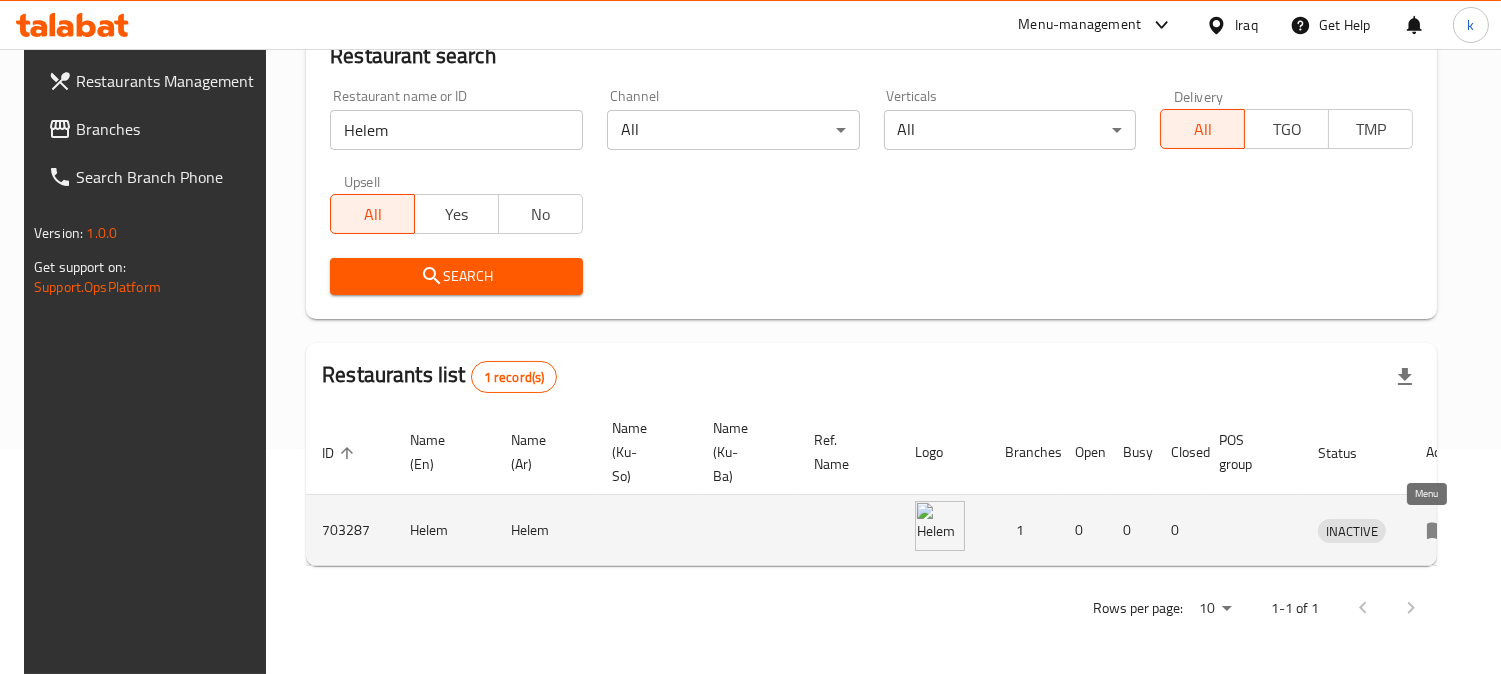 click 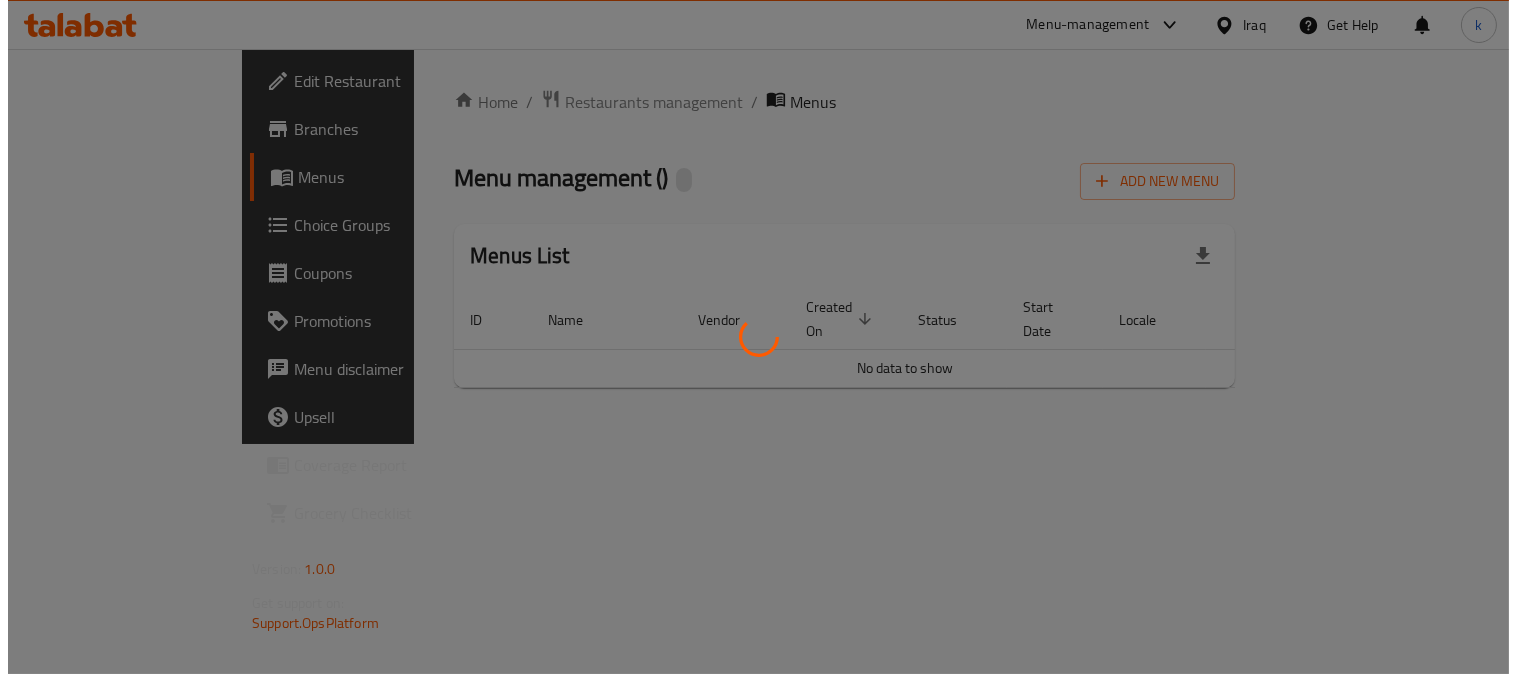 scroll, scrollTop: 0, scrollLeft: 0, axis: both 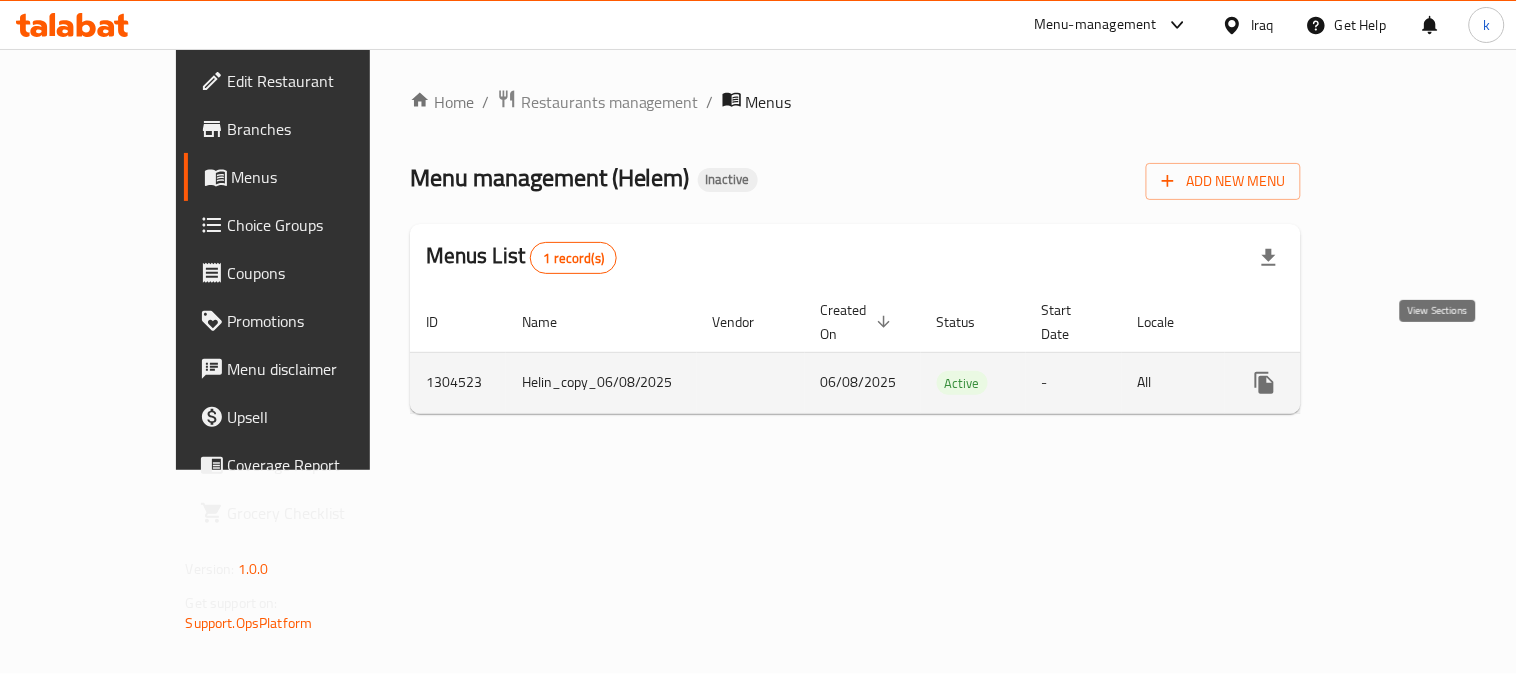 click 